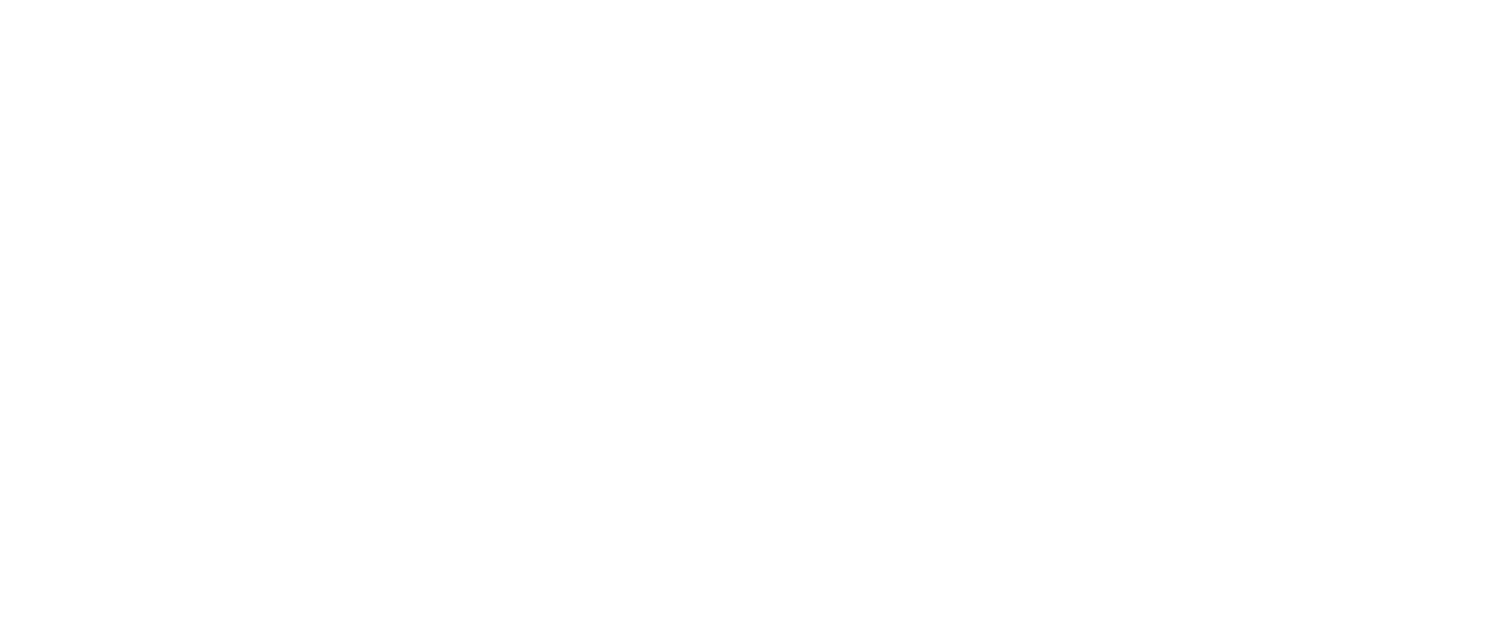 scroll, scrollTop: 0, scrollLeft: 0, axis: both 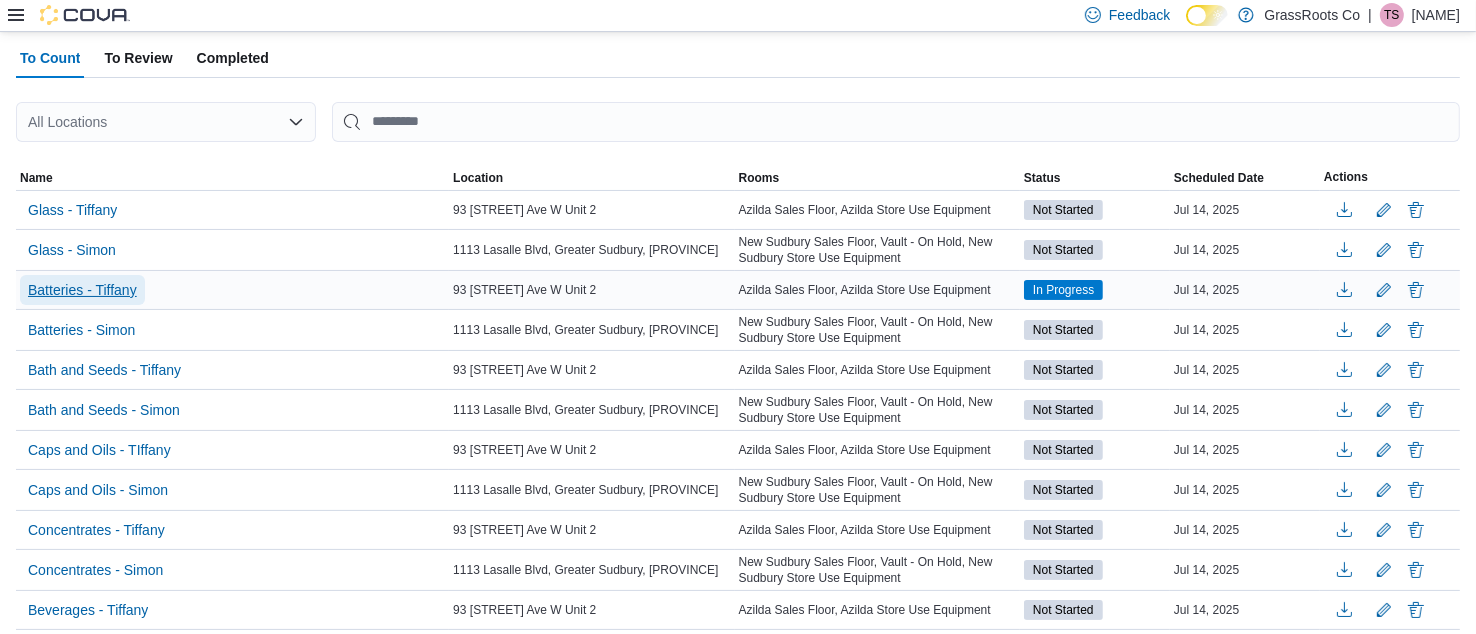 click on "Batteries - Tiffany" at bounding box center (82, 290) 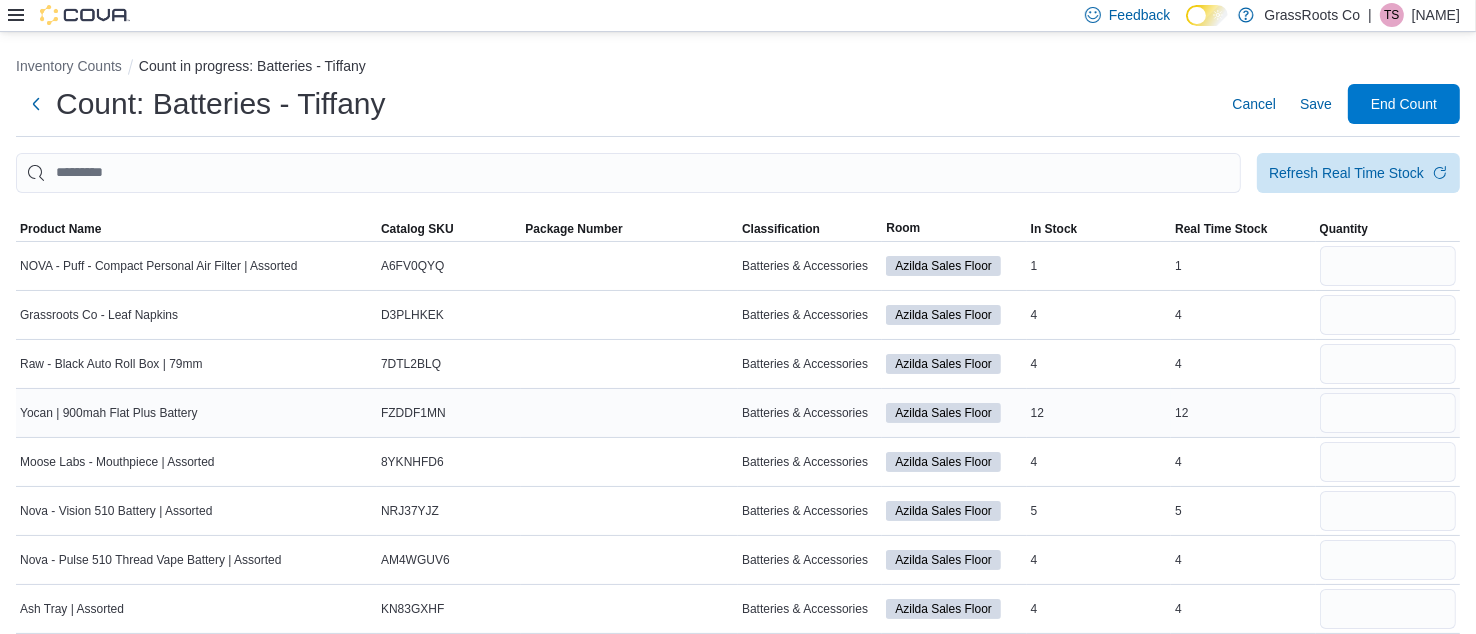 scroll, scrollTop: 48, scrollLeft: 0, axis: vertical 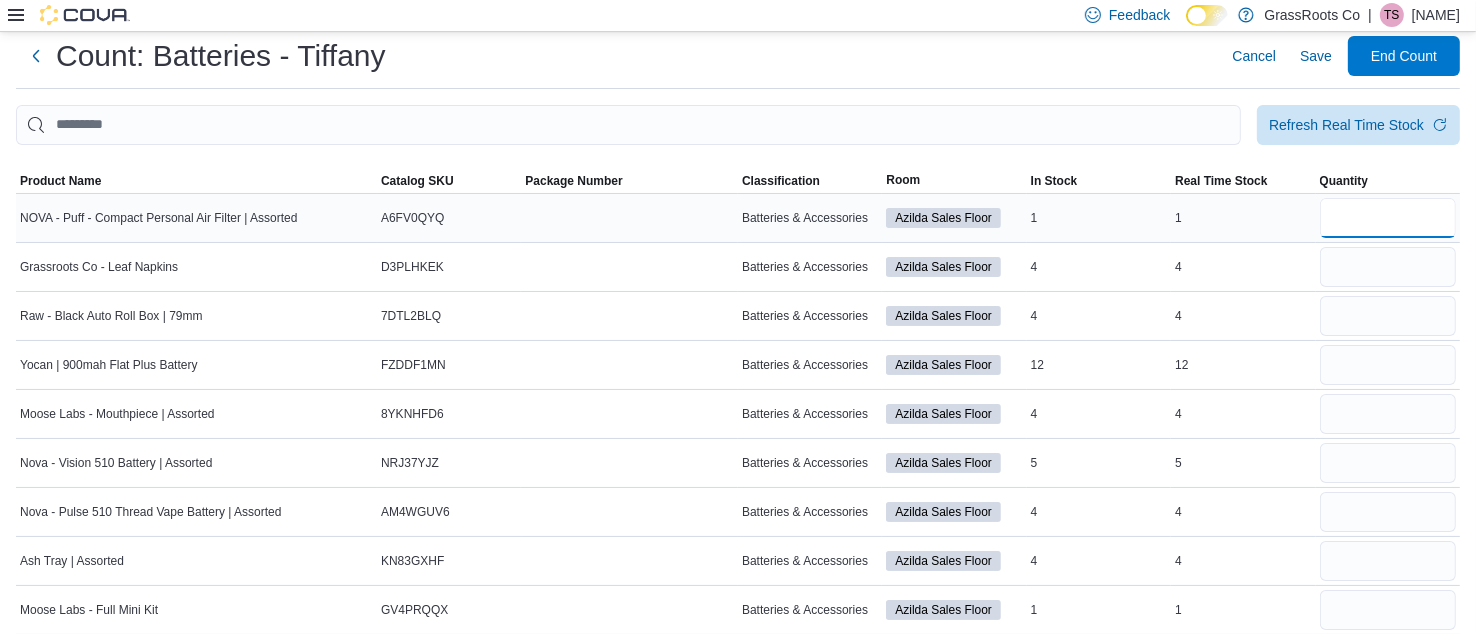 click at bounding box center [1388, 218] 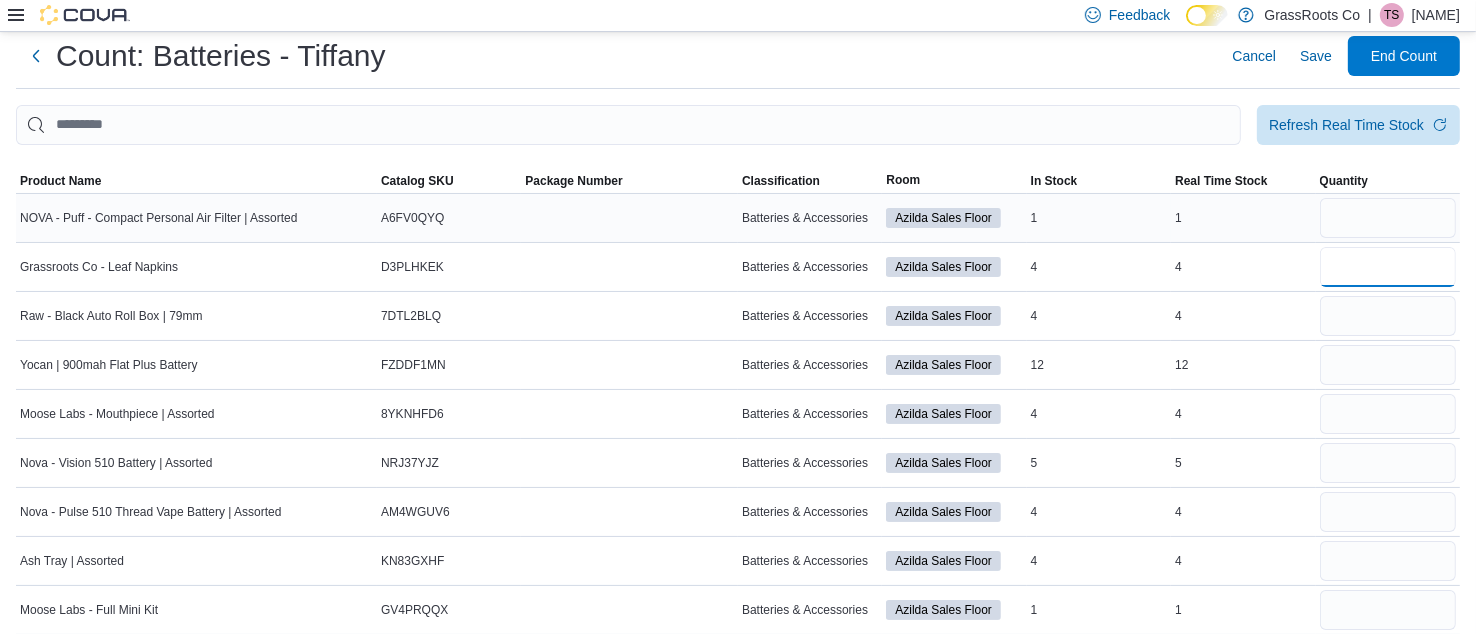 type 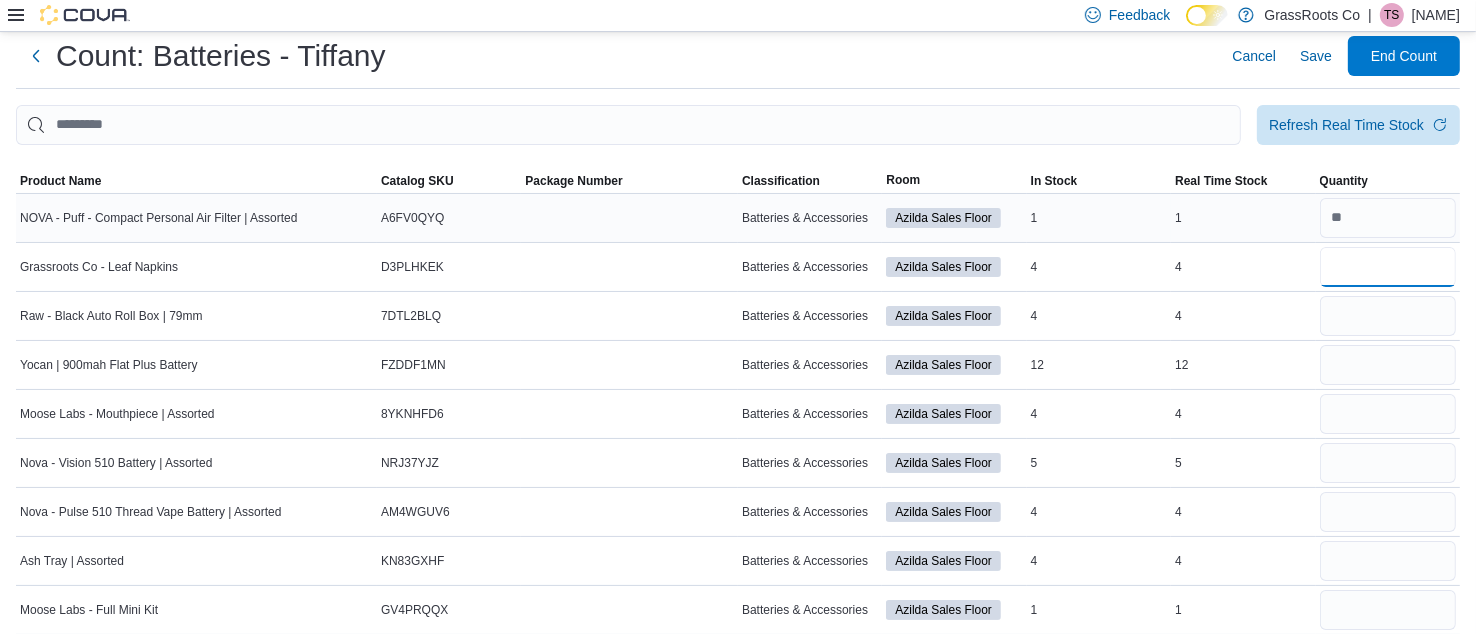 type on "*" 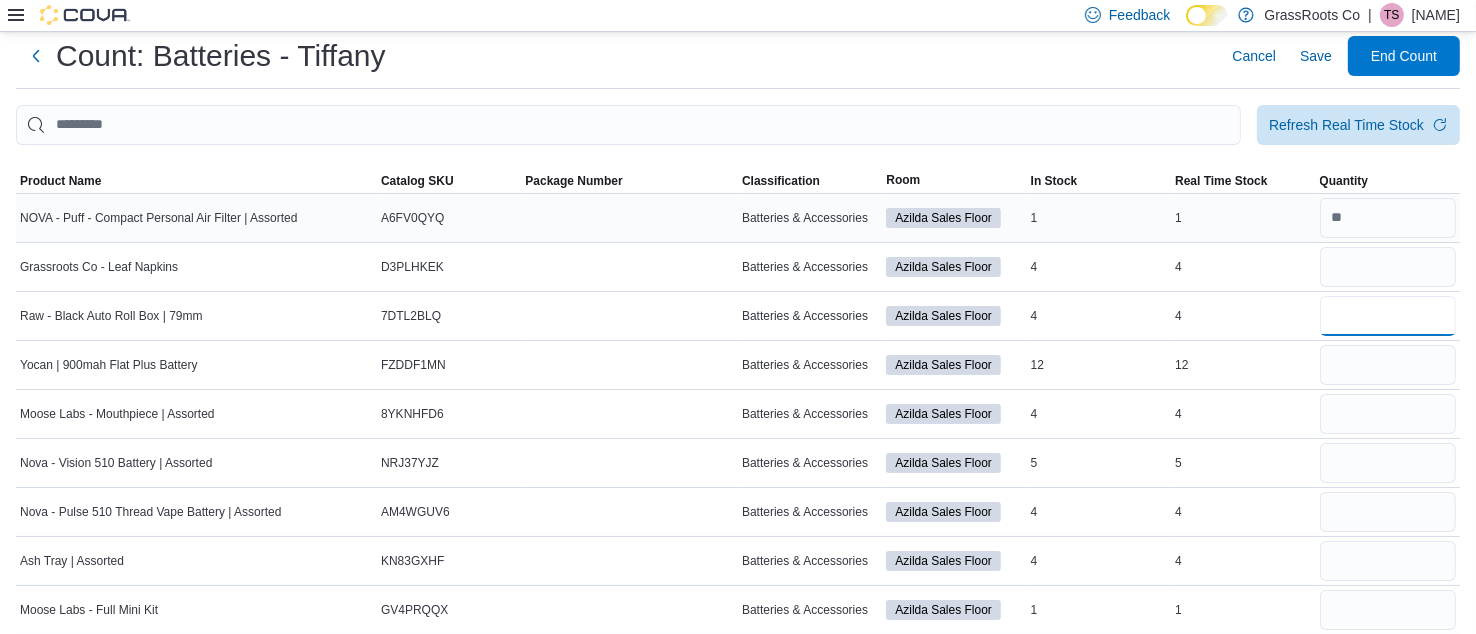 type 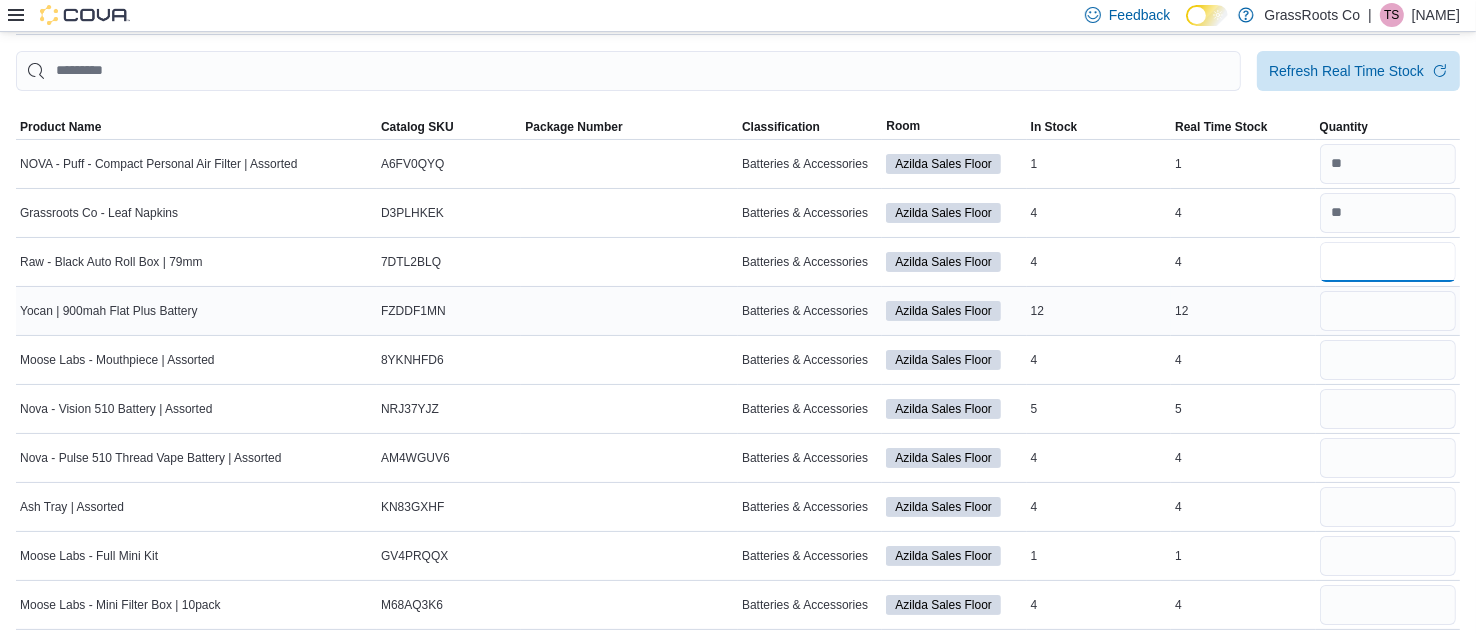 scroll, scrollTop: 110, scrollLeft: 0, axis: vertical 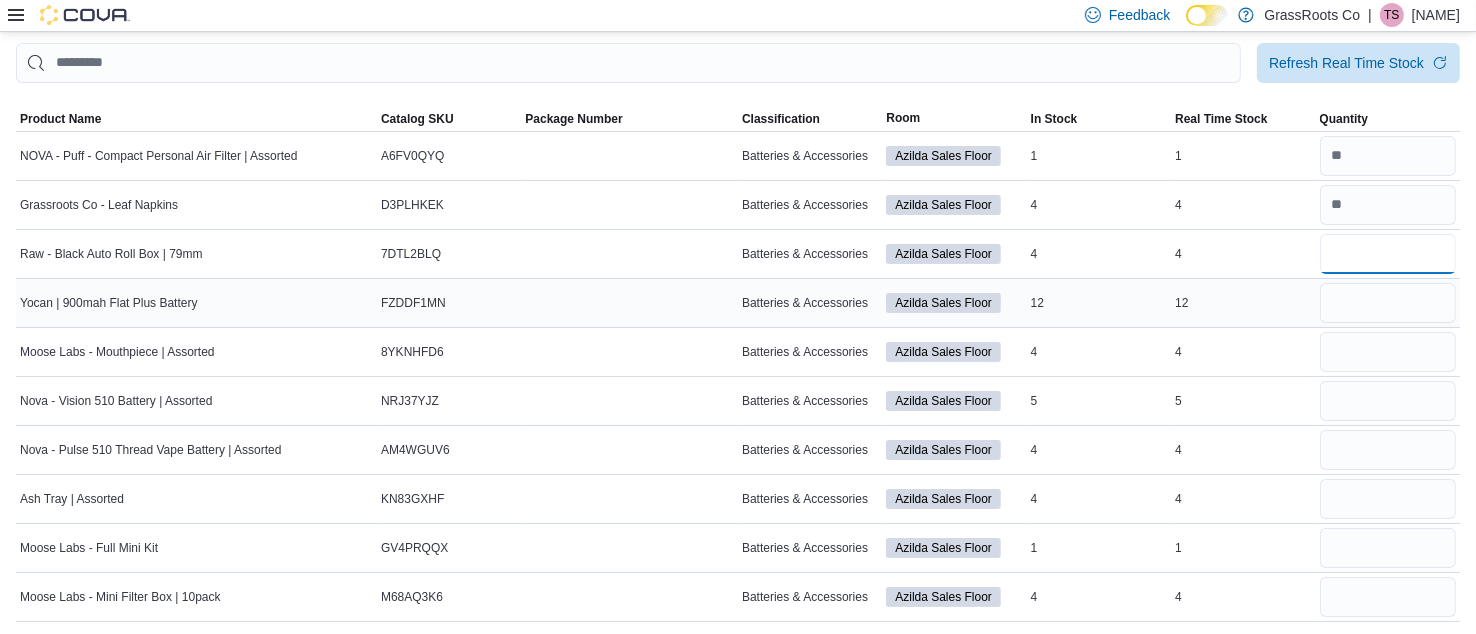 type on "*" 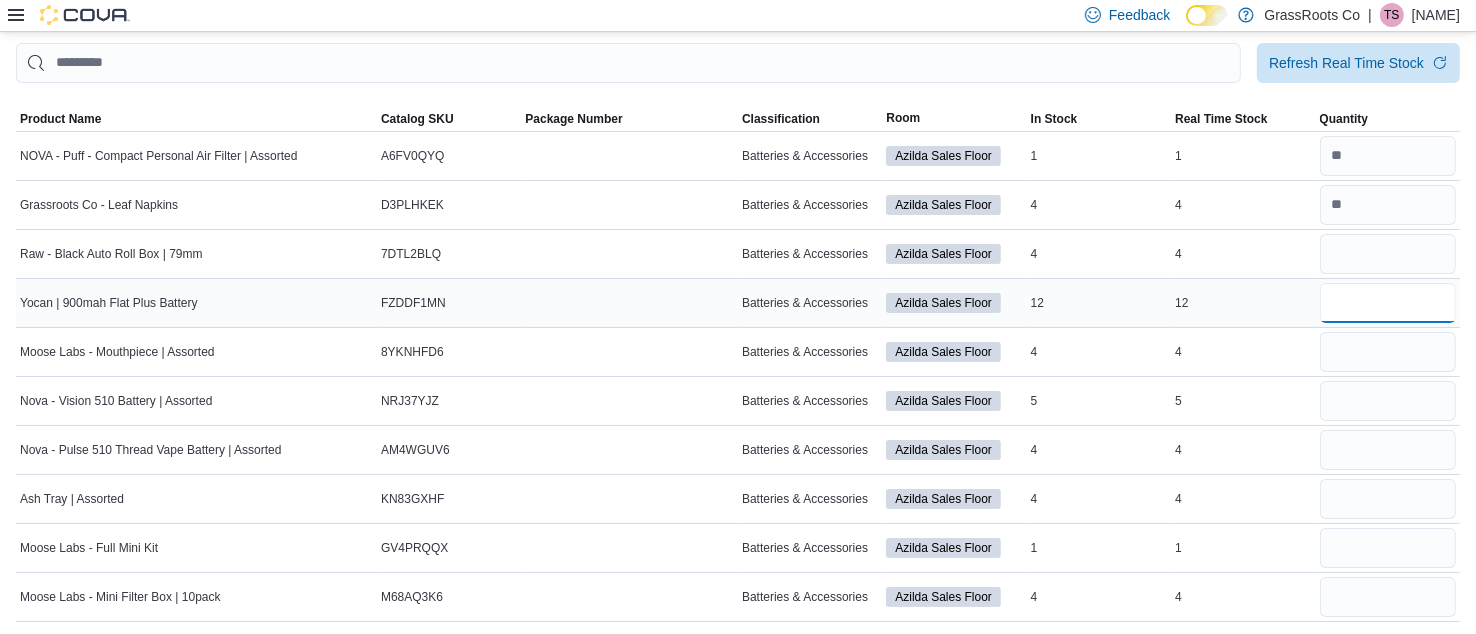 type 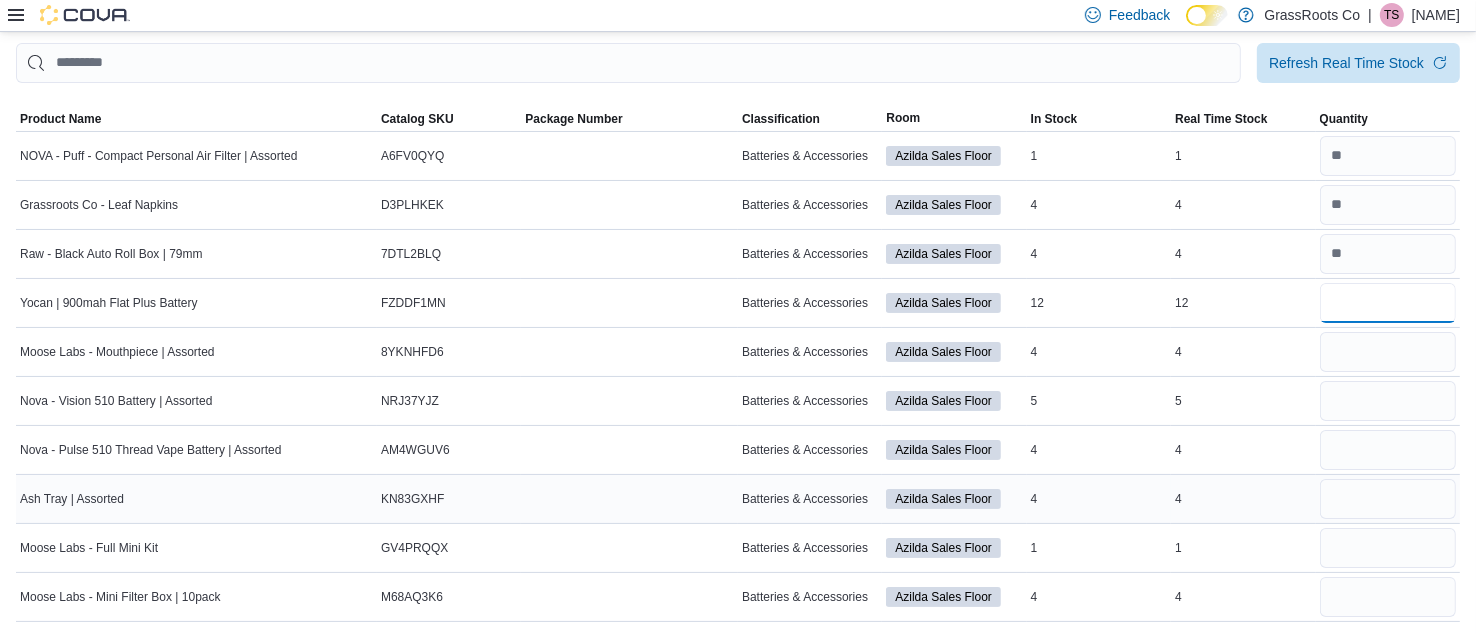 type on "*" 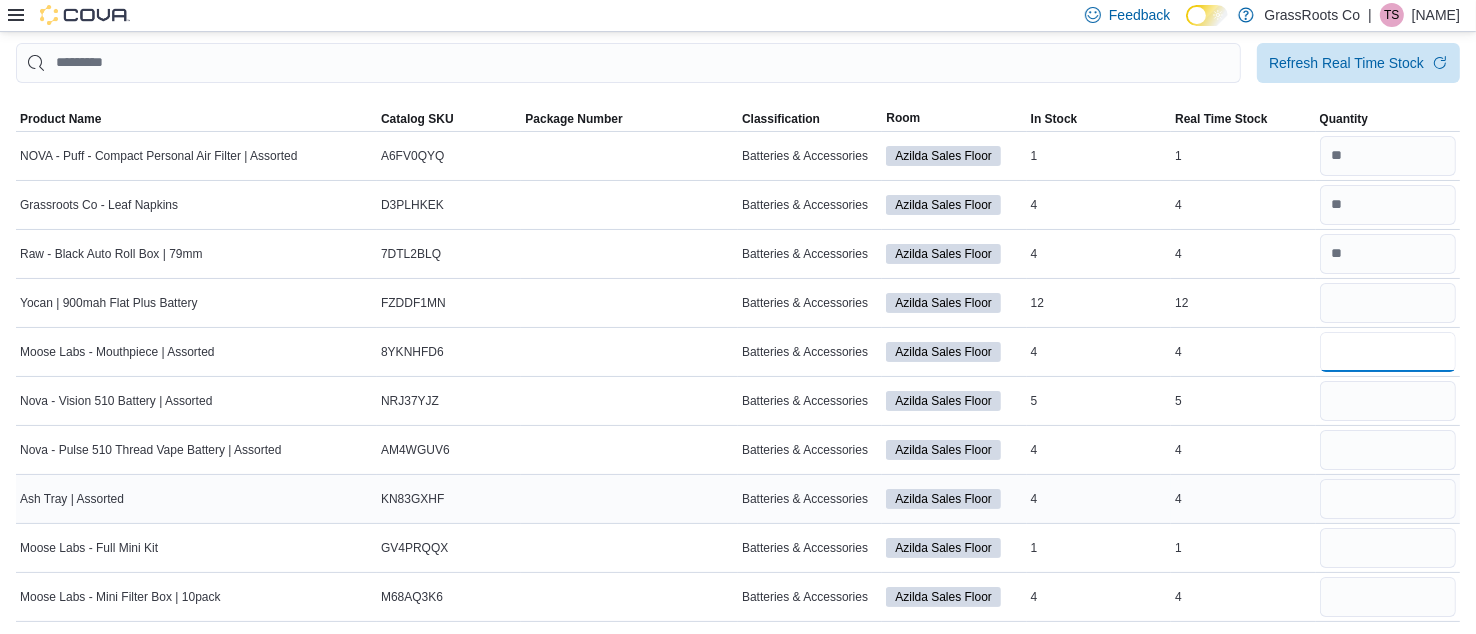 type 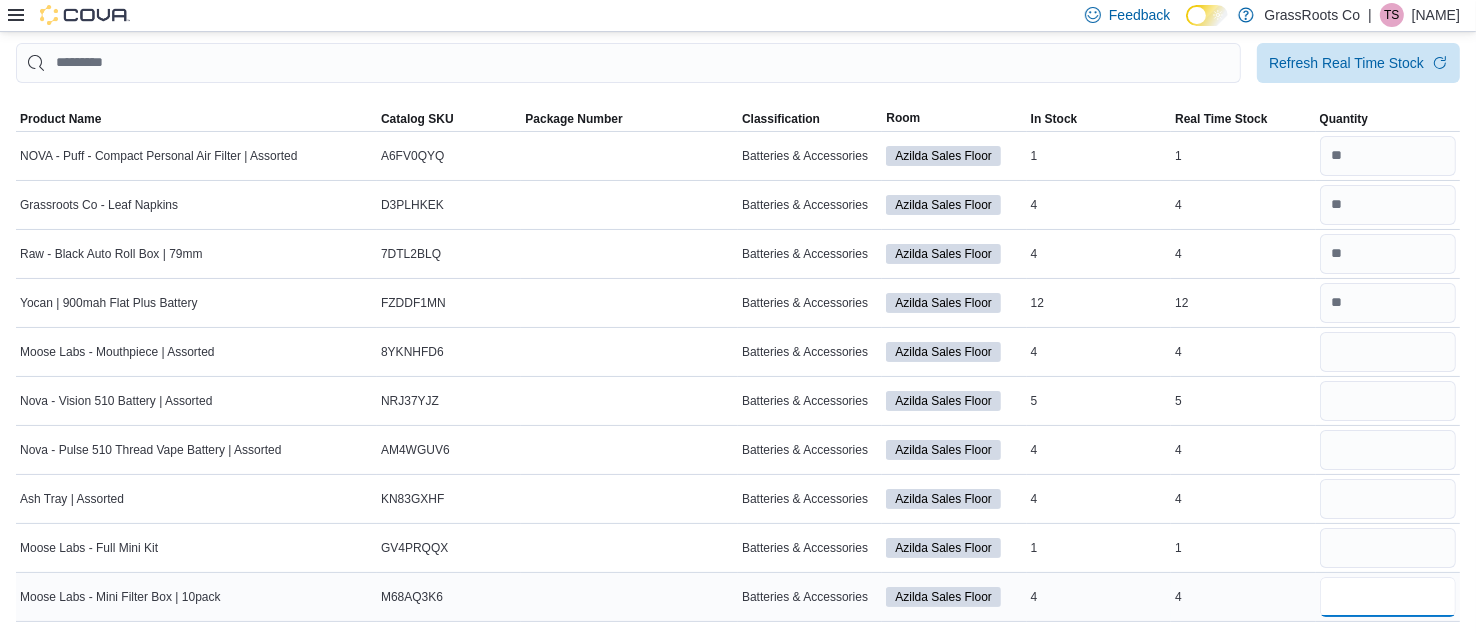 click at bounding box center (1388, 597) 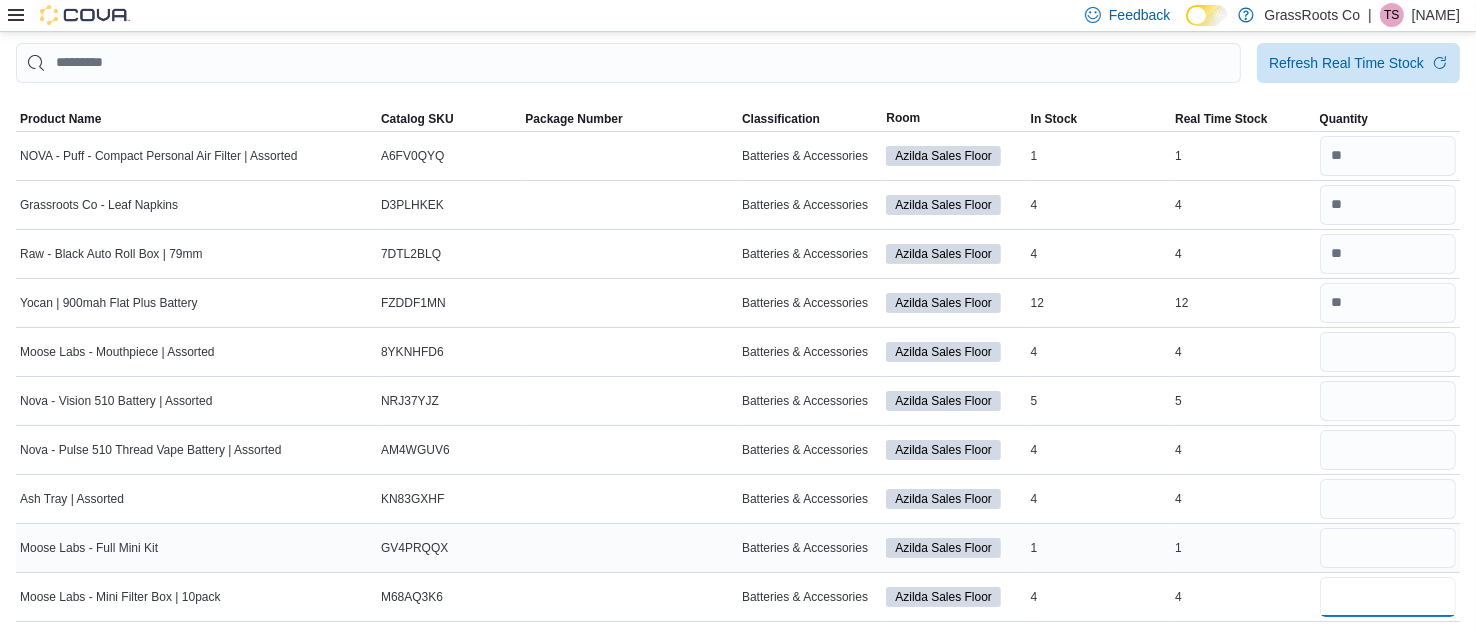type on "*" 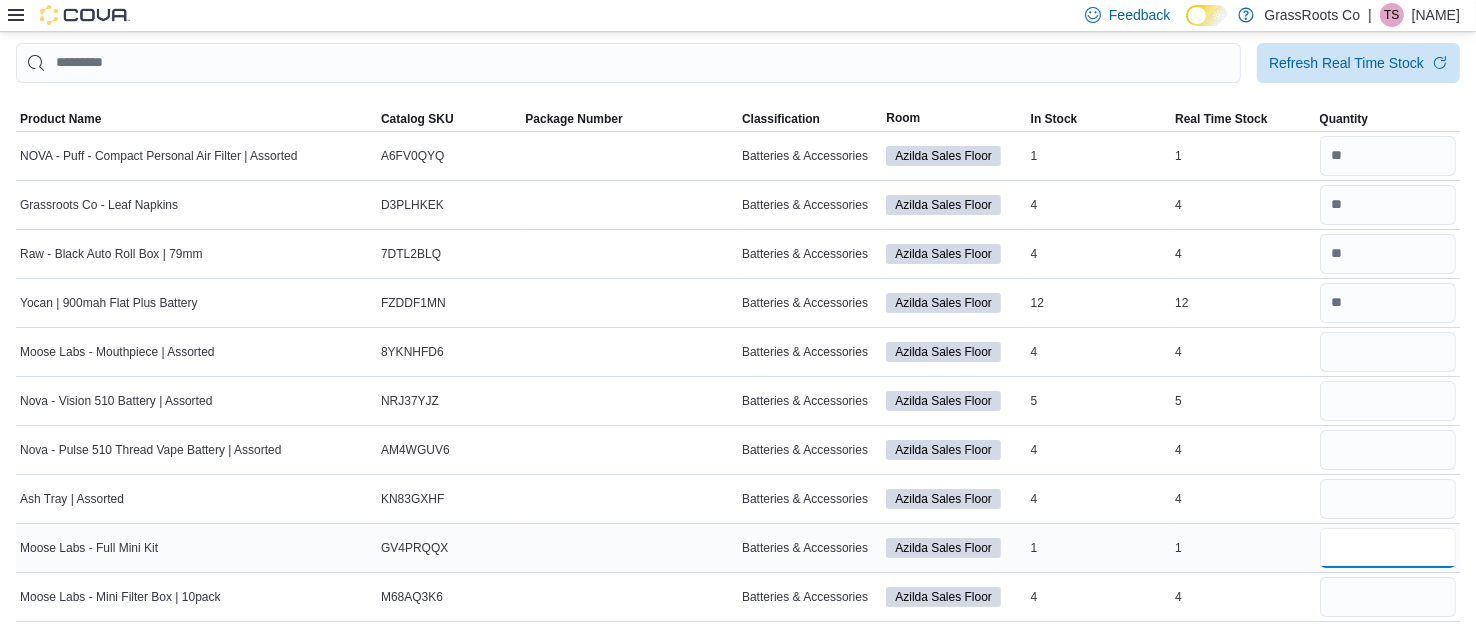 type 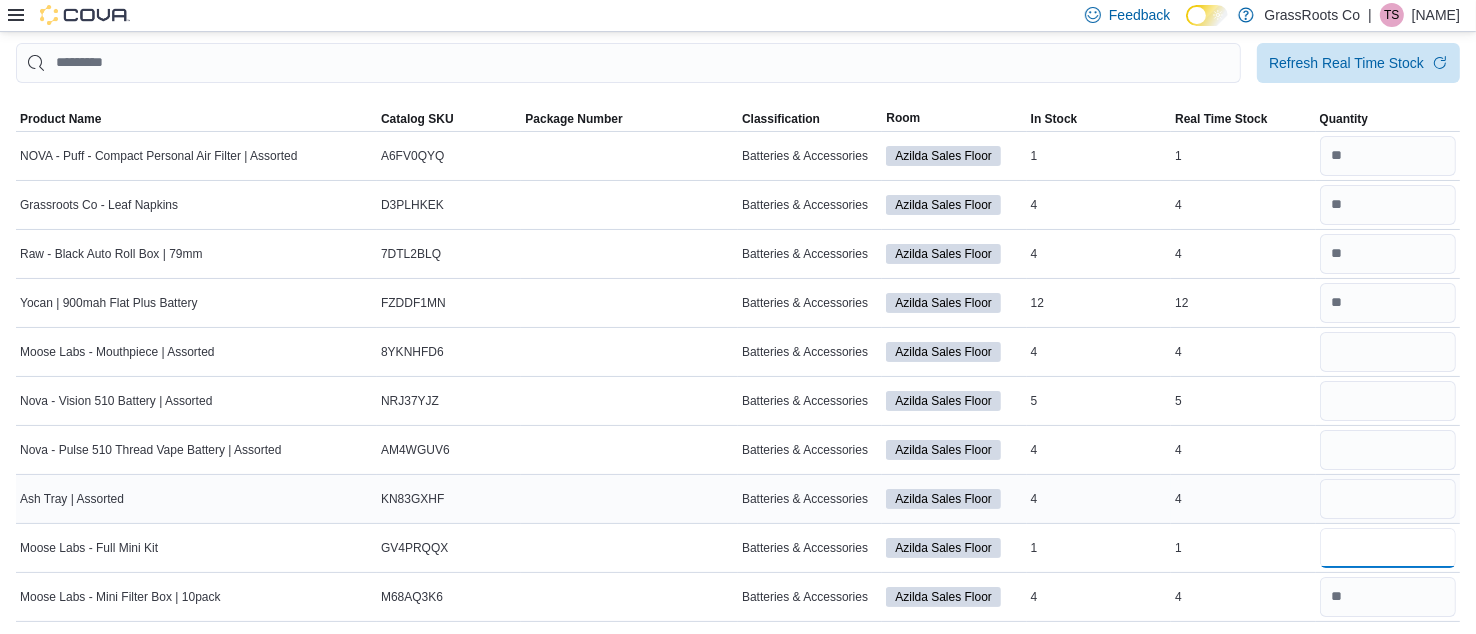 type on "*" 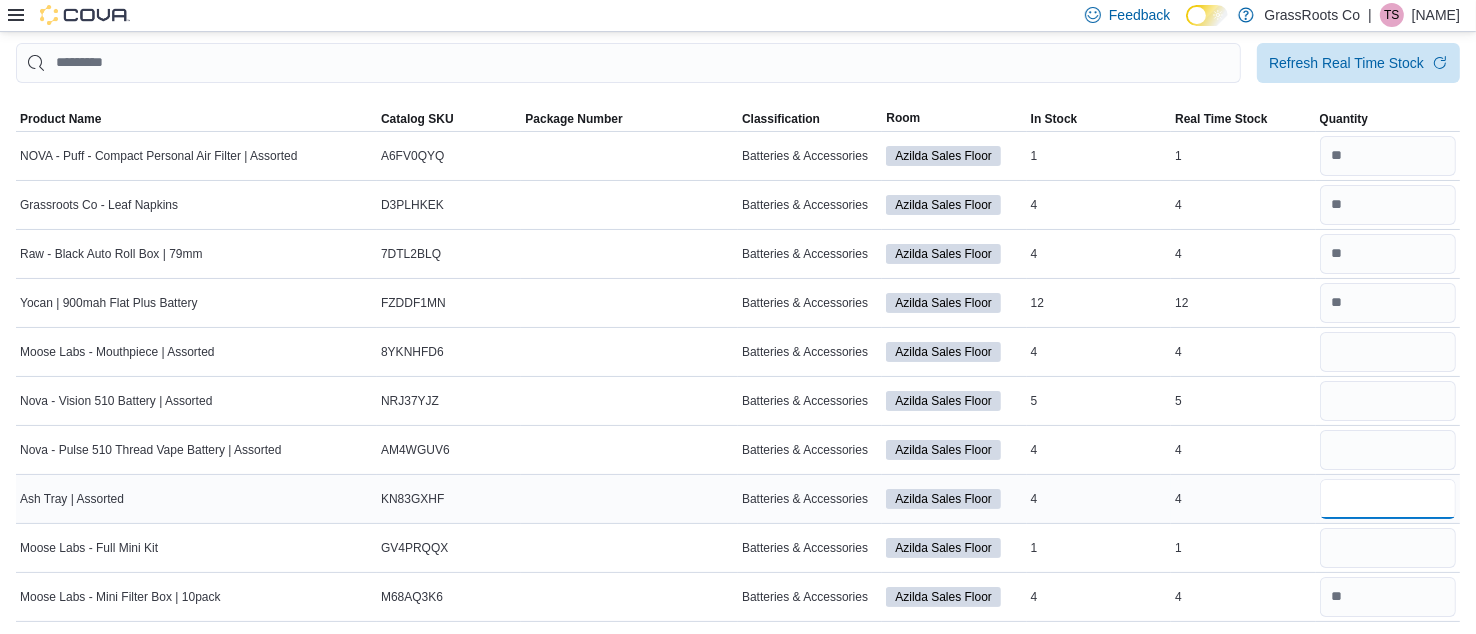 type 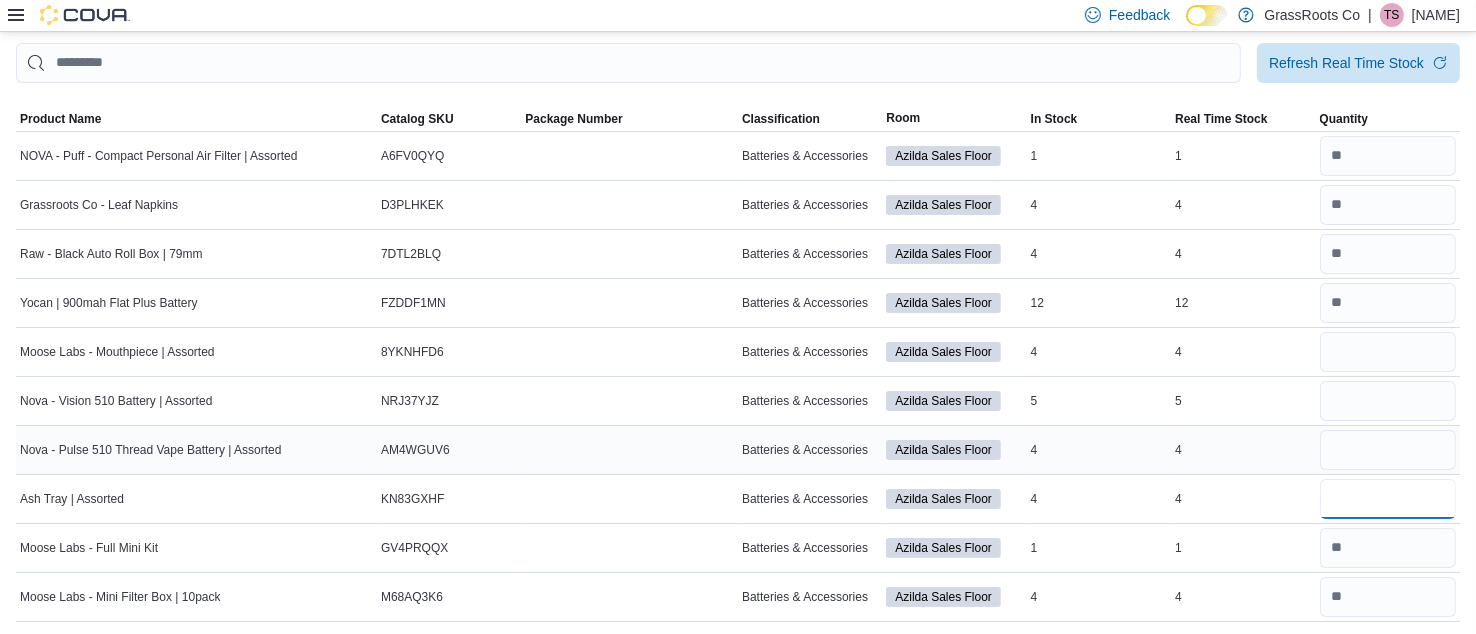 type on "*" 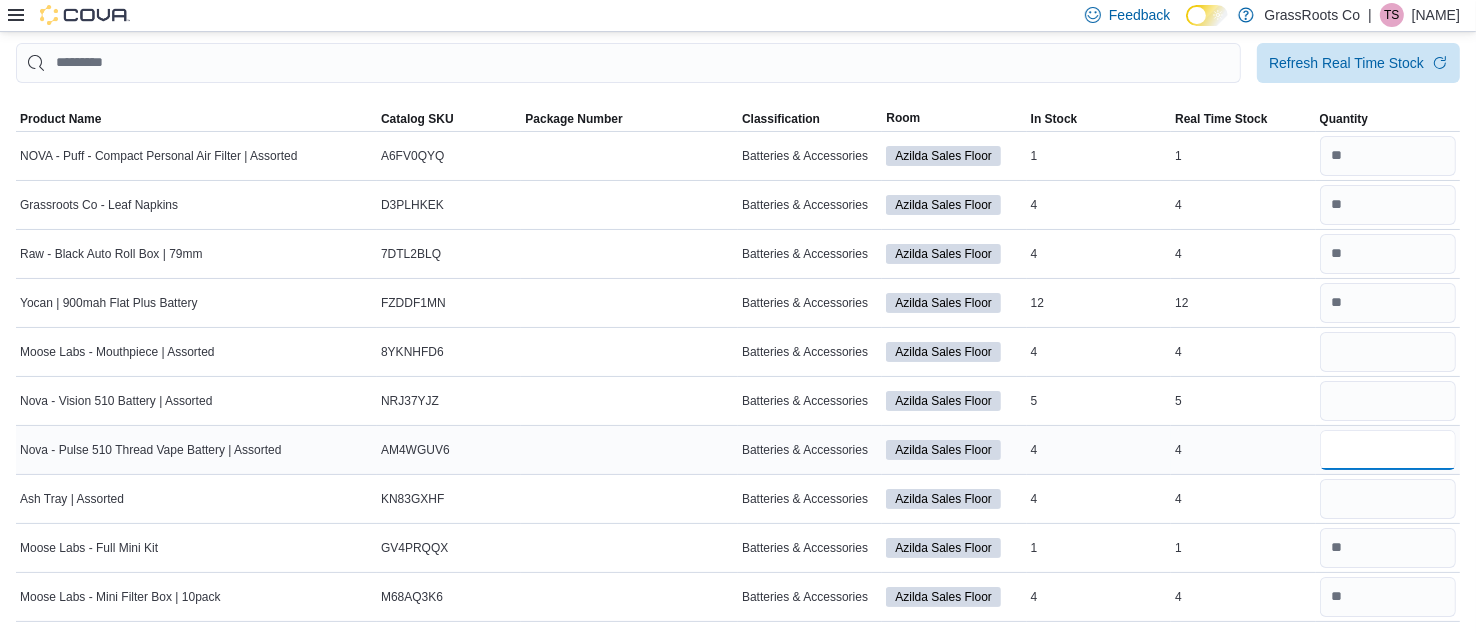 type 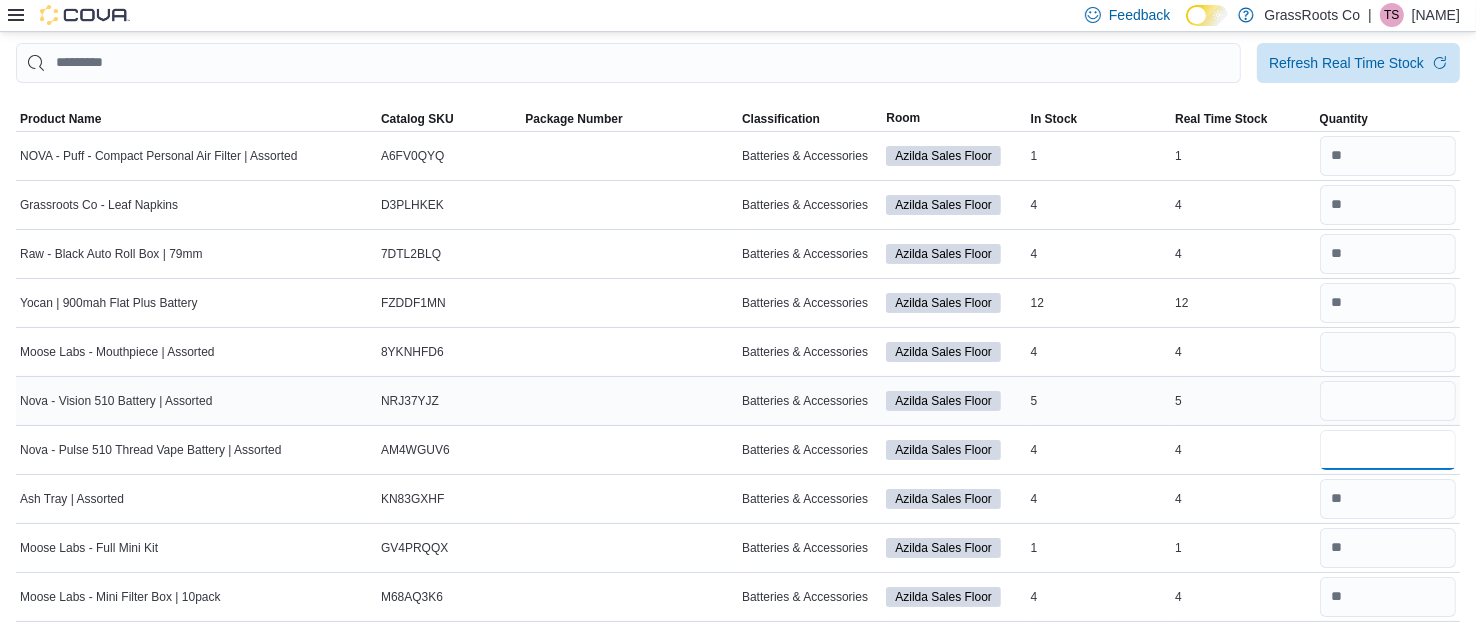 type on "*" 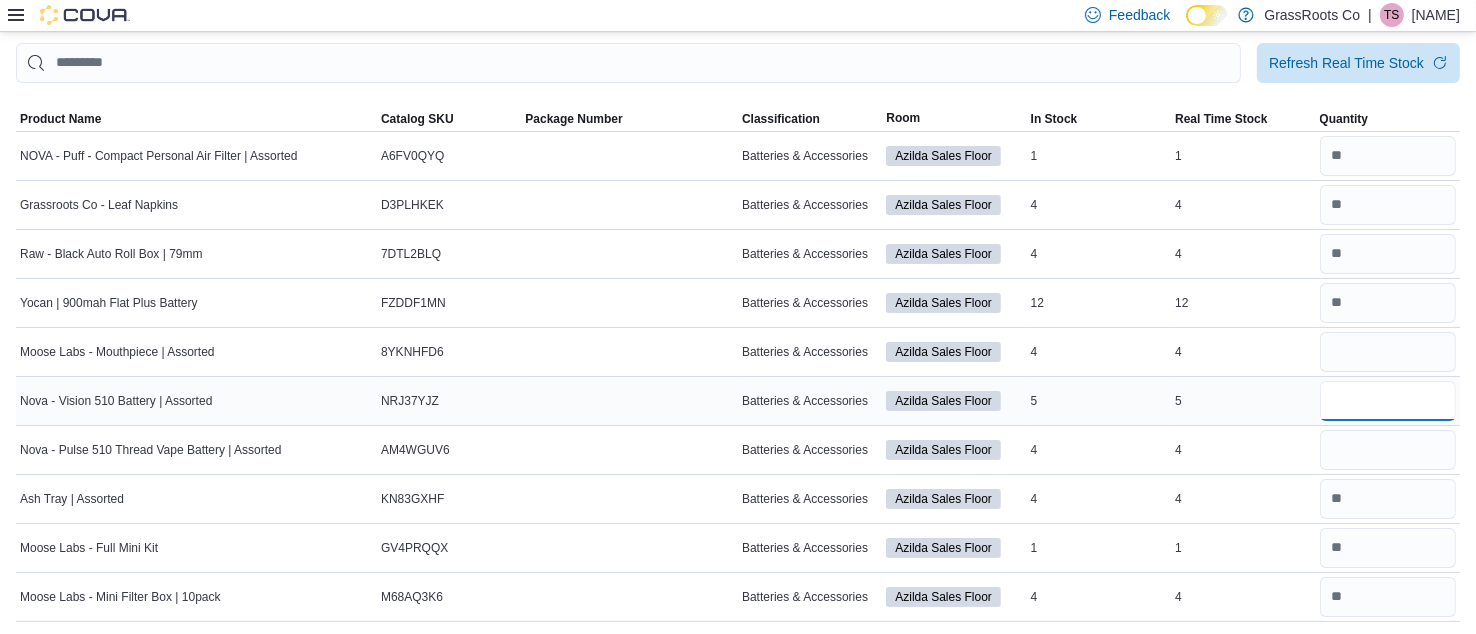 type 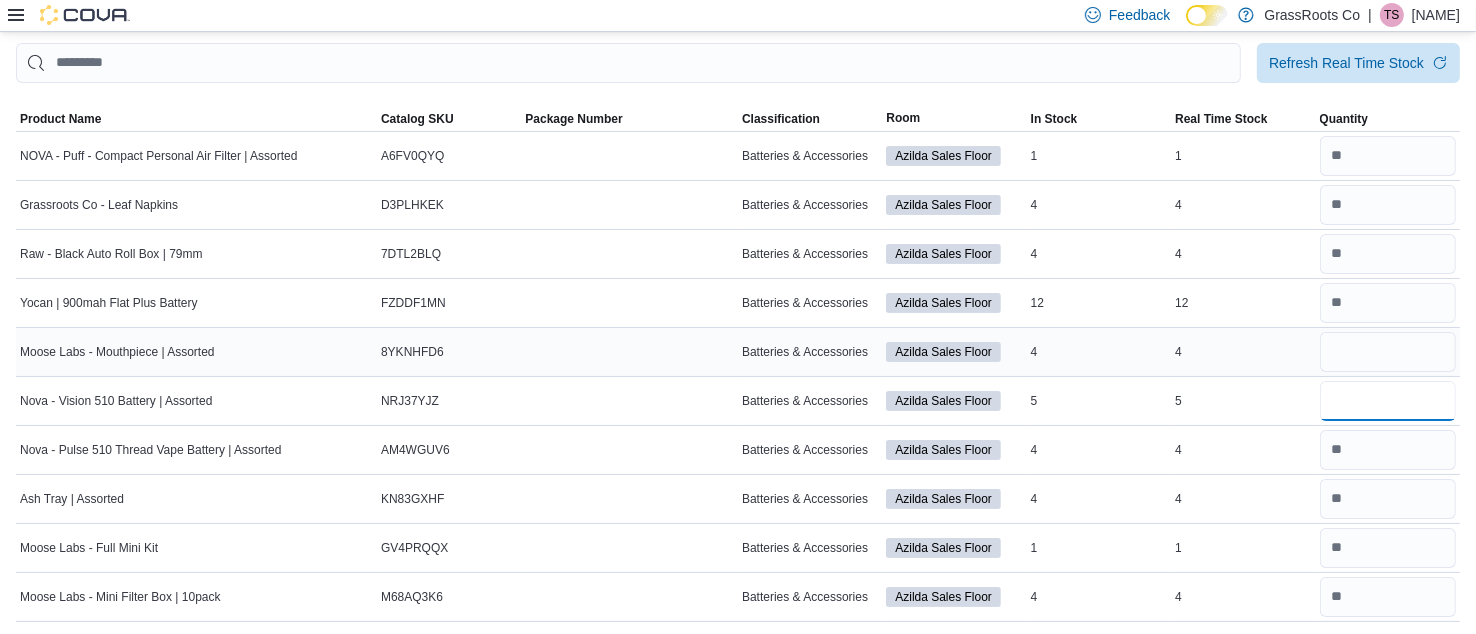 type on "*" 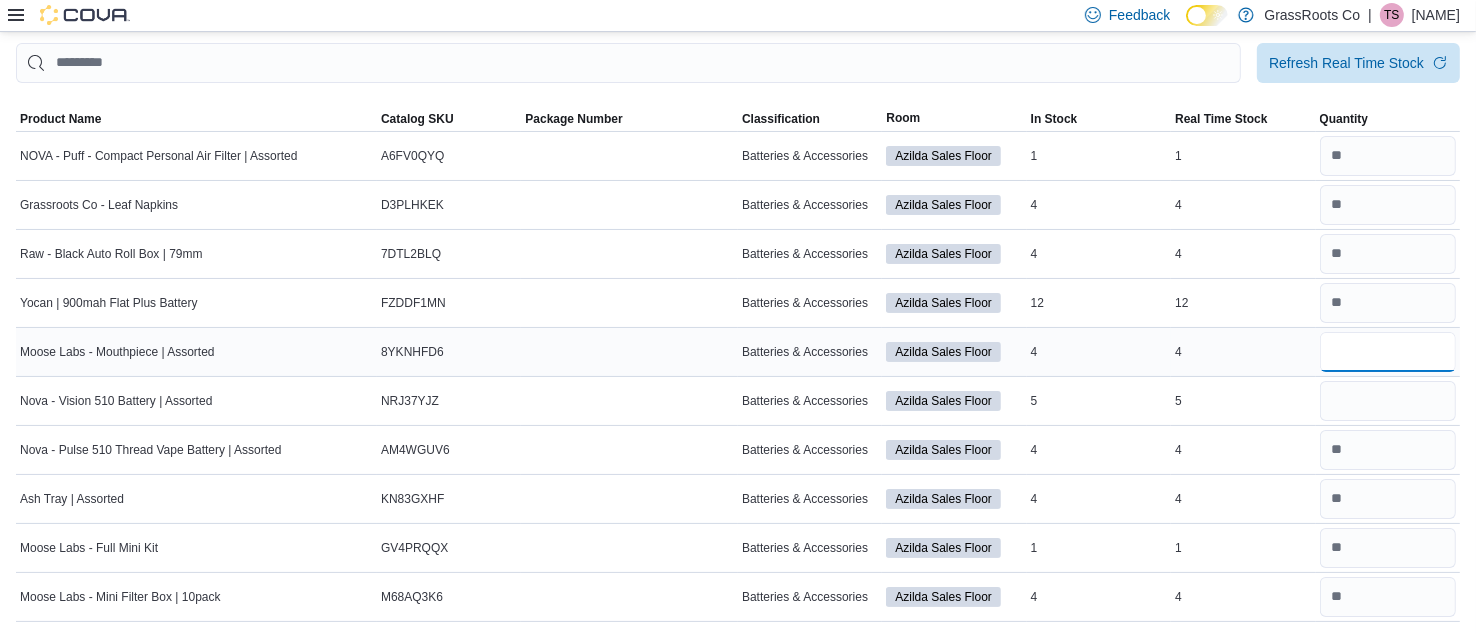 type 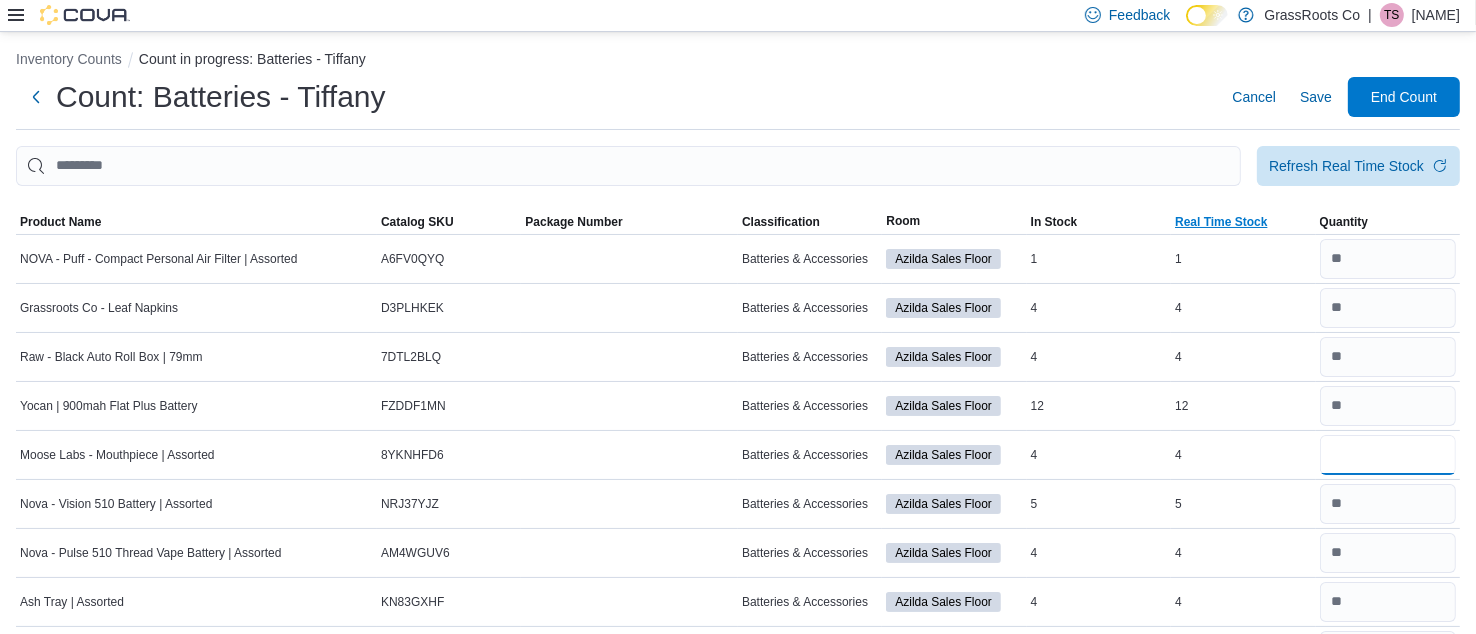 scroll, scrollTop: 3, scrollLeft: 0, axis: vertical 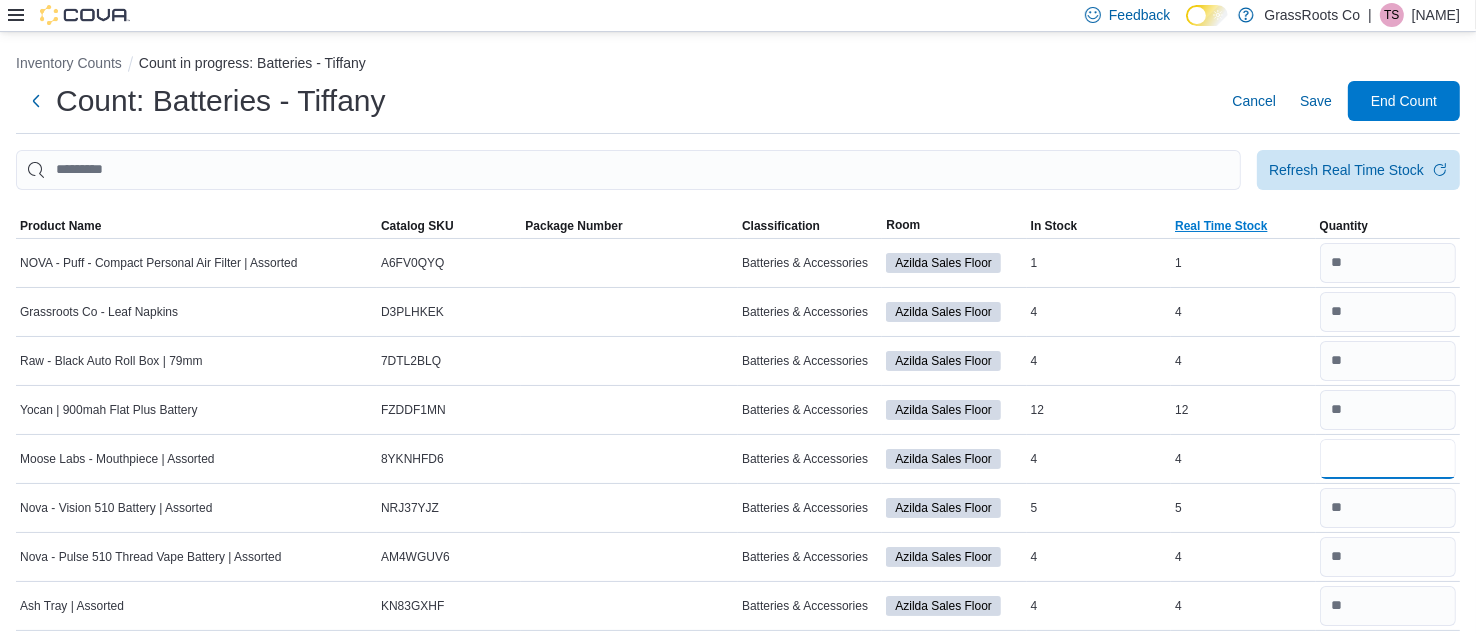 type on "*" 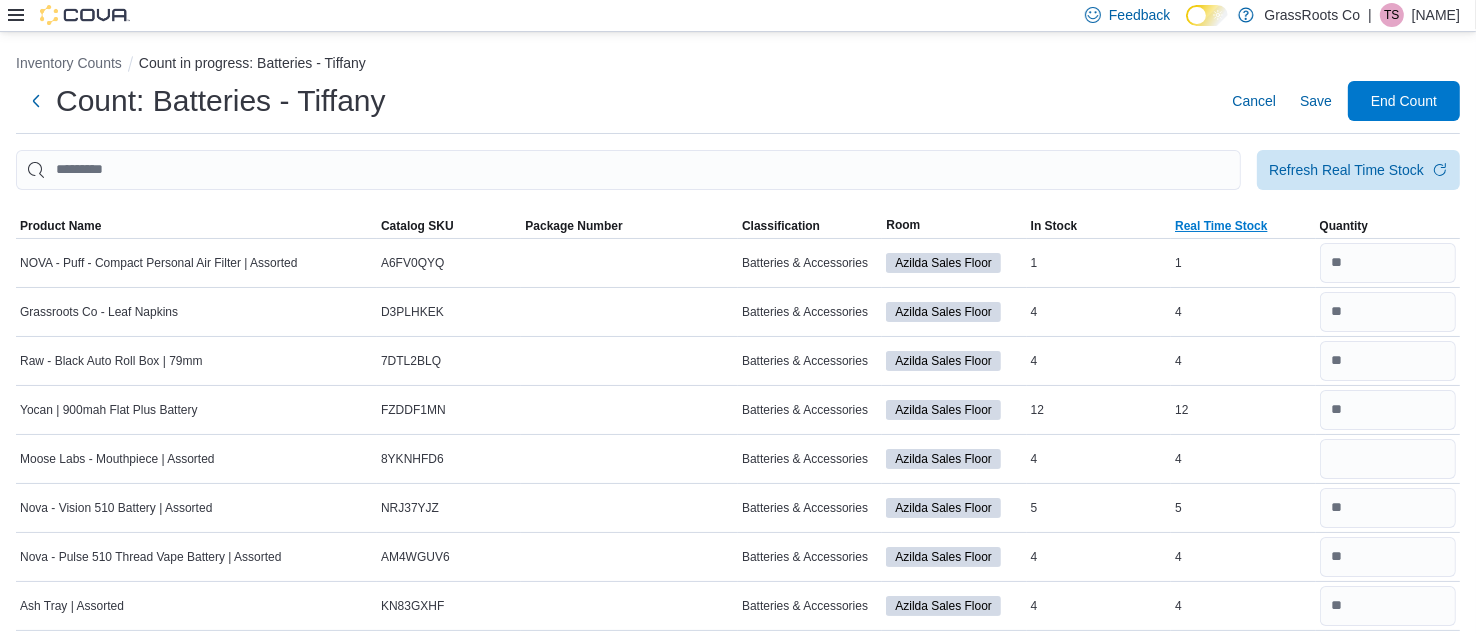 type 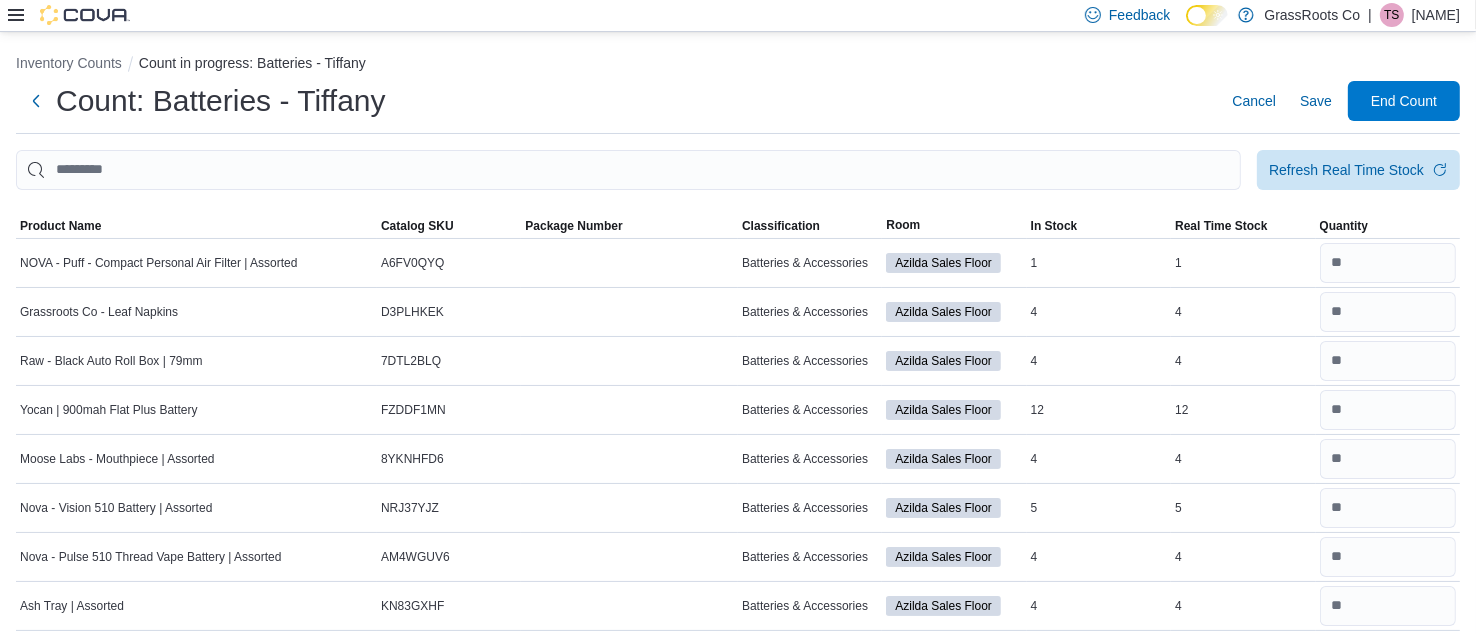 scroll, scrollTop: 0, scrollLeft: 0, axis: both 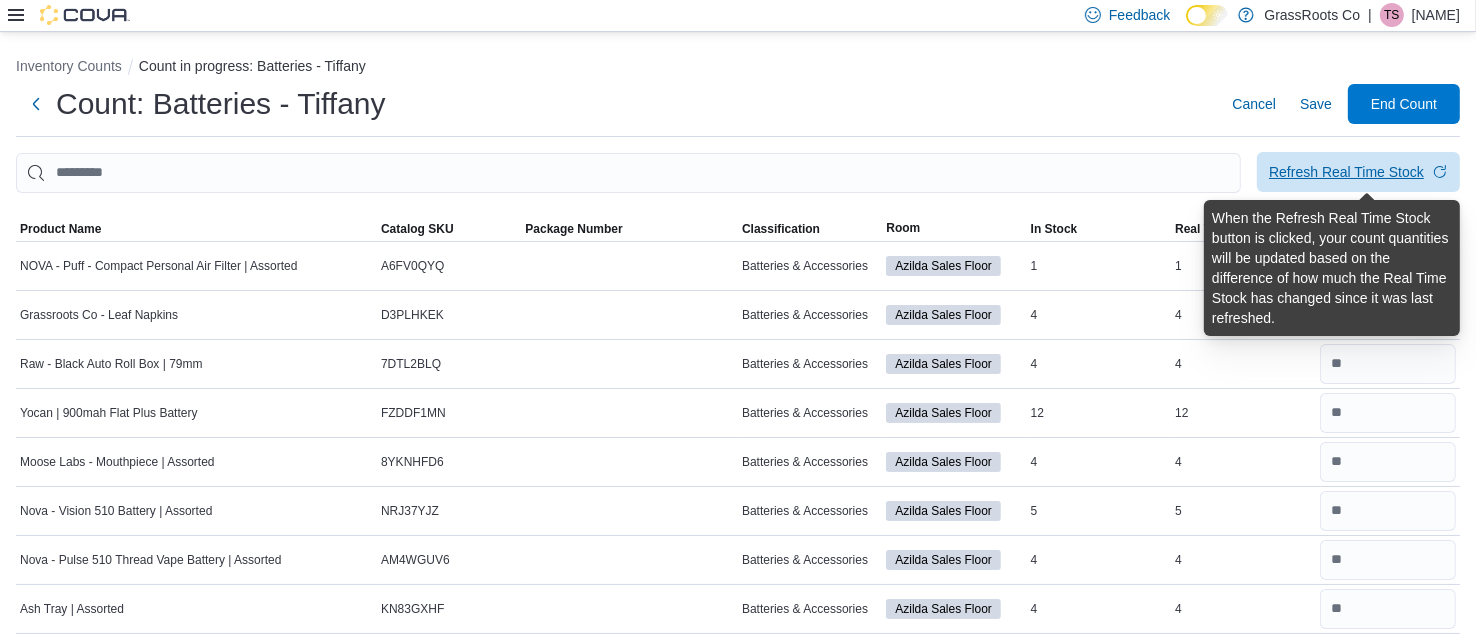 click on "Refresh Real Time Stock" at bounding box center [1346, 172] 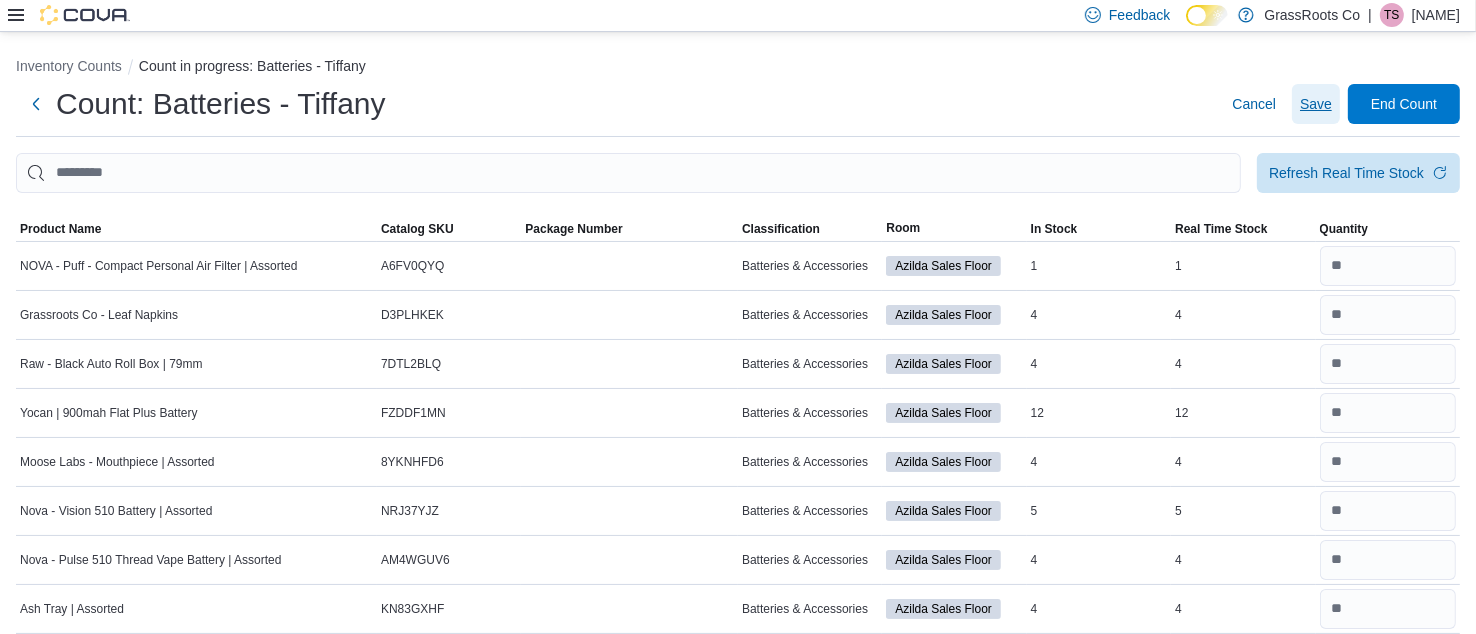 click on "Save" at bounding box center (1316, 104) 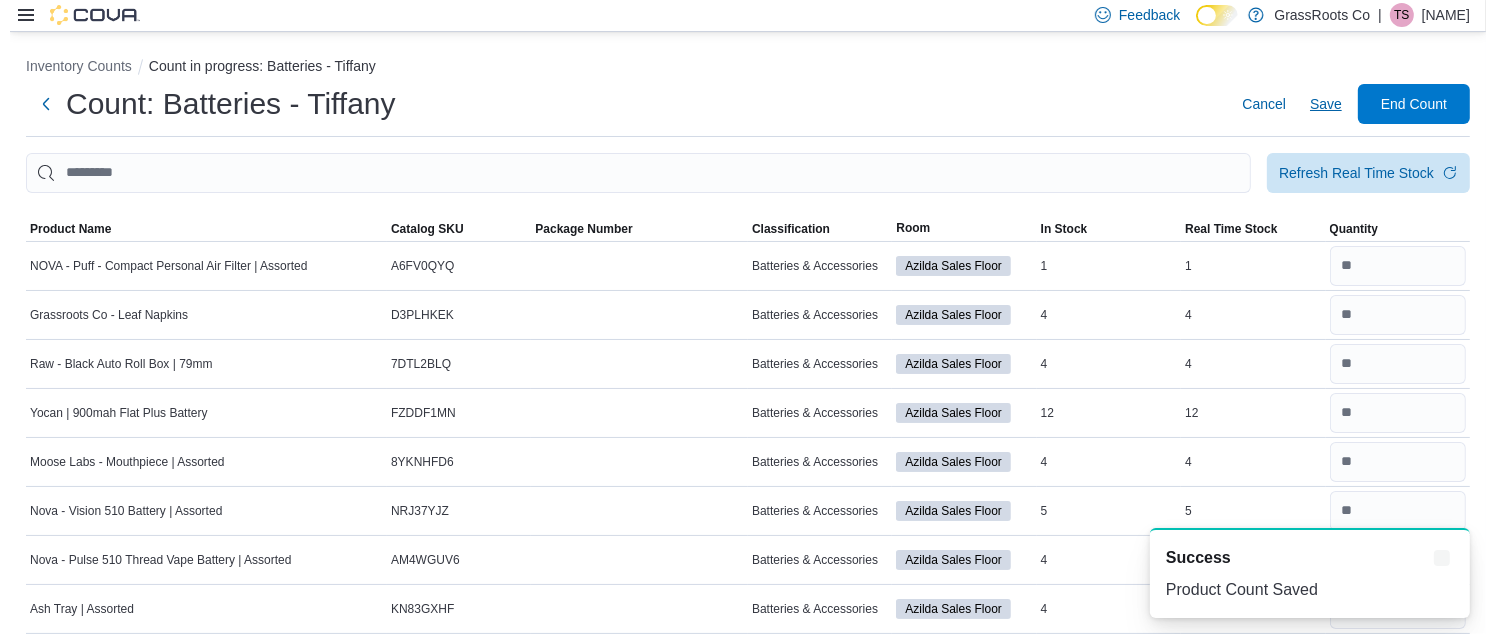 scroll, scrollTop: 0, scrollLeft: 0, axis: both 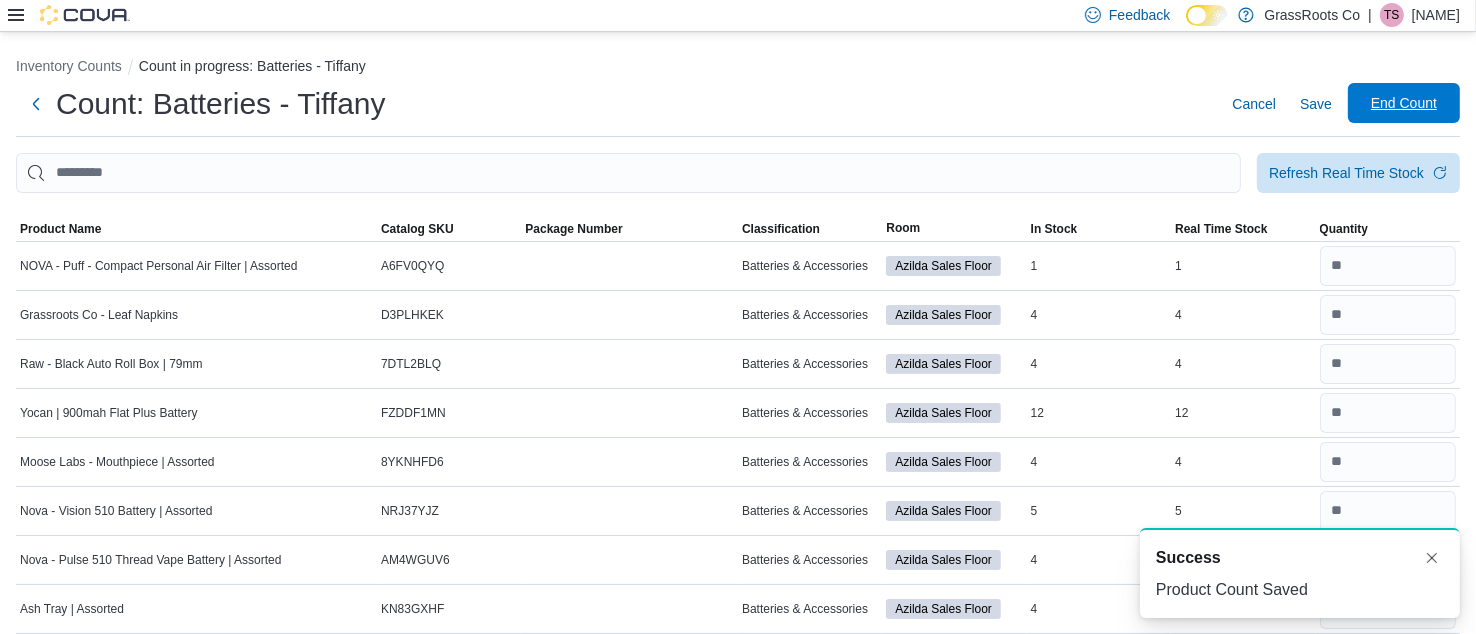 click on "End Count" at bounding box center [1404, 103] 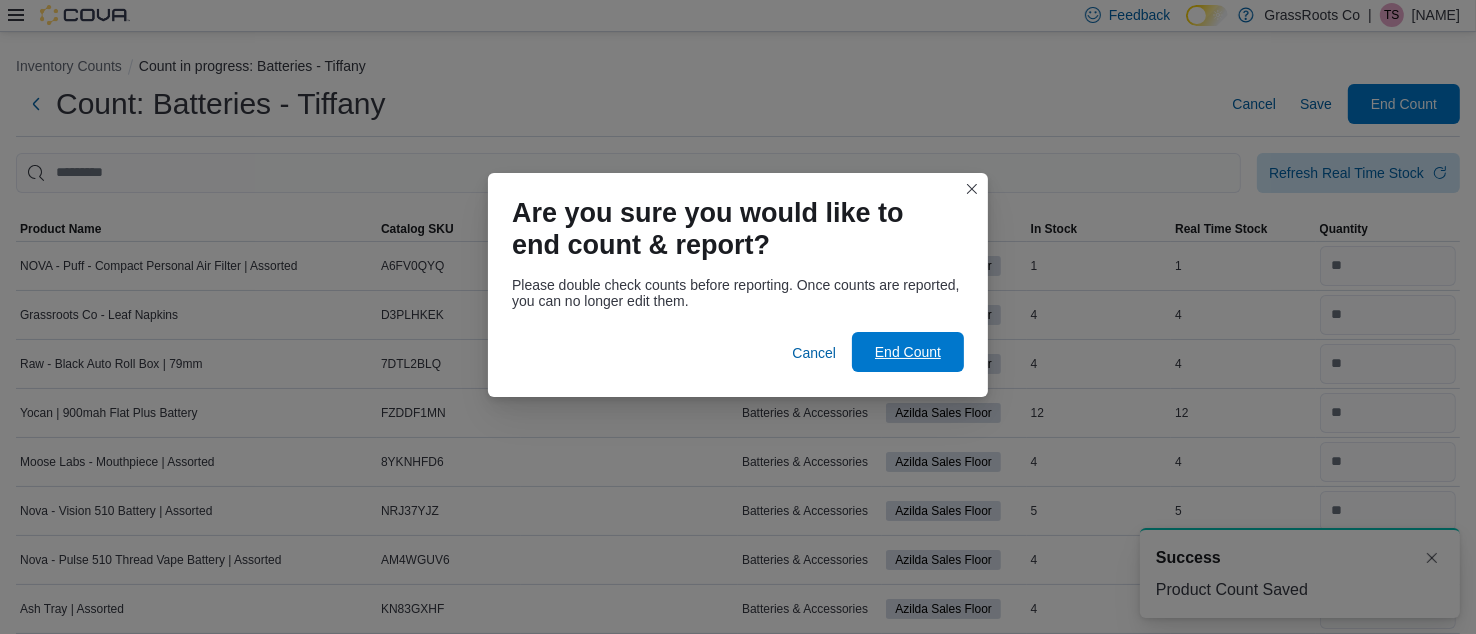 click on "End Count" at bounding box center [908, 352] 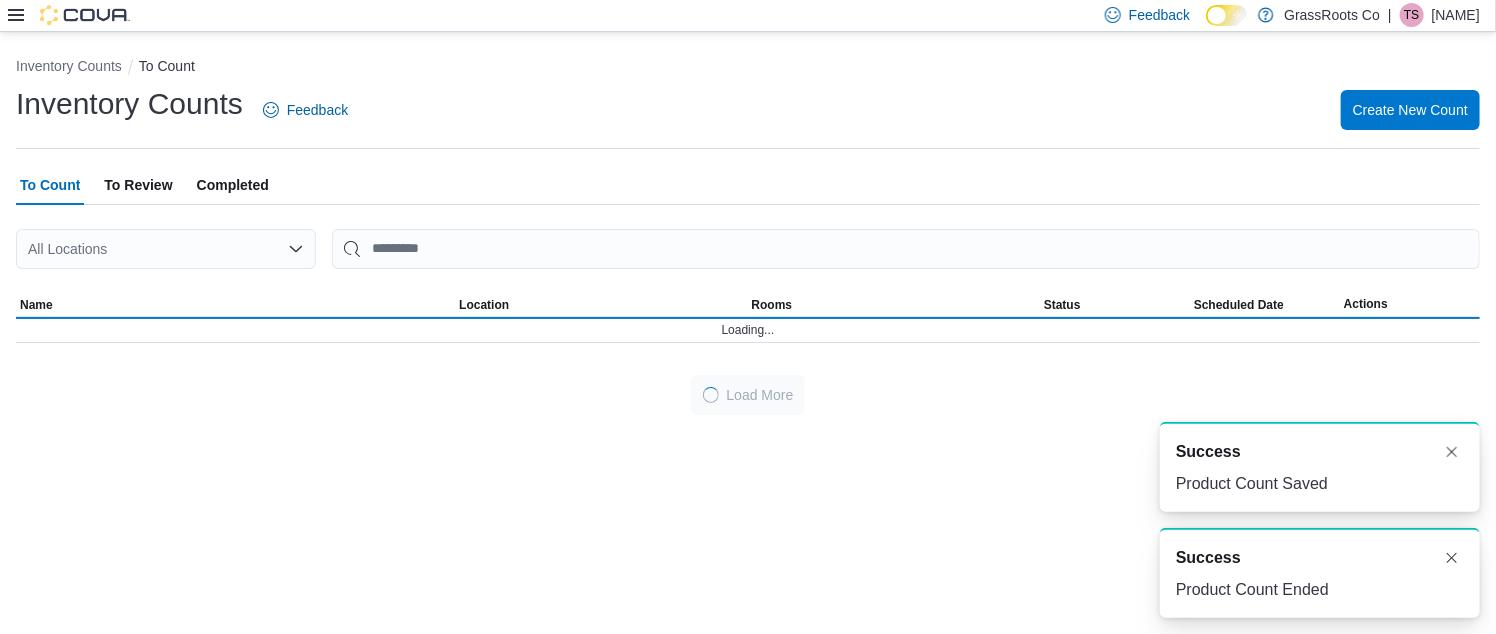 scroll, scrollTop: 0, scrollLeft: 0, axis: both 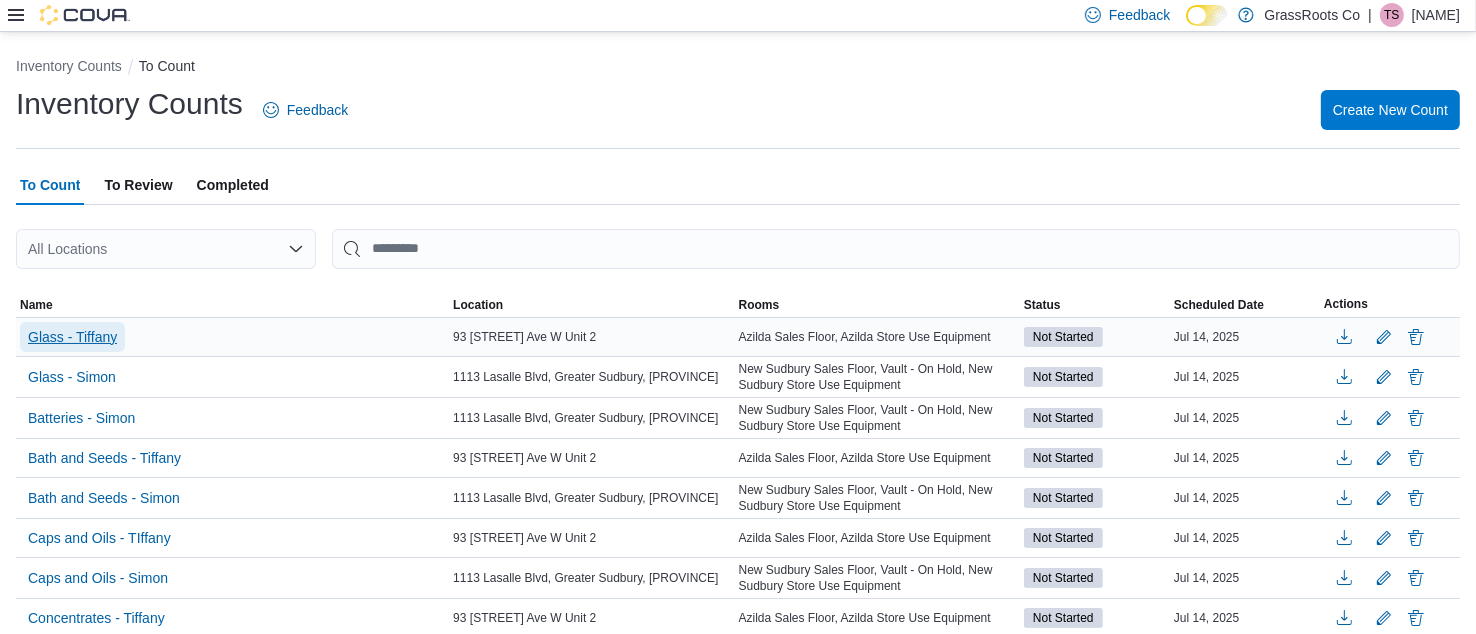 click on "Glass - Tiffany" at bounding box center (72, 337) 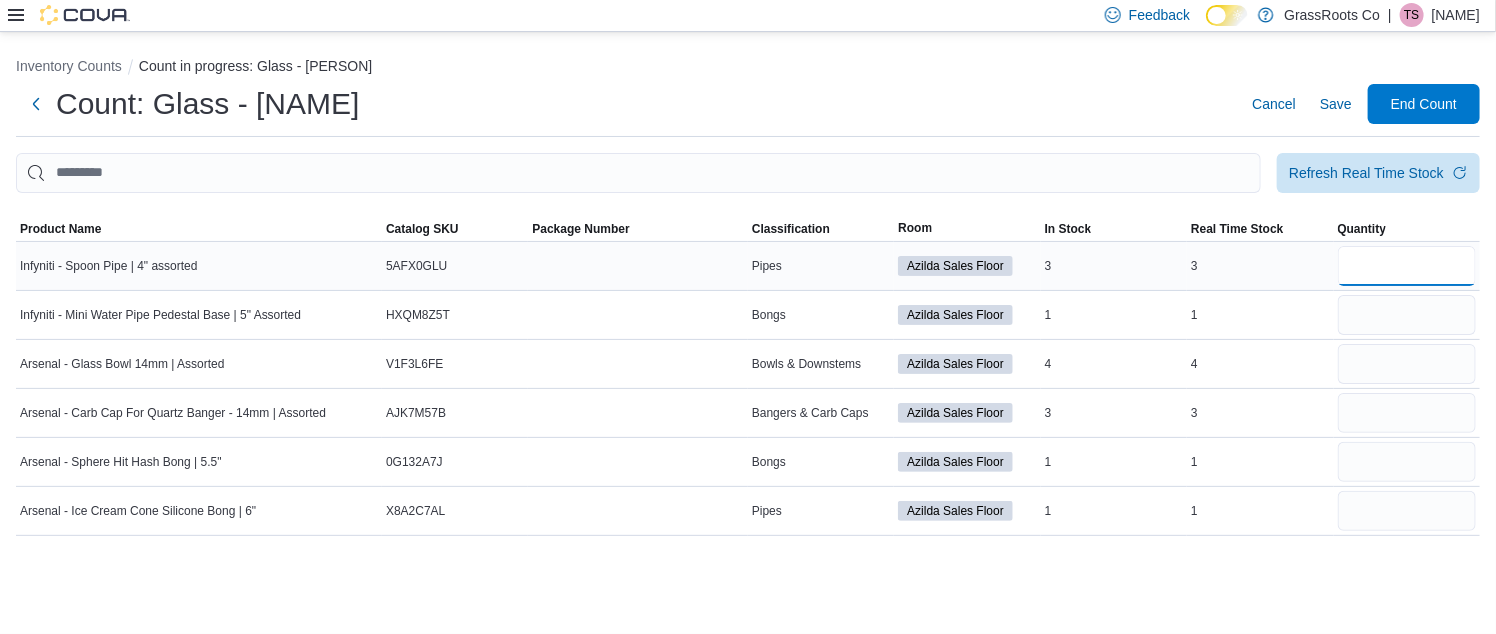 click at bounding box center (1407, 266) 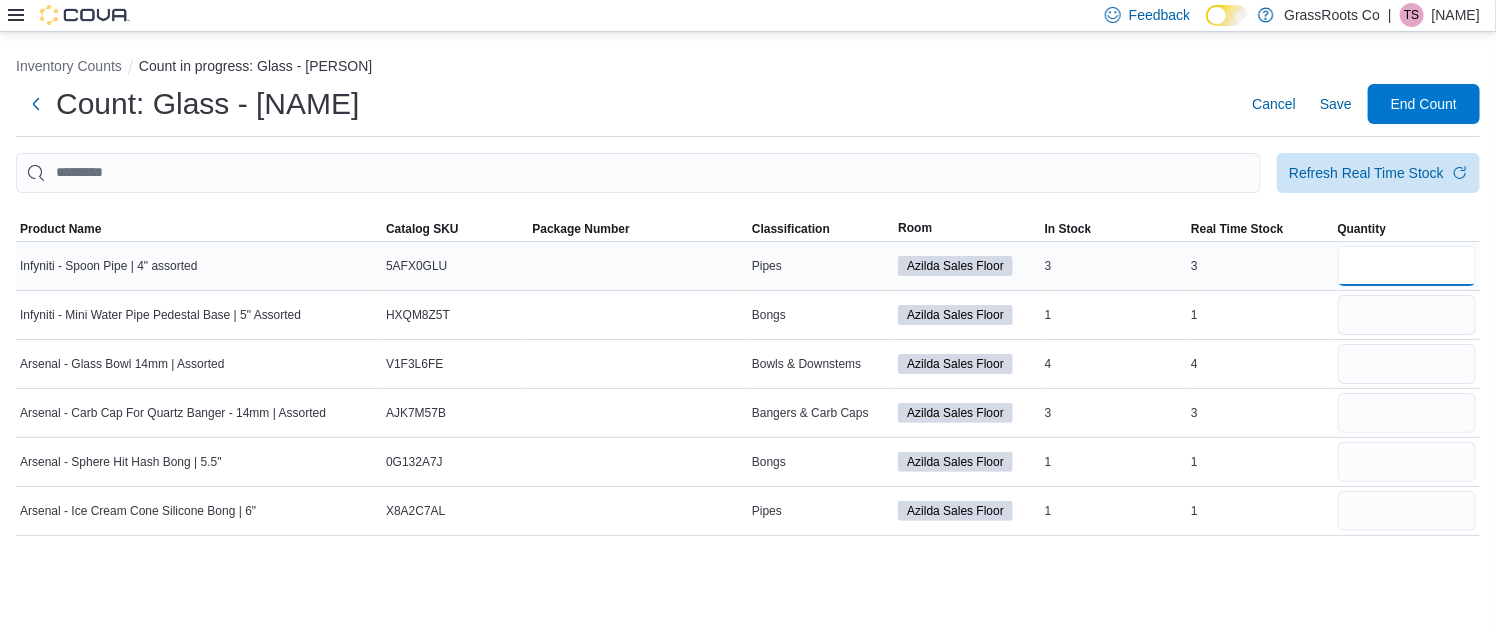 type on "*" 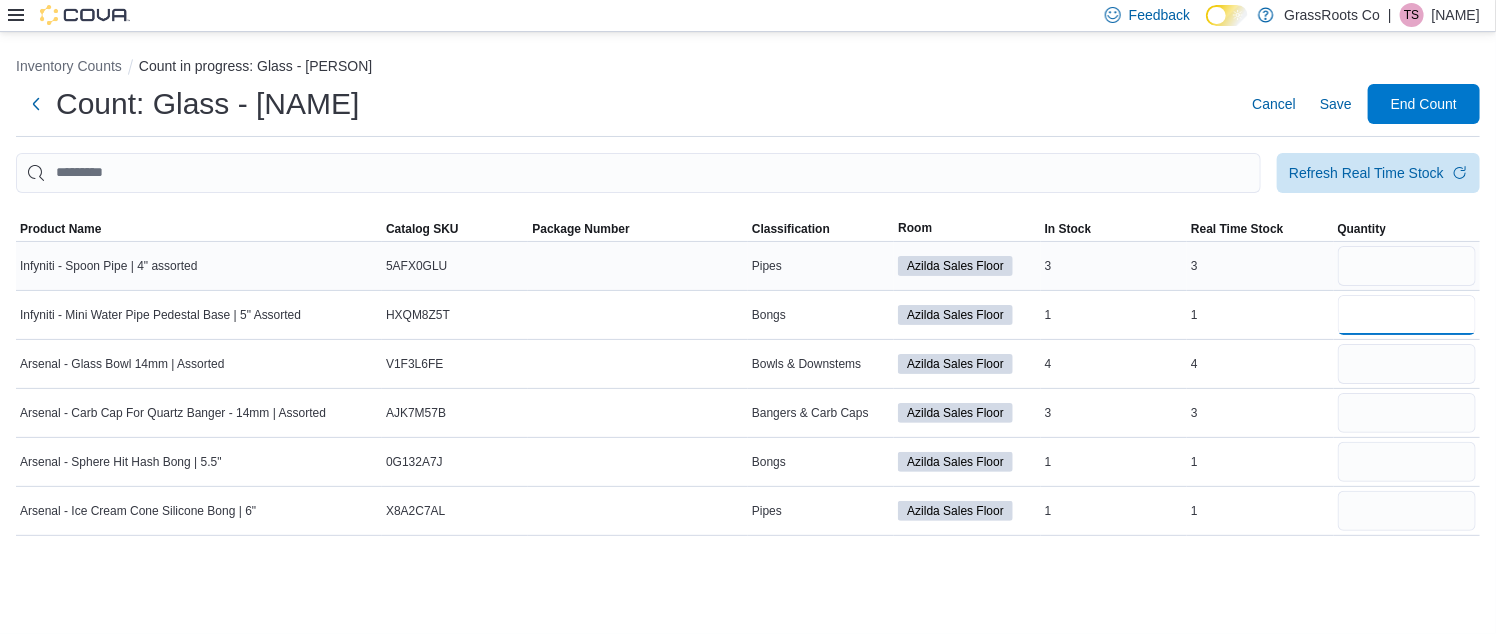 type 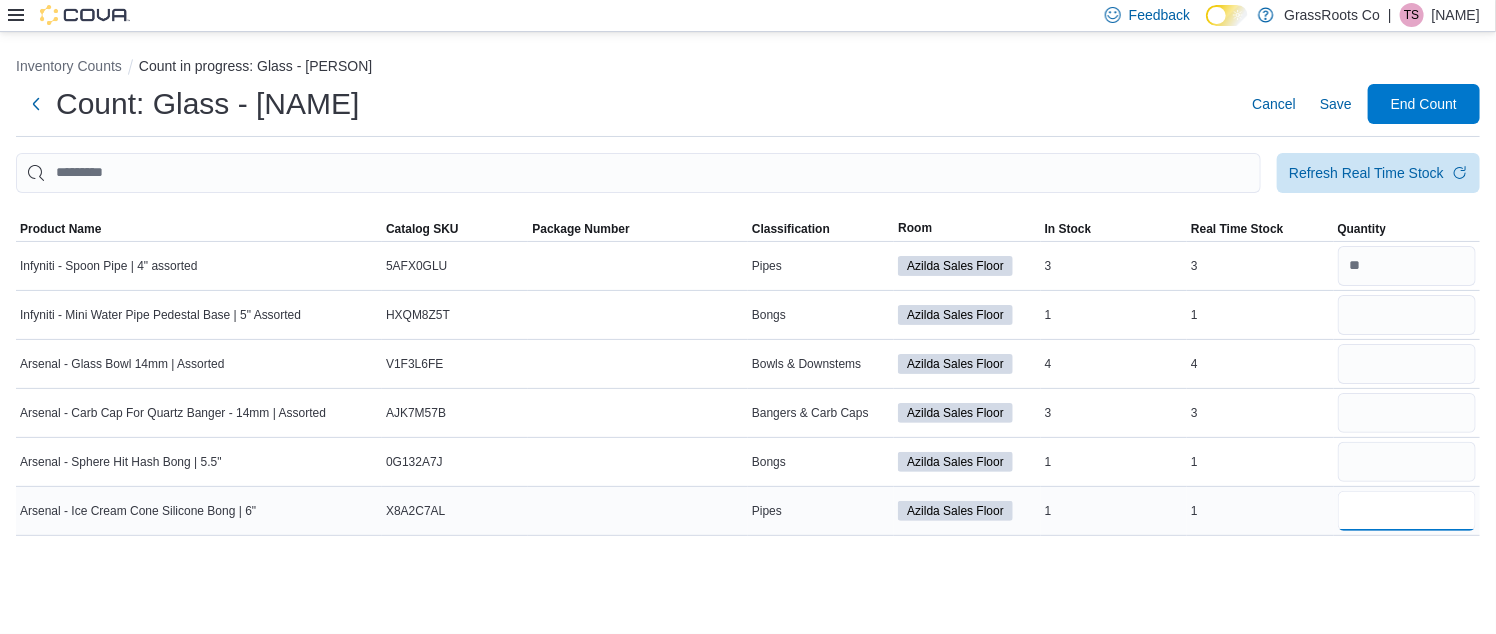 click at bounding box center [1407, 511] 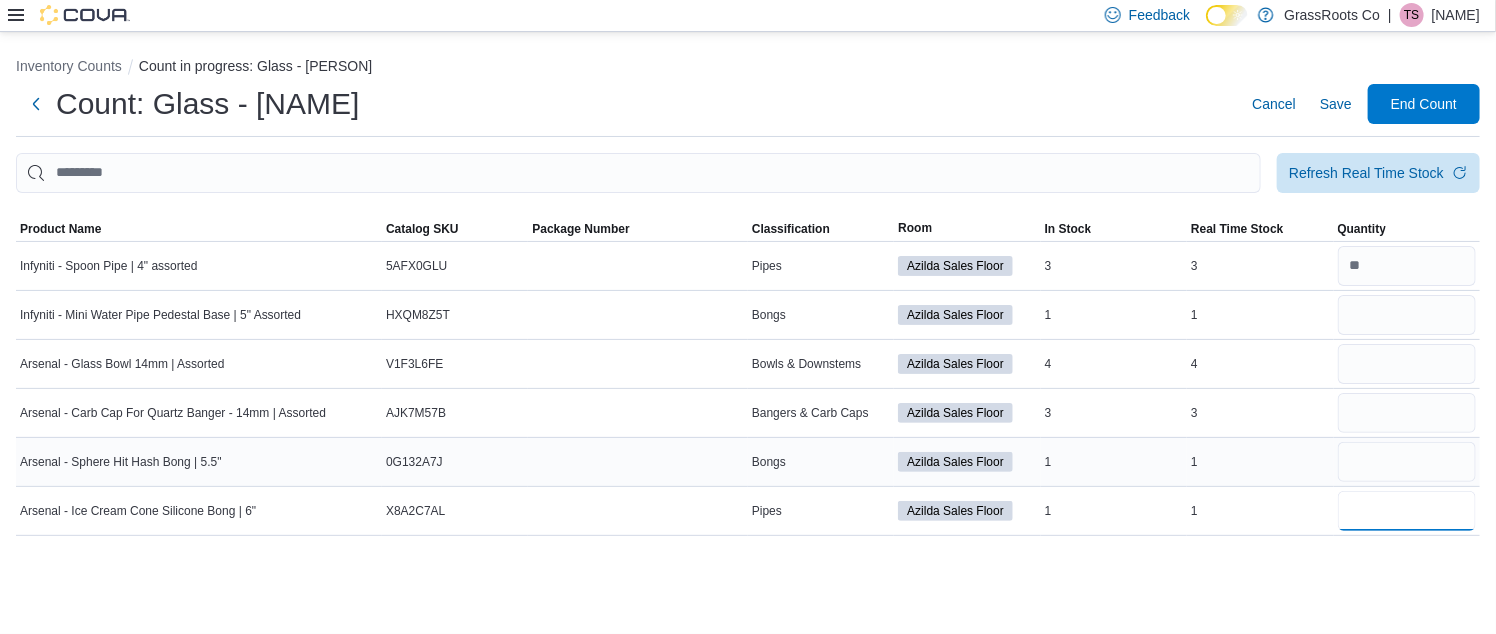 type on "*" 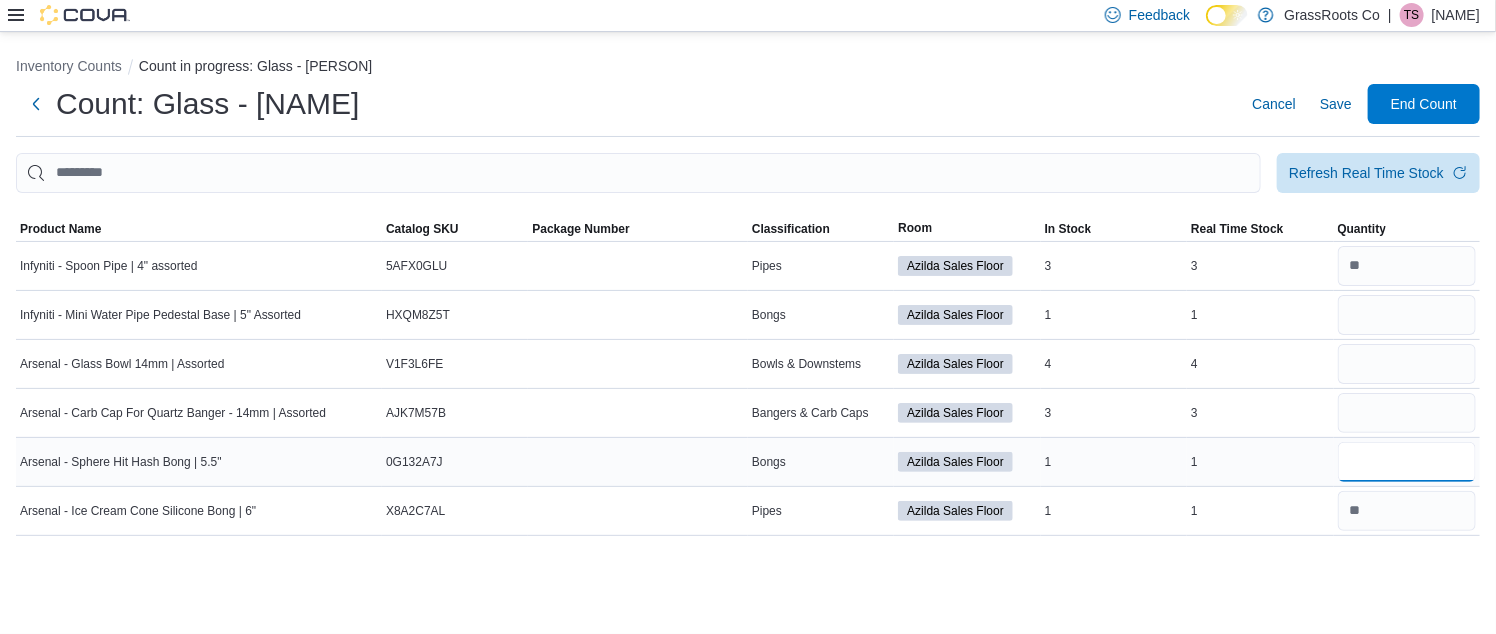 type 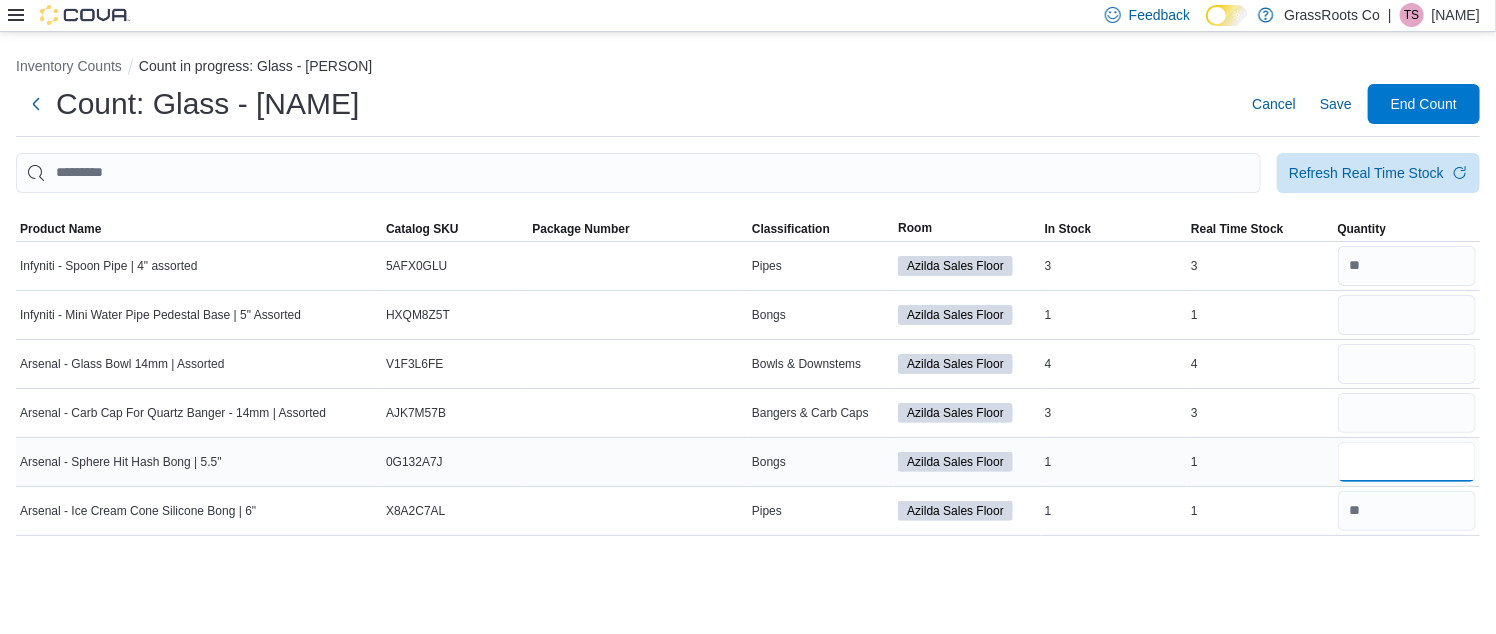 click at bounding box center [1407, 462] 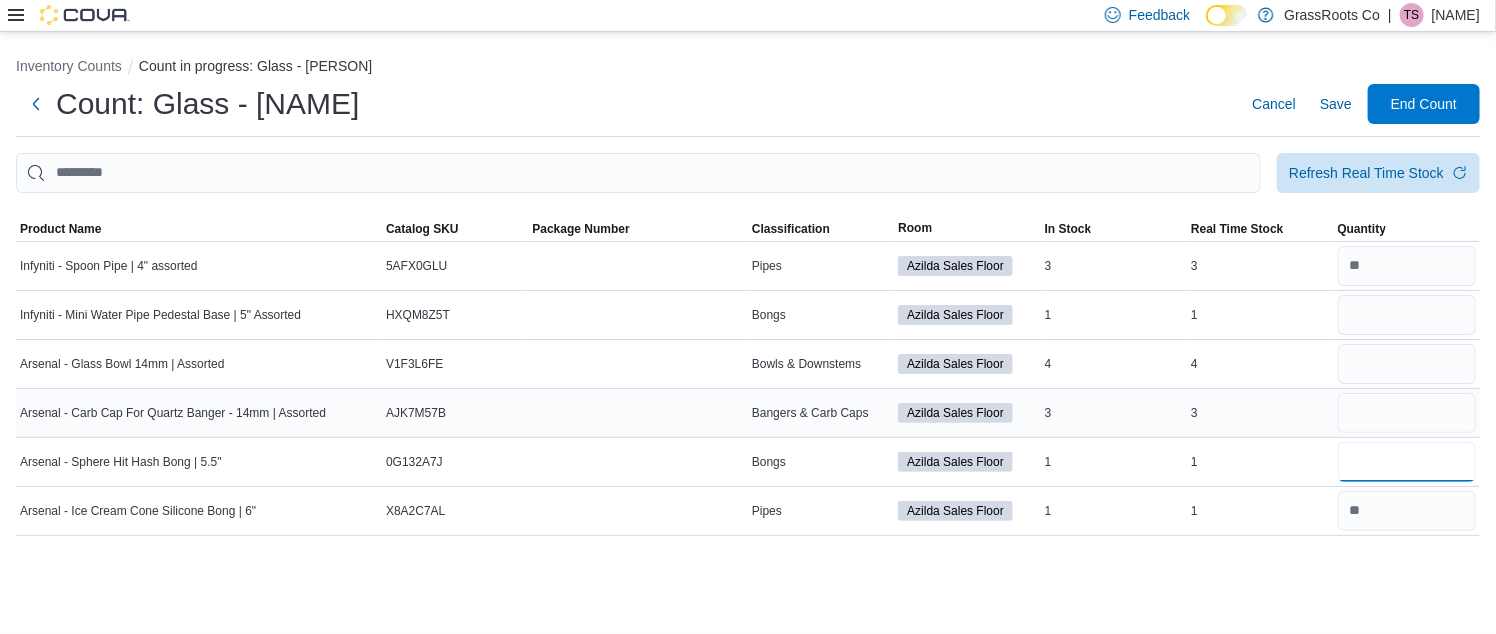 type on "*" 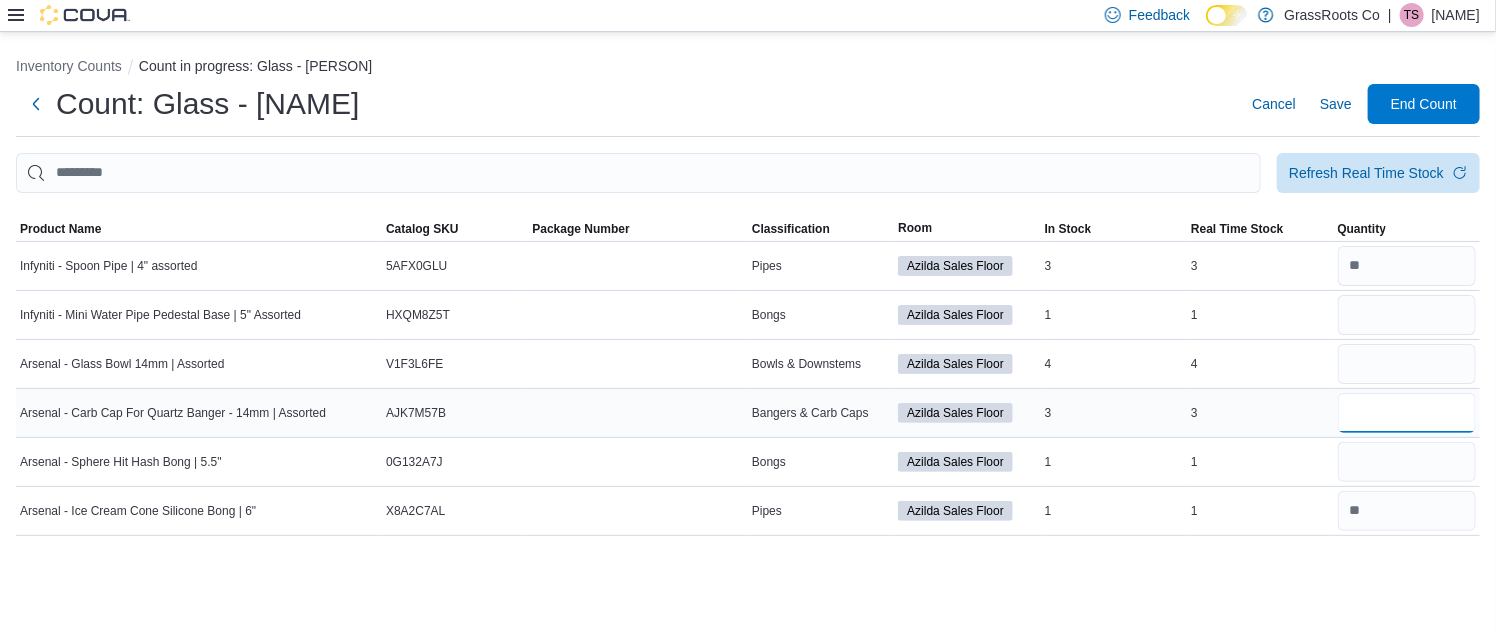 type 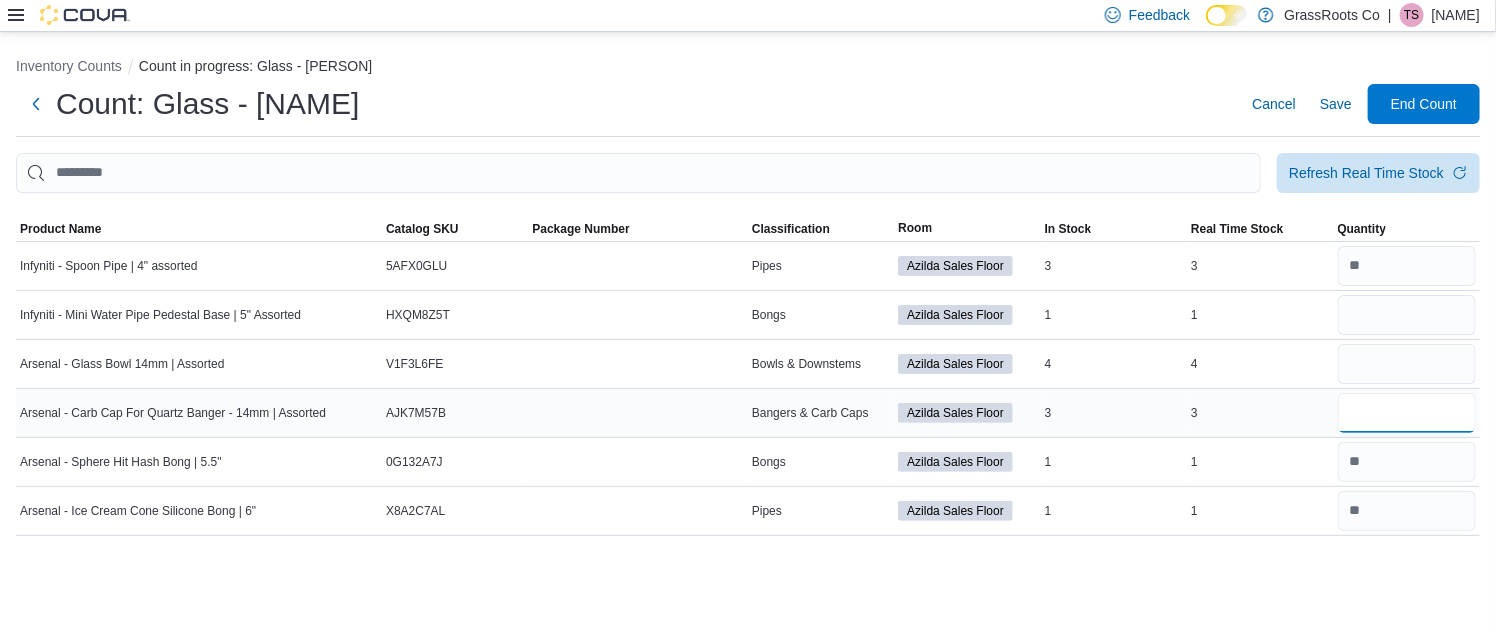 click at bounding box center [1407, 413] 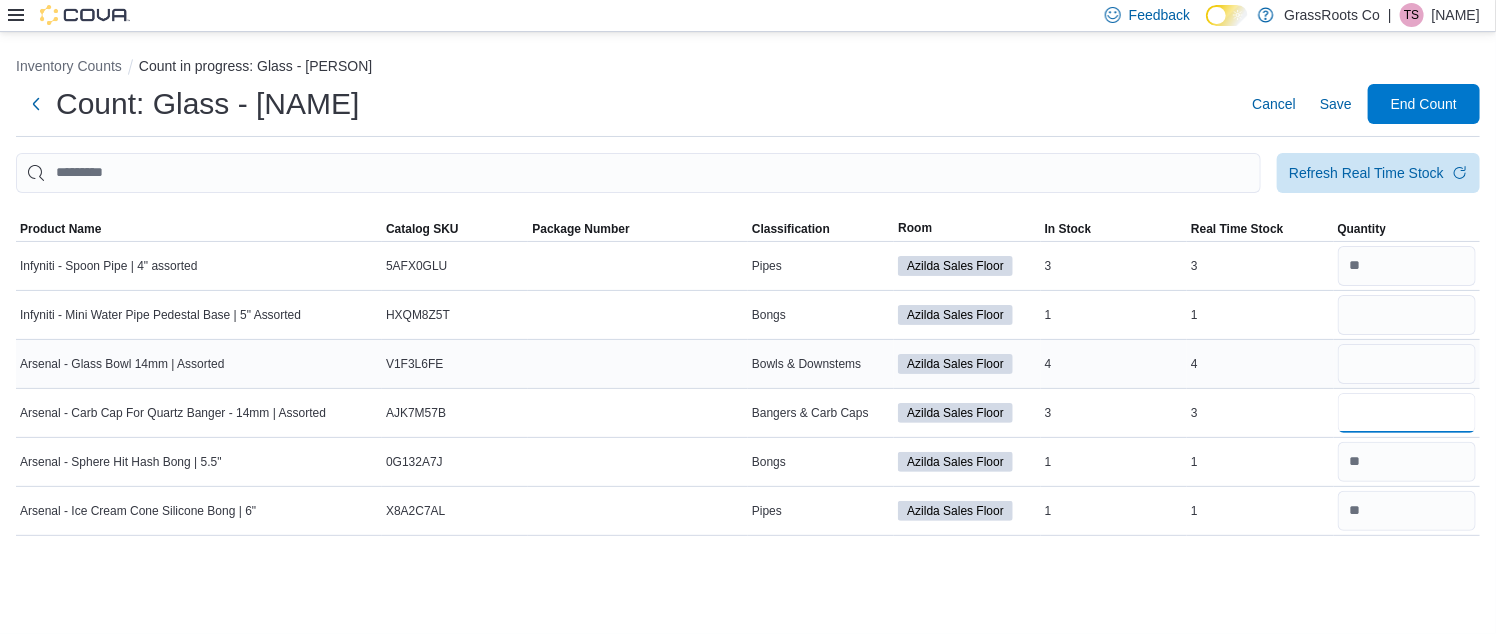 type on "*" 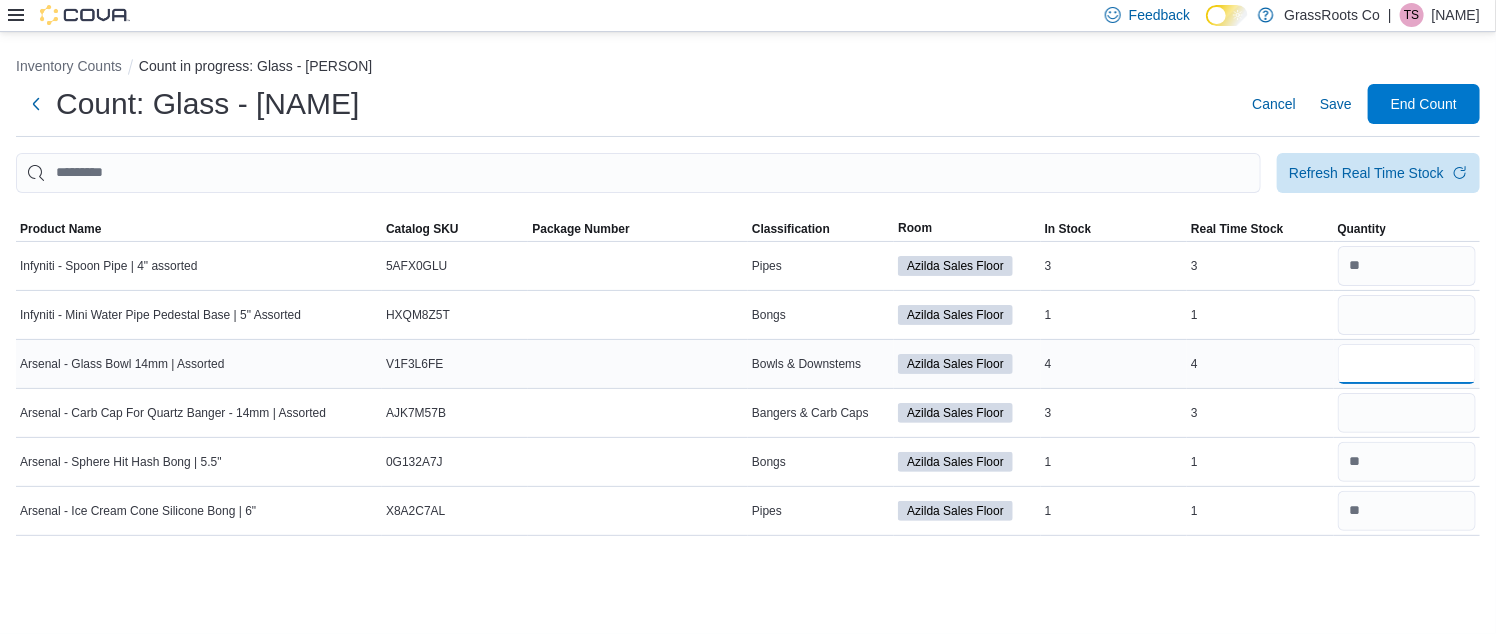 type 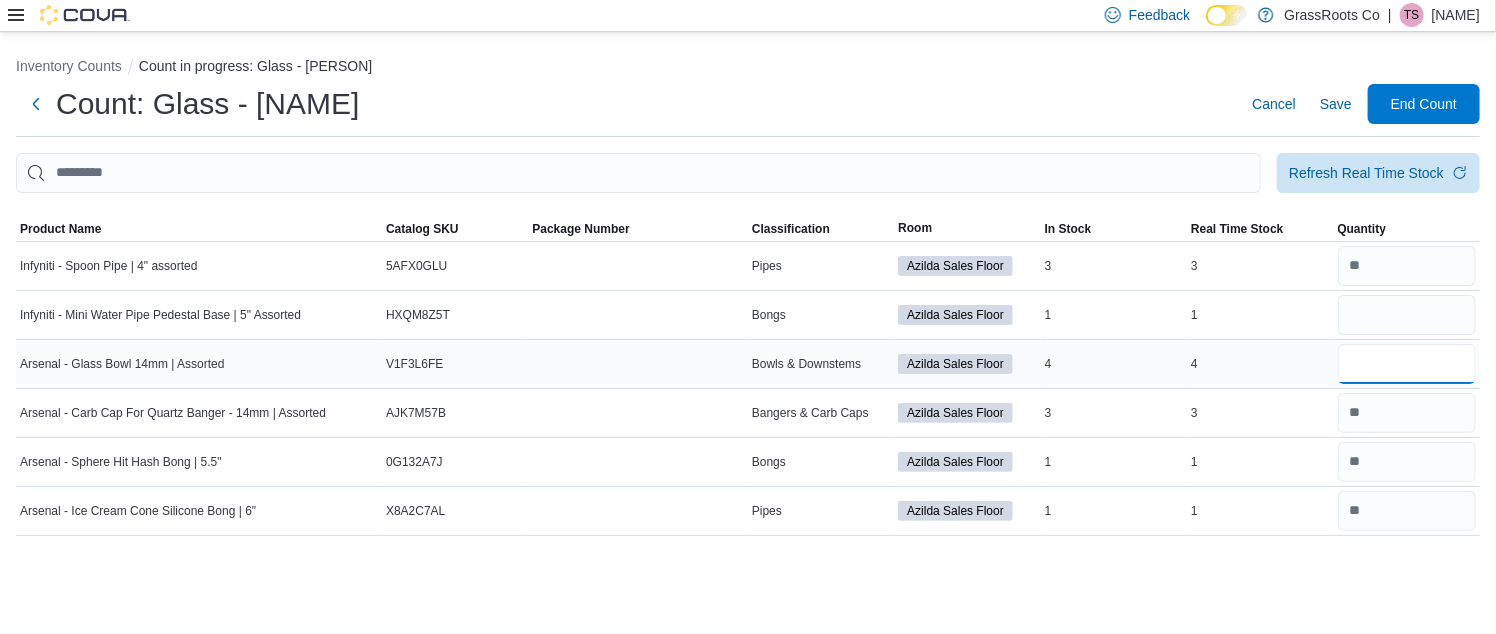 click at bounding box center (1407, 364) 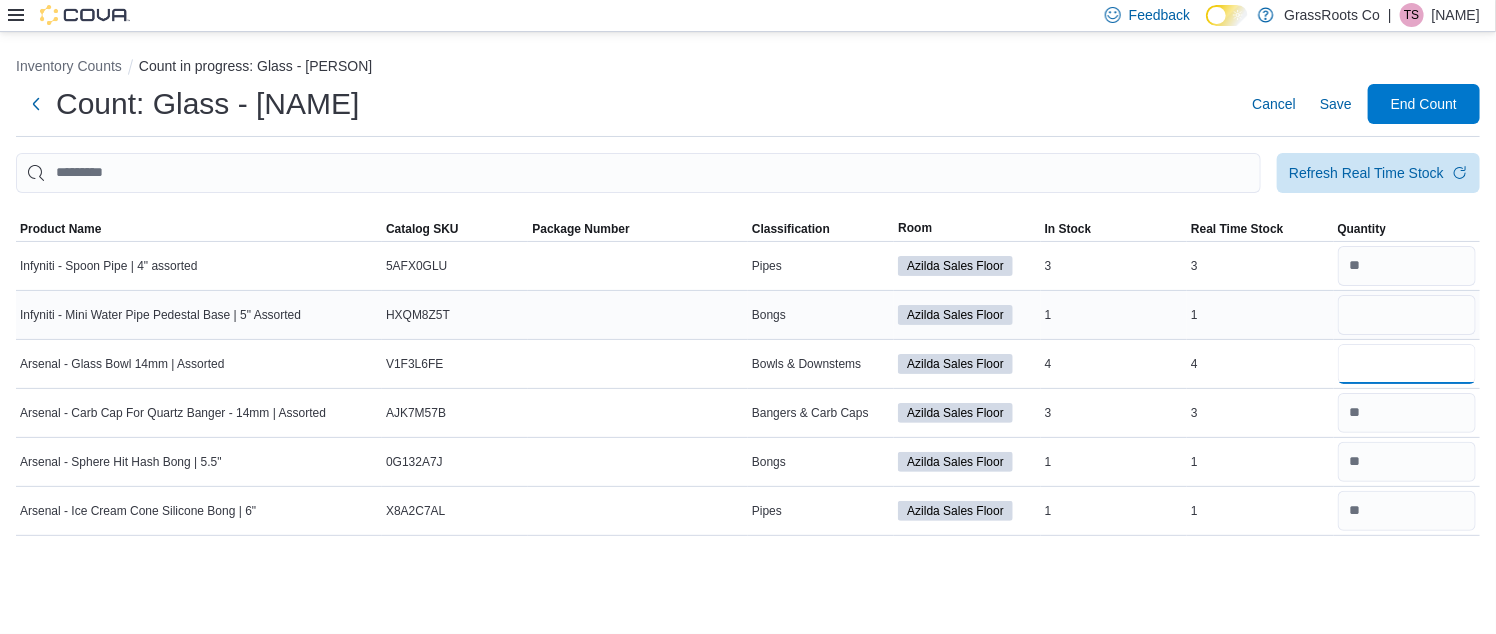 type on "*" 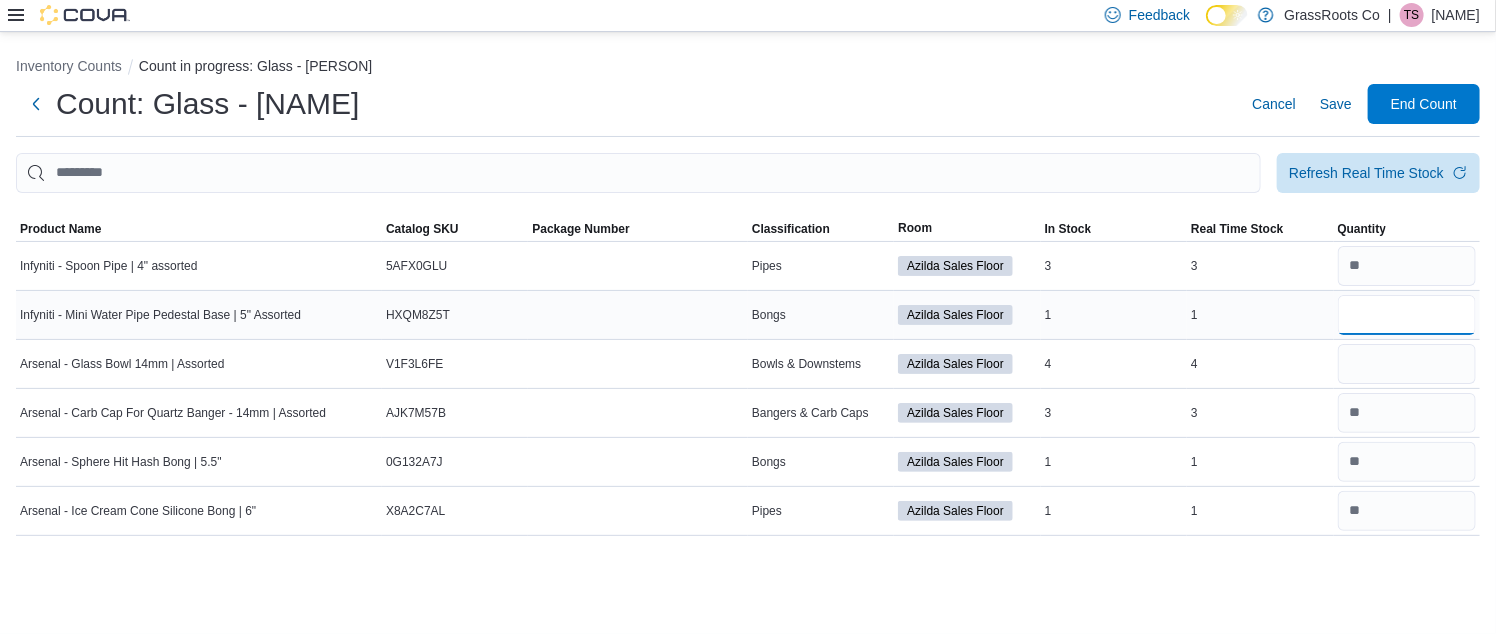 type 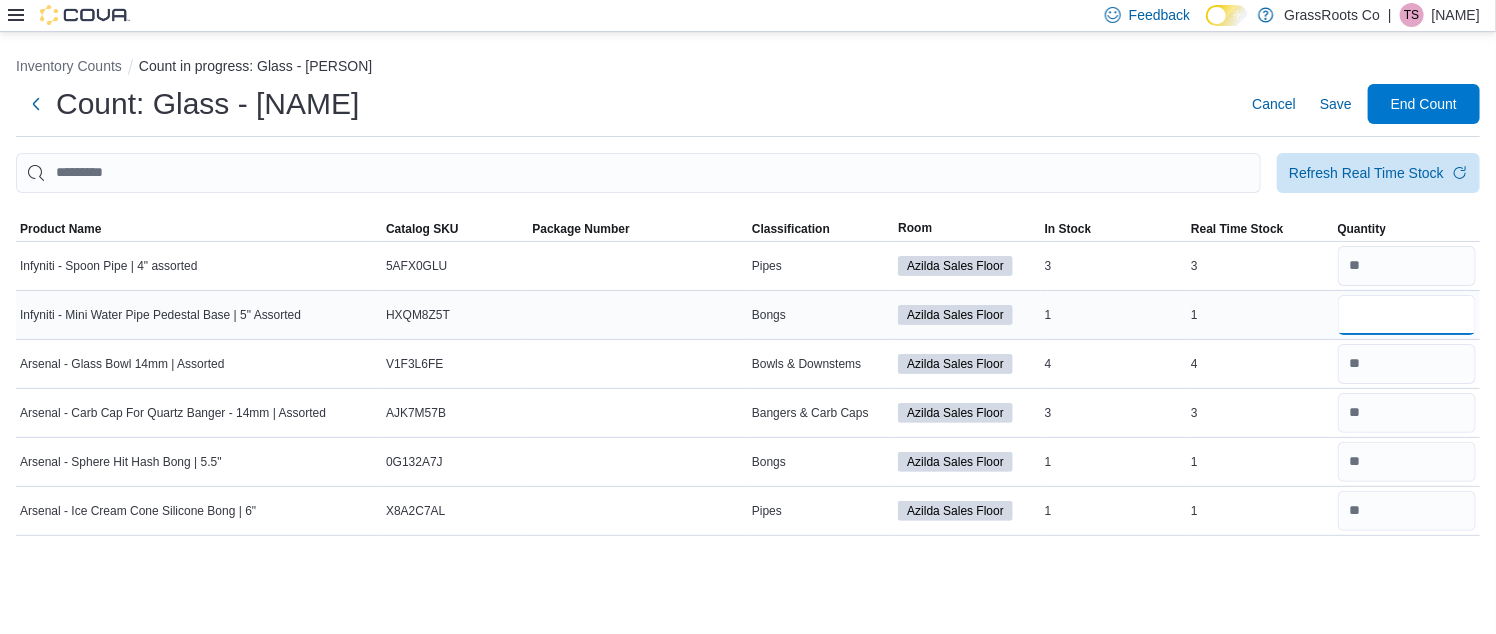 click at bounding box center (1407, 315) 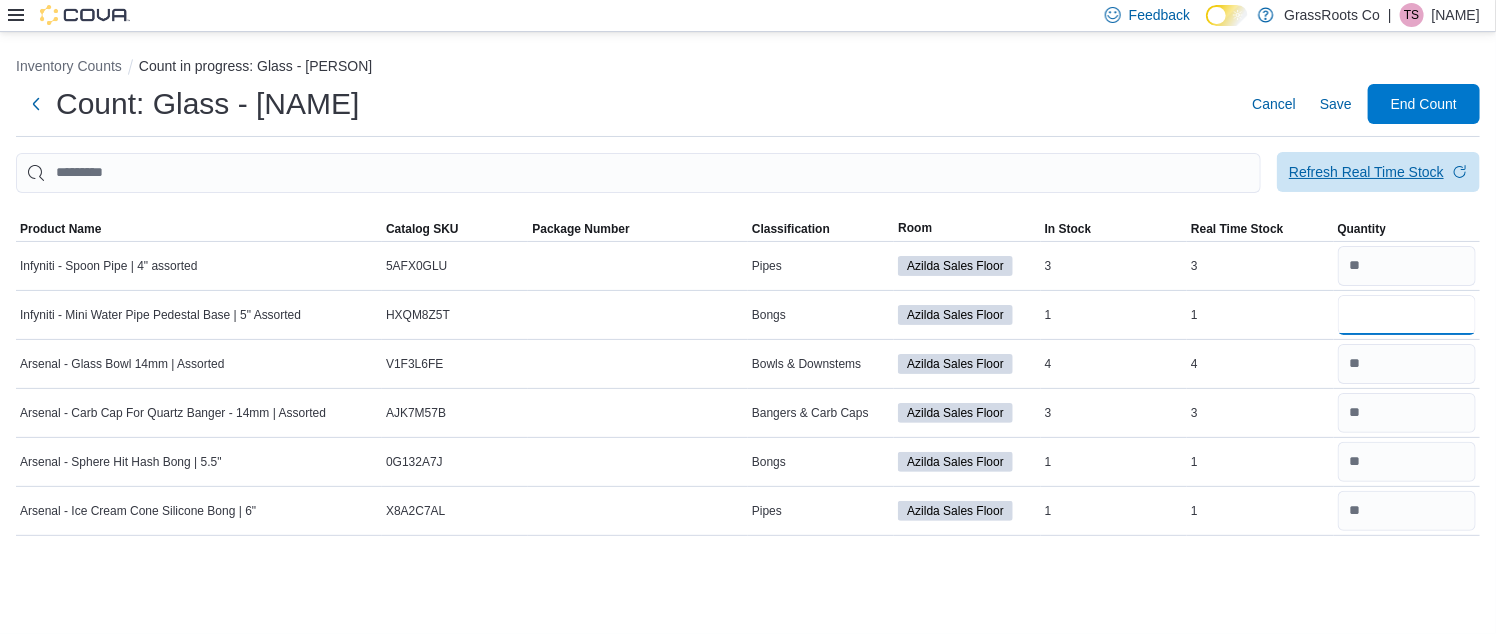 type on "*" 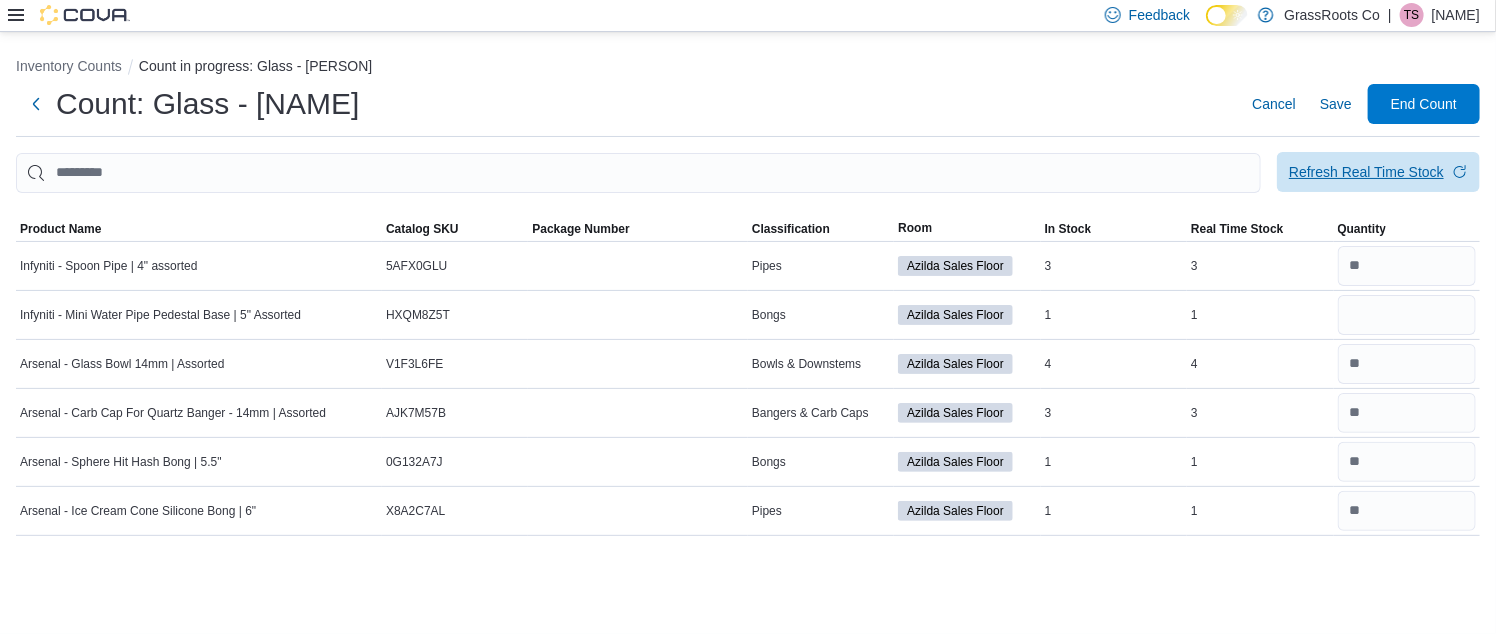 type 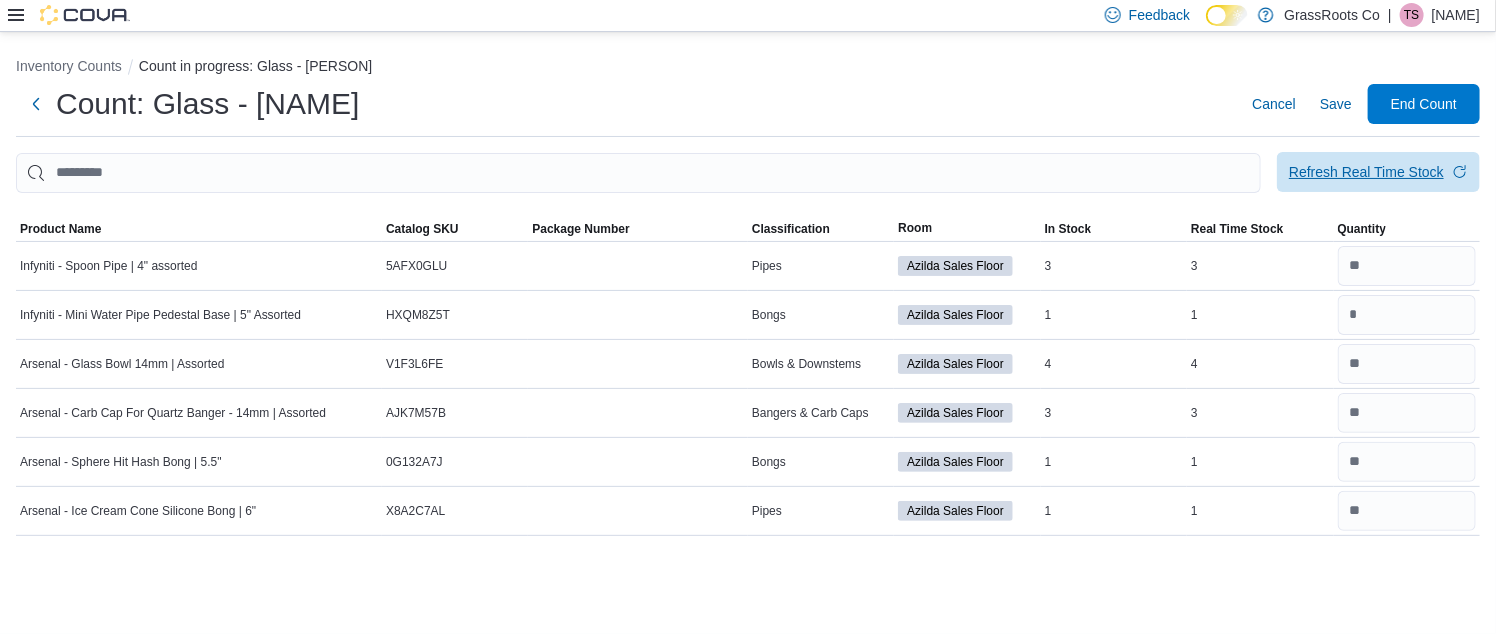 click on "Refresh Real Time Stock" at bounding box center [1366, 172] 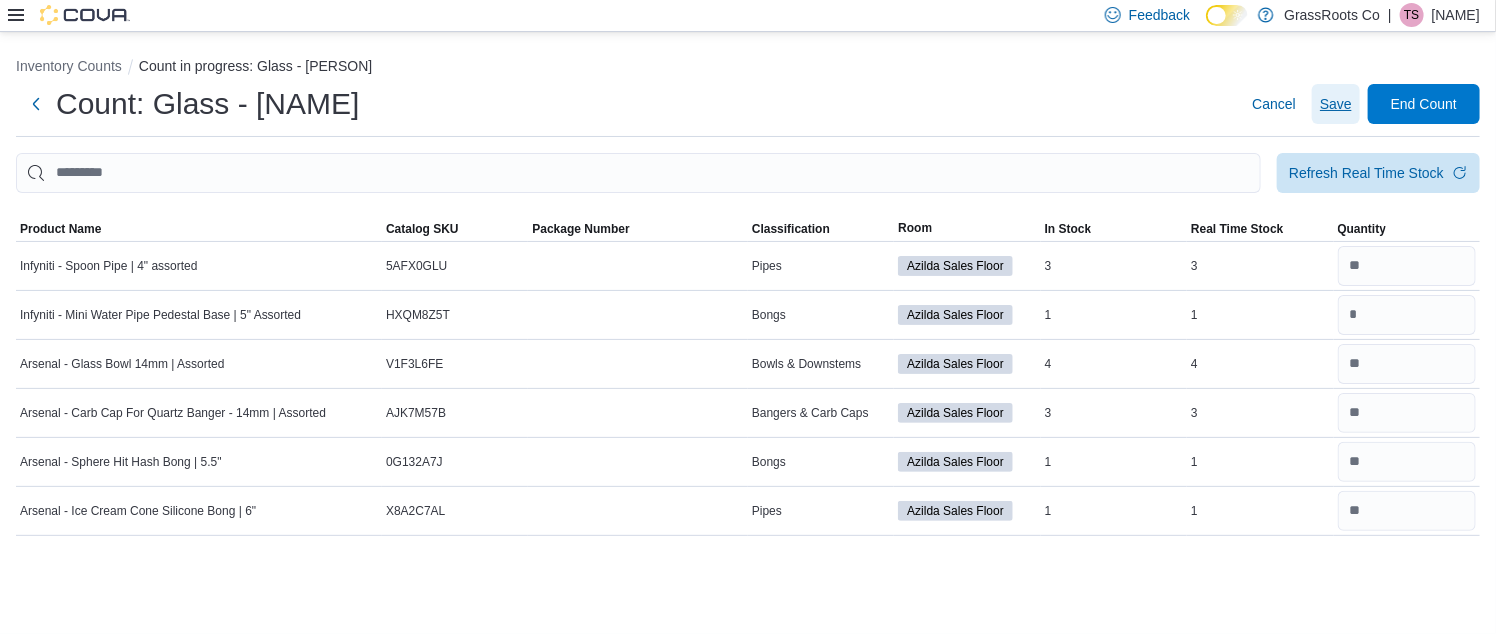 click on "Save" at bounding box center [1336, 104] 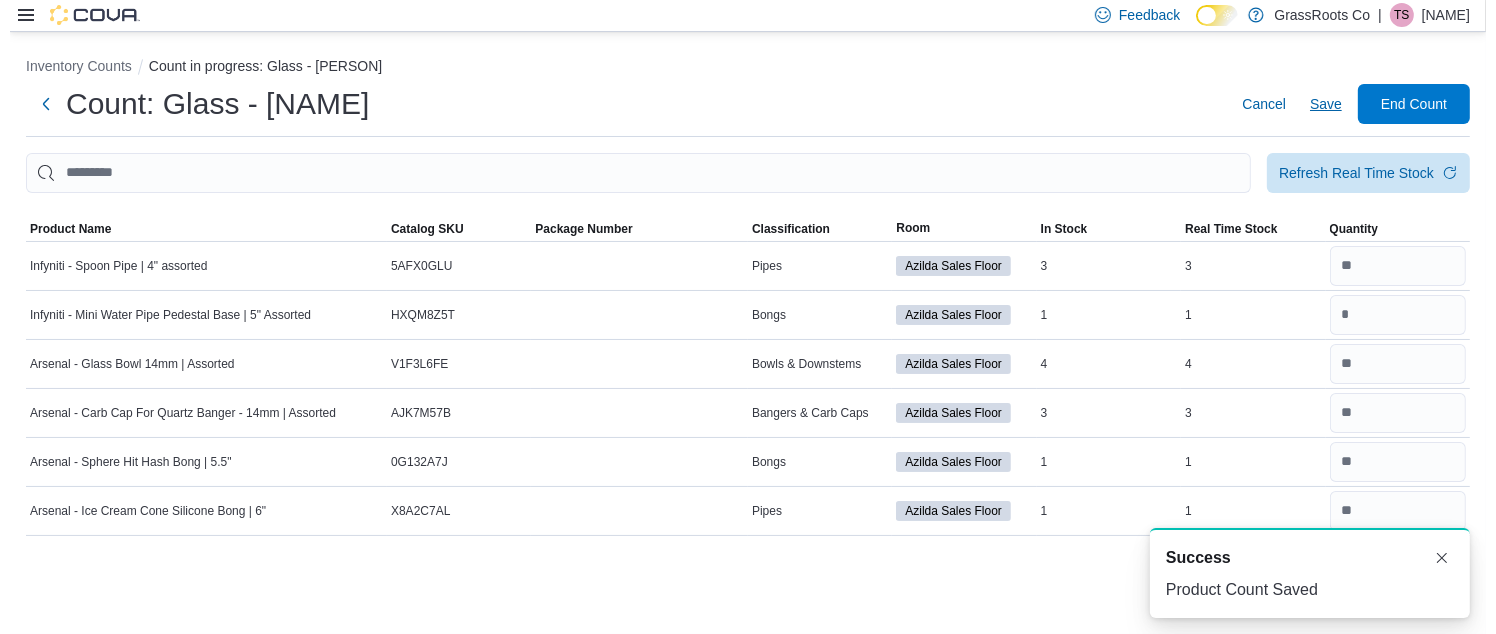 scroll, scrollTop: 0, scrollLeft: 0, axis: both 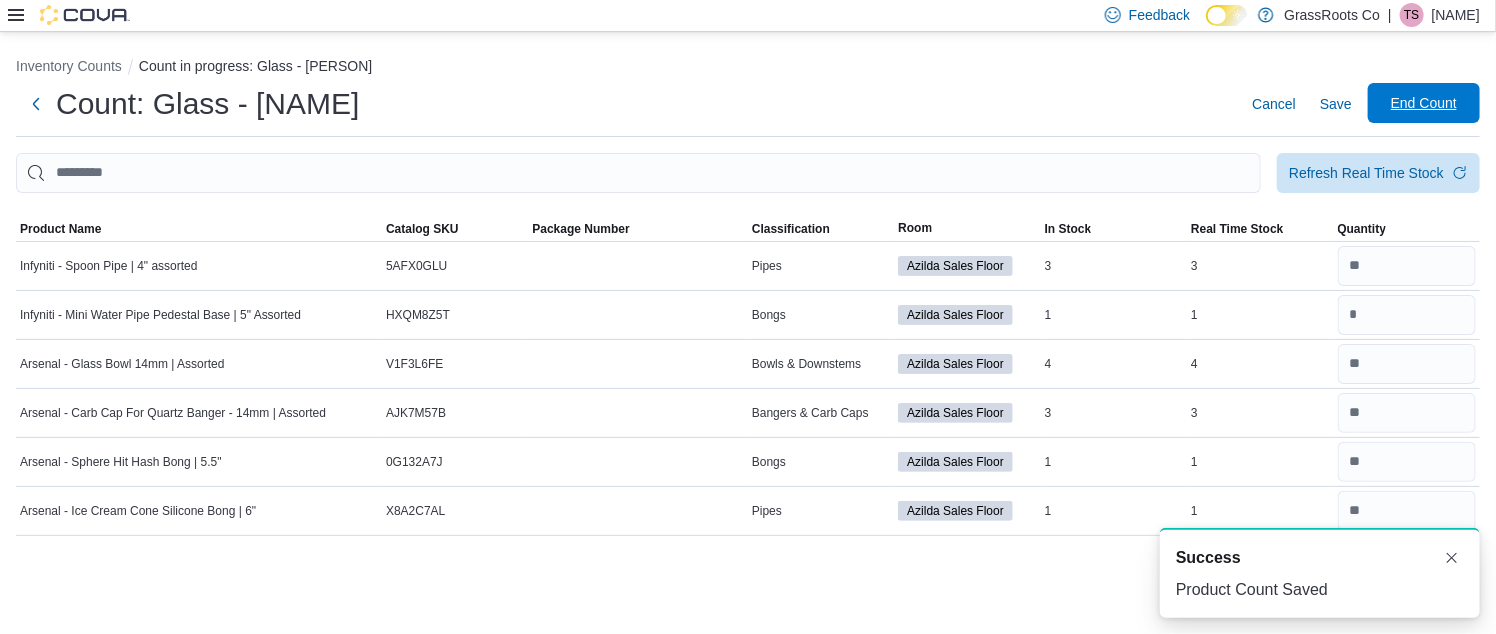 click on "End Count" at bounding box center [1424, 103] 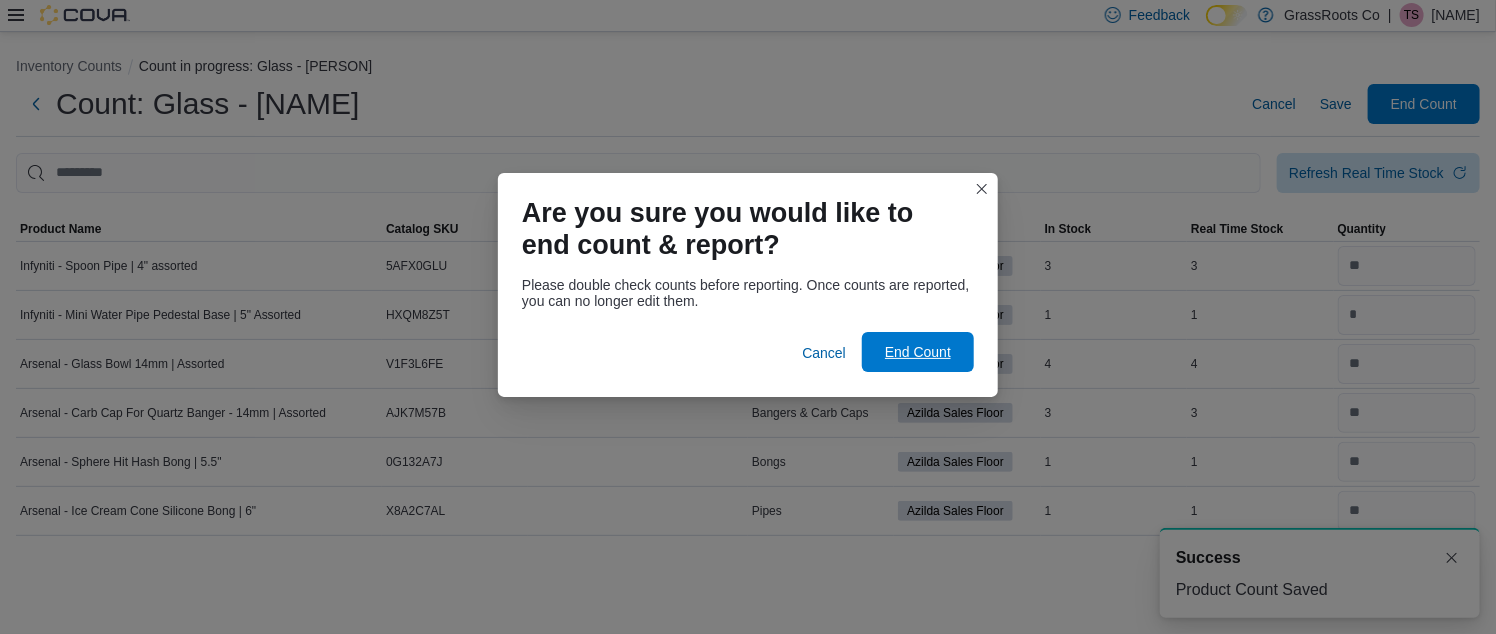 click on "End Count" at bounding box center (918, 352) 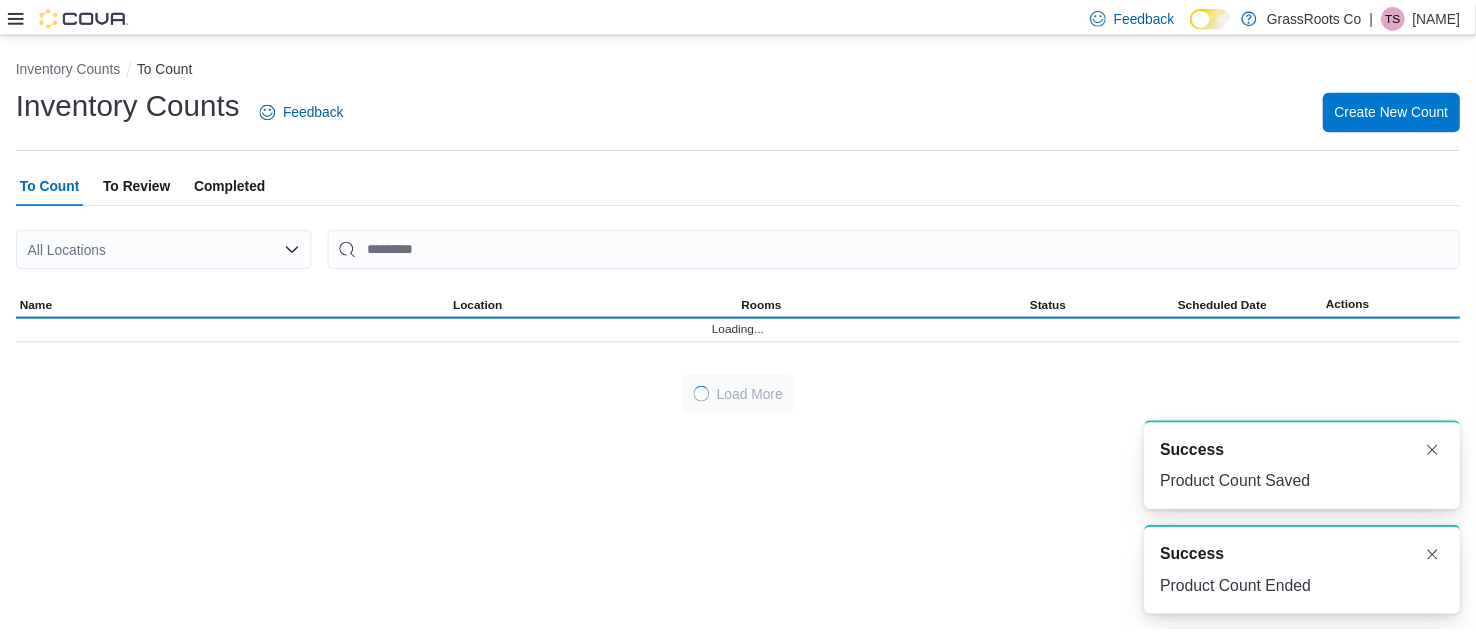 scroll, scrollTop: 0, scrollLeft: 0, axis: both 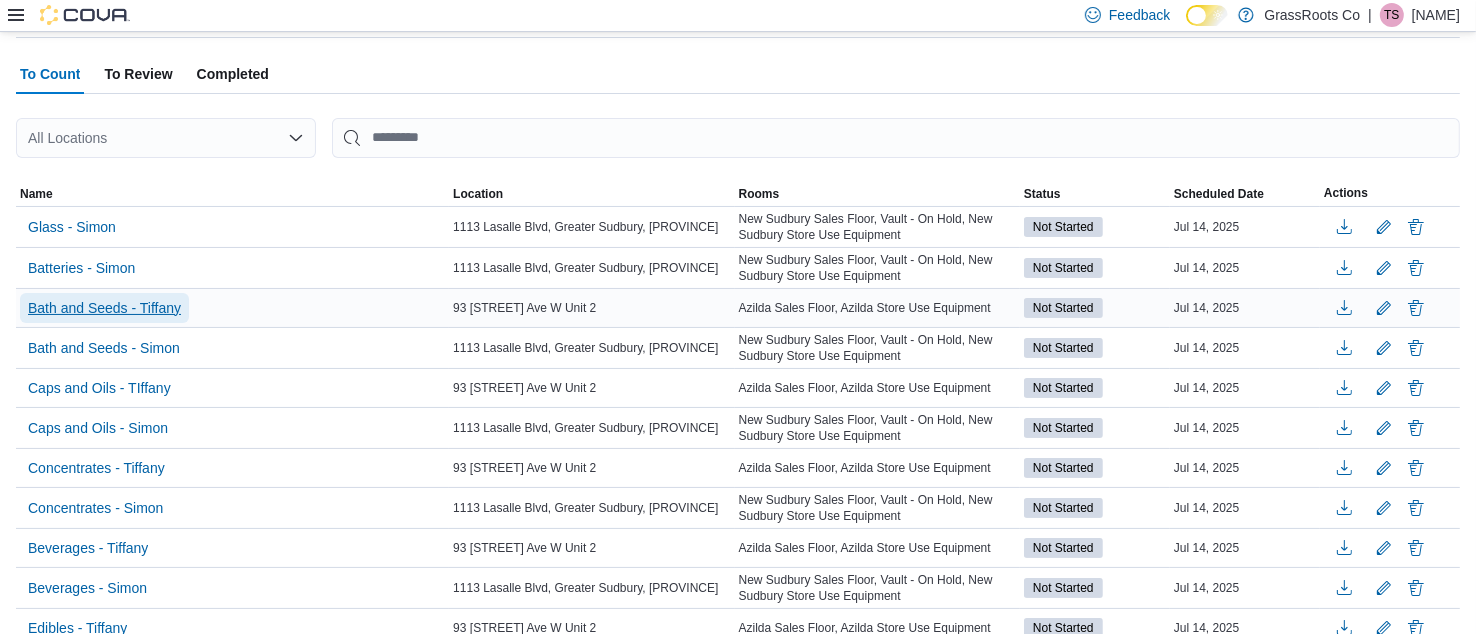 click on "Bath and Seeds - Tiffany" at bounding box center [104, 308] 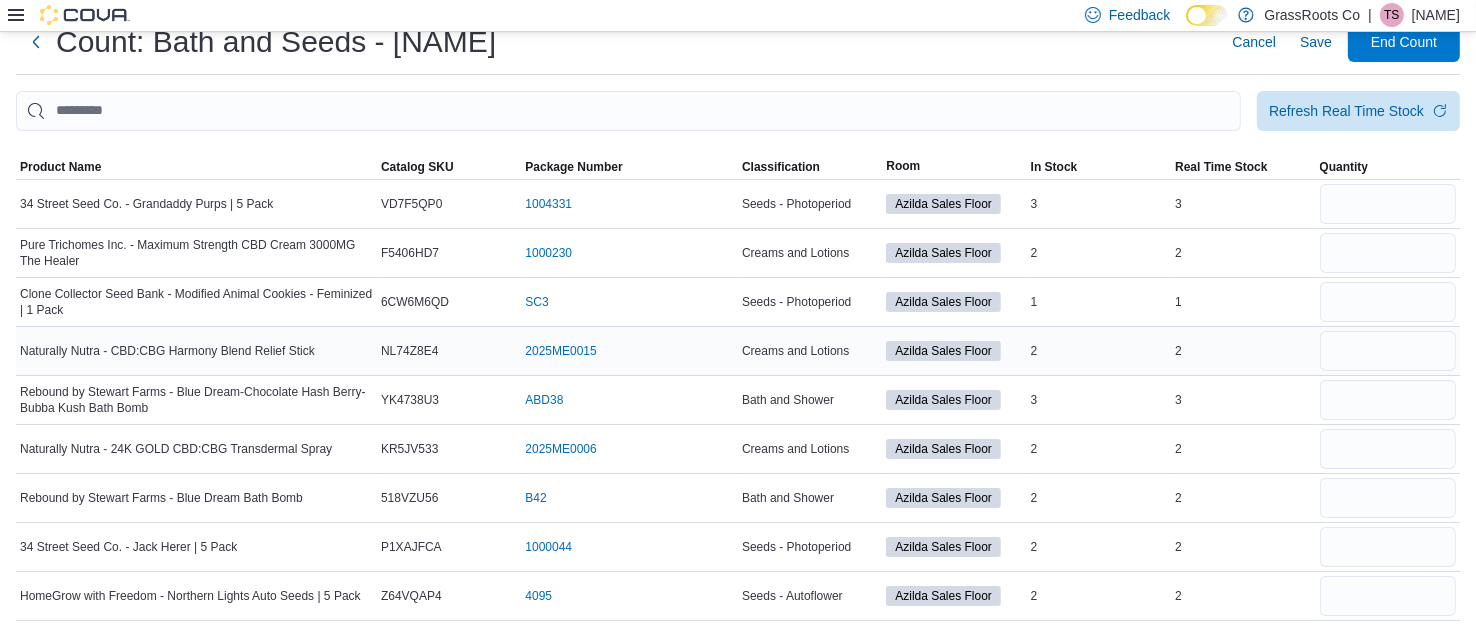 scroll, scrollTop: 0, scrollLeft: 0, axis: both 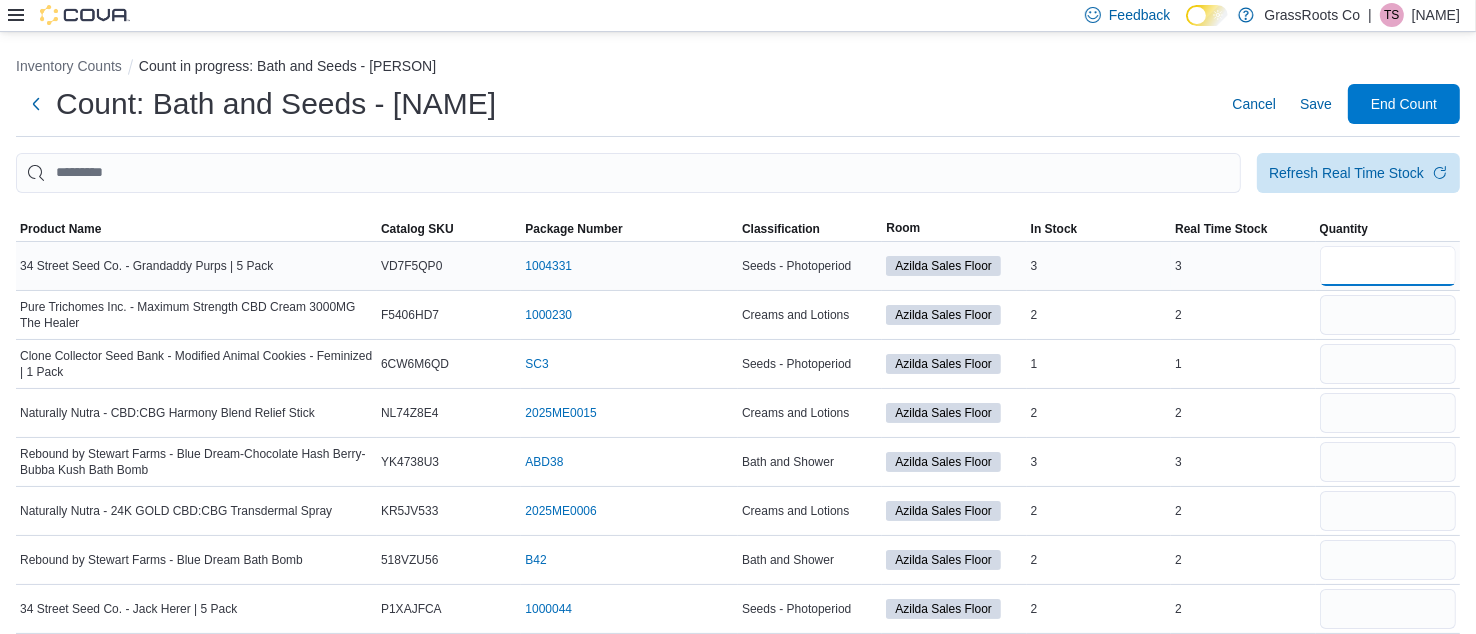 click at bounding box center (1388, 266) 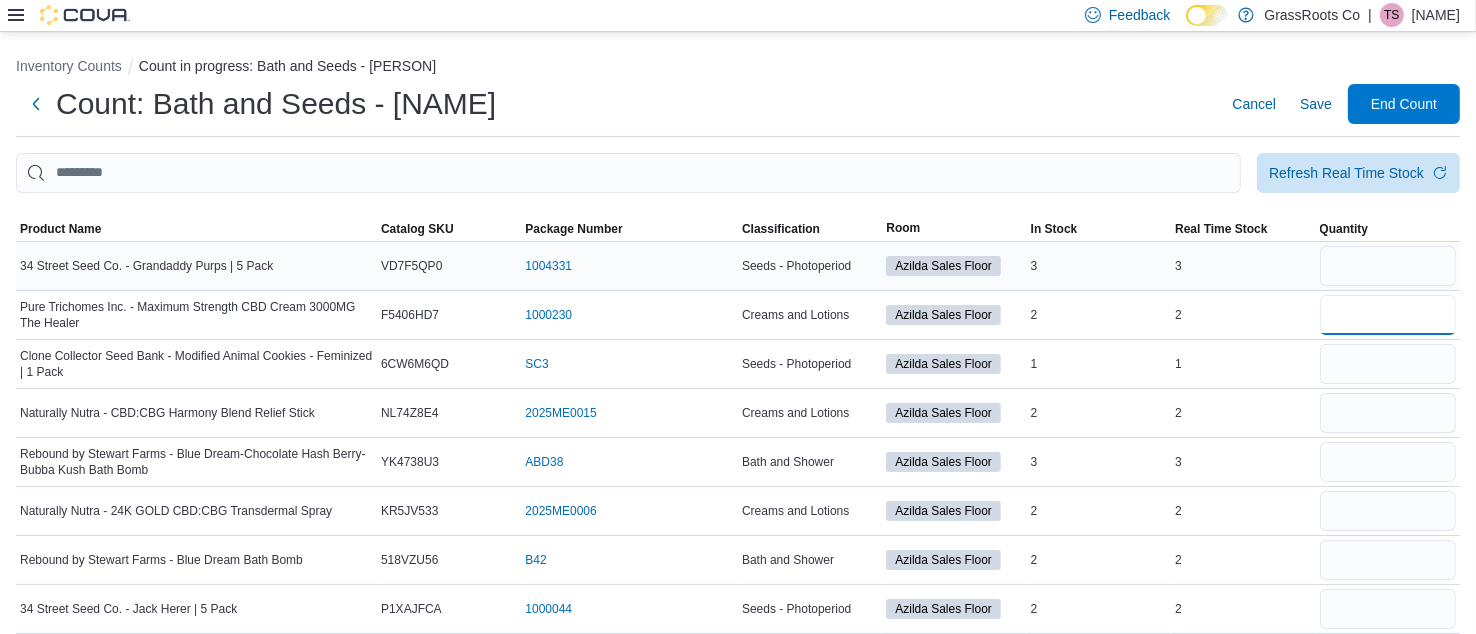 type 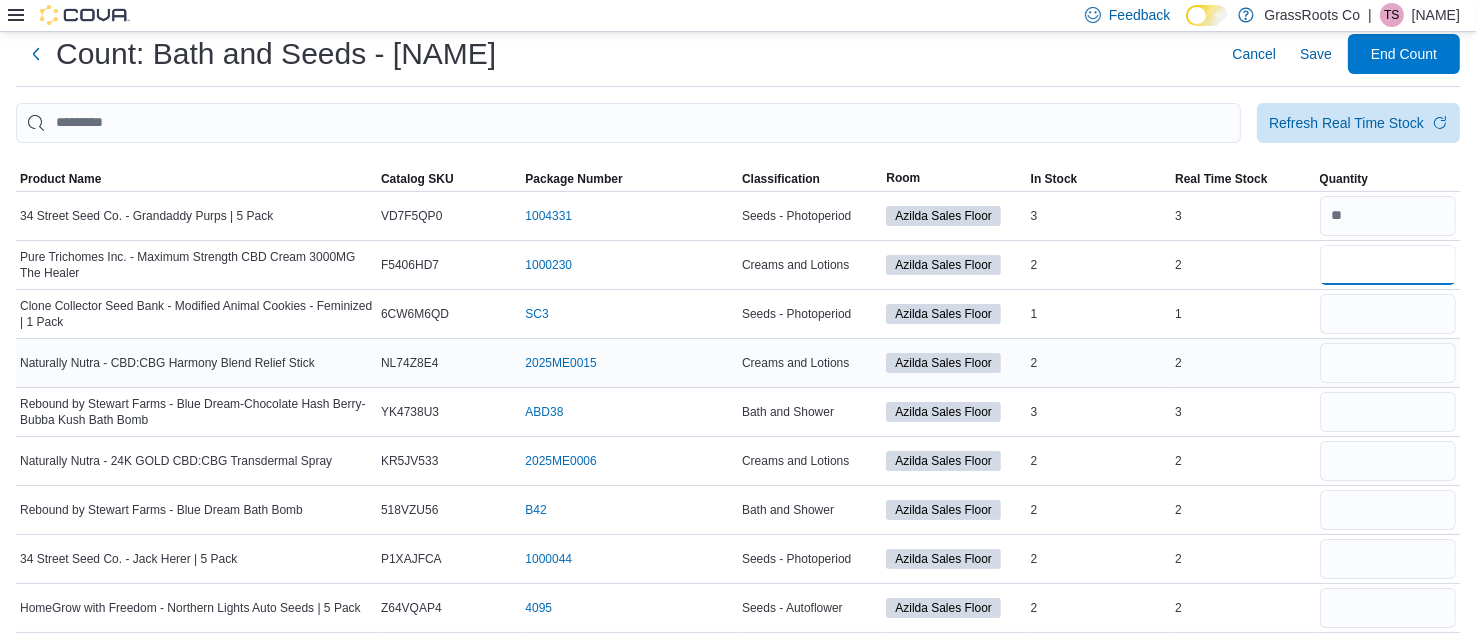 scroll, scrollTop: 62, scrollLeft: 0, axis: vertical 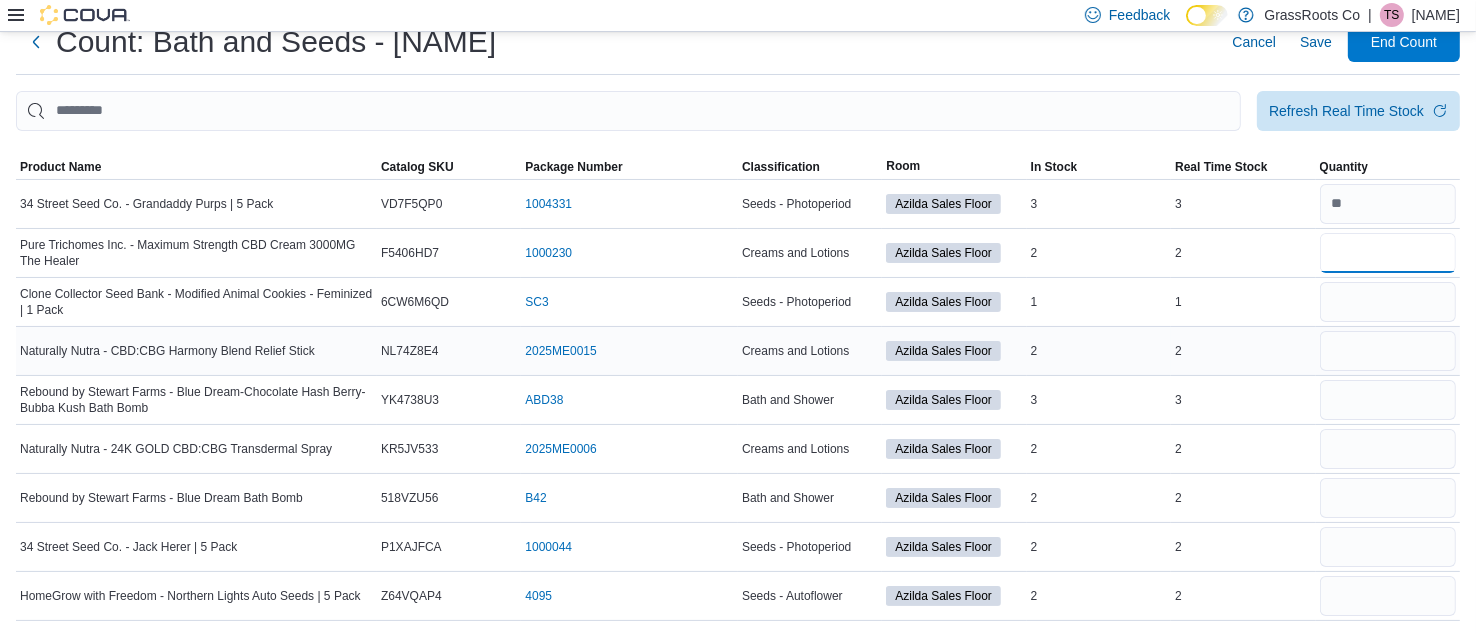 type on "*" 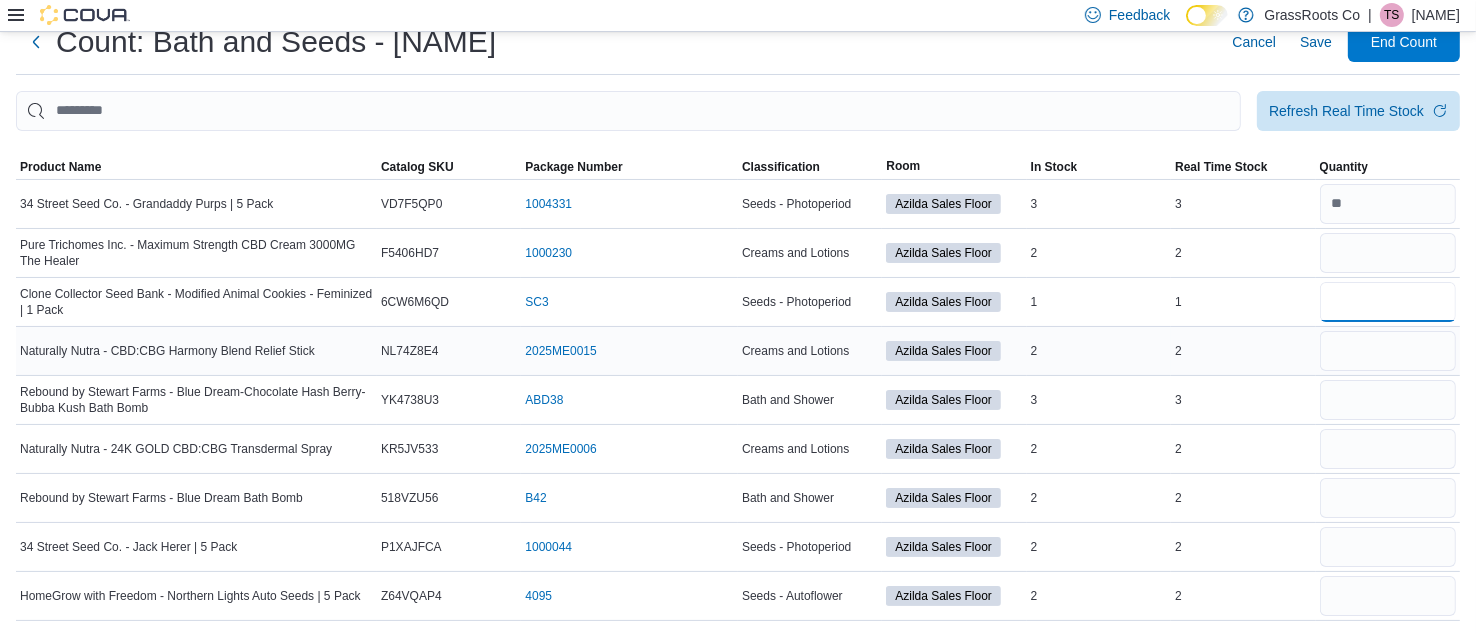 type 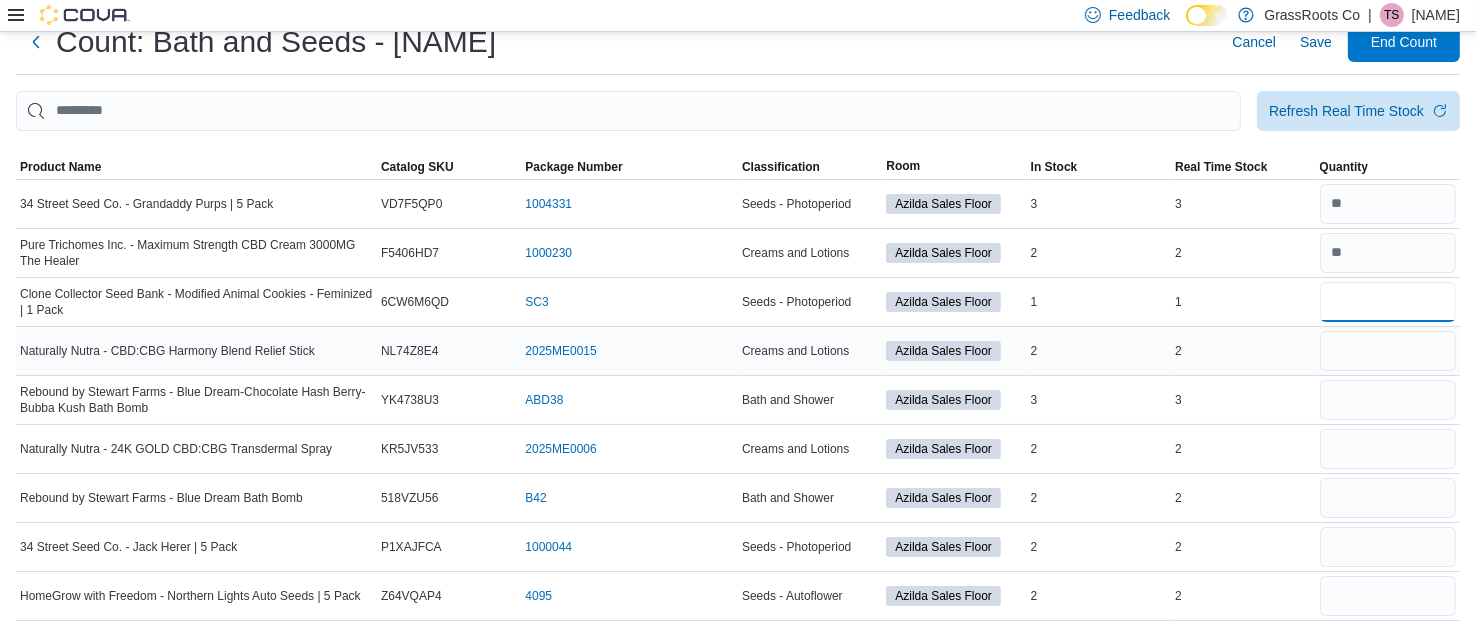 type on "*" 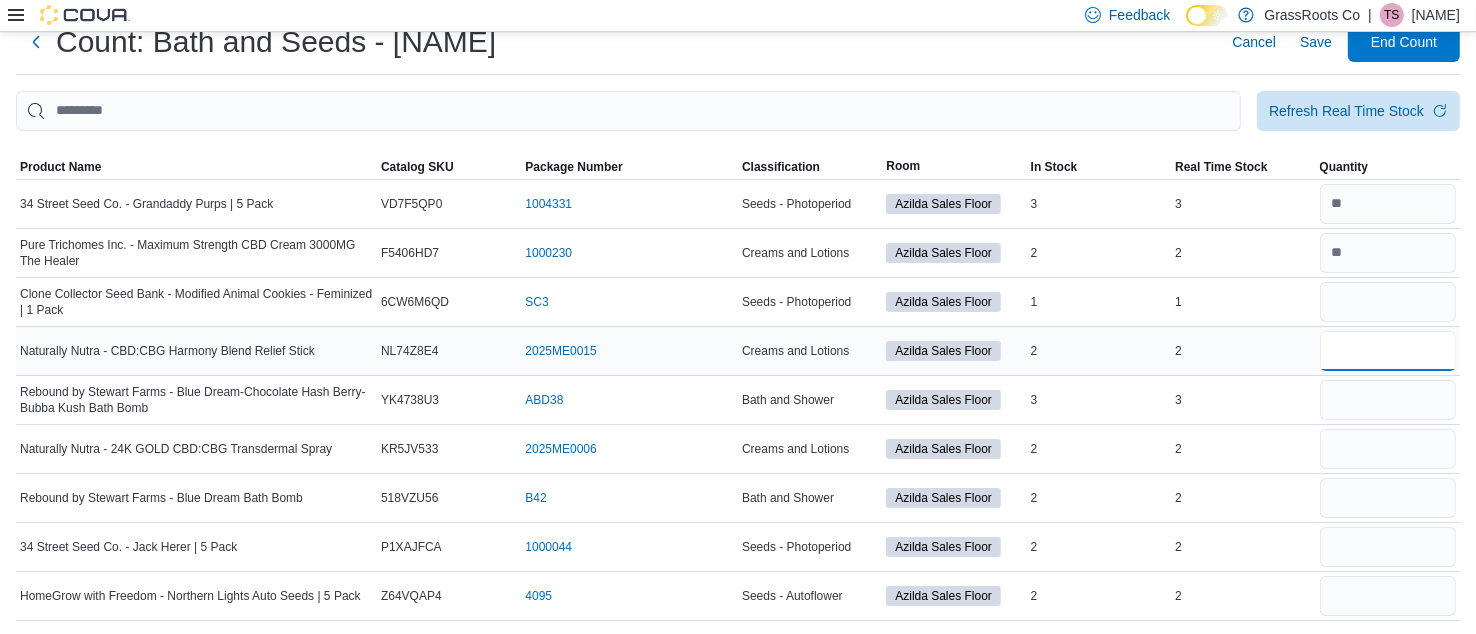 type 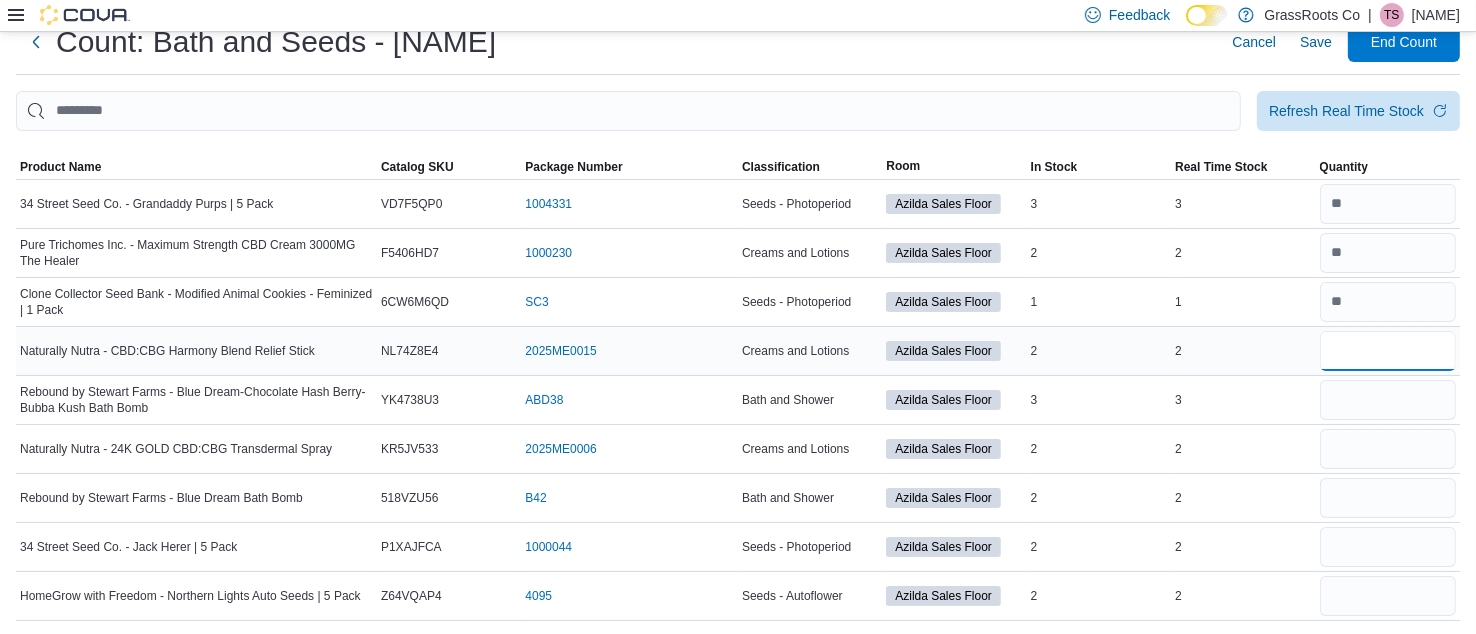 type on "*" 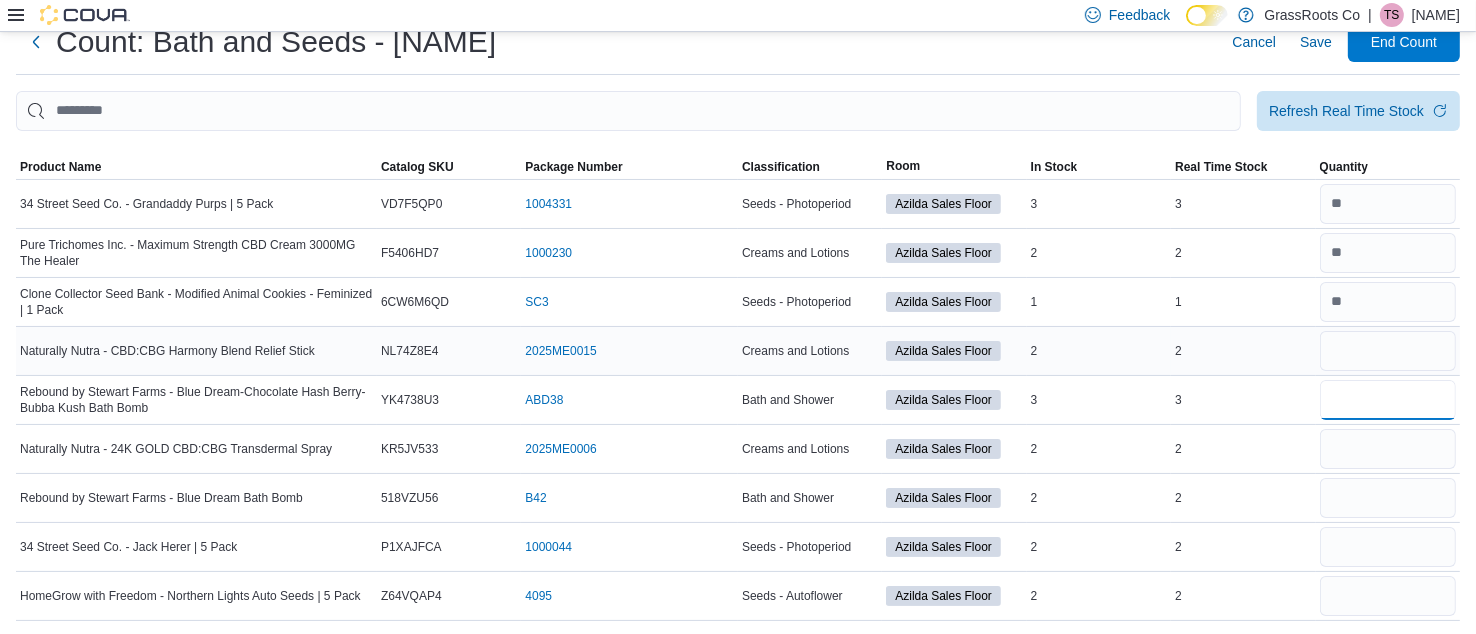type 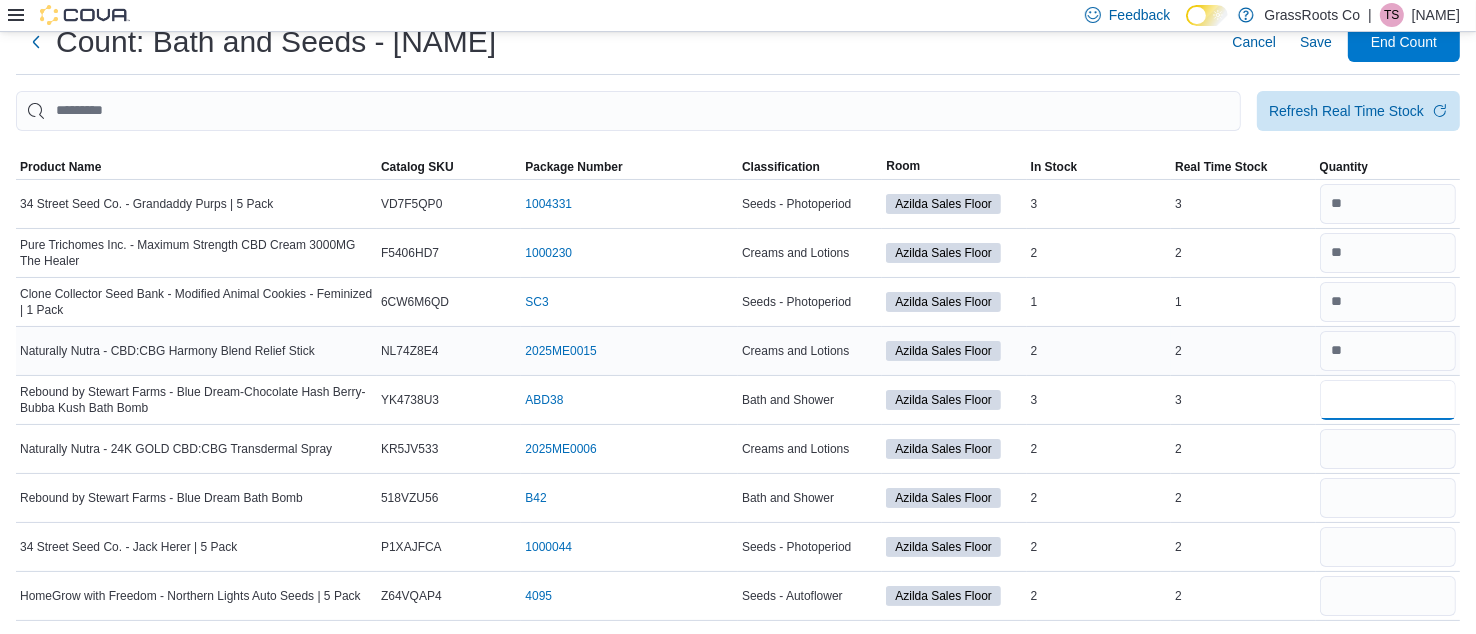 type on "*" 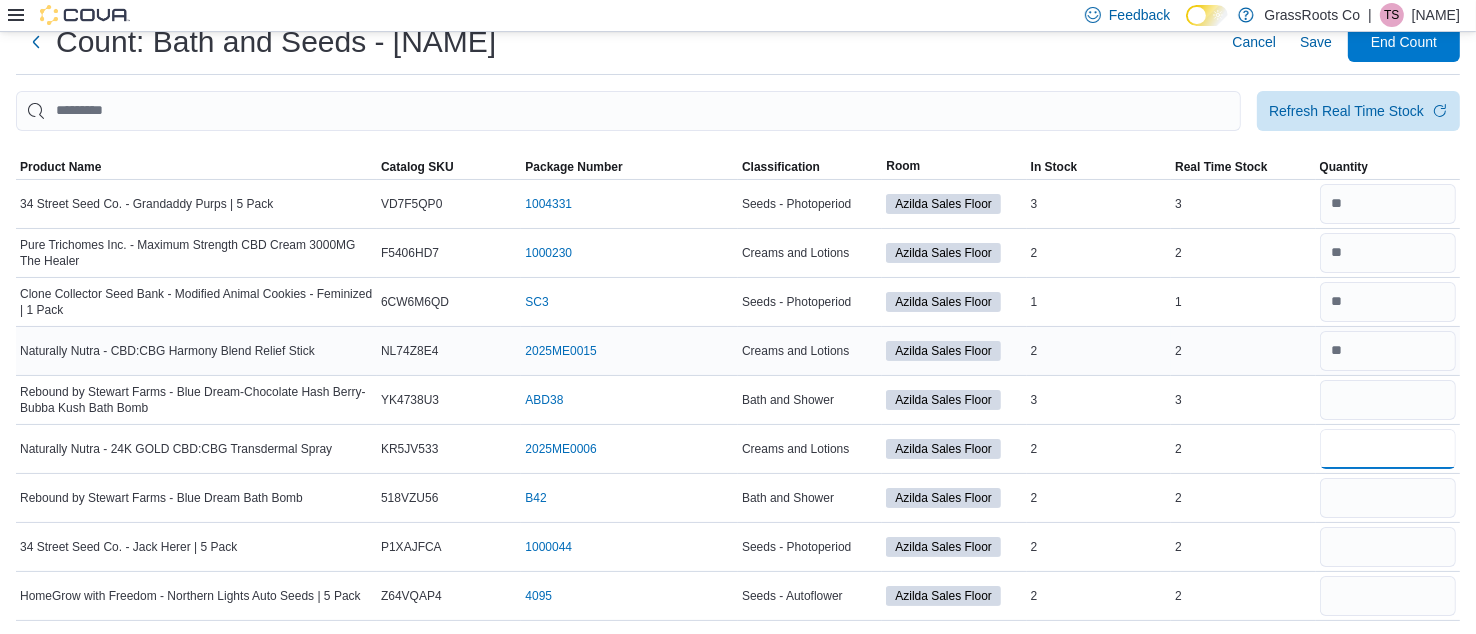 type 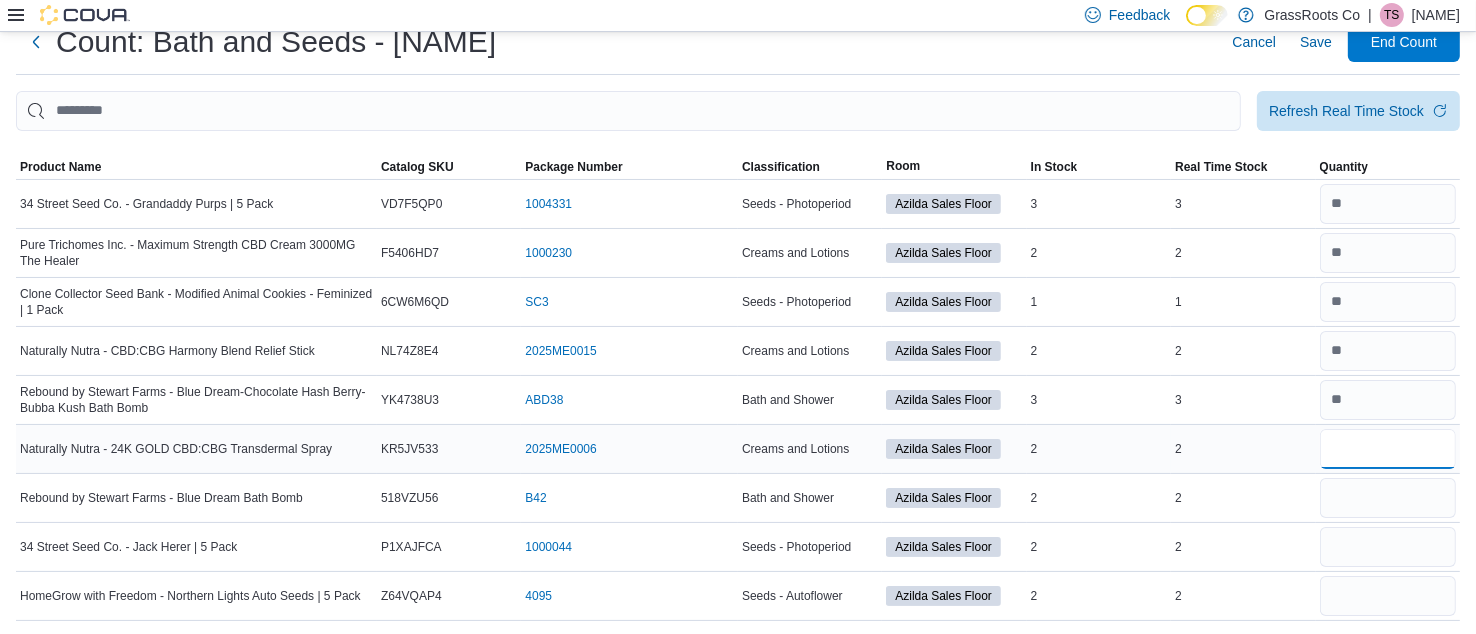 type on "*" 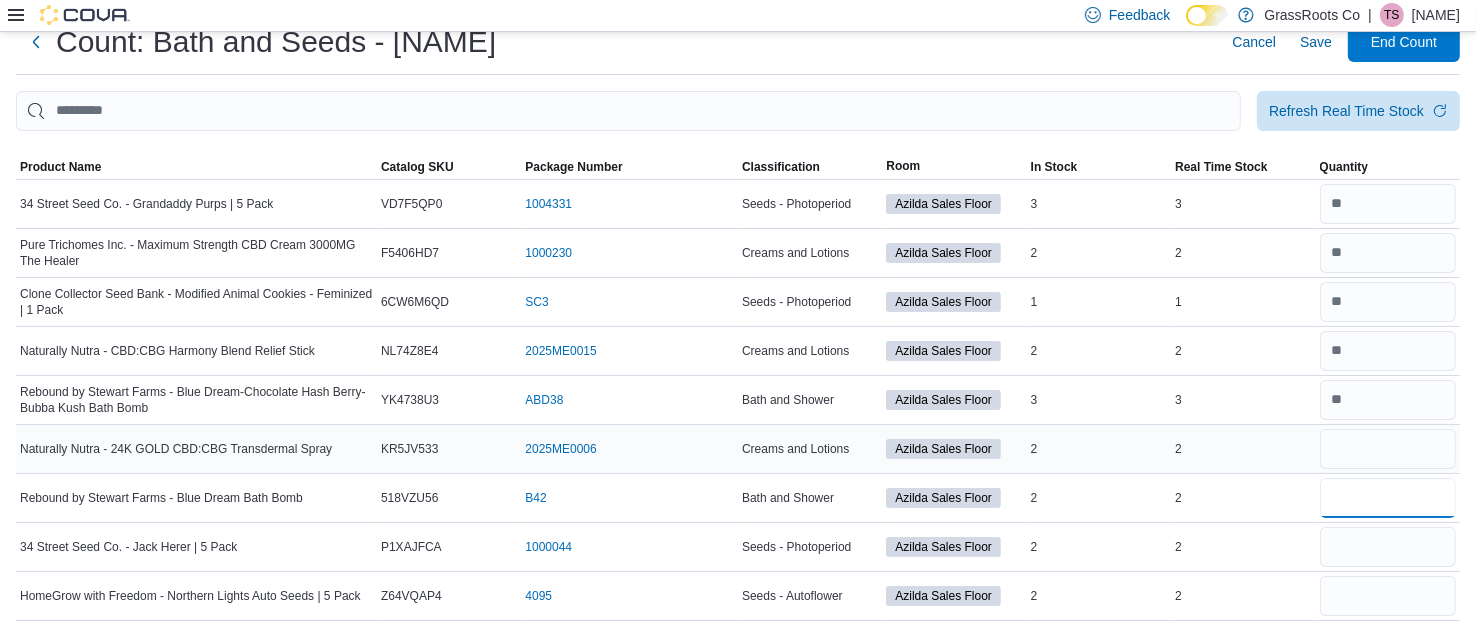 type 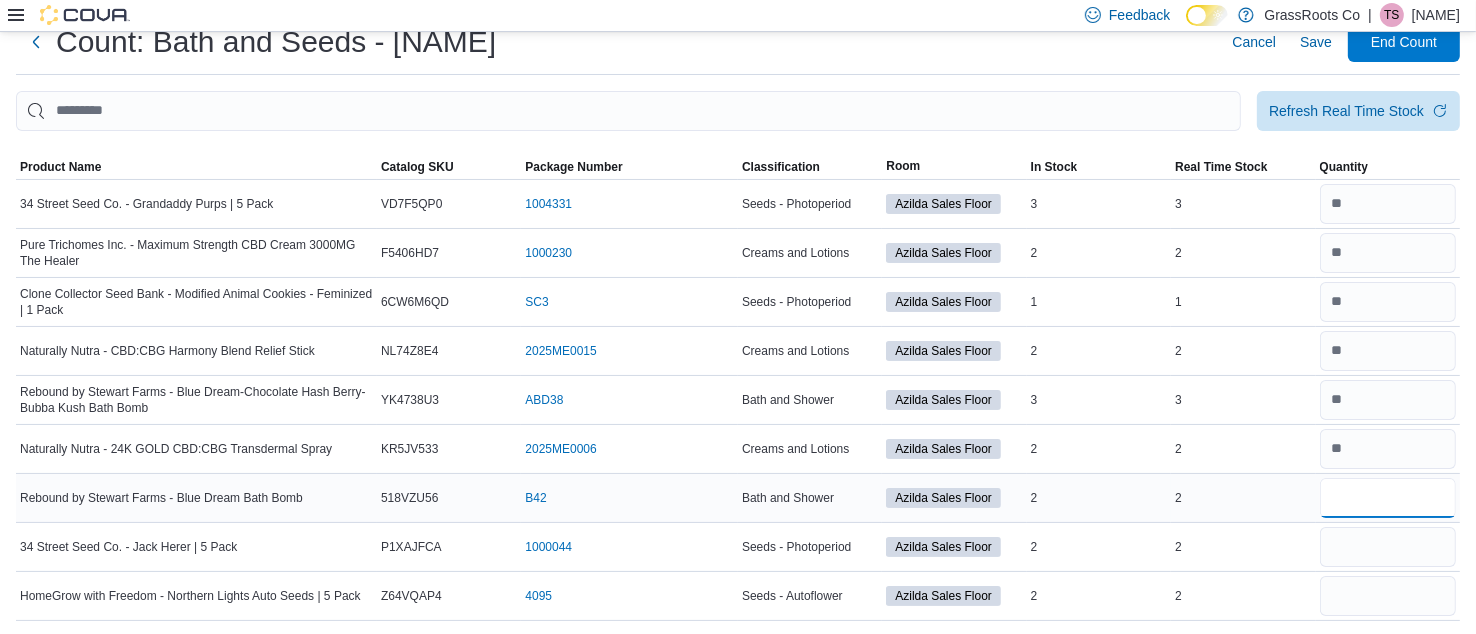 type on "*" 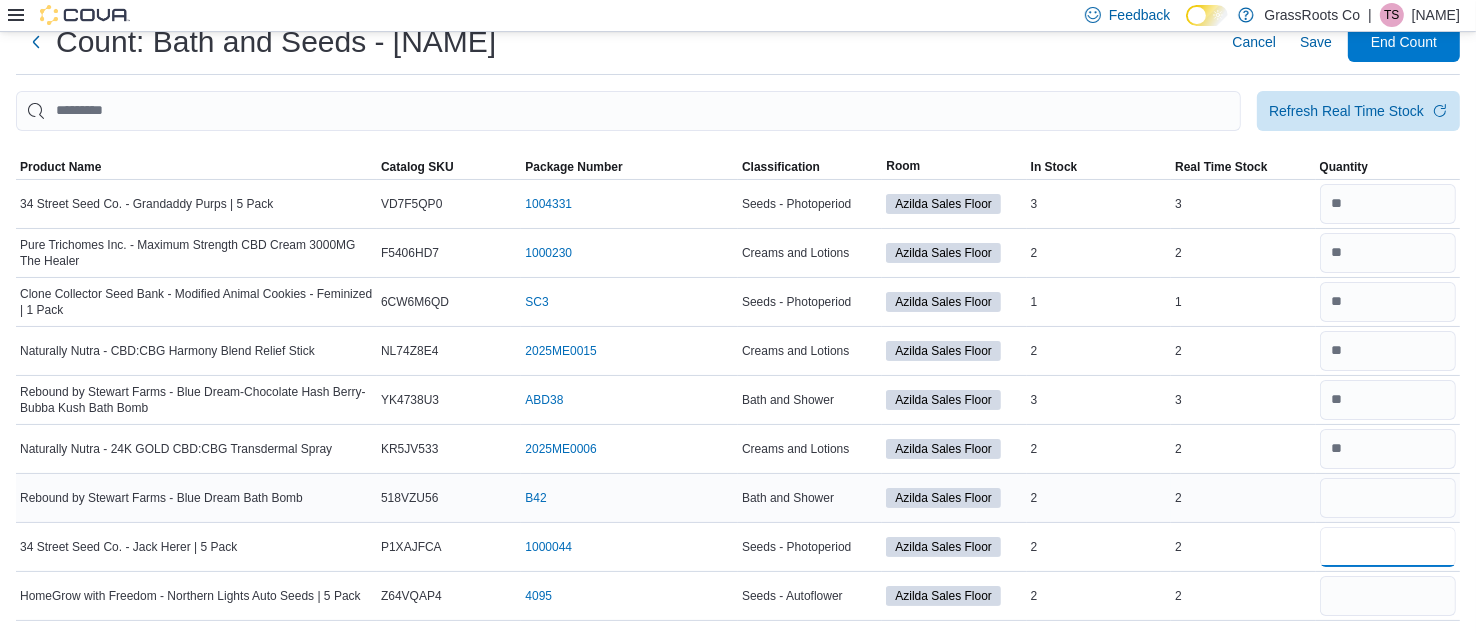 type 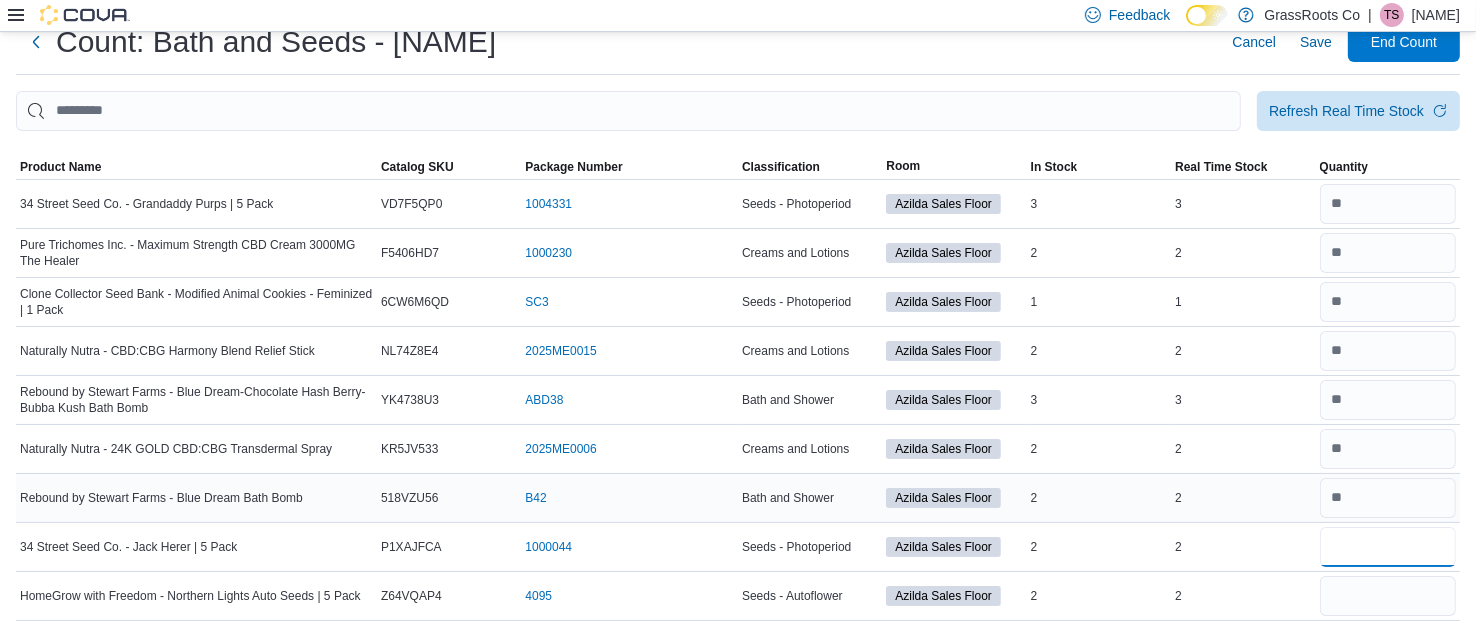 type on "*" 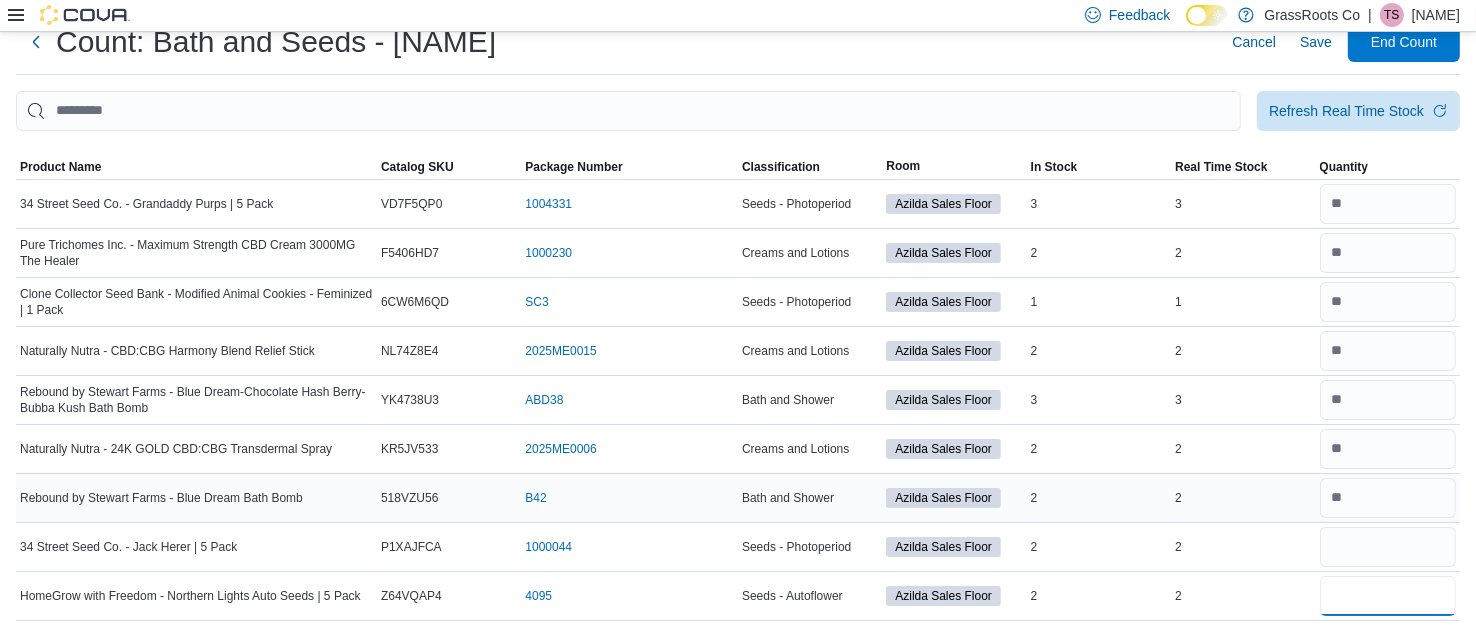 type 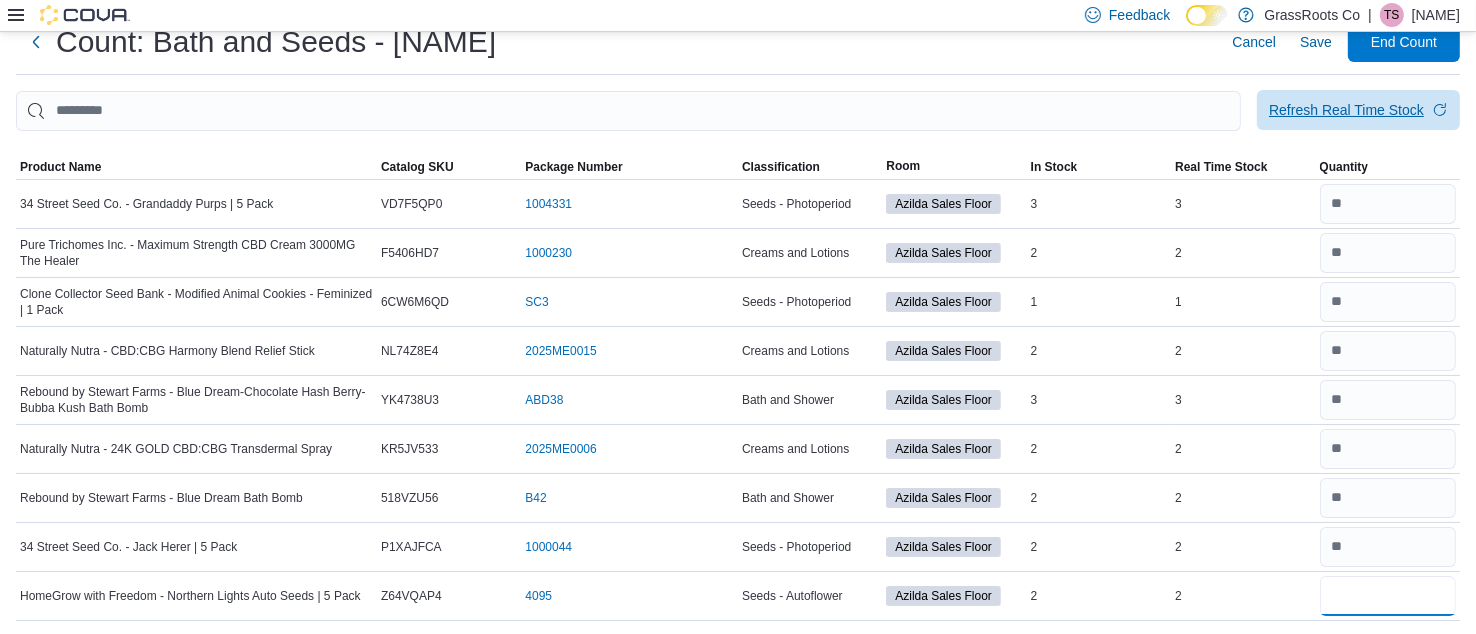 type on "*" 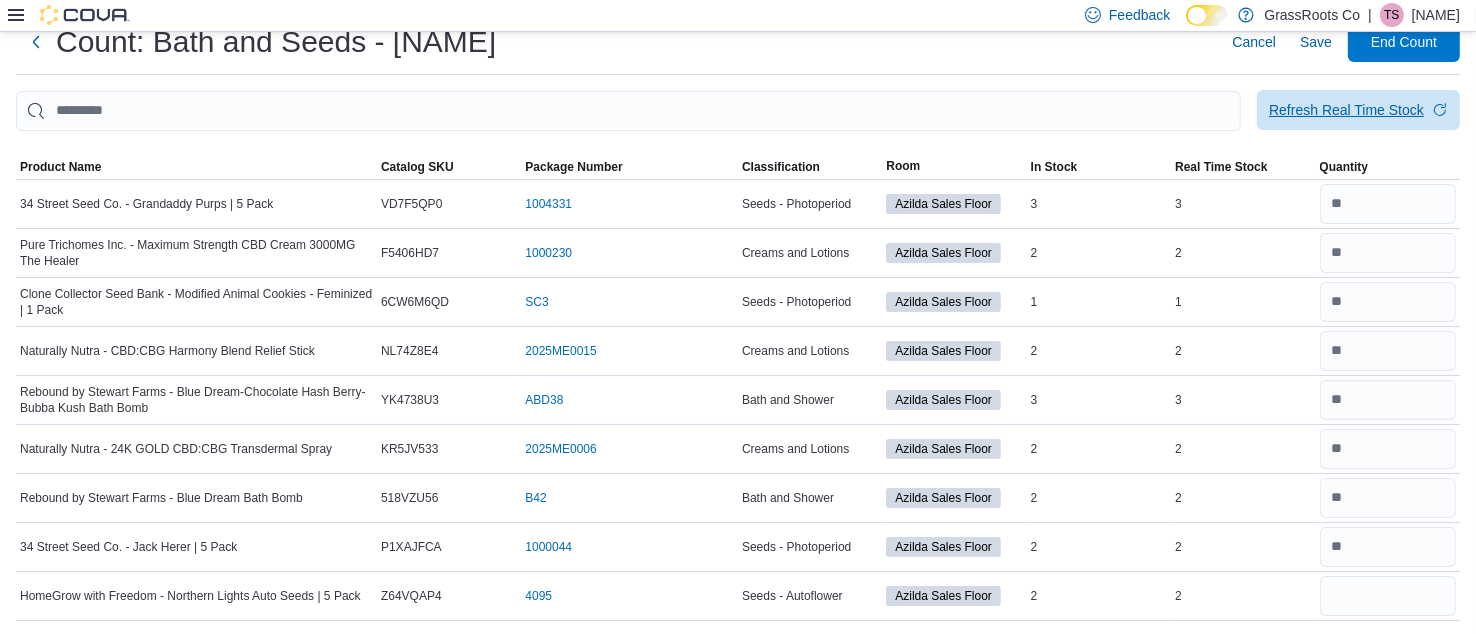 type 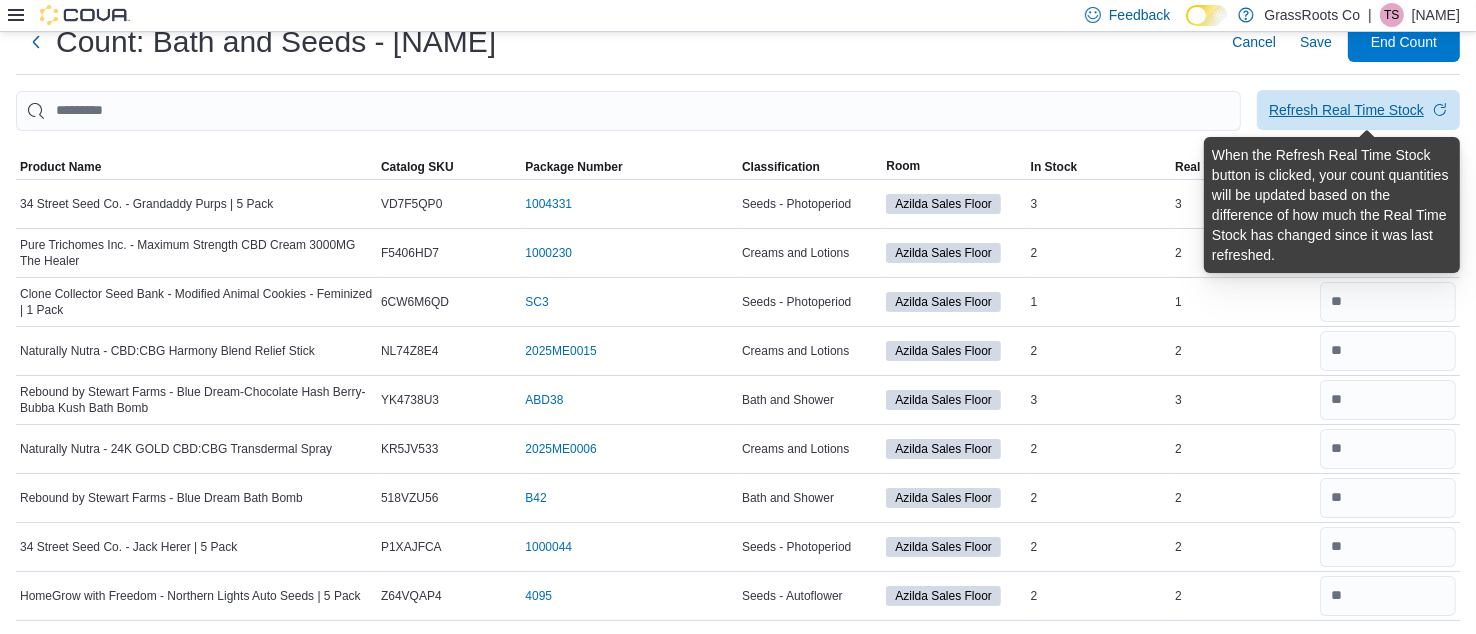 scroll, scrollTop: 0, scrollLeft: 0, axis: both 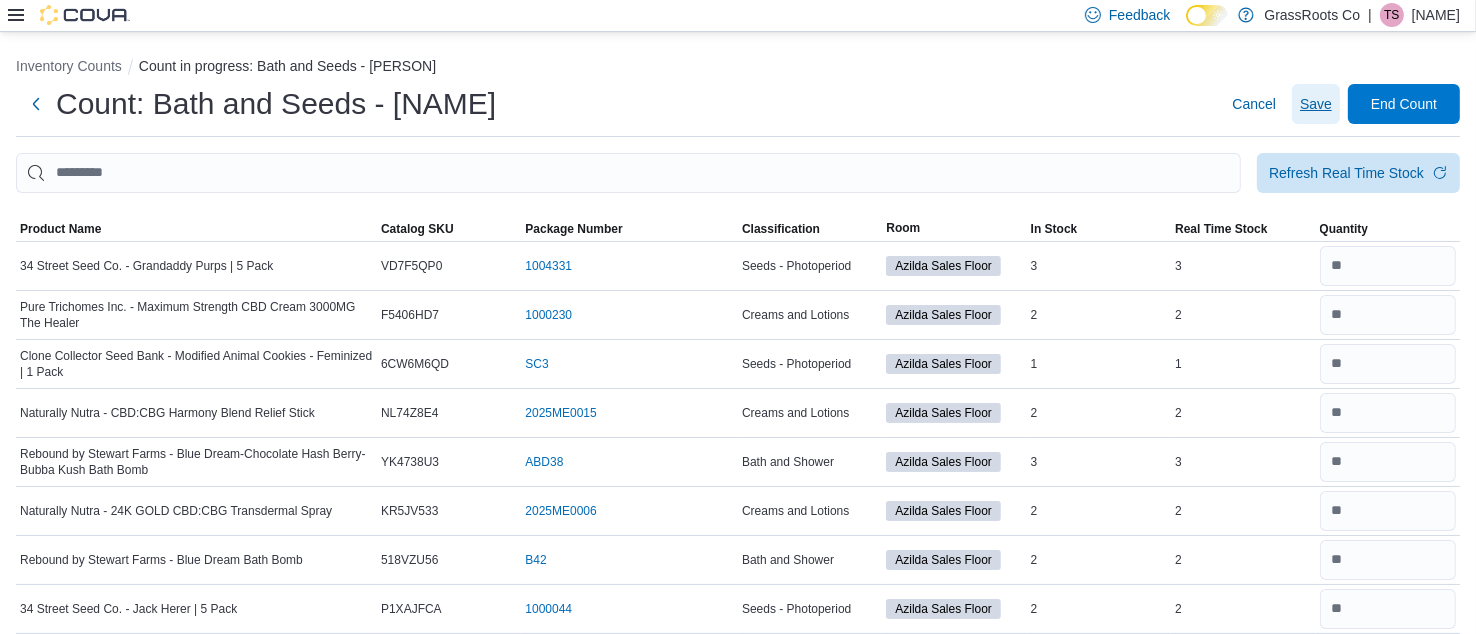 click on "Save" at bounding box center (1316, 104) 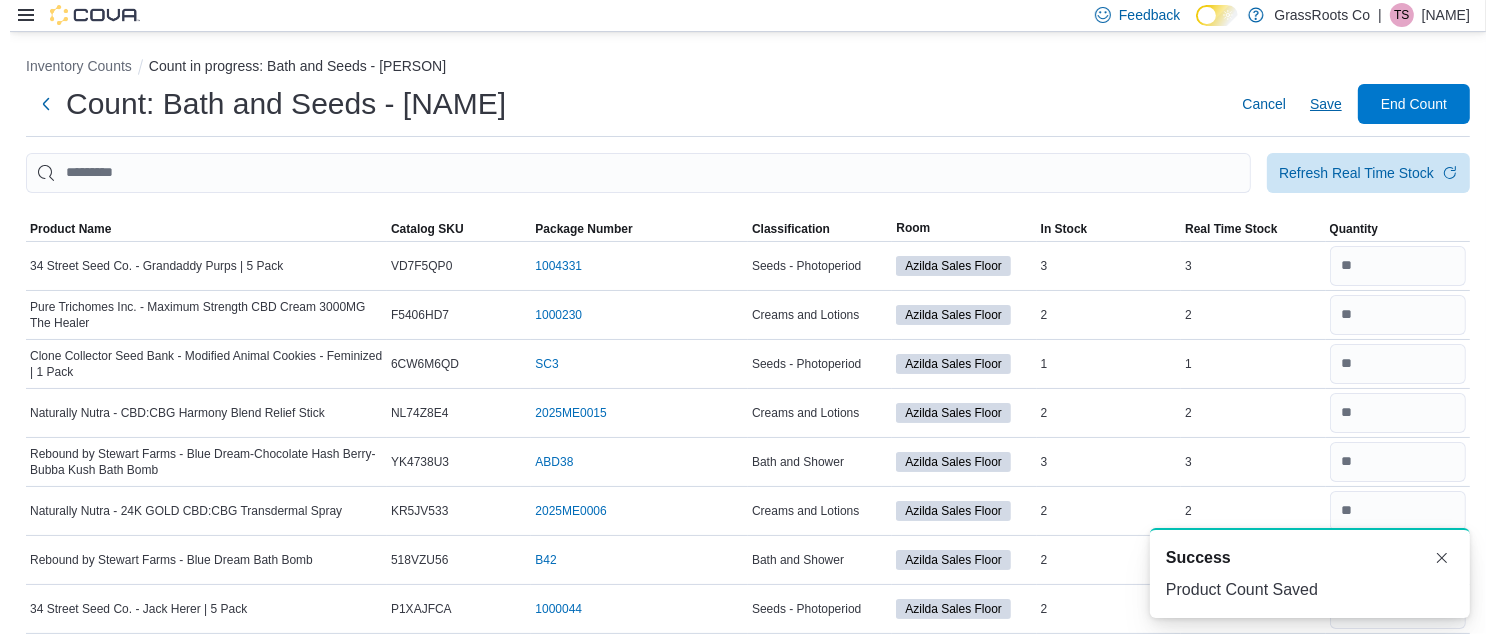scroll, scrollTop: 0, scrollLeft: 0, axis: both 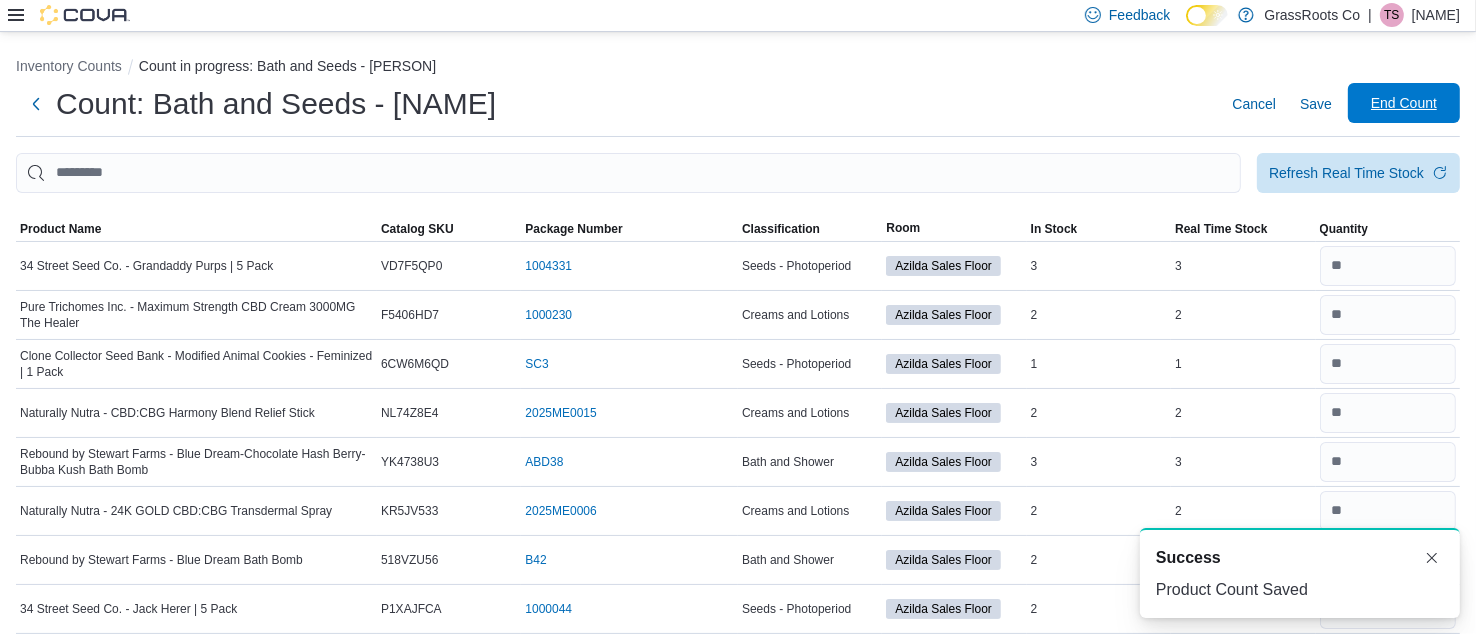click on "End Count" at bounding box center [1404, 103] 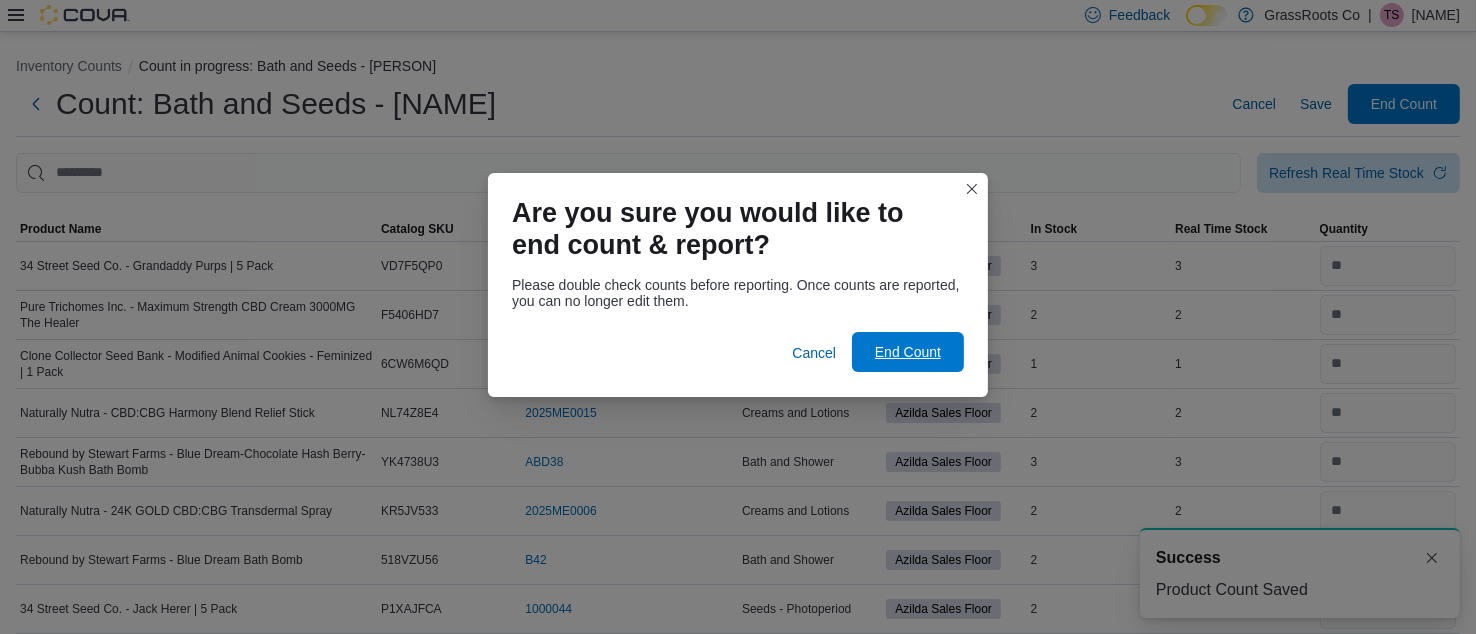 click on "End Count" at bounding box center (908, 352) 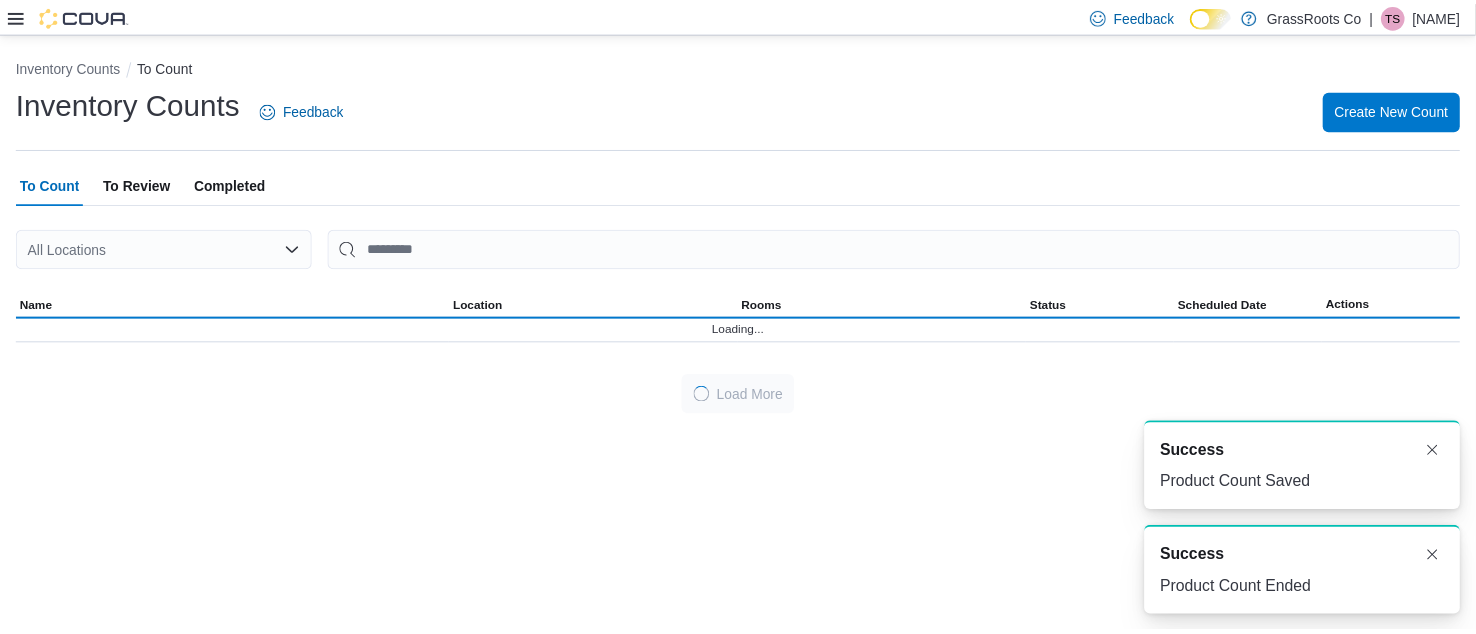 scroll, scrollTop: 0, scrollLeft: 0, axis: both 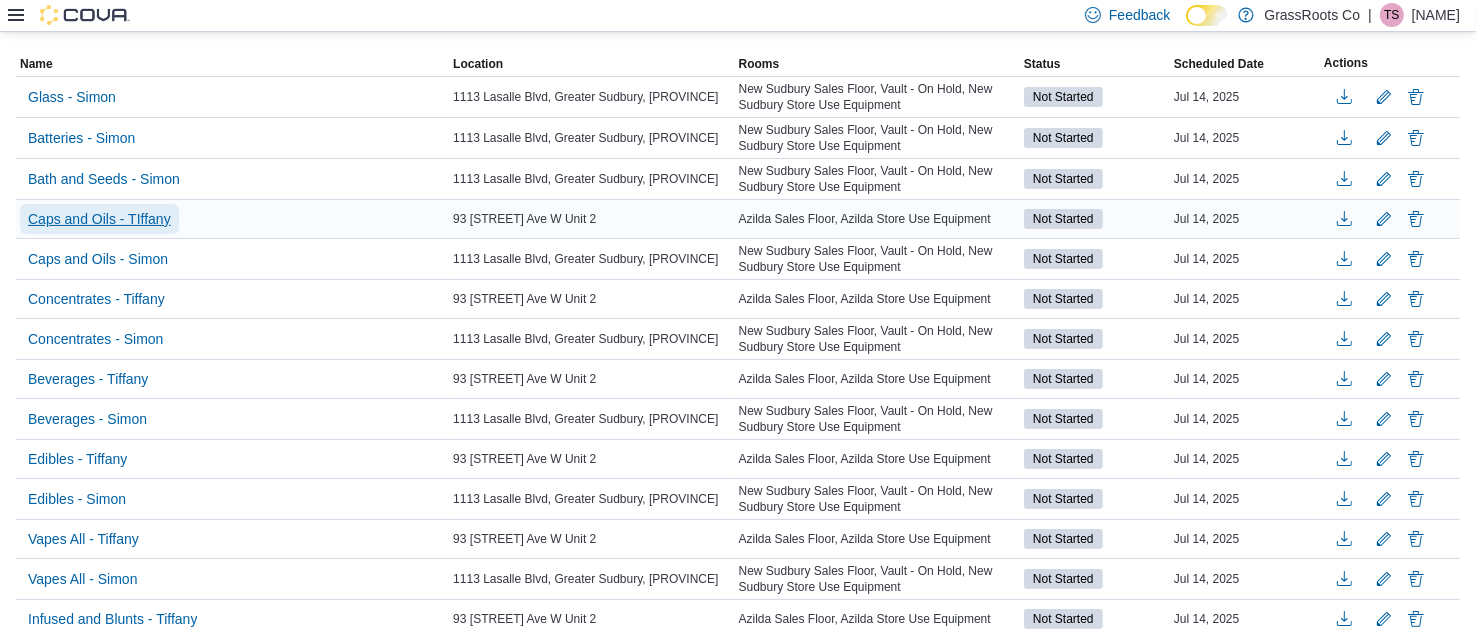 click on "Caps and Oils - TIffany" at bounding box center [99, 219] 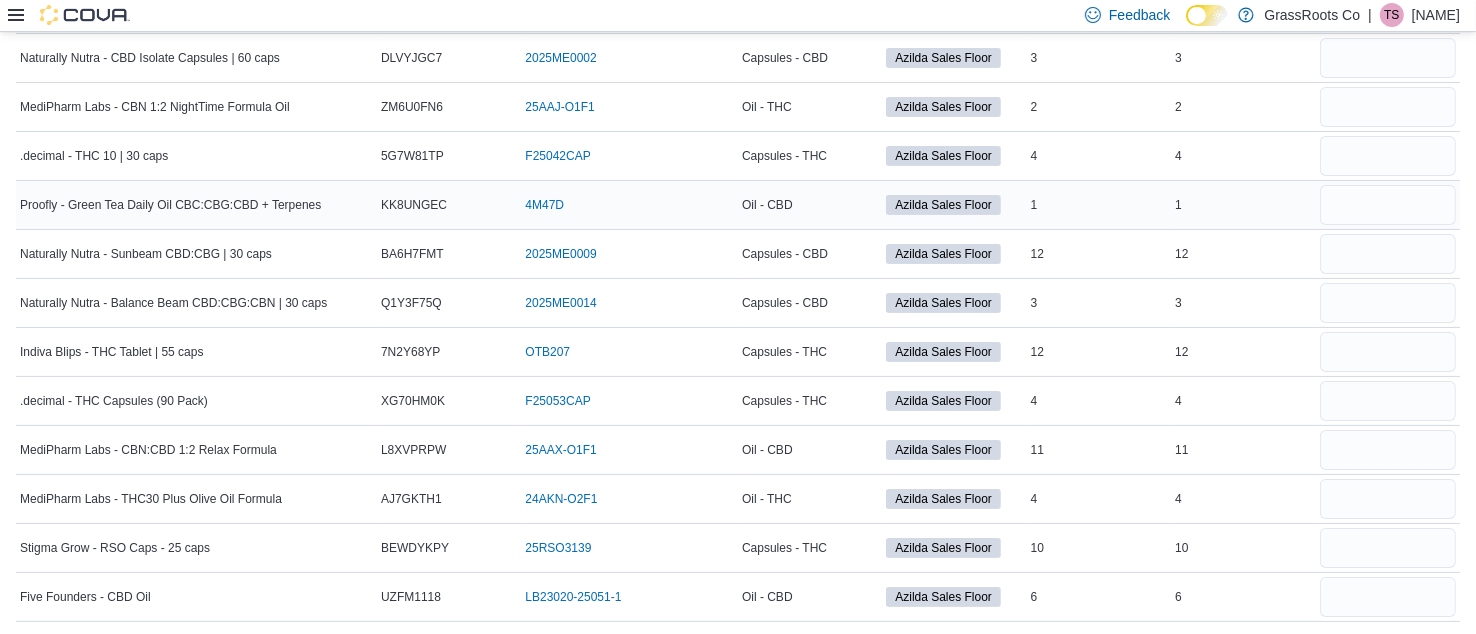 scroll, scrollTop: 0, scrollLeft: 0, axis: both 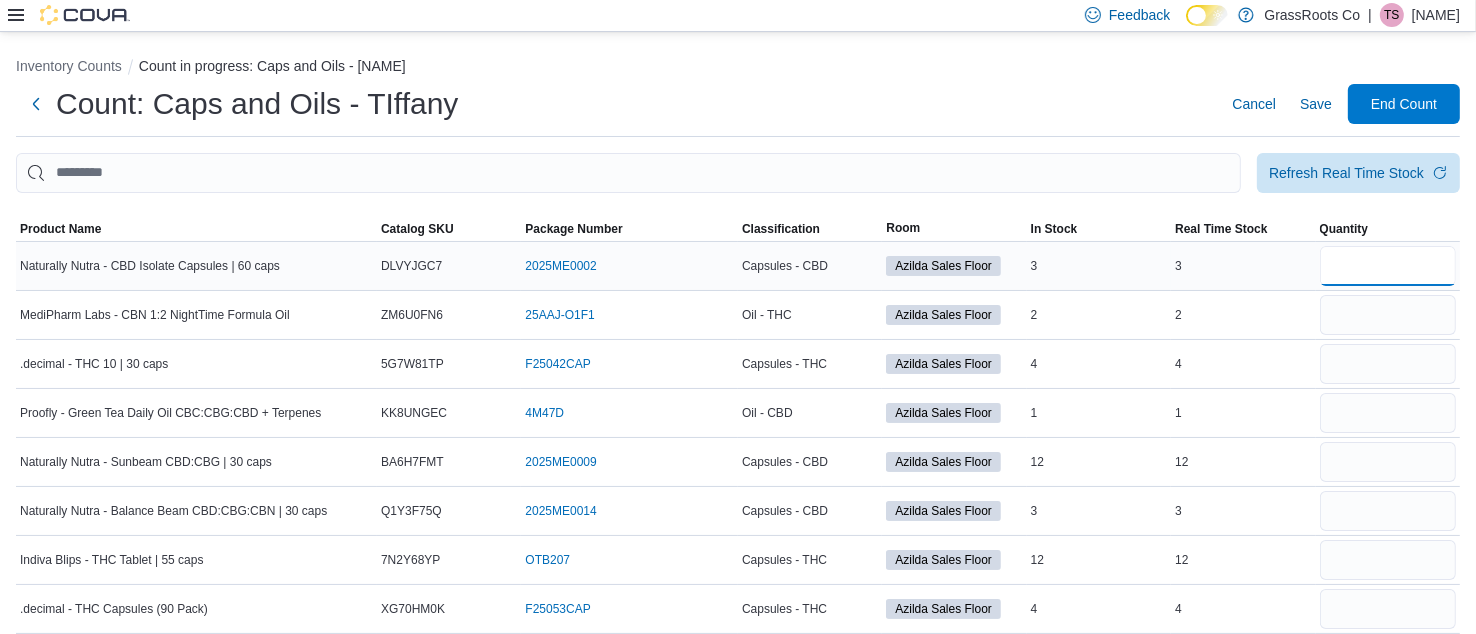 click at bounding box center (1388, 266) 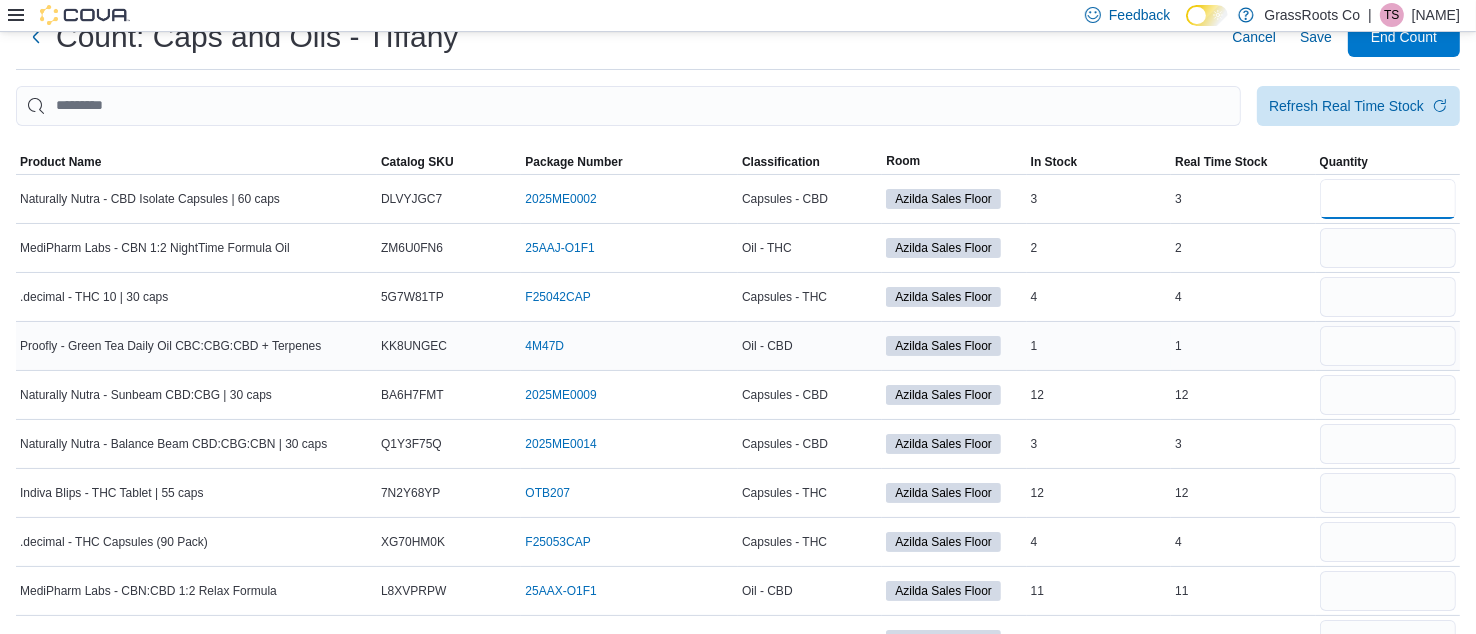 scroll, scrollTop: 71, scrollLeft: 0, axis: vertical 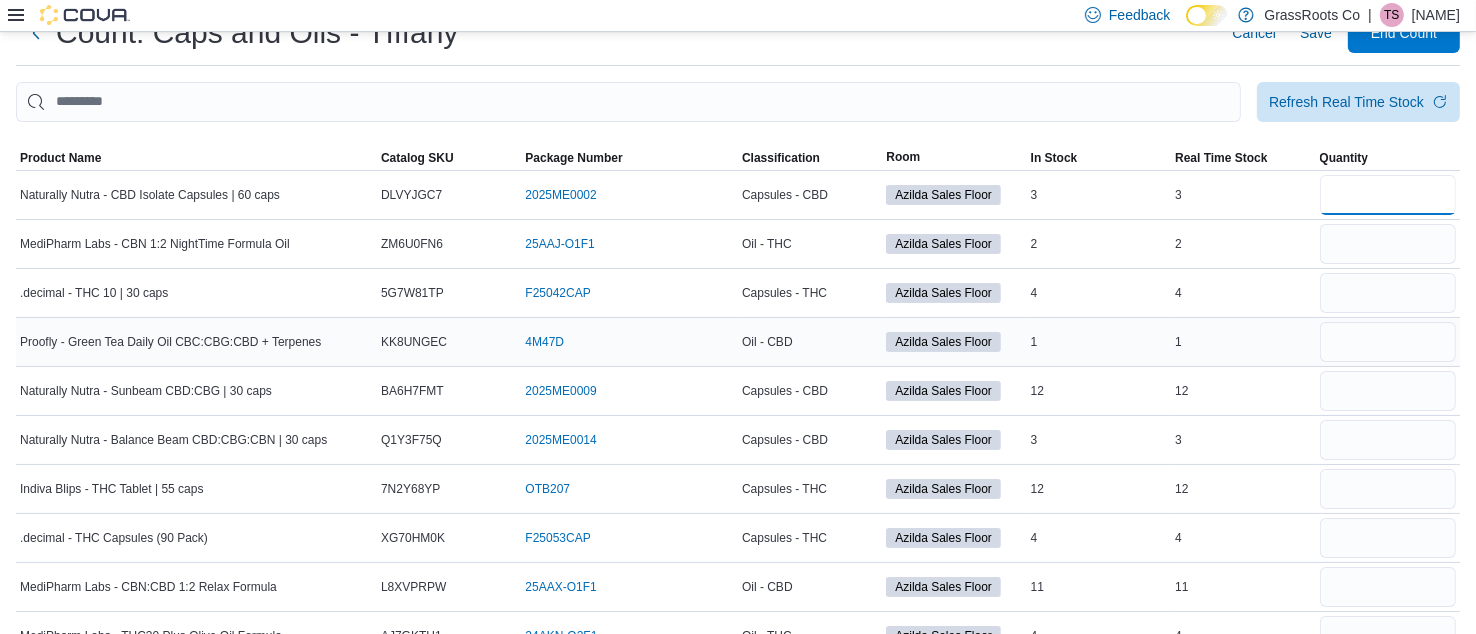 type on "*" 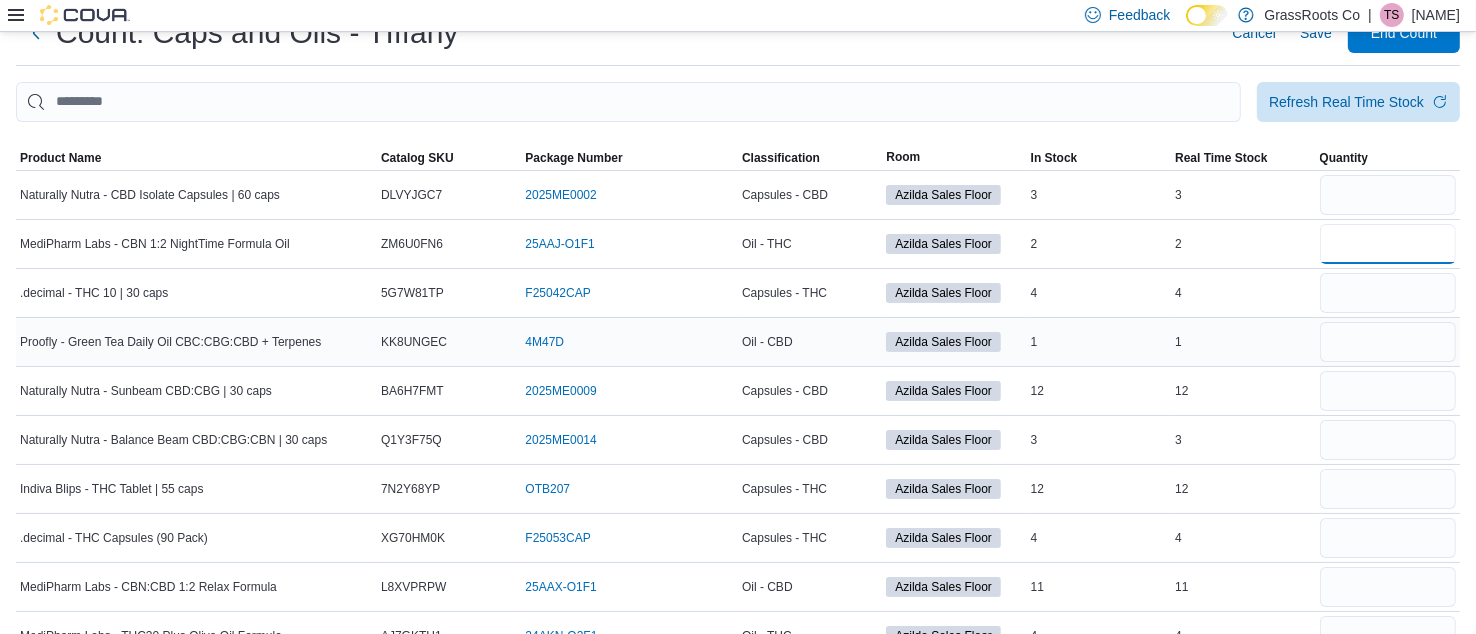type 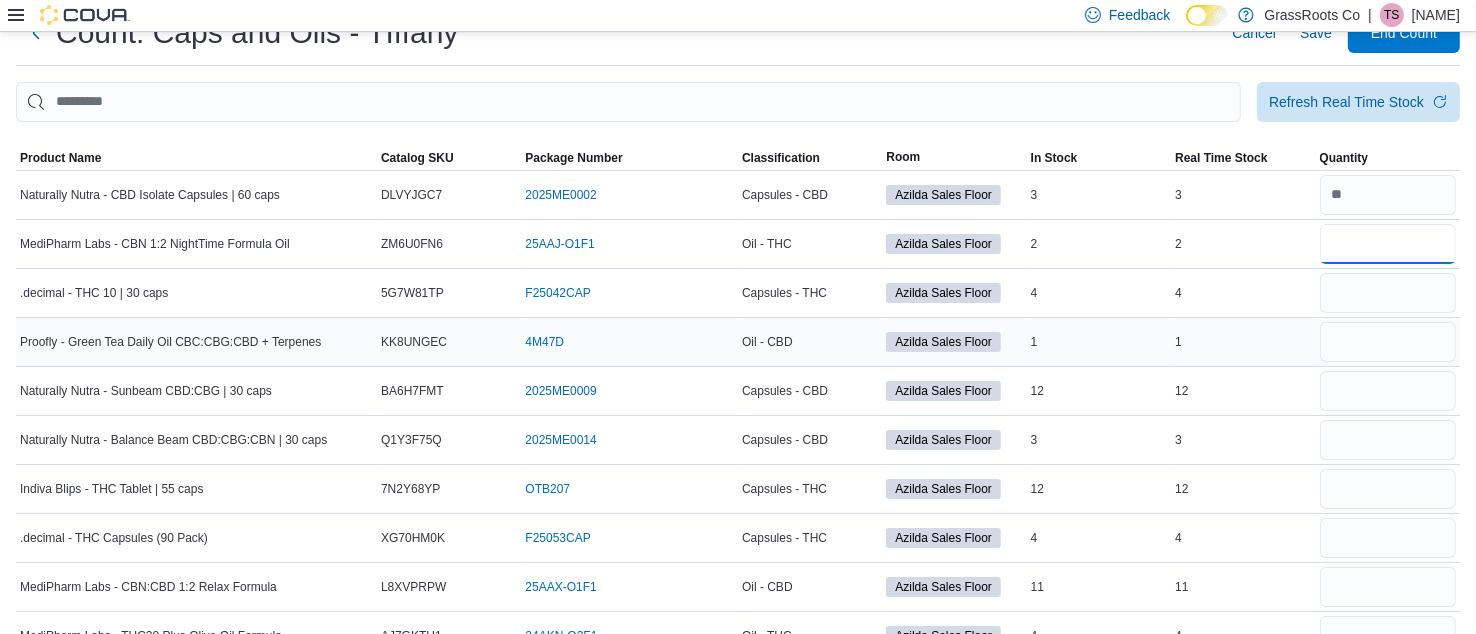 type on "*" 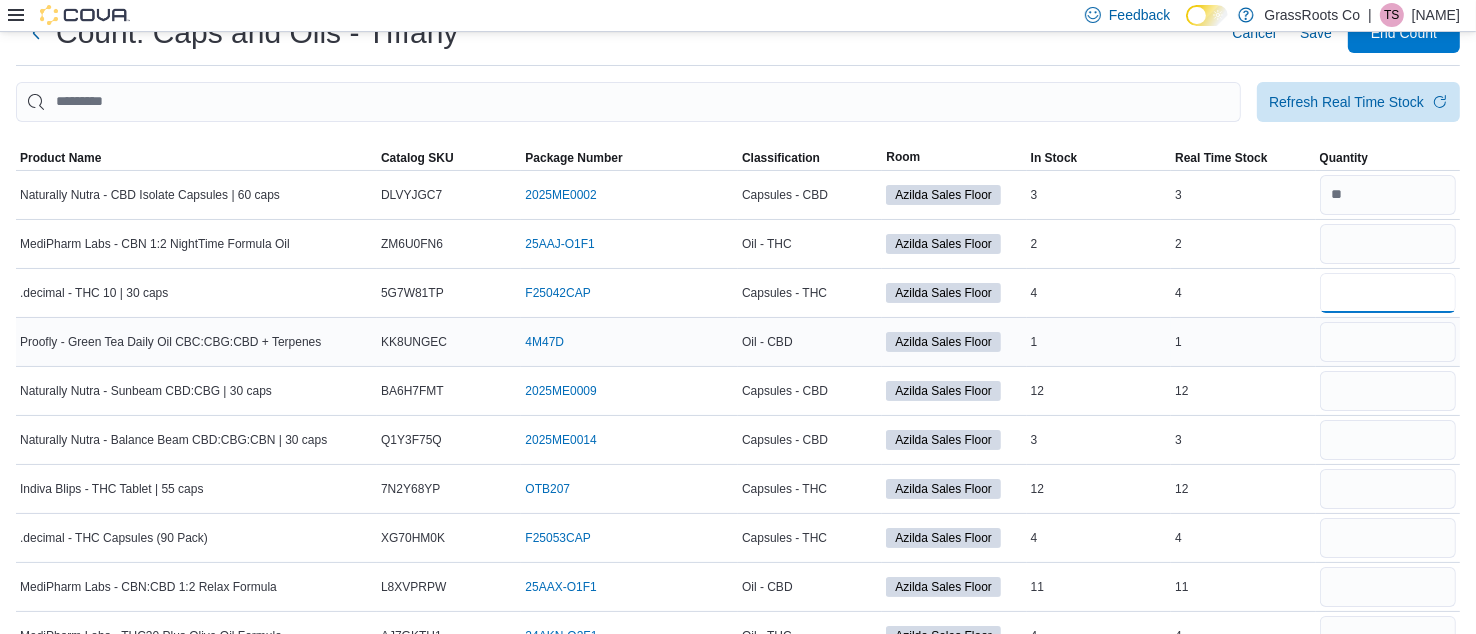 type 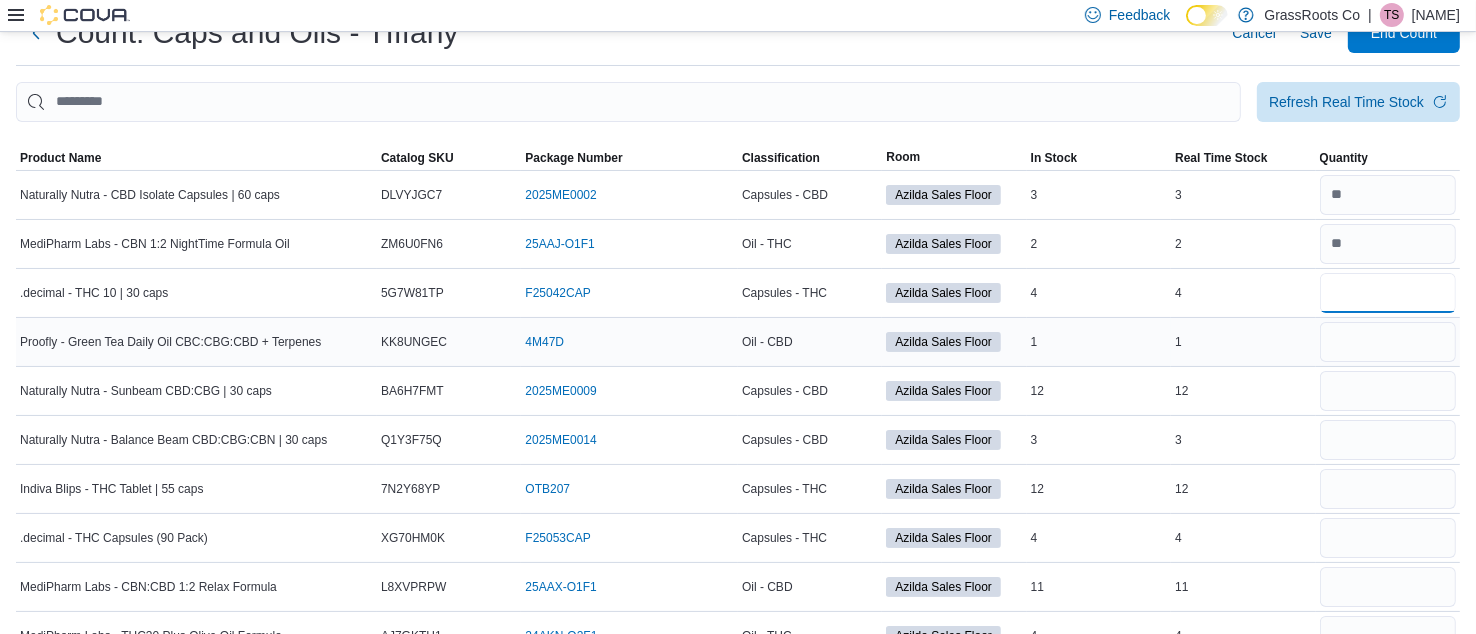 type on "*" 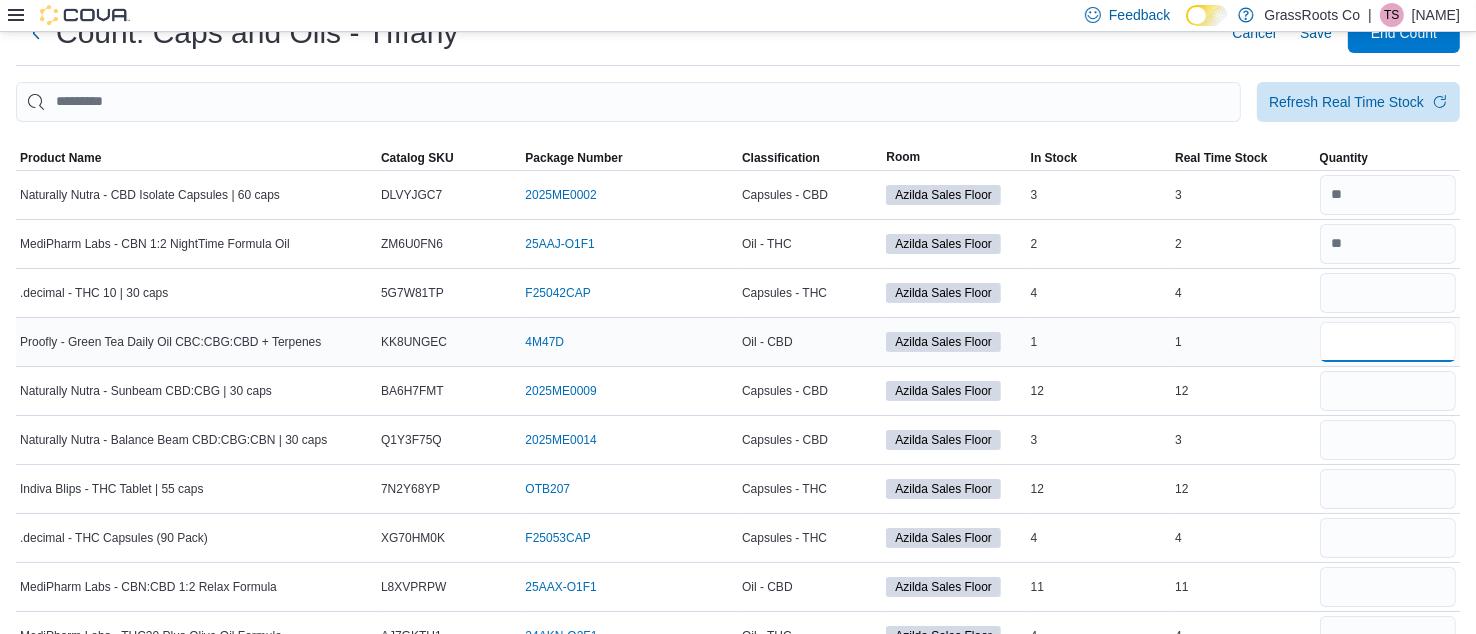 type 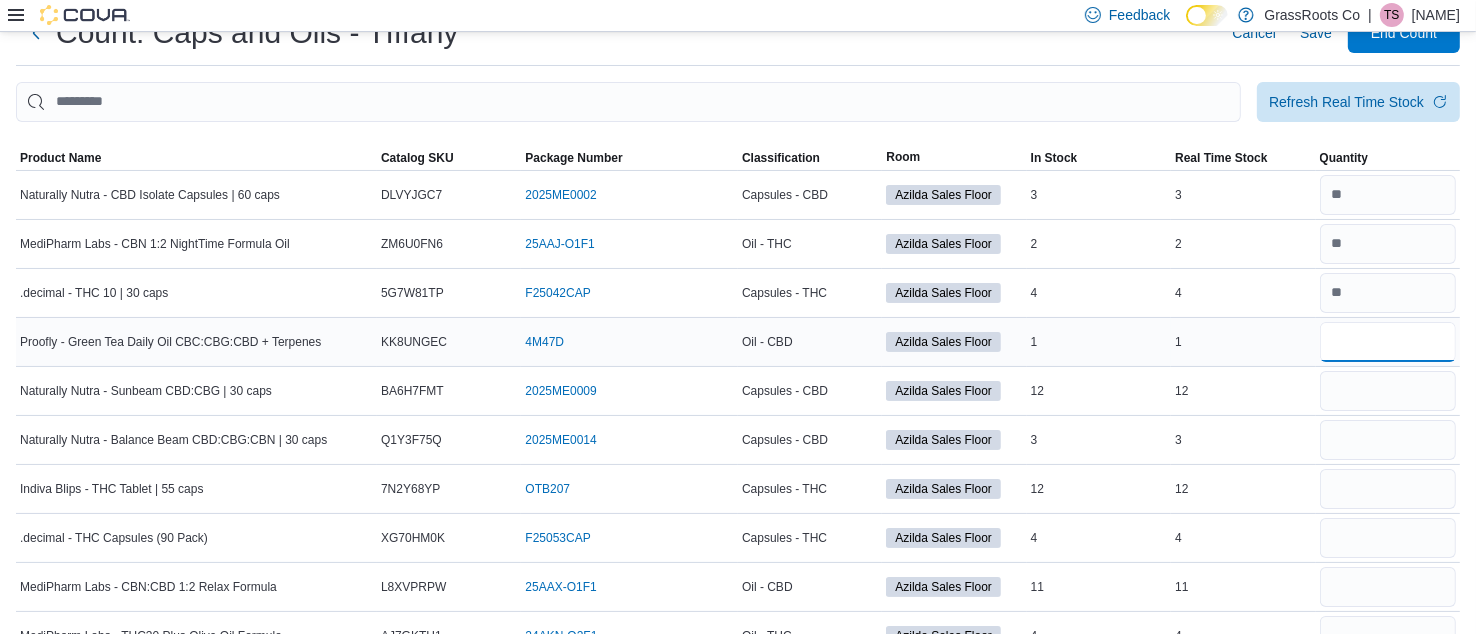 type on "*" 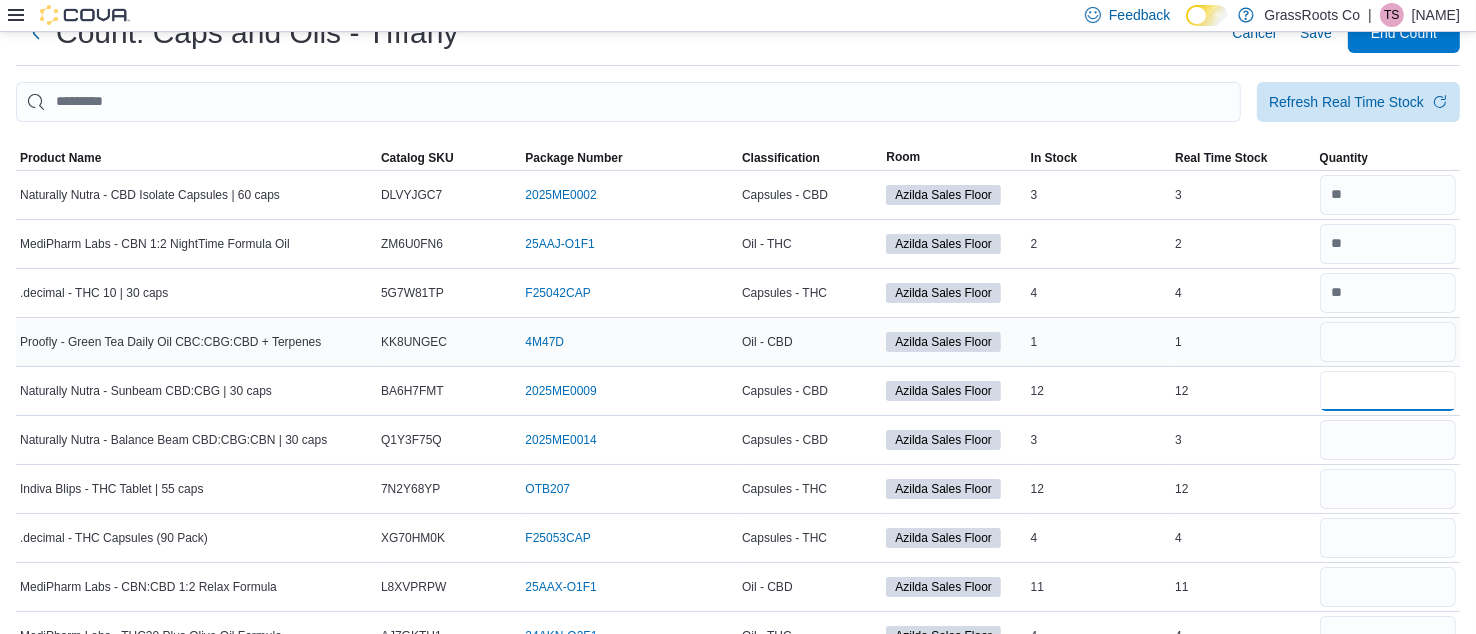 type 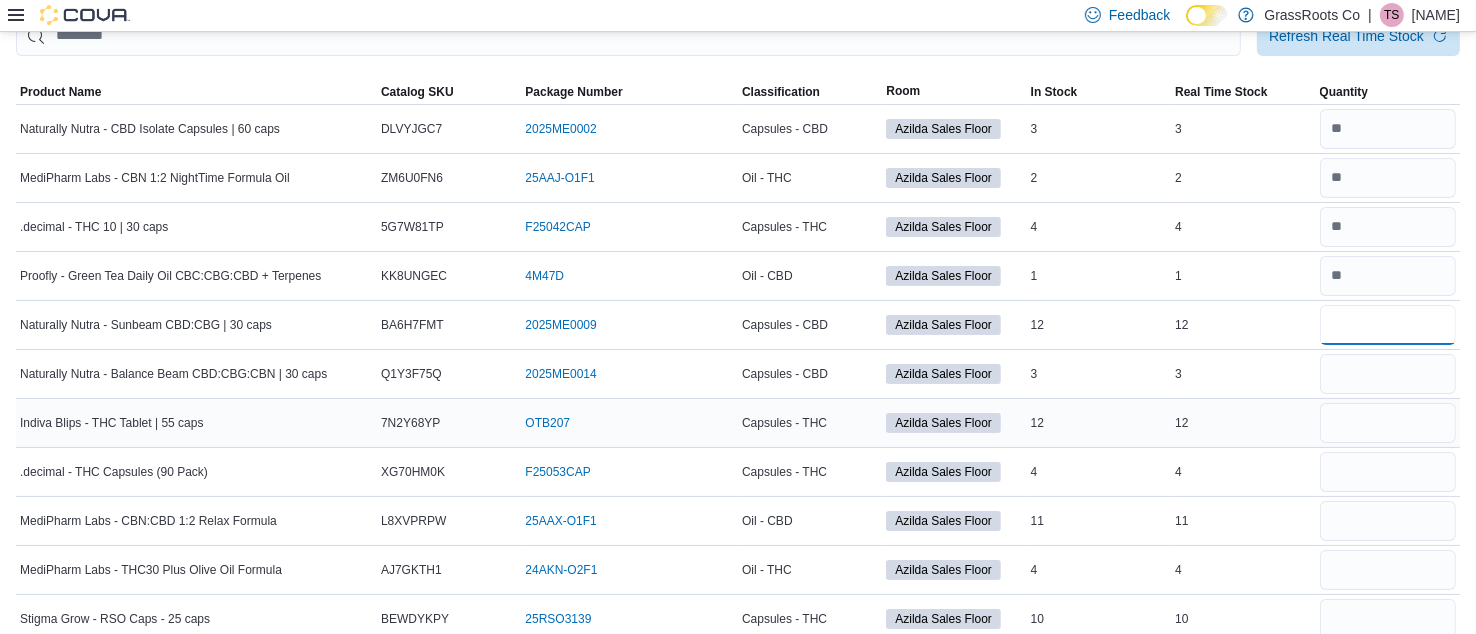scroll, scrollTop: 141, scrollLeft: 0, axis: vertical 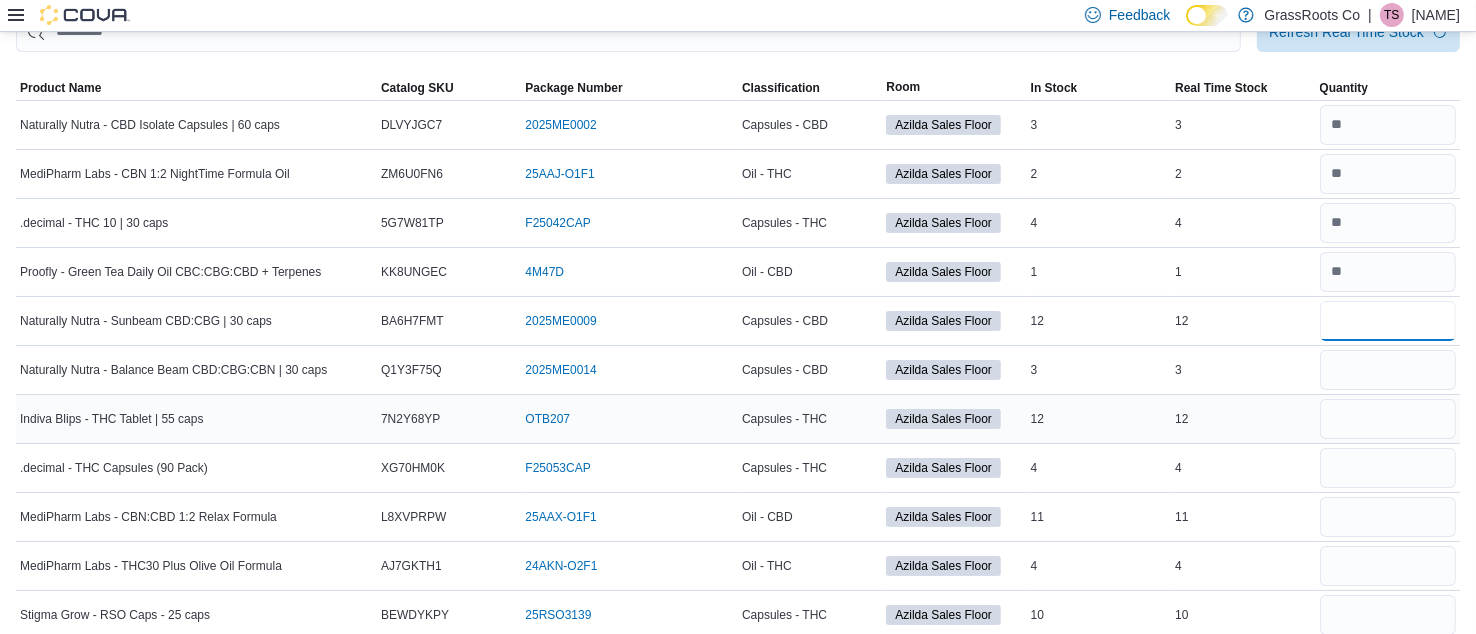 type on "**" 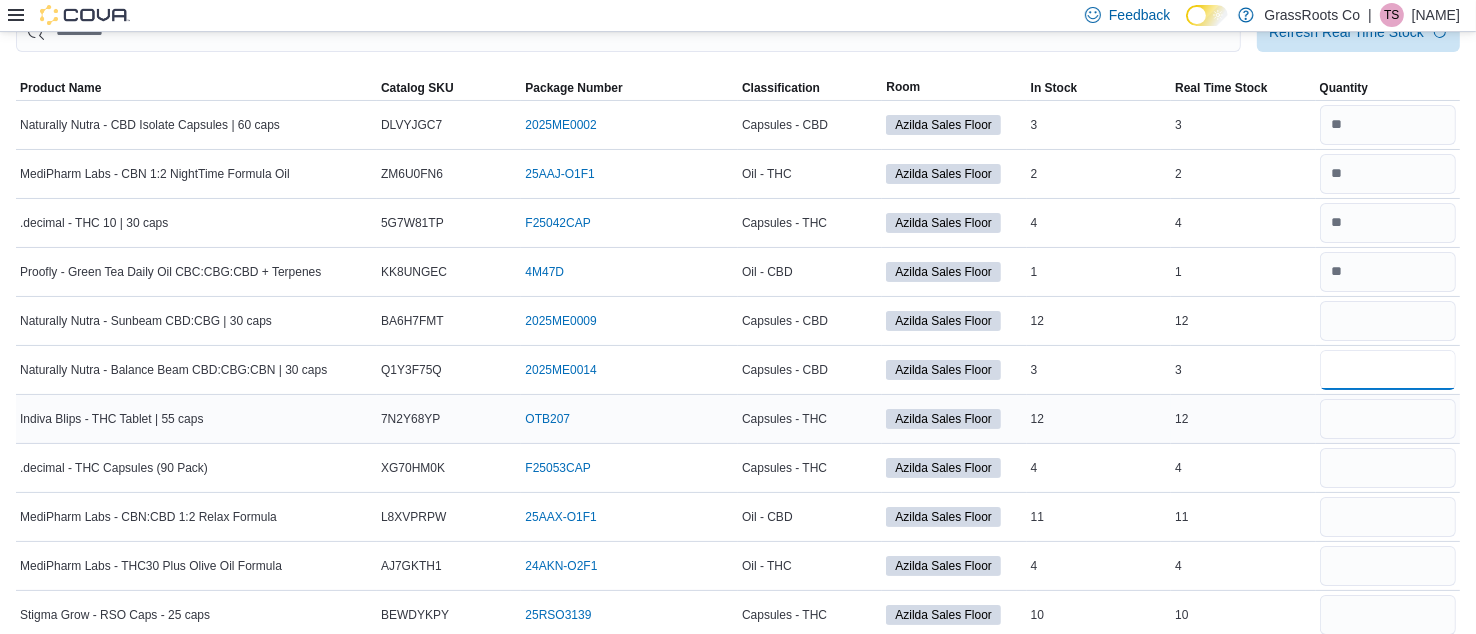 type 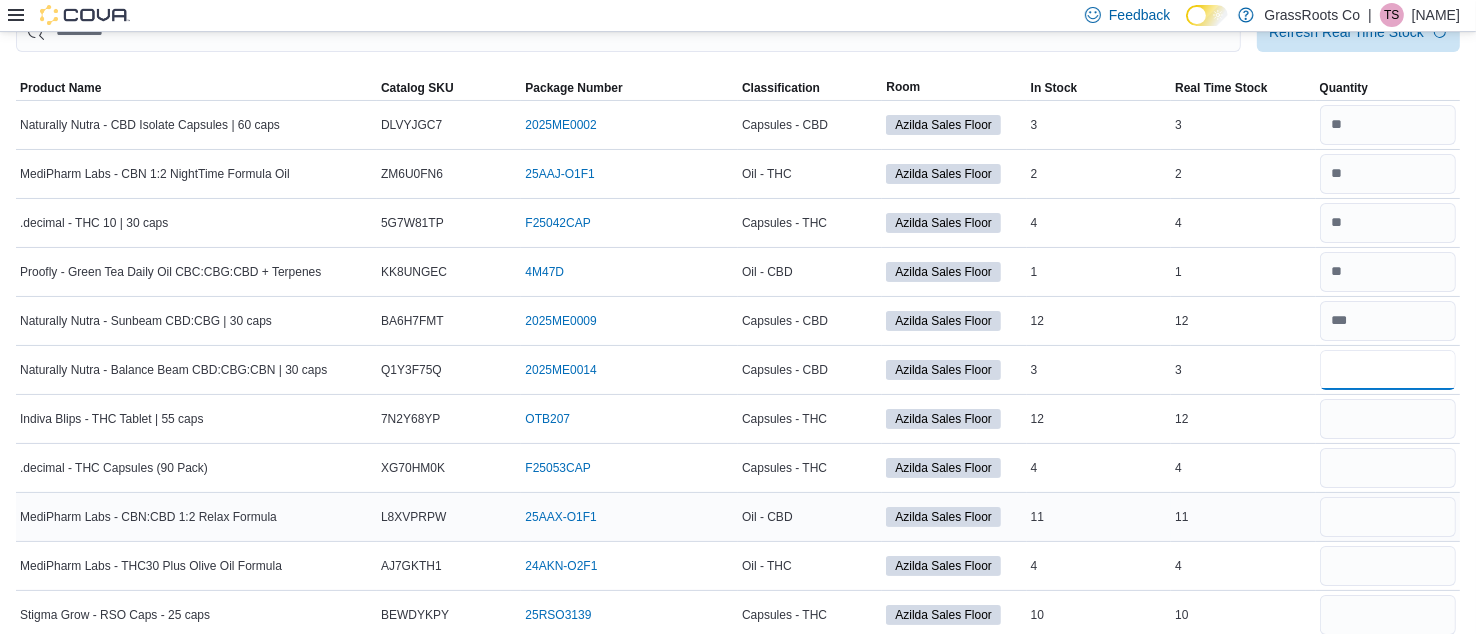 type on "*" 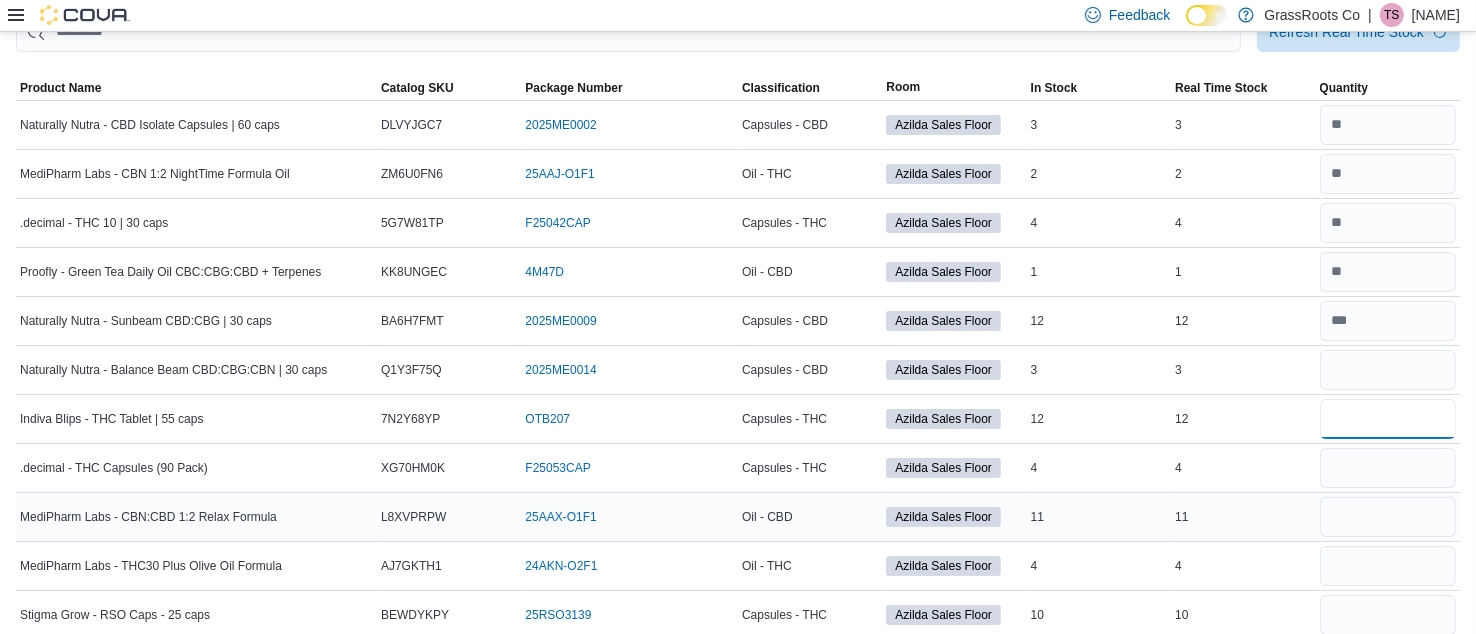 type 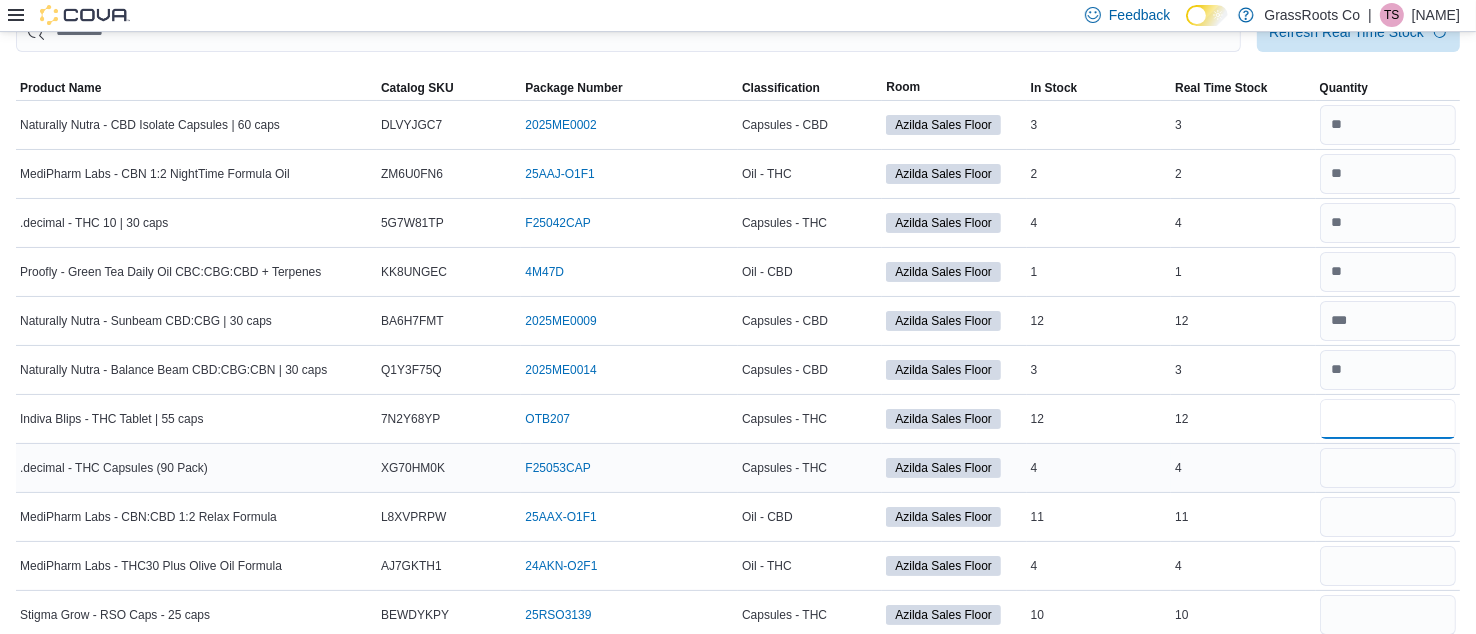 type on "*" 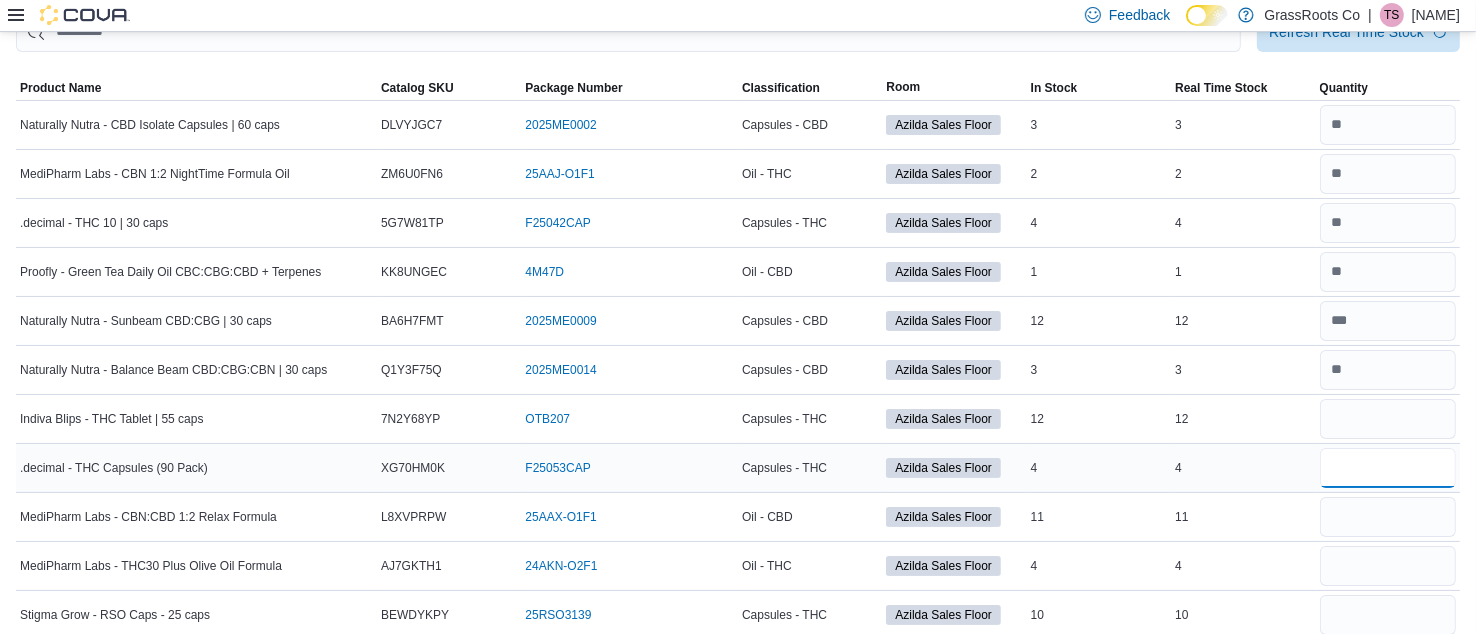 type 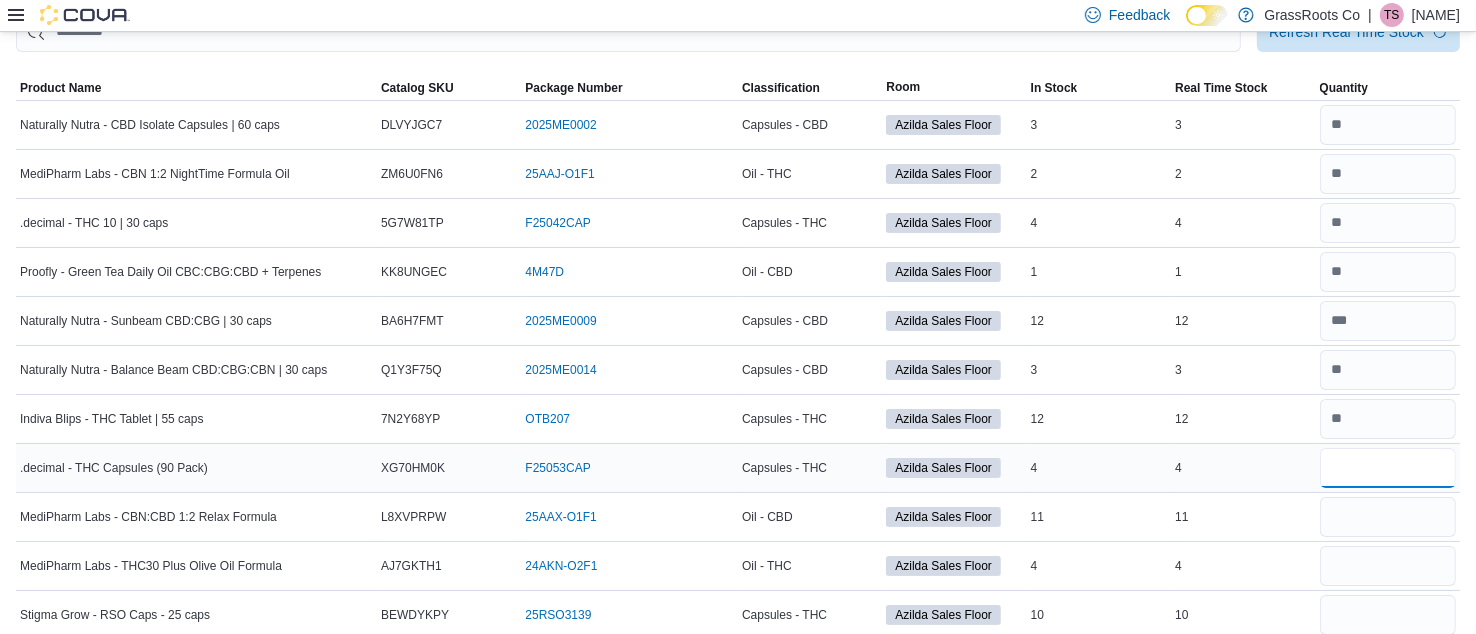 type on "*" 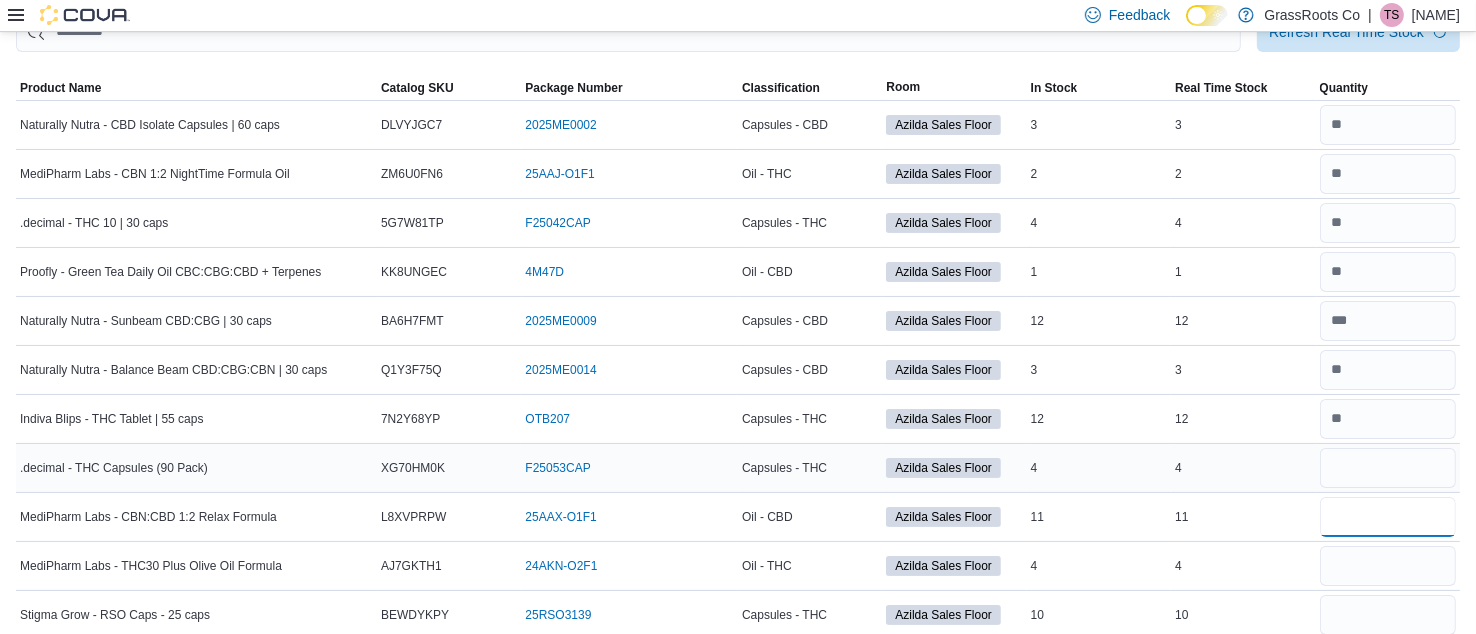type 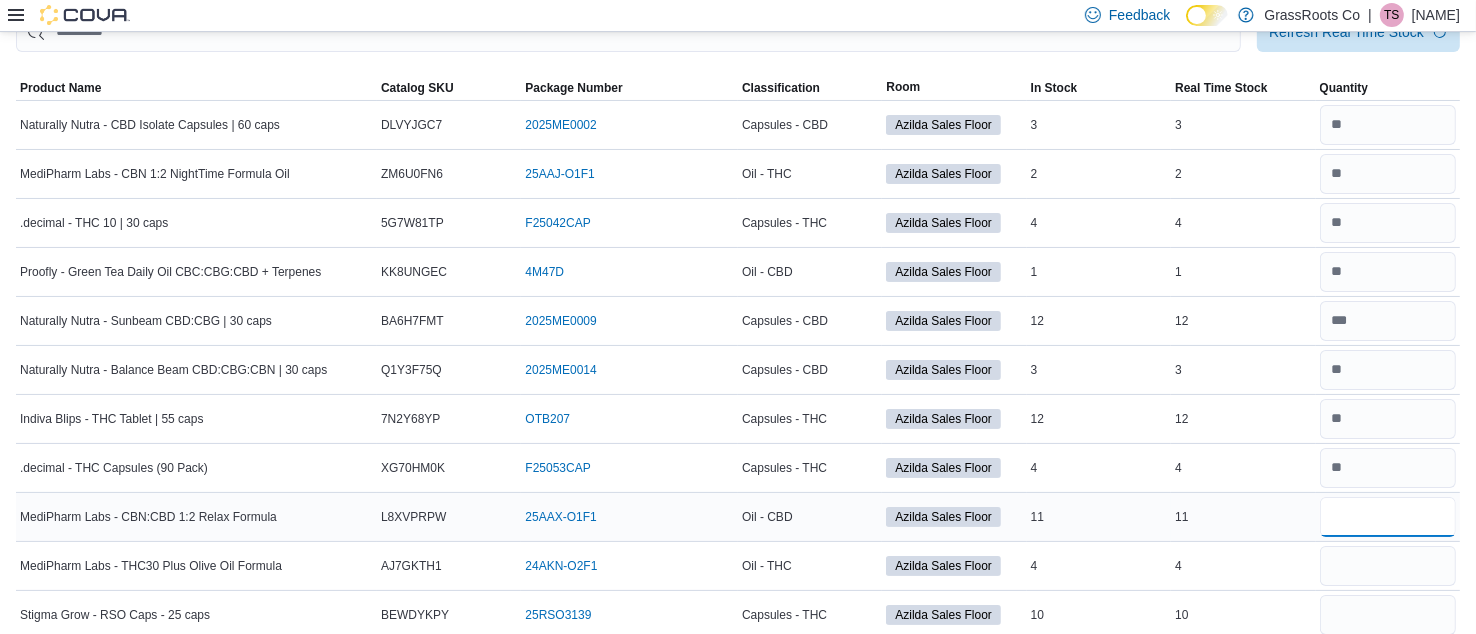scroll, scrollTop: 208, scrollLeft: 0, axis: vertical 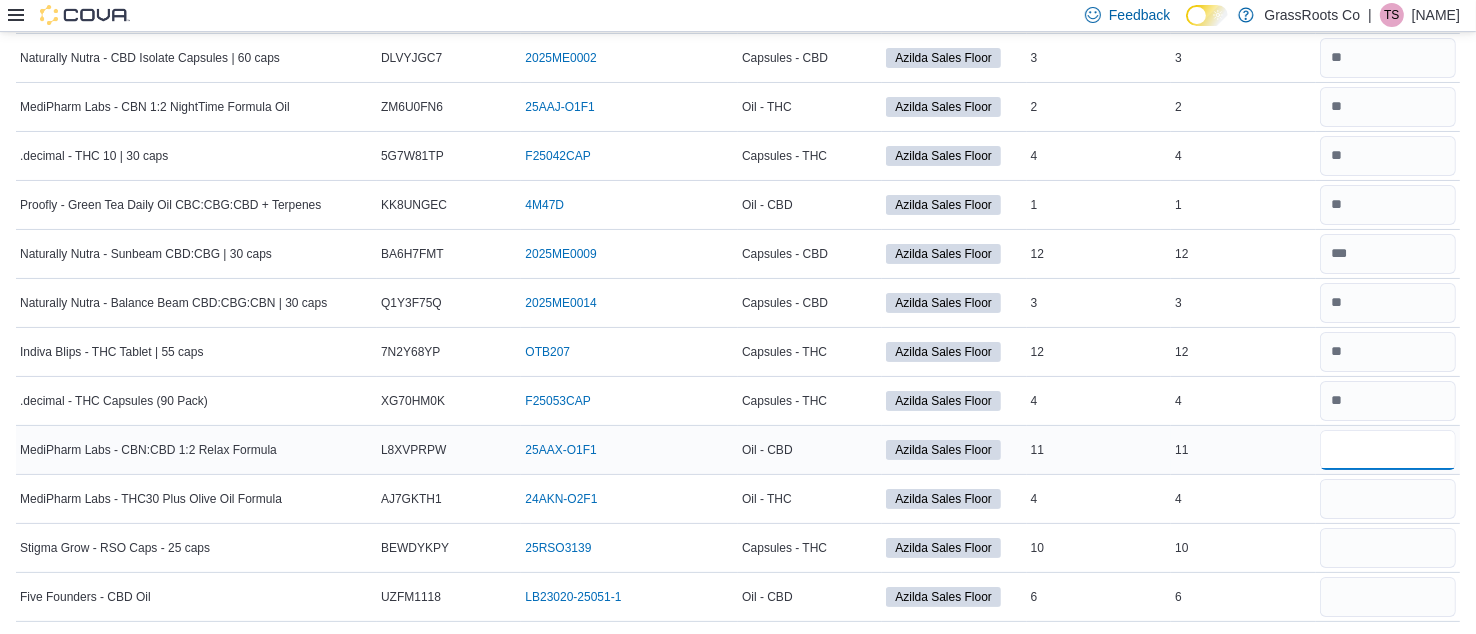 type on "**" 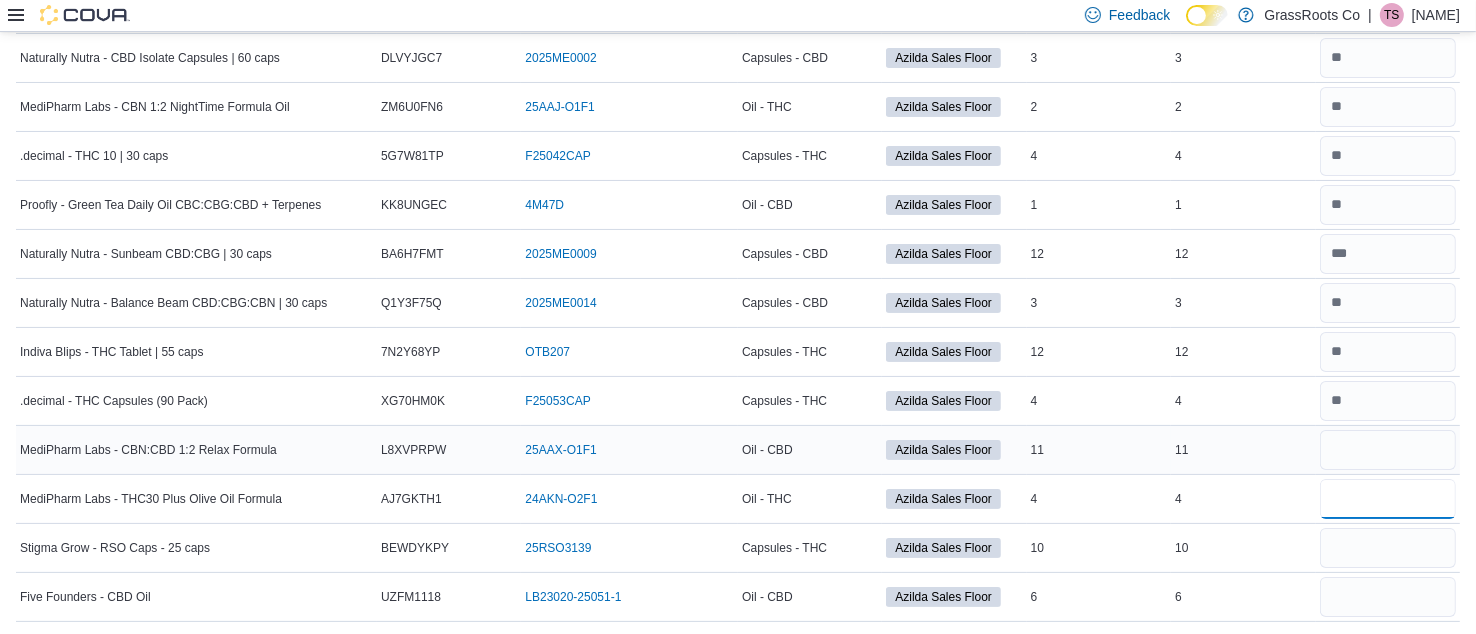 type 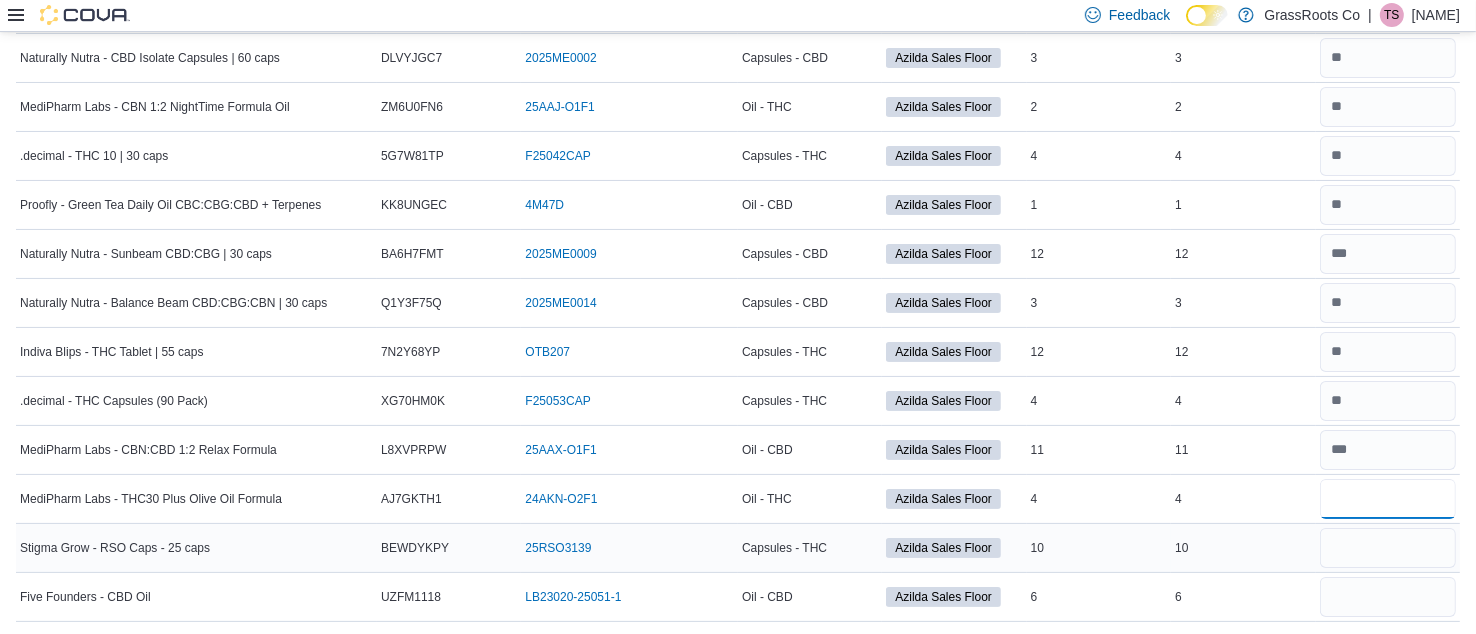scroll, scrollTop: 207, scrollLeft: 0, axis: vertical 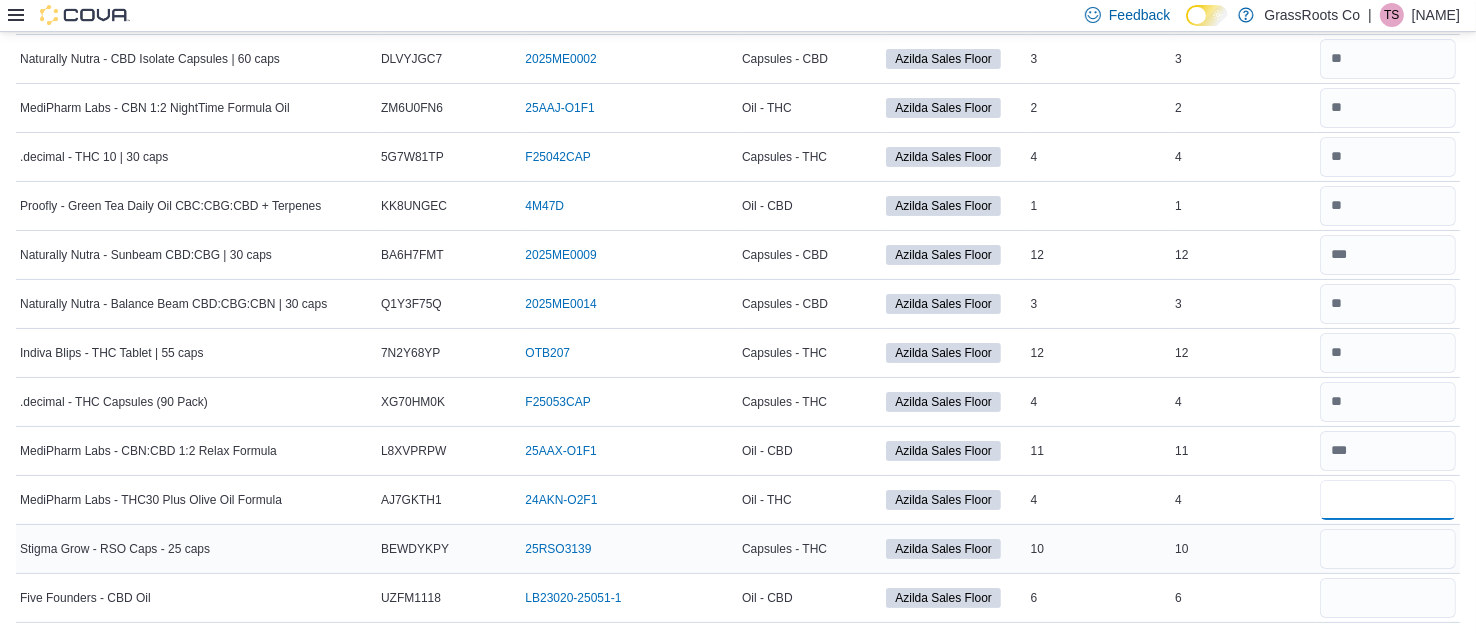 type on "*" 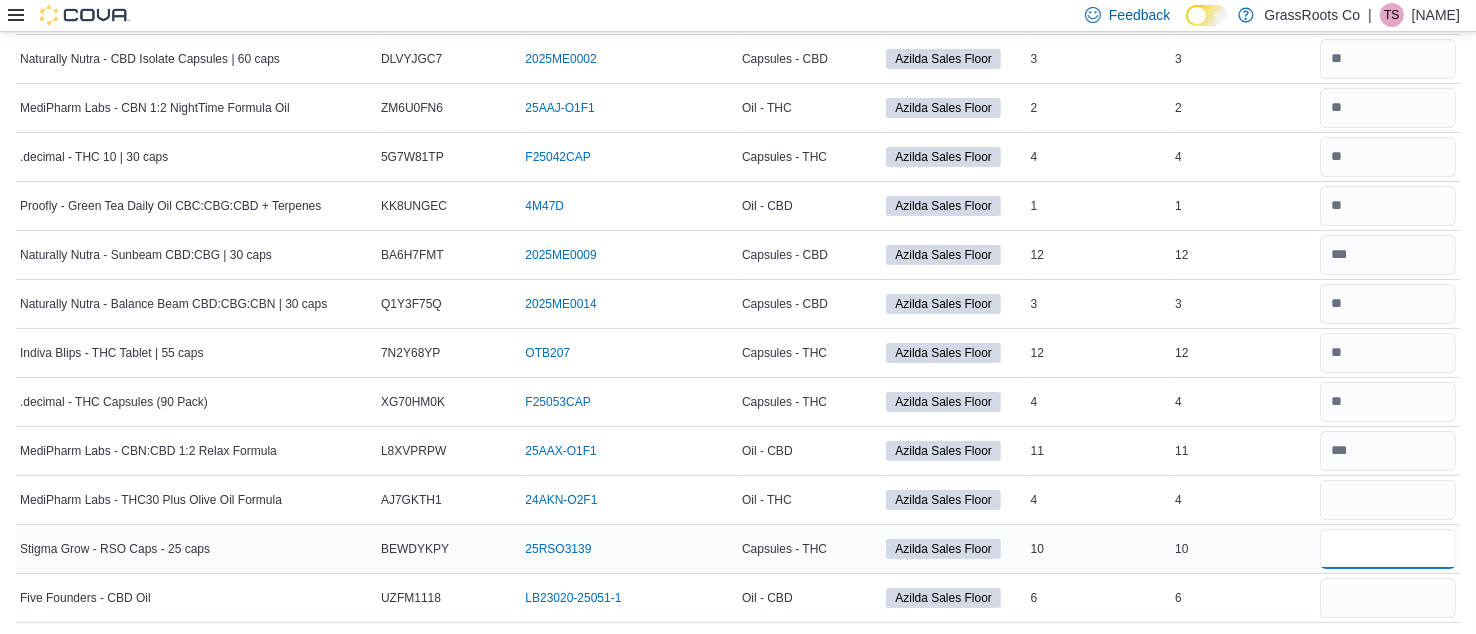 type 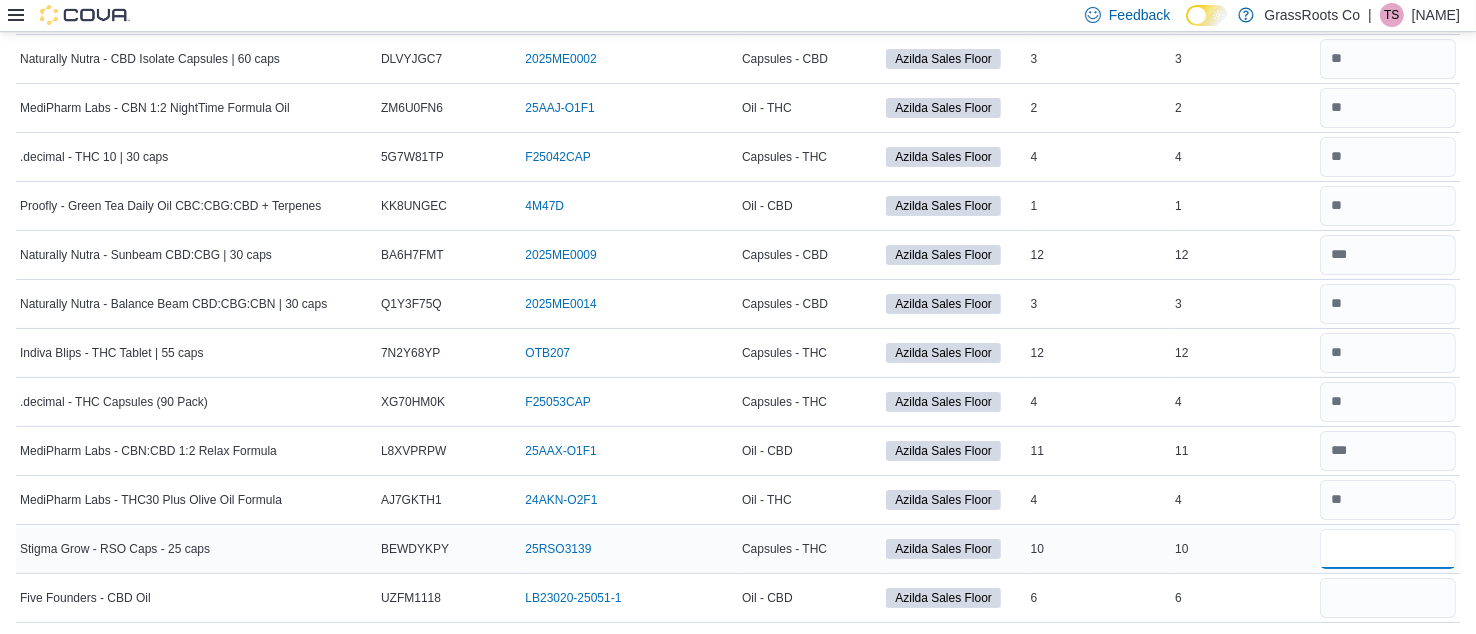 scroll, scrollTop: 208, scrollLeft: 0, axis: vertical 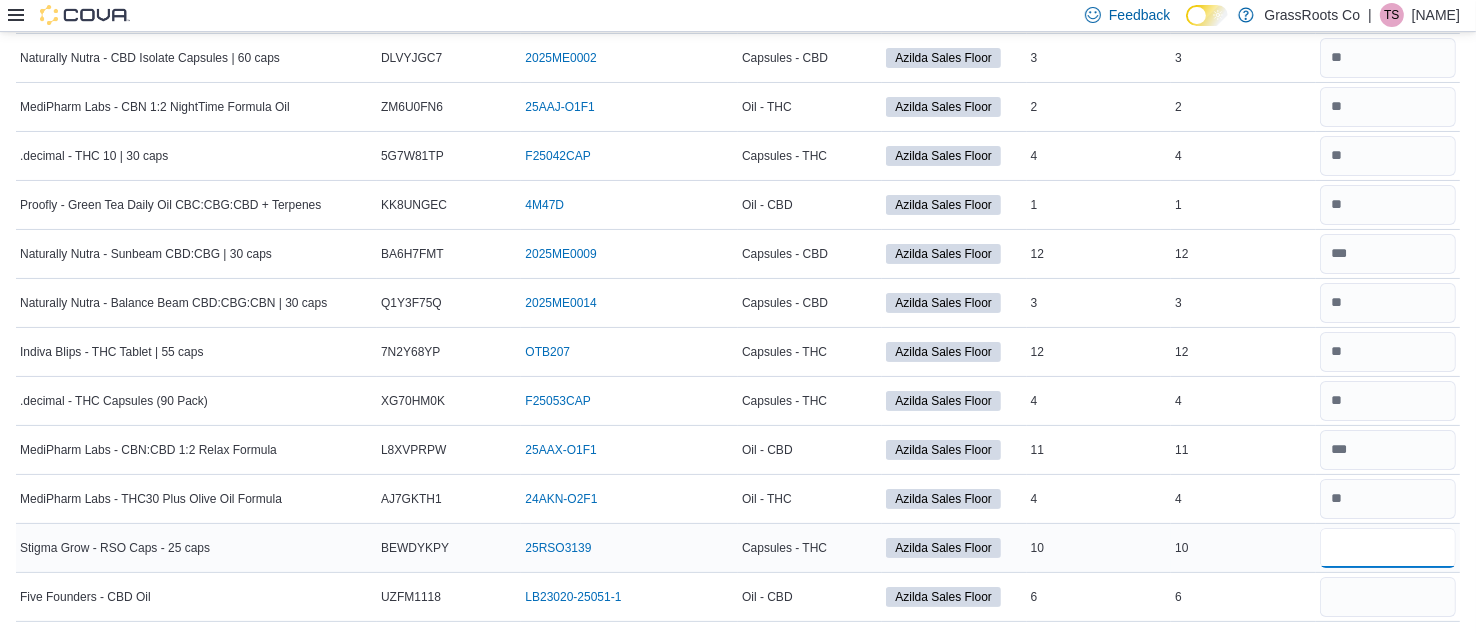 type on "**" 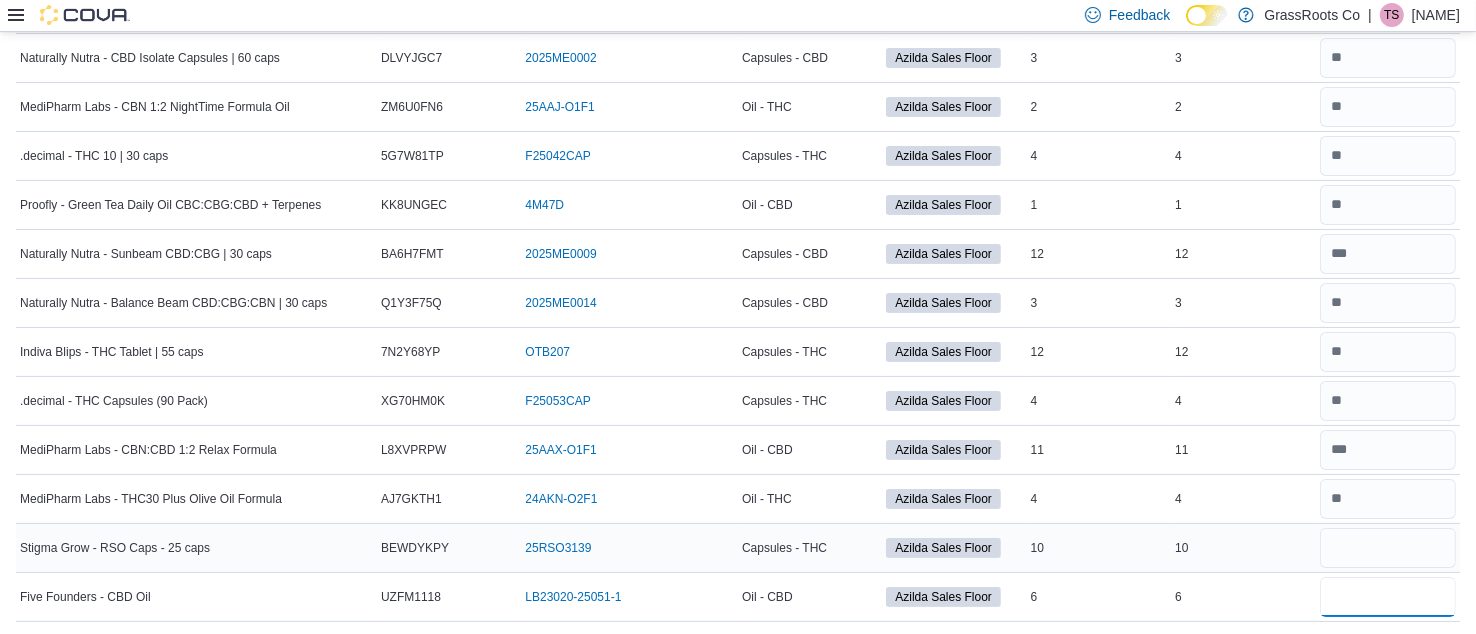 type 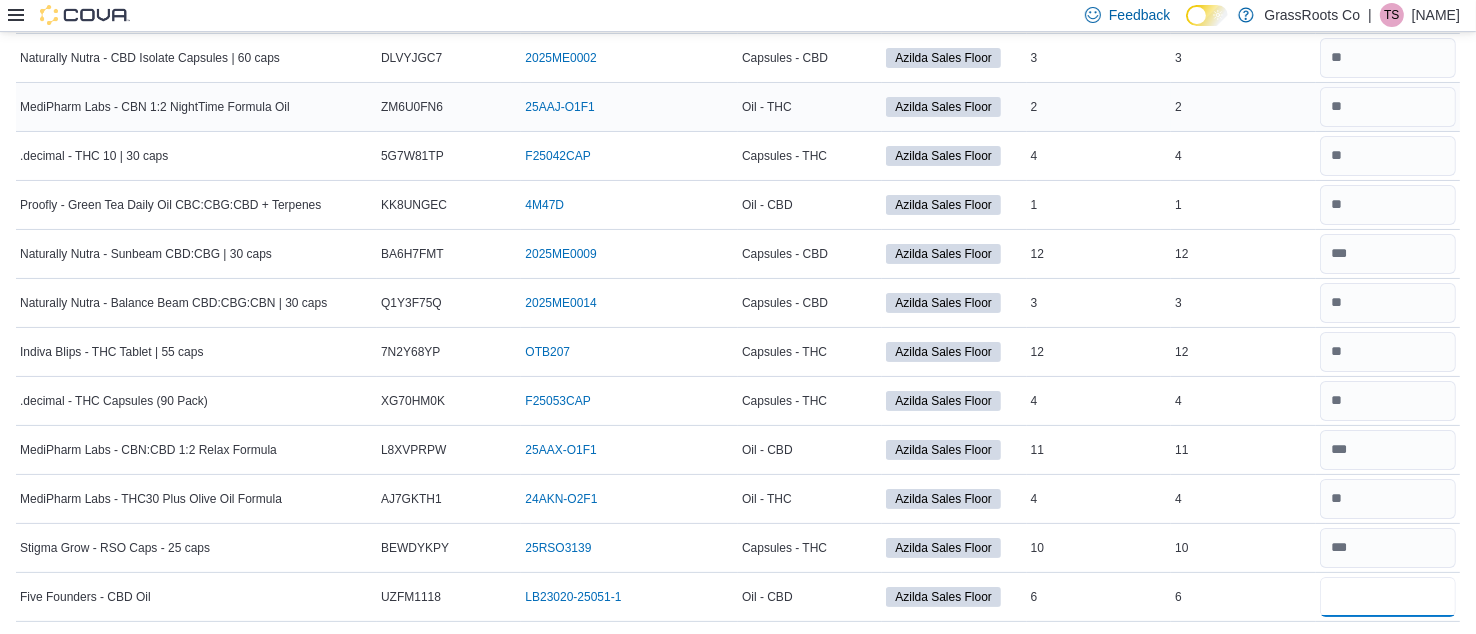 scroll, scrollTop: 0, scrollLeft: 0, axis: both 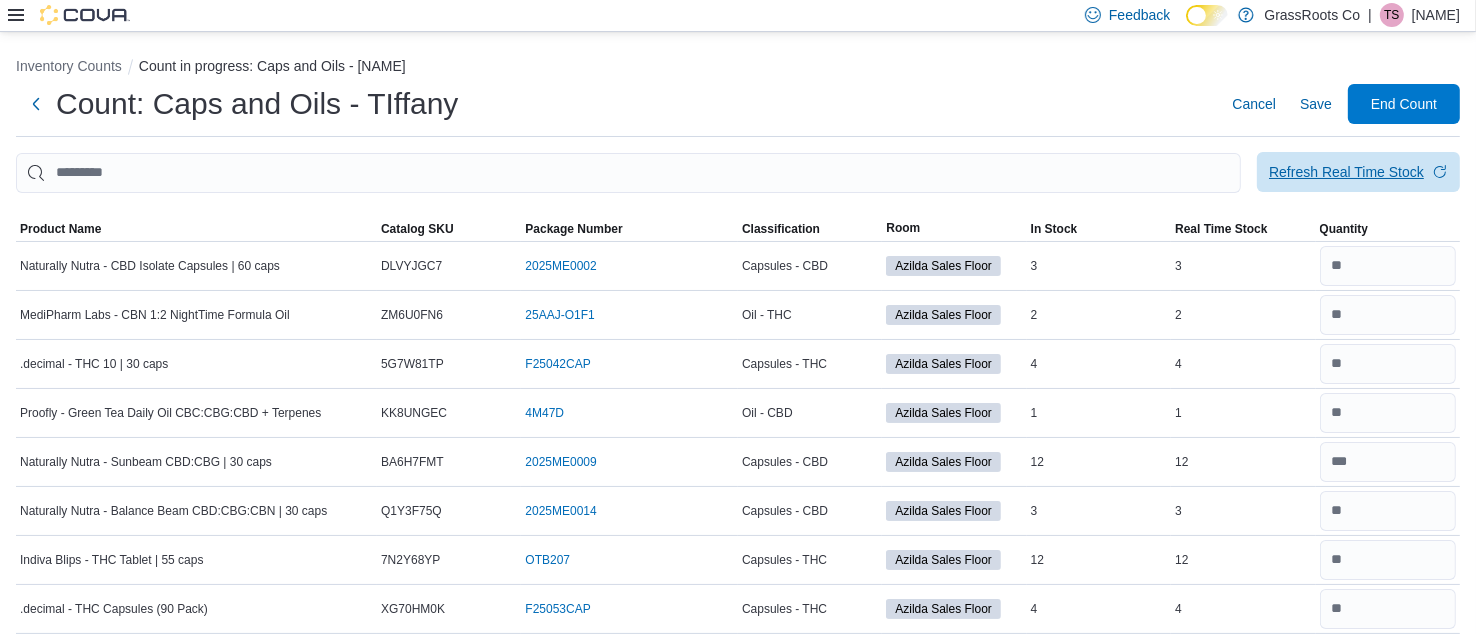 type on "*" 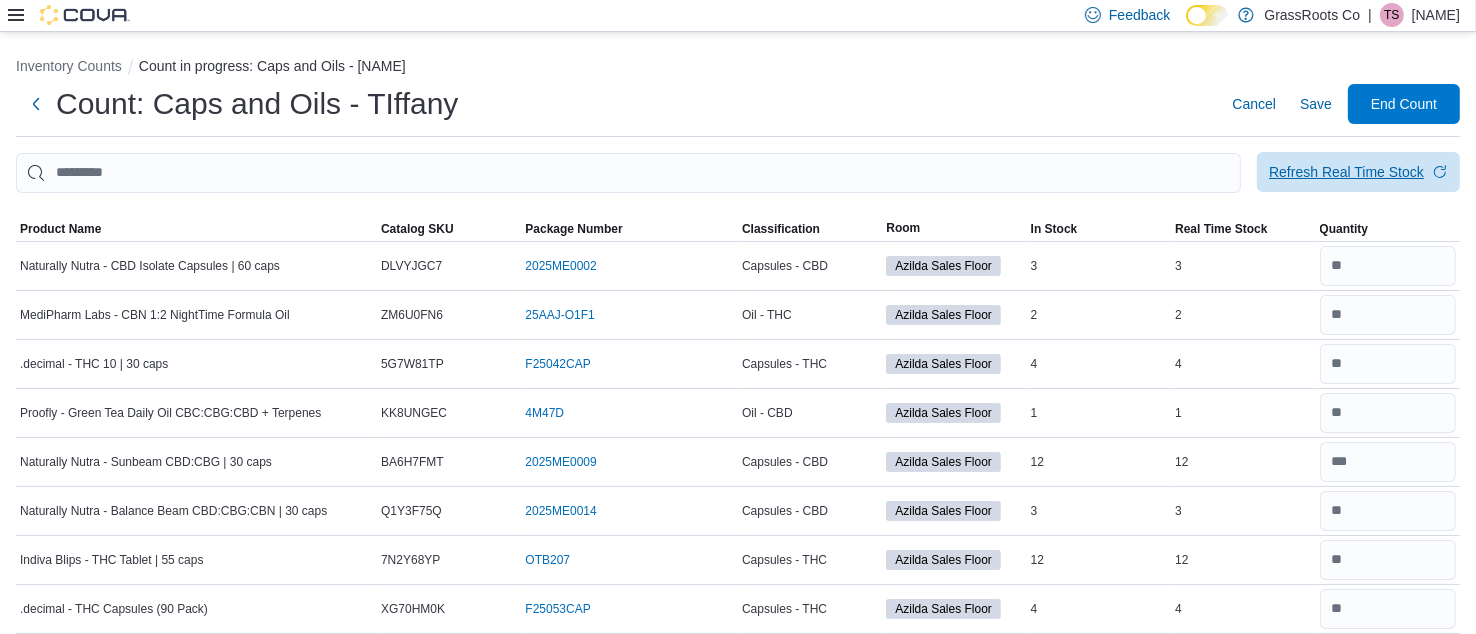 type 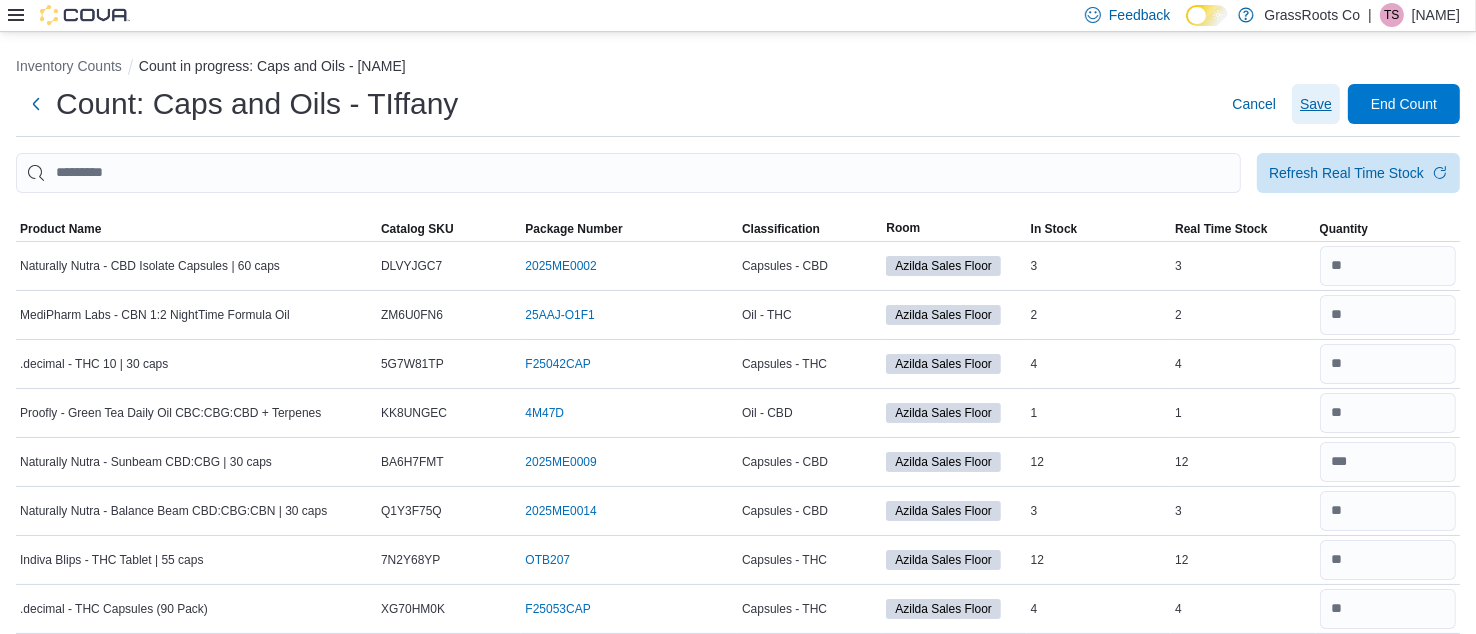 click on "Save" at bounding box center (1316, 104) 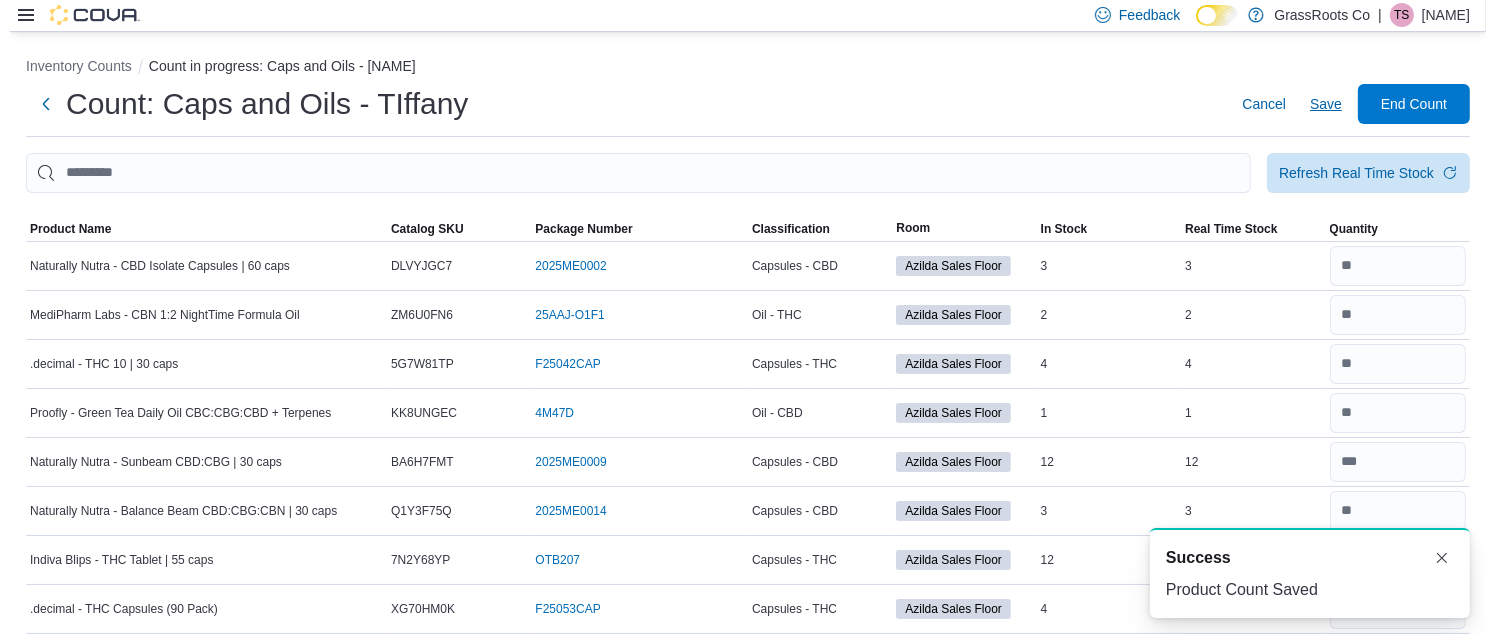 scroll, scrollTop: 0, scrollLeft: 0, axis: both 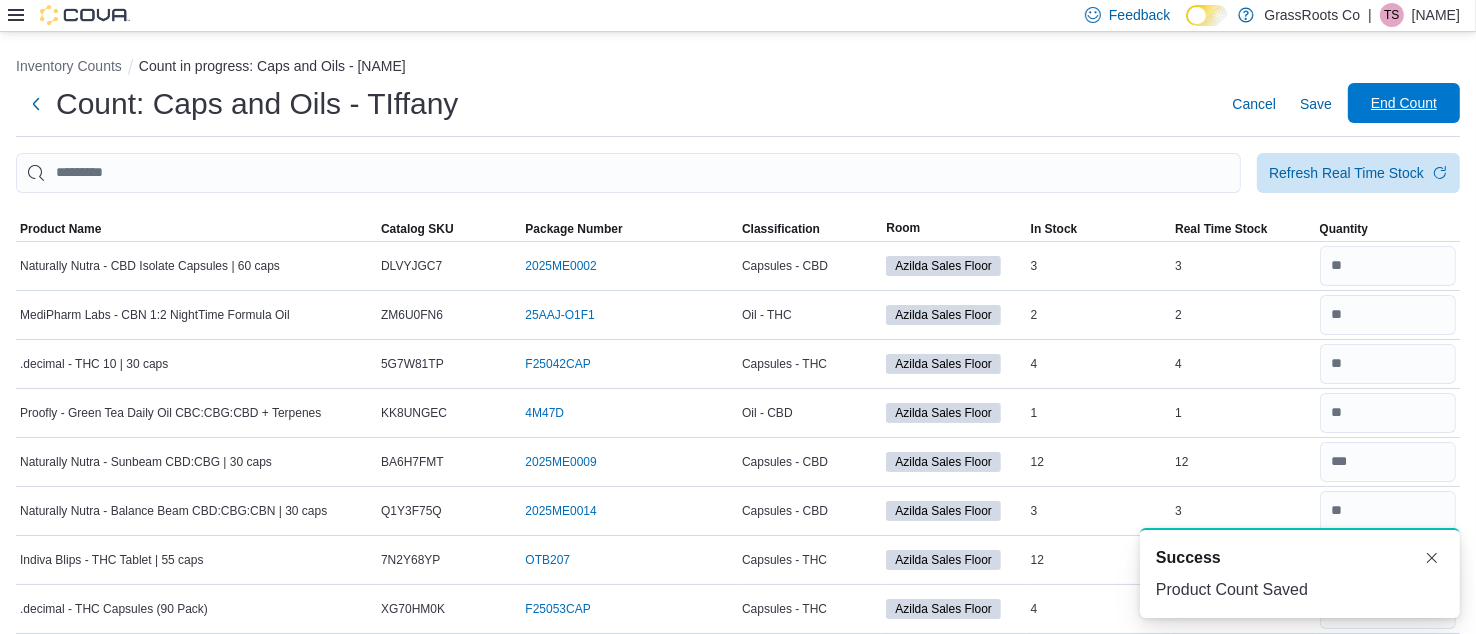 click on "End Count" at bounding box center (1404, 103) 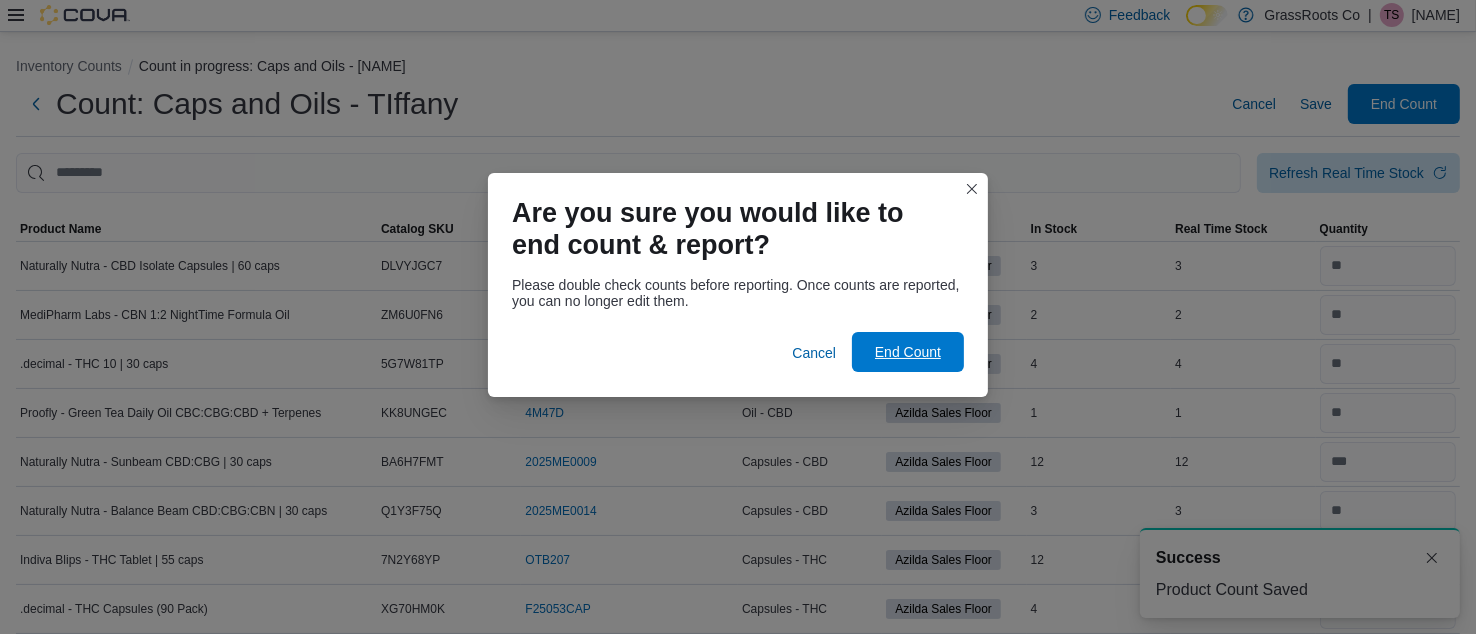 click on "End Count" at bounding box center [908, 352] 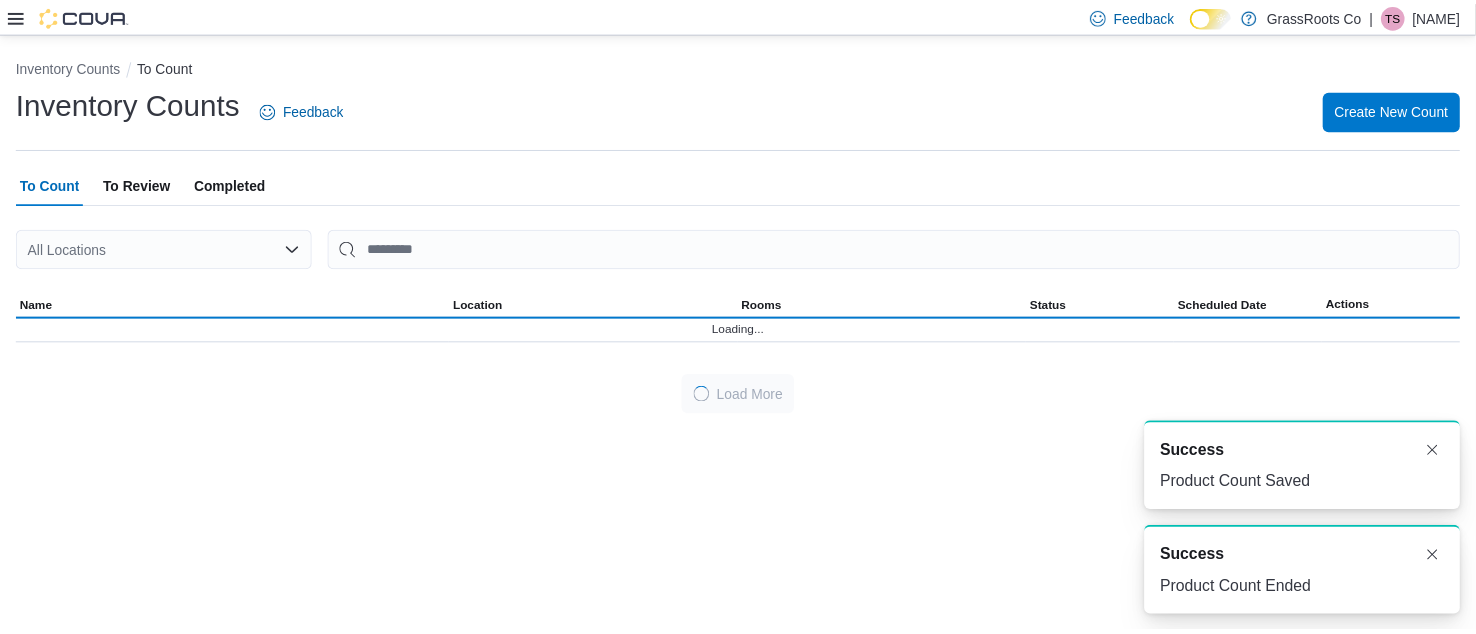 scroll, scrollTop: 0, scrollLeft: 0, axis: both 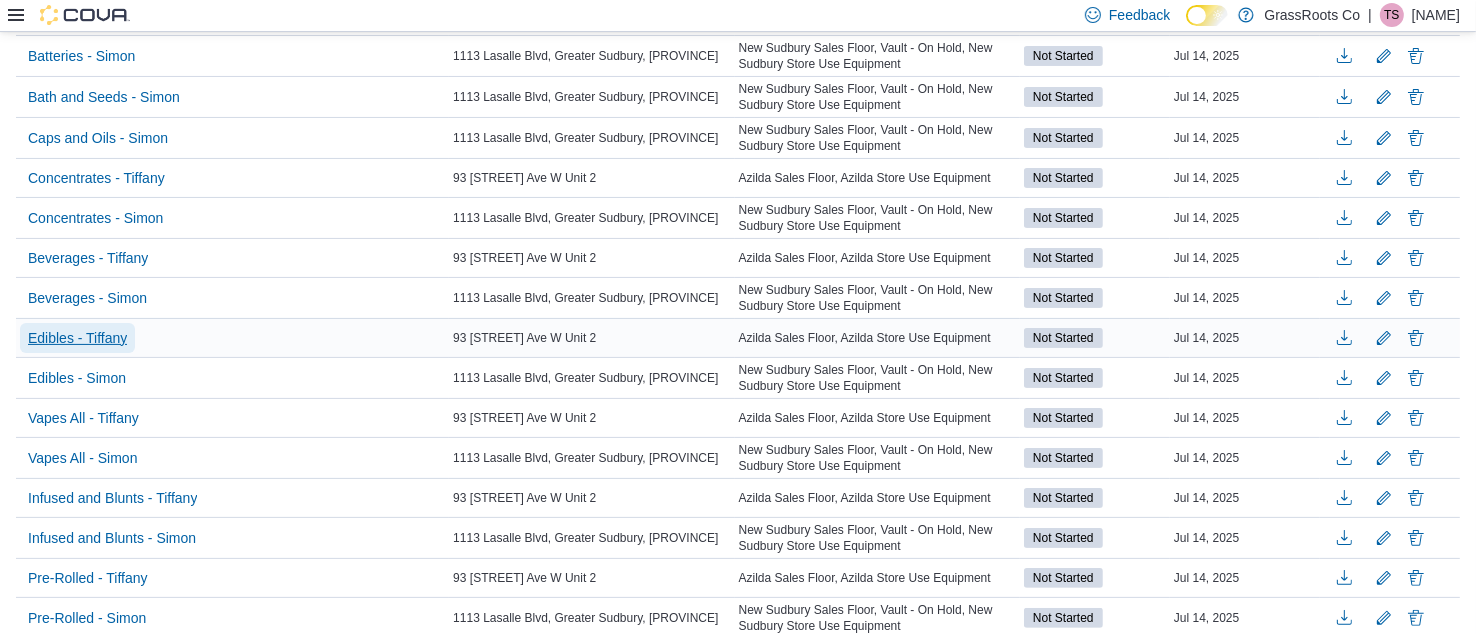 click on "Edibles - Tiffany" at bounding box center [77, 338] 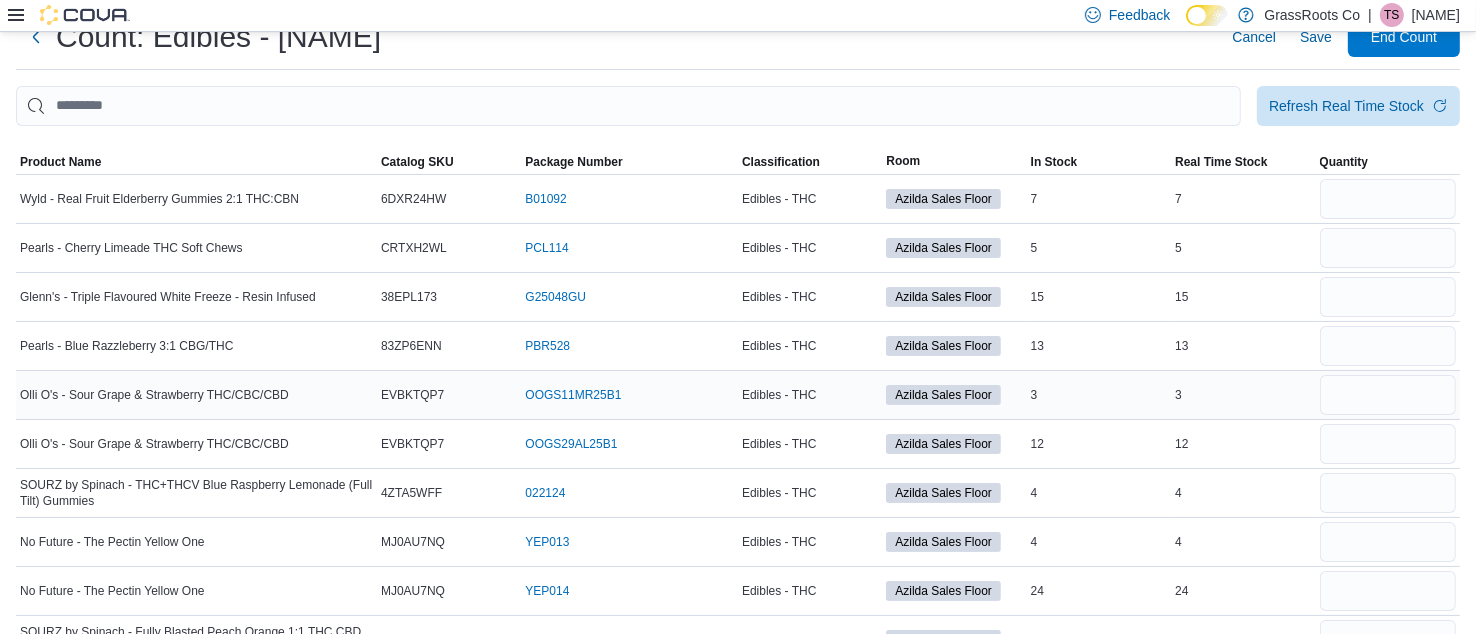 scroll, scrollTop: 7, scrollLeft: 0, axis: vertical 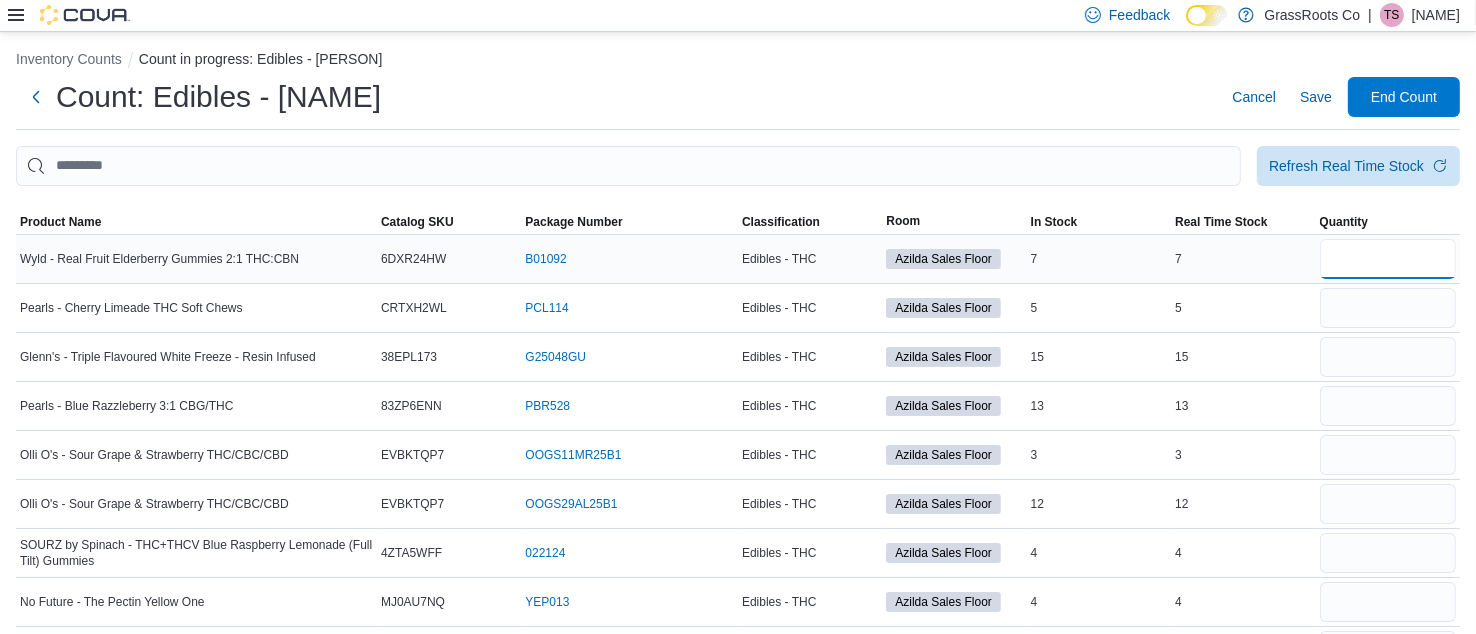 click at bounding box center [1388, 259] 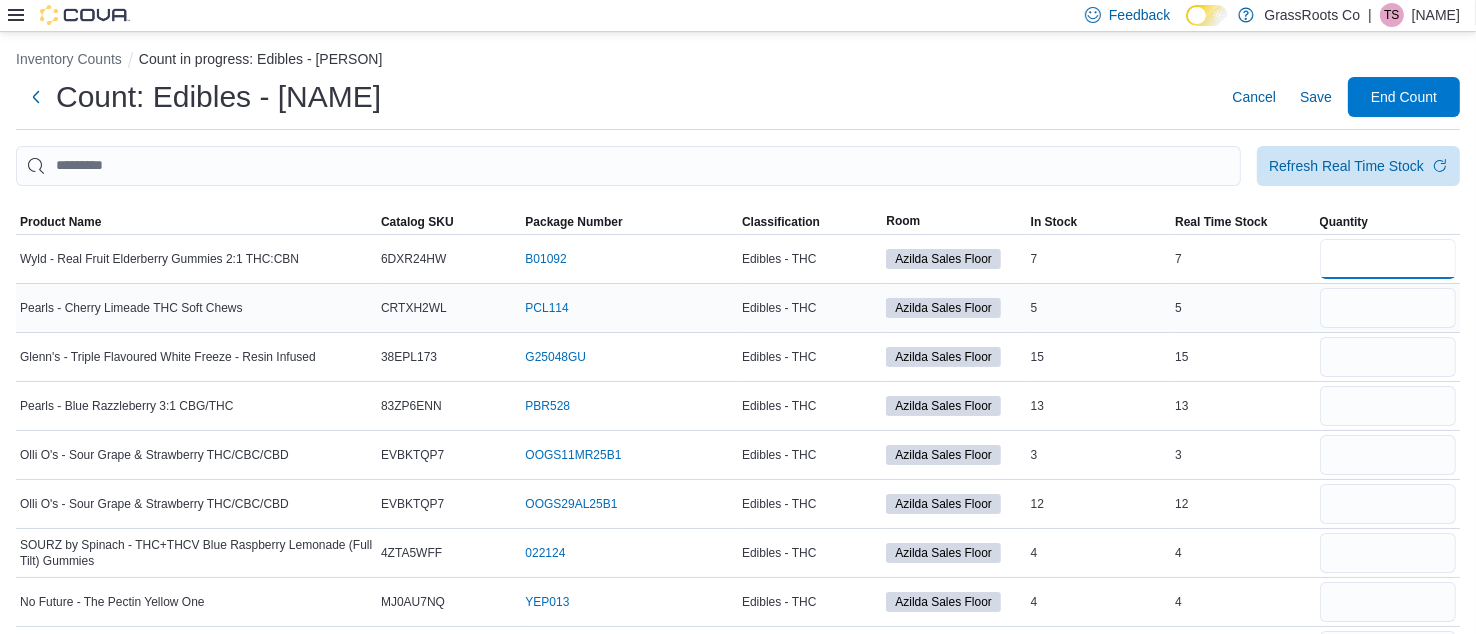 type on "*" 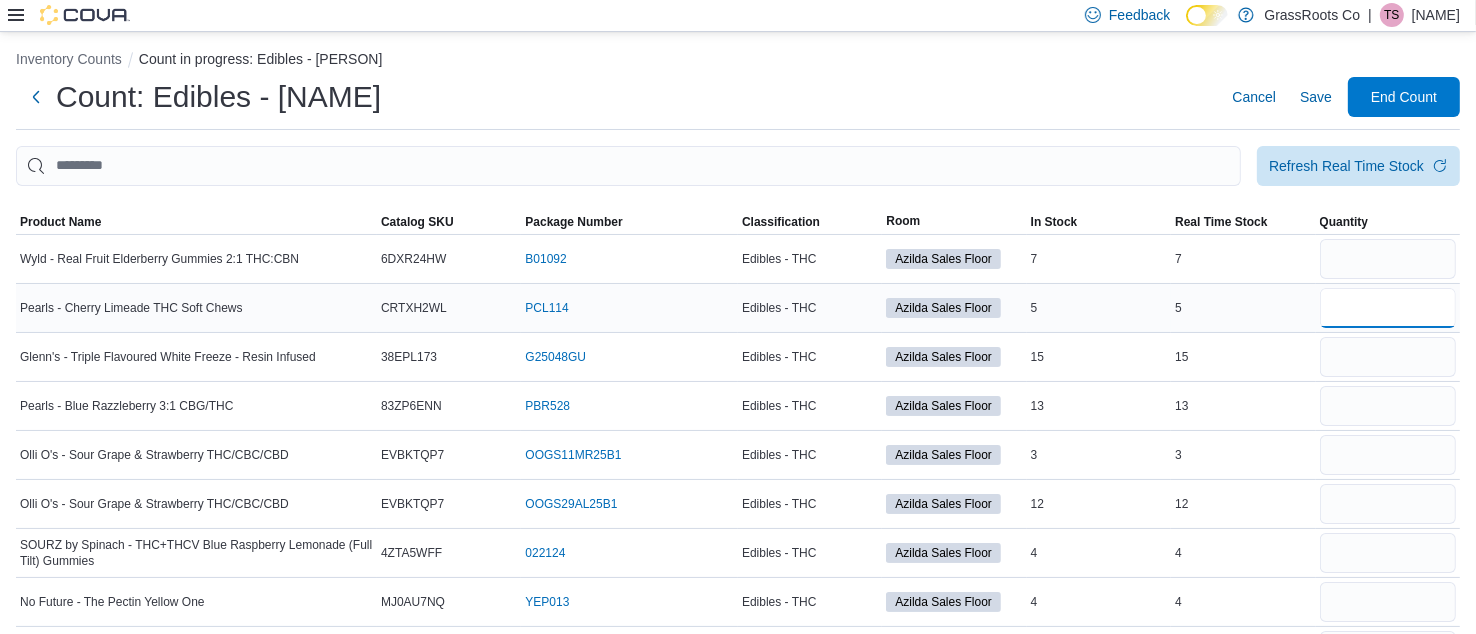 type 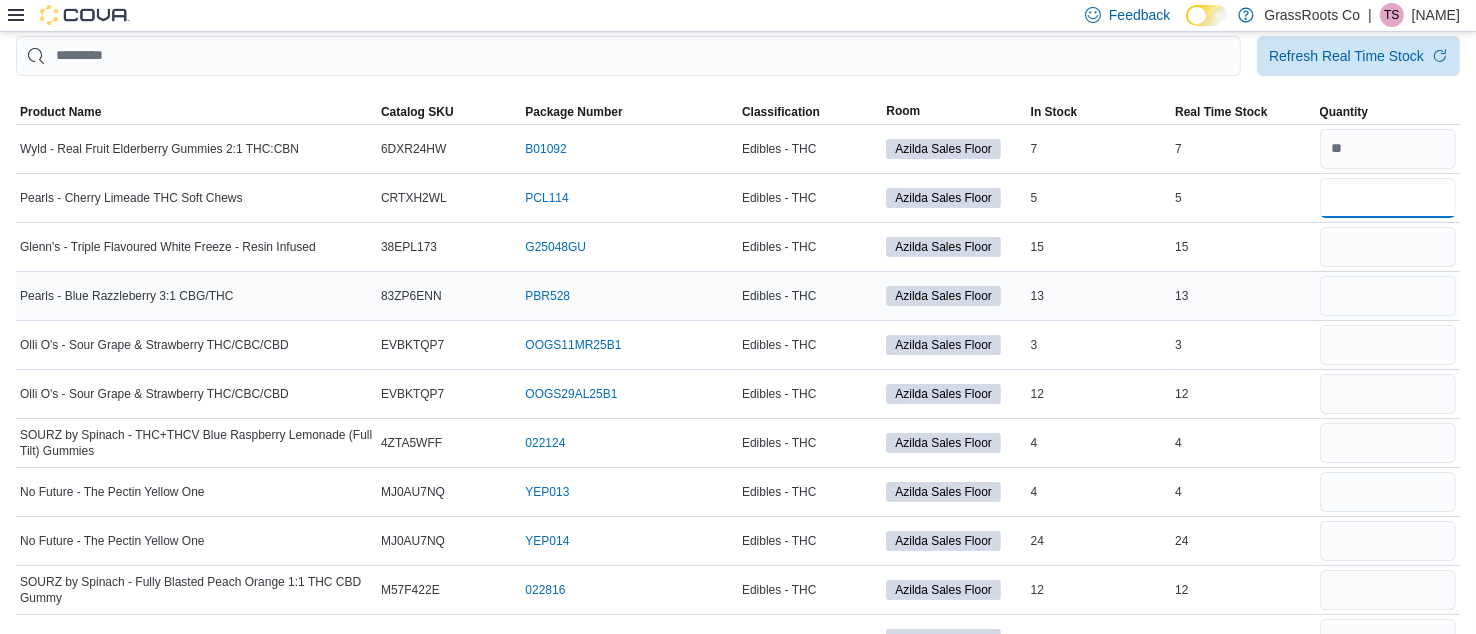 scroll, scrollTop: 138, scrollLeft: 0, axis: vertical 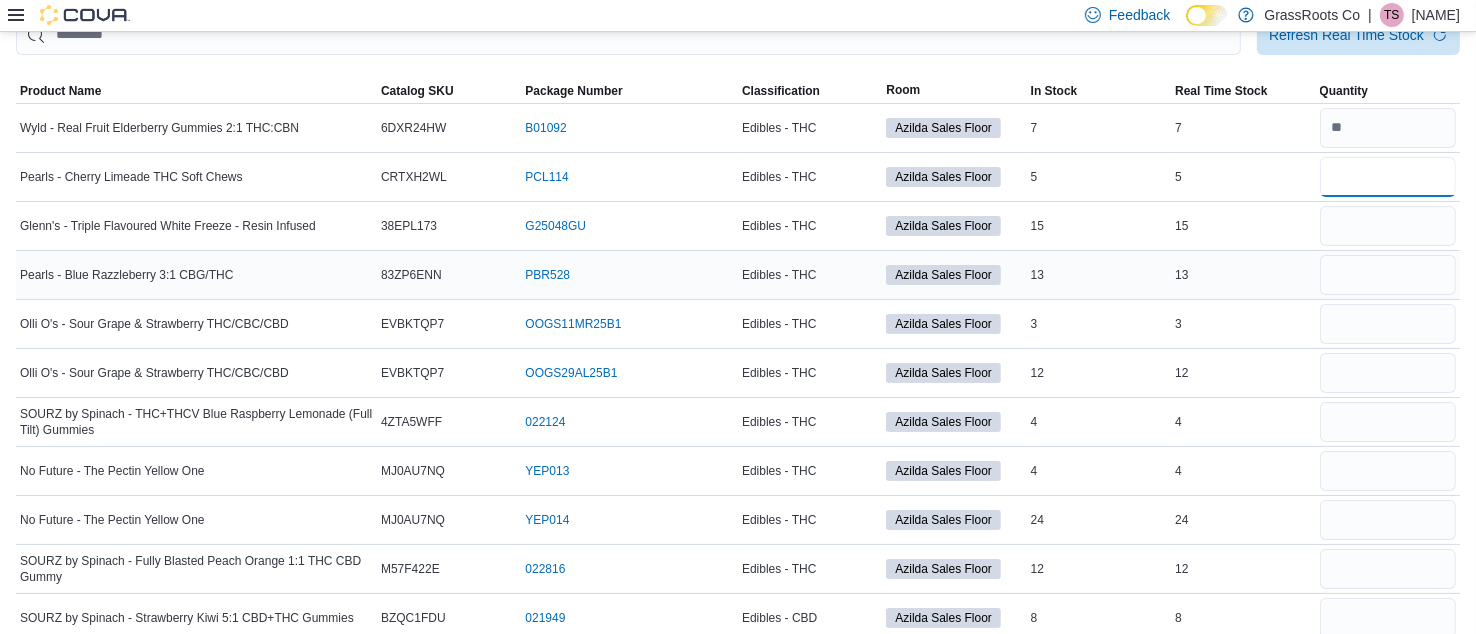 type on "*" 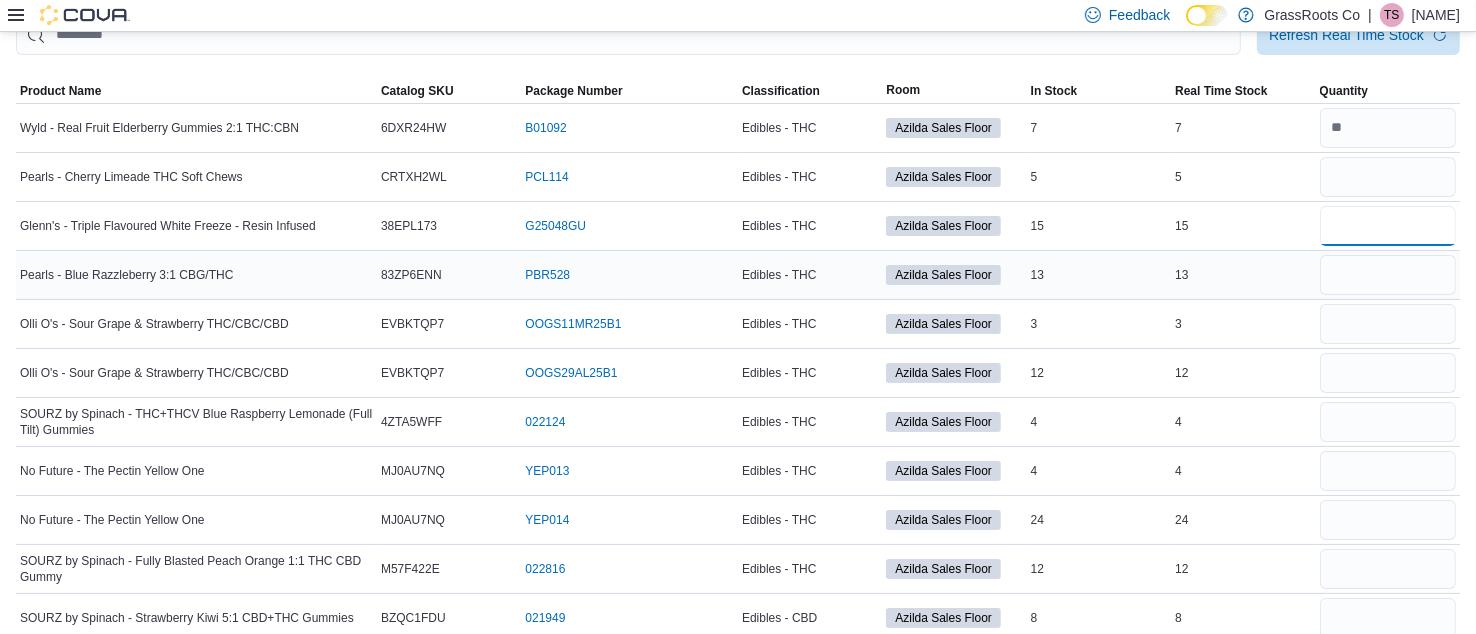 type 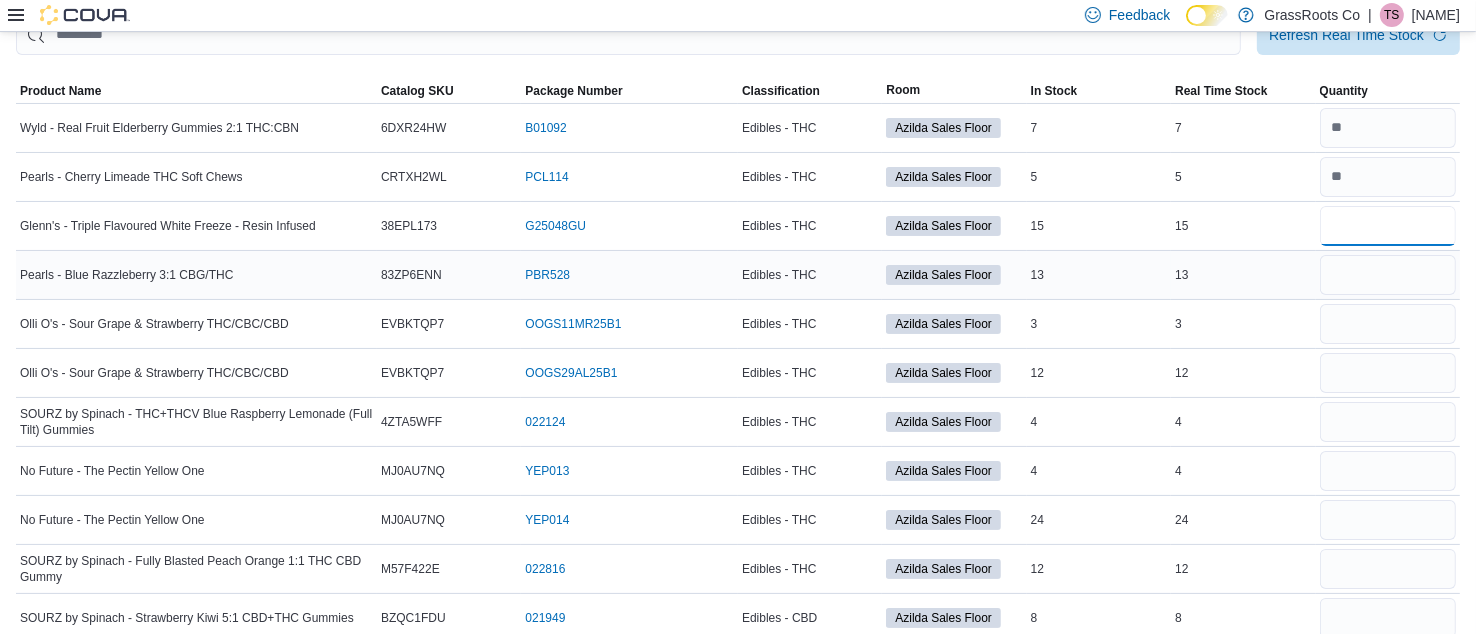 type on "**" 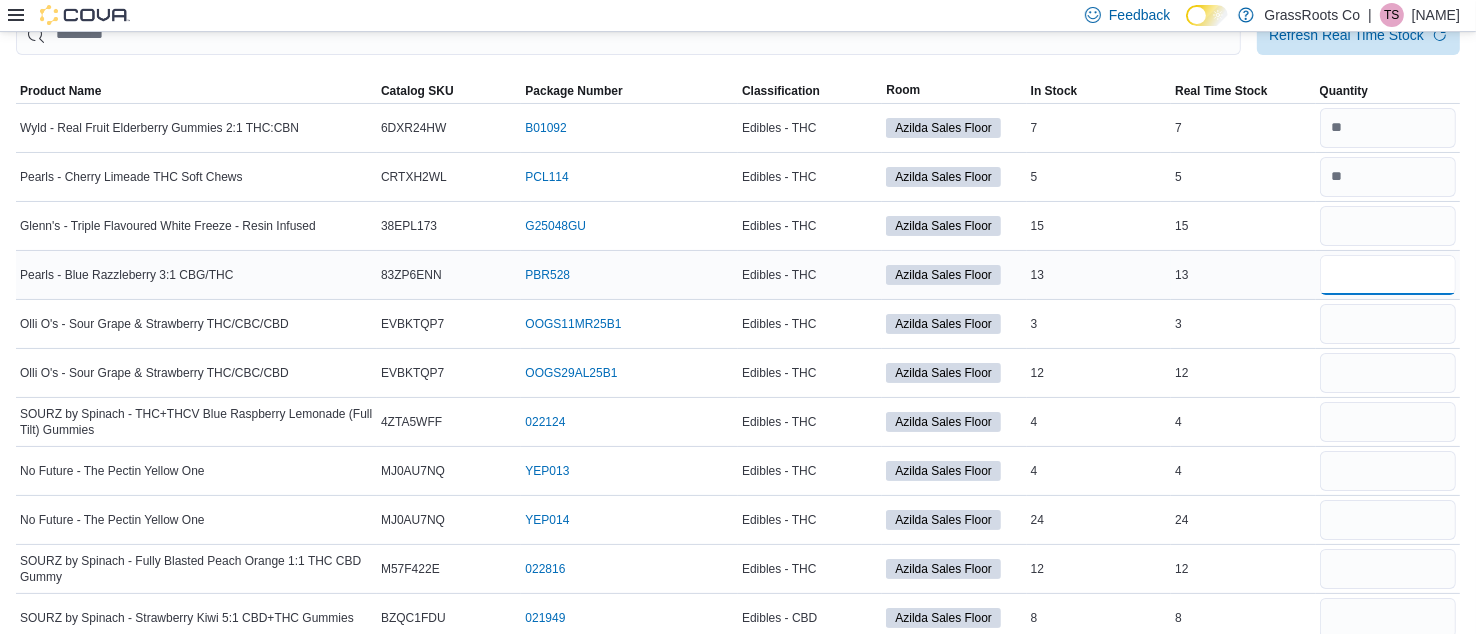 type 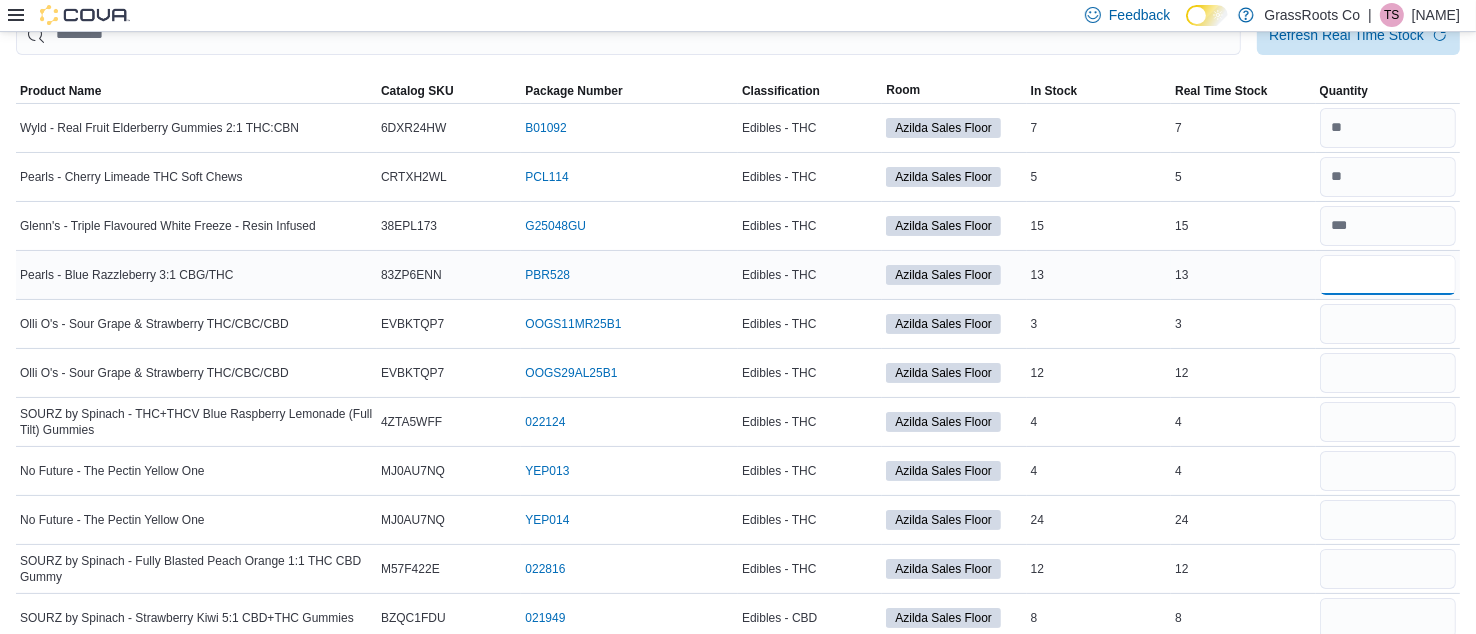 type on "**" 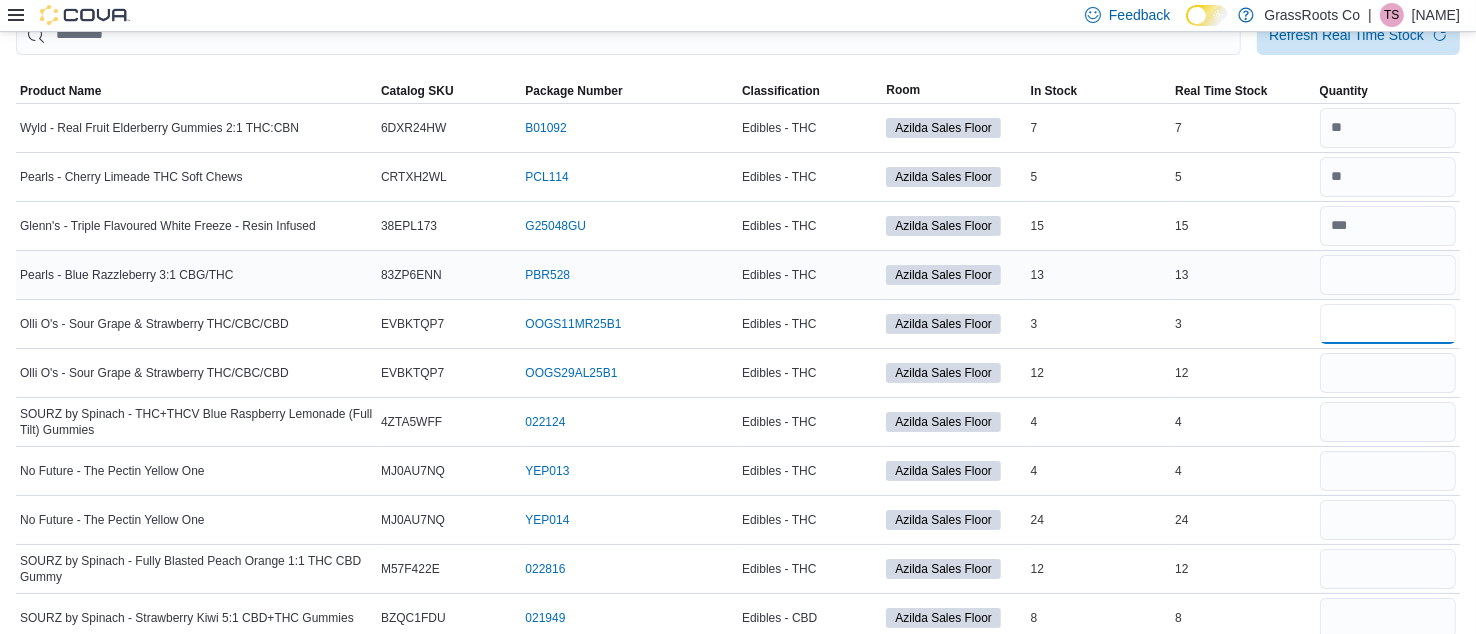 type 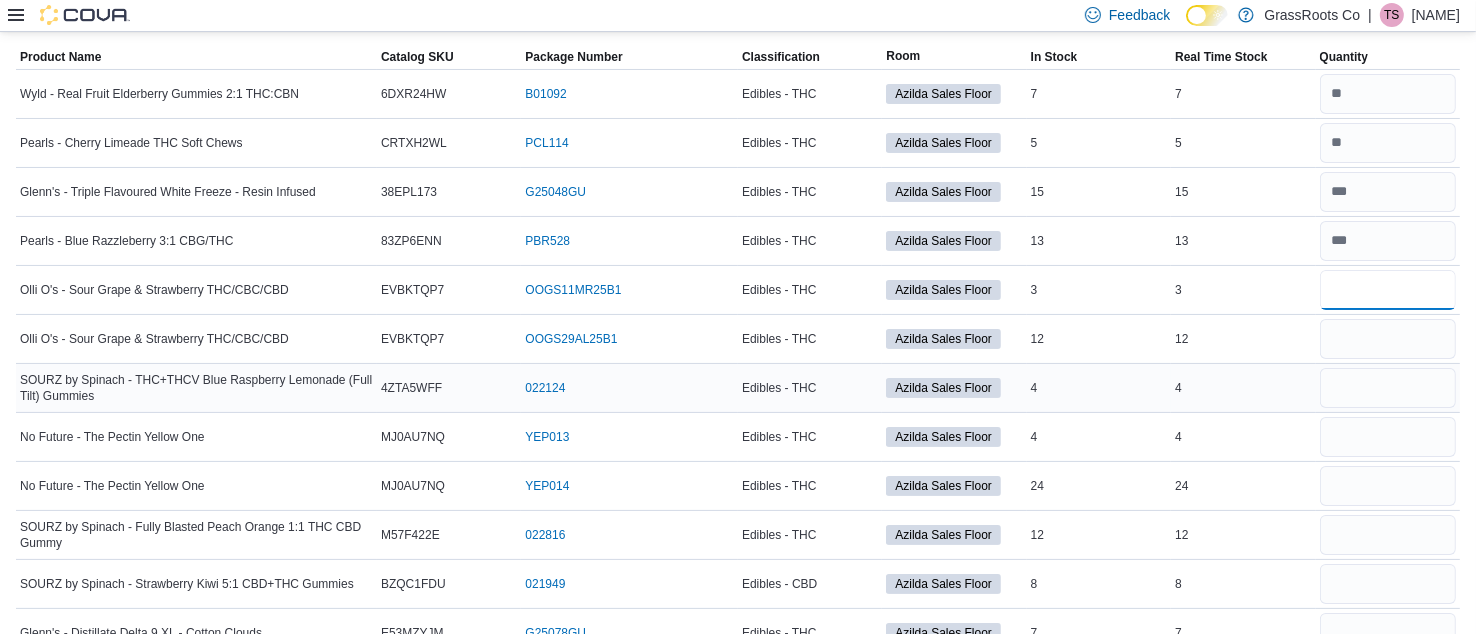 scroll, scrollTop: 178, scrollLeft: 0, axis: vertical 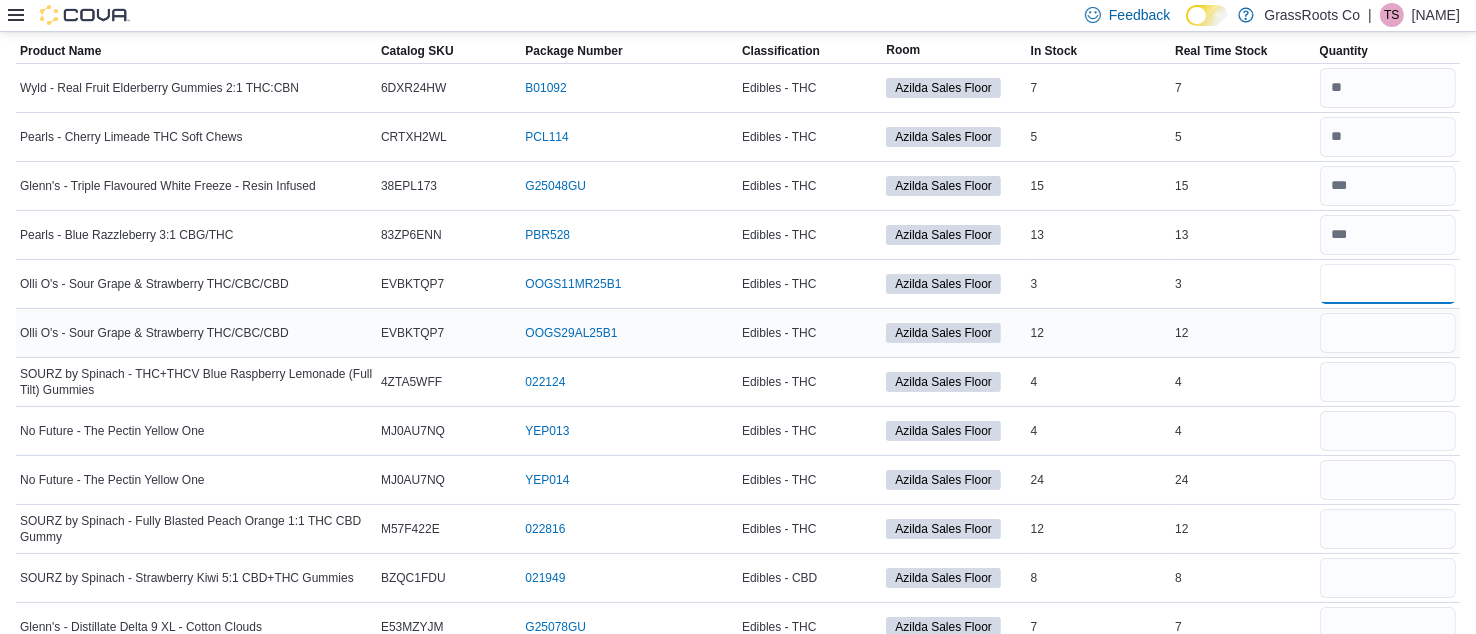 type on "*" 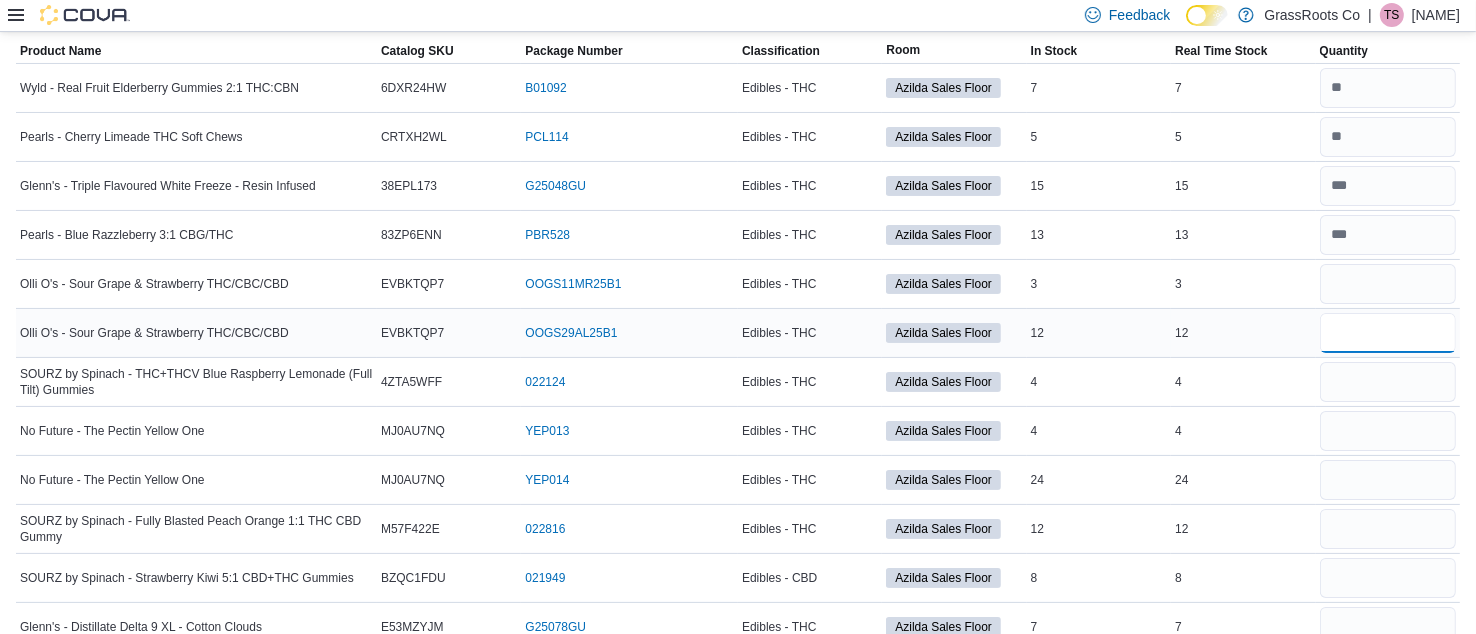 click at bounding box center [1388, 333] 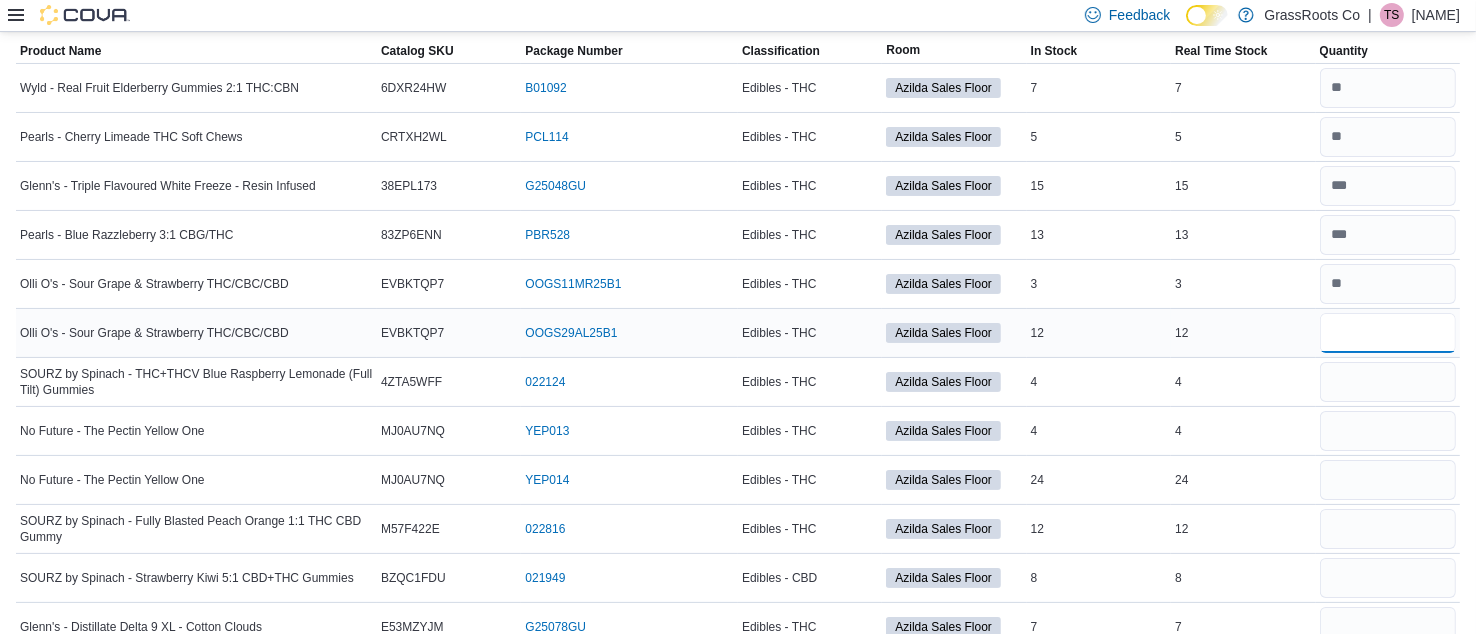 type on "**" 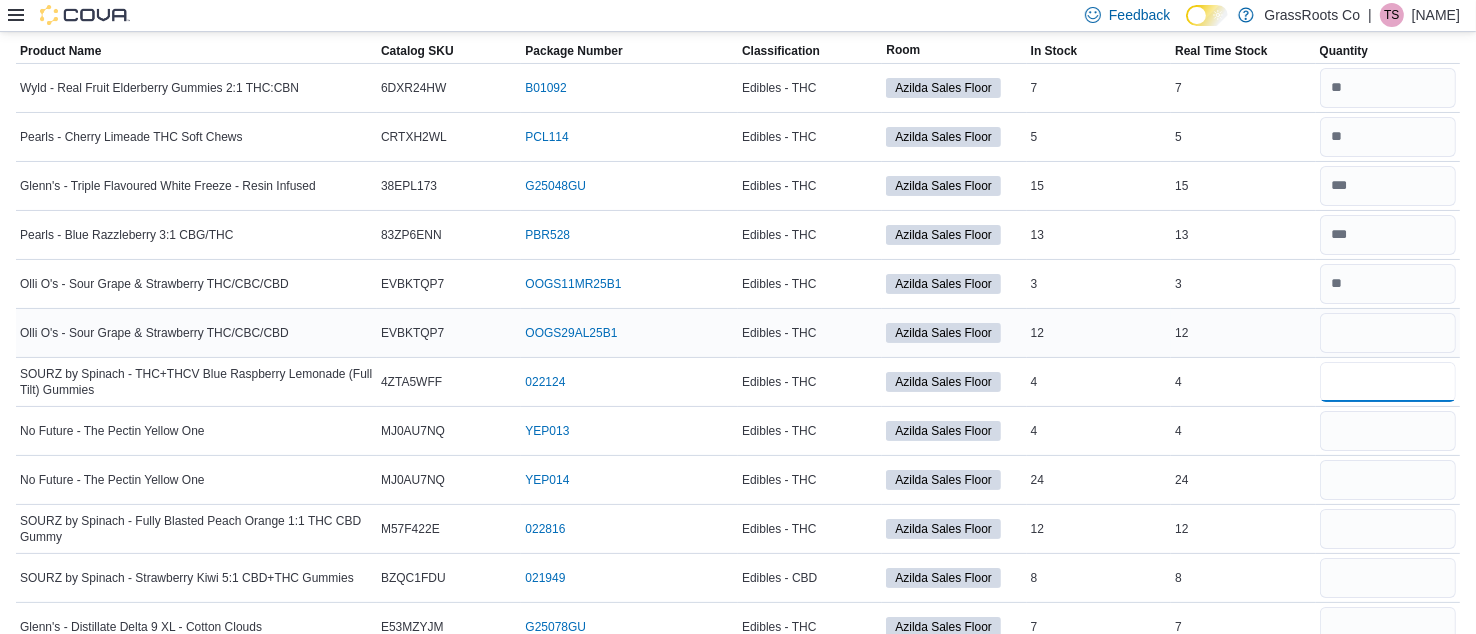 type 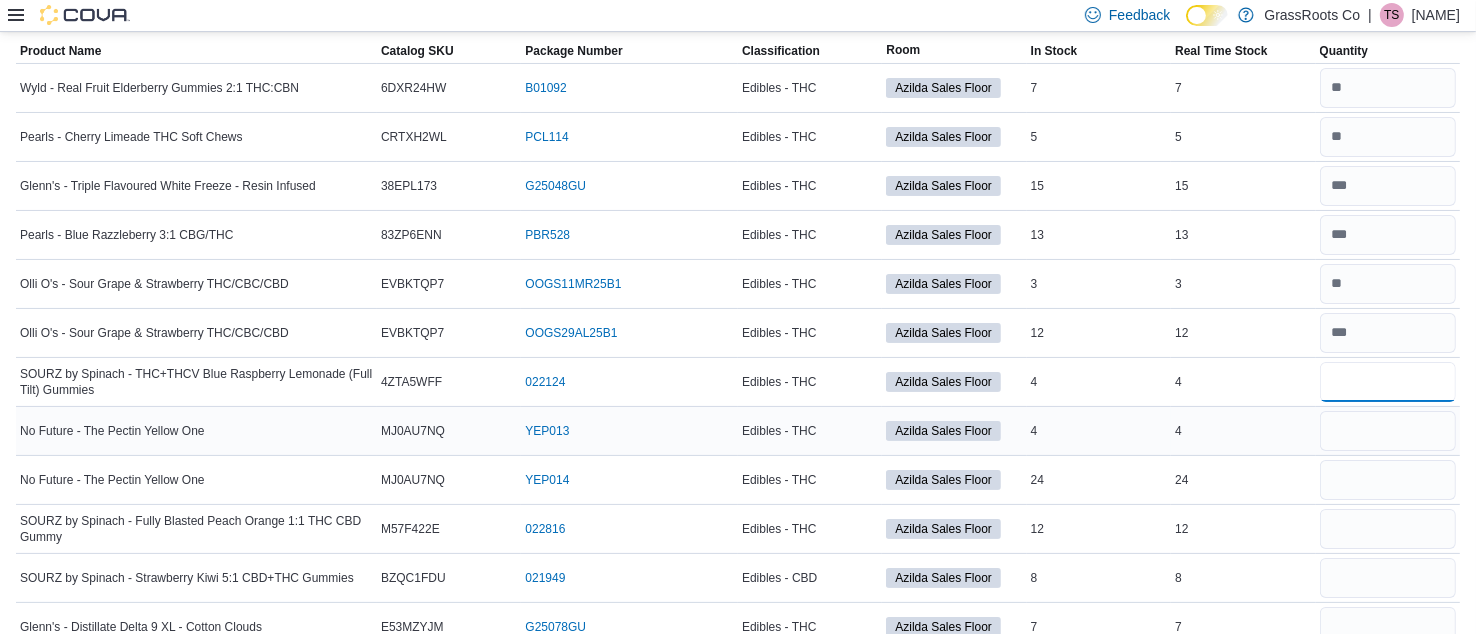 type on "*" 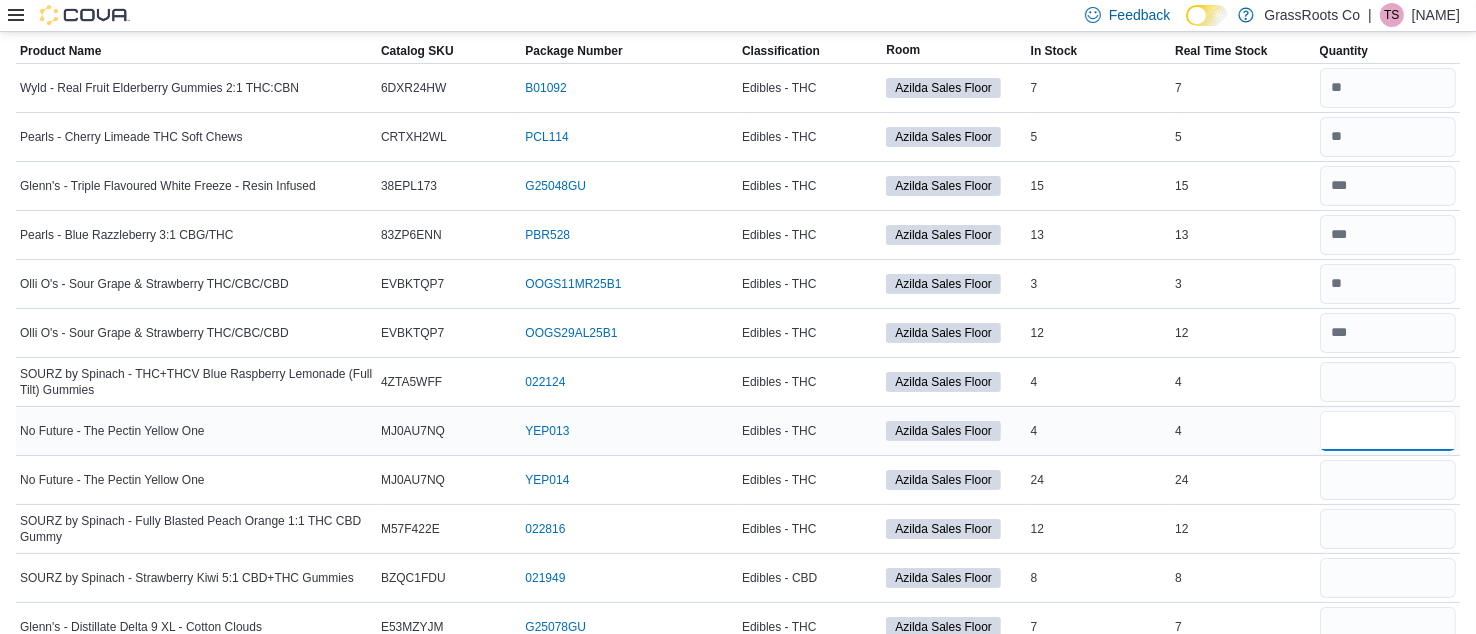 type 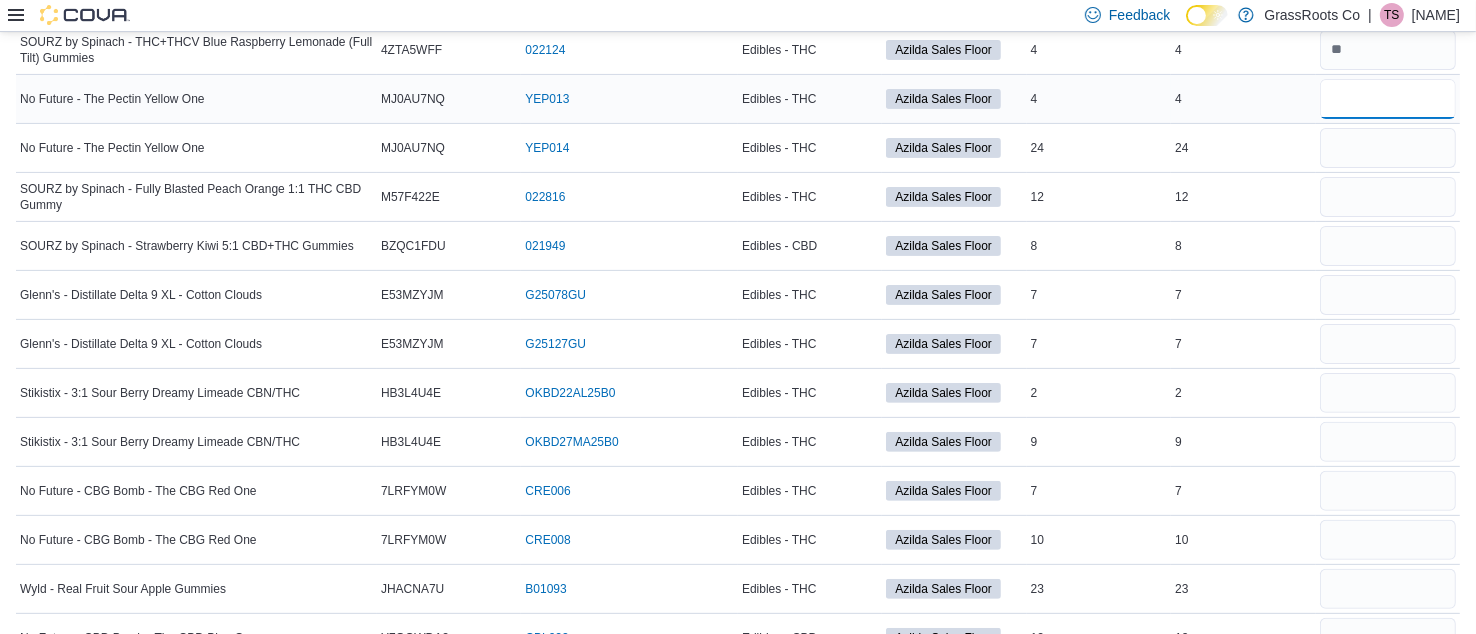 scroll, scrollTop: 514, scrollLeft: 0, axis: vertical 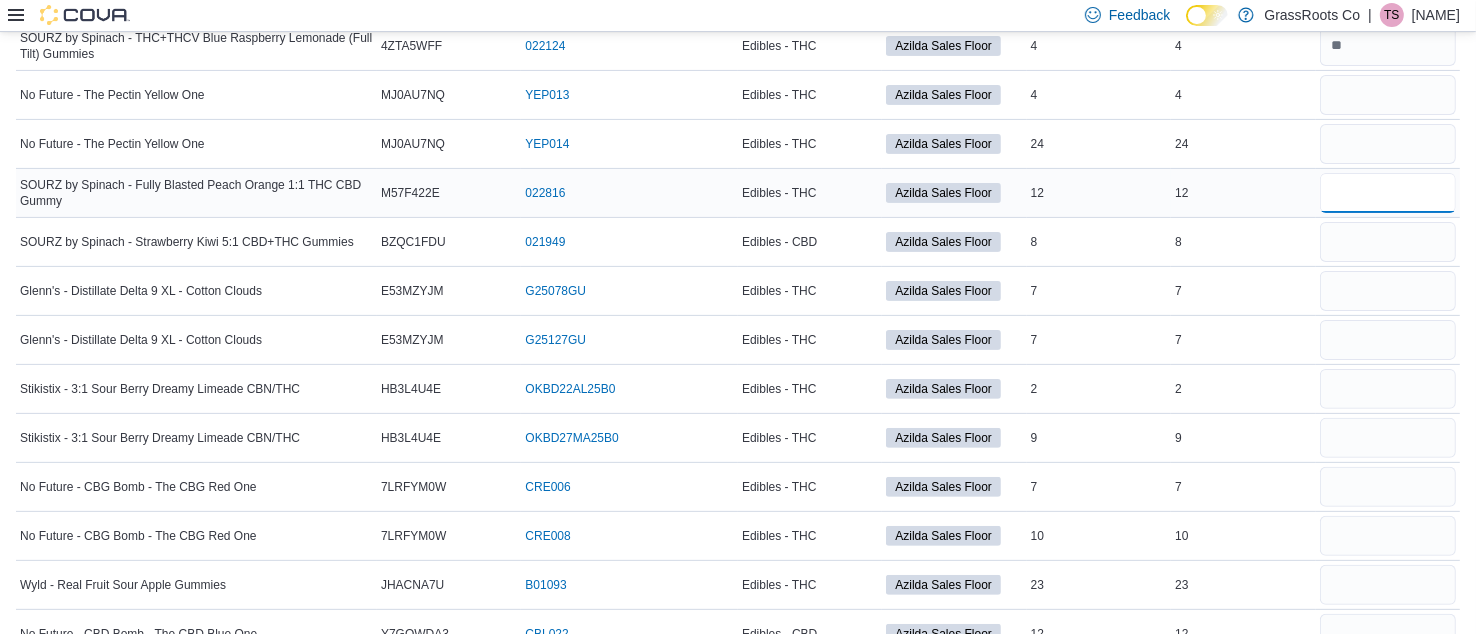 click at bounding box center [1388, 193] 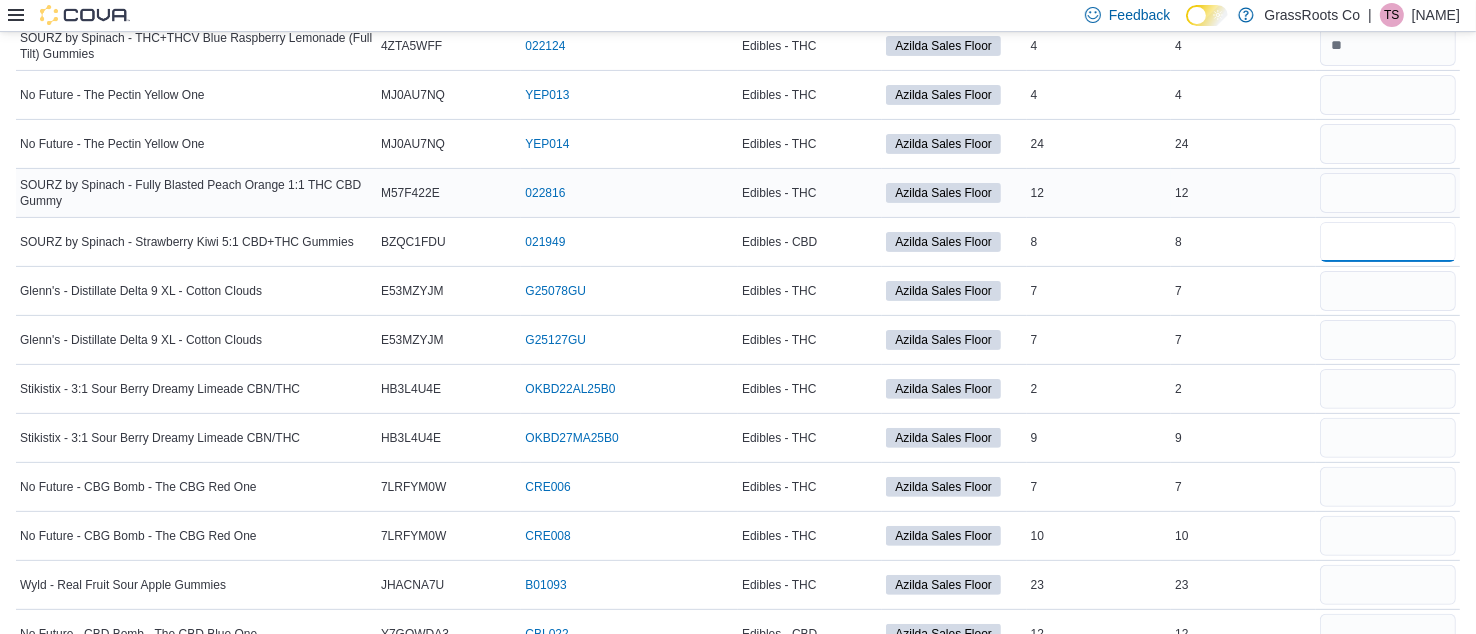type 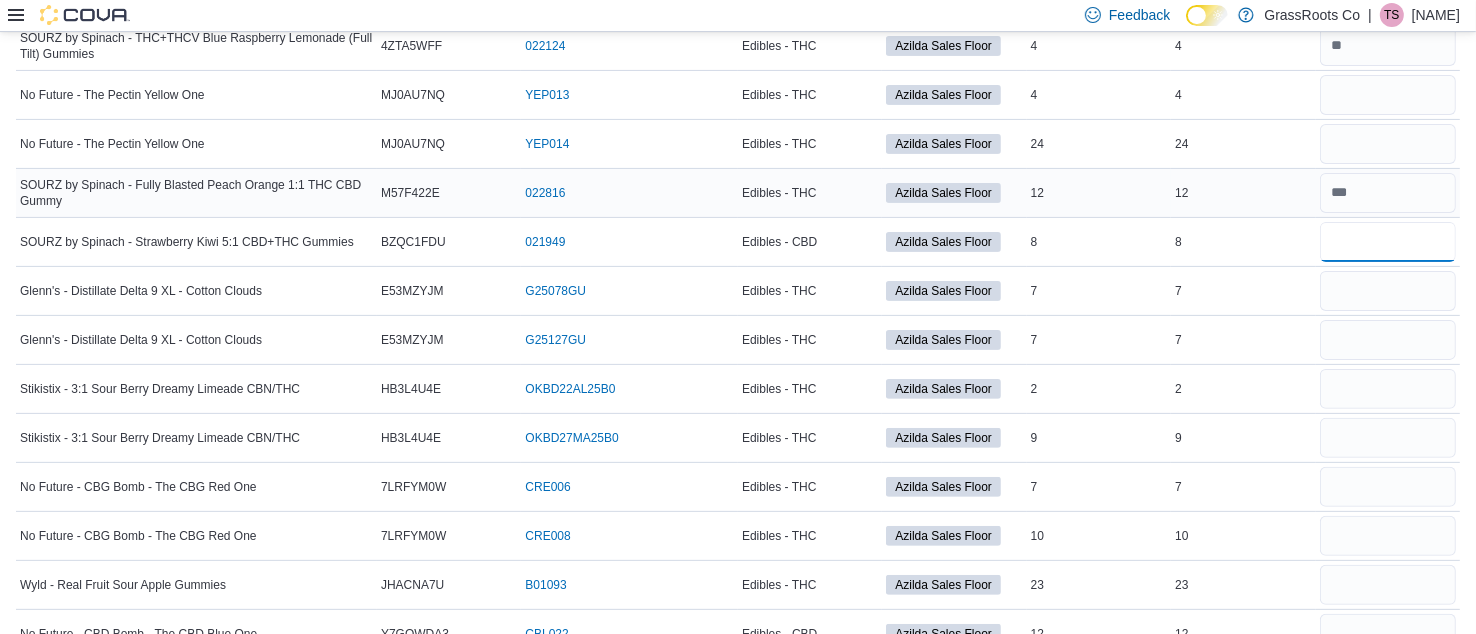 type on "*" 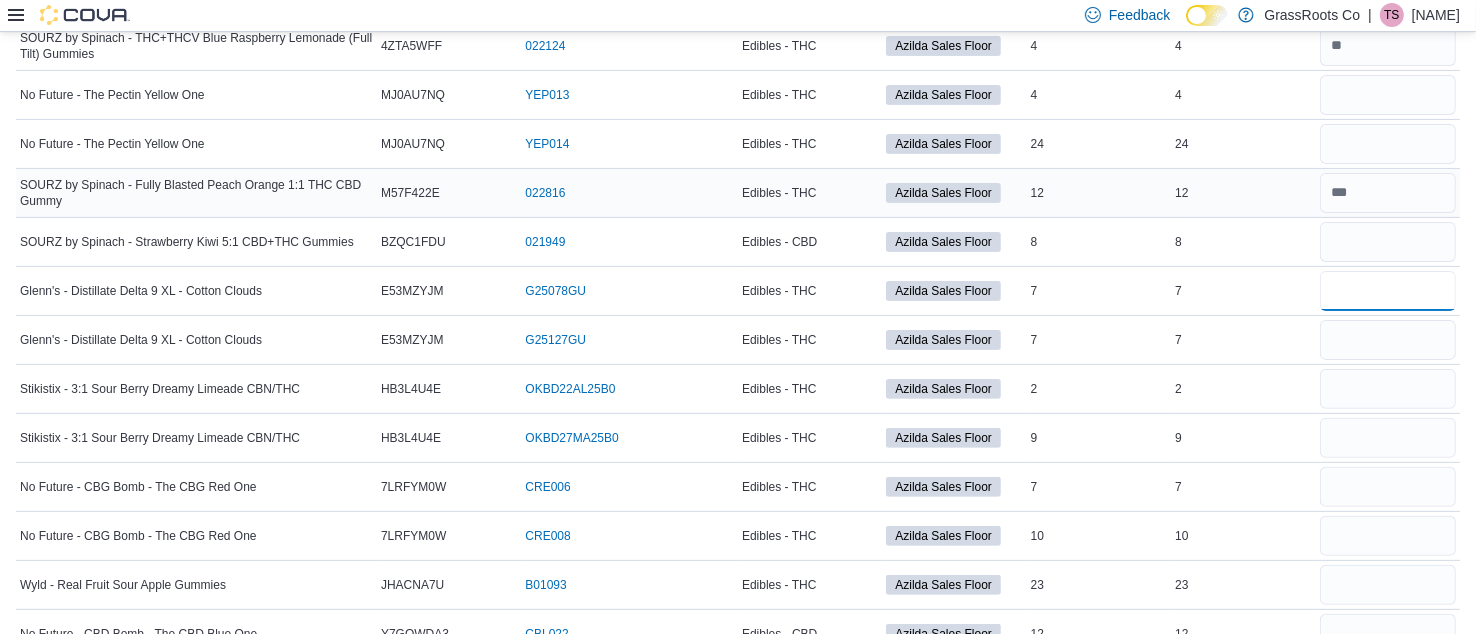 type 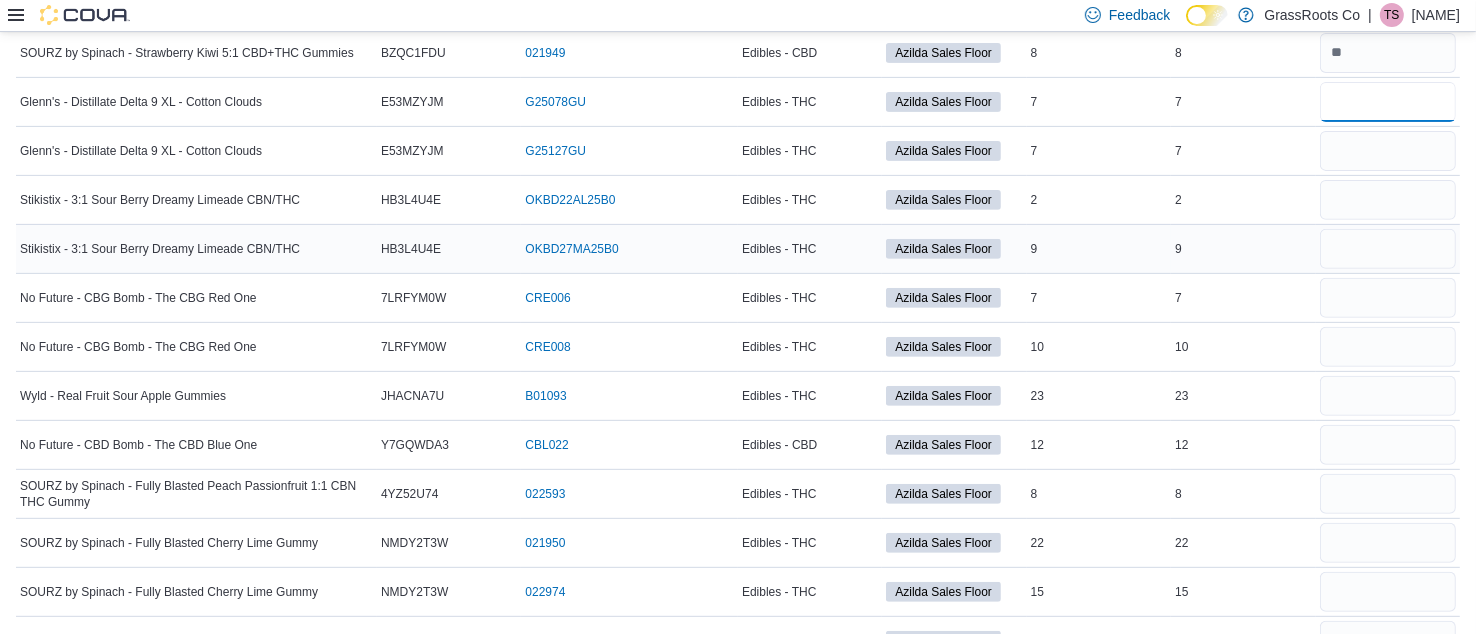 scroll, scrollTop: 688, scrollLeft: 0, axis: vertical 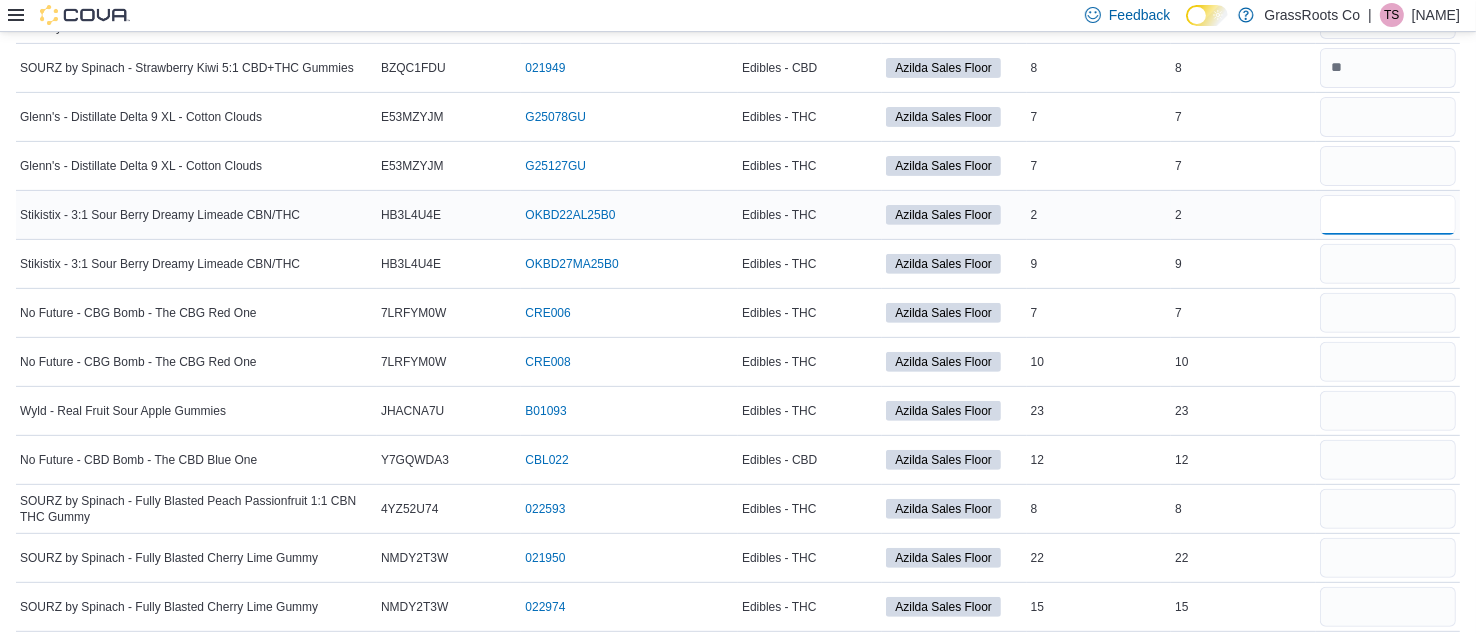 click at bounding box center [1388, 215] 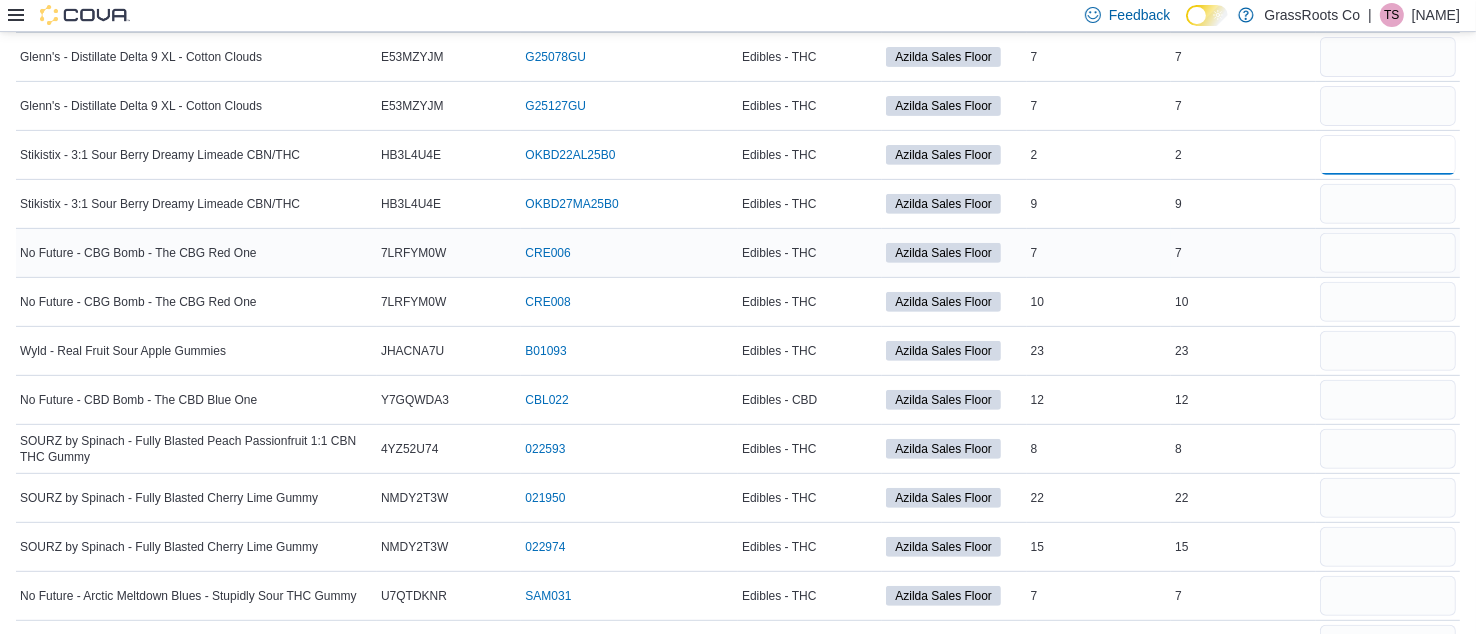 scroll, scrollTop: 750, scrollLeft: 0, axis: vertical 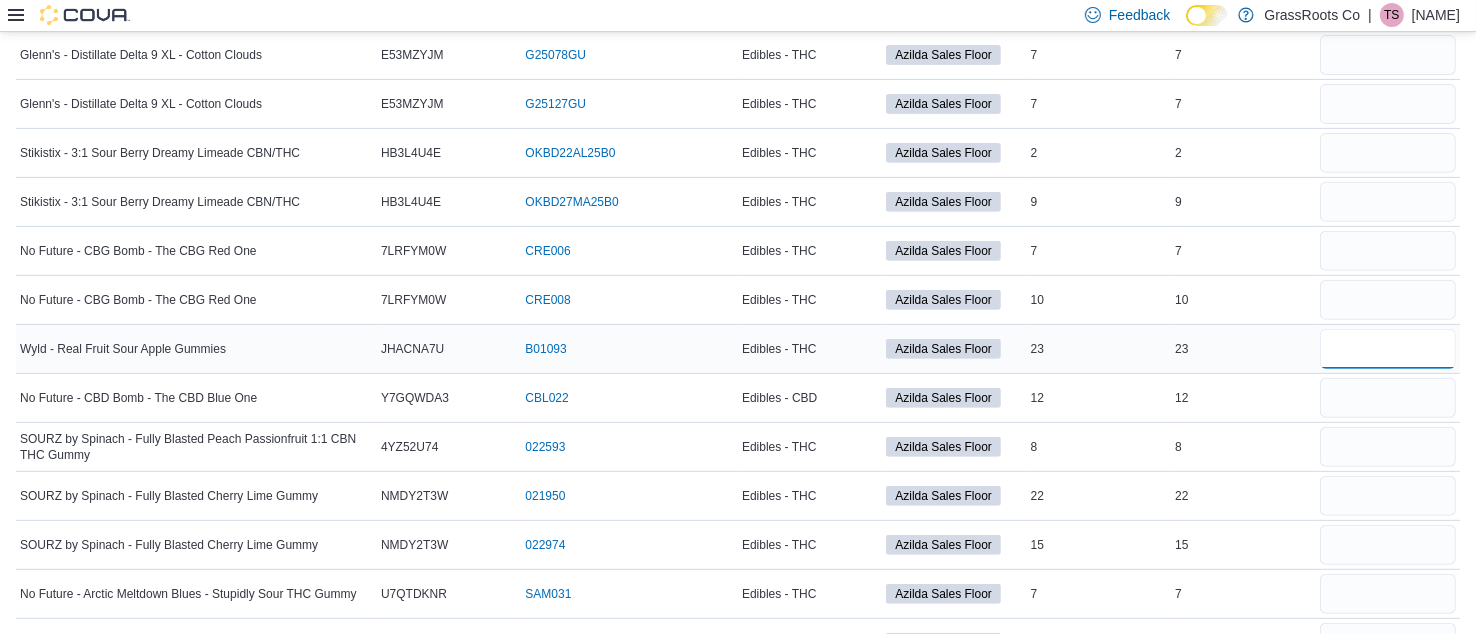 click at bounding box center [1388, 349] 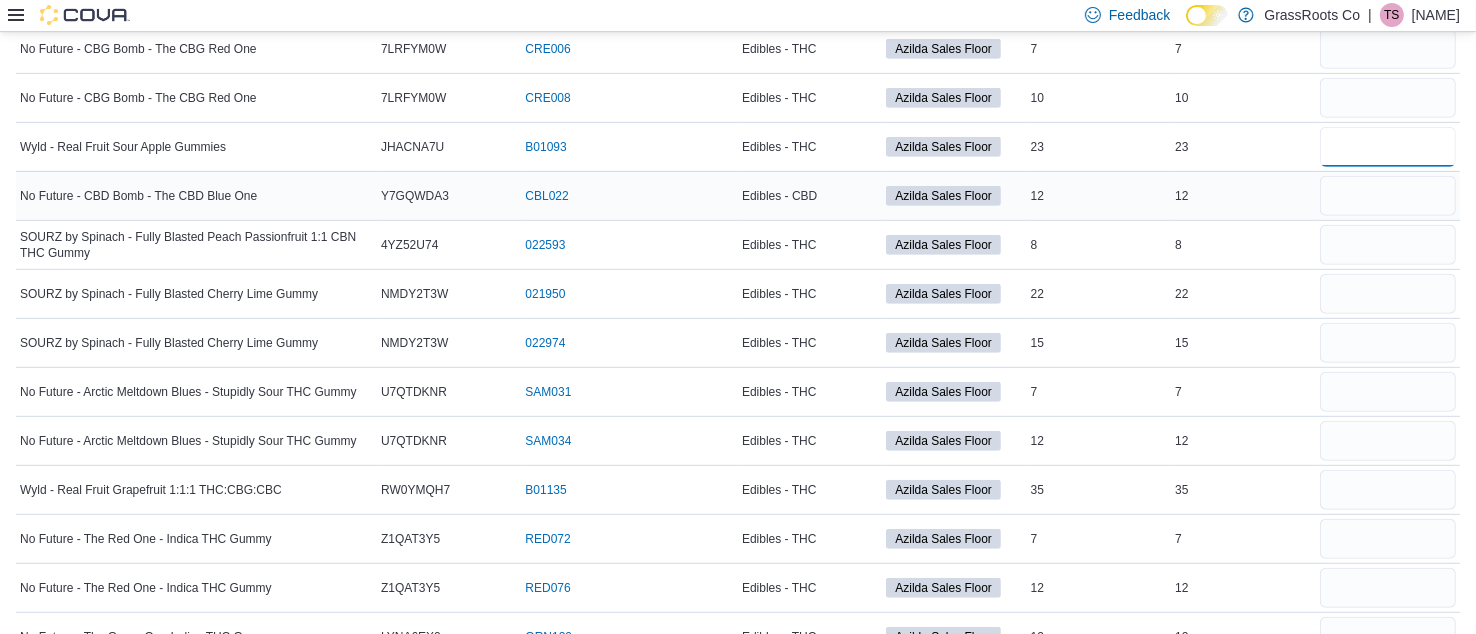 scroll, scrollTop: 958, scrollLeft: 0, axis: vertical 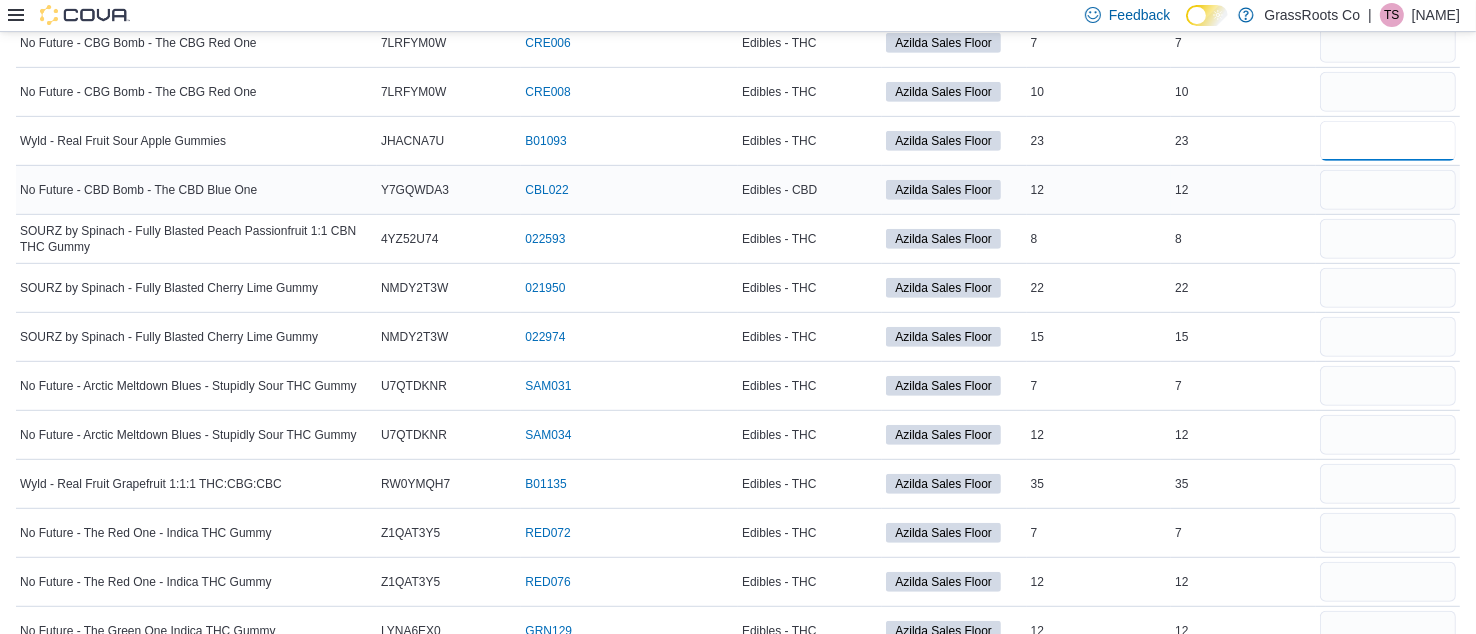 type on "**" 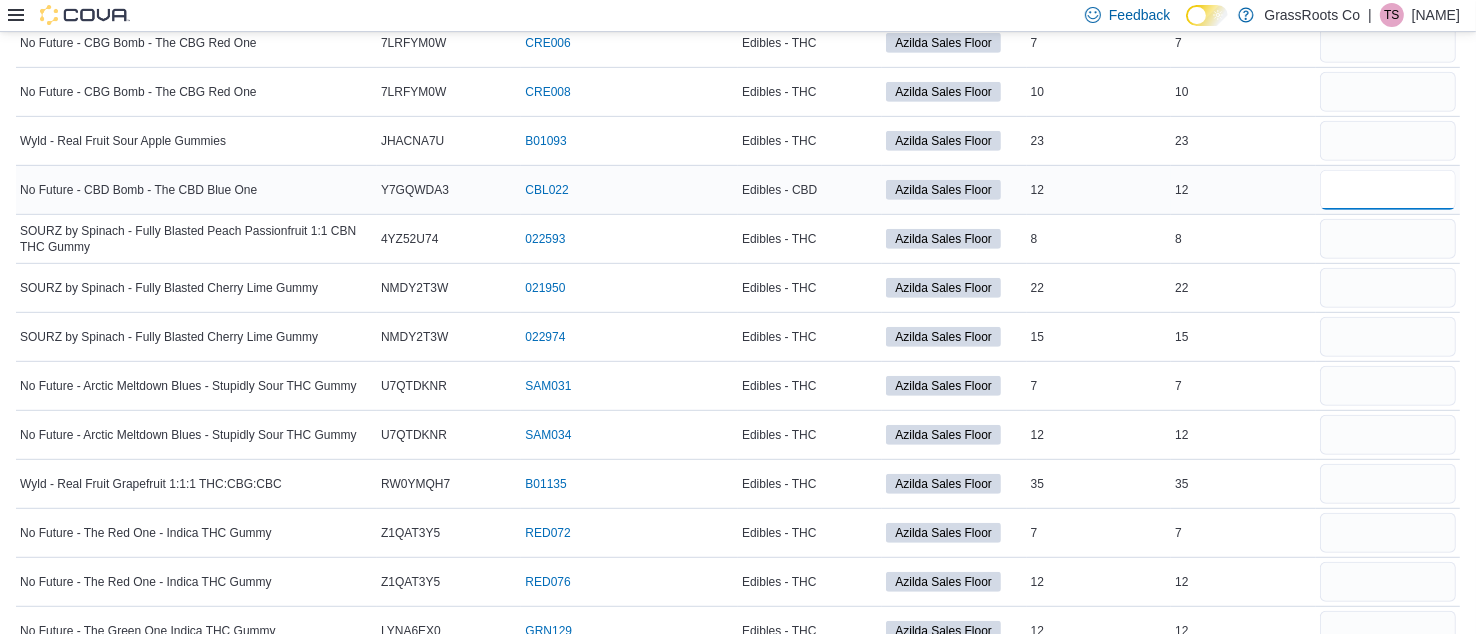 type 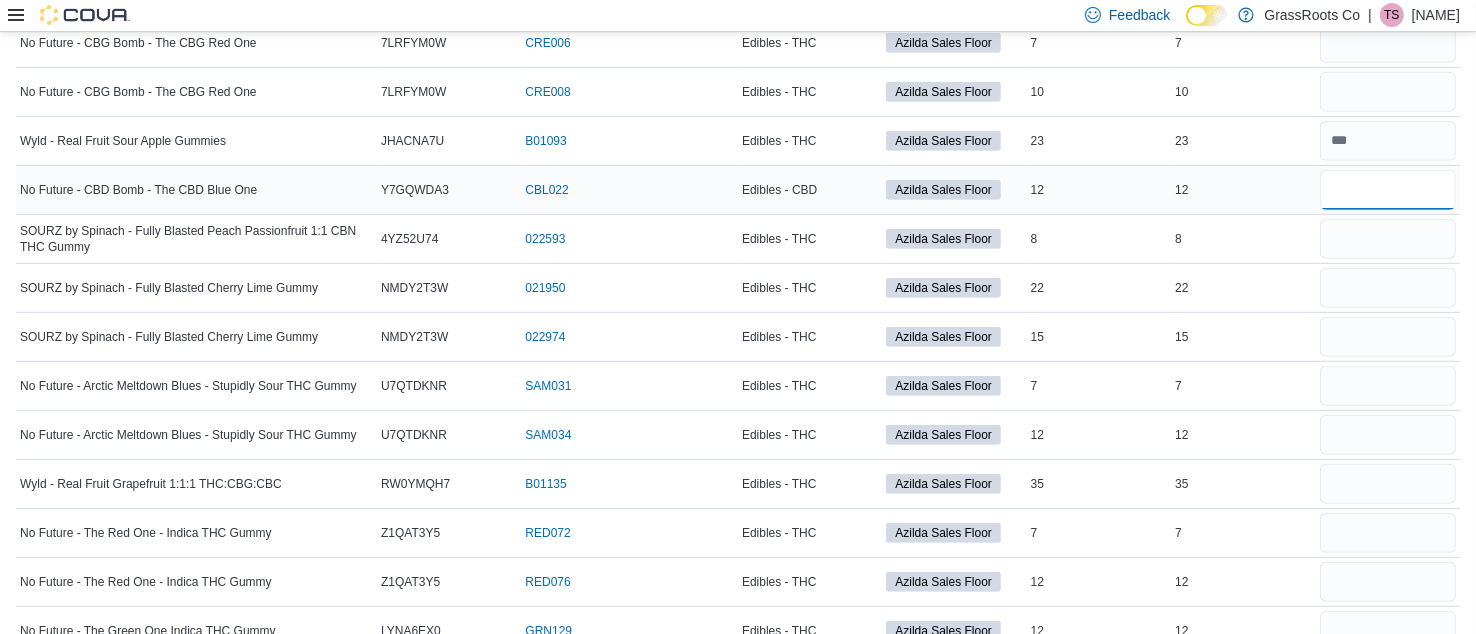 type on "**" 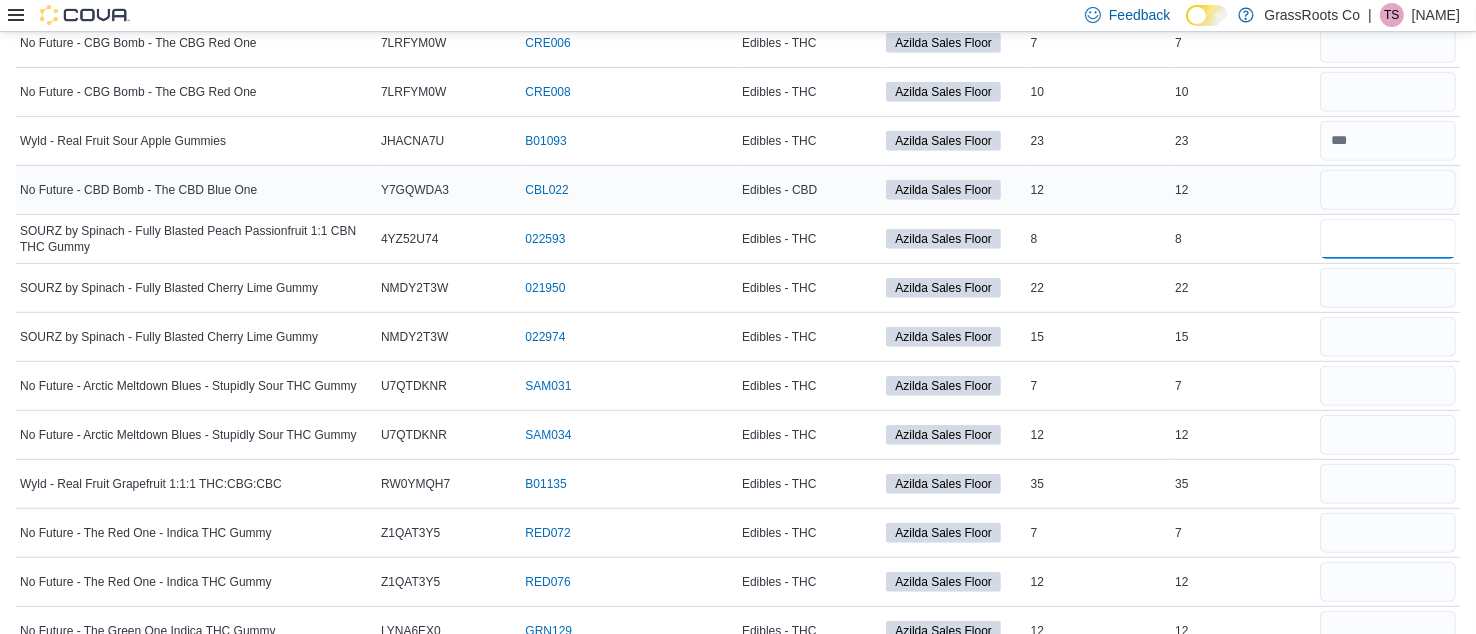 type 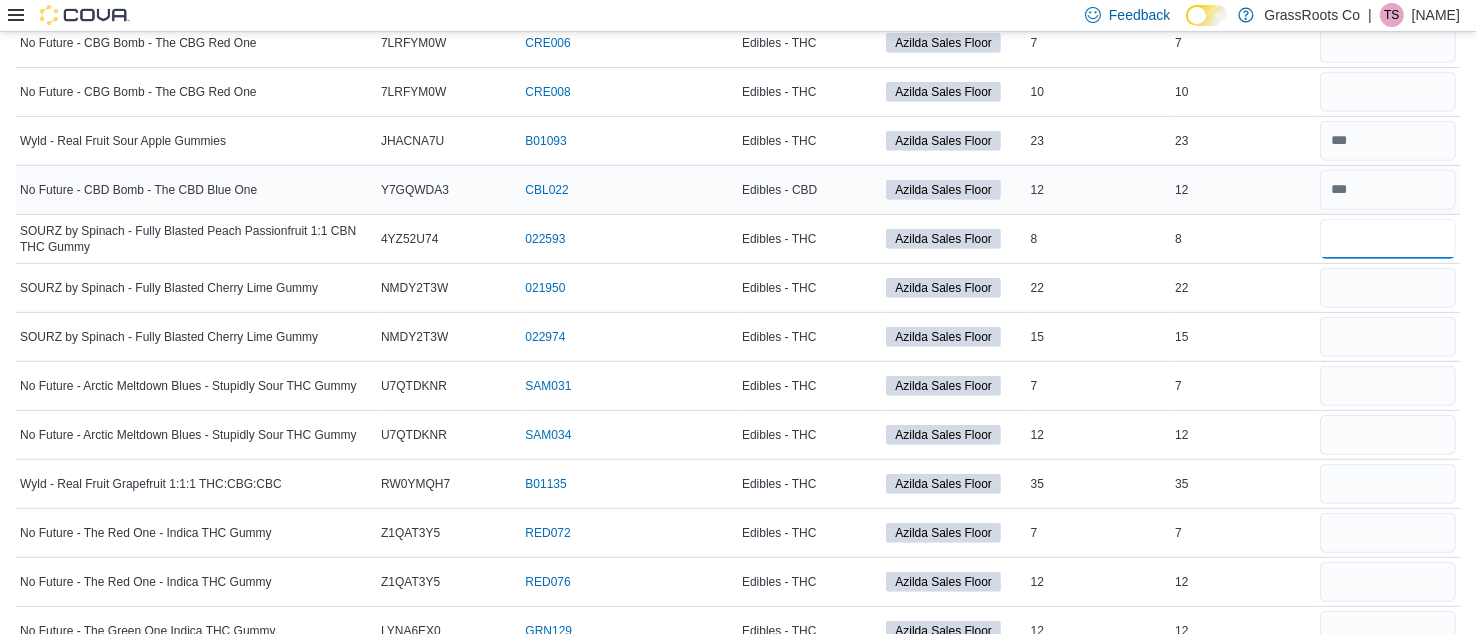 type on "*" 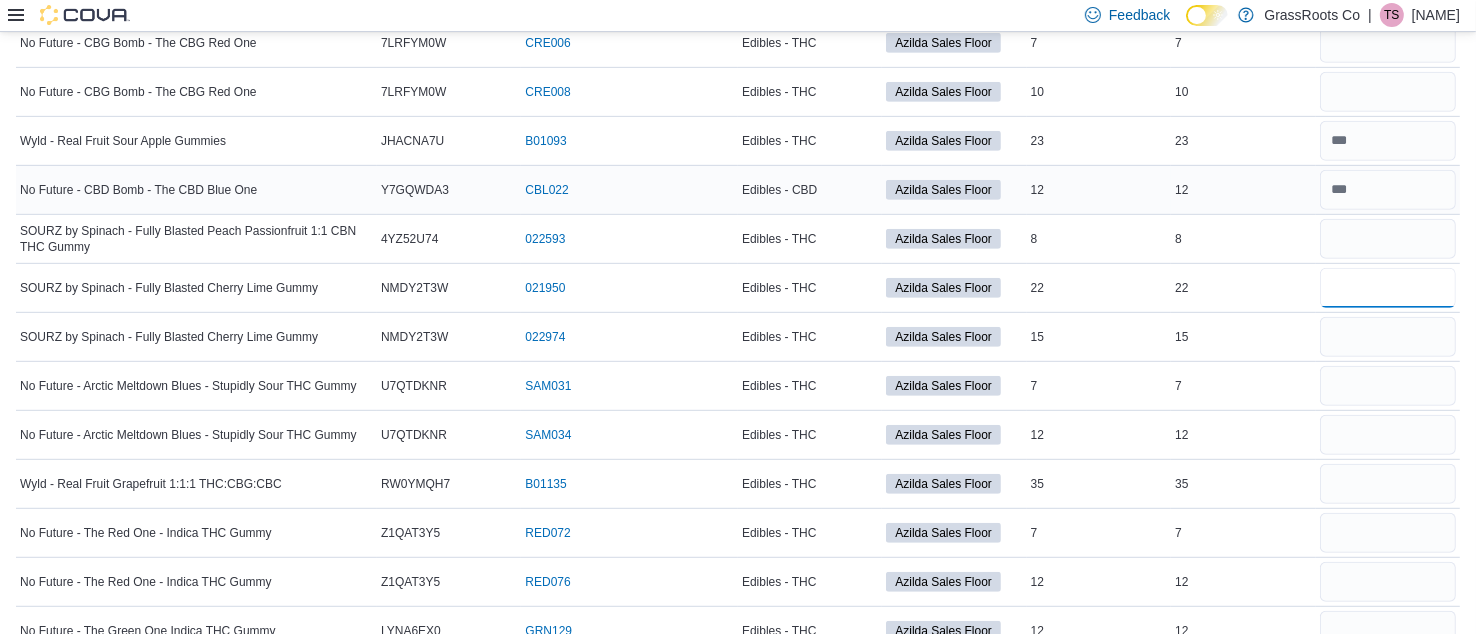 type 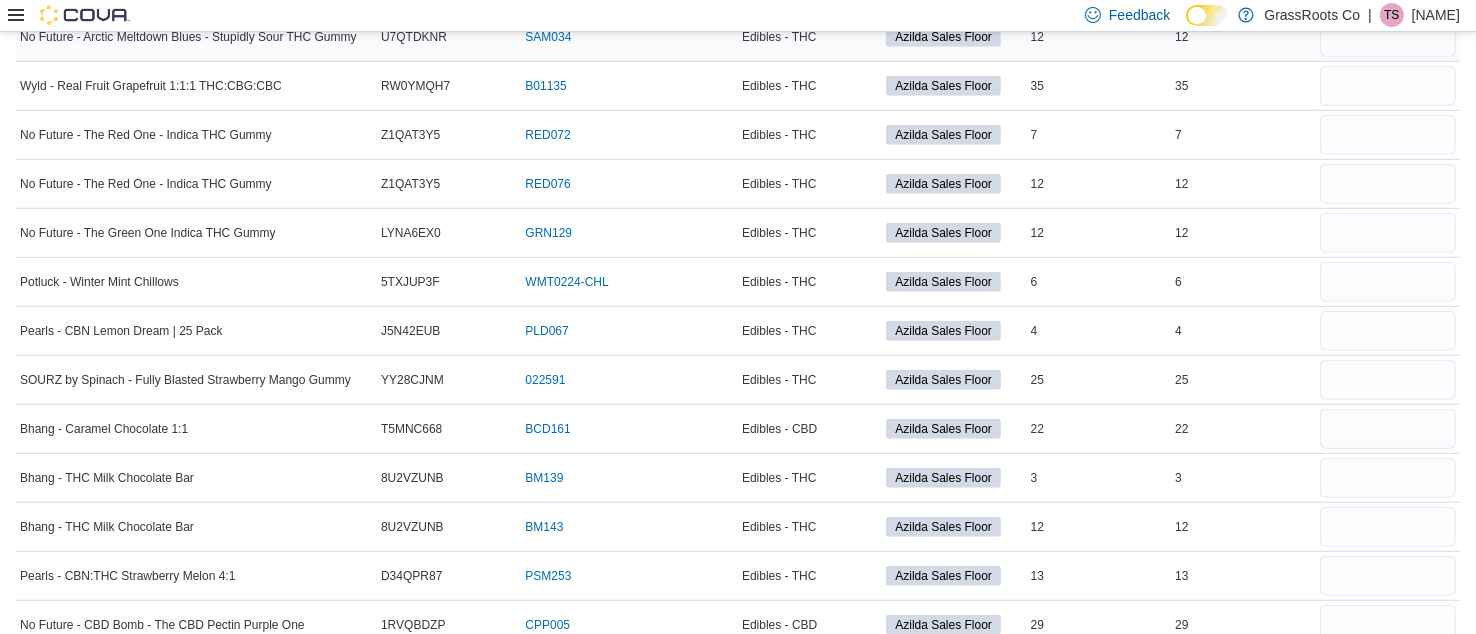 scroll, scrollTop: 1366, scrollLeft: 0, axis: vertical 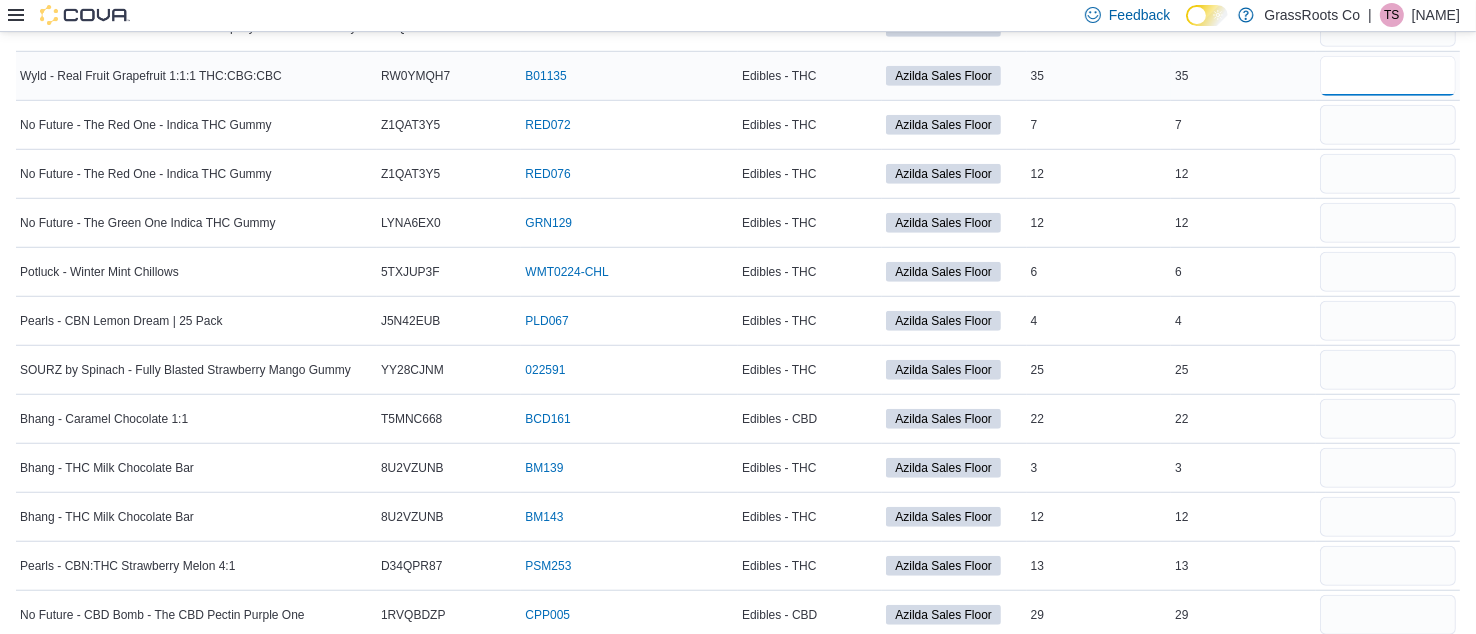 click at bounding box center [1388, 76] 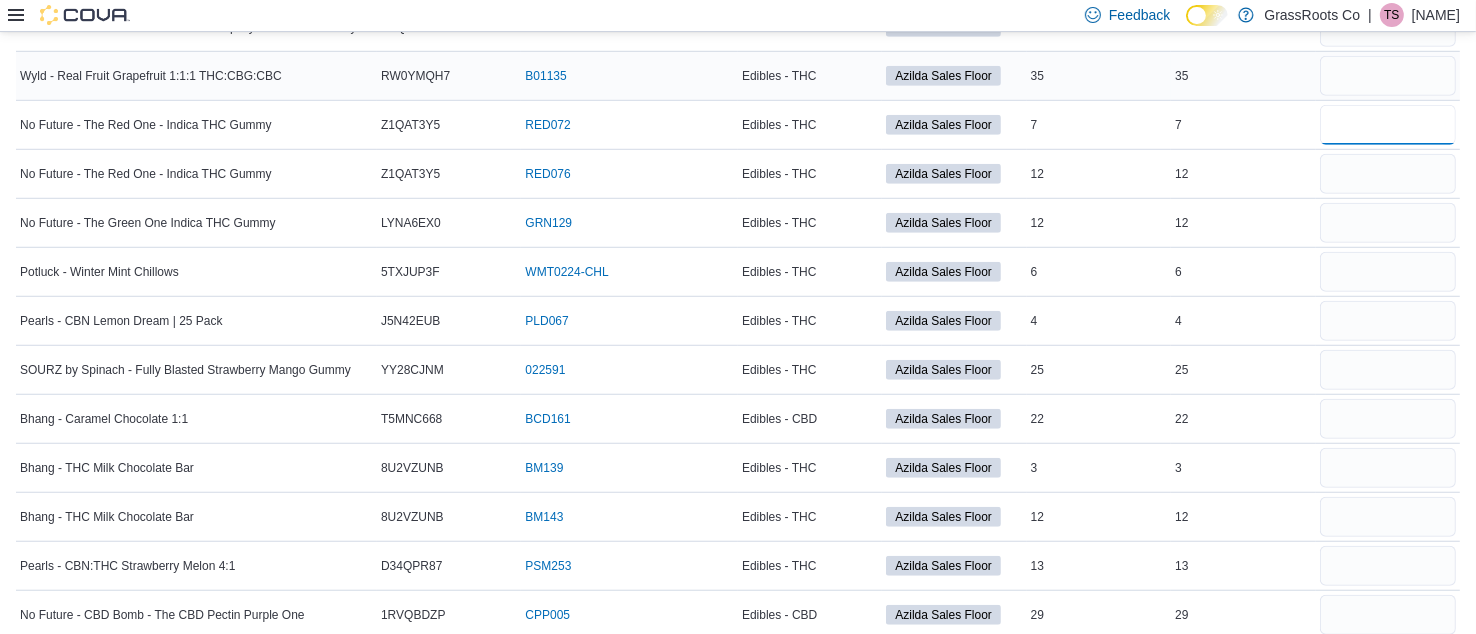 type 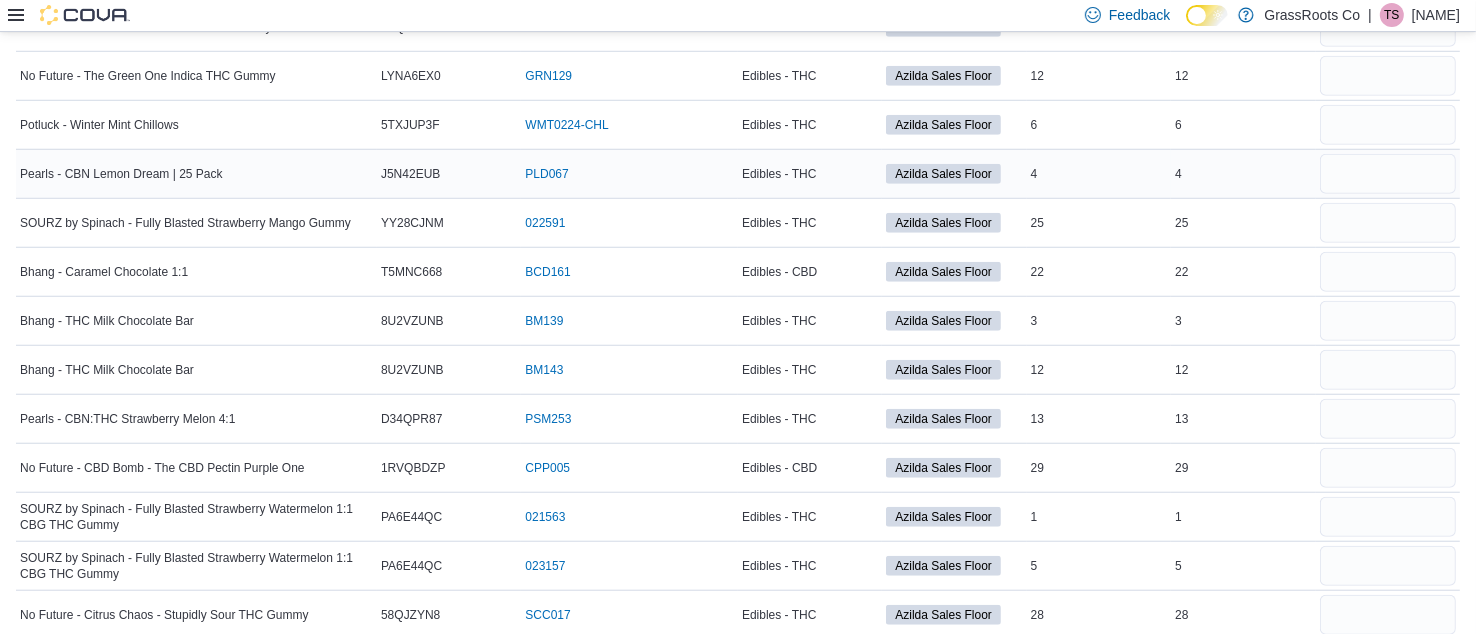 scroll, scrollTop: 1512, scrollLeft: 0, axis: vertical 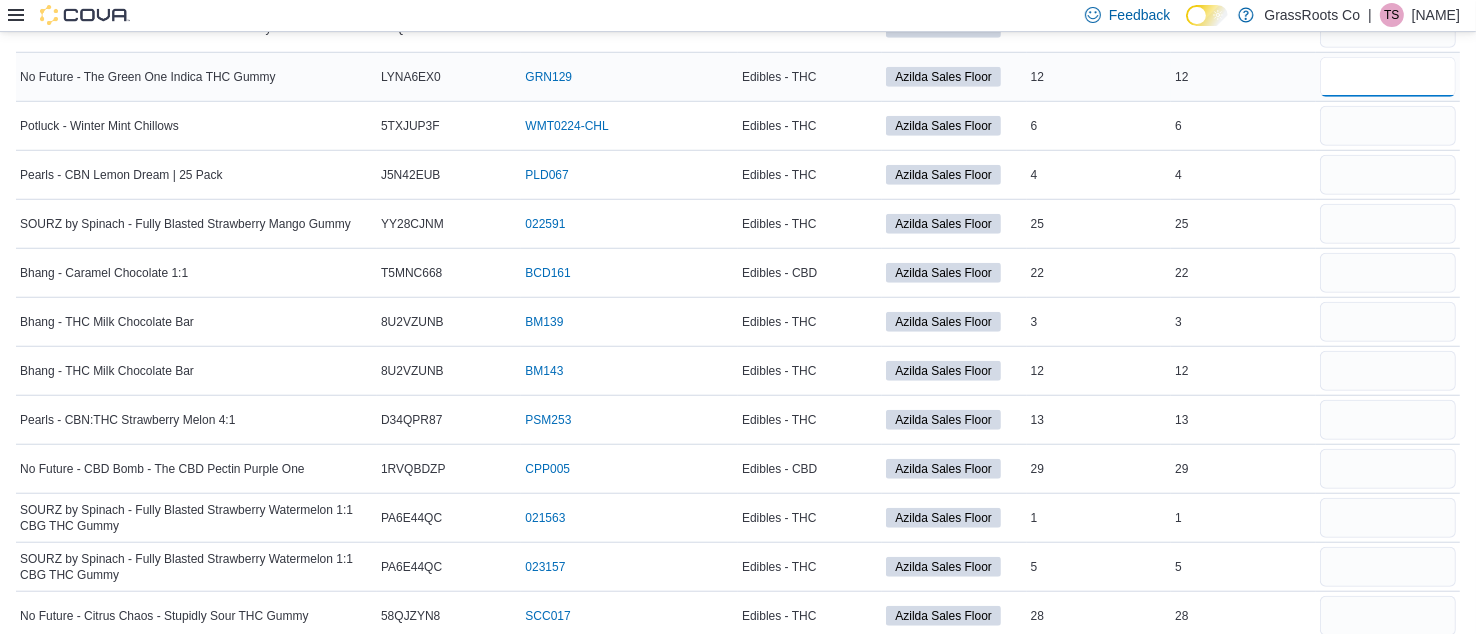 click at bounding box center [1388, 77] 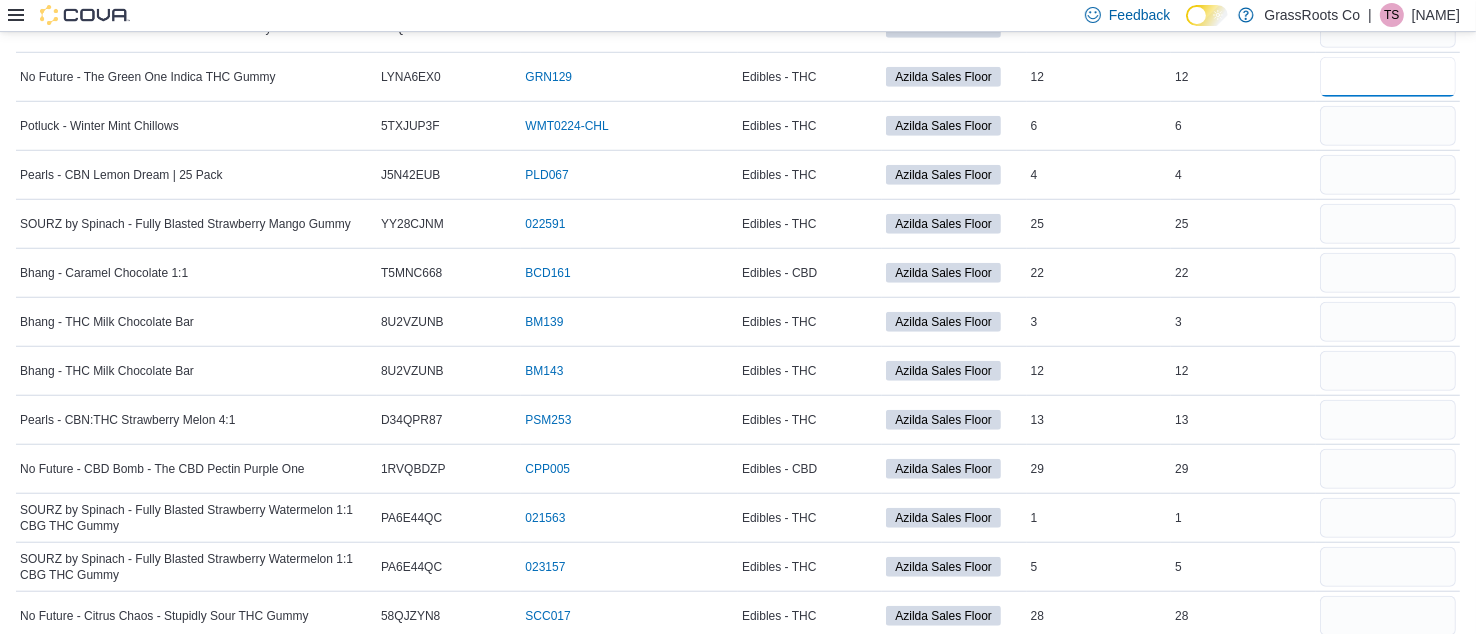 type on "**" 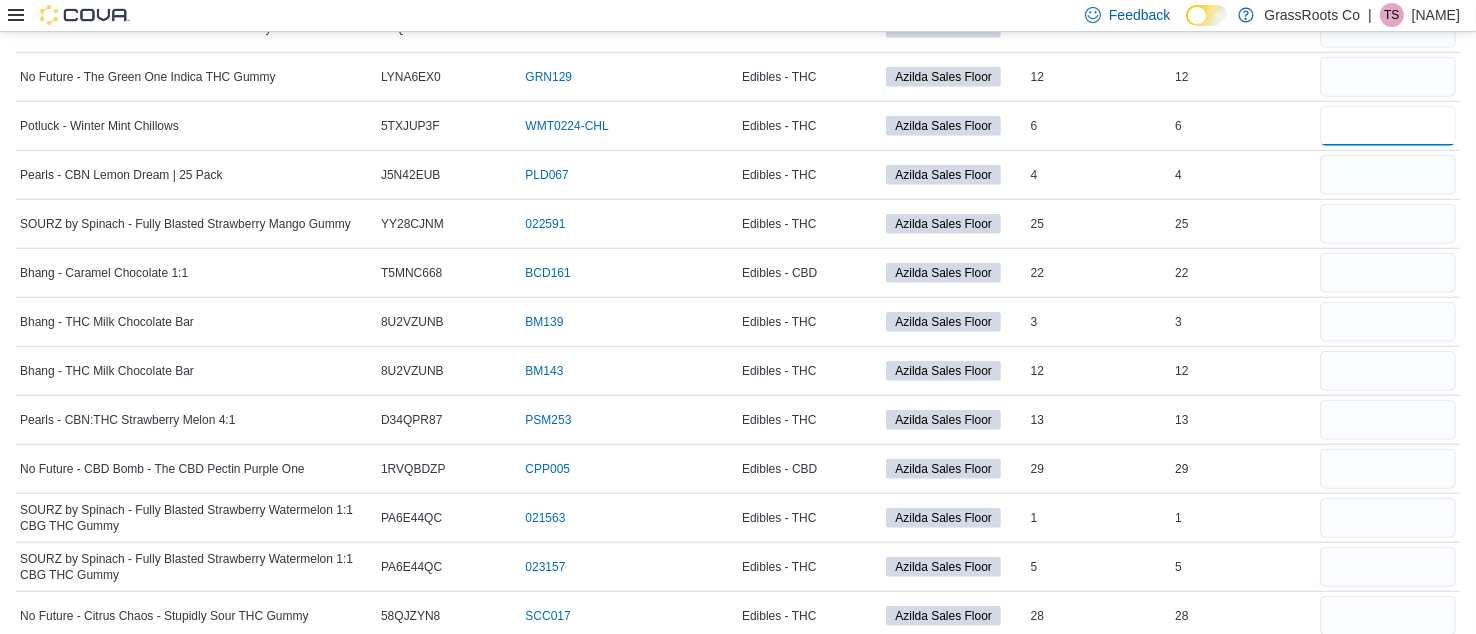 type 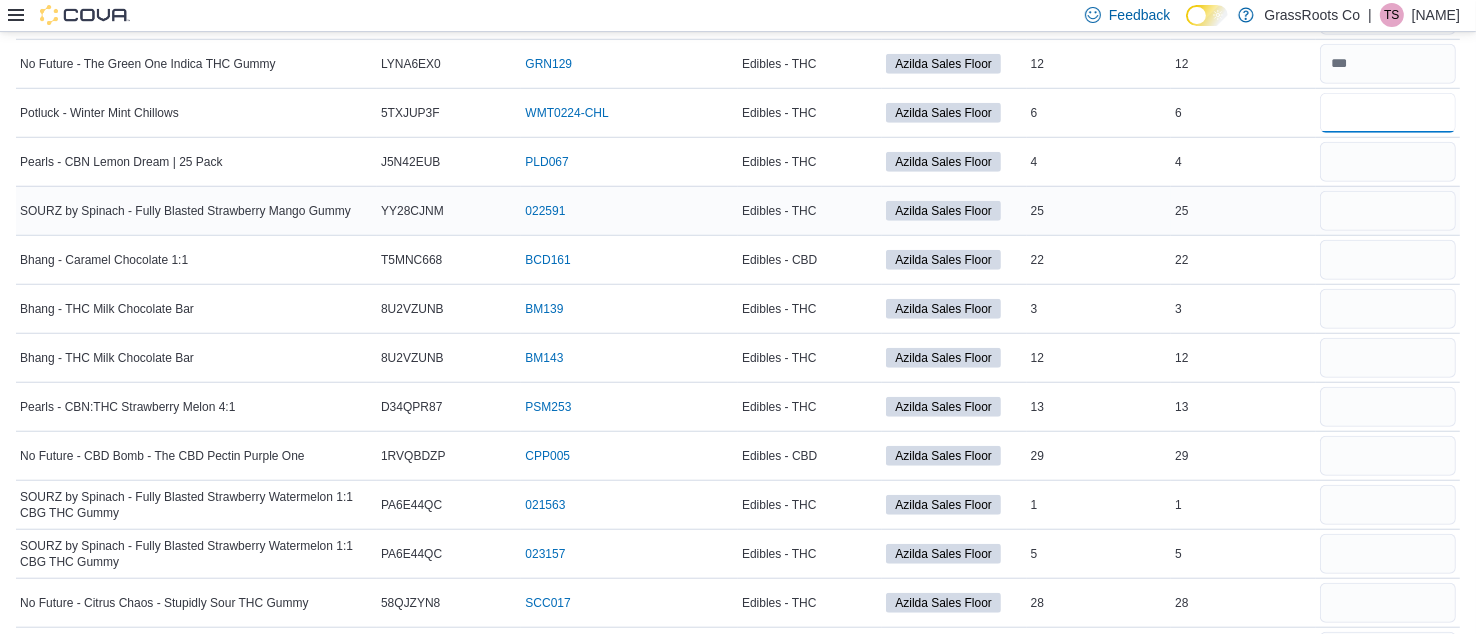 scroll, scrollTop: 1566, scrollLeft: 0, axis: vertical 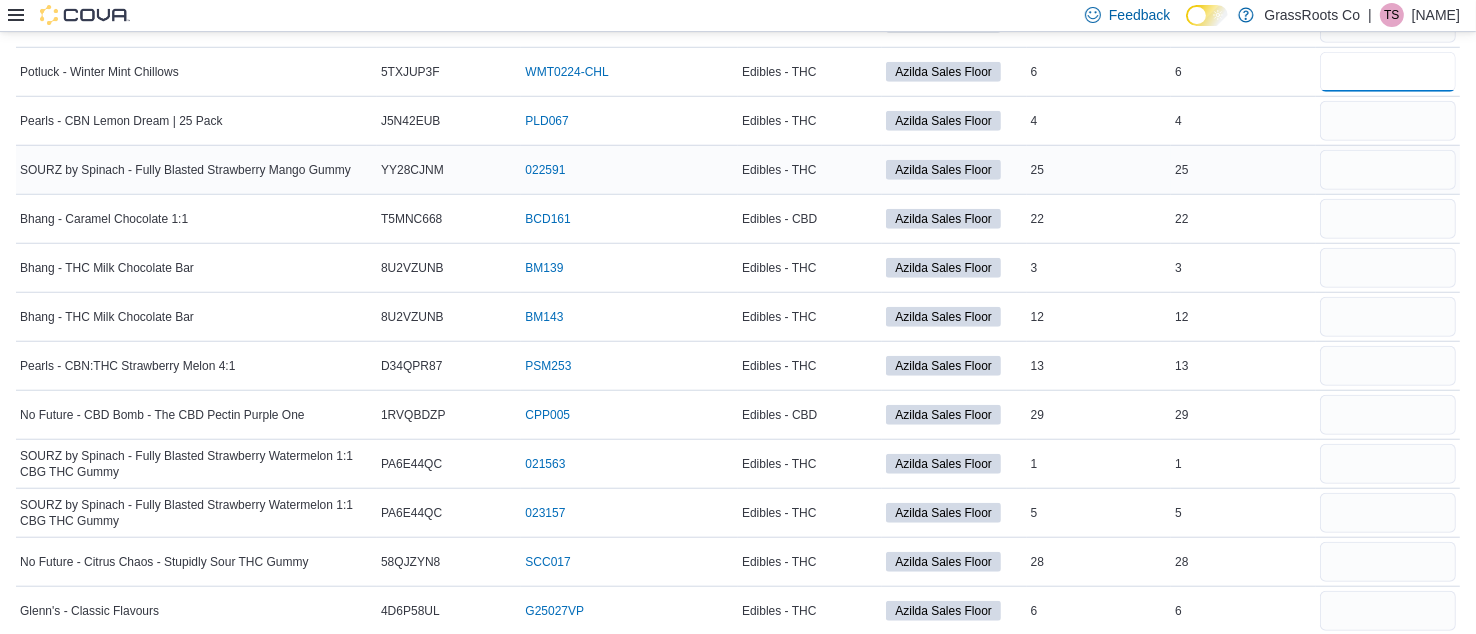 type on "*" 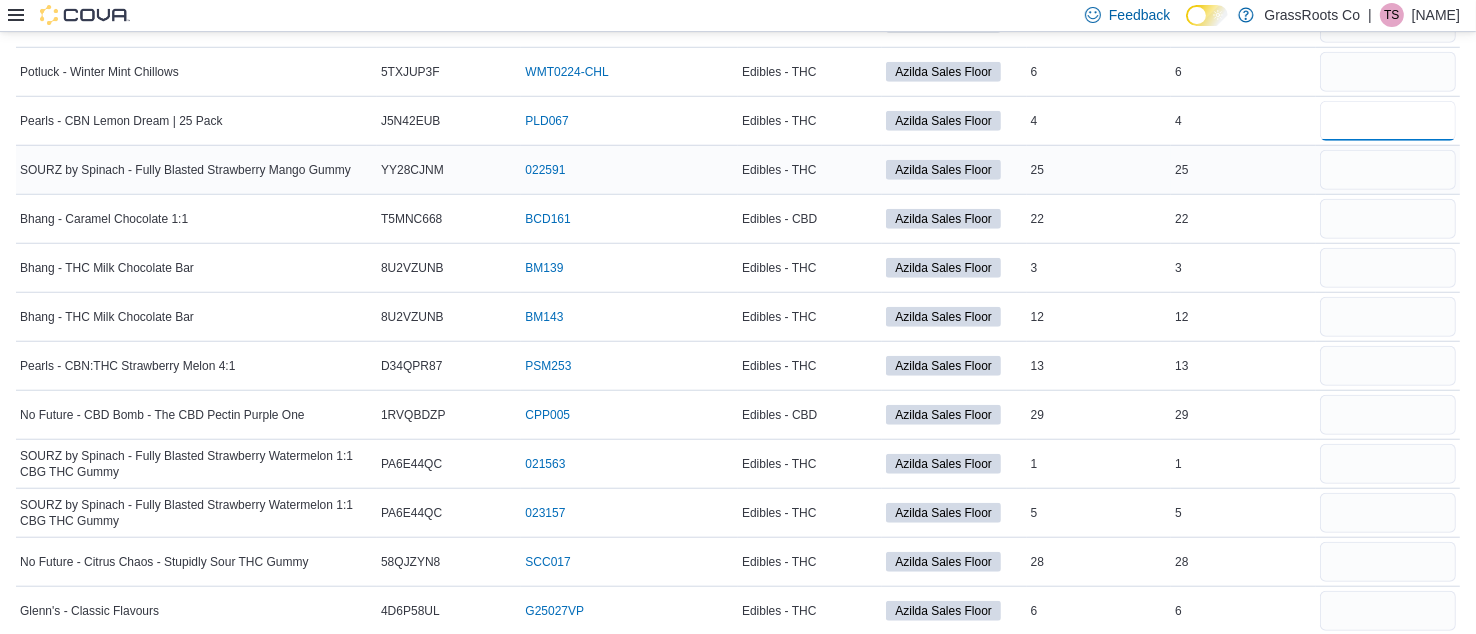 type 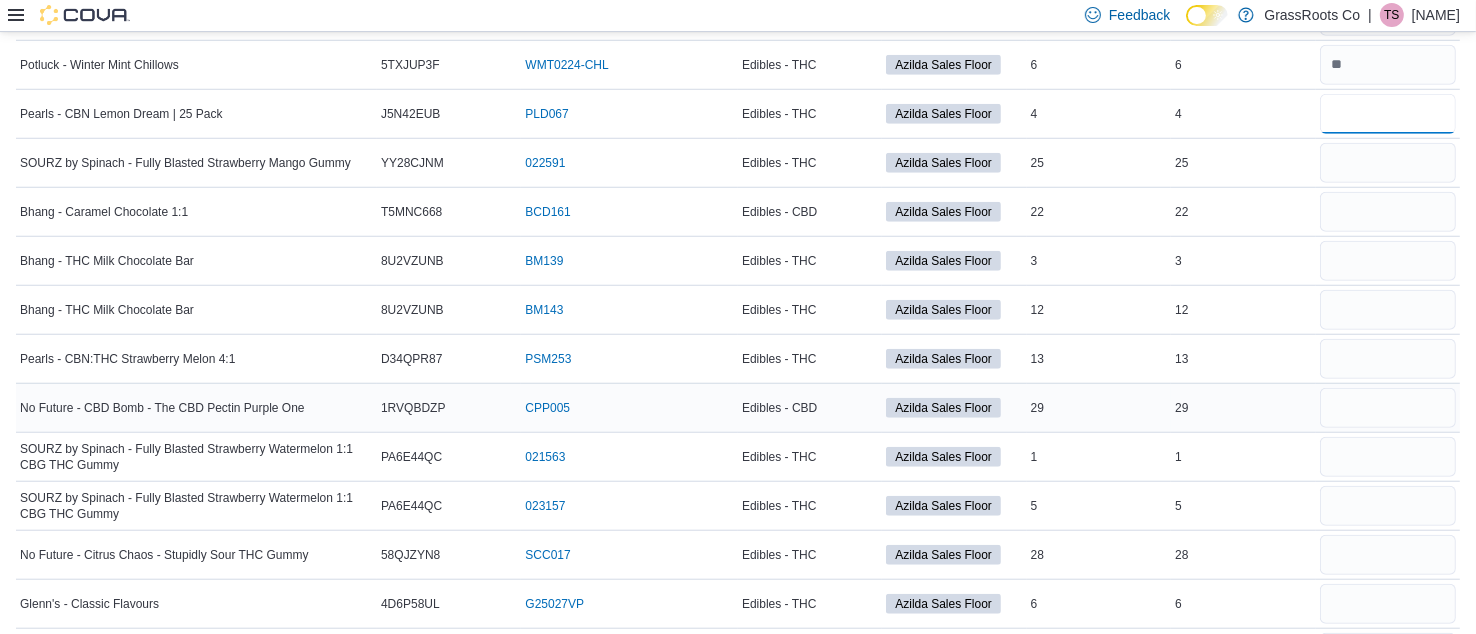 scroll, scrollTop: 1564, scrollLeft: 0, axis: vertical 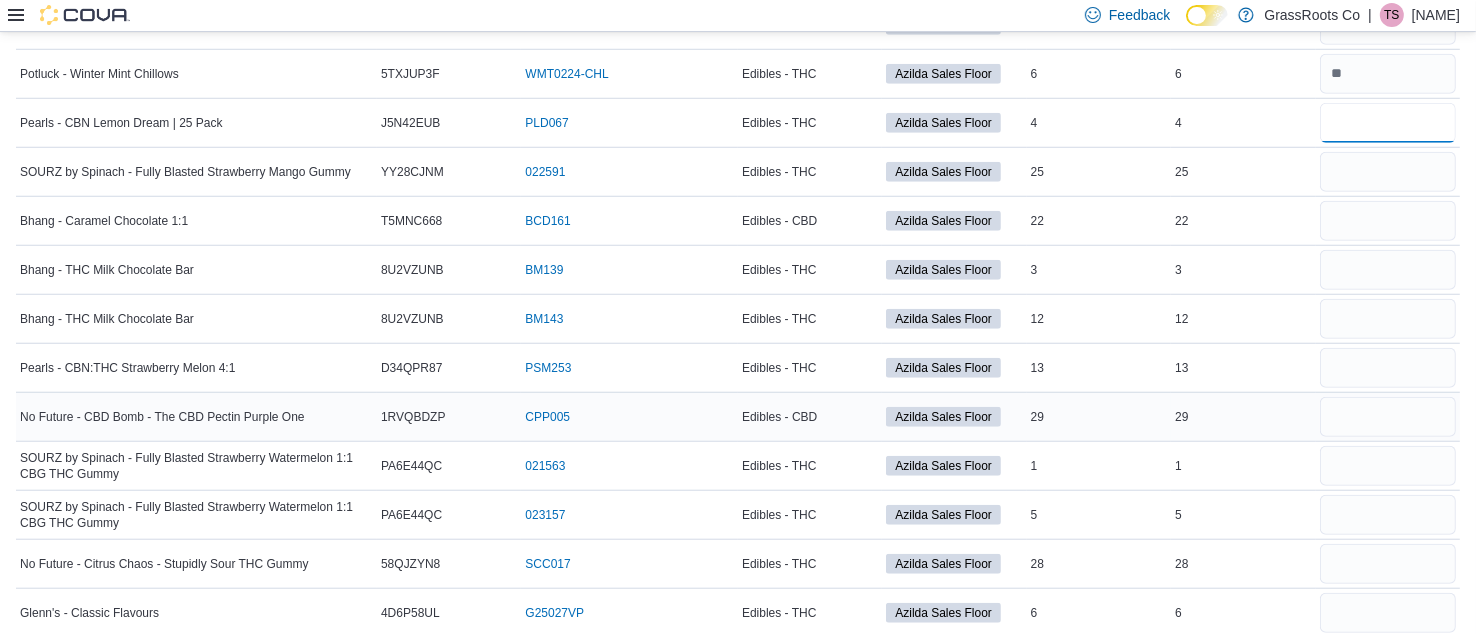 type on "*" 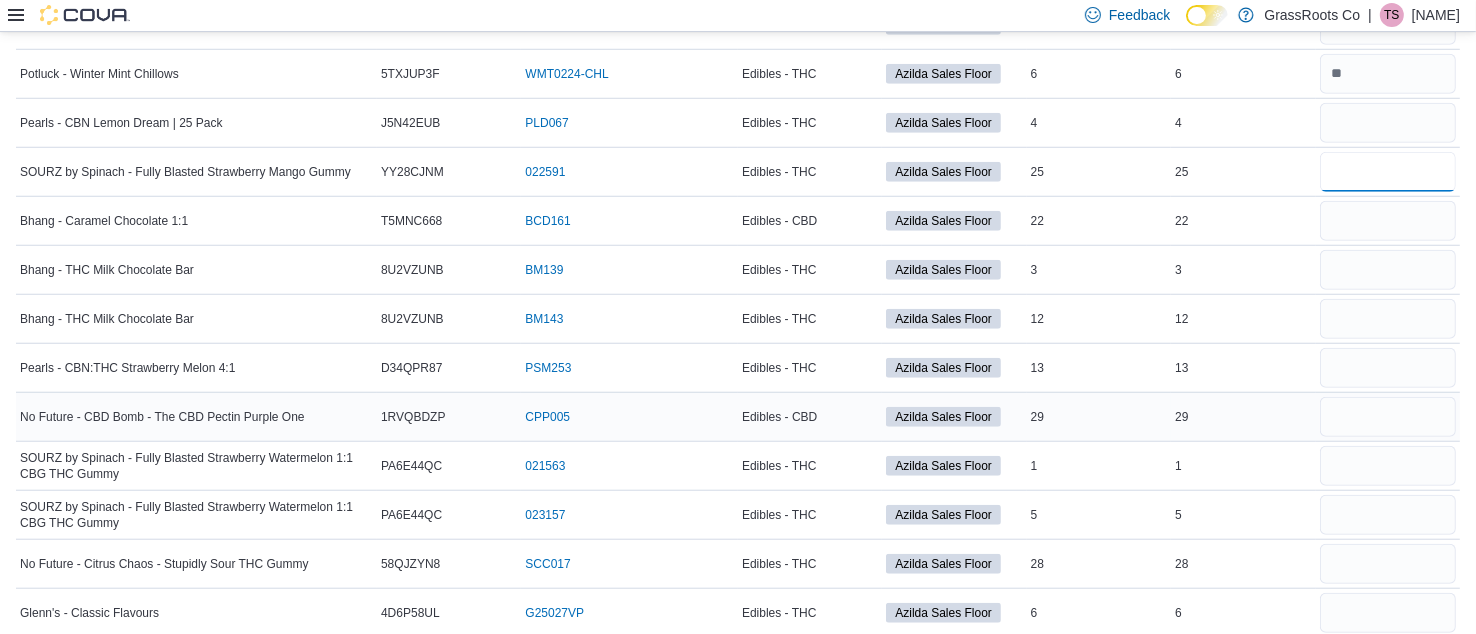 type 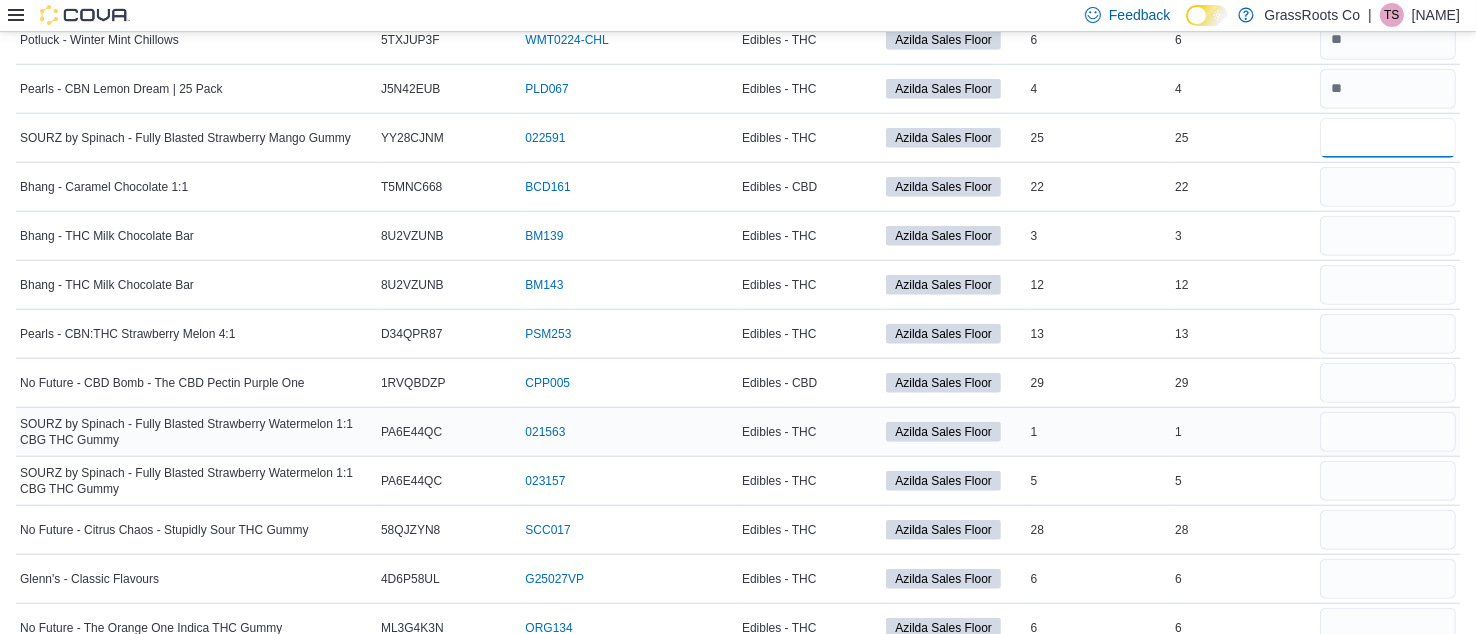 scroll, scrollTop: 1586, scrollLeft: 0, axis: vertical 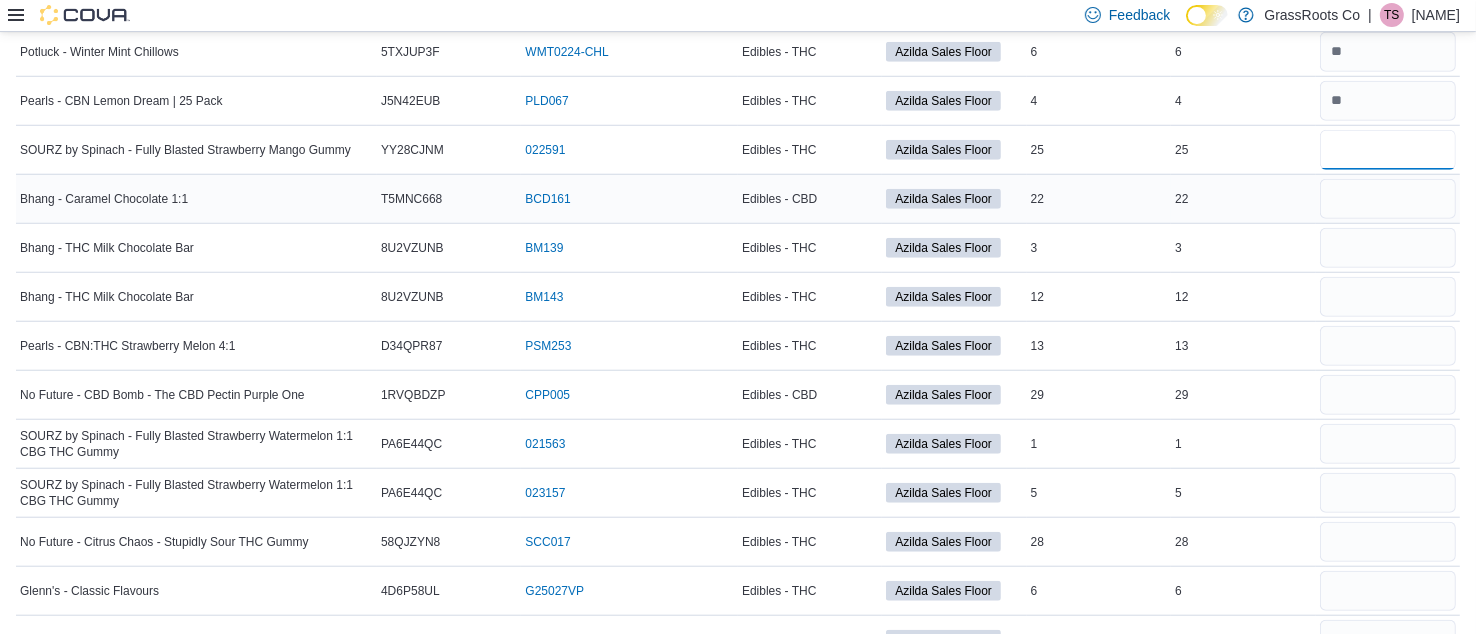 type on "**" 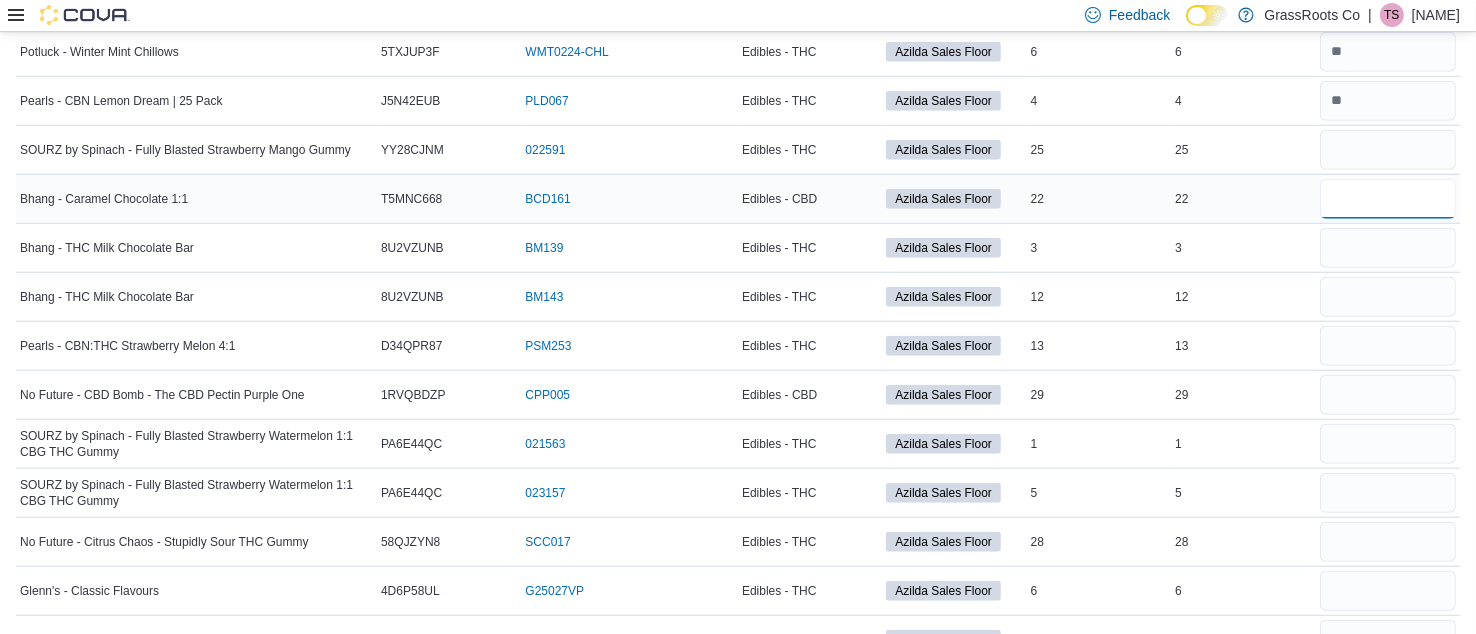 click at bounding box center [1388, 199] 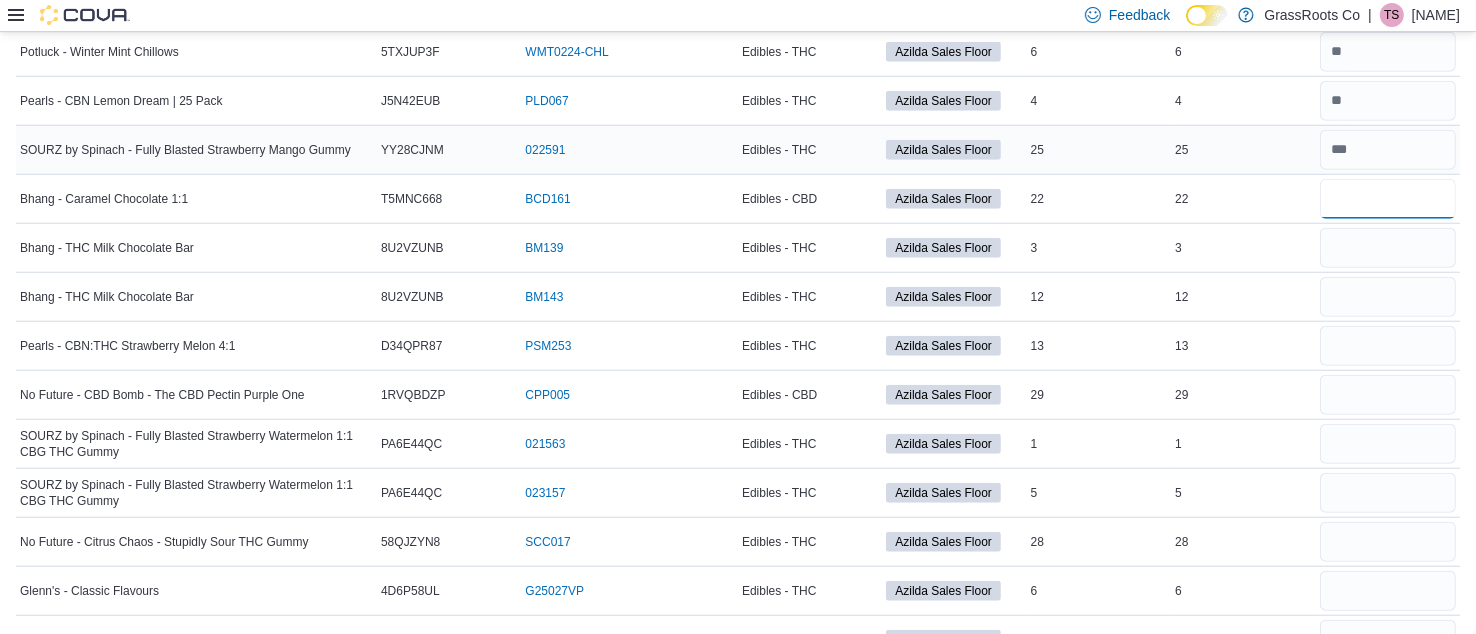 type on "**" 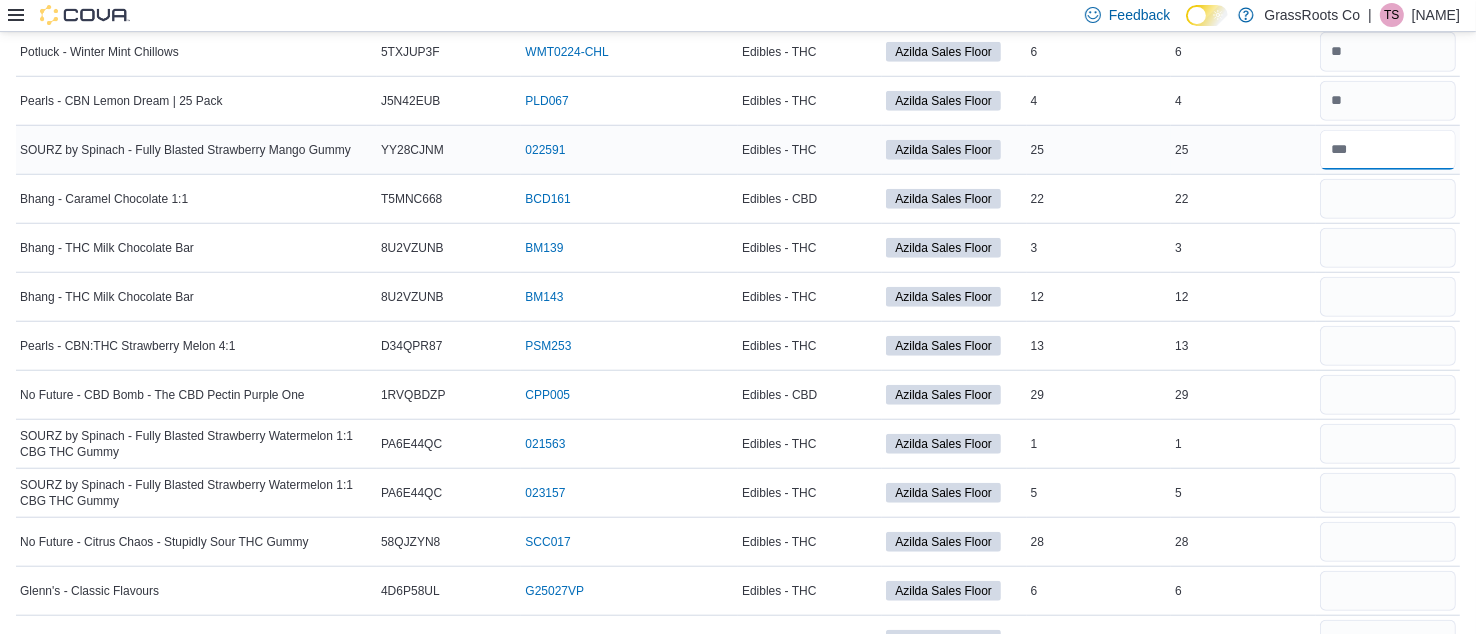 type 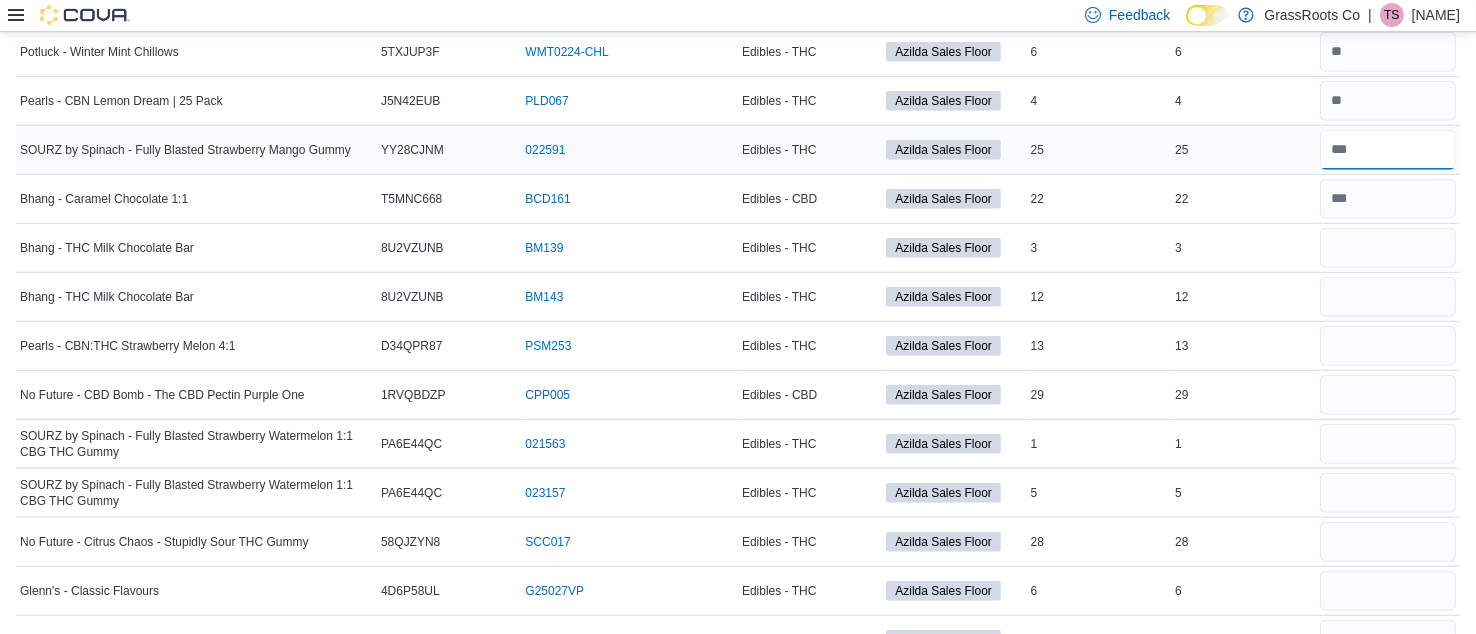 drag, startPoint x: 1386, startPoint y: 144, endPoint x: 1311, endPoint y: 143, distance: 75.00667 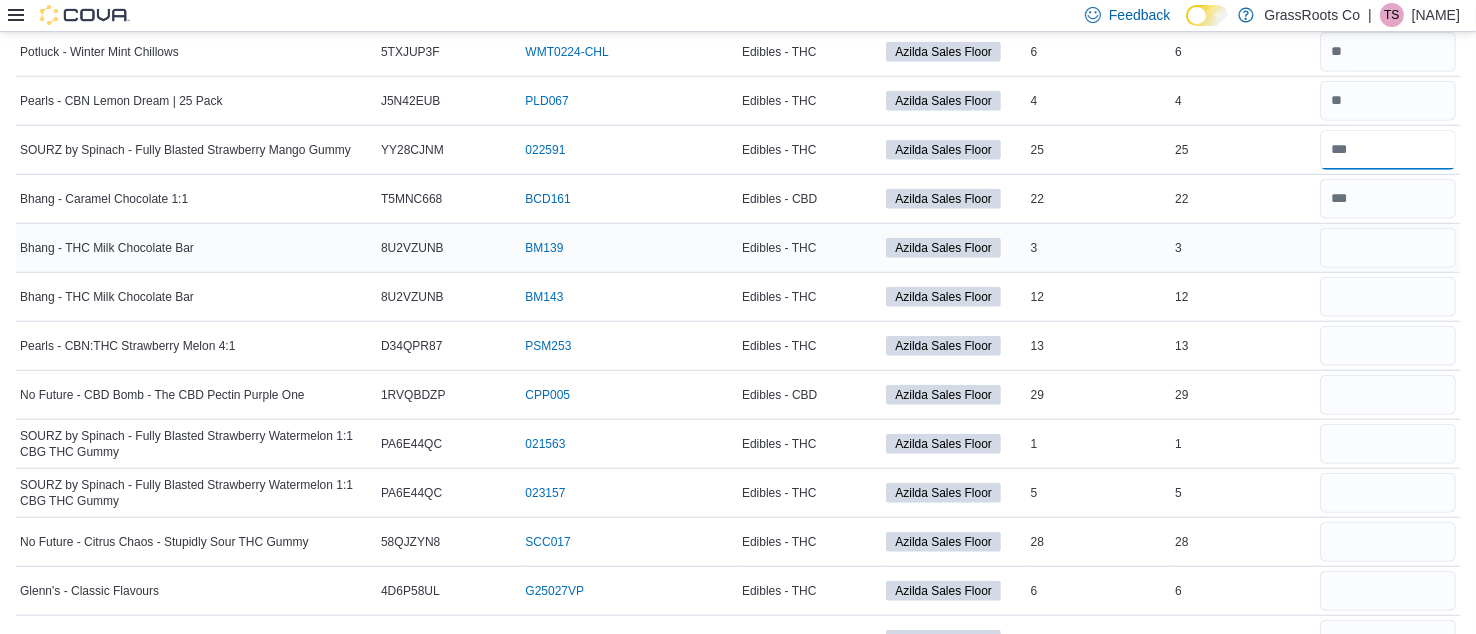 type on "*" 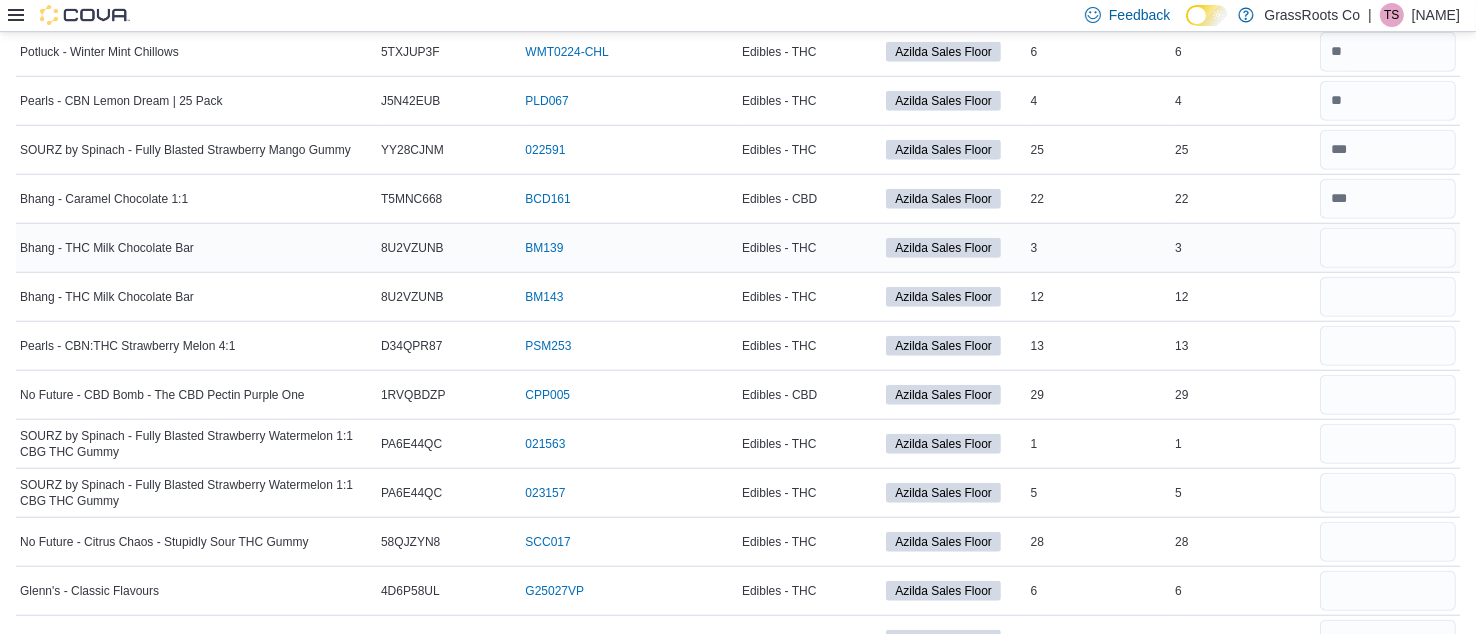 click on "Real Time Stock 3" at bounding box center [1243, 247] 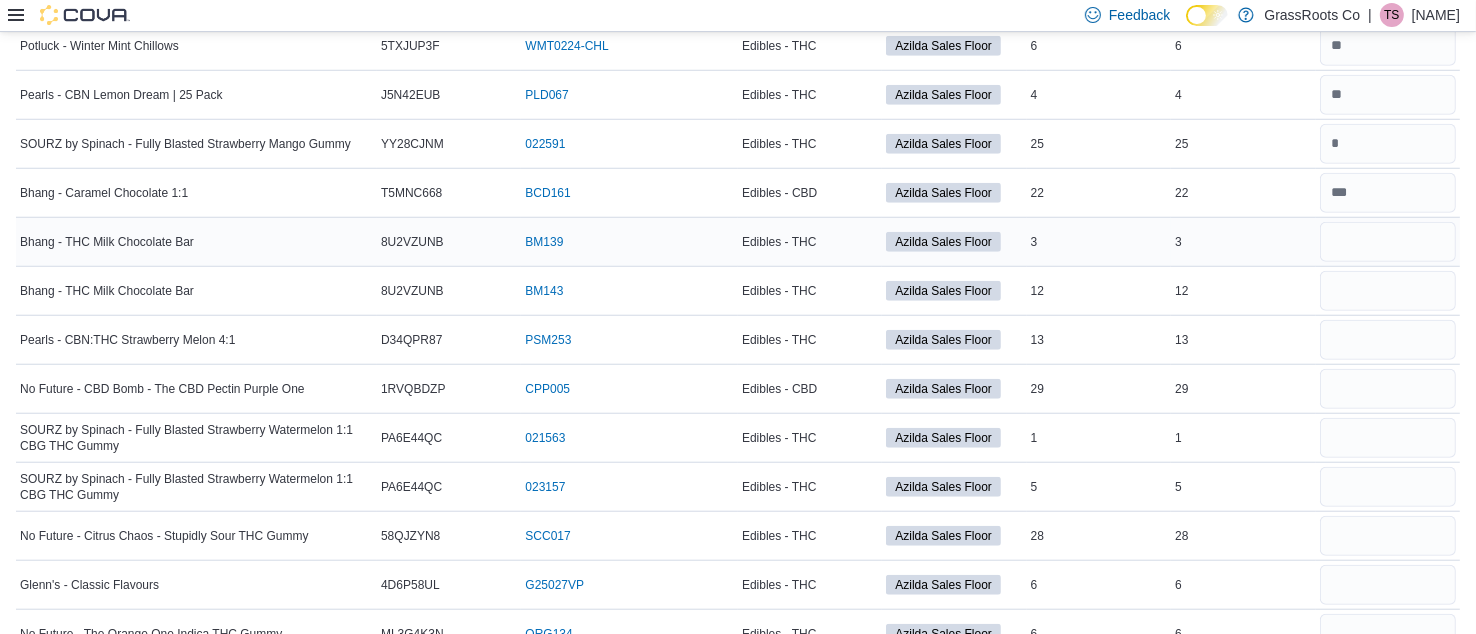 scroll, scrollTop: 1597, scrollLeft: 0, axis: vertical 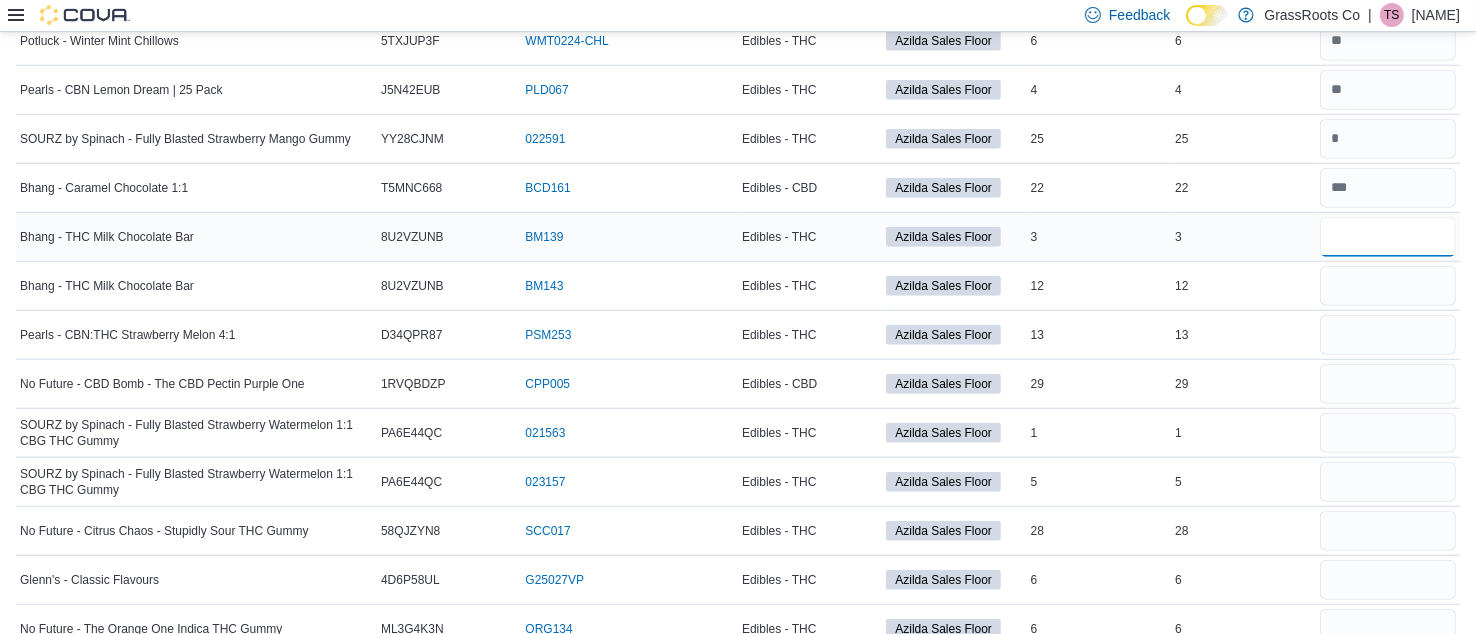 click at bounding box center (1388, 237) 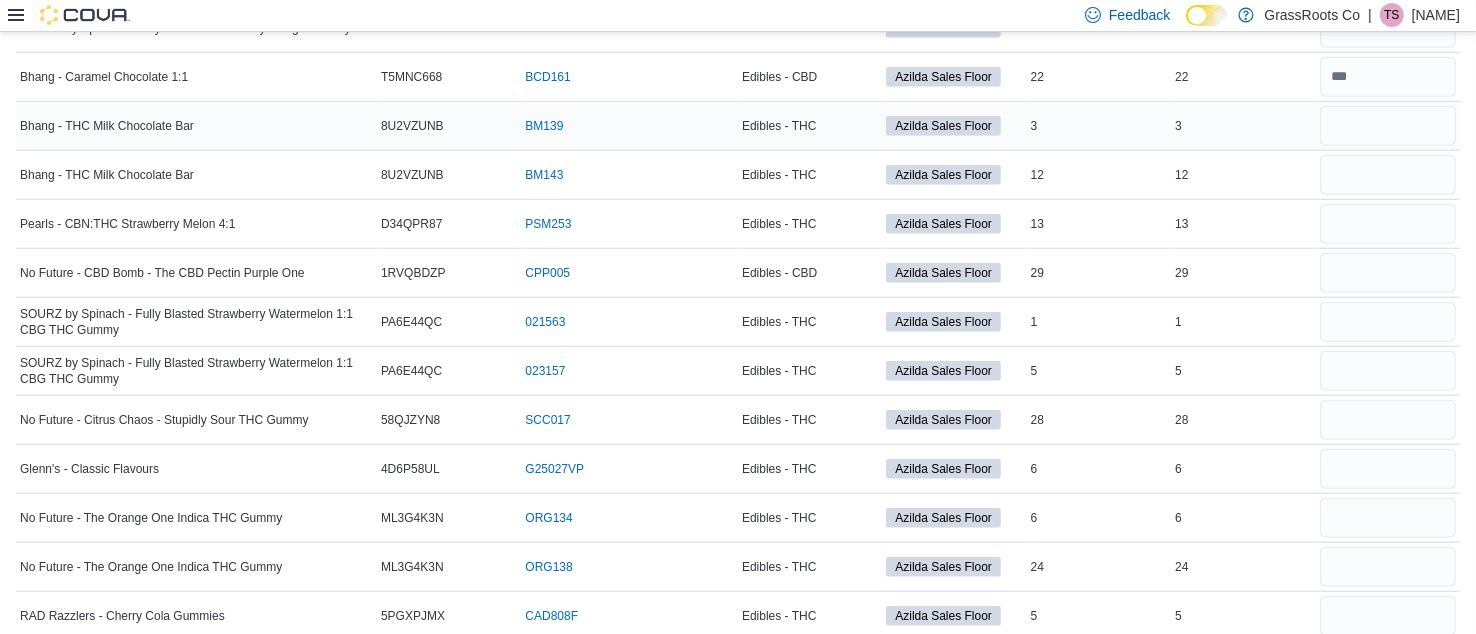 scroll, scrollTop: 1709, scrollLeft: 0, axis: vertical 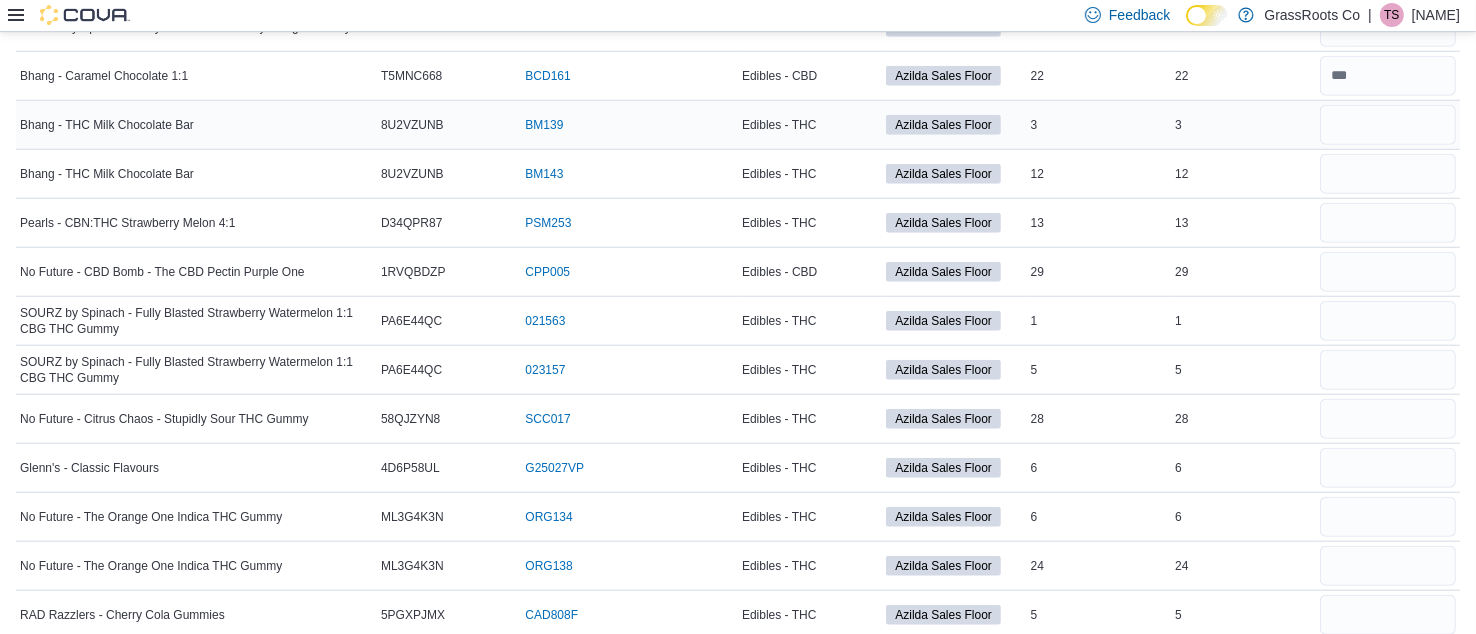 click at bounding box center [1388, 125] 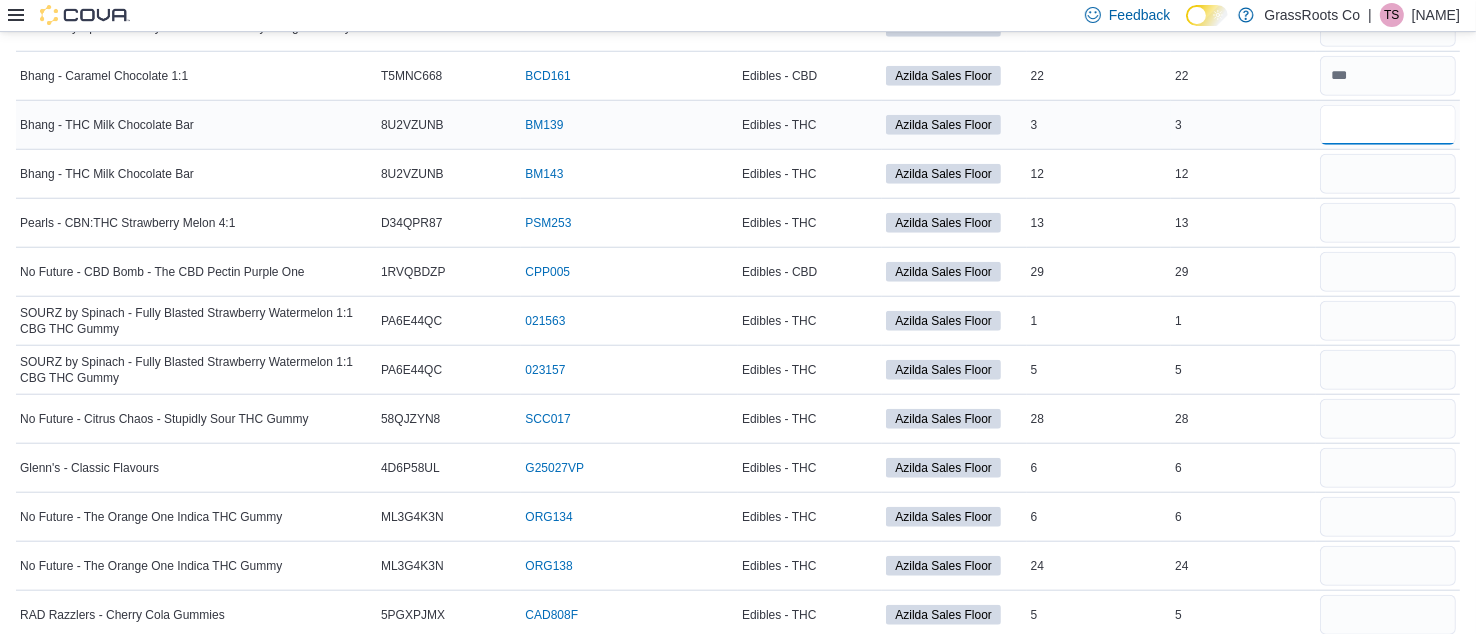 click at bounding box center (1388, 125) 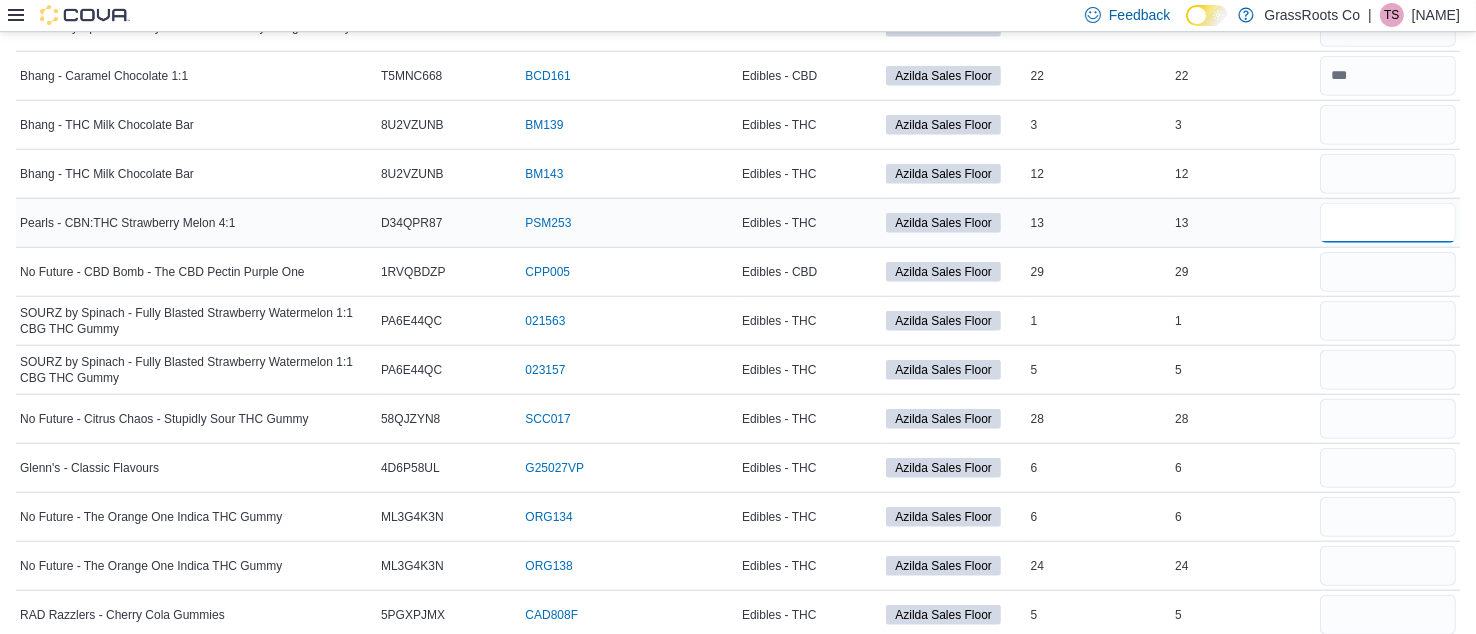 click at bounding box center [1388, 223] 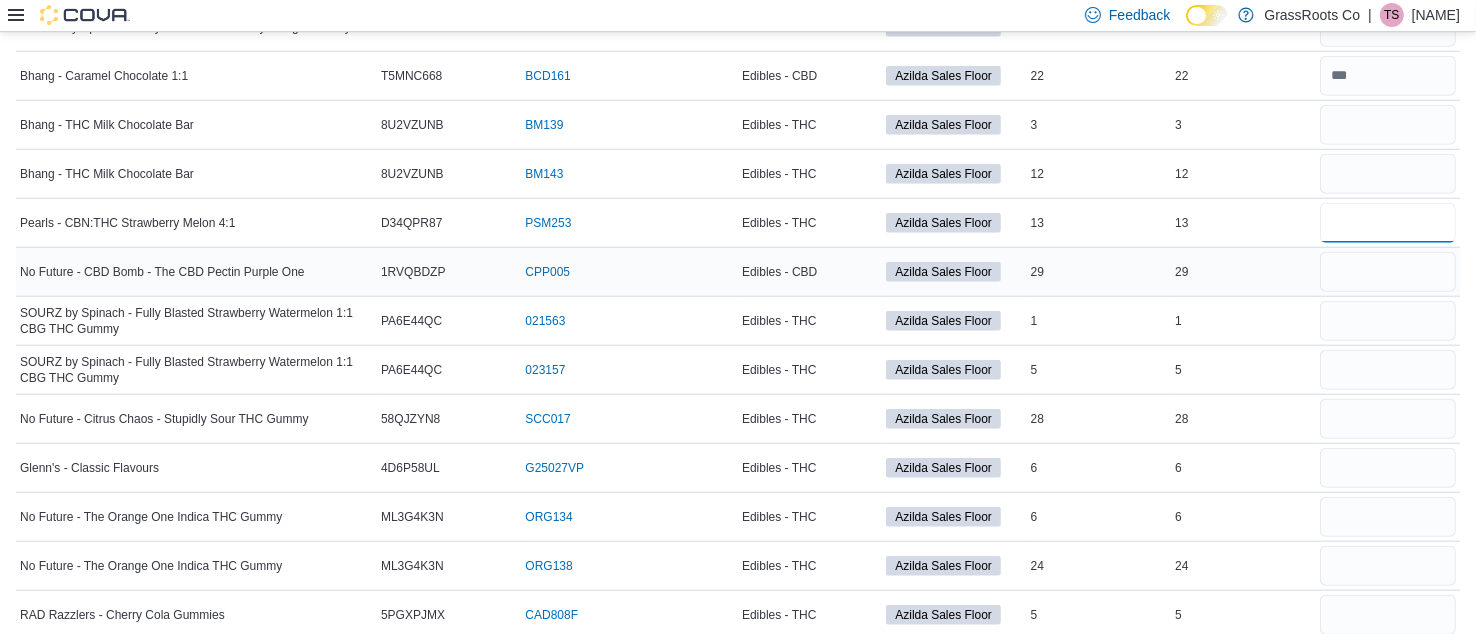 type on "**" 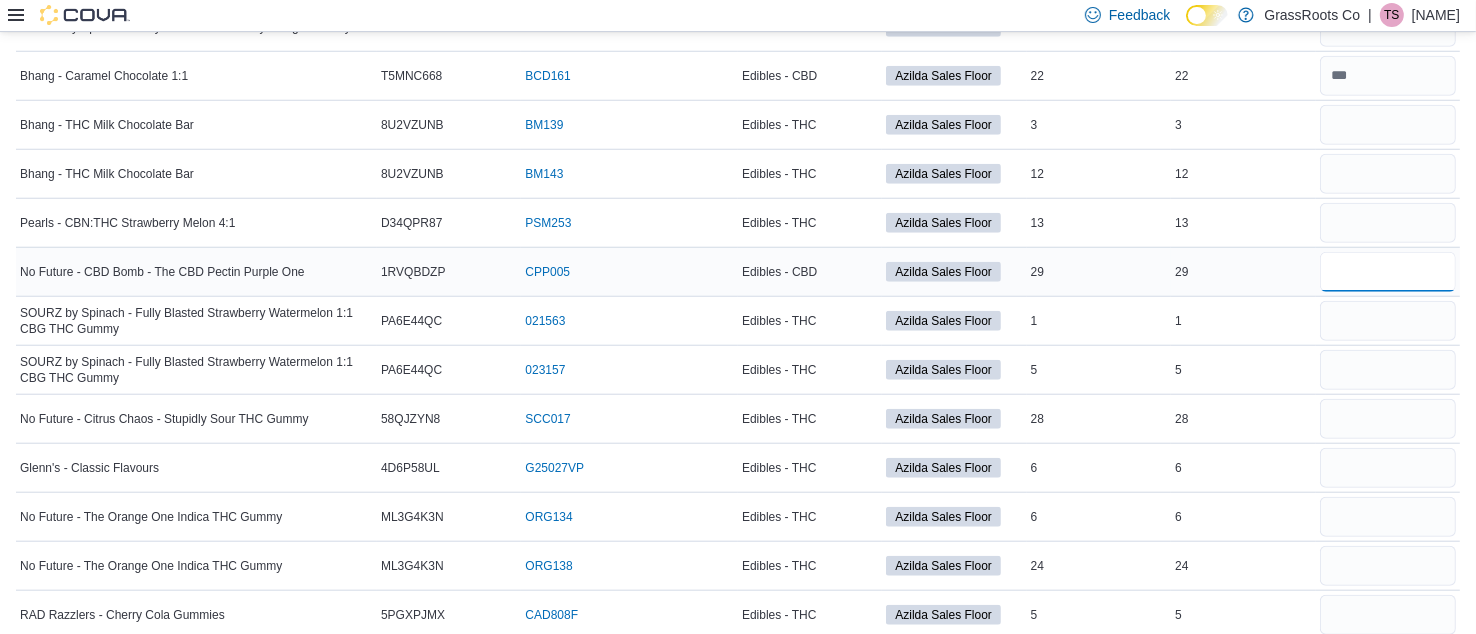 type 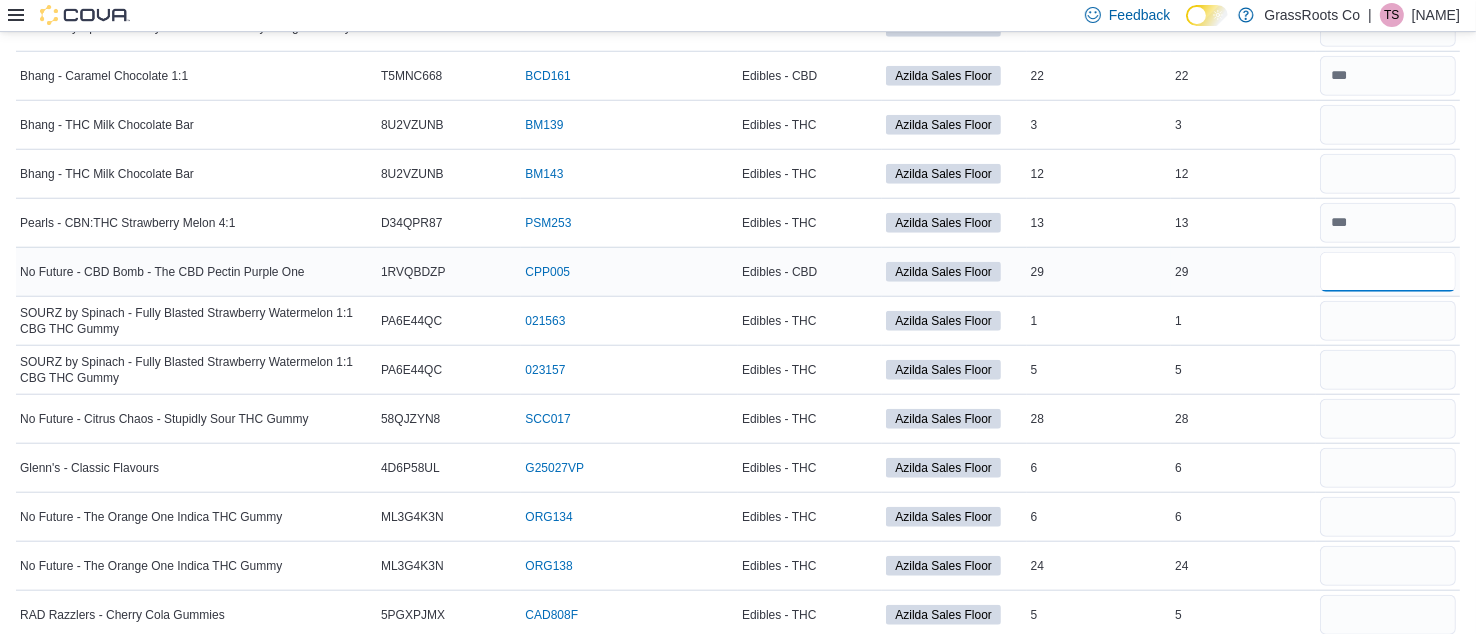 type on "**" 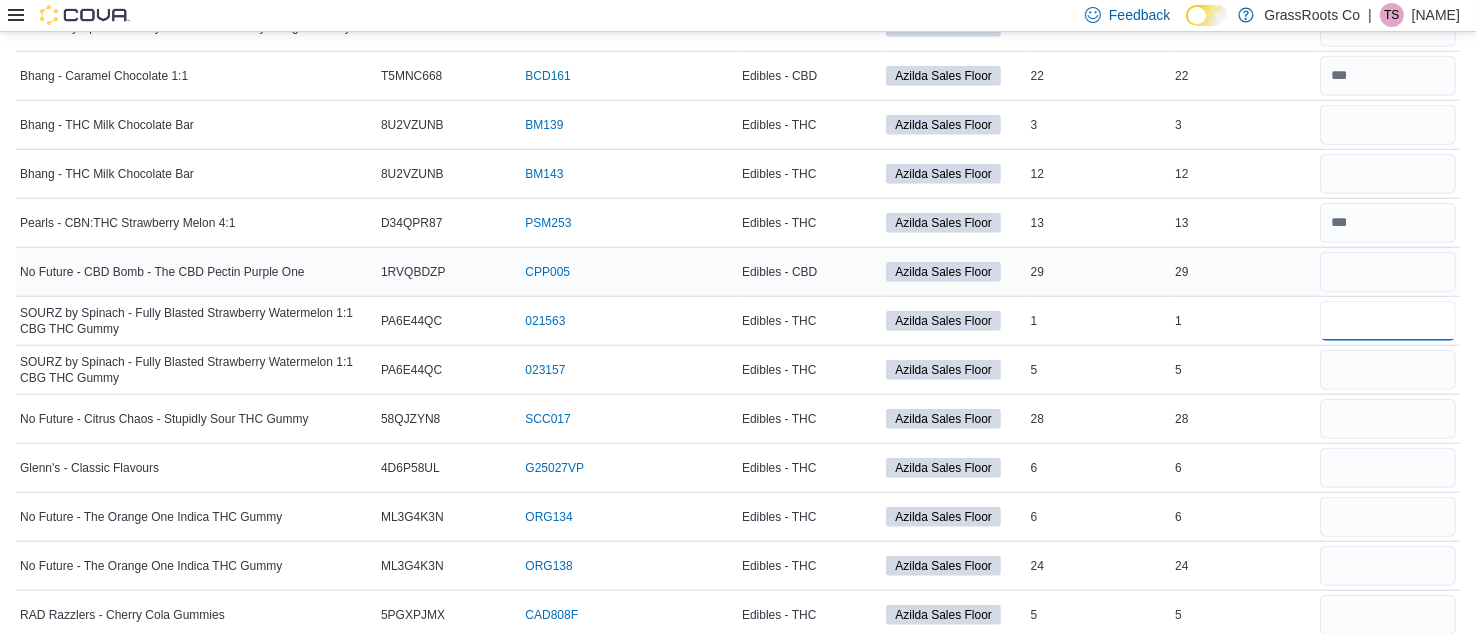 type 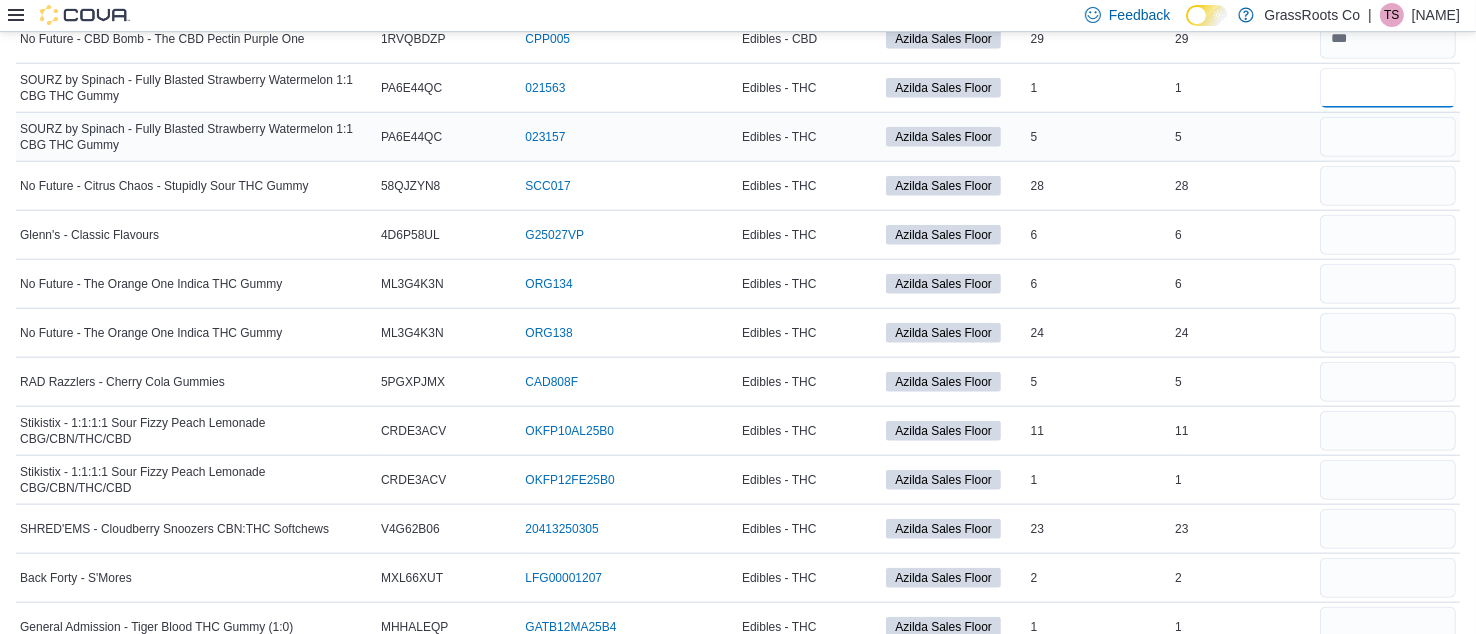 scroll, scrollTop: 1927, scrollLeft: 0, axis: vertical 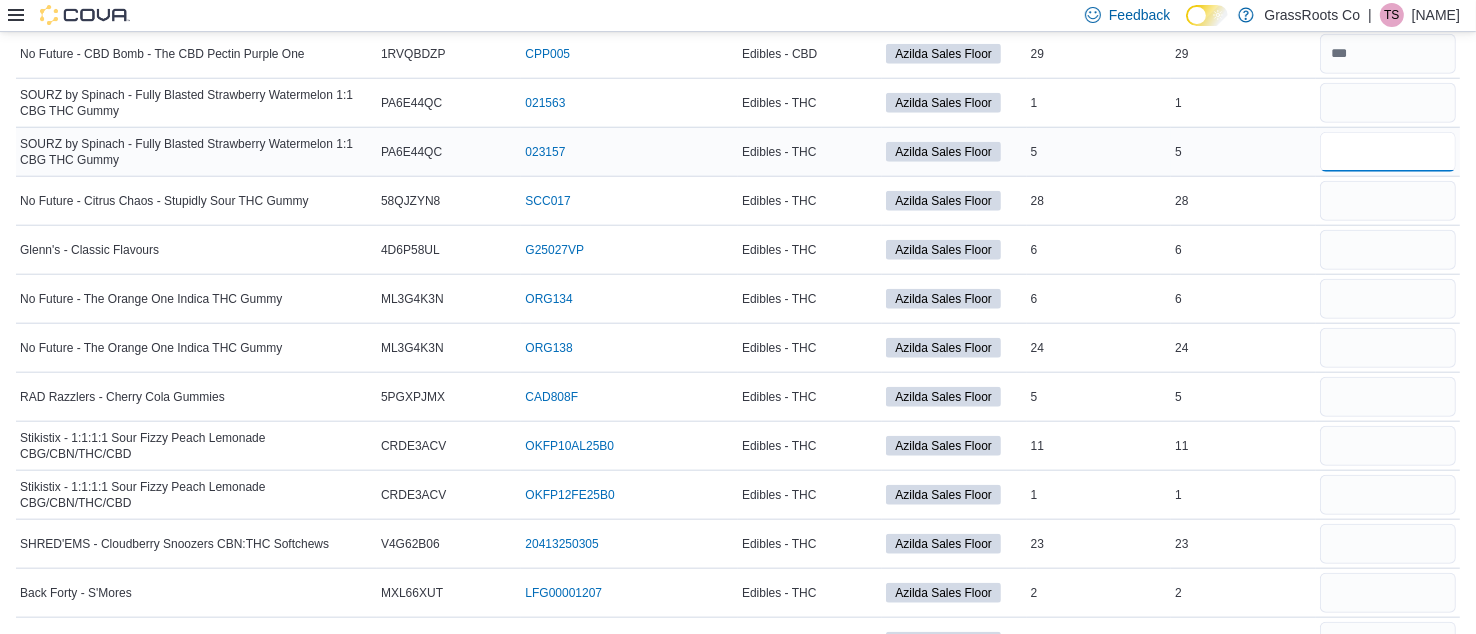 click at bounding box center (1388, 152) 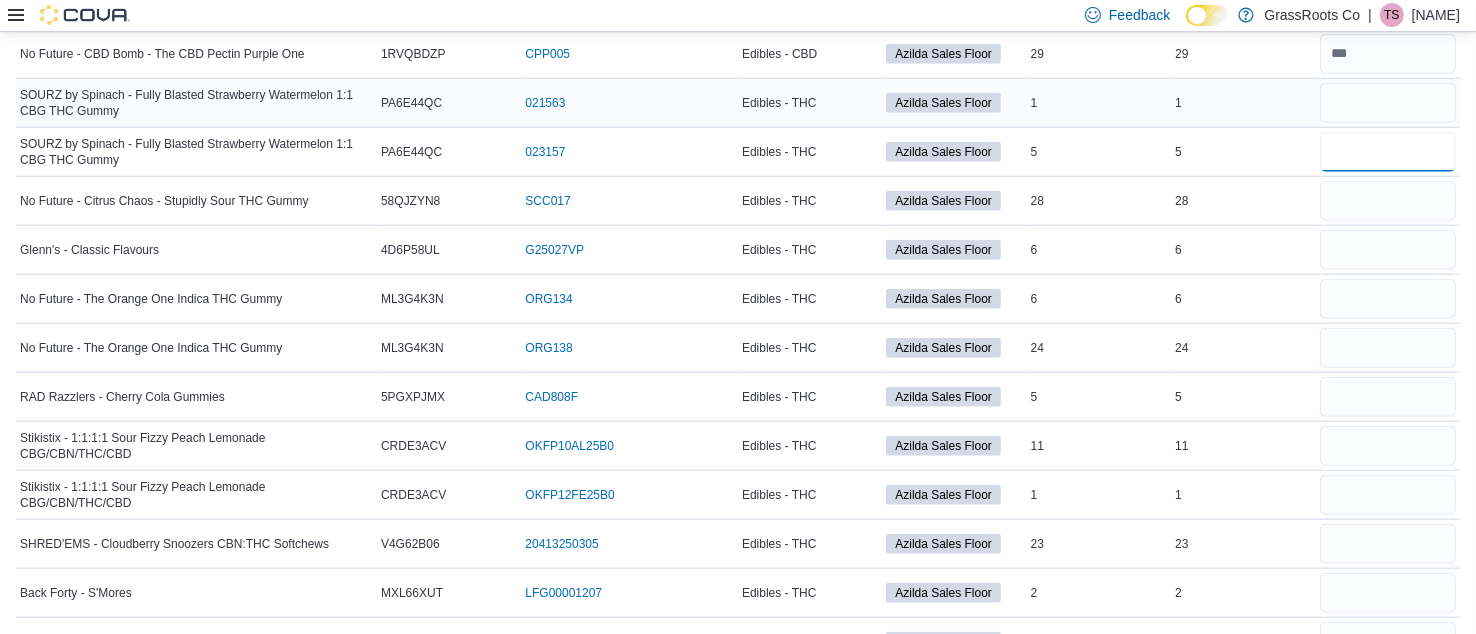 type on "*" 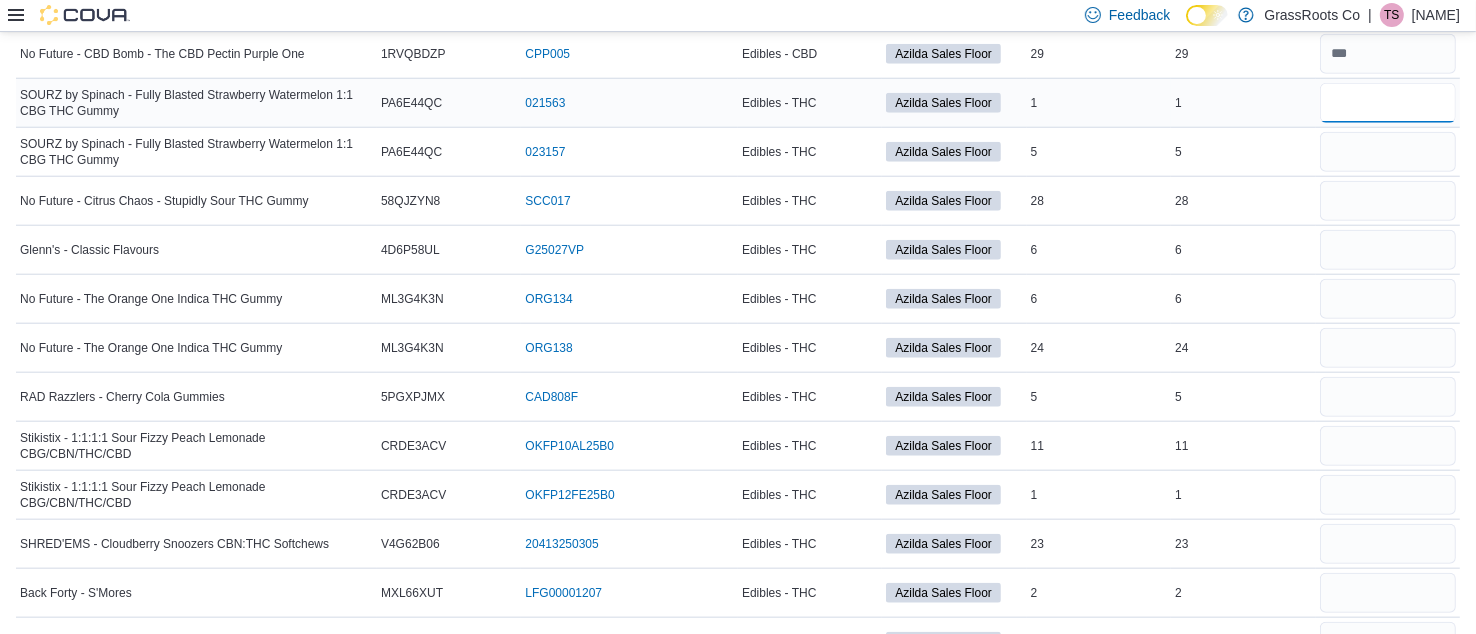 click at bounding box center (1388, 103) 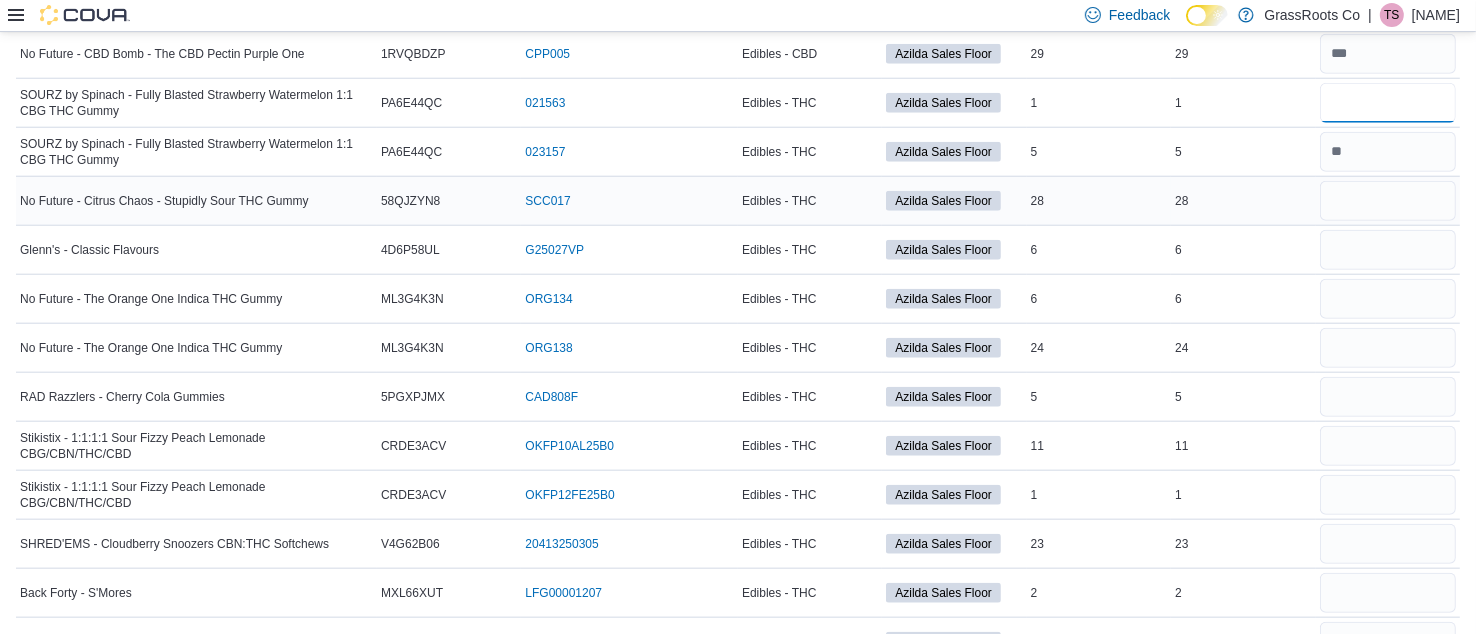type on "*" 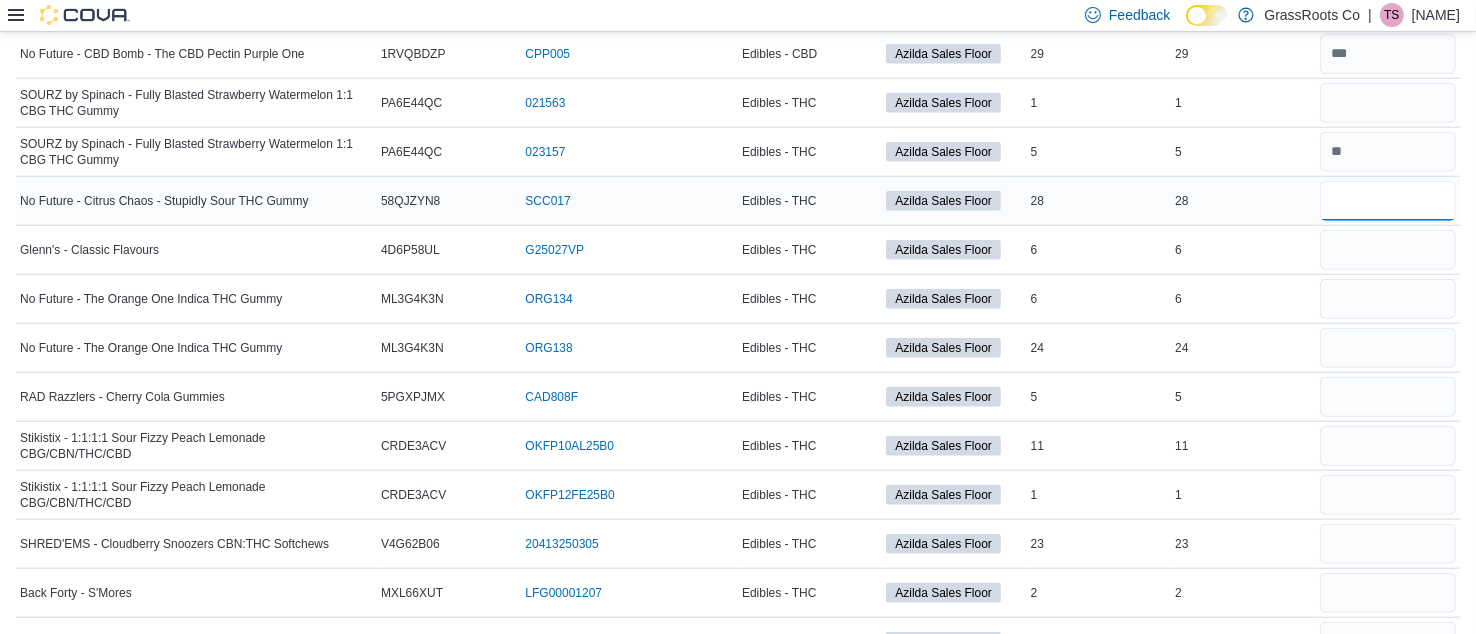 click at bounding box center (1388, 201) 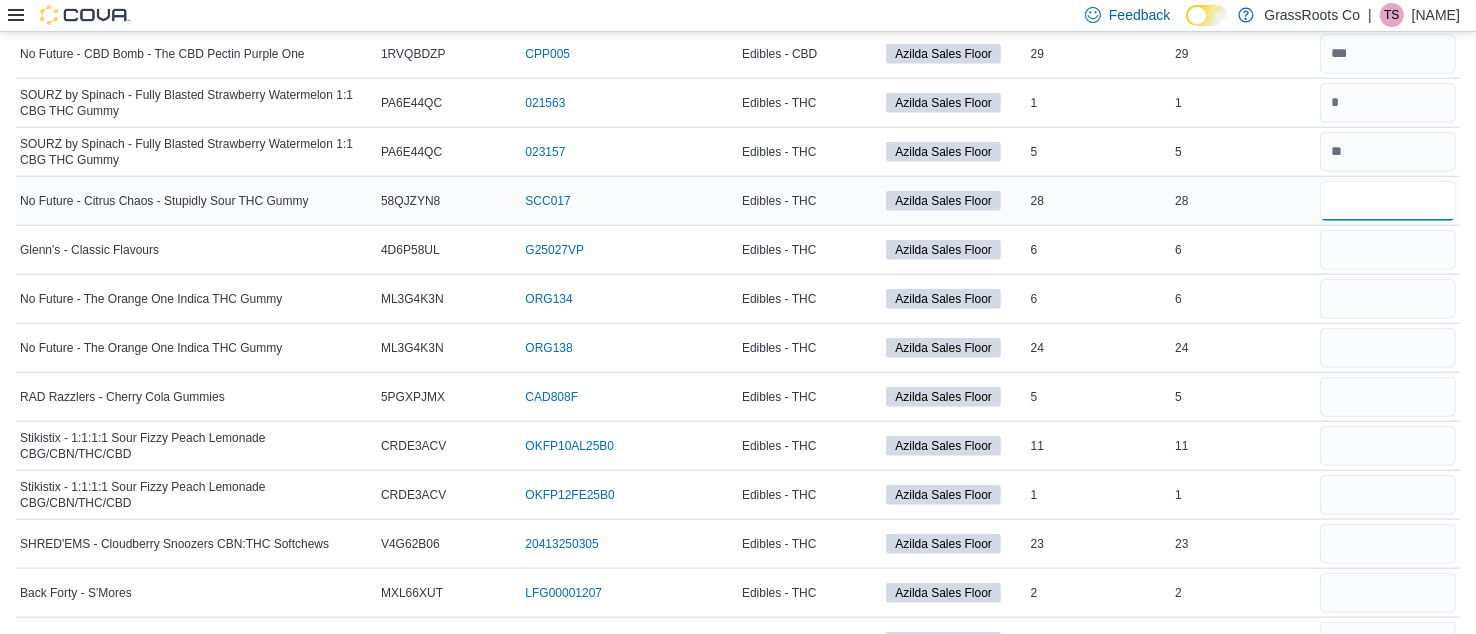 type on "**" 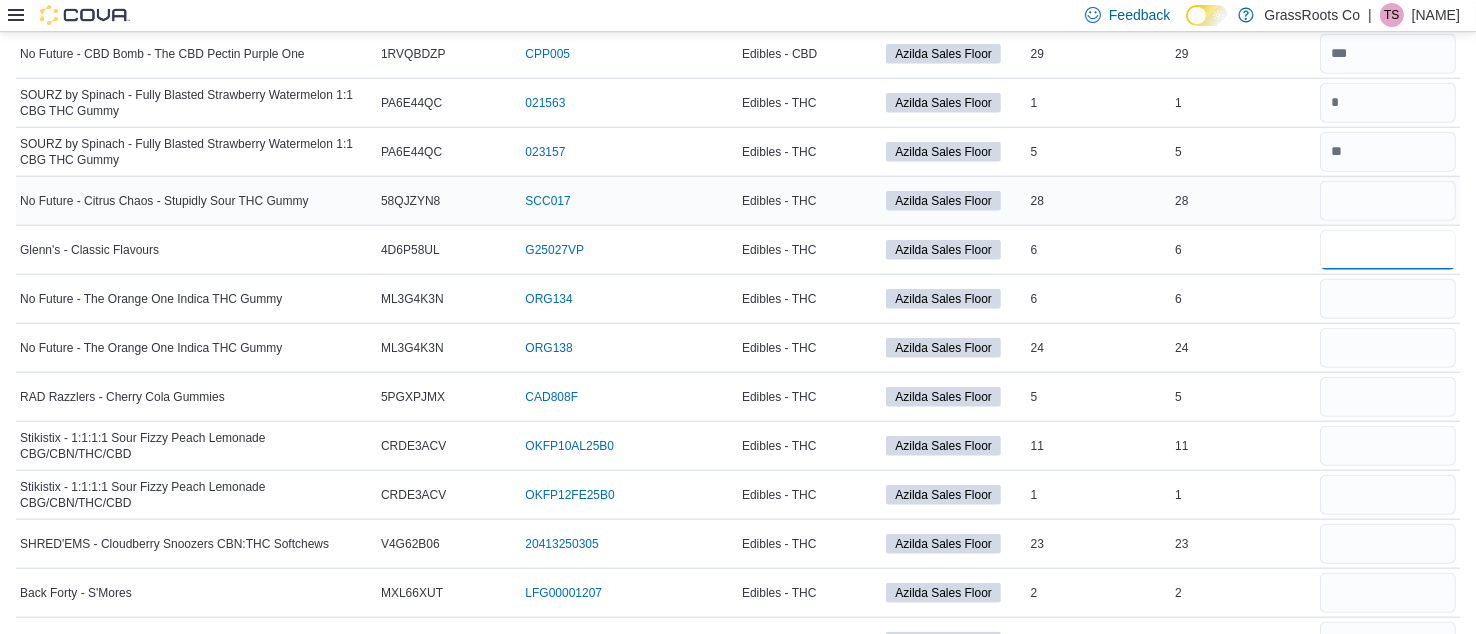 type 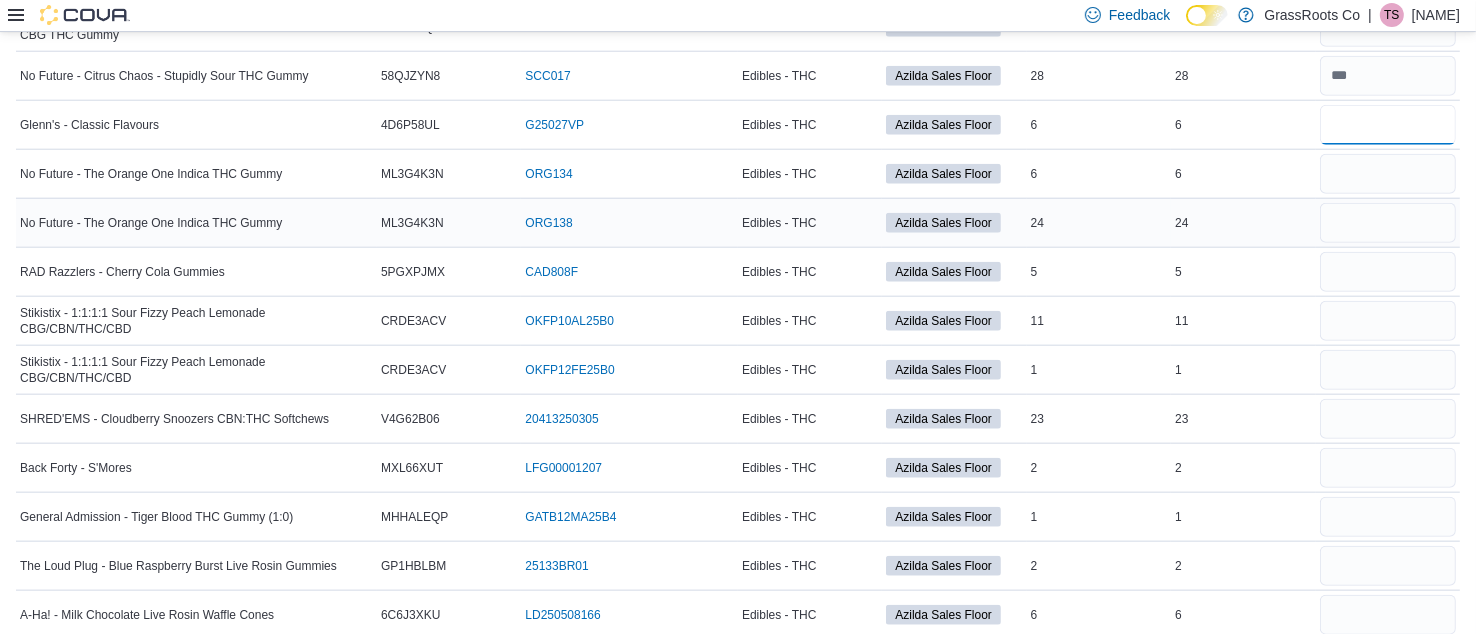 scroll, scrollTop: 2053, scrollLeft: 0, axis: vertical 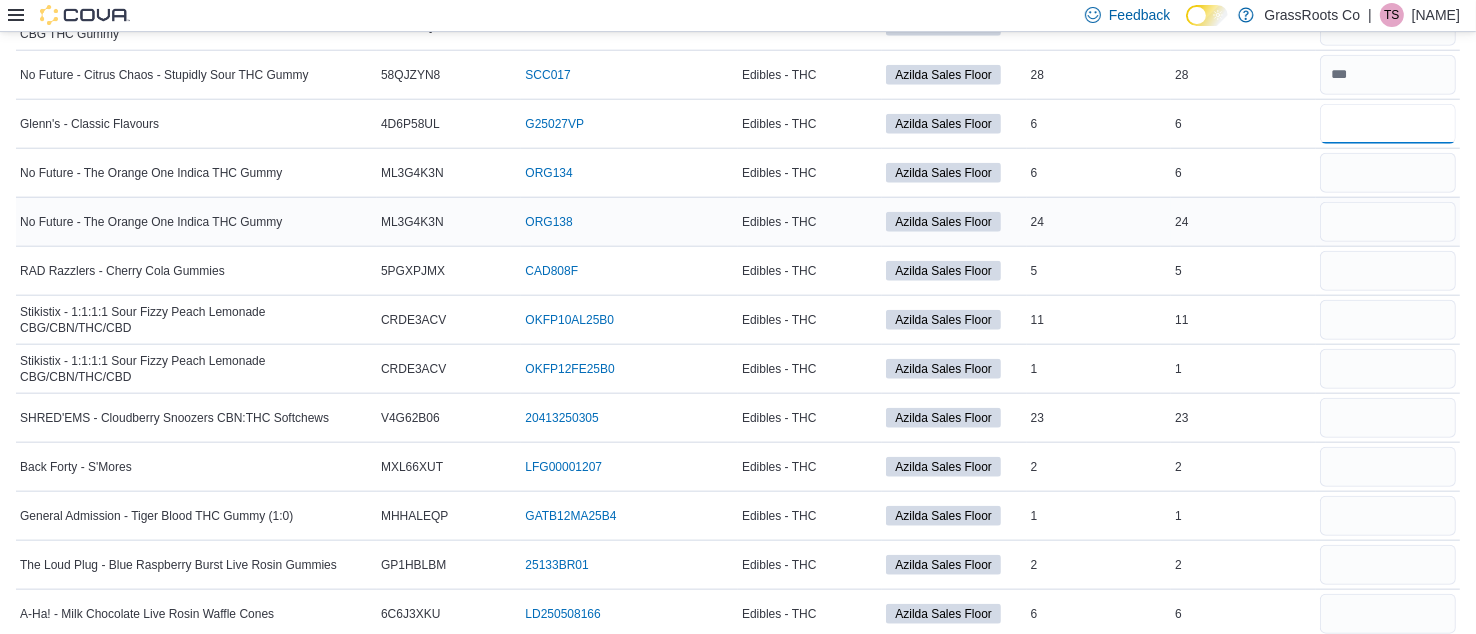 type on "*" 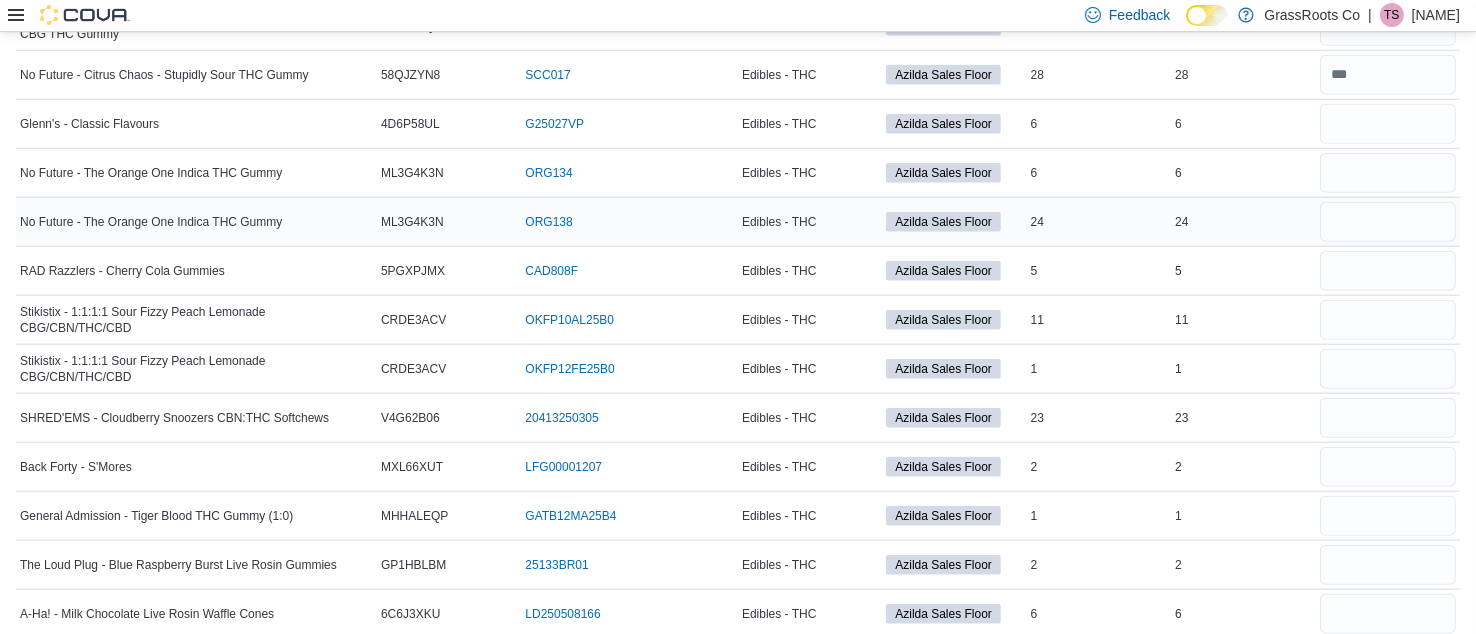 type 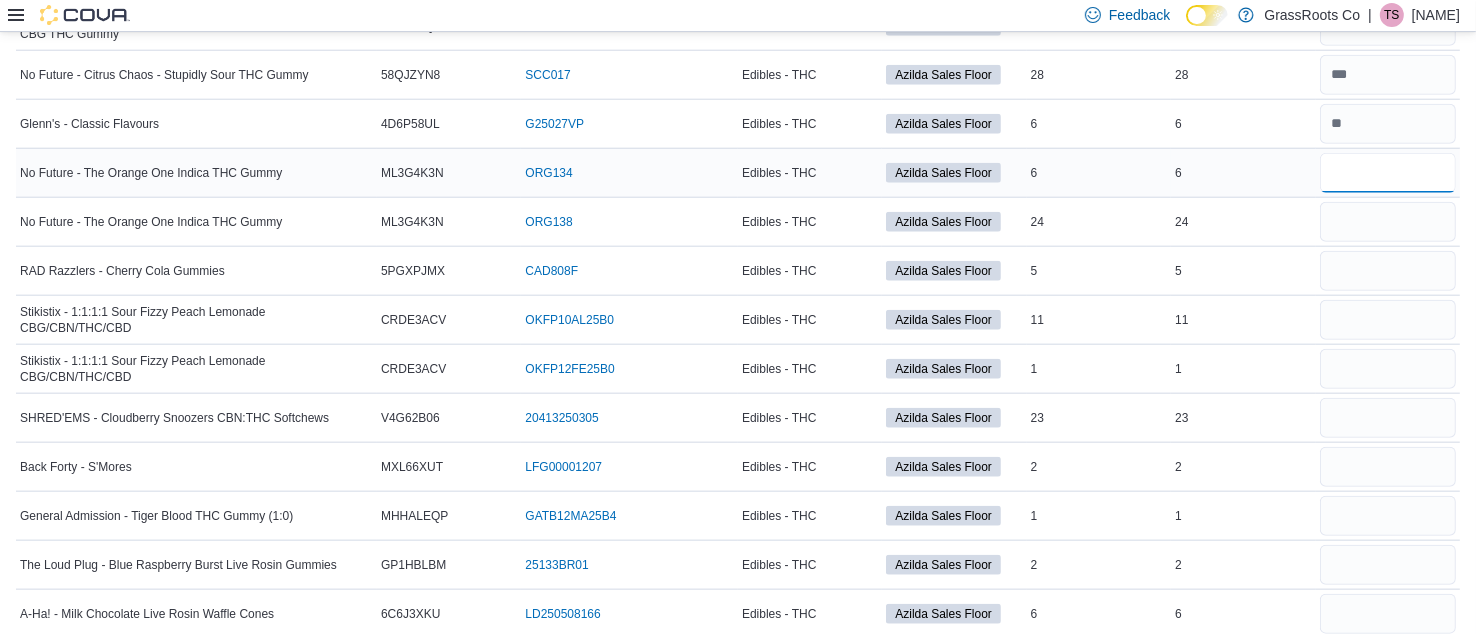 click at bounding box center (1388, 173) 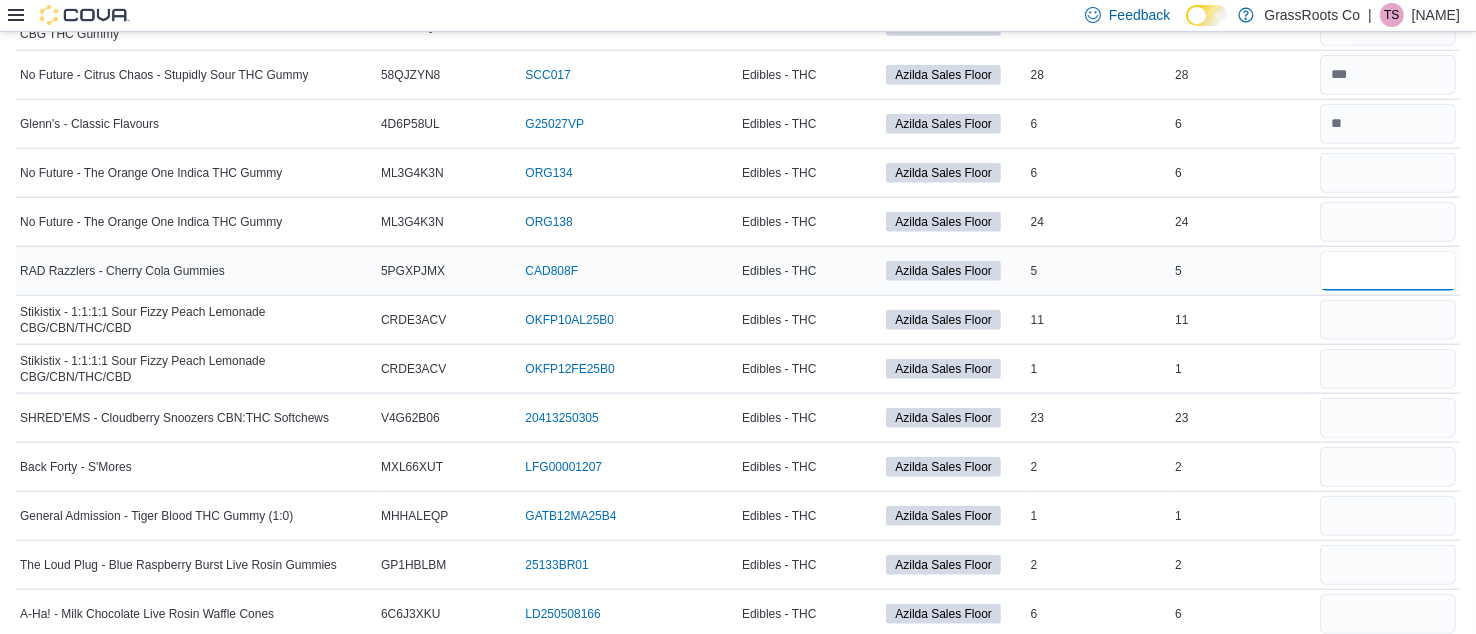 click at bounding box center [1388, 271] 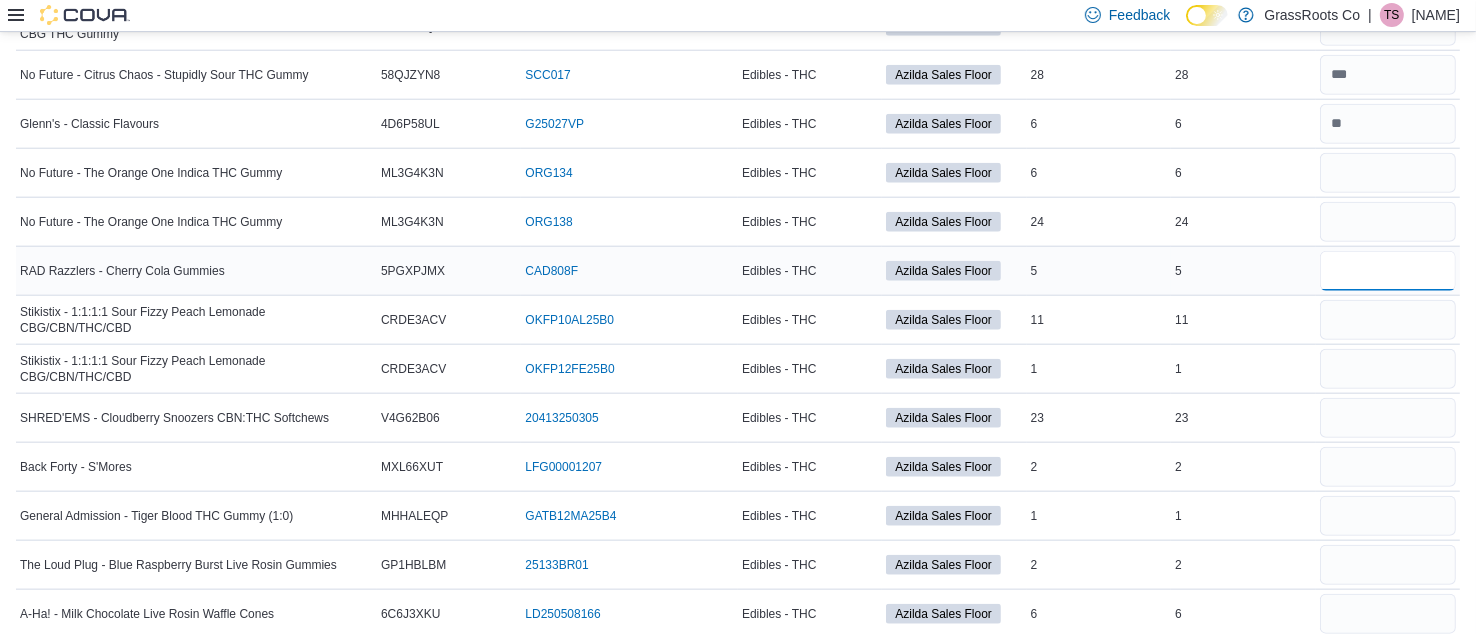type on "*" 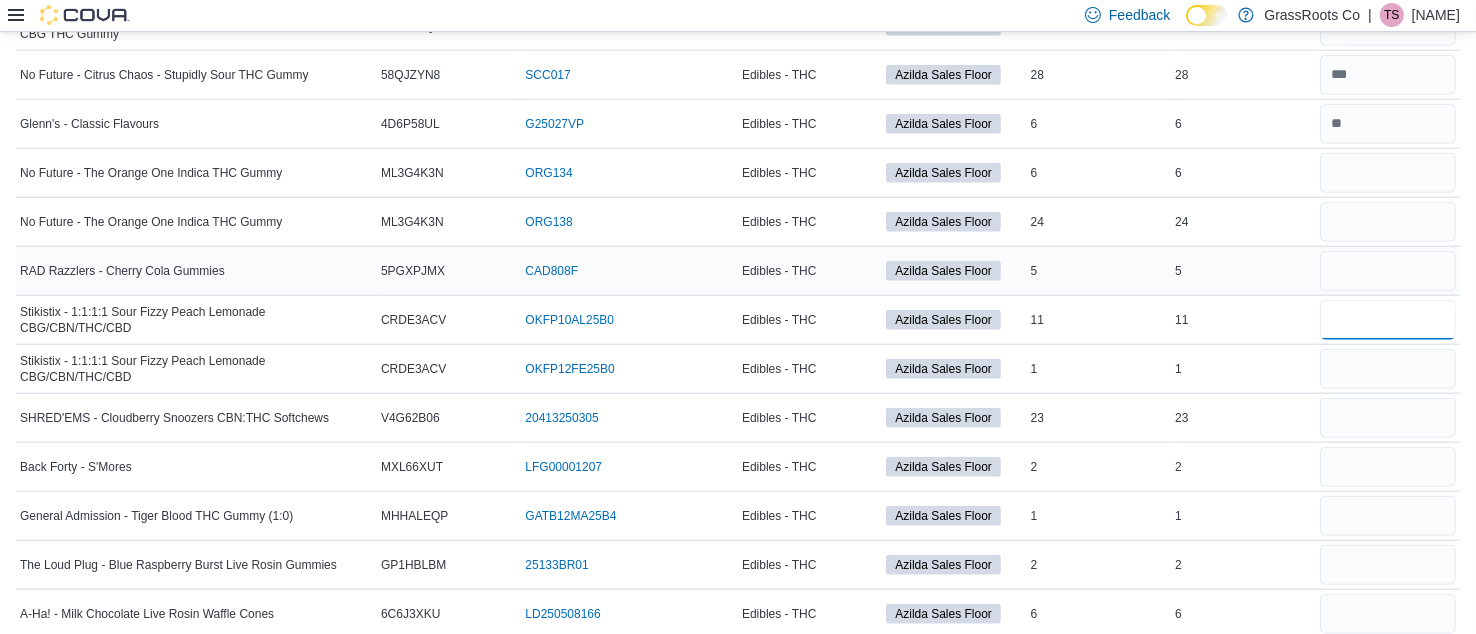 type 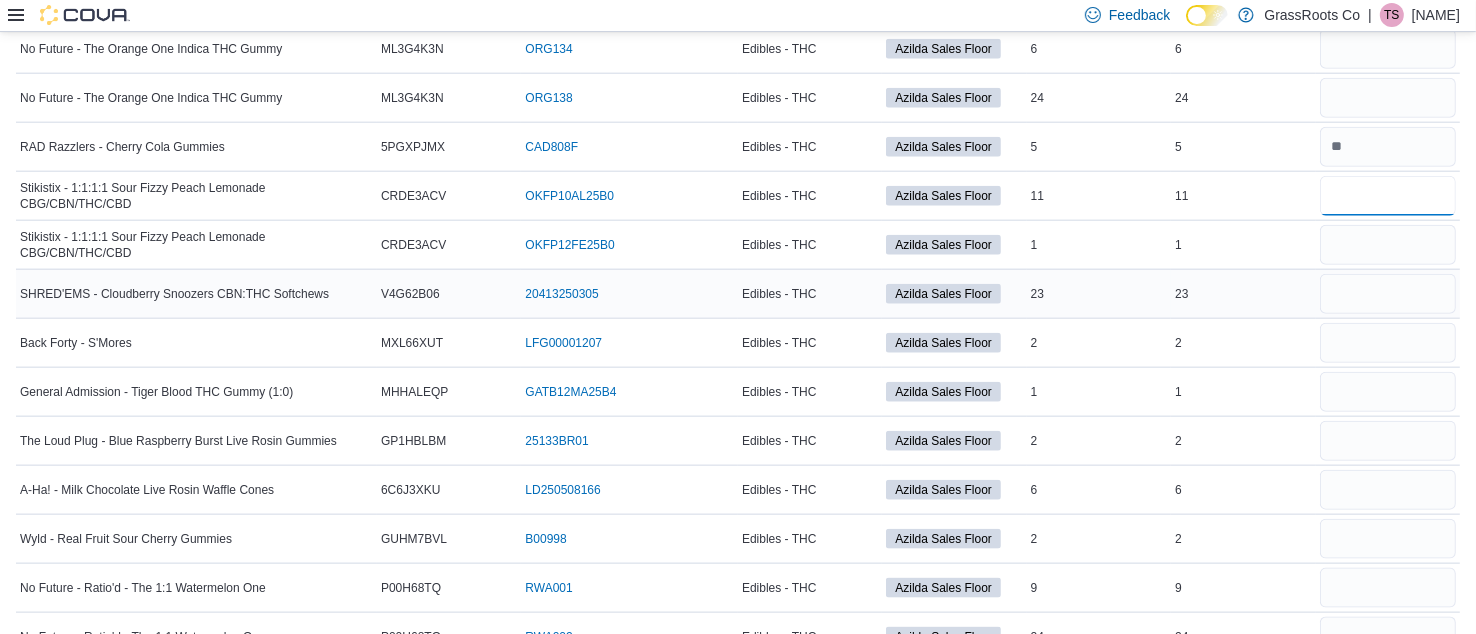 scroll, scrollTop: 2193, scrollLeft: 0, axis: vertical 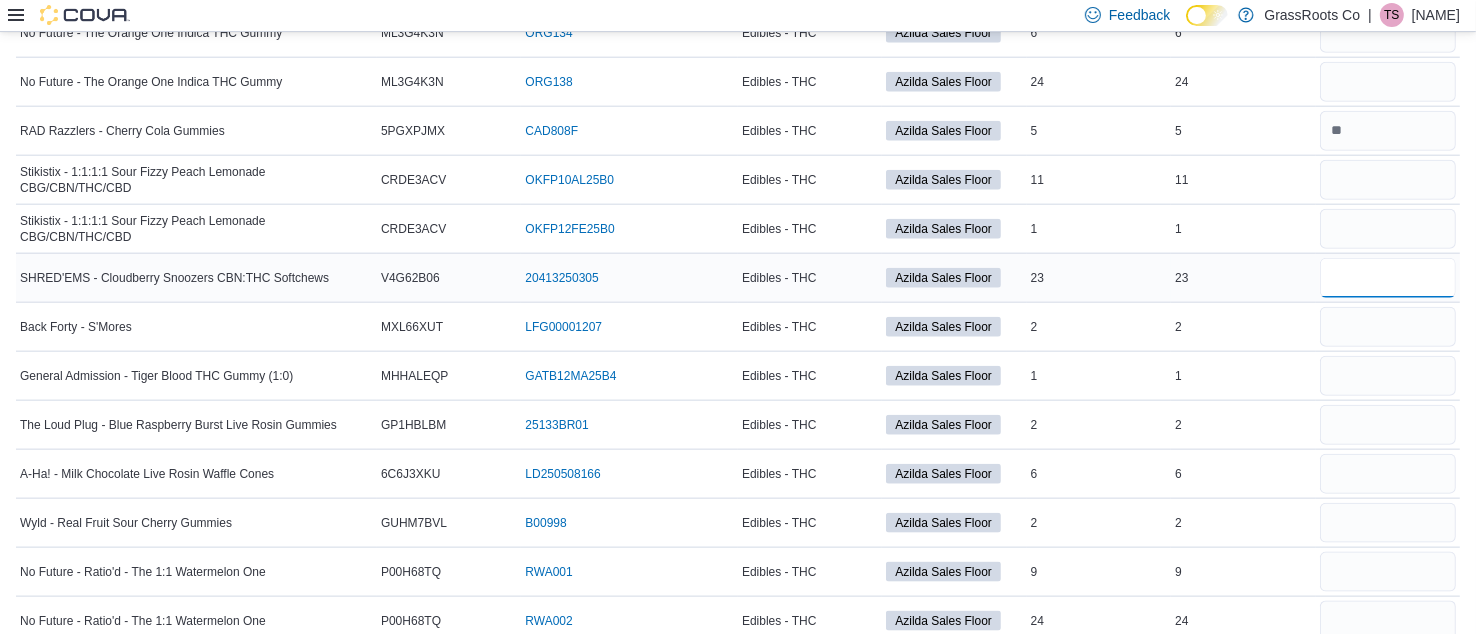 click at bounding box center (1388, 278) 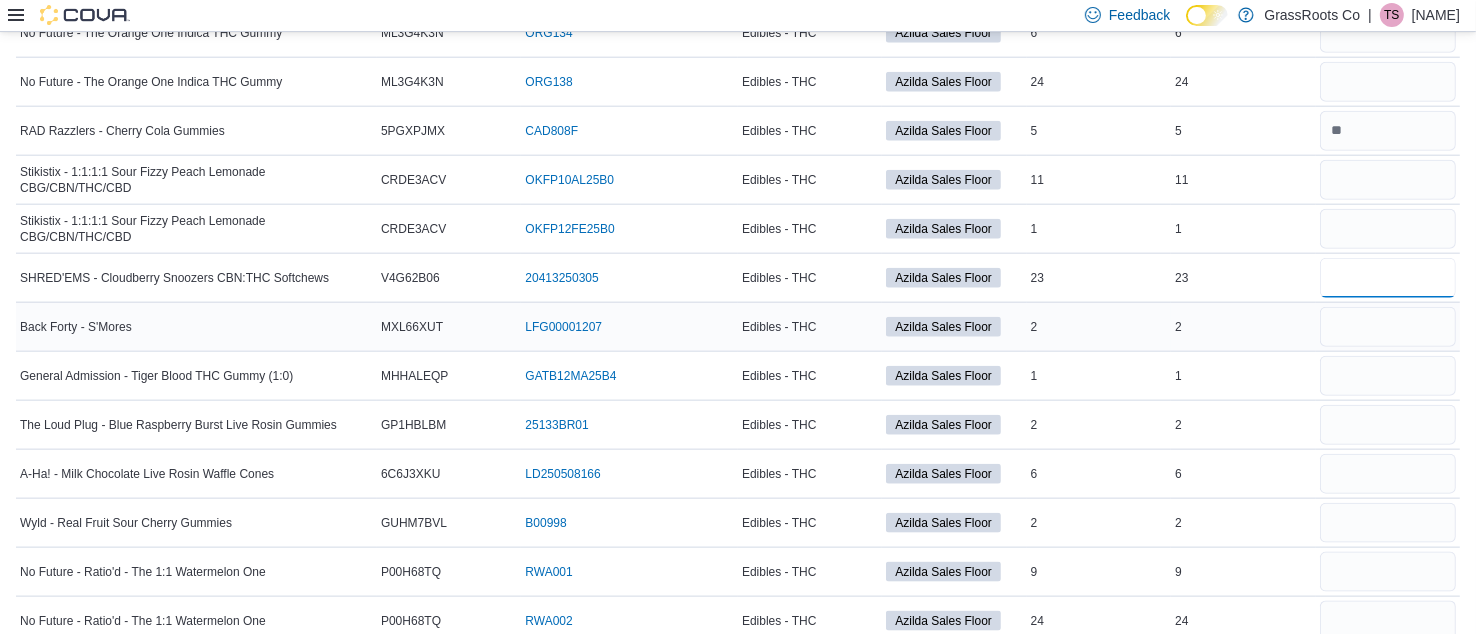 type on "**" 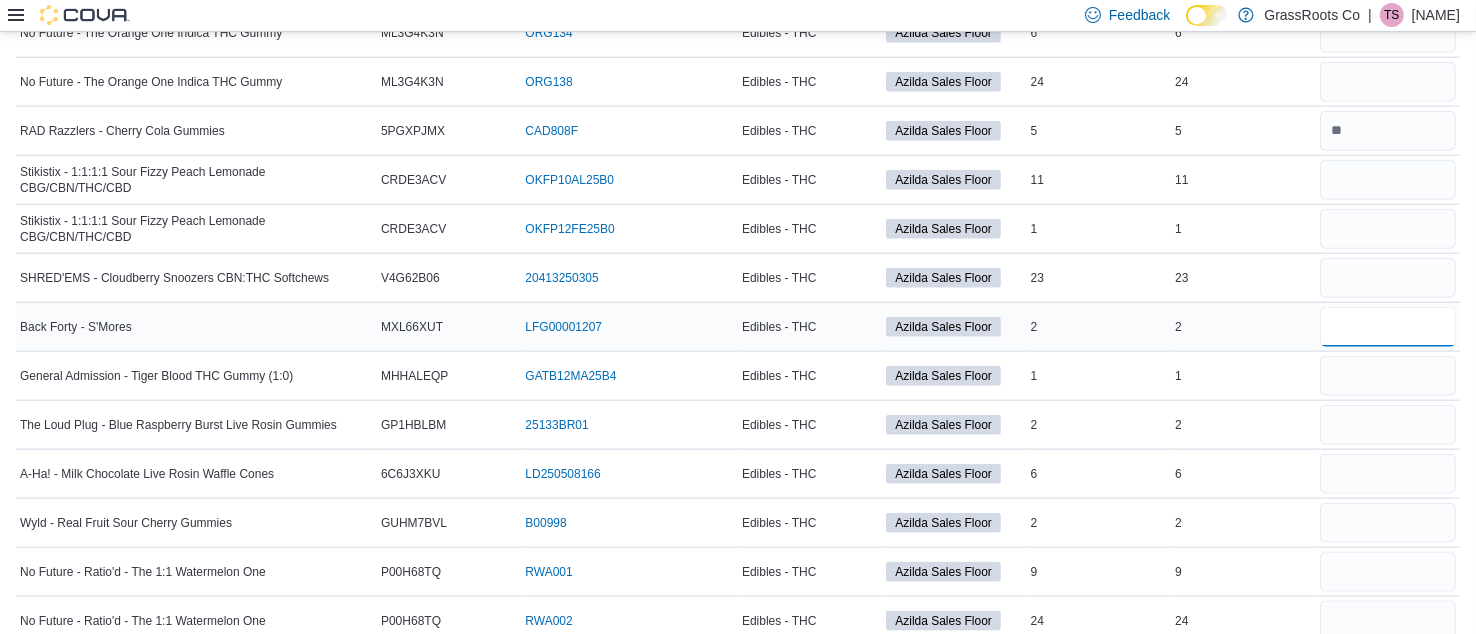 click at bounding box center (1388, 327) 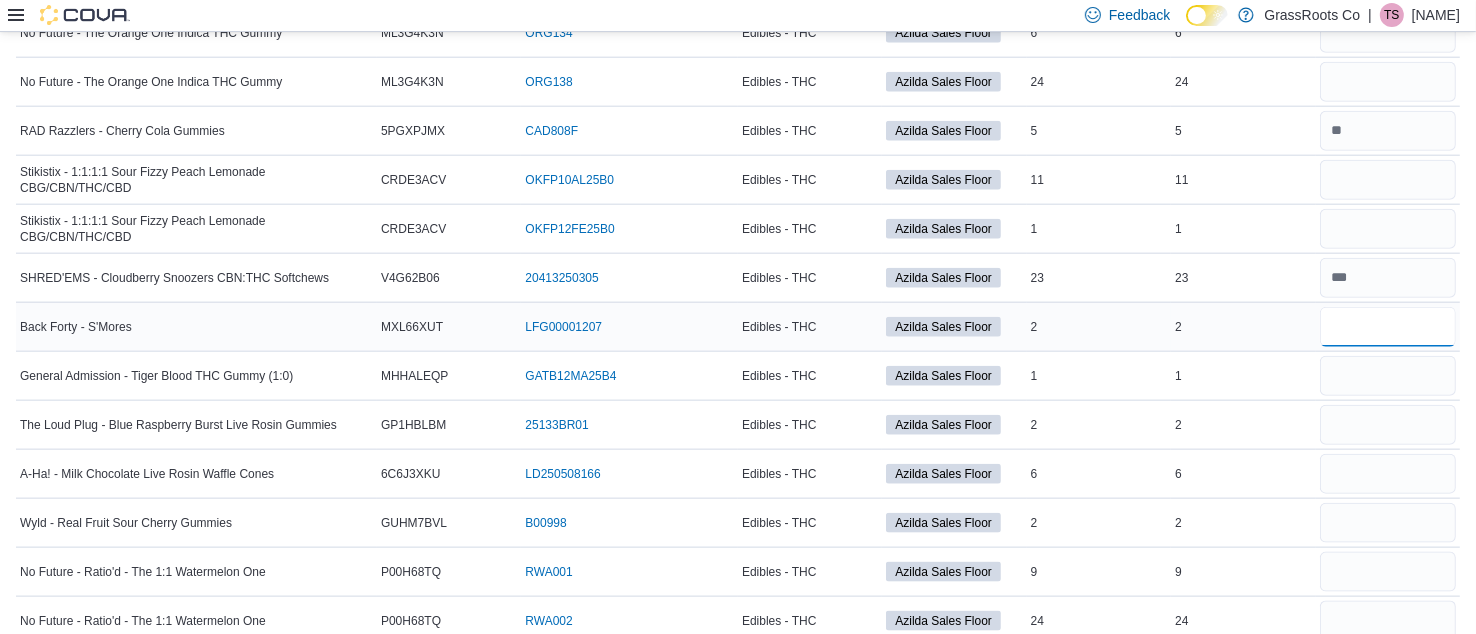 type on "*" 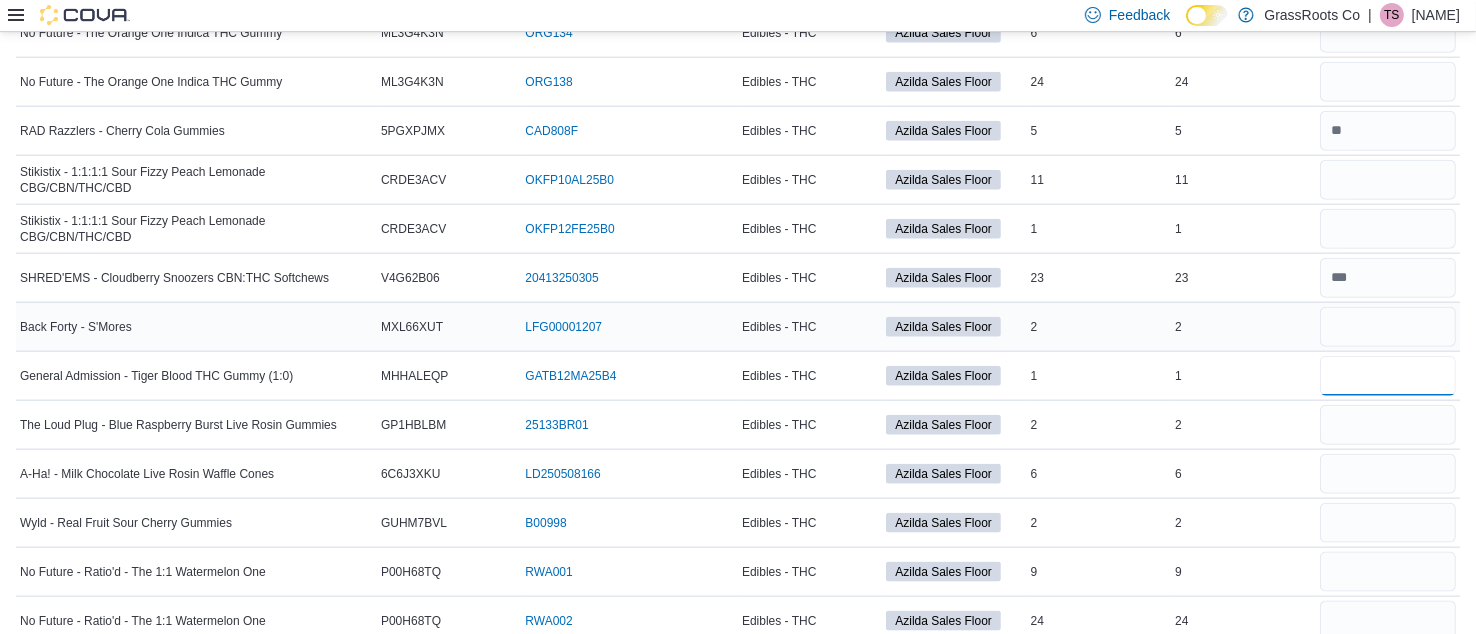 type 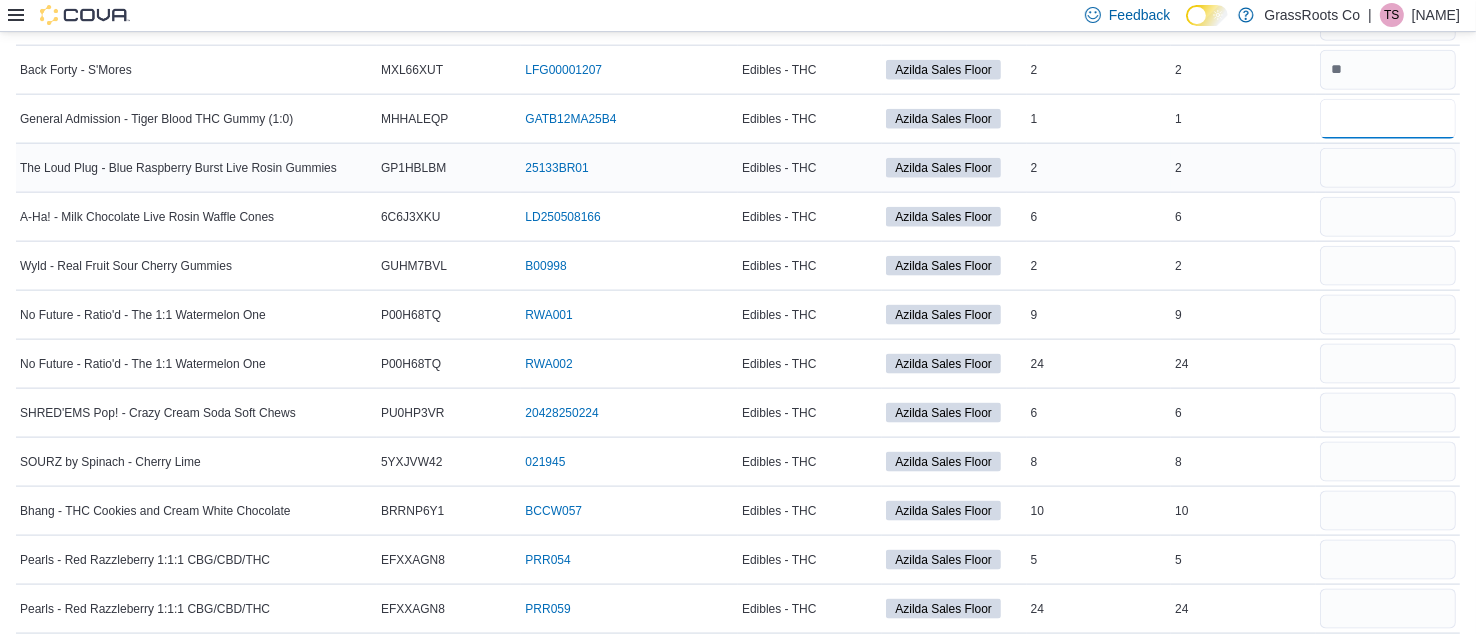 scroll, scrollTop: 2454, scrollLeft: 0, axis: vertical 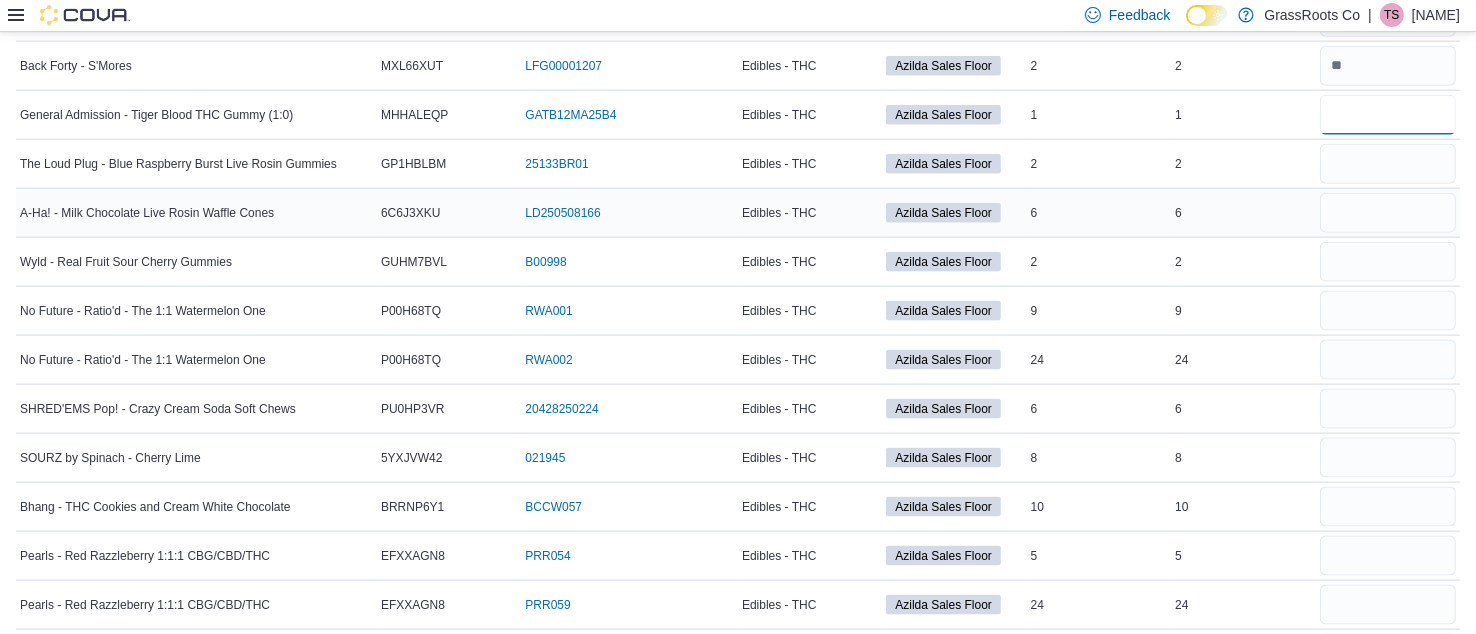 type on "*" 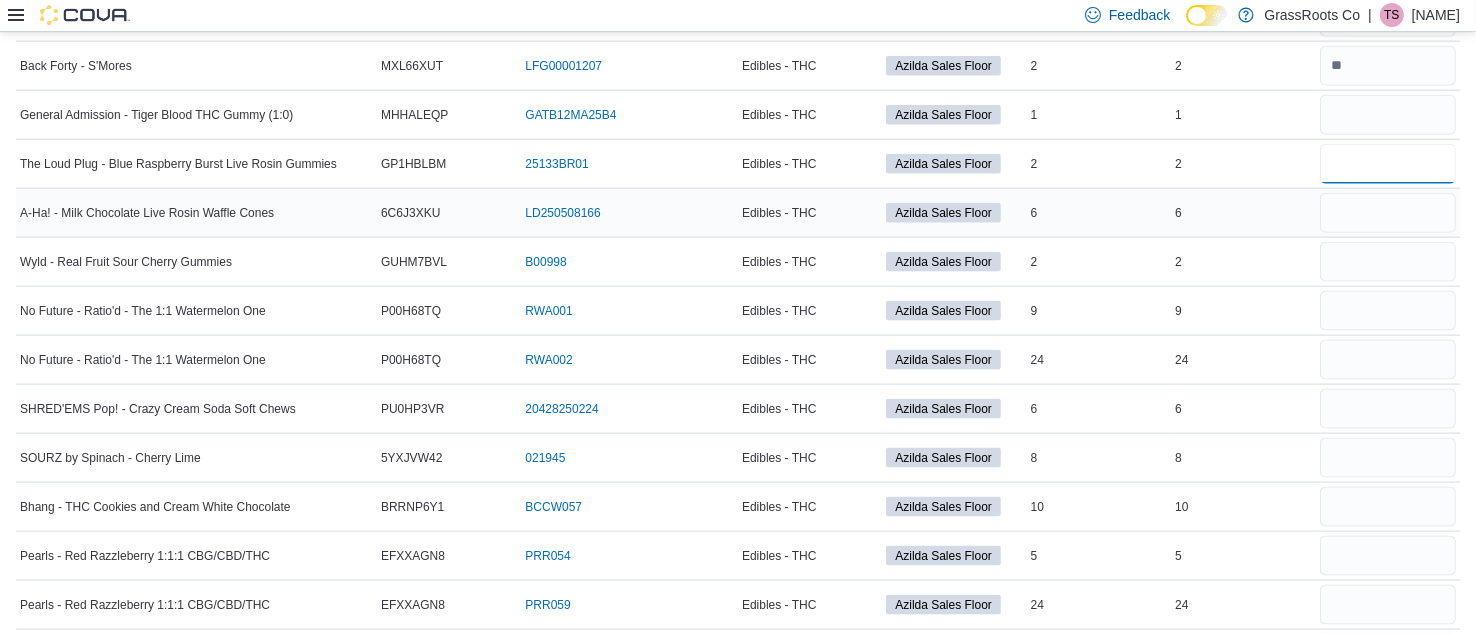 type 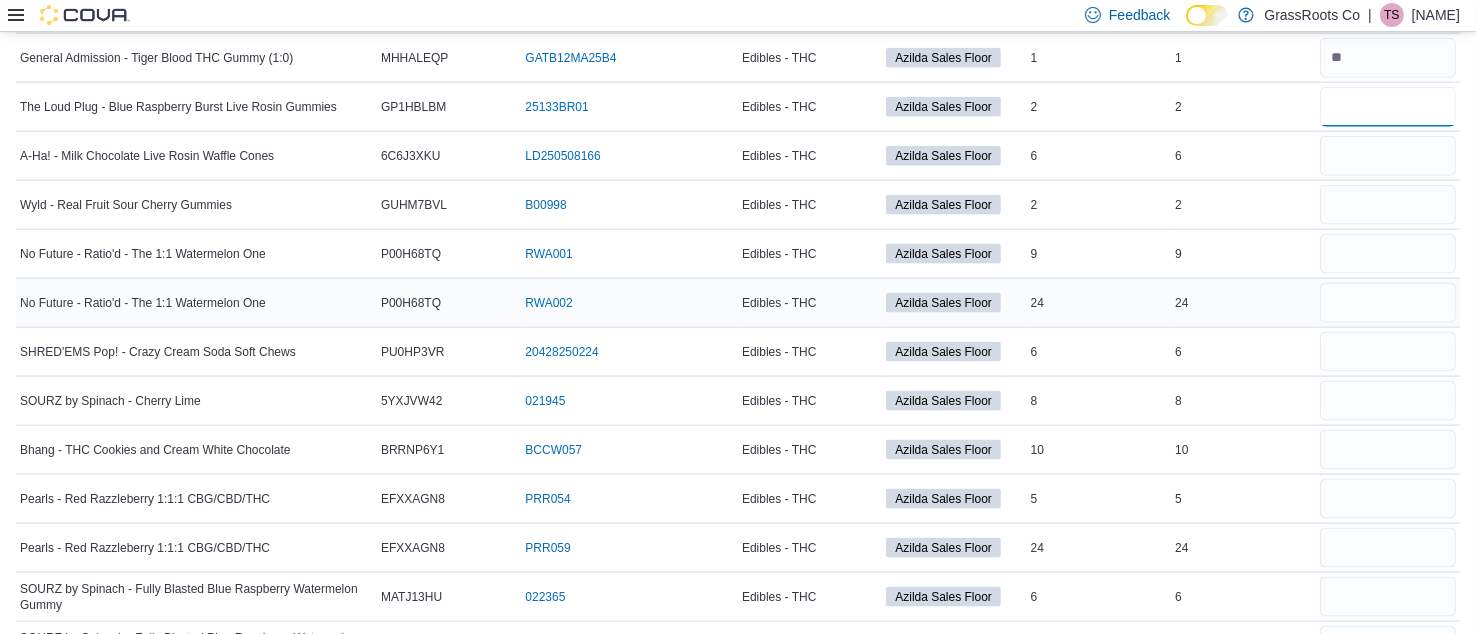 scroll, scrollTop: 2513, scrollLeft: 0, axis: vertical 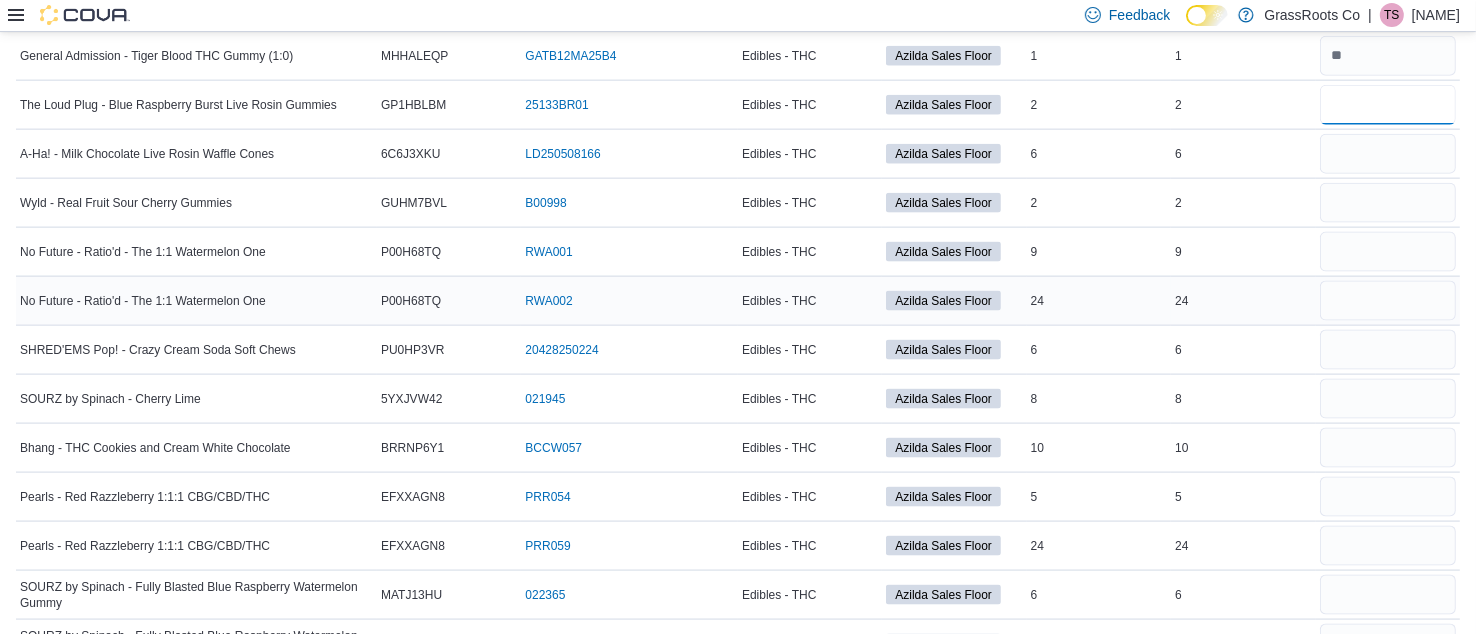 type on "*" 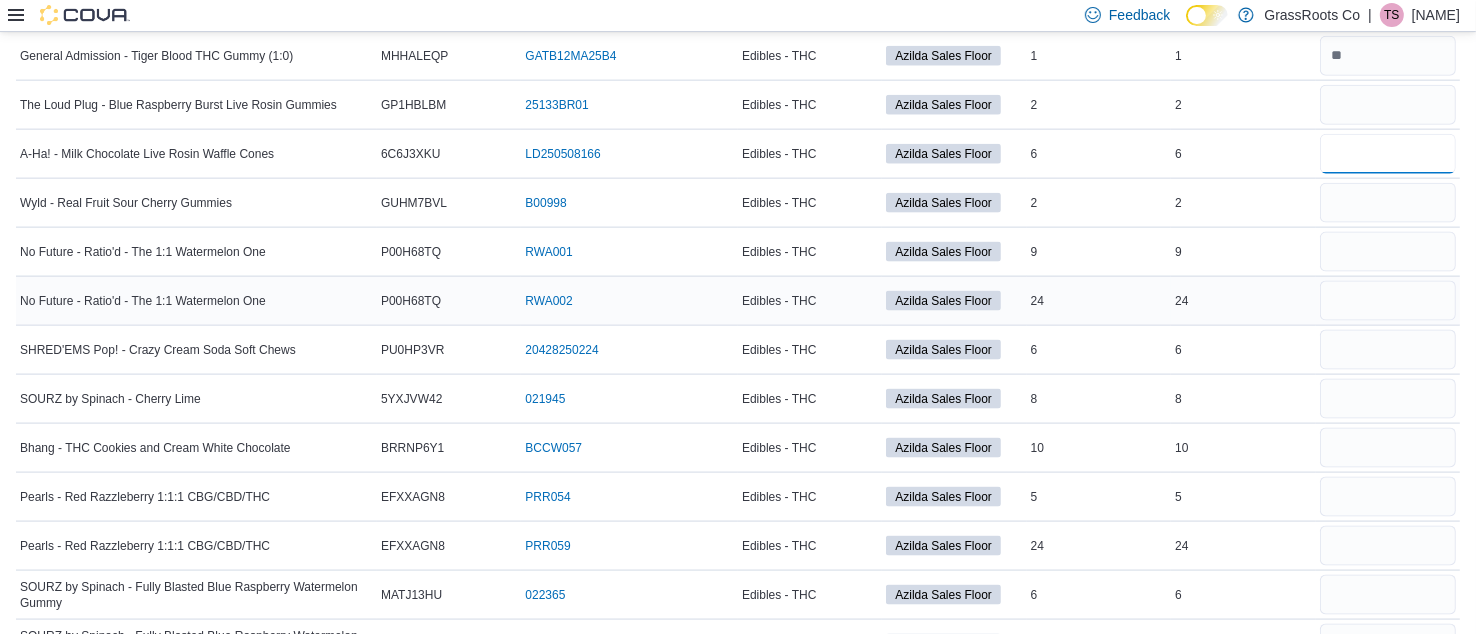 type 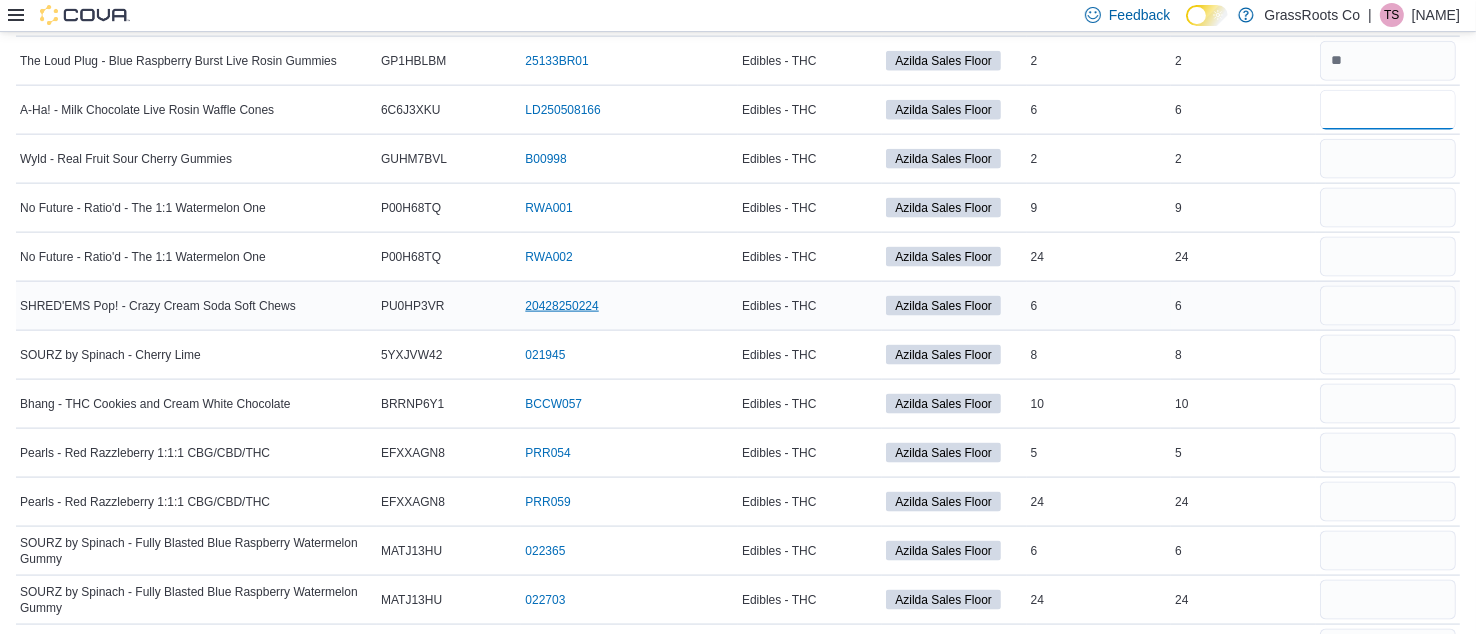 scroll, scrollTop: 2558, scrollLeft: 0, axis: vertical 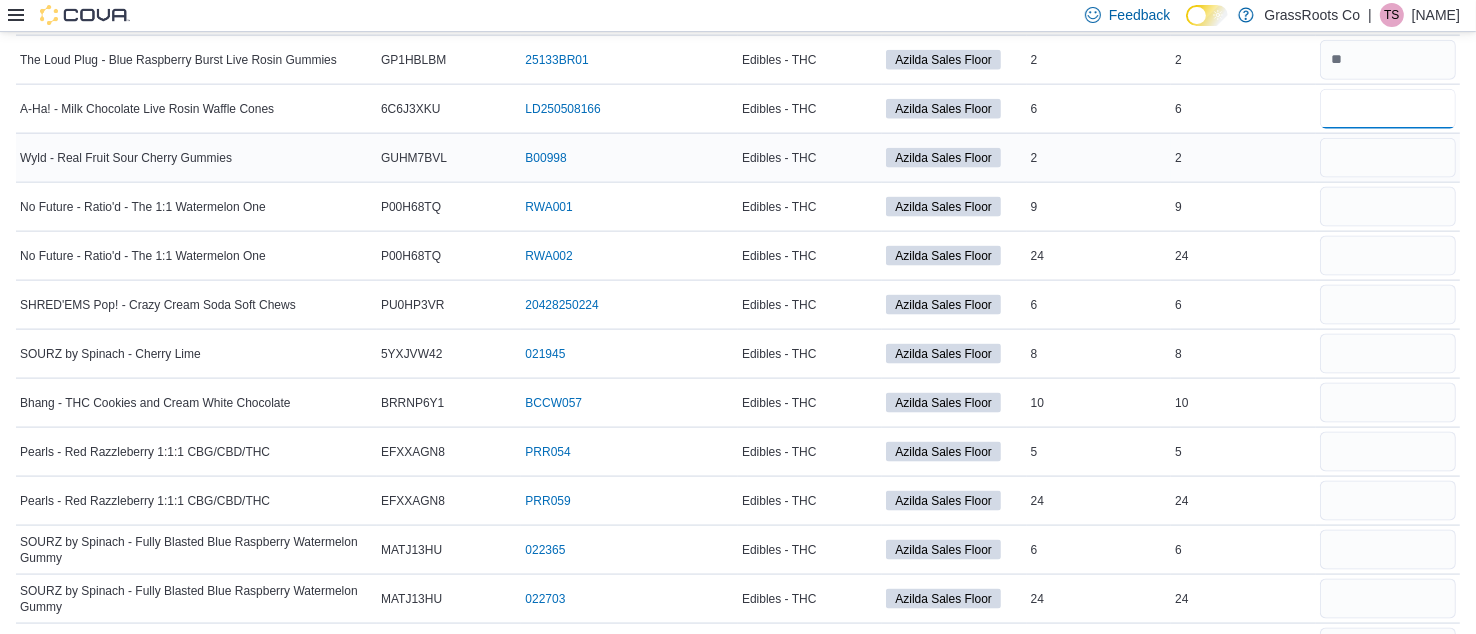 type on "*" 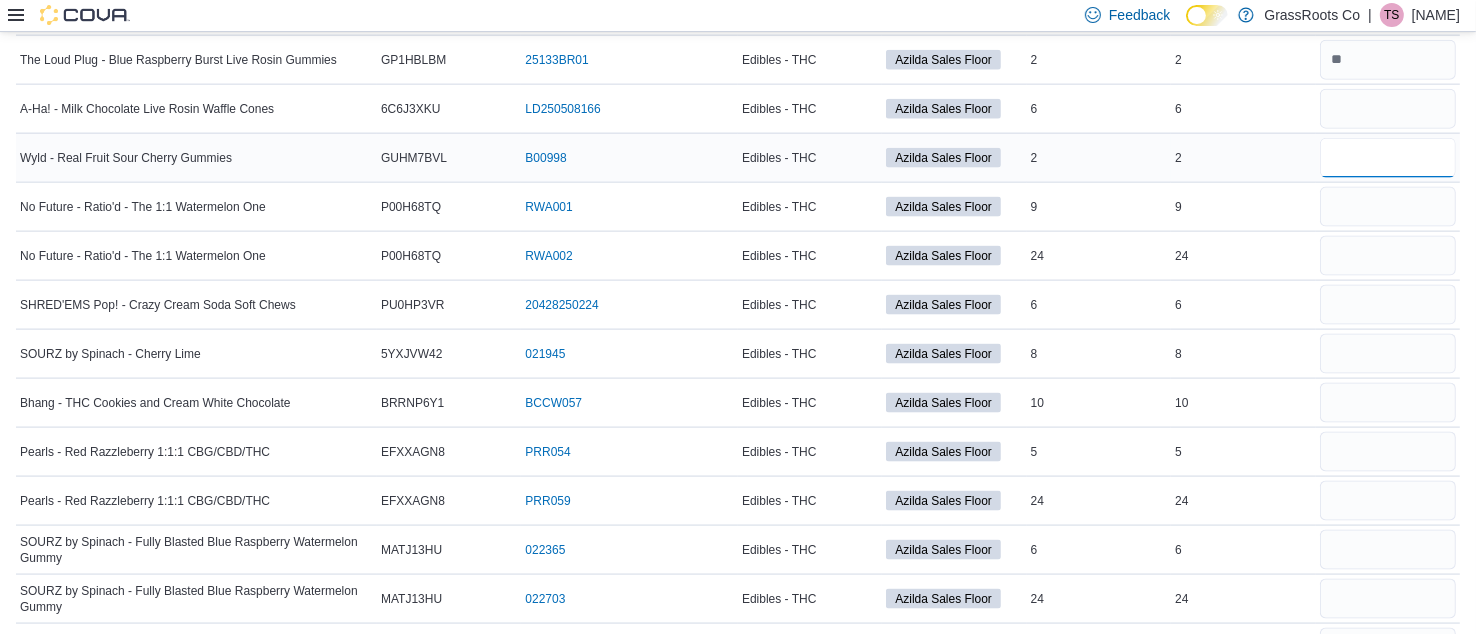 click at bounding box center [1388, 158] 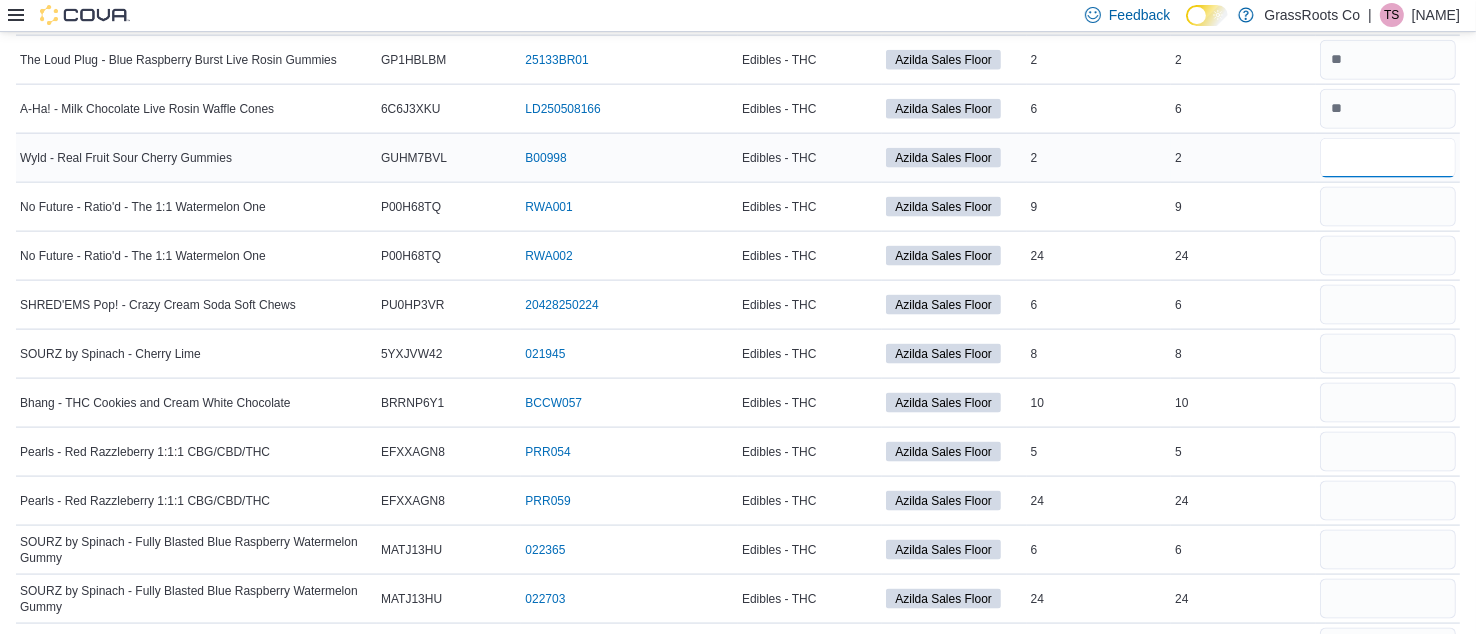type on "*" 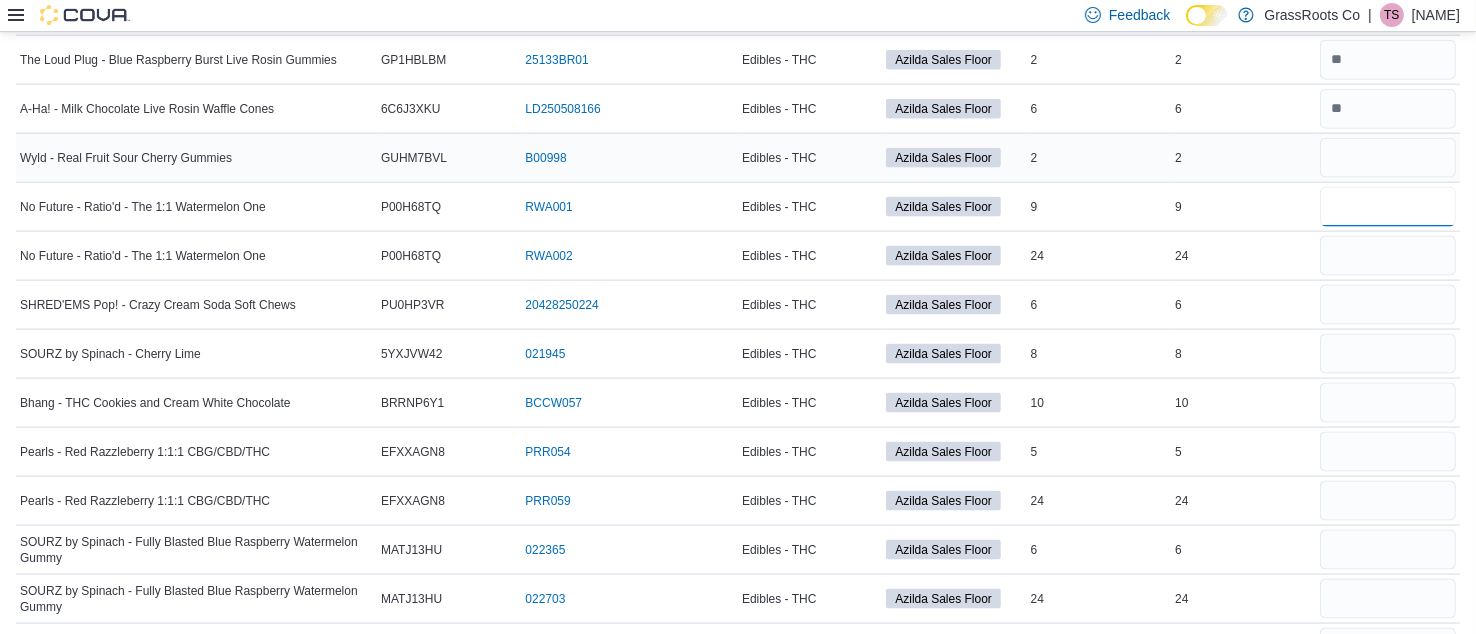 type 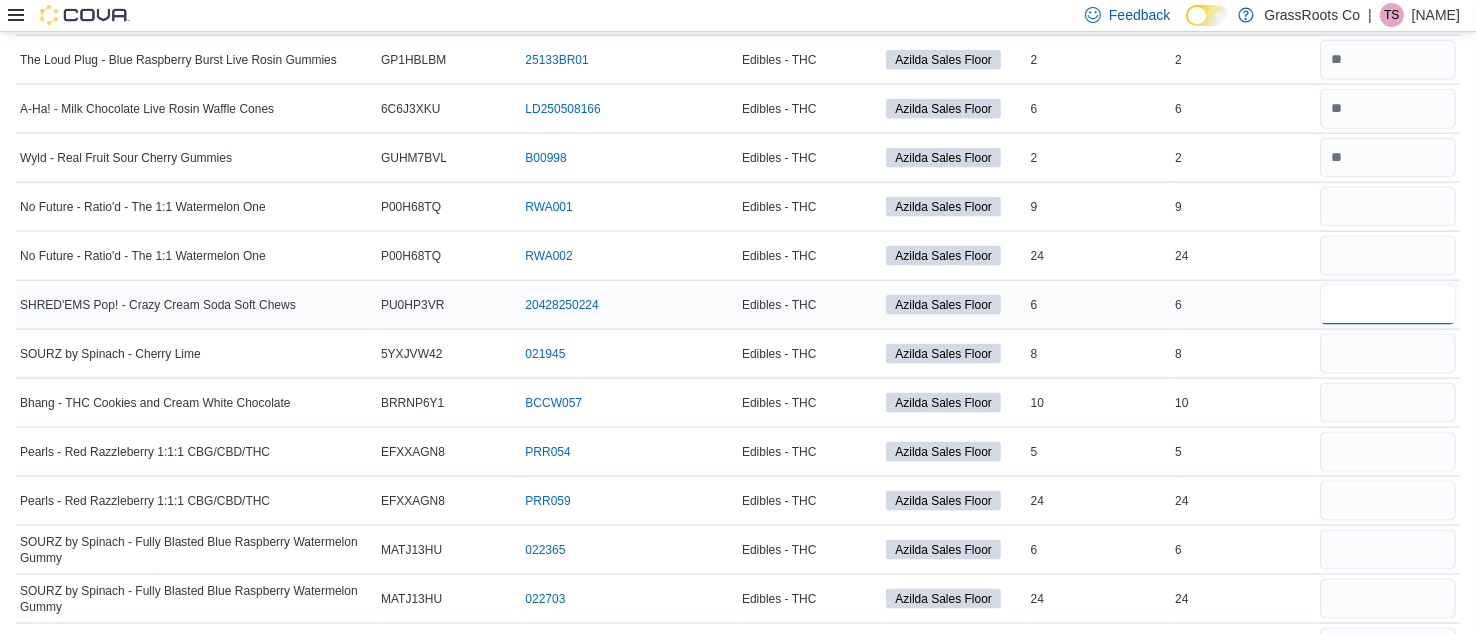 click at bounding box center [1388, 305] 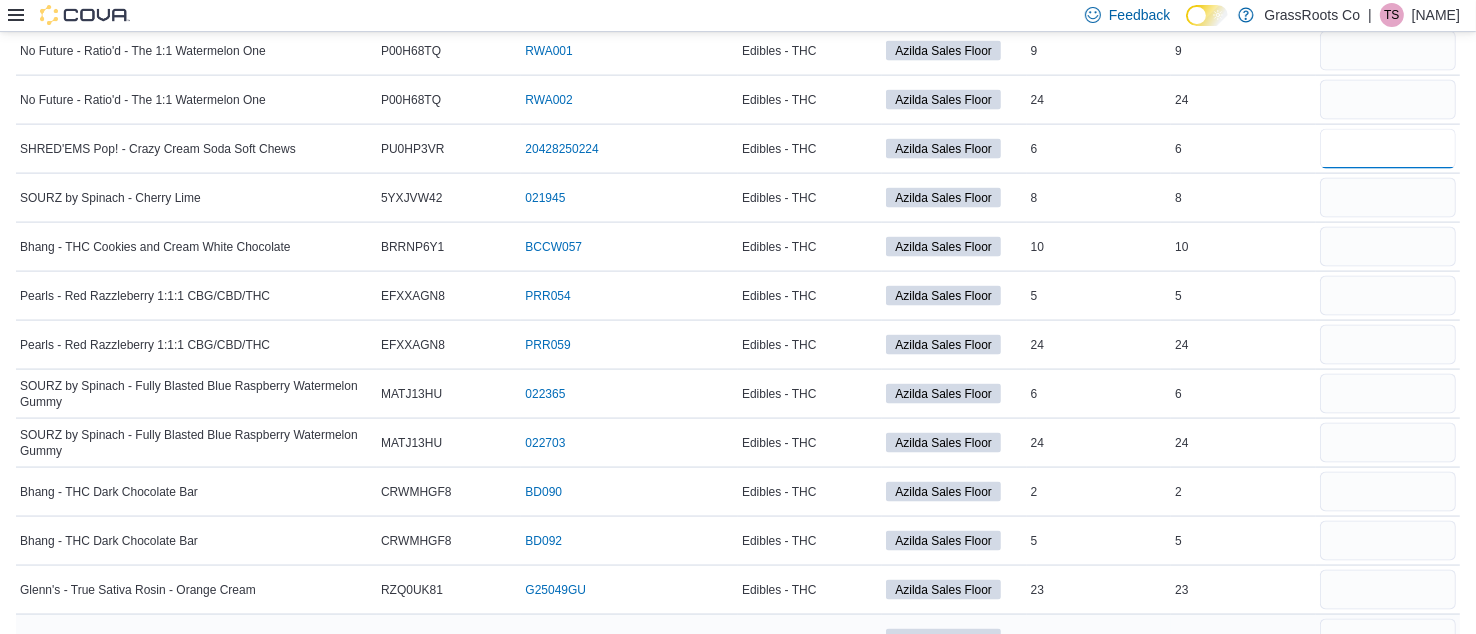 scroll, scrollTop: 2711, scrollLeft: 0, axis: vertical 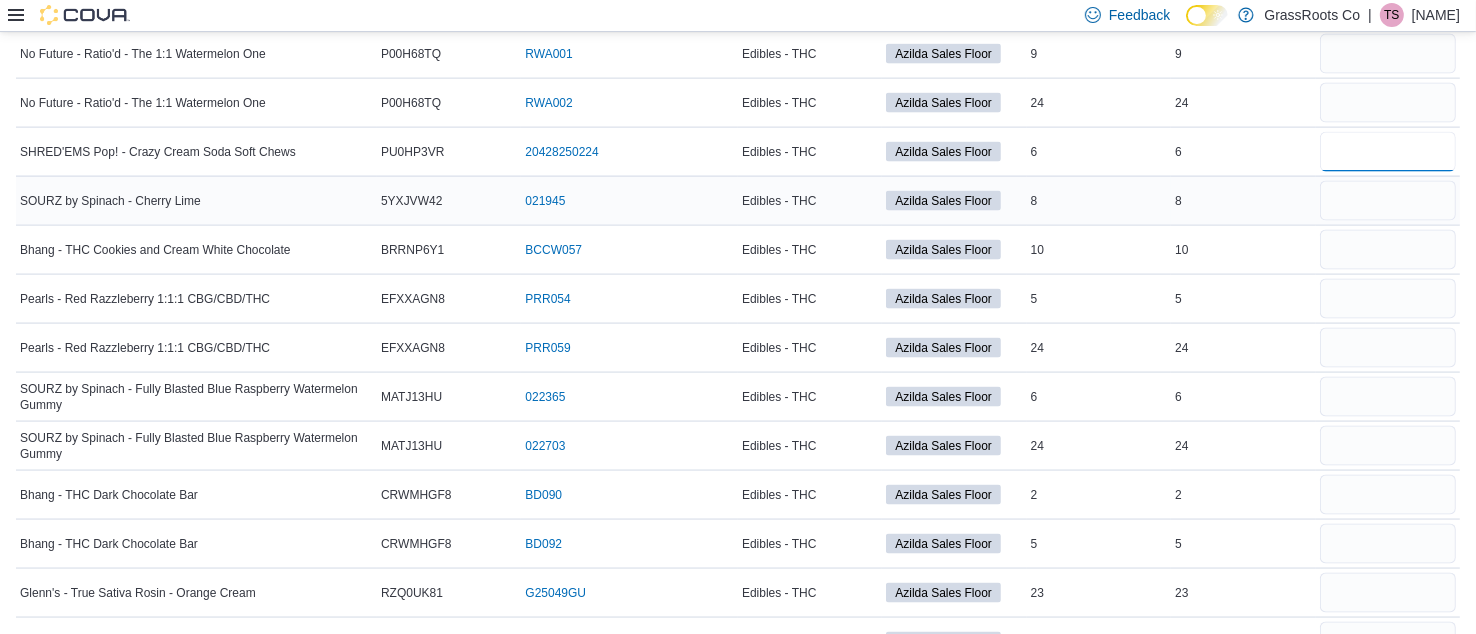 type on "*" 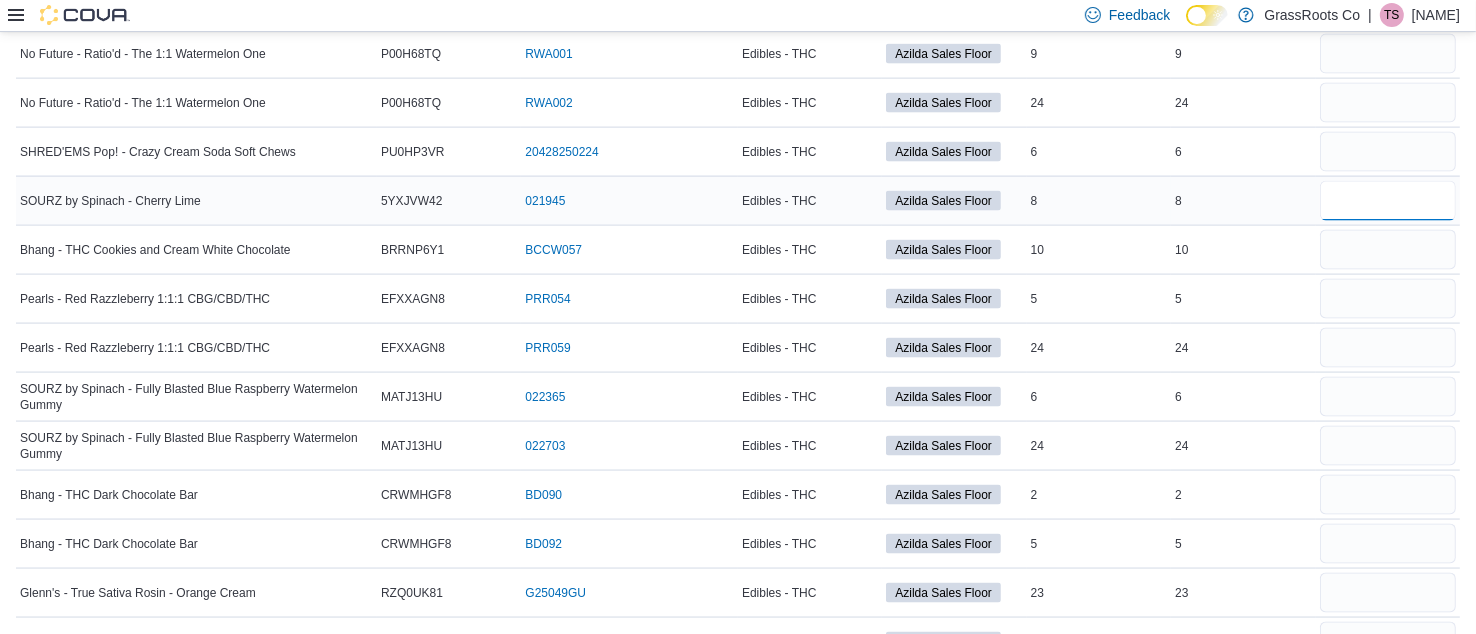 click at bounding box center [1388, 201] 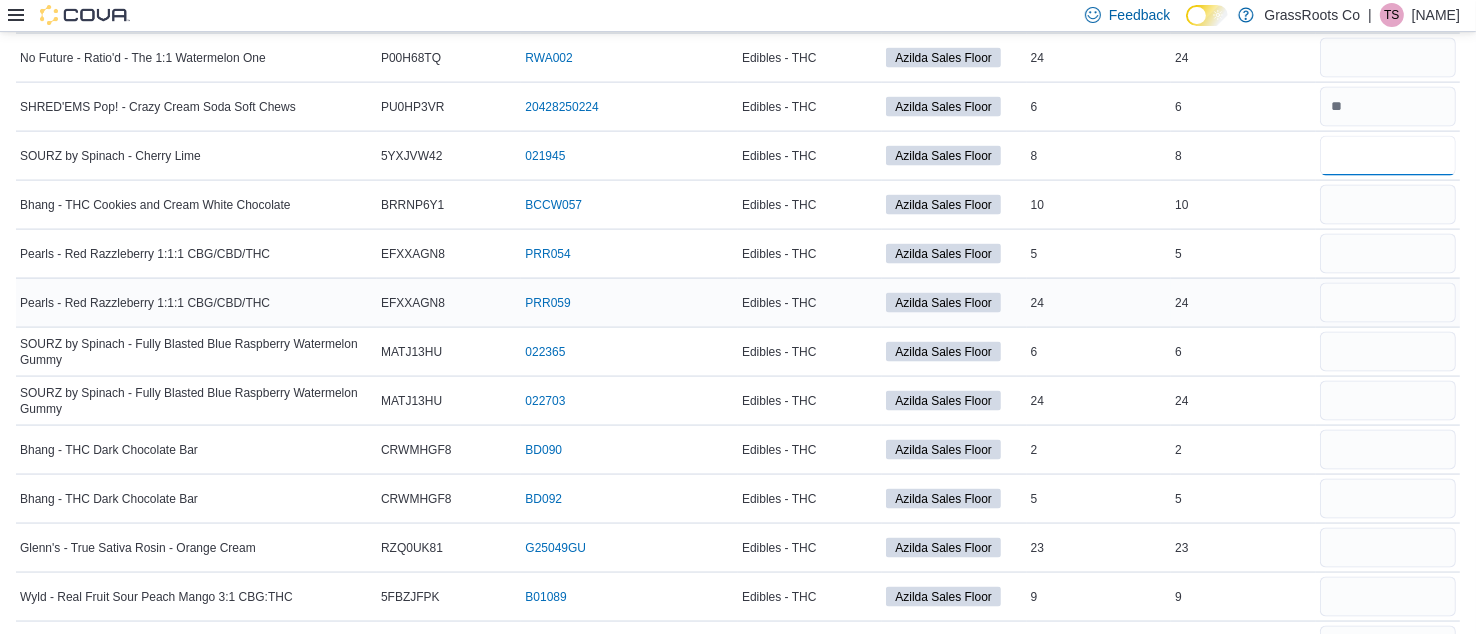 scroll, scrollTop: 2756, scrollLeft: 0, axis: vertical 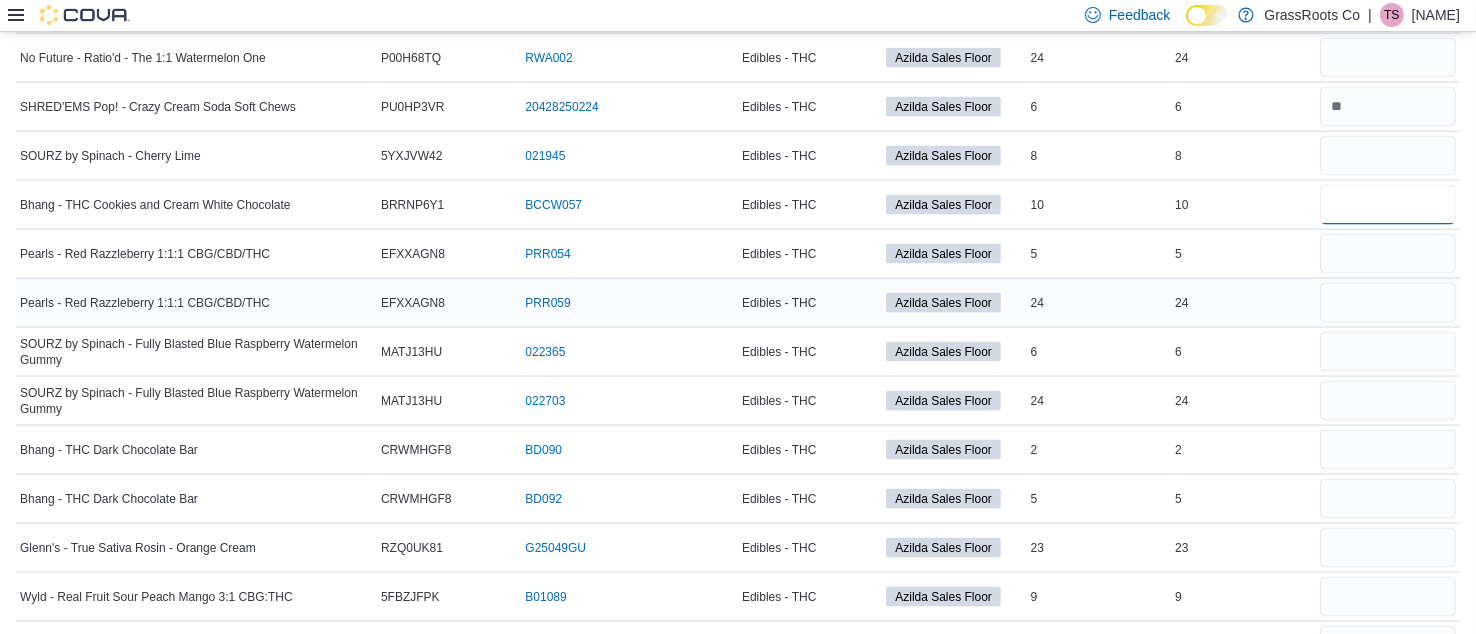 type 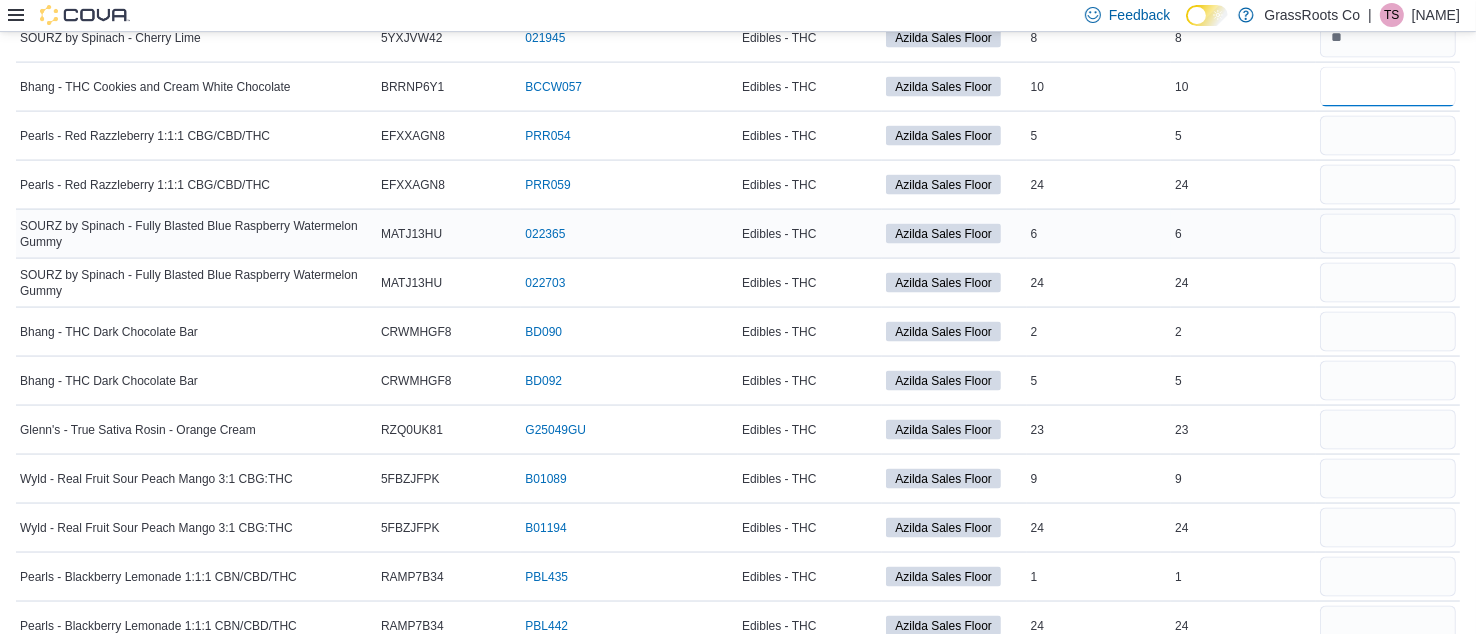 scroll, scrollTop: 2876, scrollLeft: 0, axis: vertical 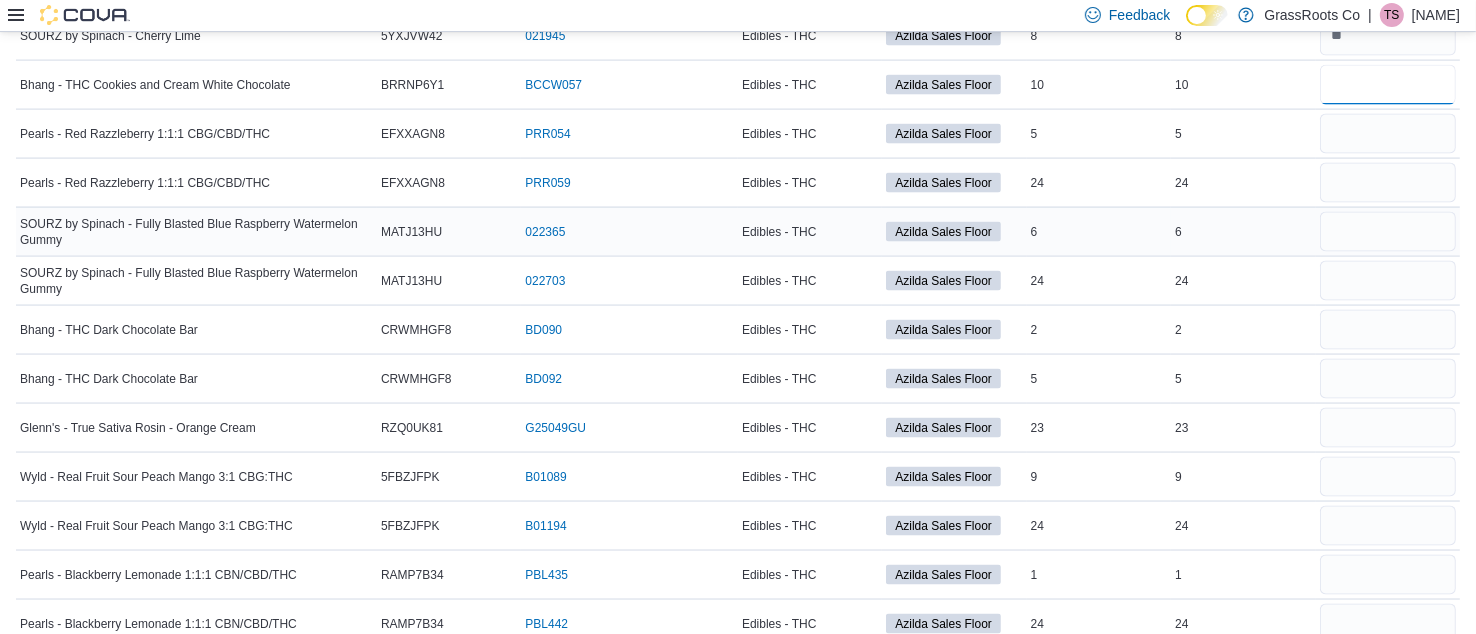 type on "**" 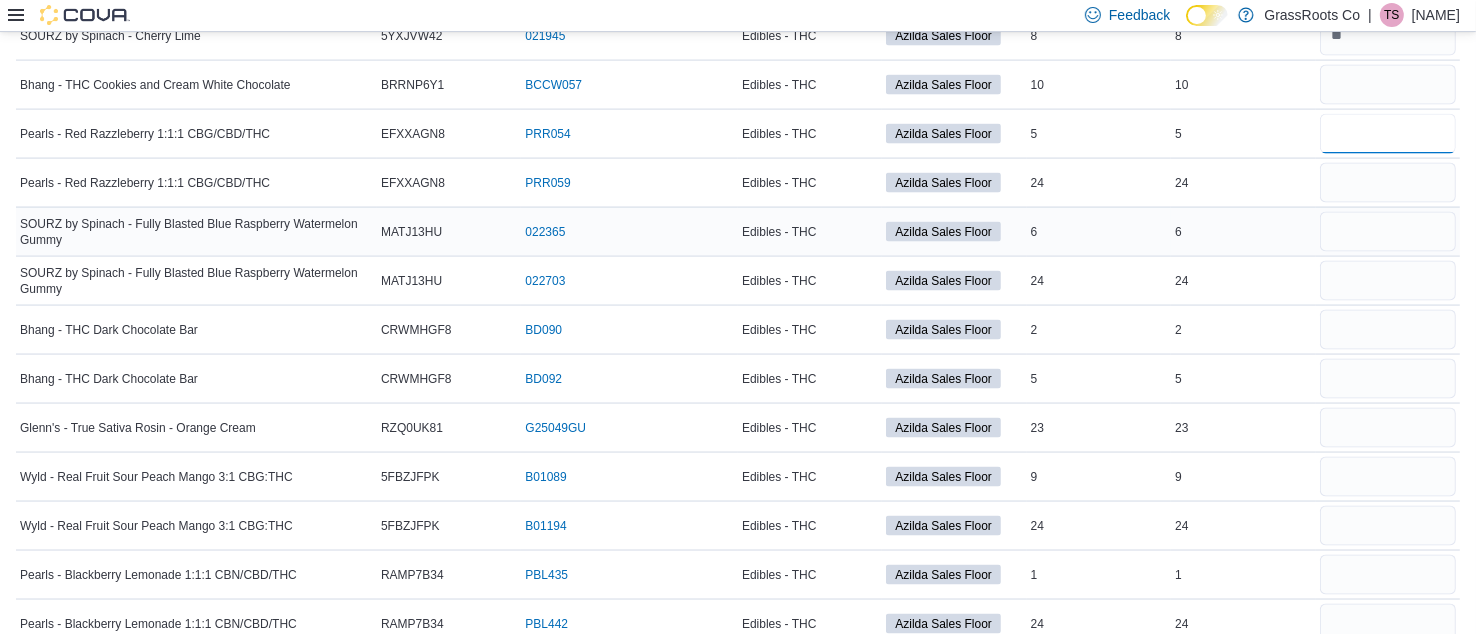 type 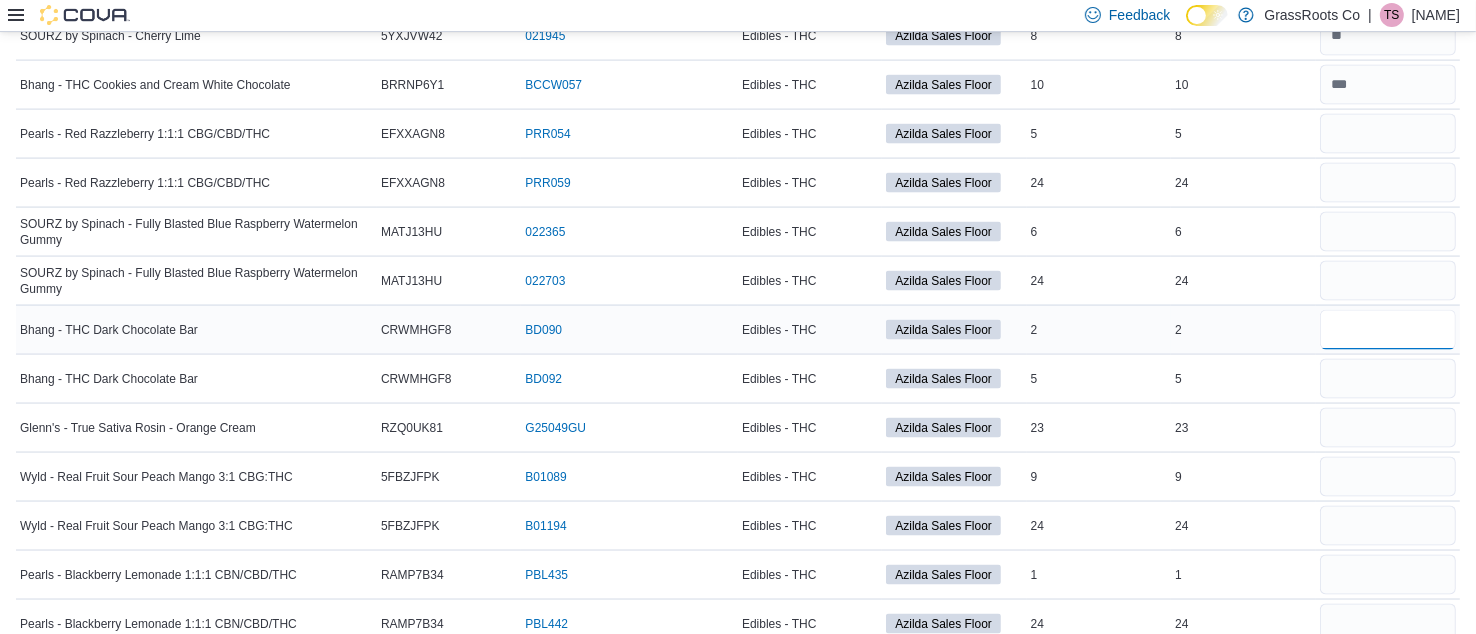 click at bounding box center [1388, 330] 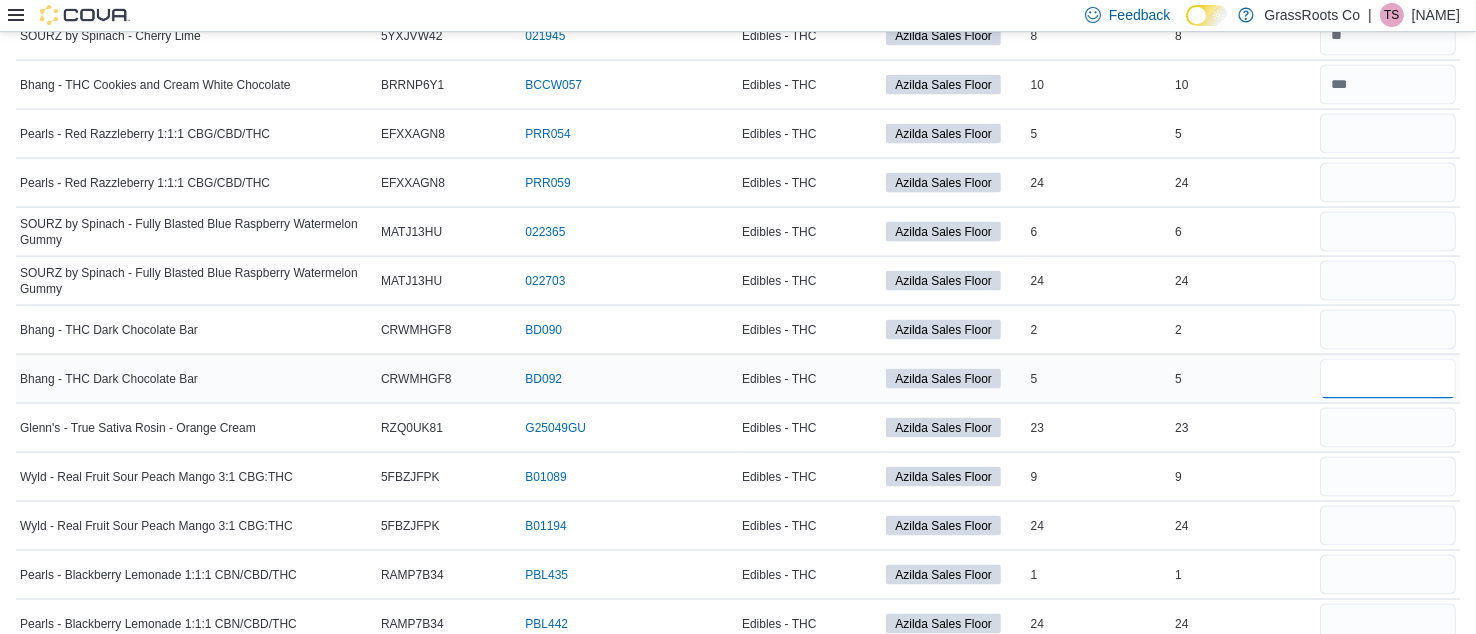 click at bounding box center (1388, 379) 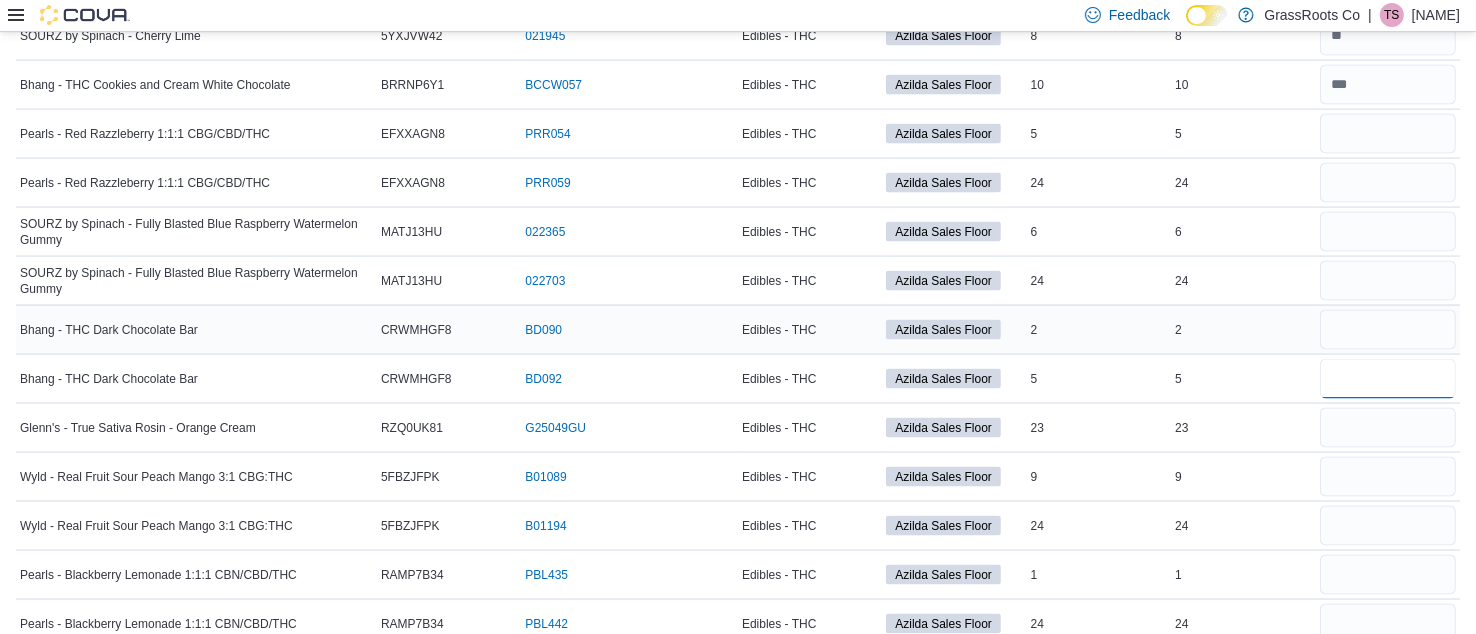 type on "*" 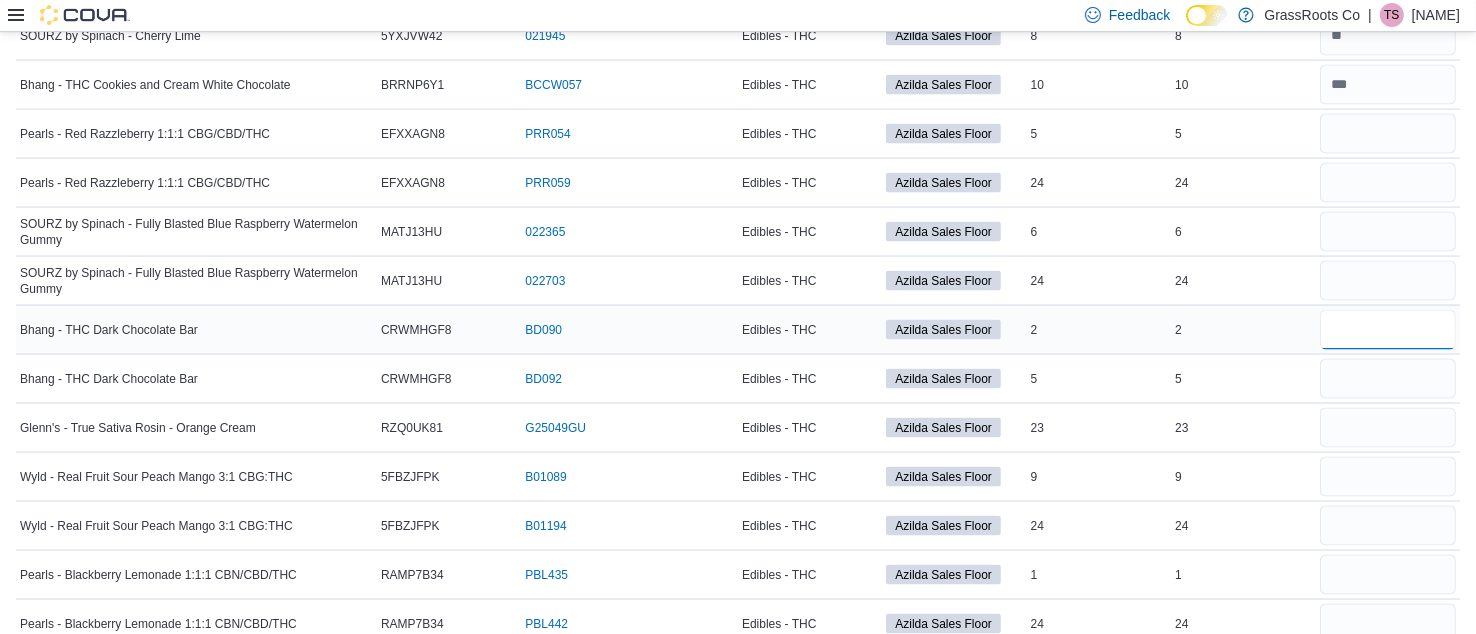 click at bounding box center (1388, 330) 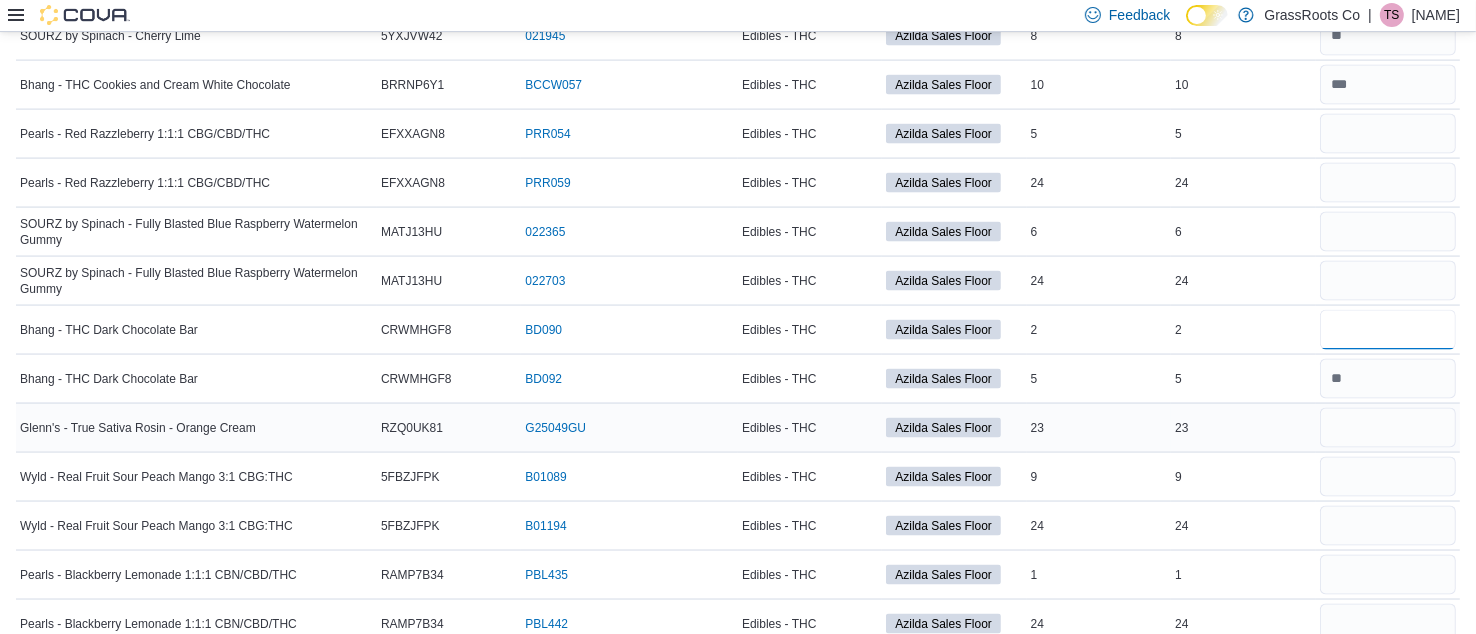 type on "*" 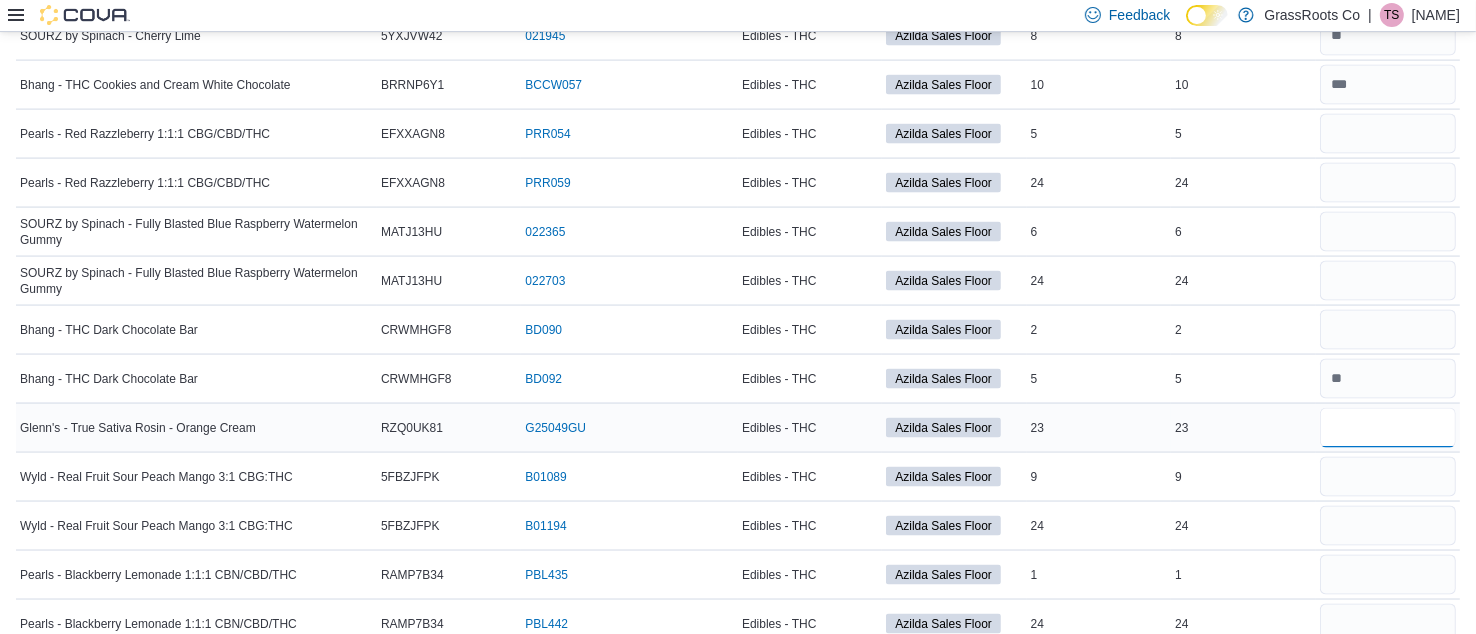 click at bounding box center (1388, 428) 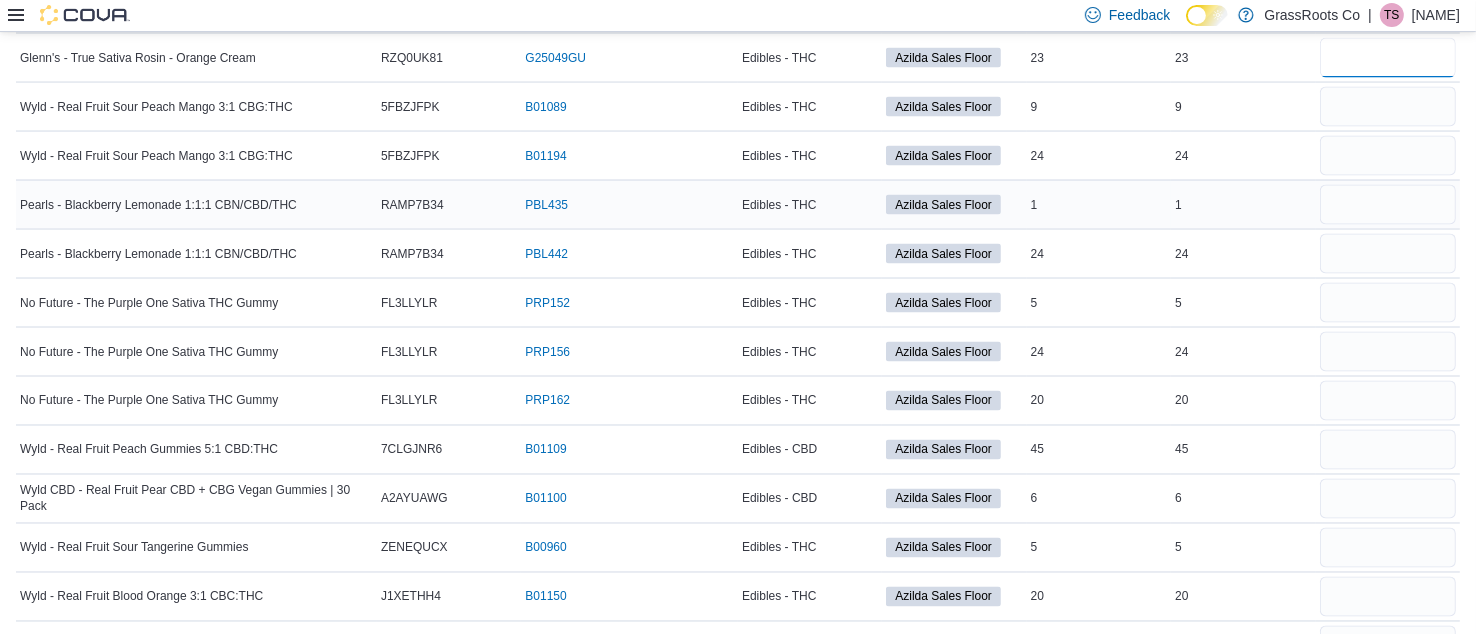 scroll, scrollTop: 3248, scrollLeft: 0, axis: vertical 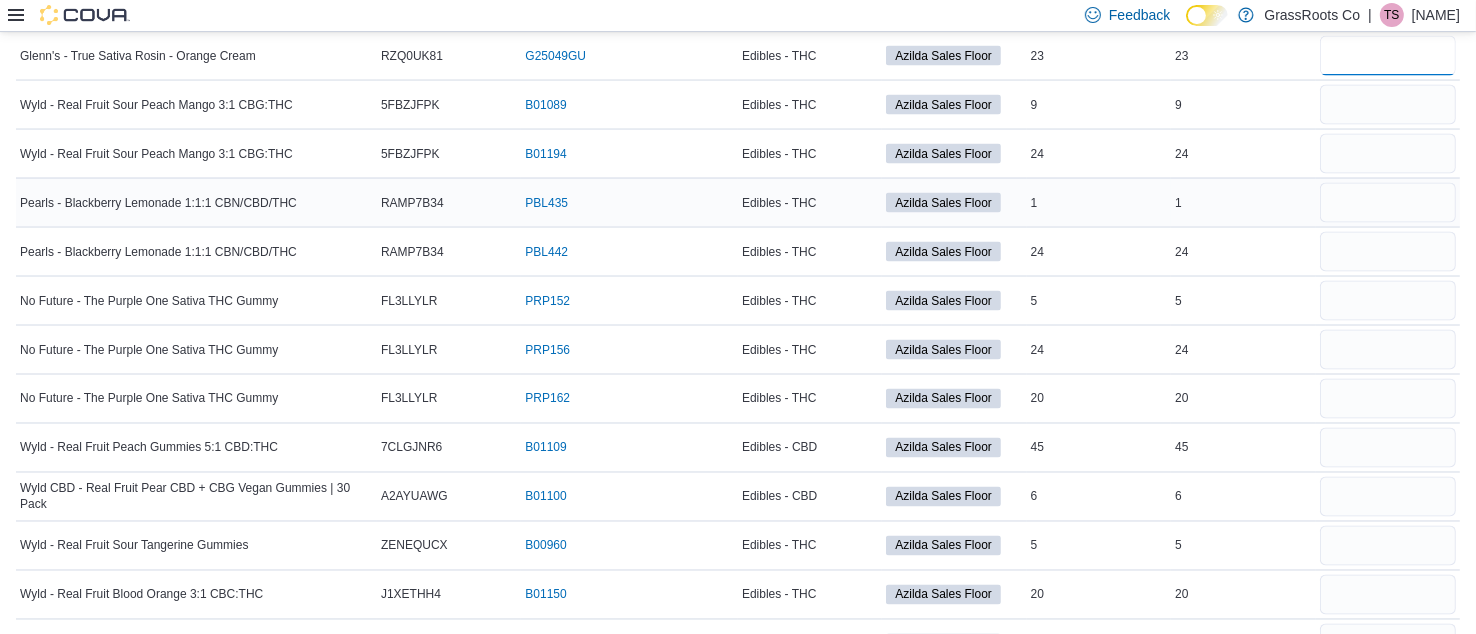 type on "**" 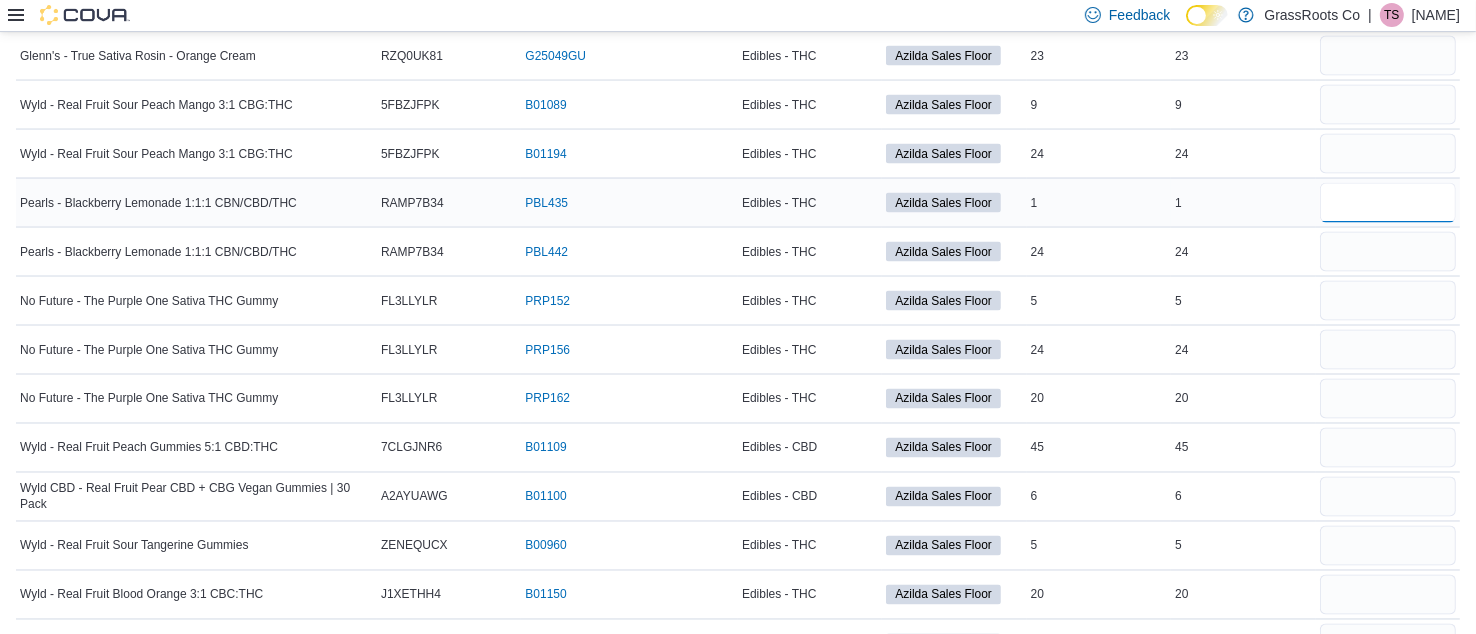 click at bounding box center (1388, 203) 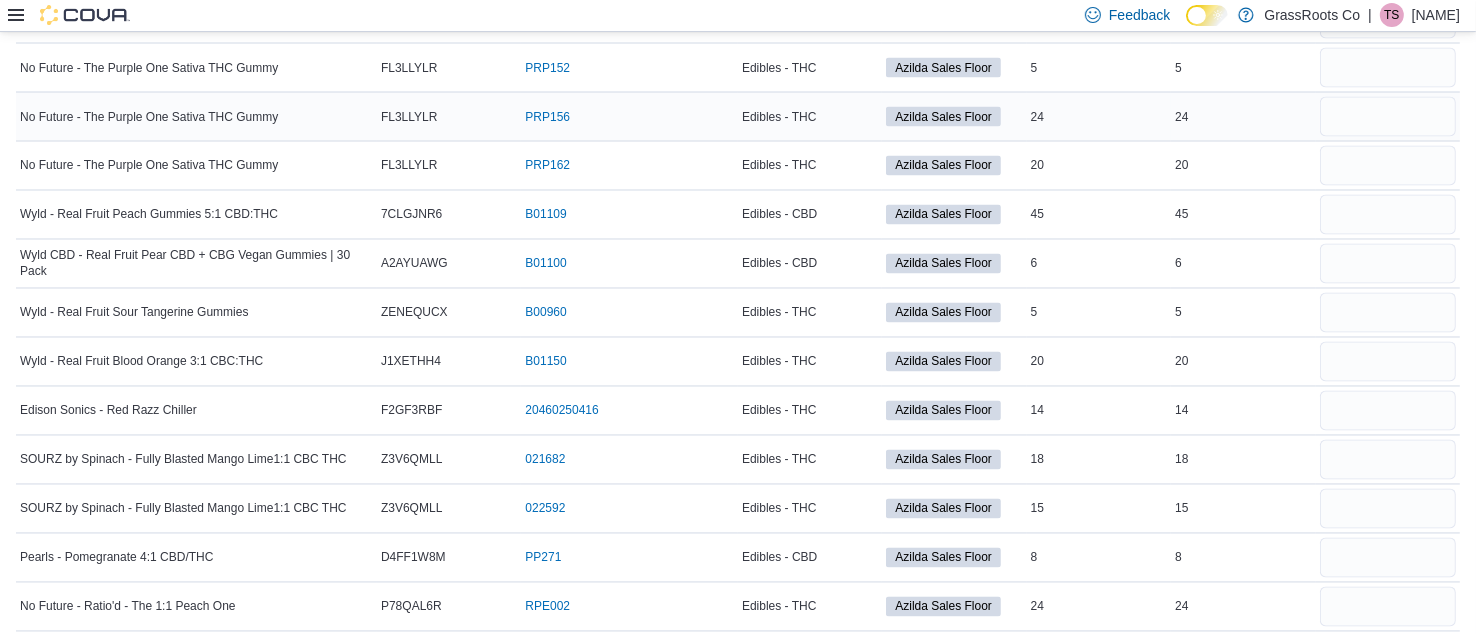 scroll, scrollTop: 3482, scrollLeft: 0, axis: vertical 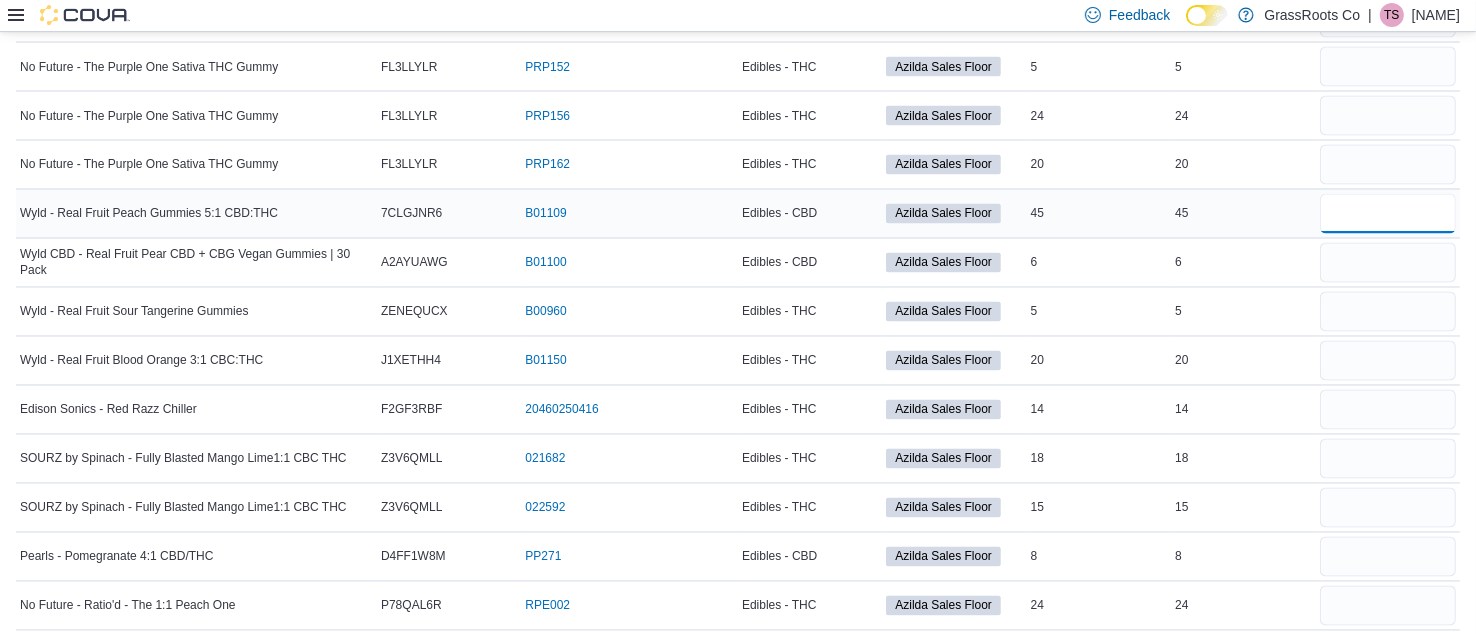 click at bounding box center [1388, 214] 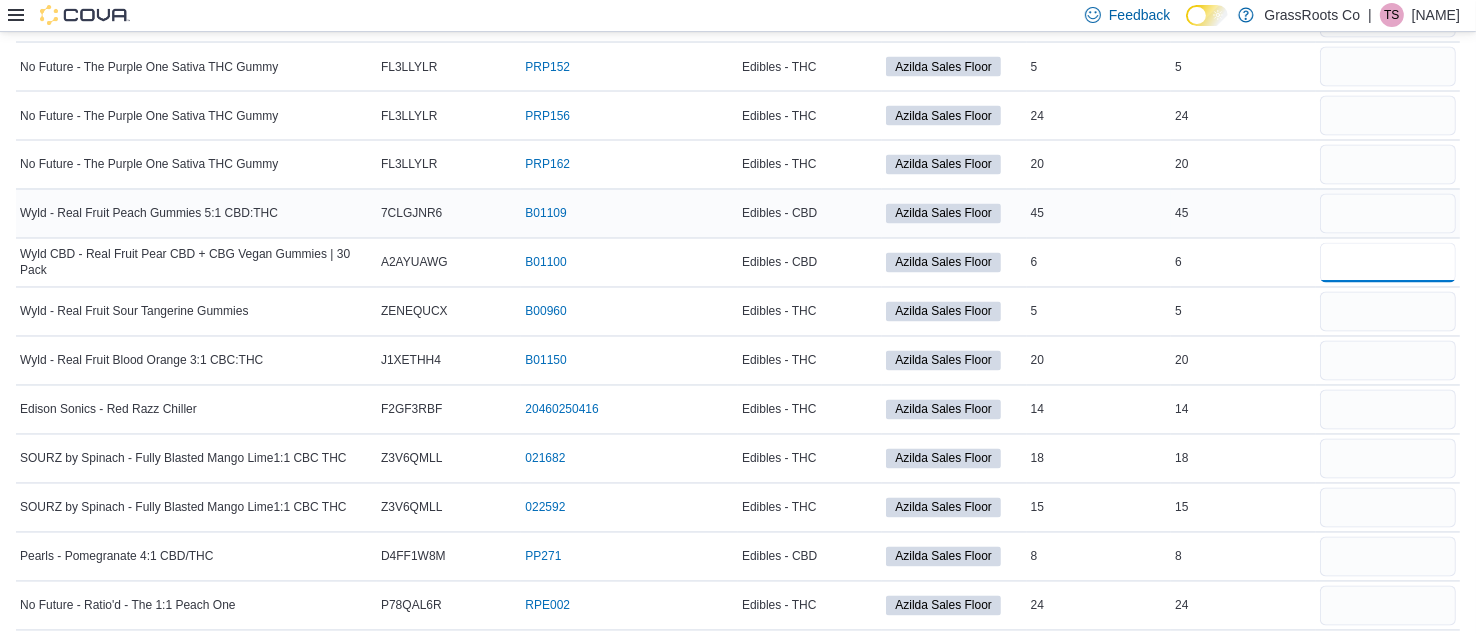 type 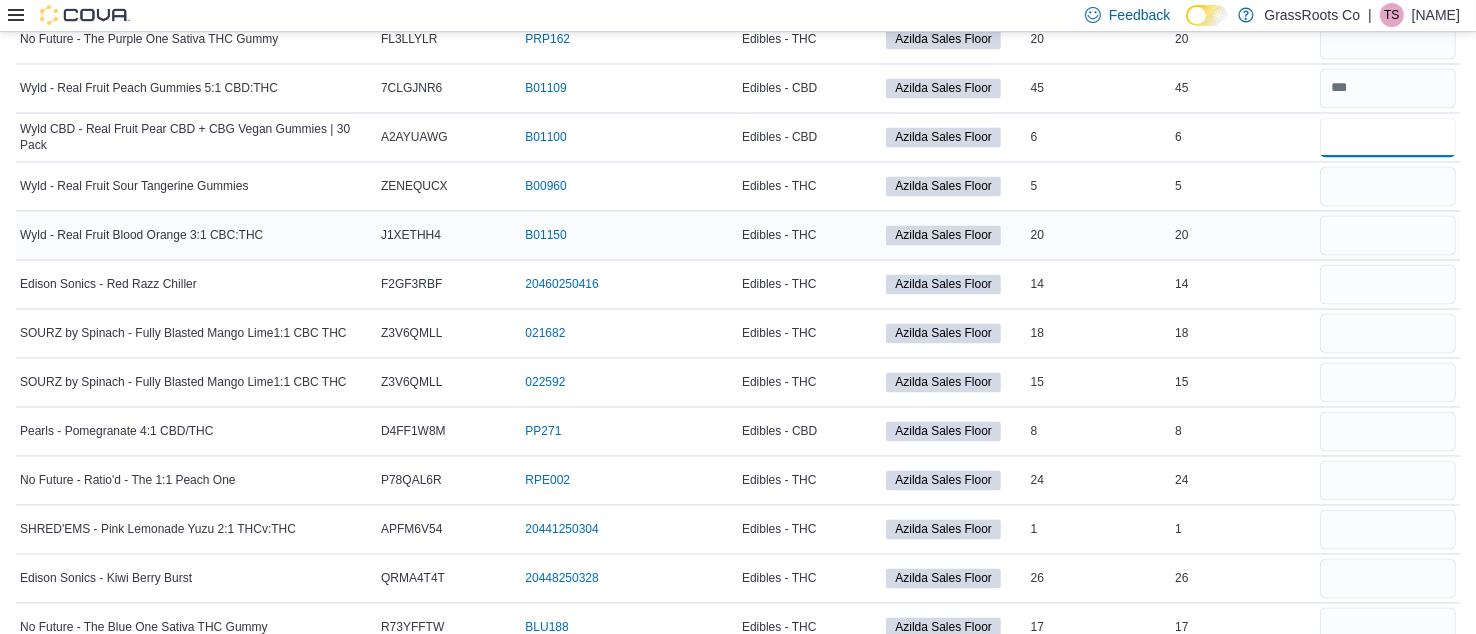 scroll, scrollTop: 3609, scrollLeft: 0, axis: vertical 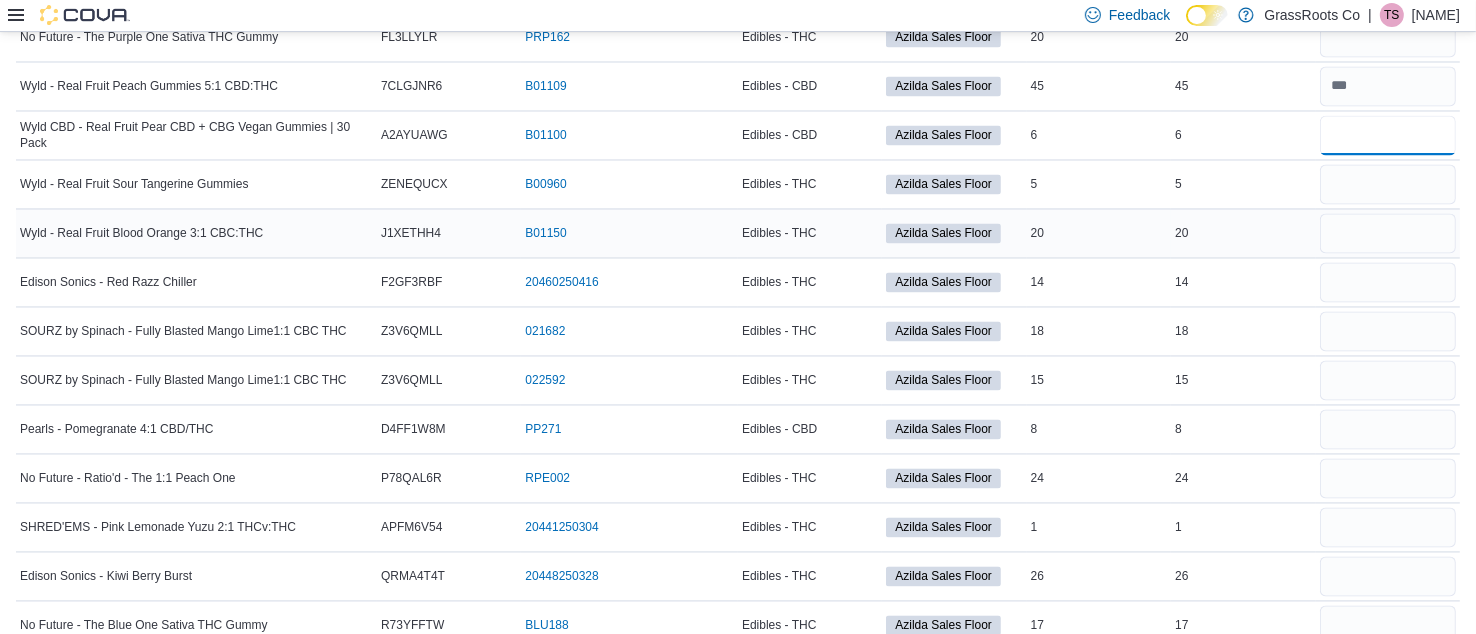 type on "*" 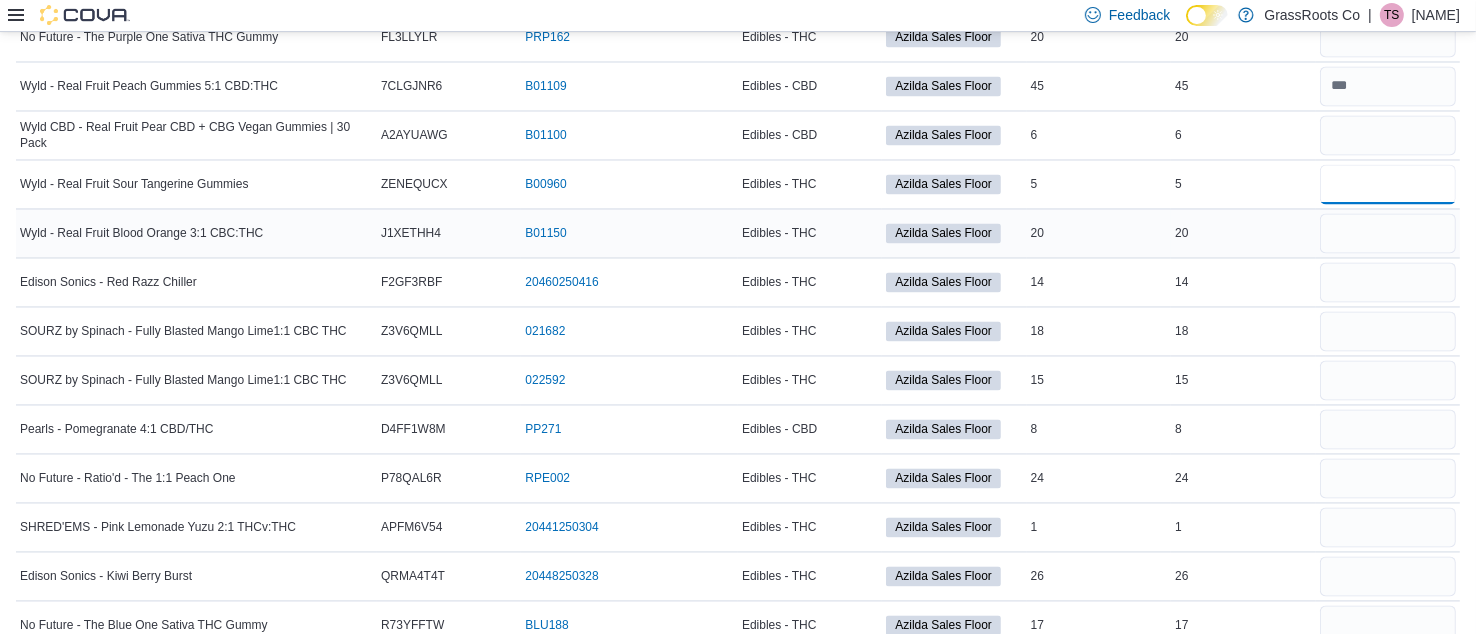 type 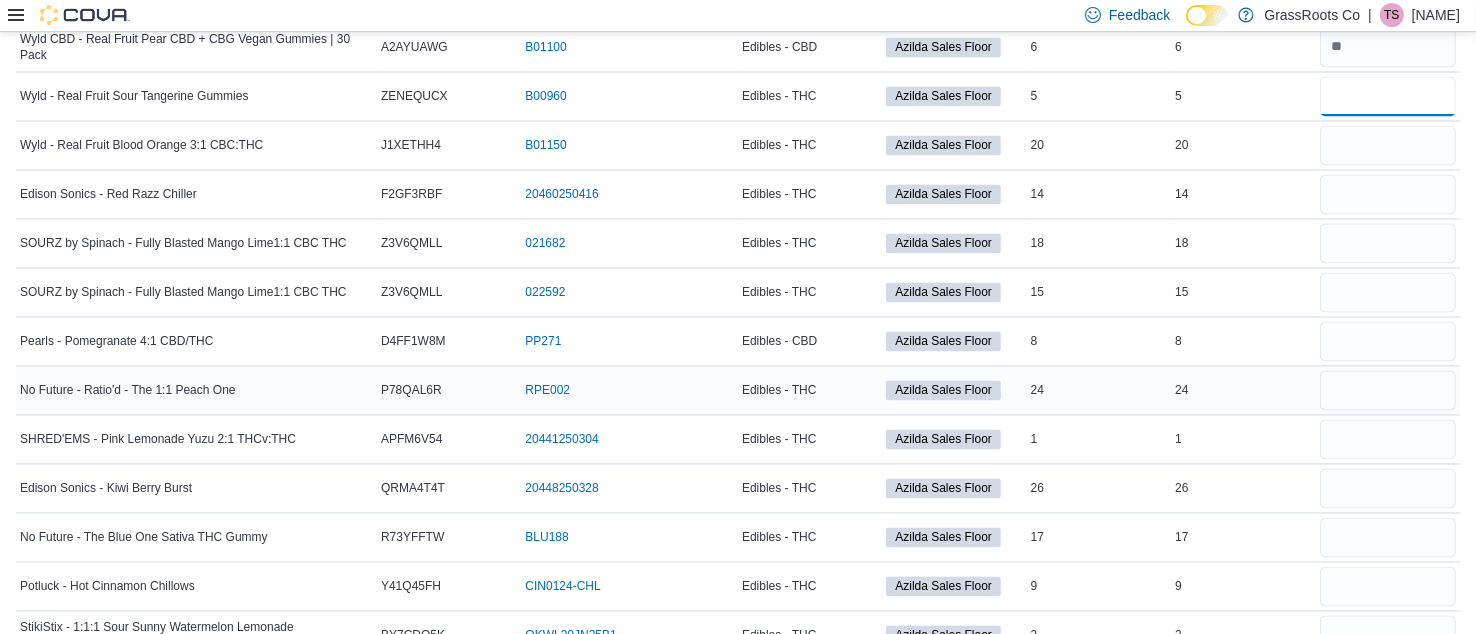 scroll, scrollTop: 3699, scrollLeft: 0, axis: vertical 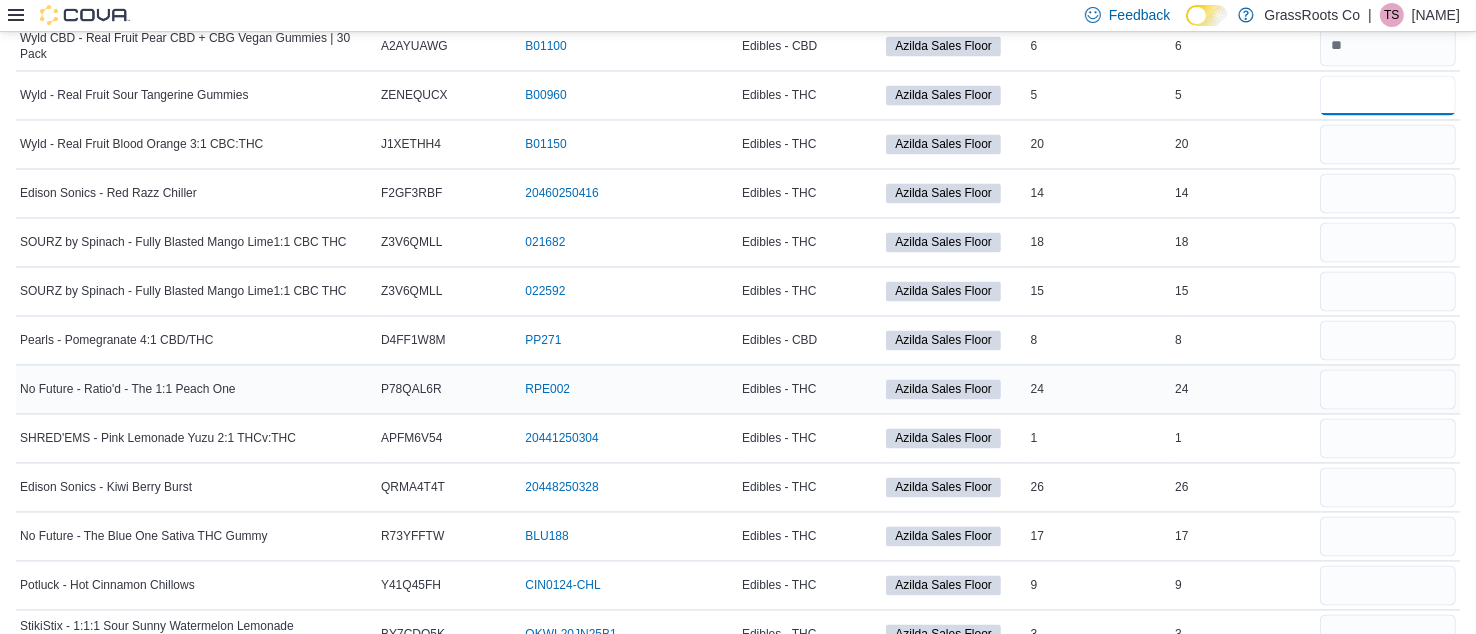 type on "*" 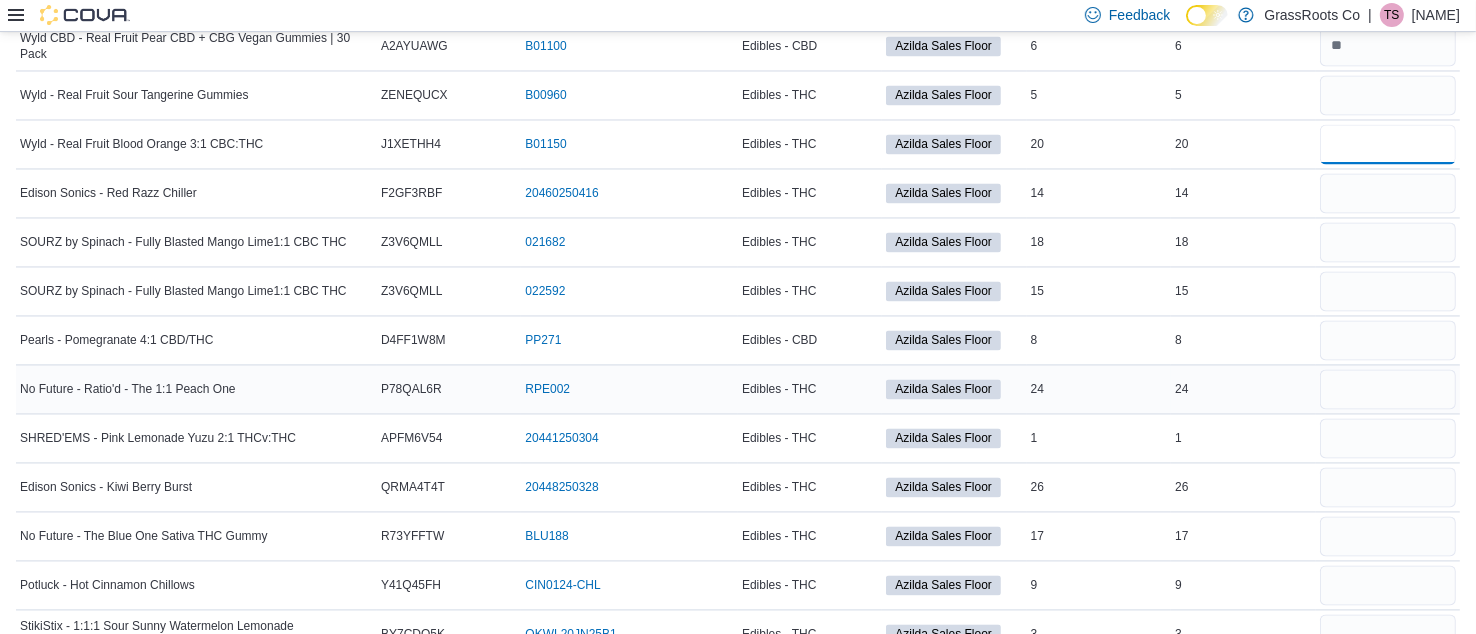 type 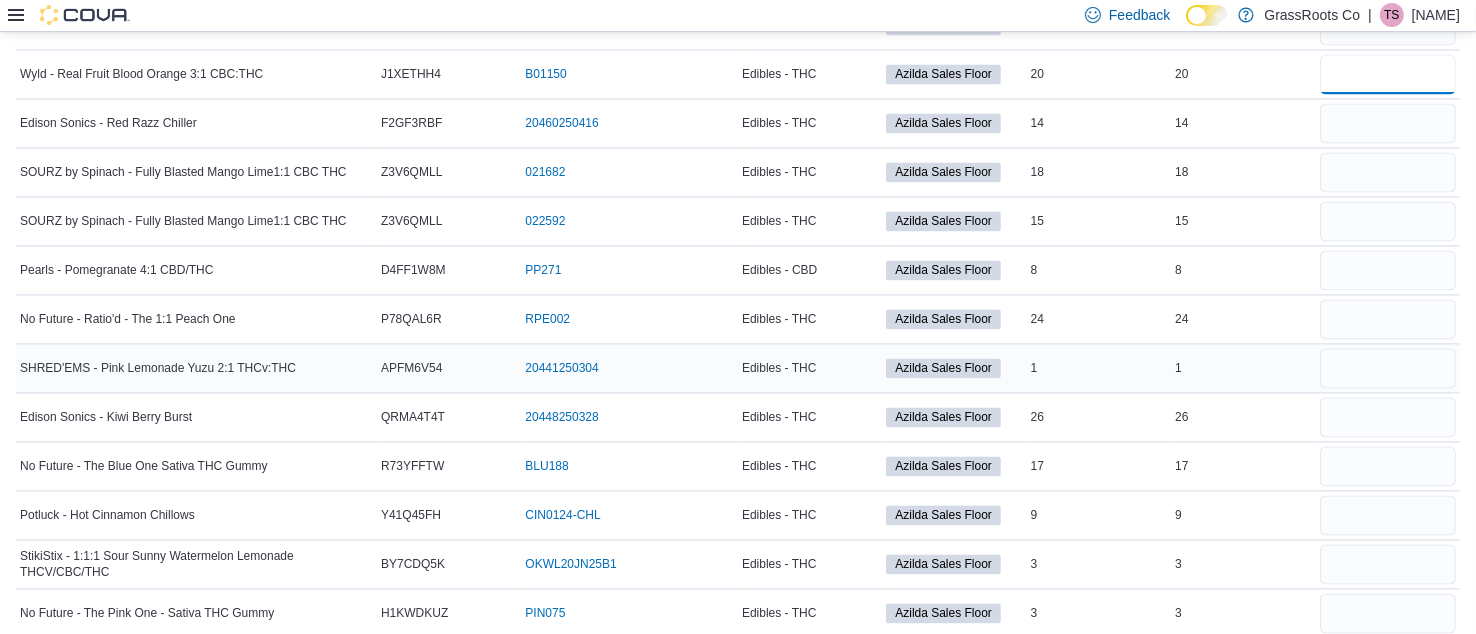 scroll, scrollTop: 3730, scrollLeft: 0, axis: vertical 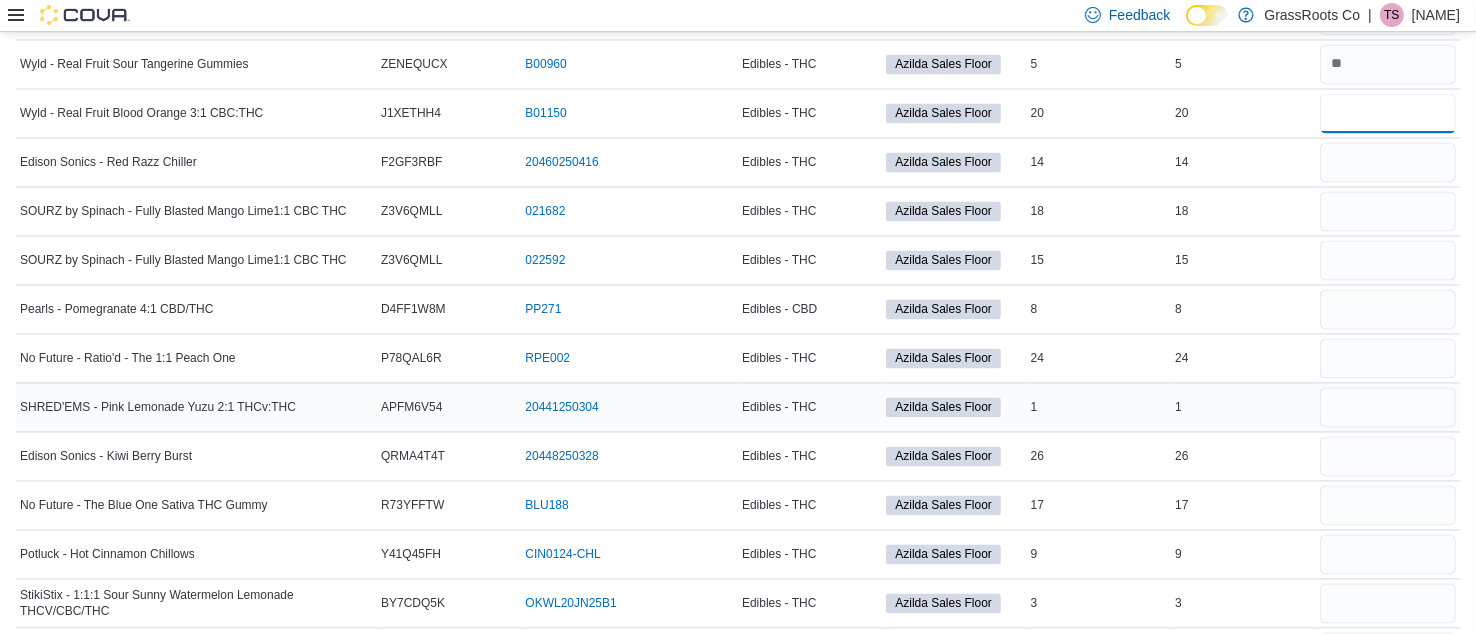 type on "**" 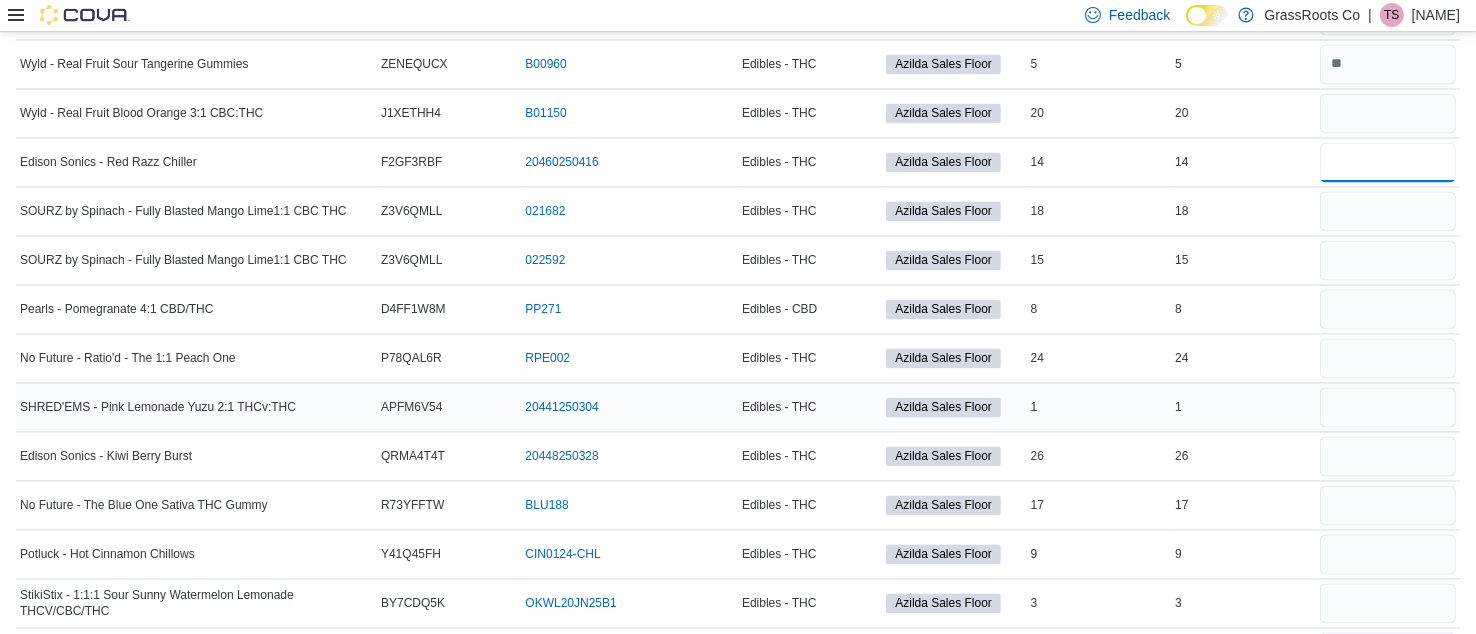 type 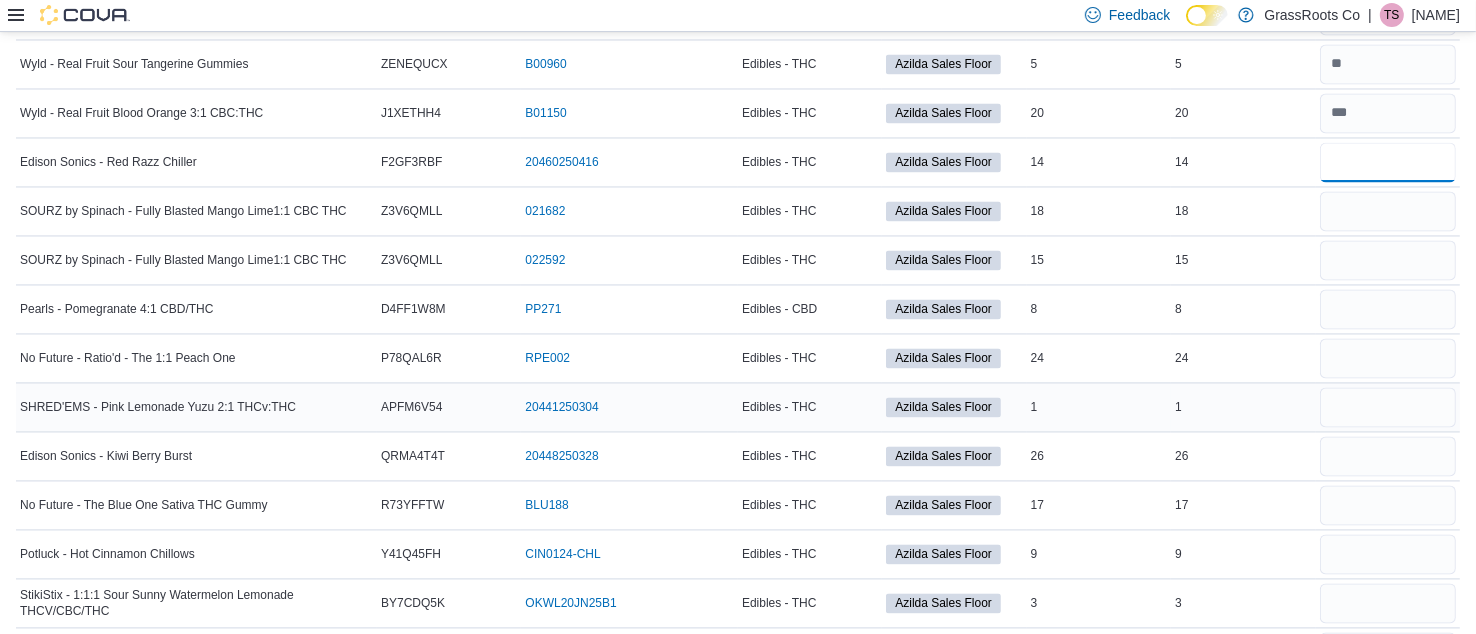 type on "**" 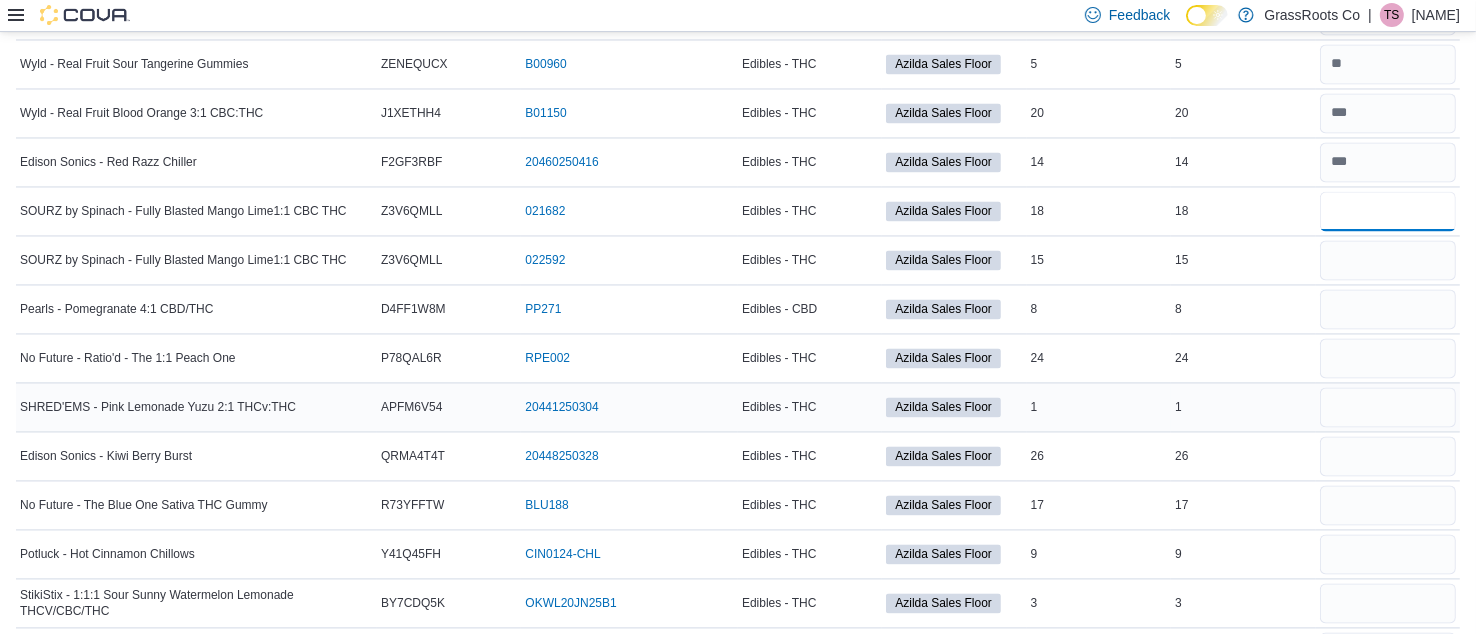 type 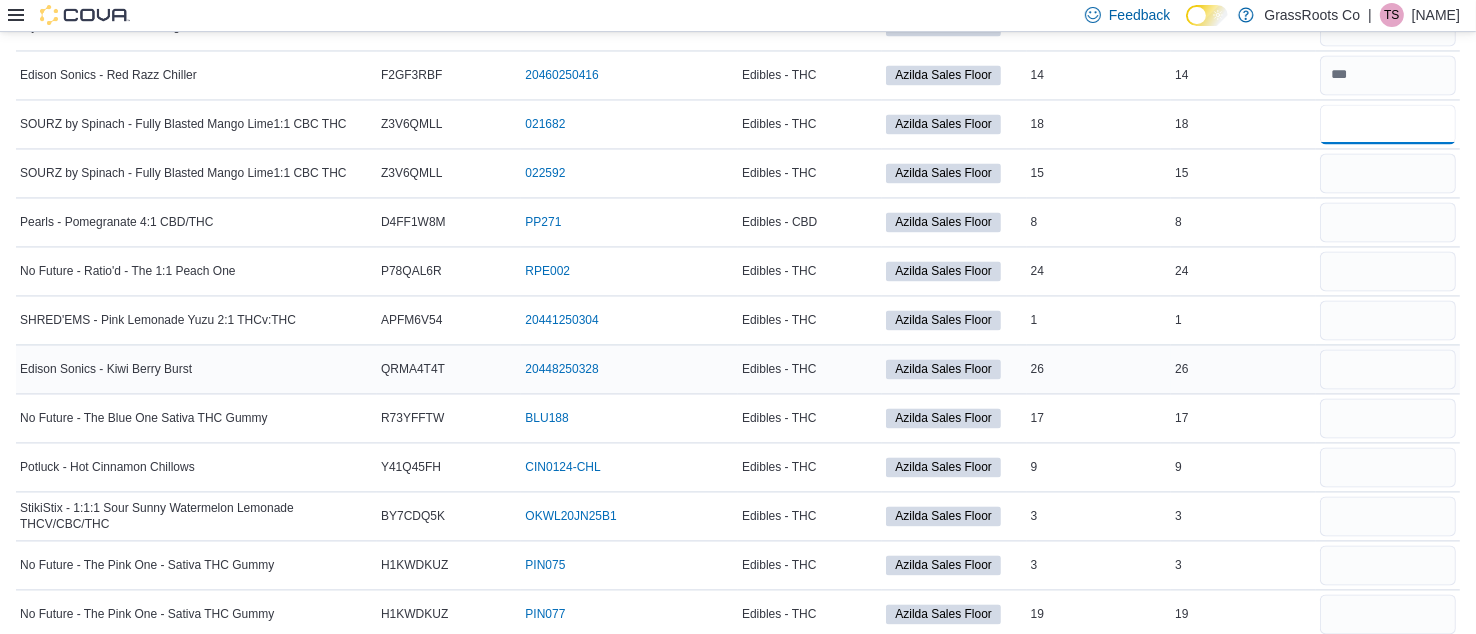 scroll, scrollTop: 3822, scrollLeft: 0, axis: vertical 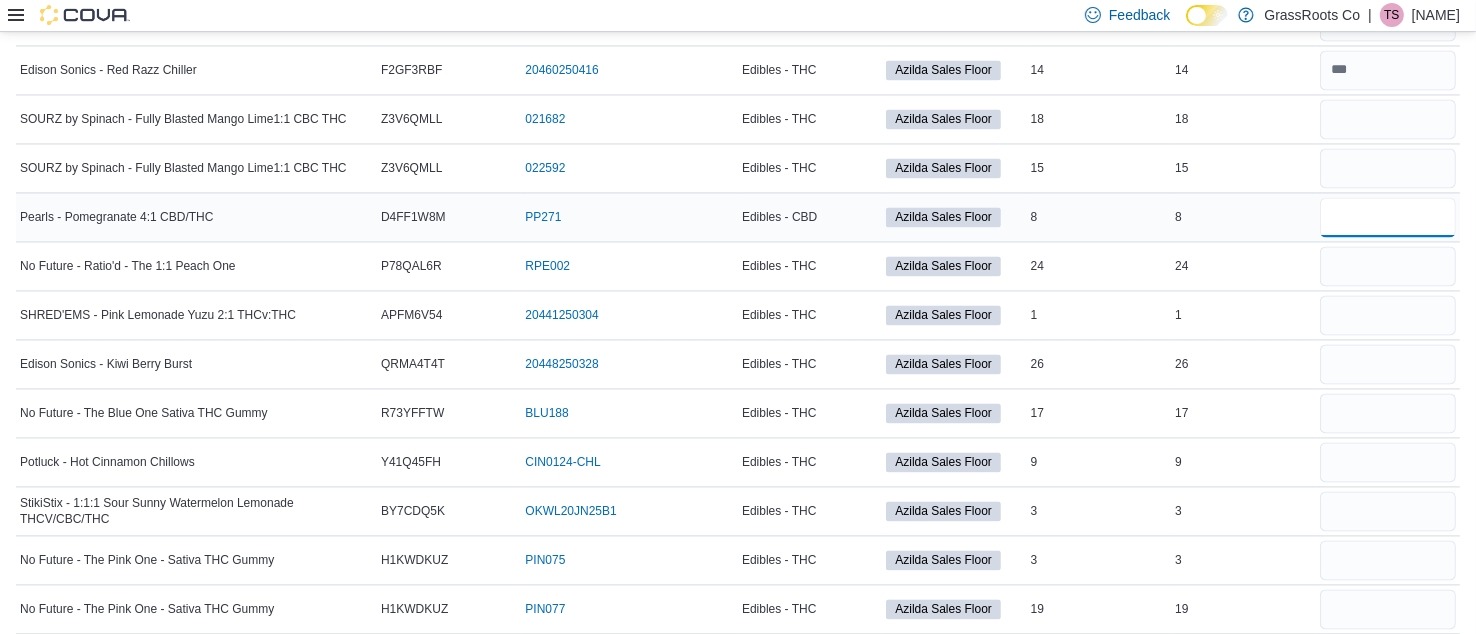 click at bounding box center (1388, 217) 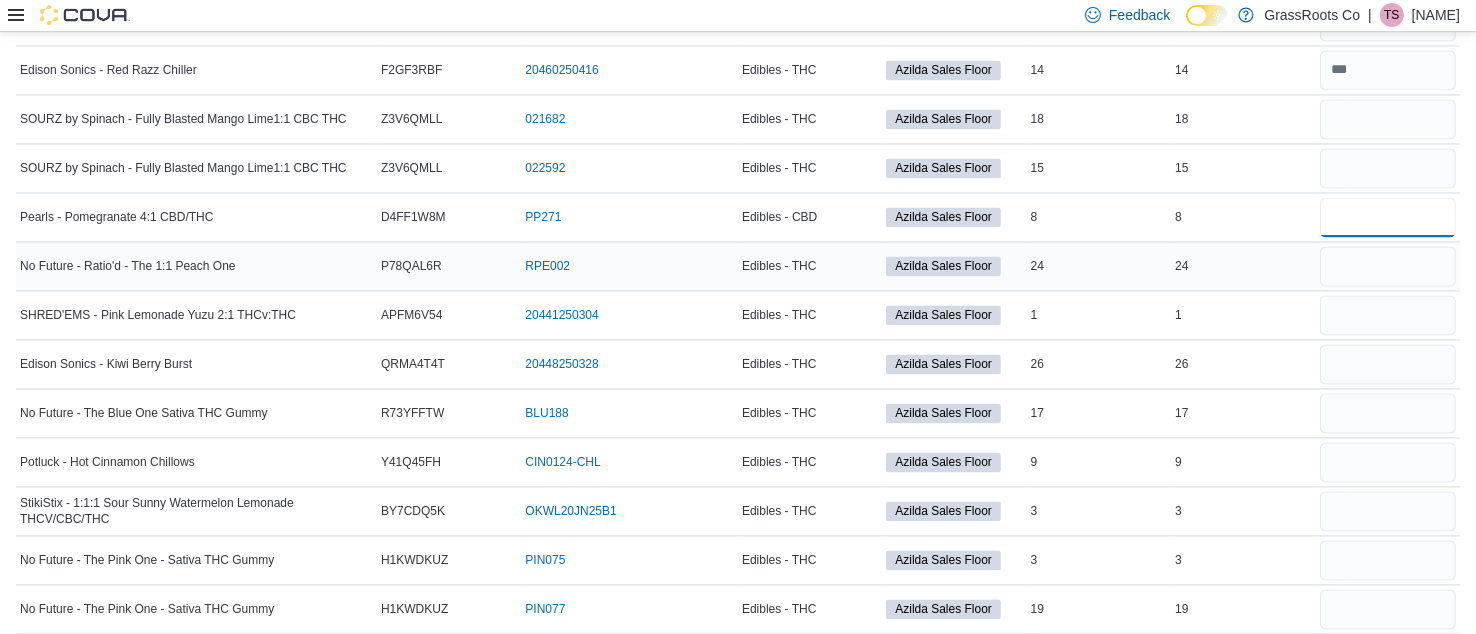 type on "*" 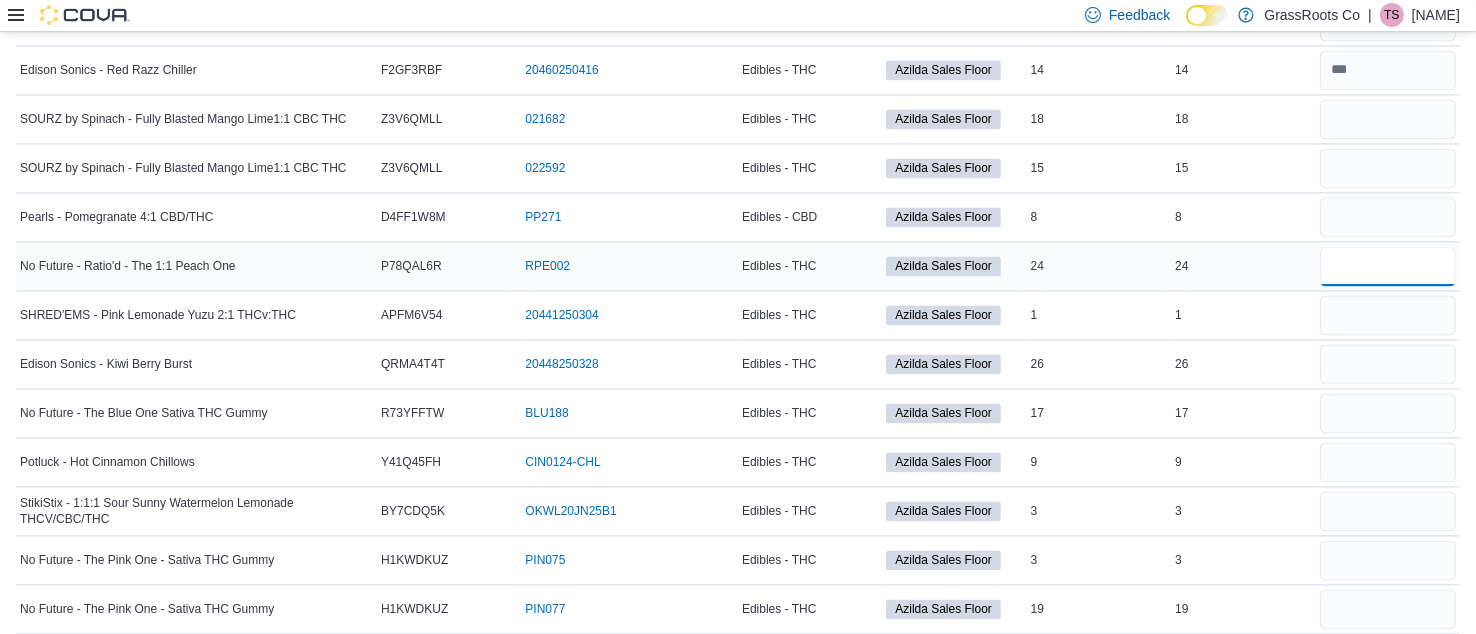 click at bounding box center (1388, 266) 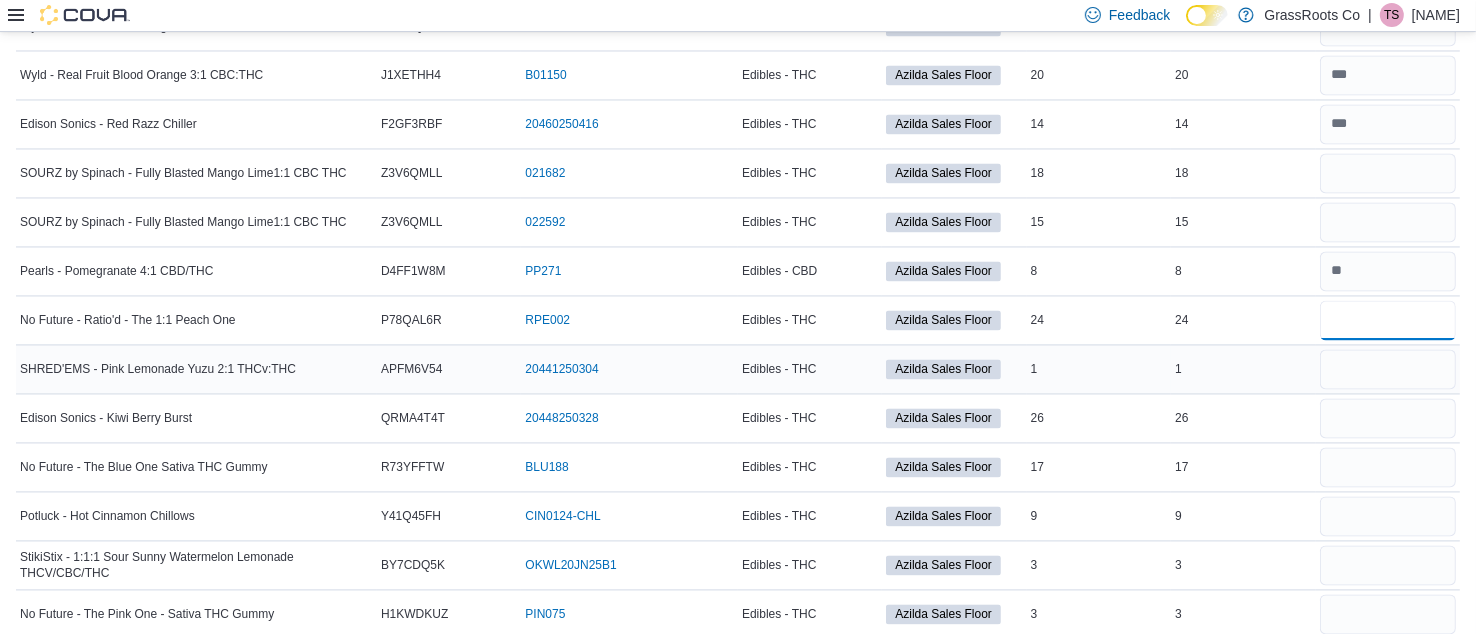 scroll, scrollTop: 3765, scrollLeft: 0, axis: vertical 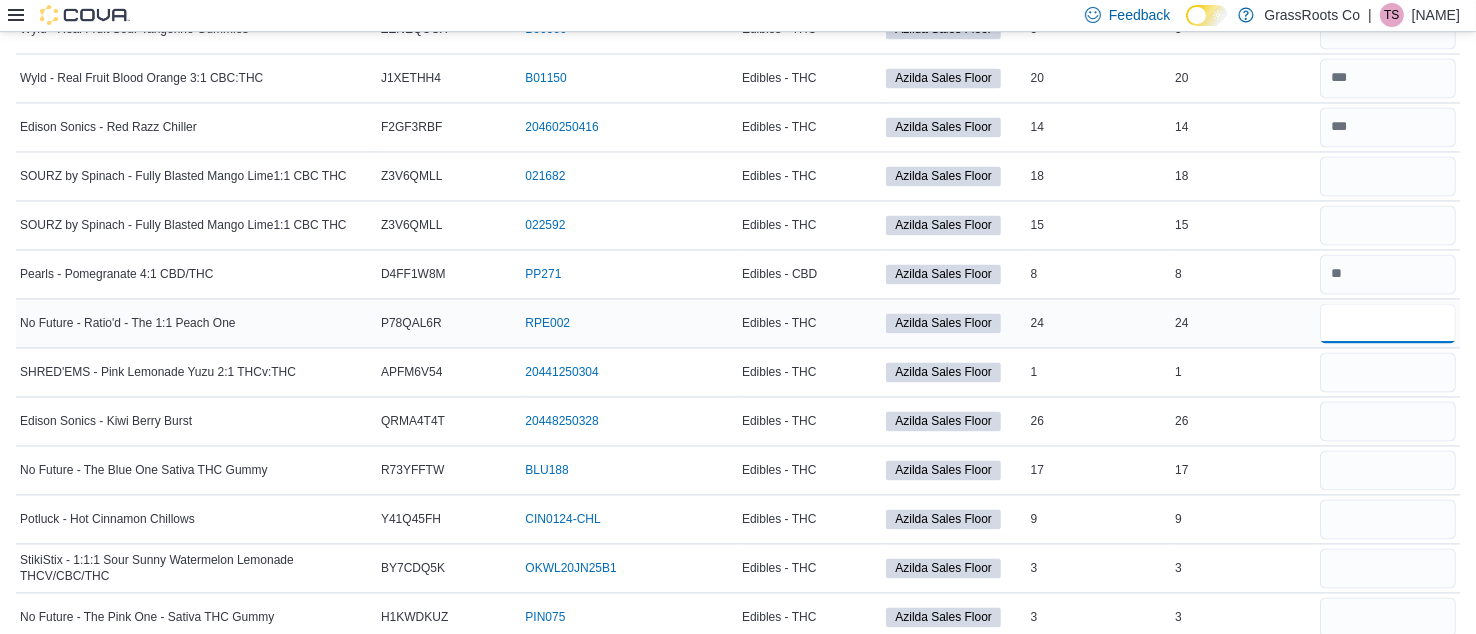 type on "**" 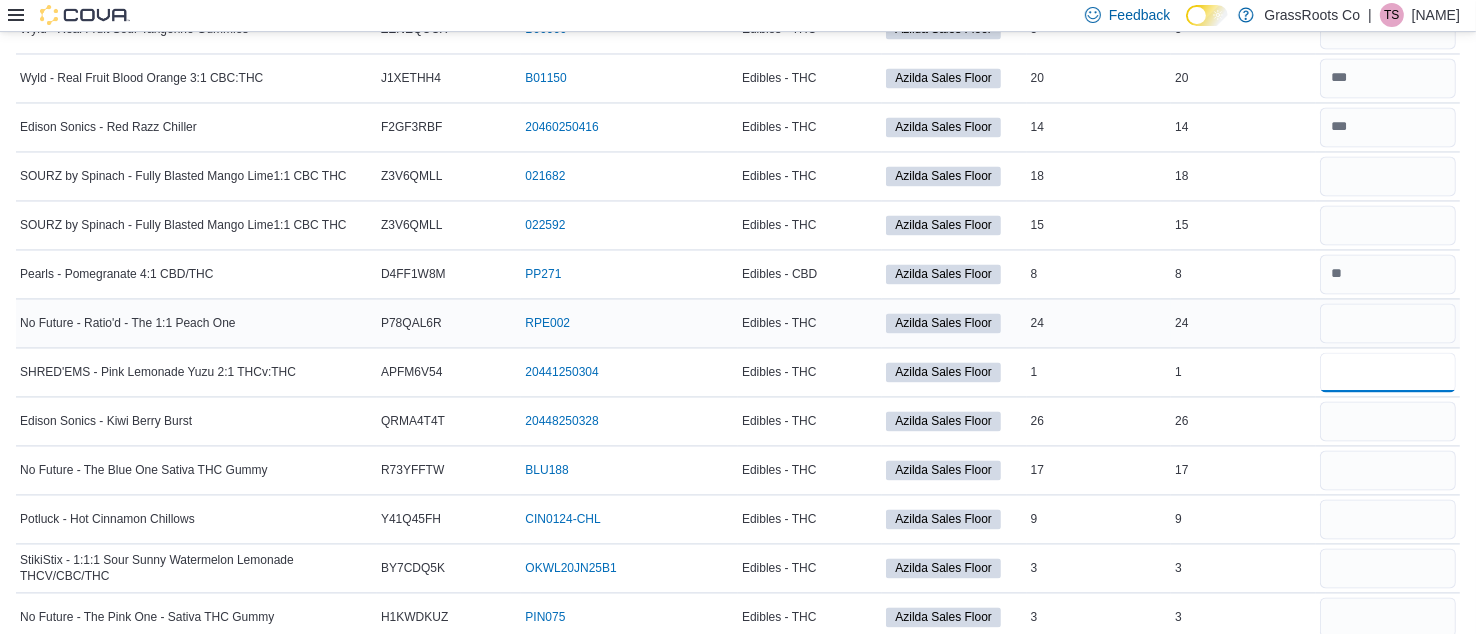 type 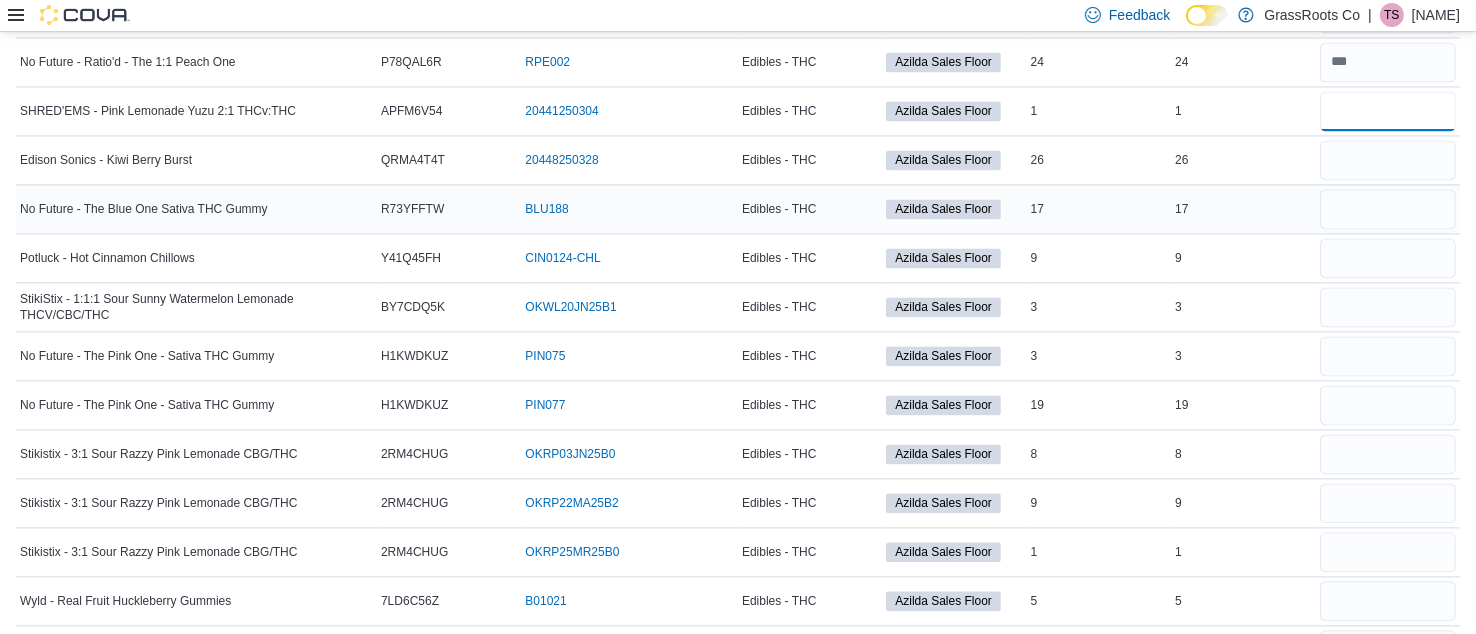 scroll, scrollTop: 4027, scrollLeft: 0, axis: vertical 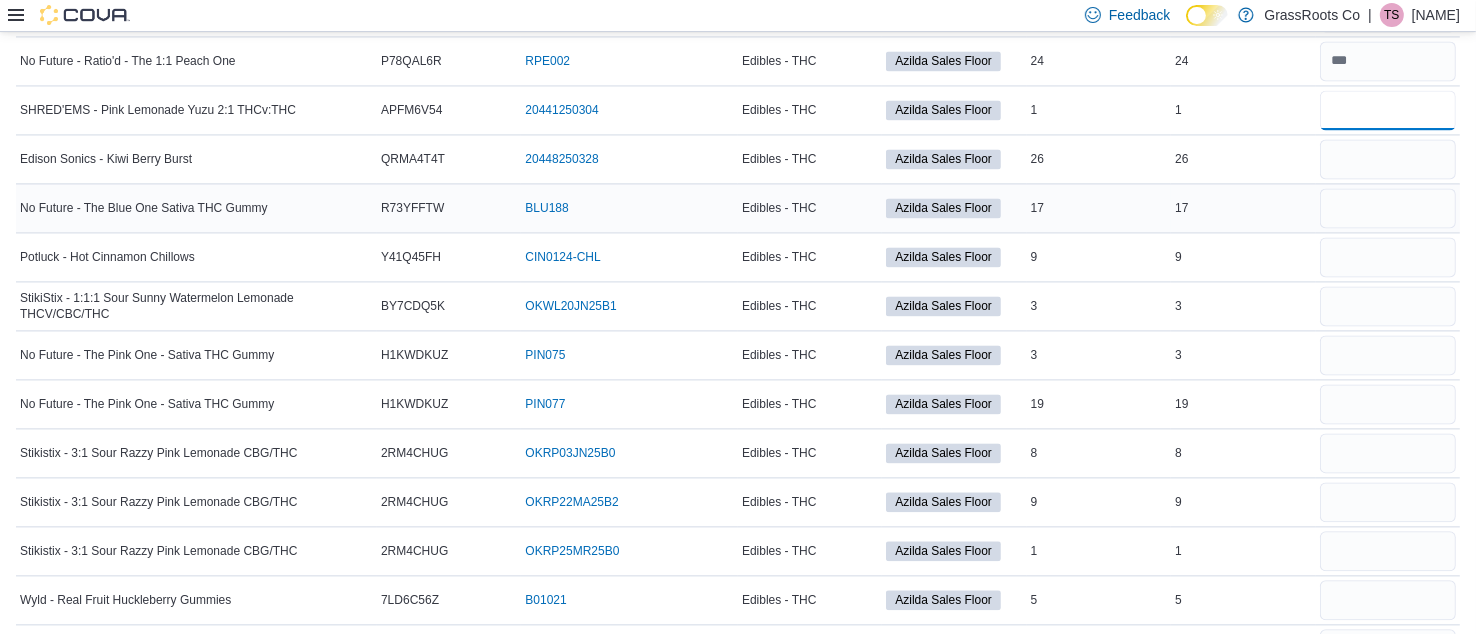 type on "*" 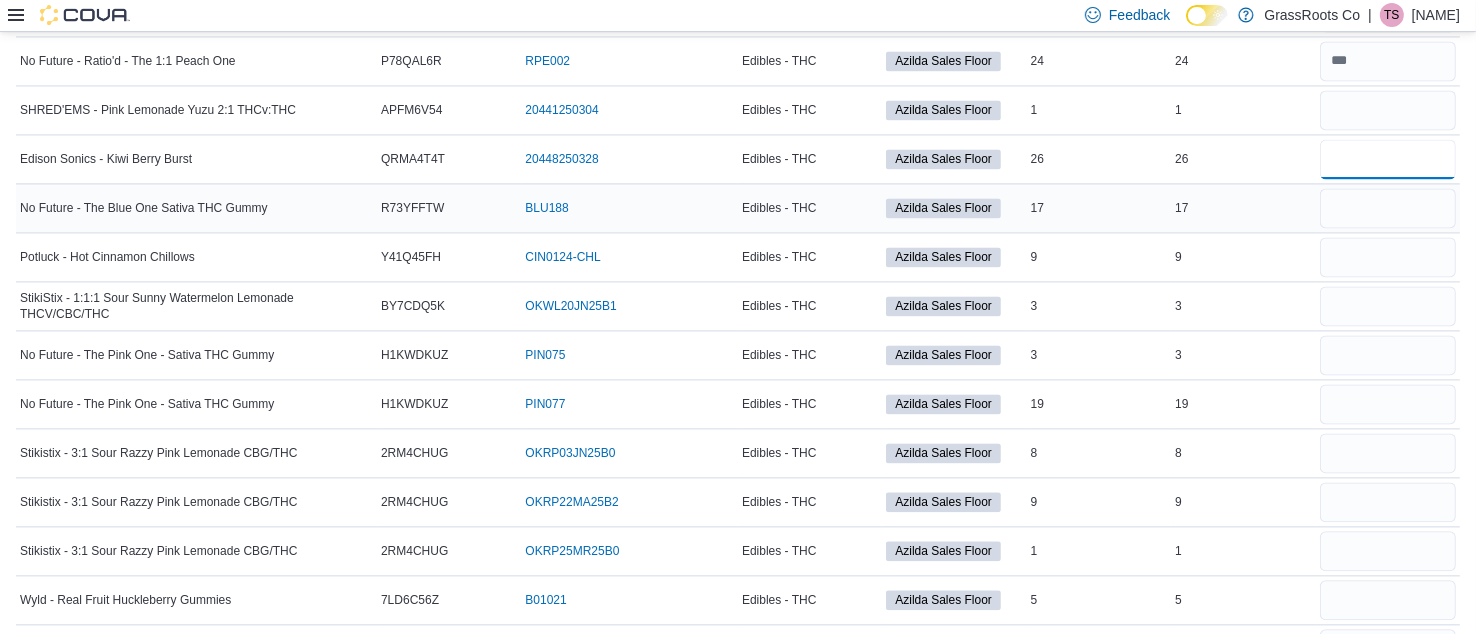 type 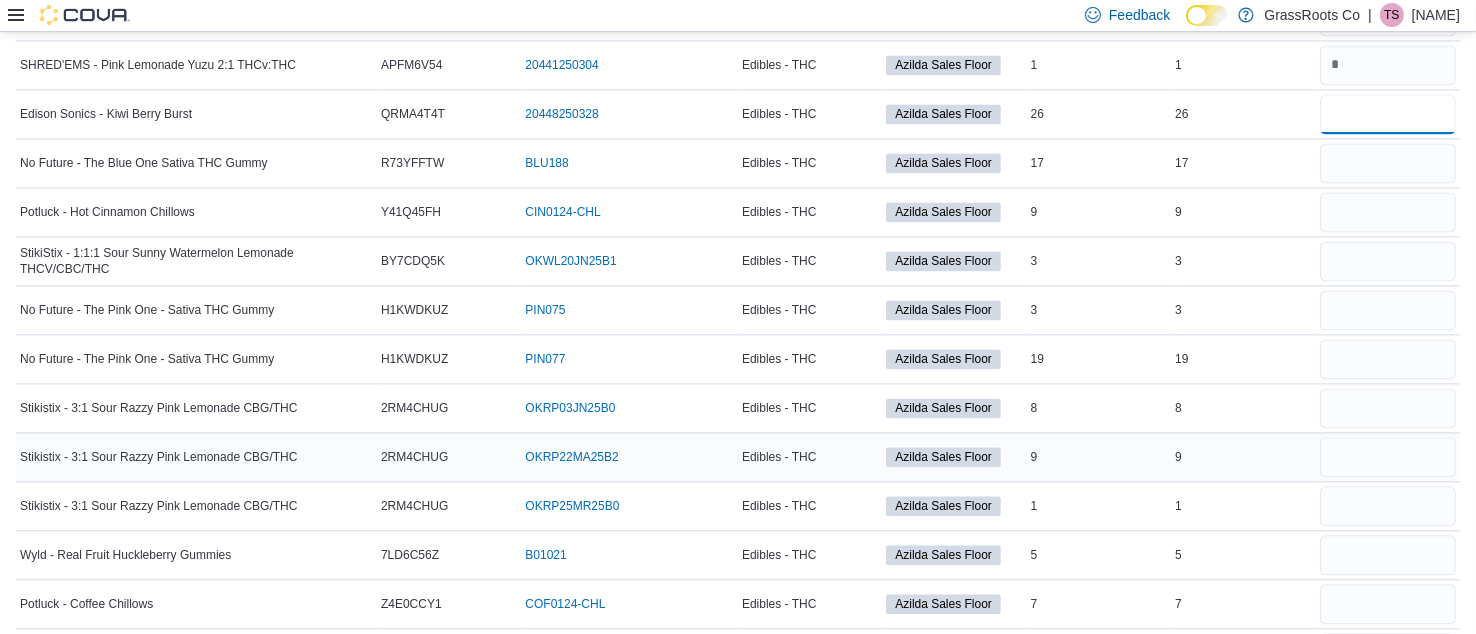 scroll, scrollTop: 4081, scrollLeft: 0, axis: vertical 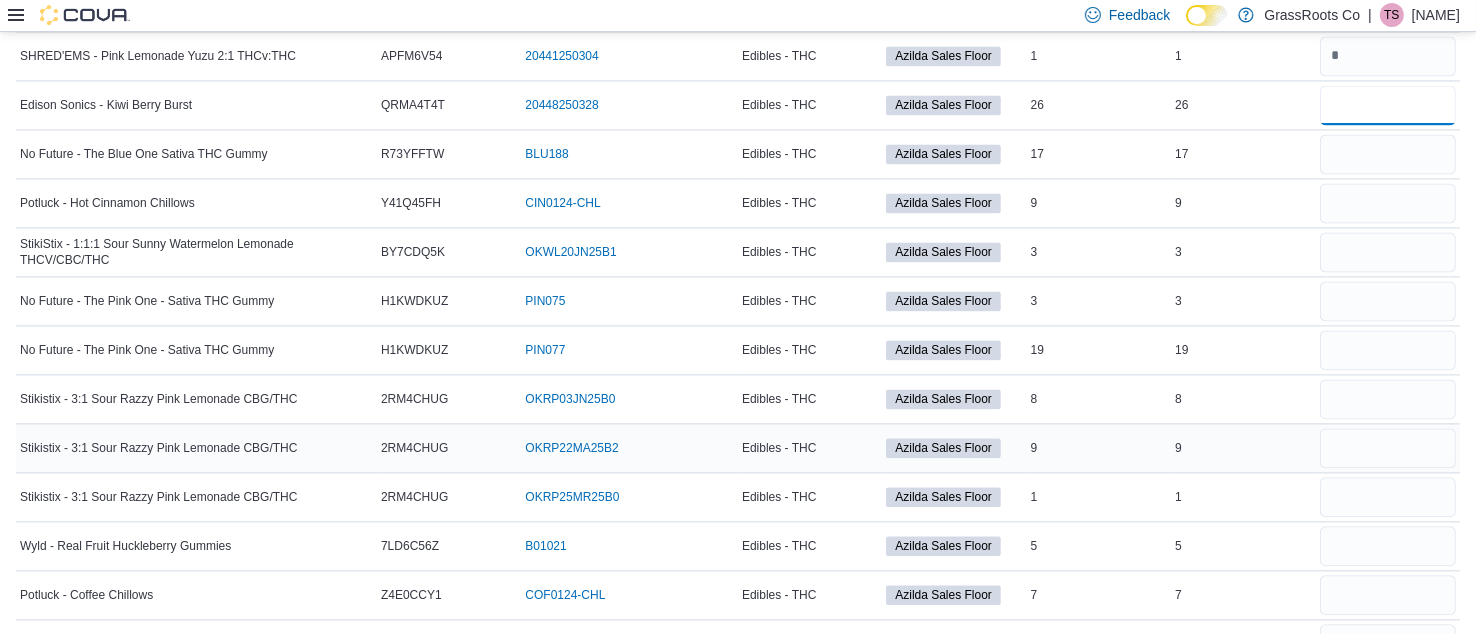 type on "**" 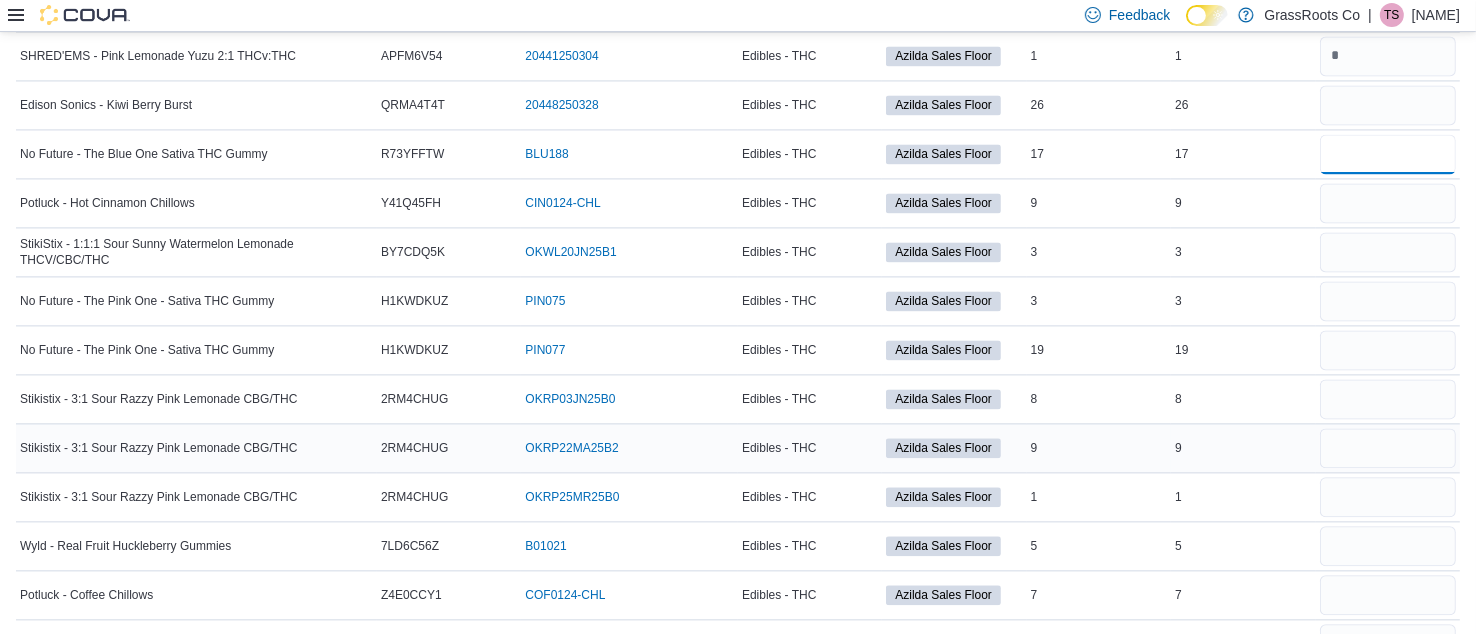type 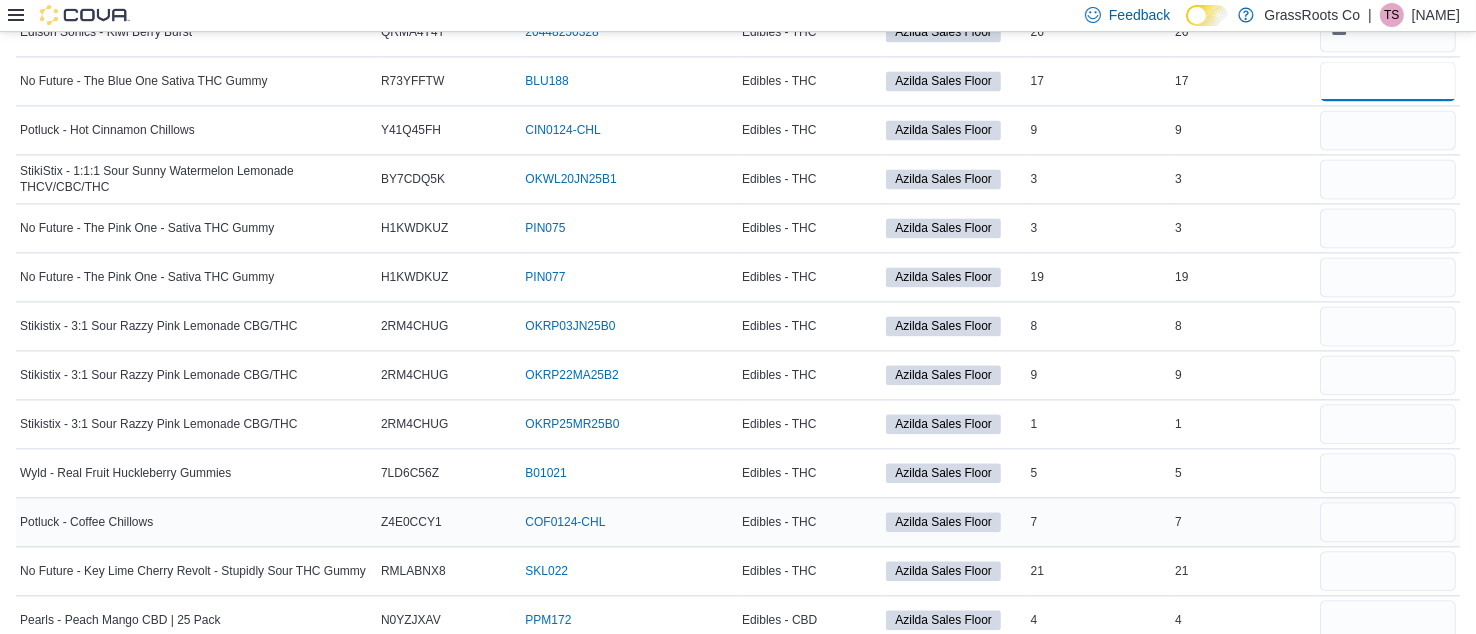 scroll, scrollTop: 4149, scrollLeft: 0, axis: vertical 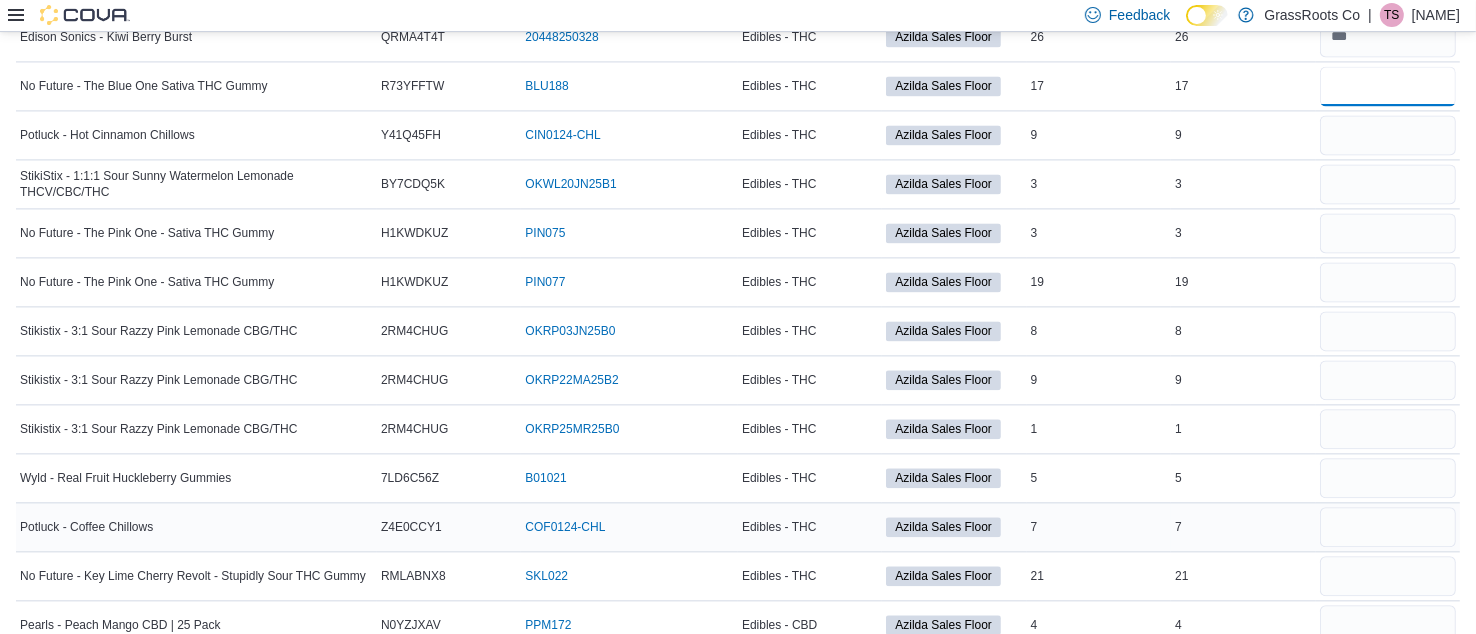 type on "**" 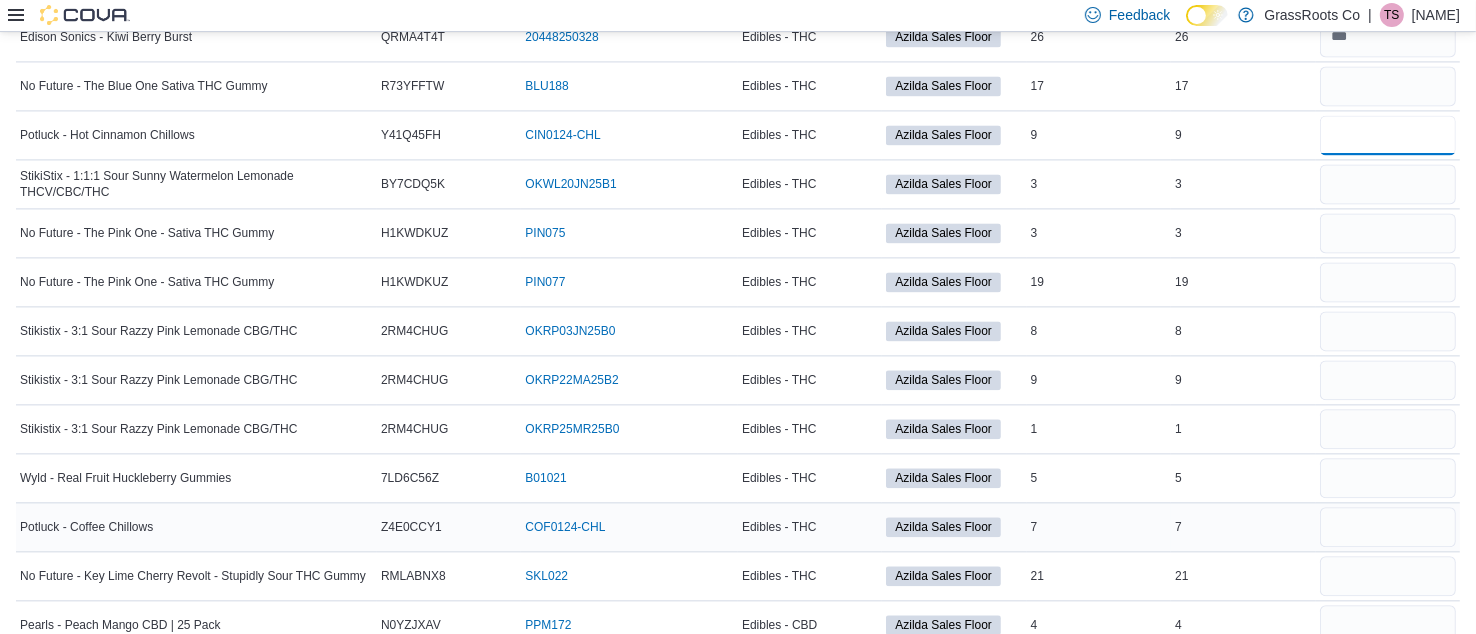 type 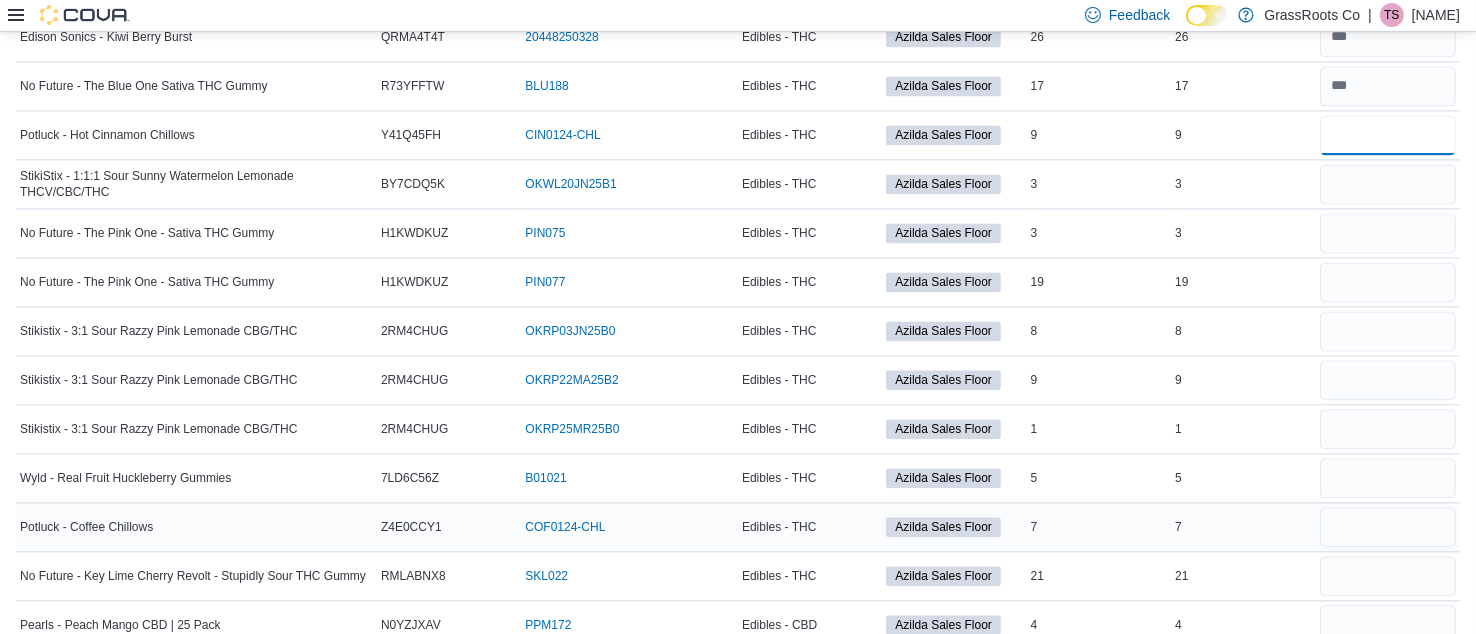 type on "*" 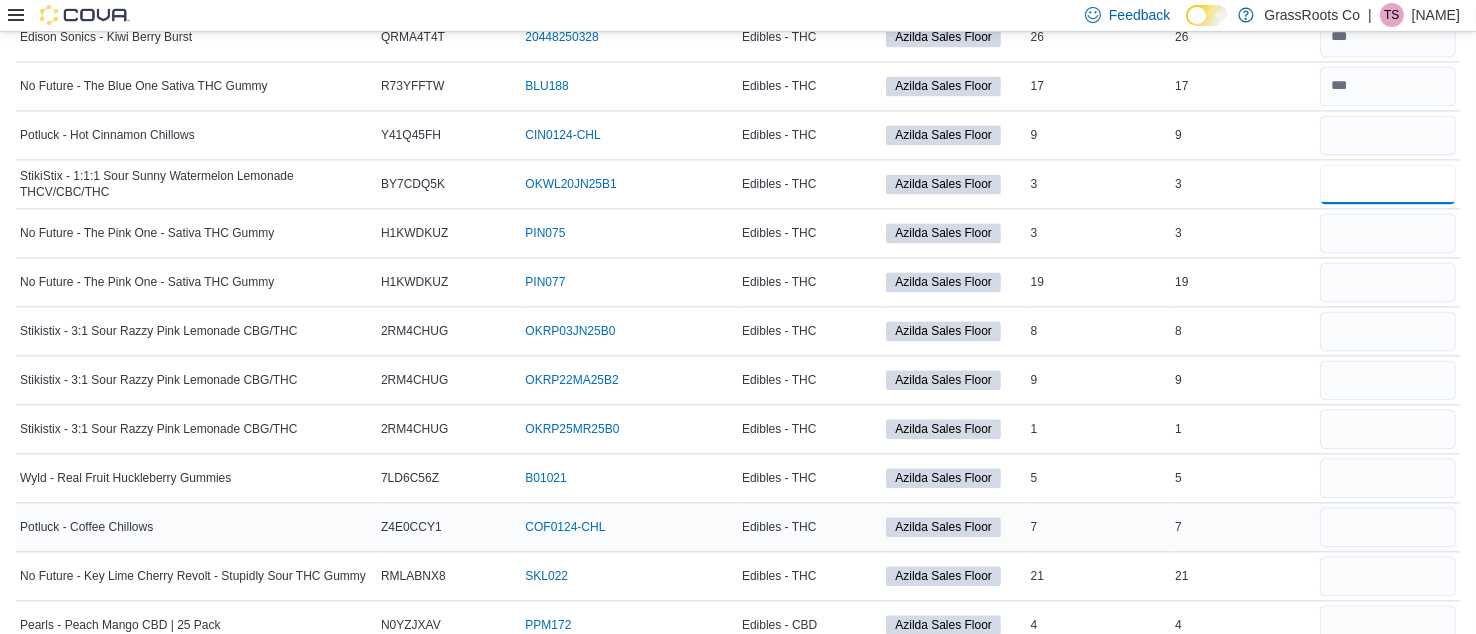 type 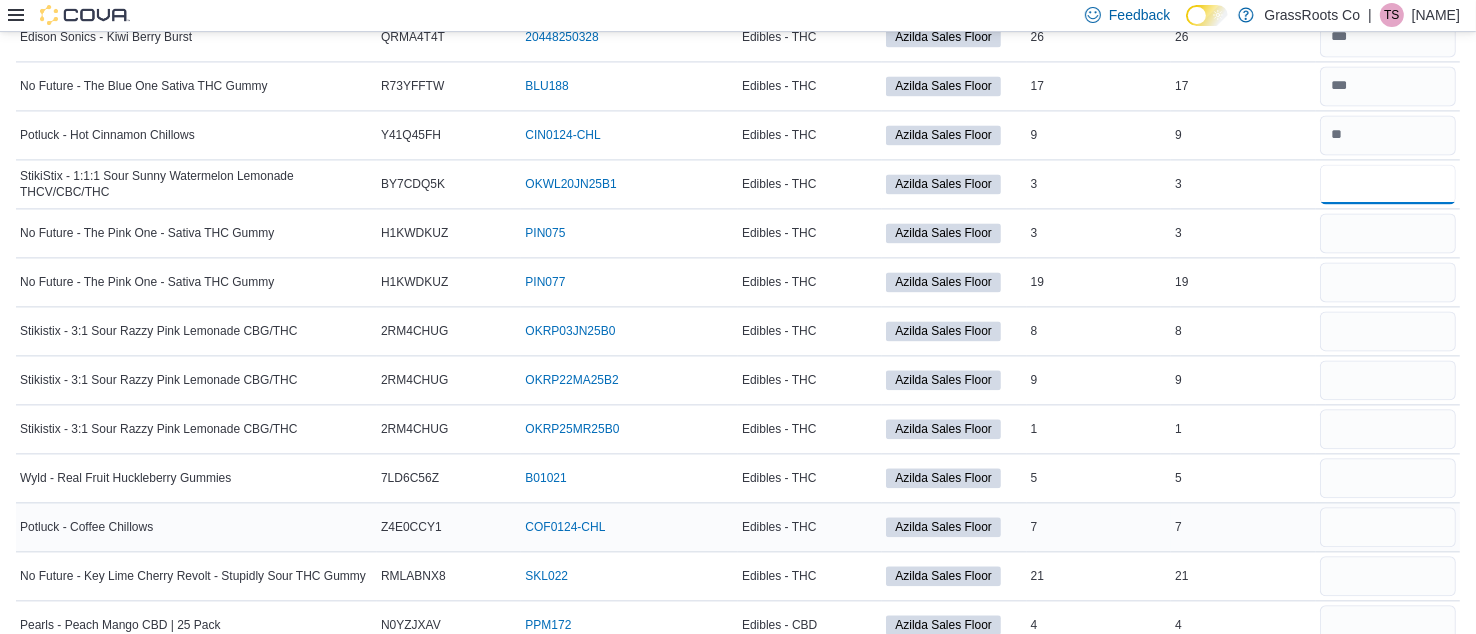 scroll, scrollTop: 4157, scrollLeft: 0, axis: vertical 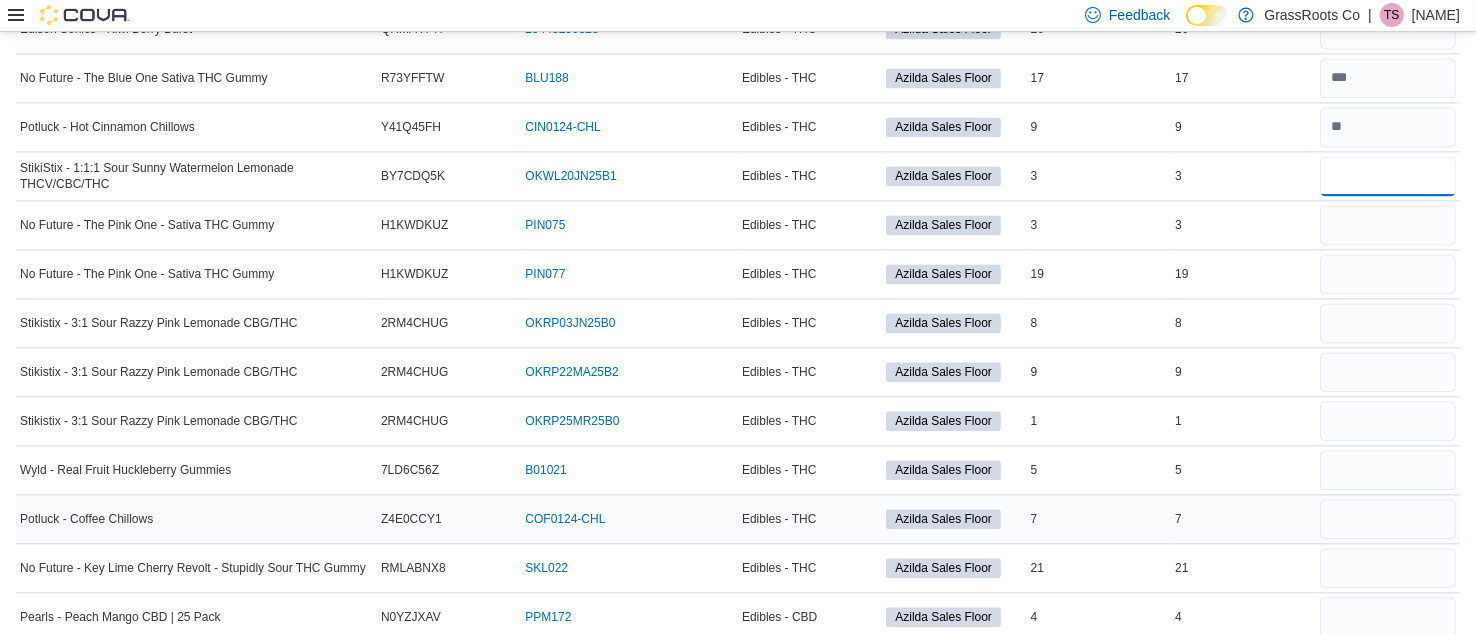 type on "*" 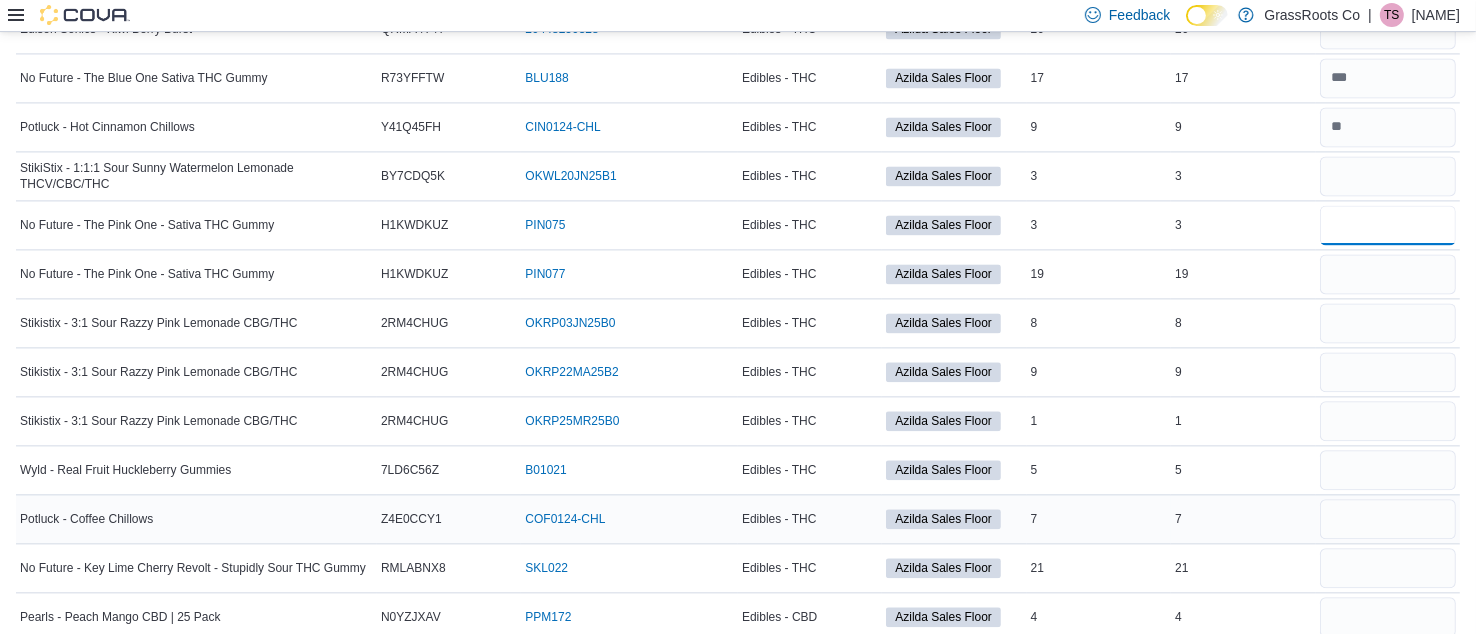 type 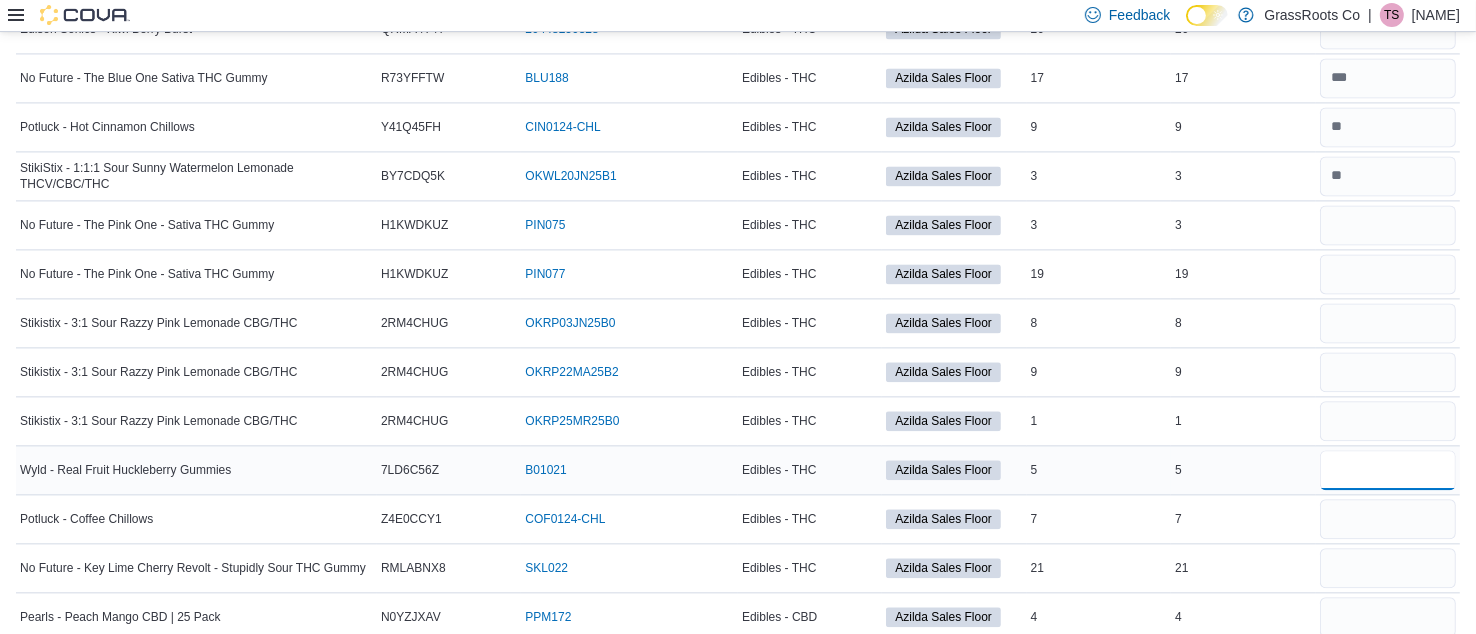 click at bounding box center (1388, 470) 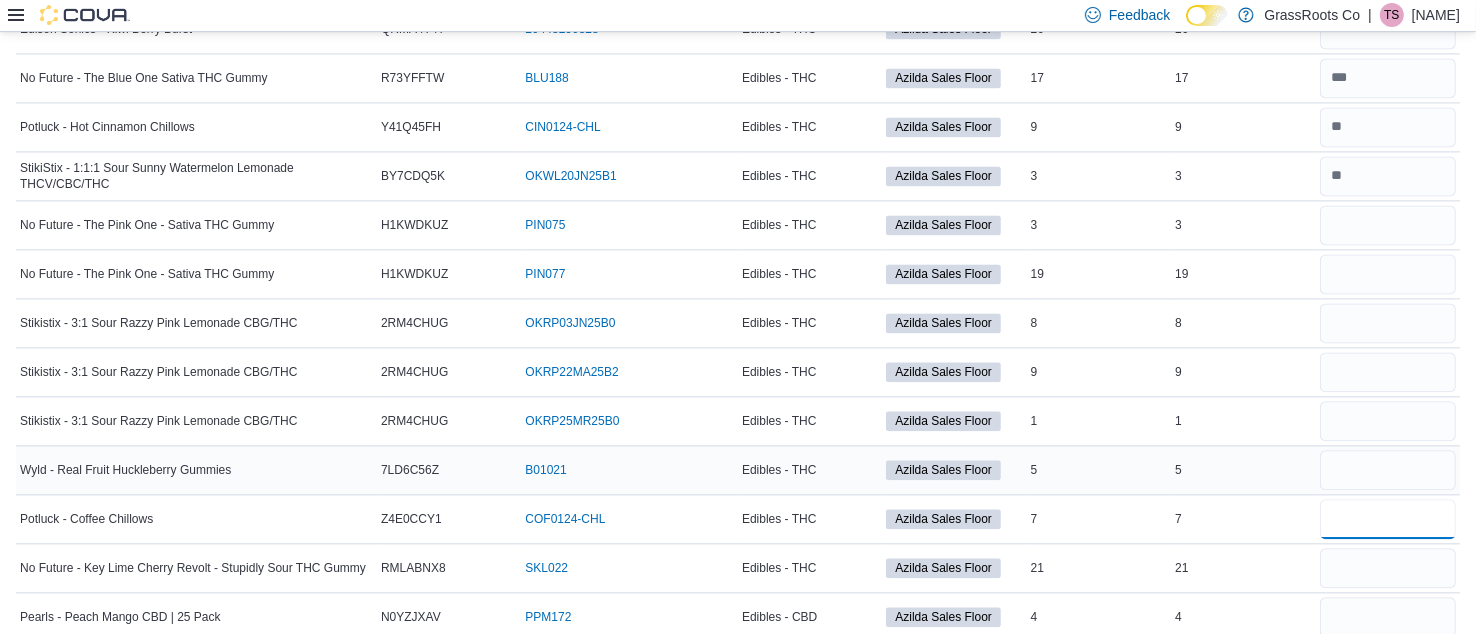 type 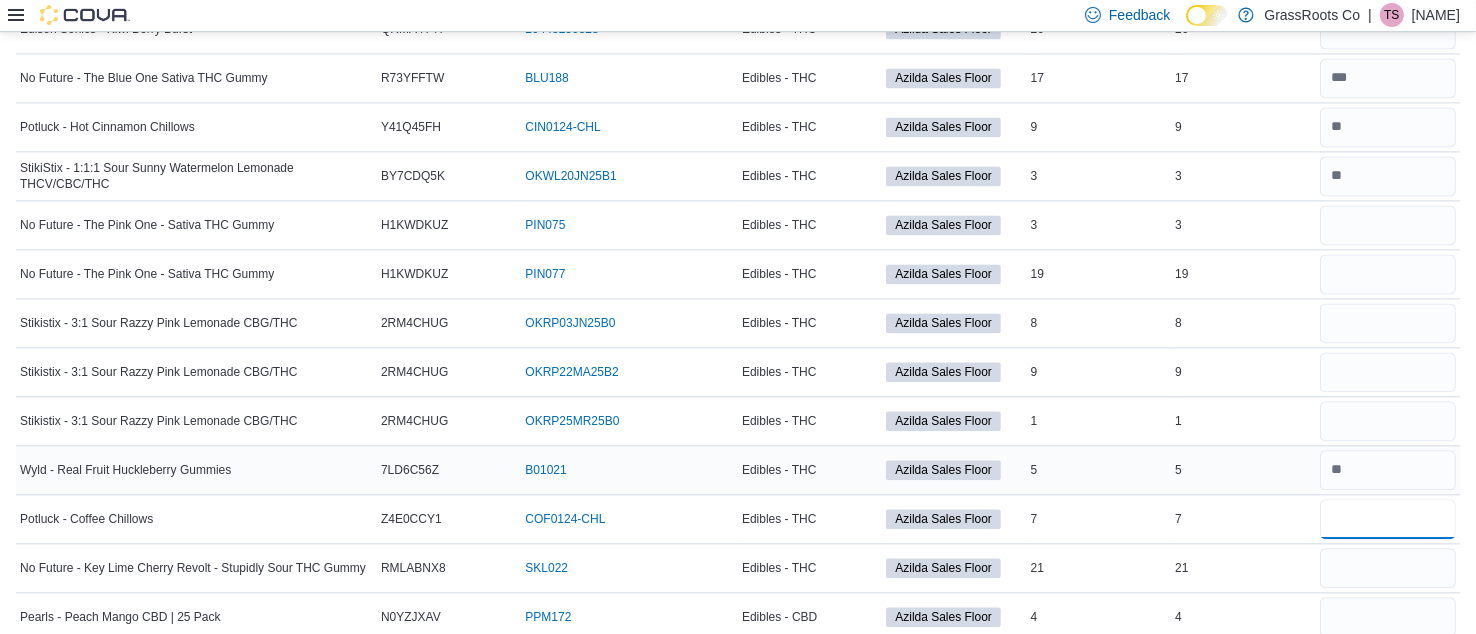 type on "*" 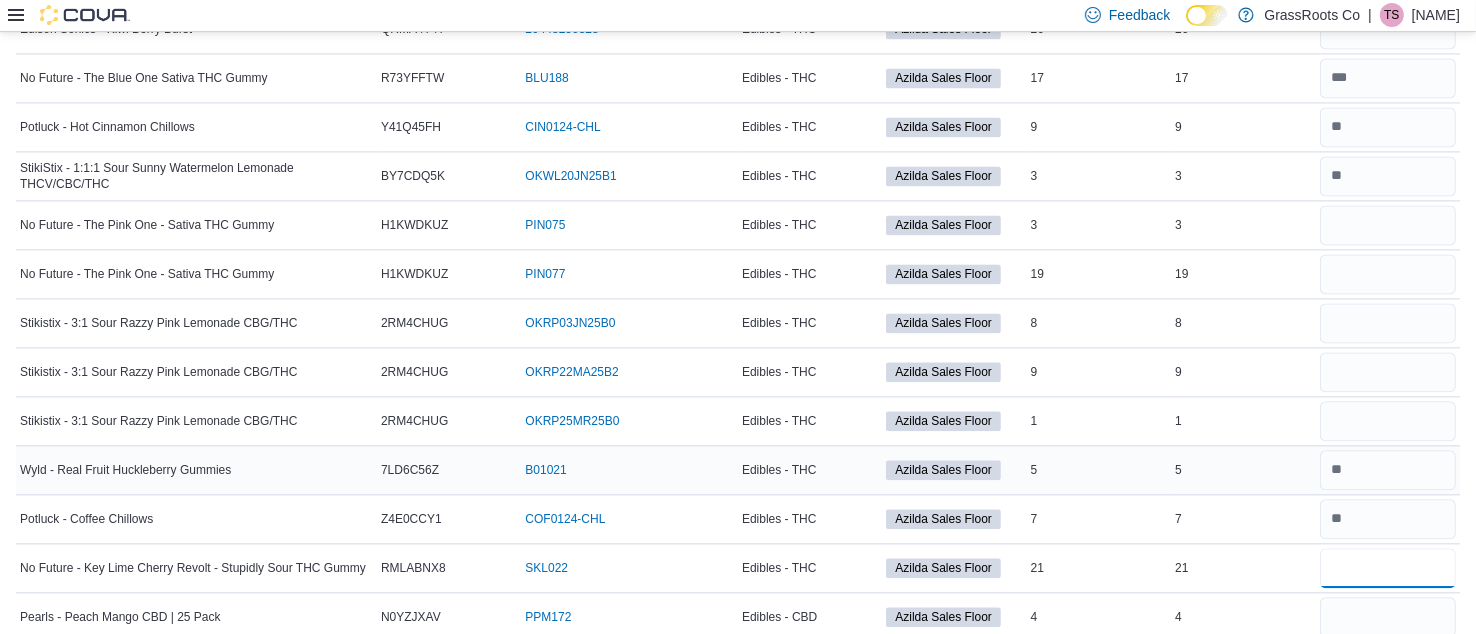 type 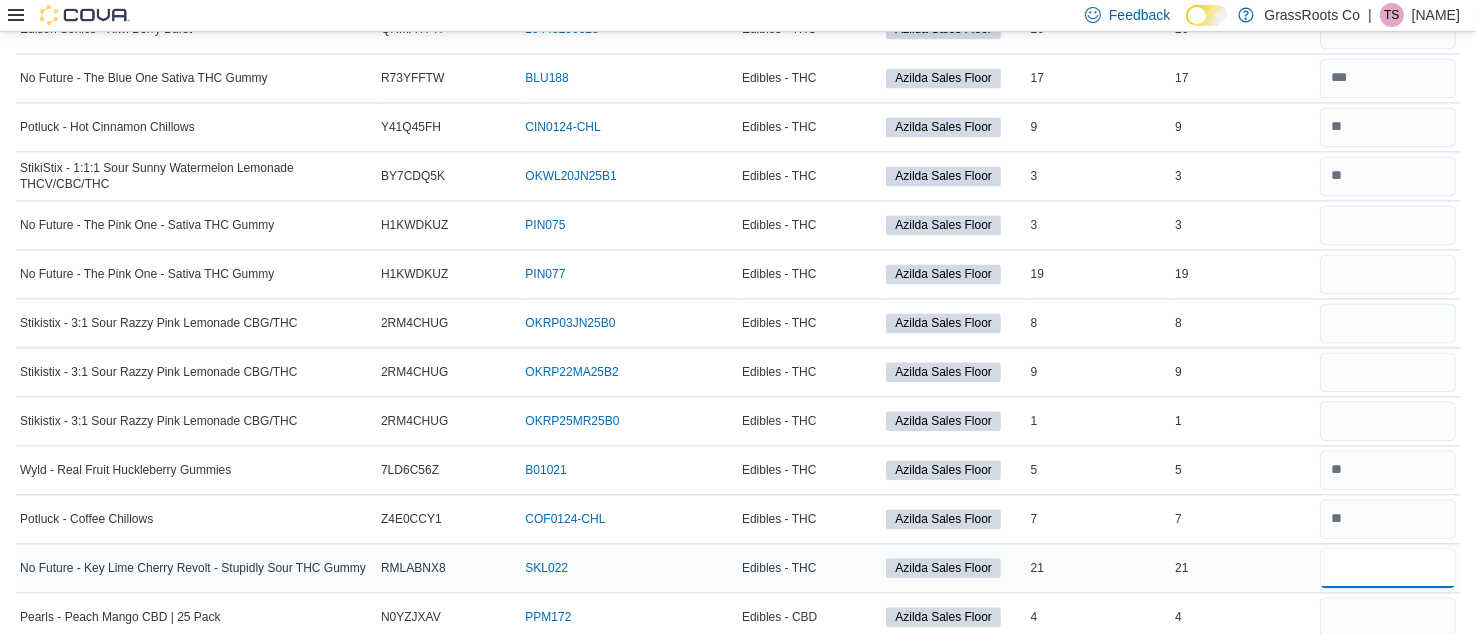 type on "**" 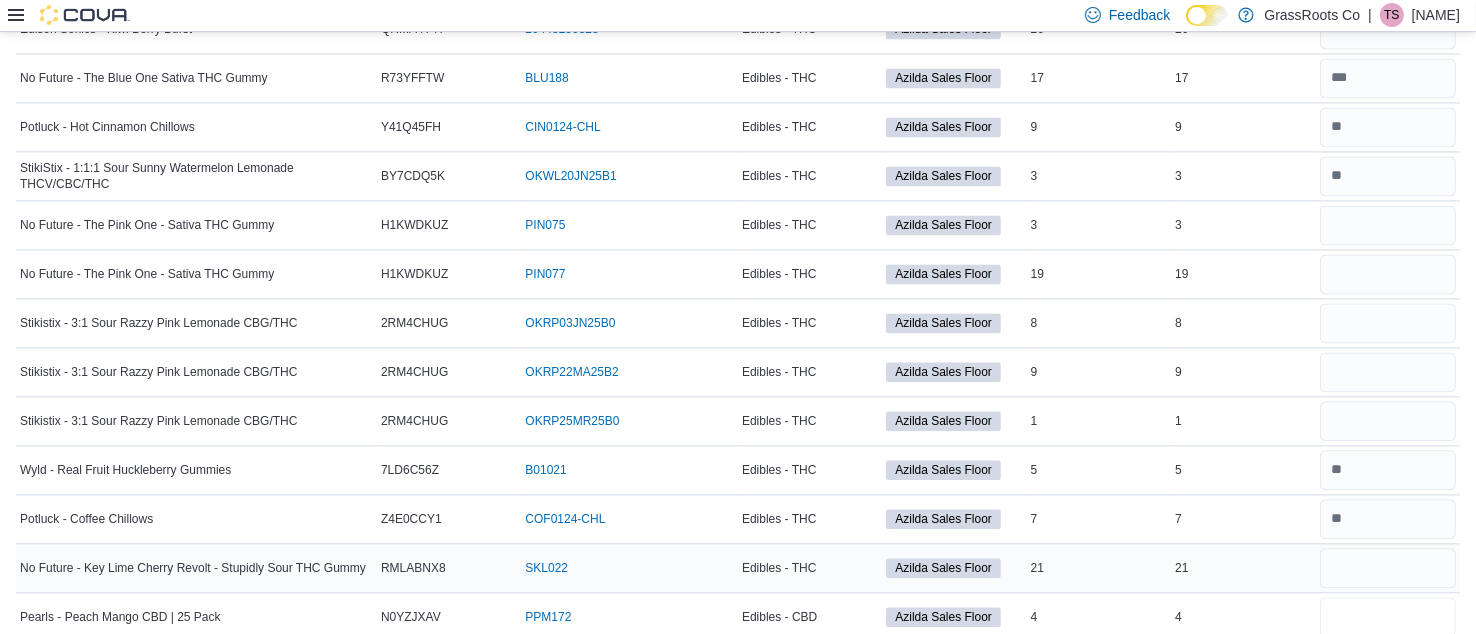 type 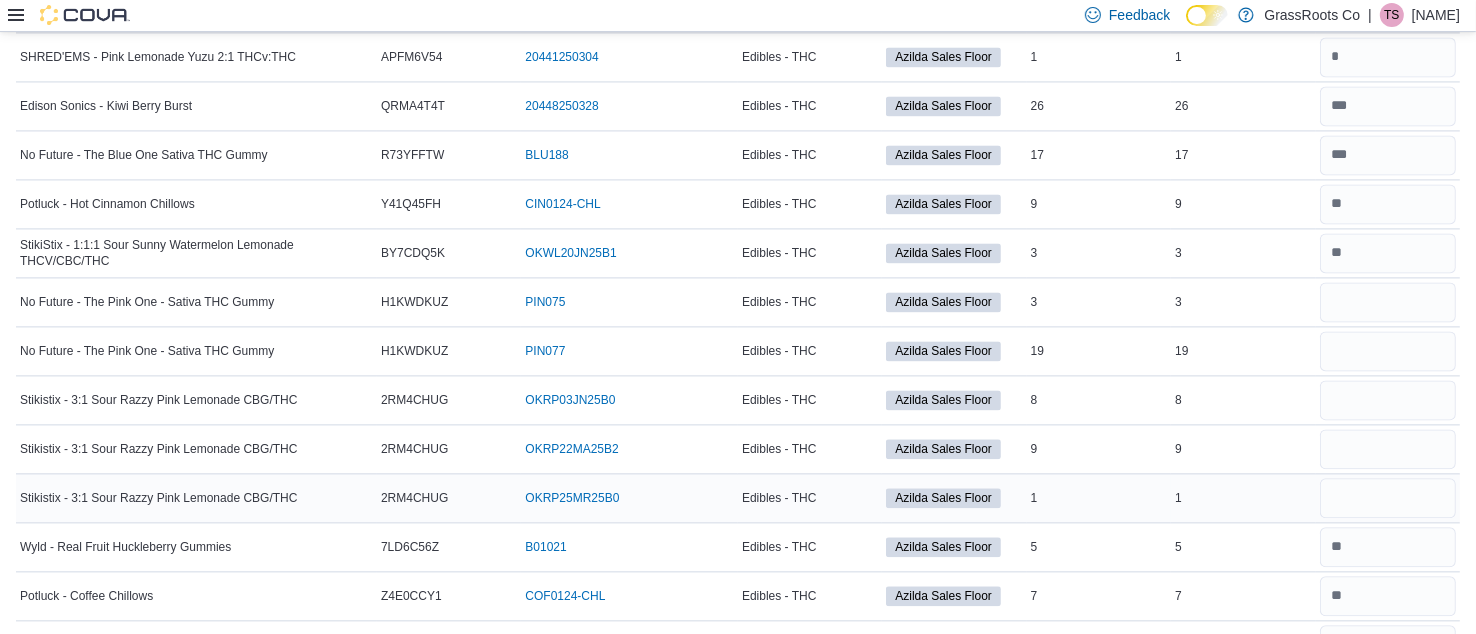 scroll, scrollTop: 4081, scrollLeft: 0, axis: vertical 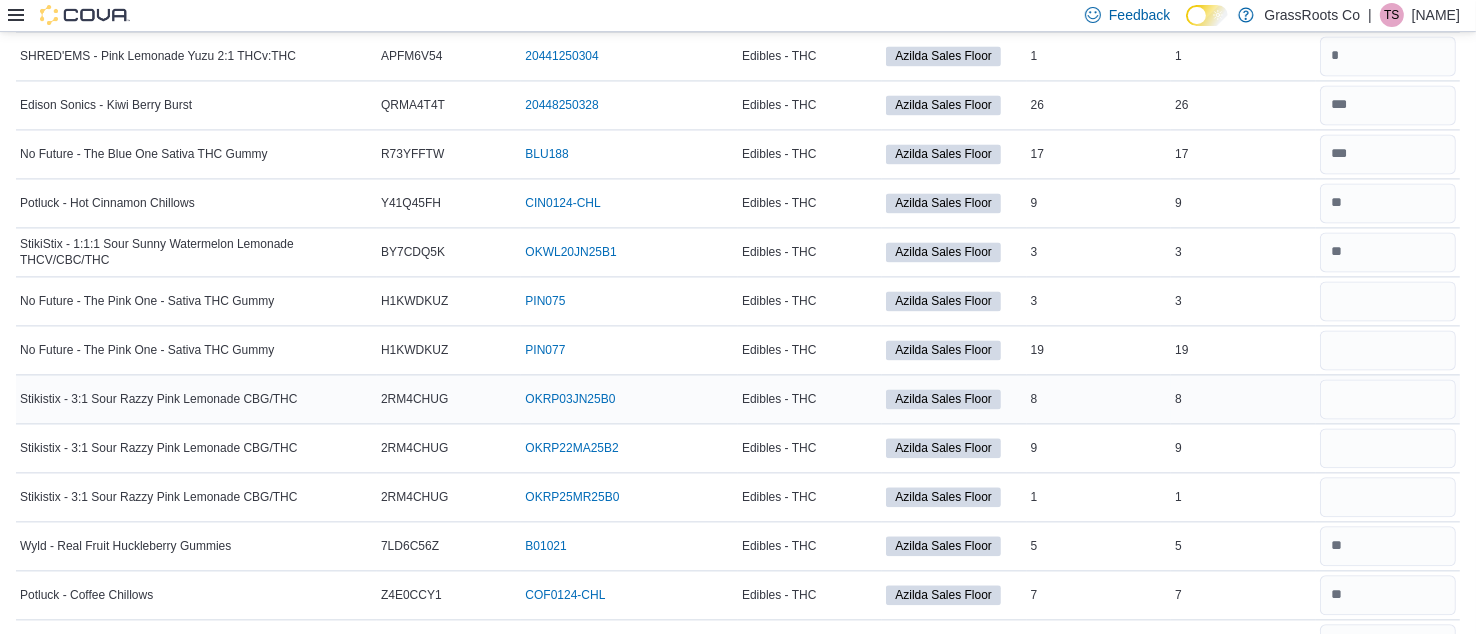 type on "*" 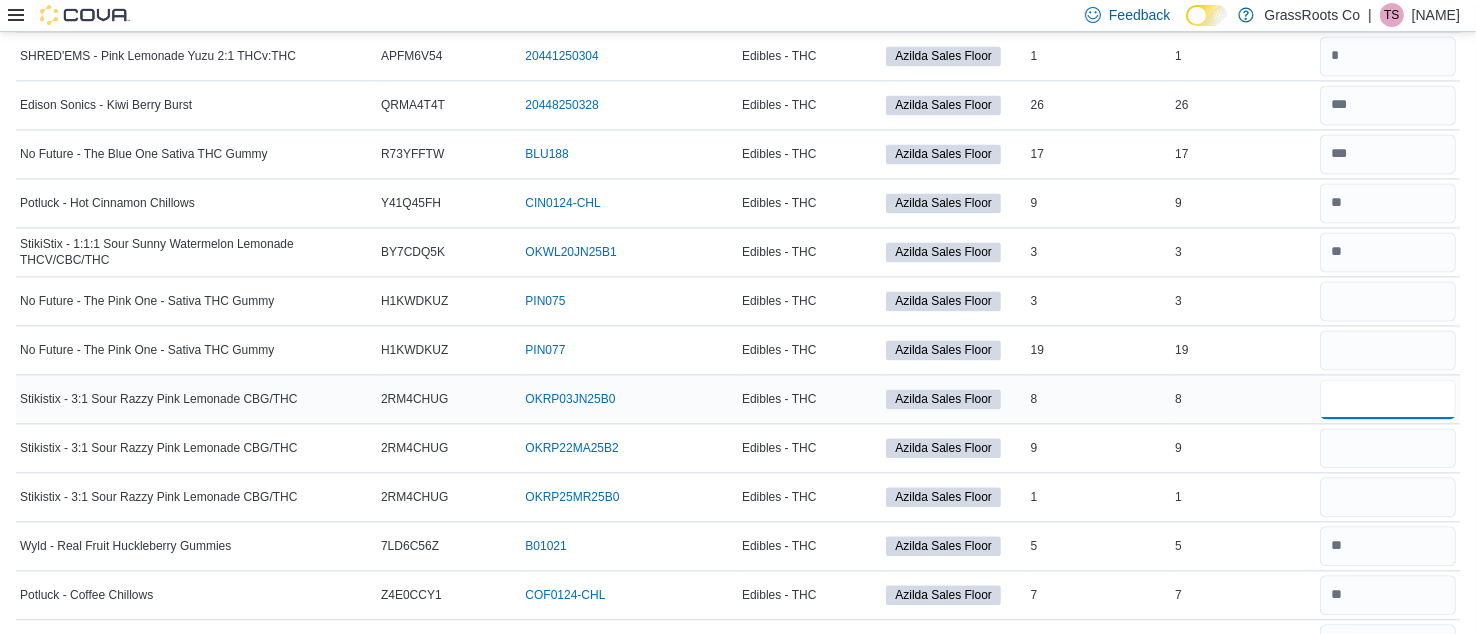 click at bounding box center (1388, 399) 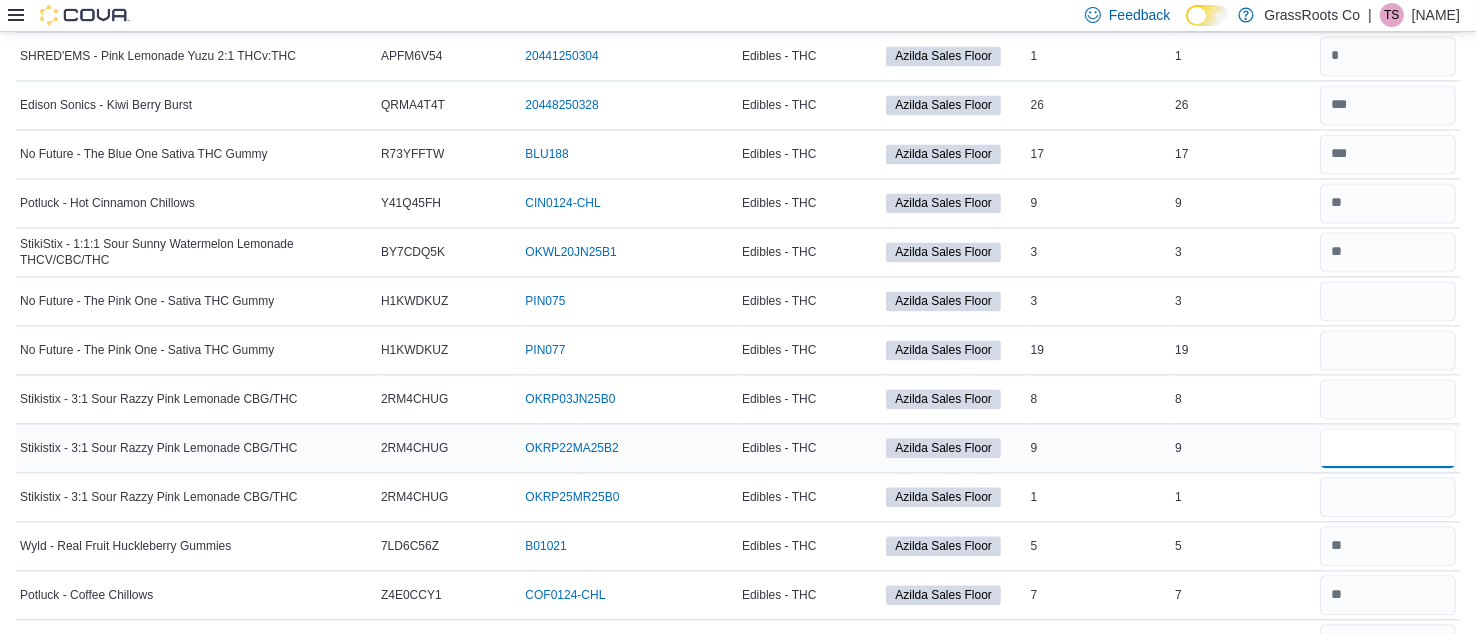 click at bounding box center (1388, 448) 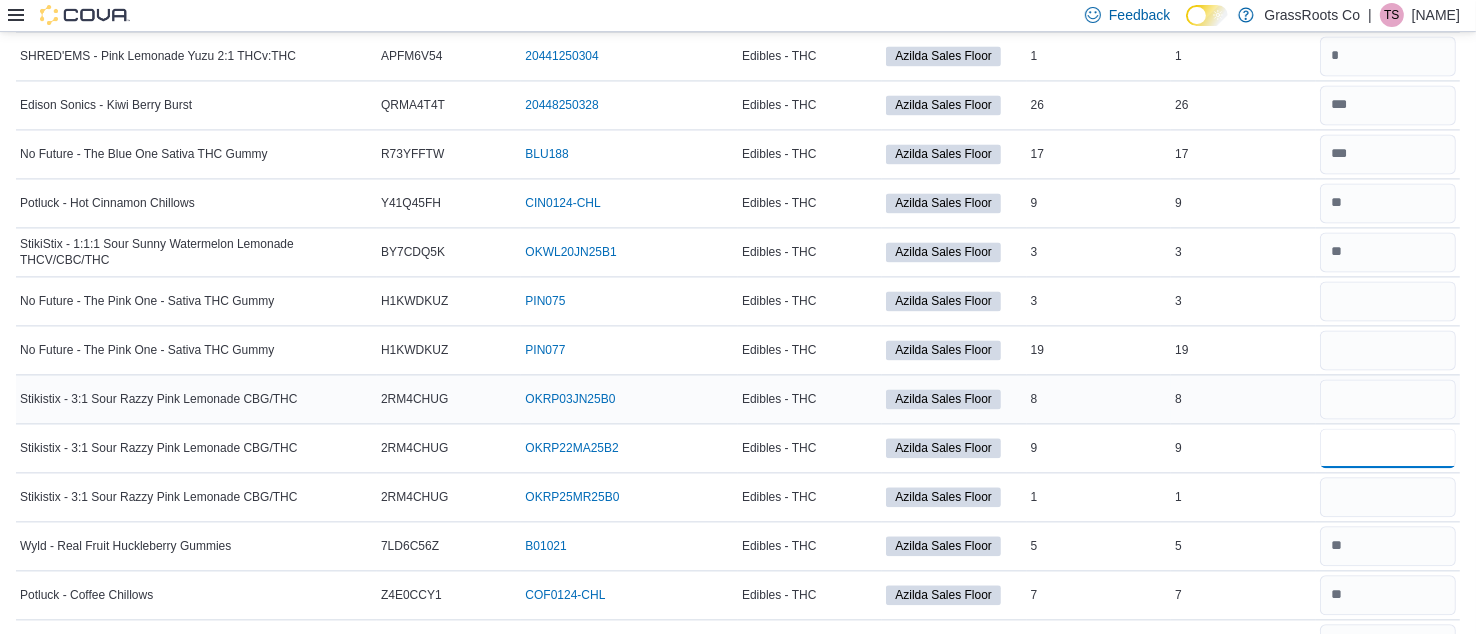 type on "**" 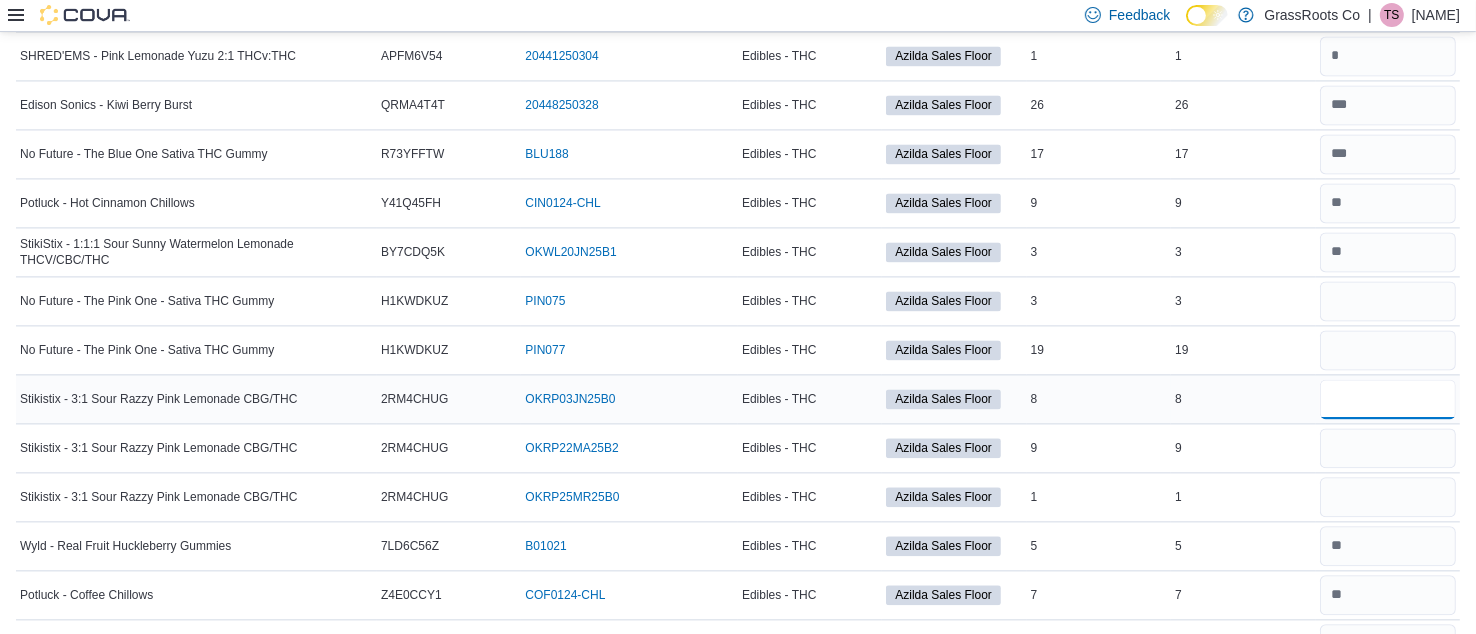 click at bounding box center [1388, 399] 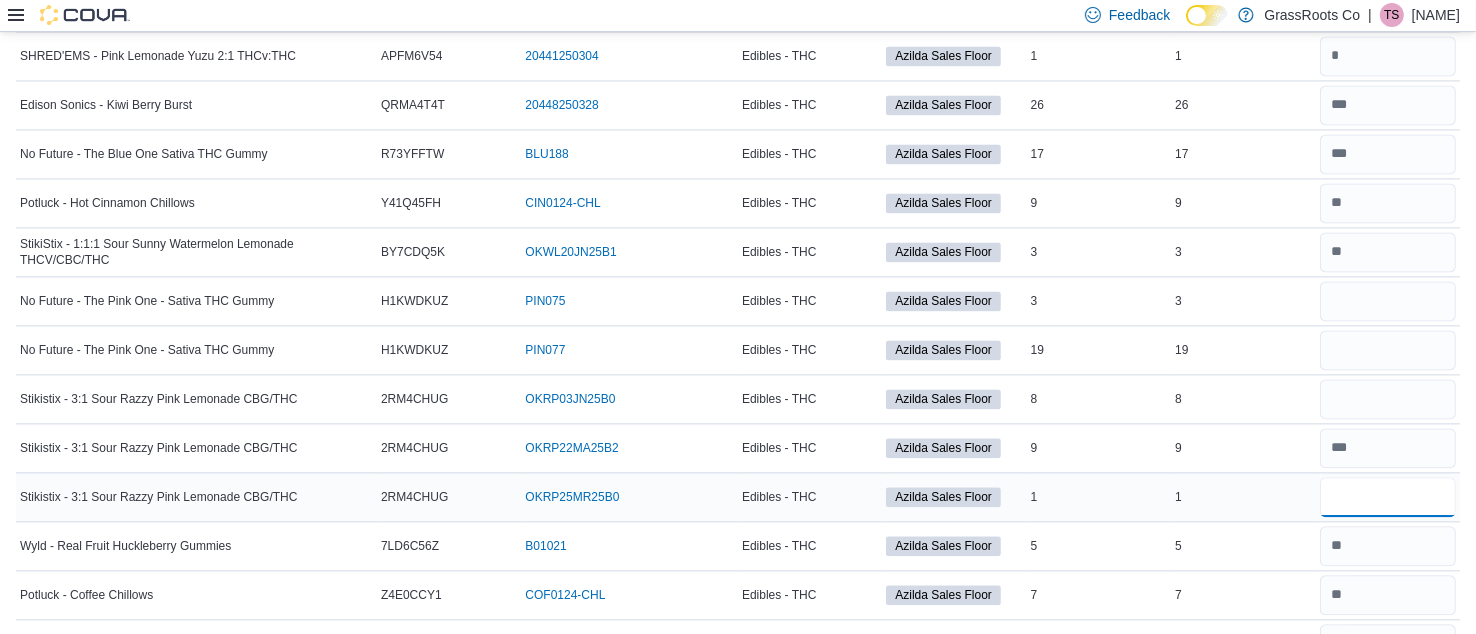 click at bounding box center (1388, 497) 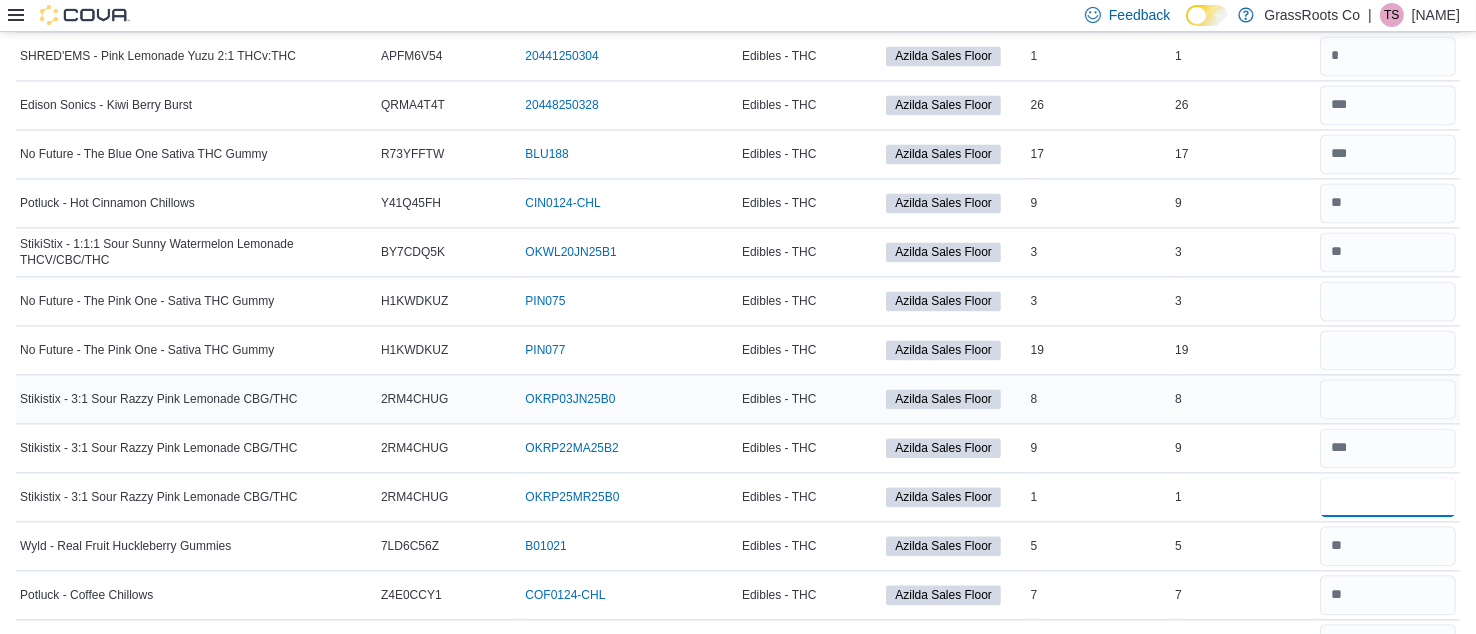type on "*" 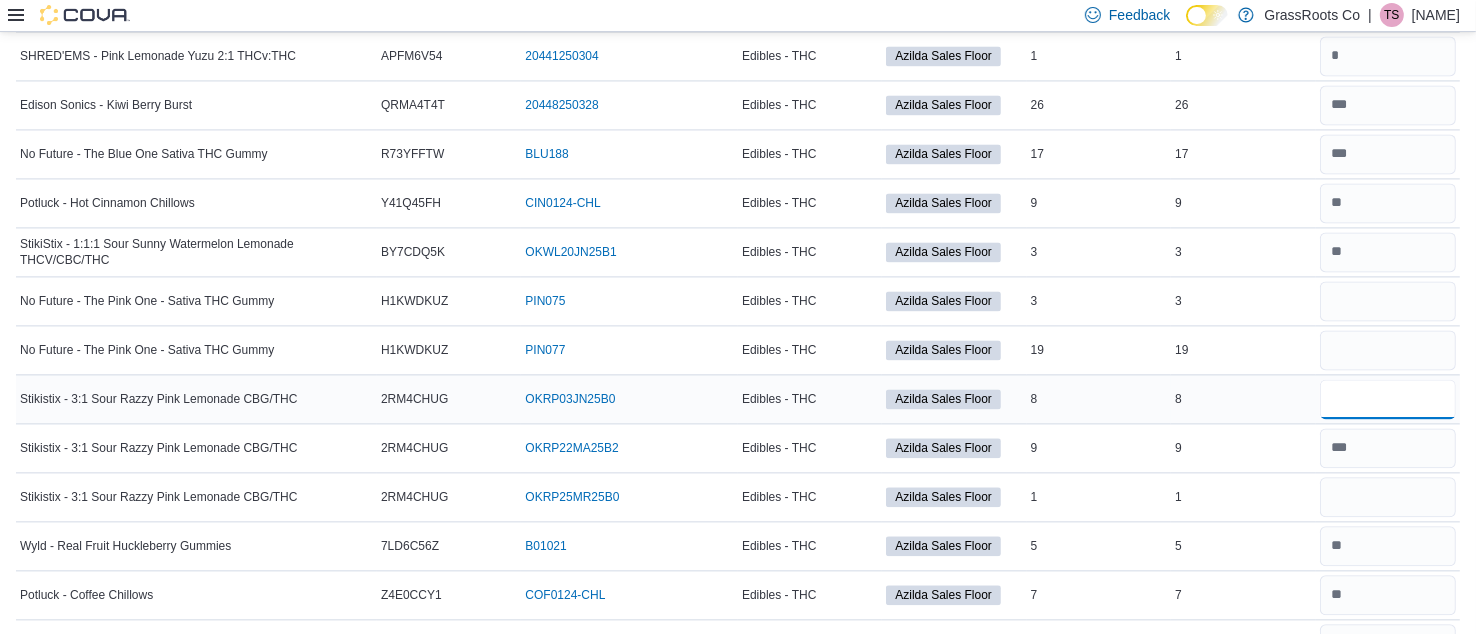 click at bounding box center (1388, 399) 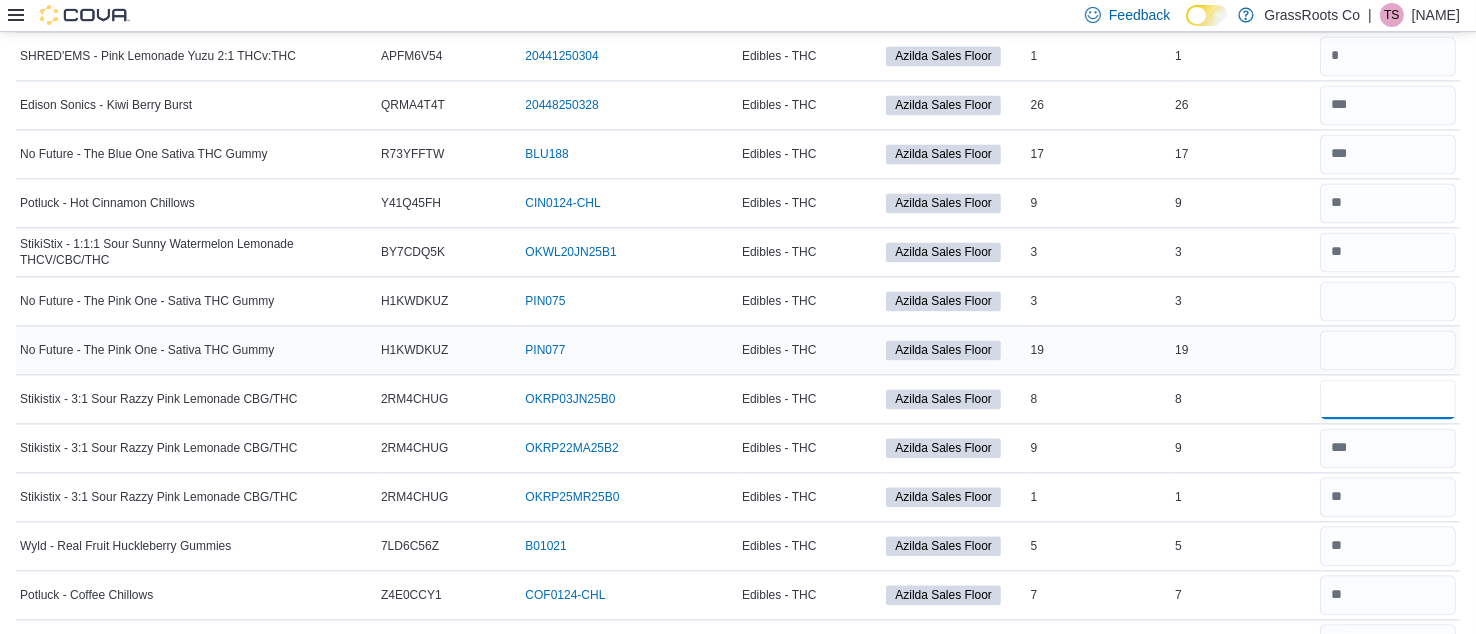 type on "*" 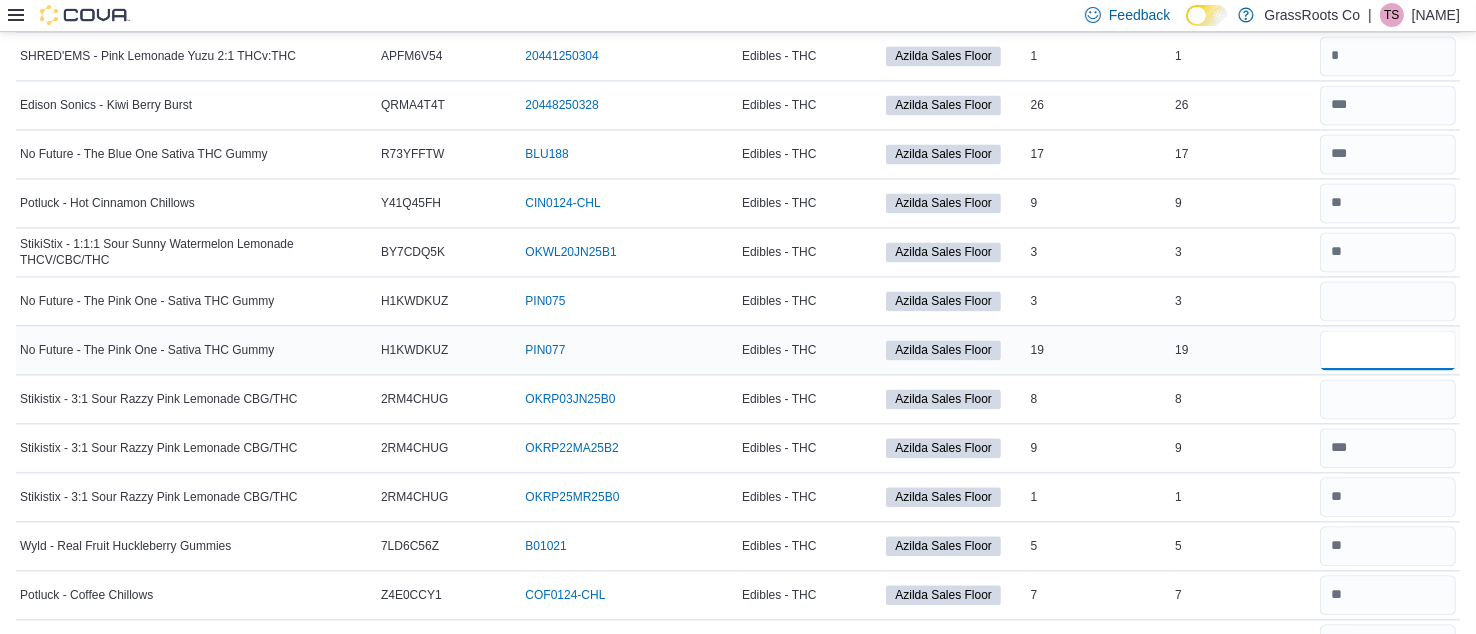 click at bounding box center [1388, 350] 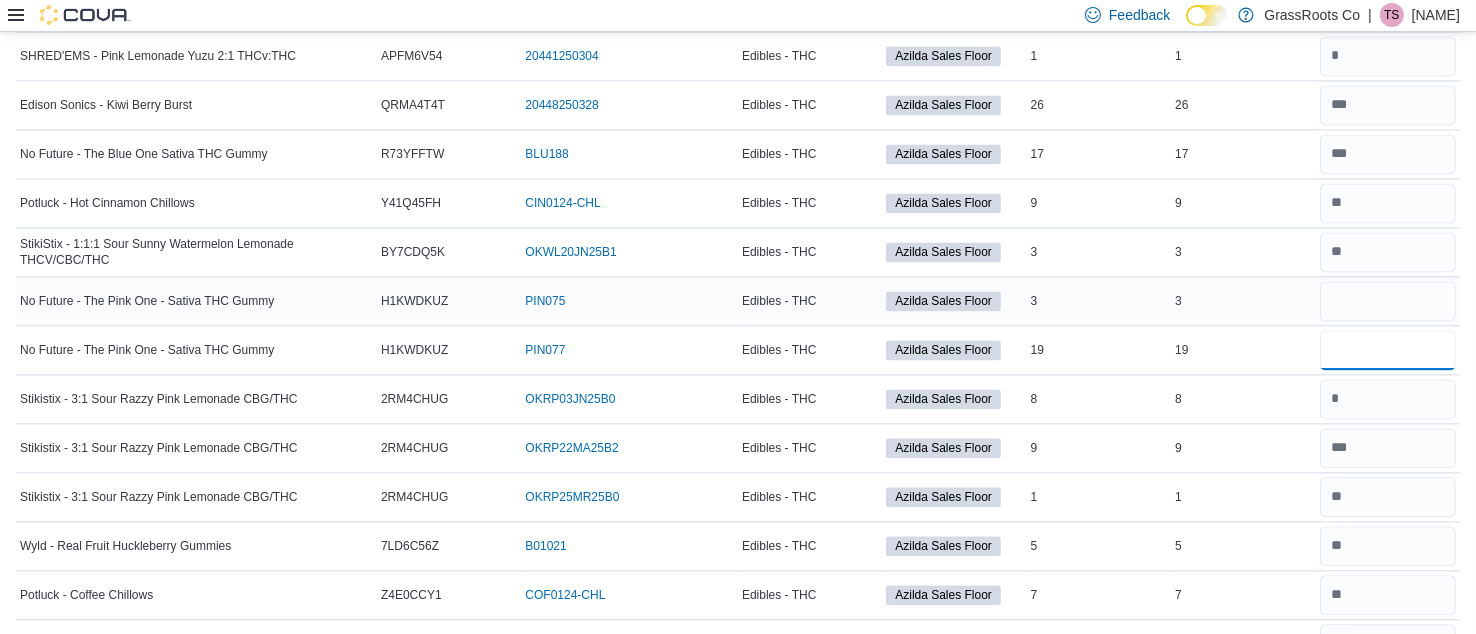 type on "**" 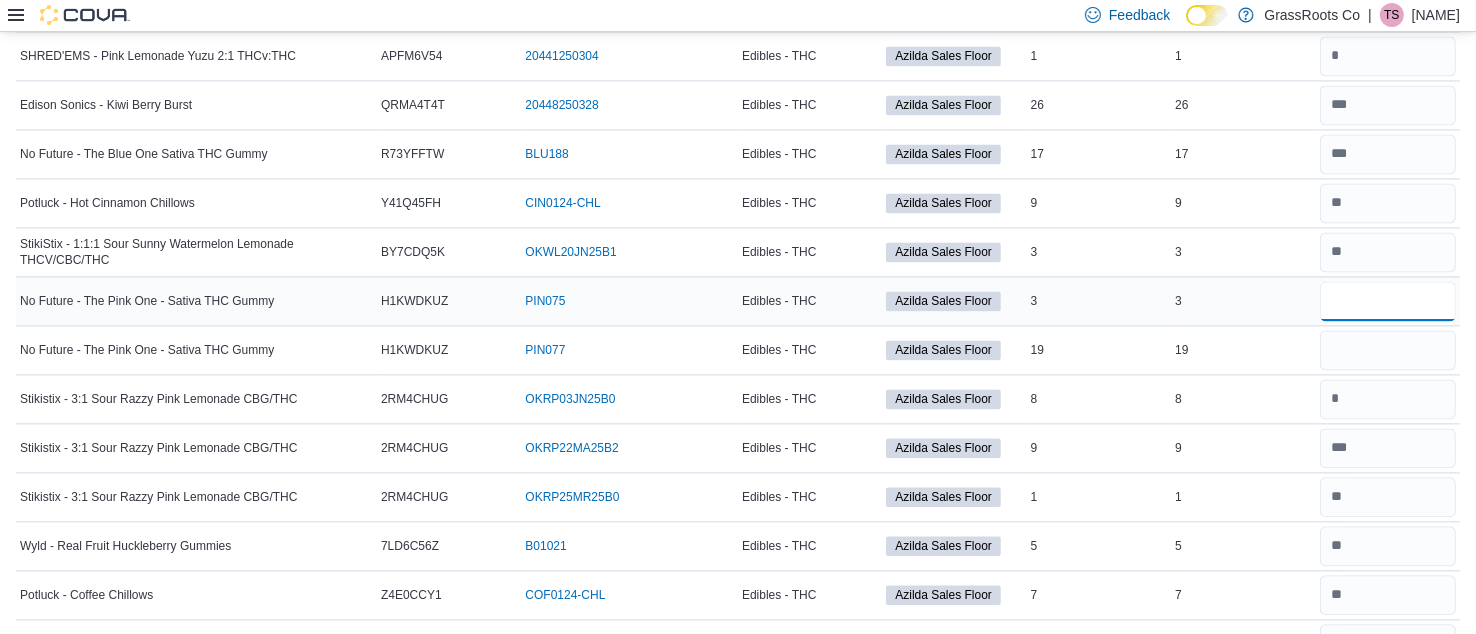 click at bounding box center [1388, 301] 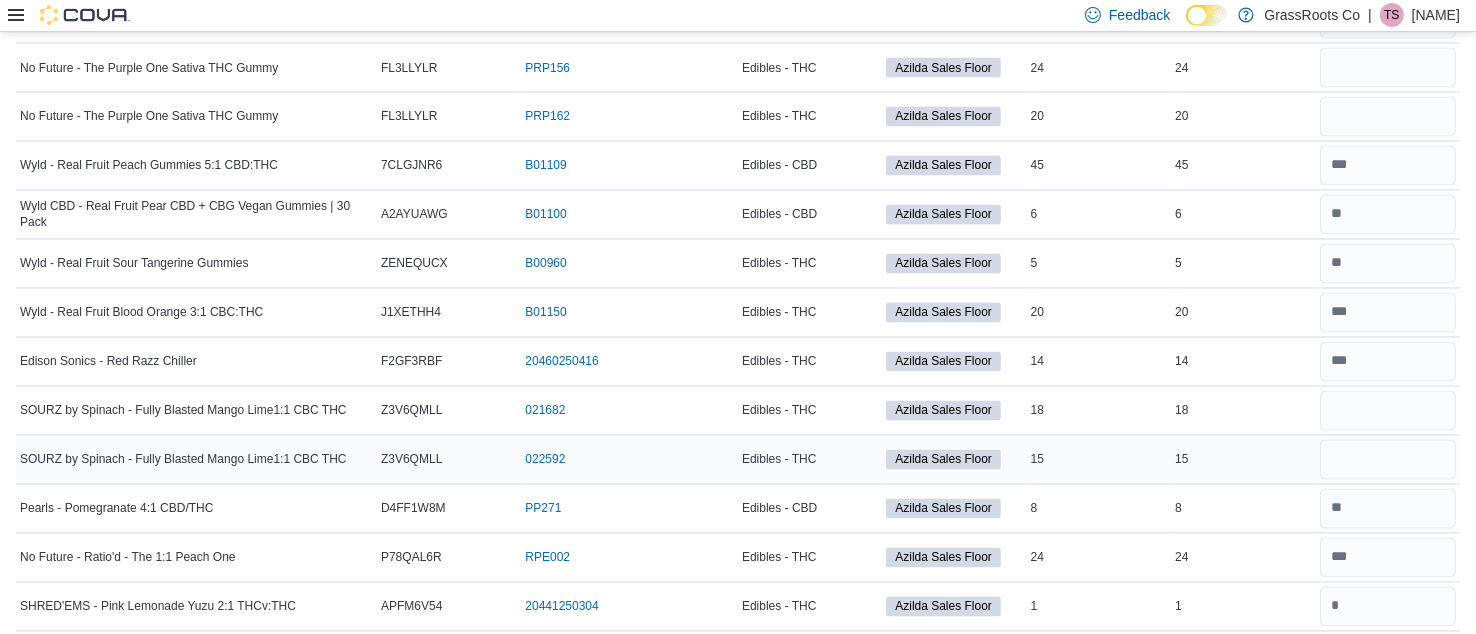 scroll, scrollTop: 3521, scrollLeft: 0, axis: vertical 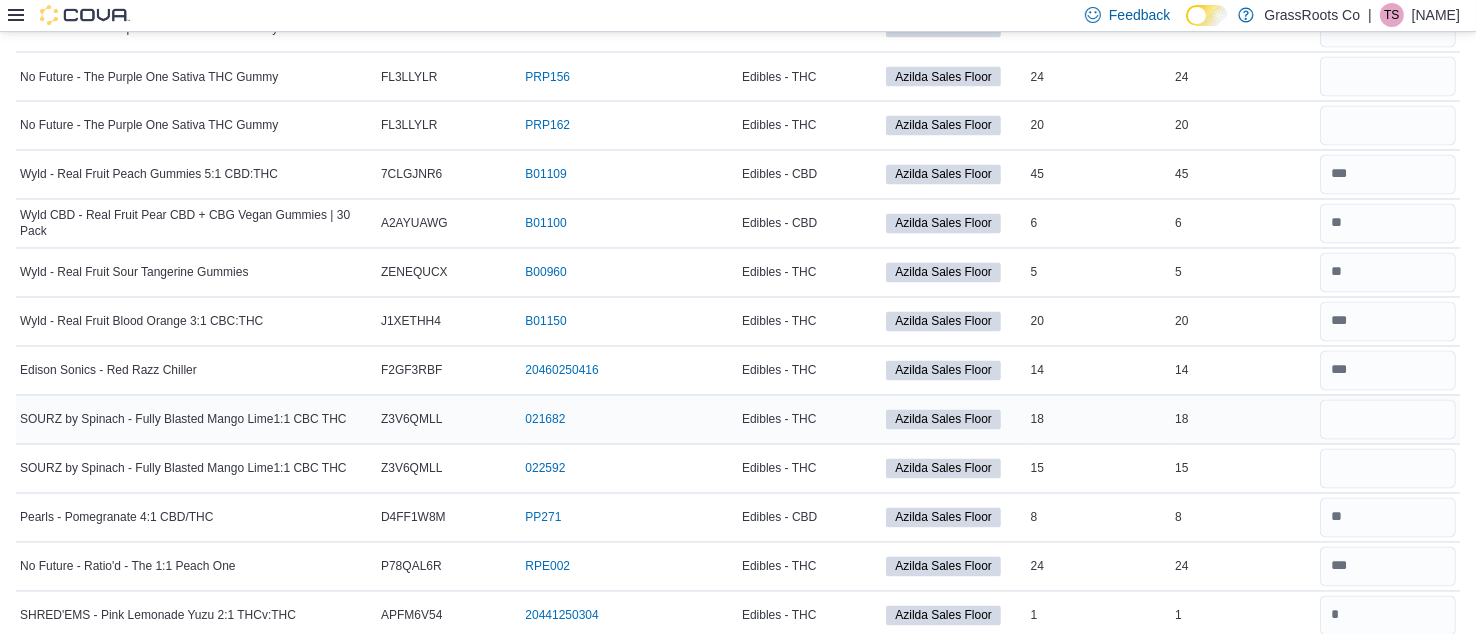 type on "*" 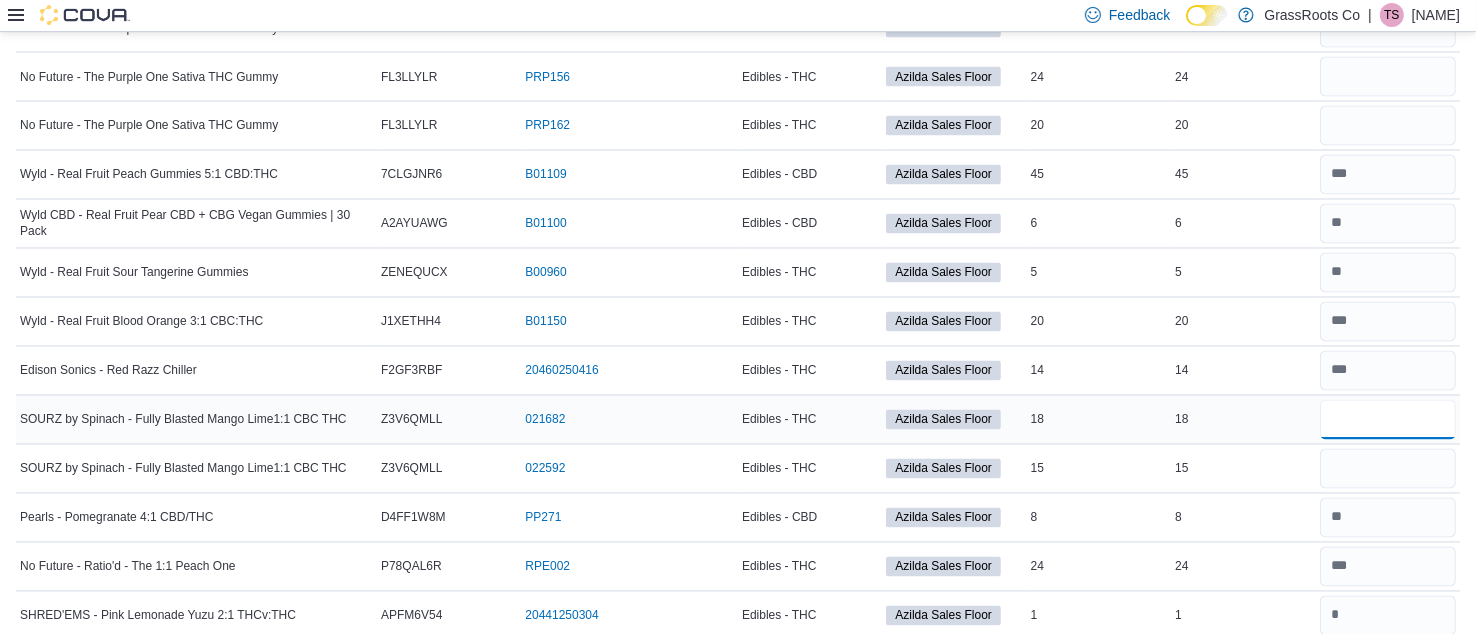 click at bounding box center [1388, 420] 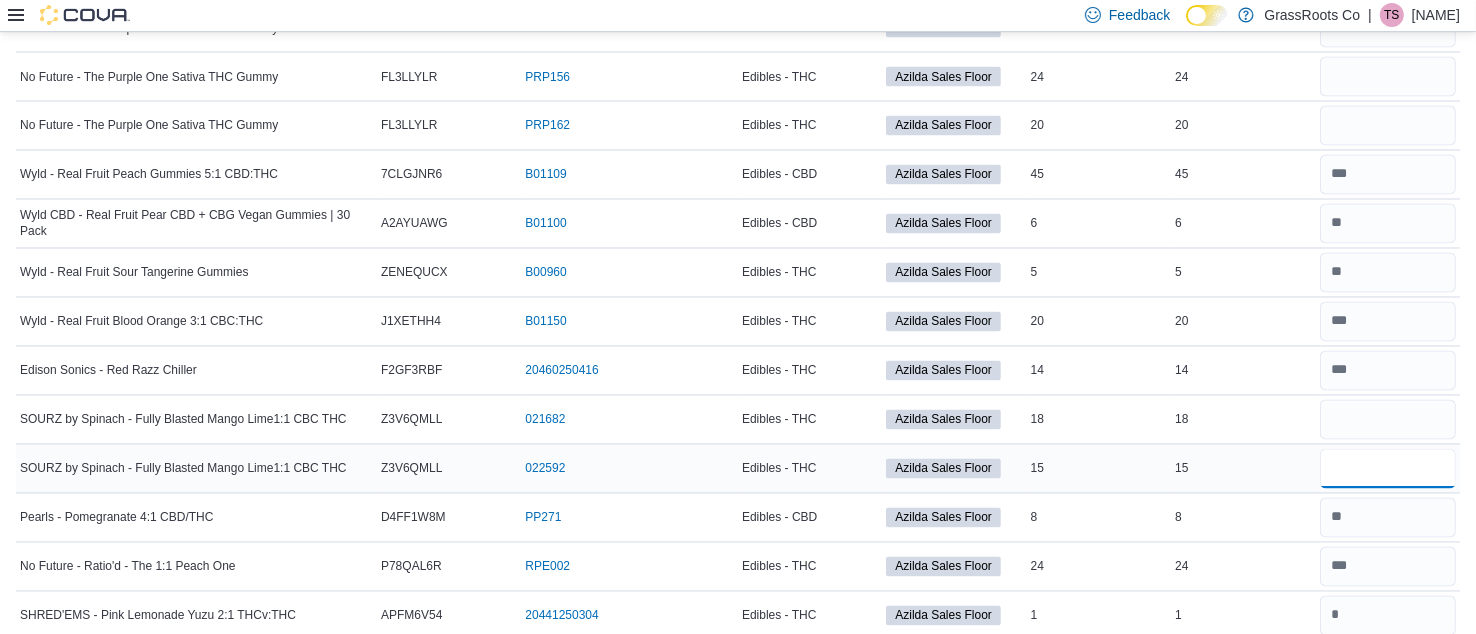 click at bounding box center (1388, 469) 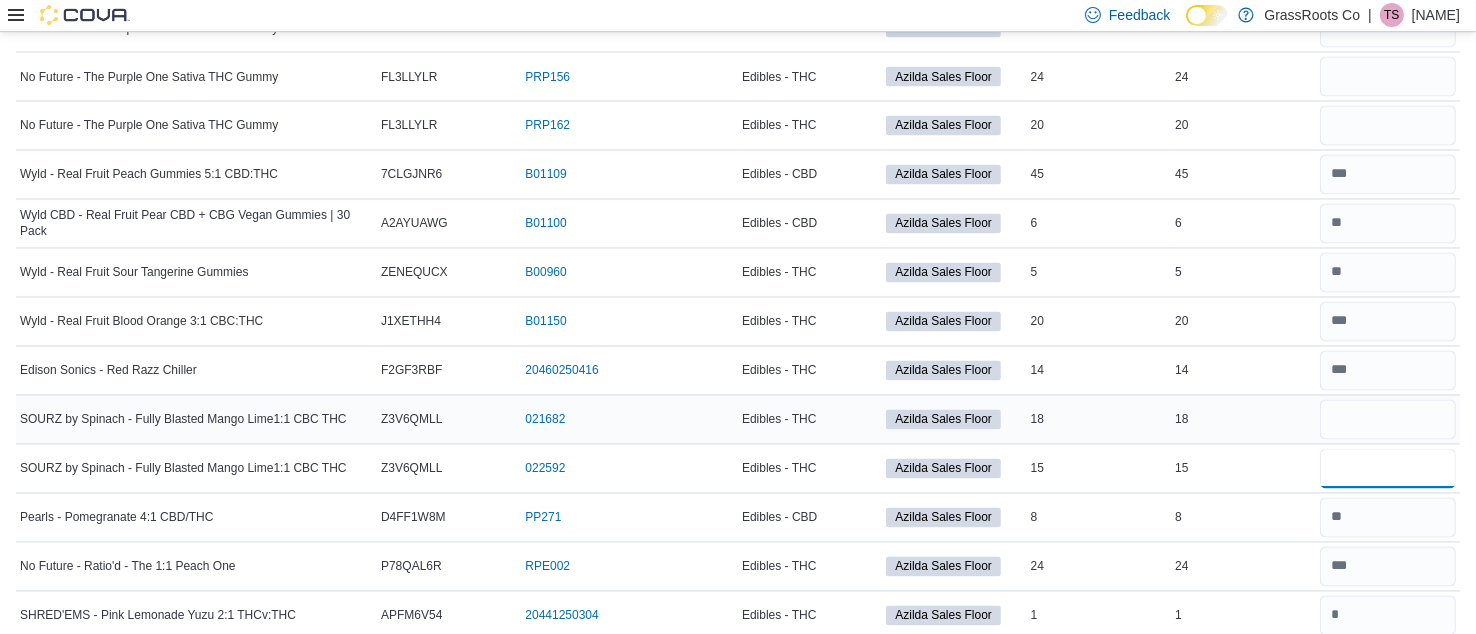 type on "**" 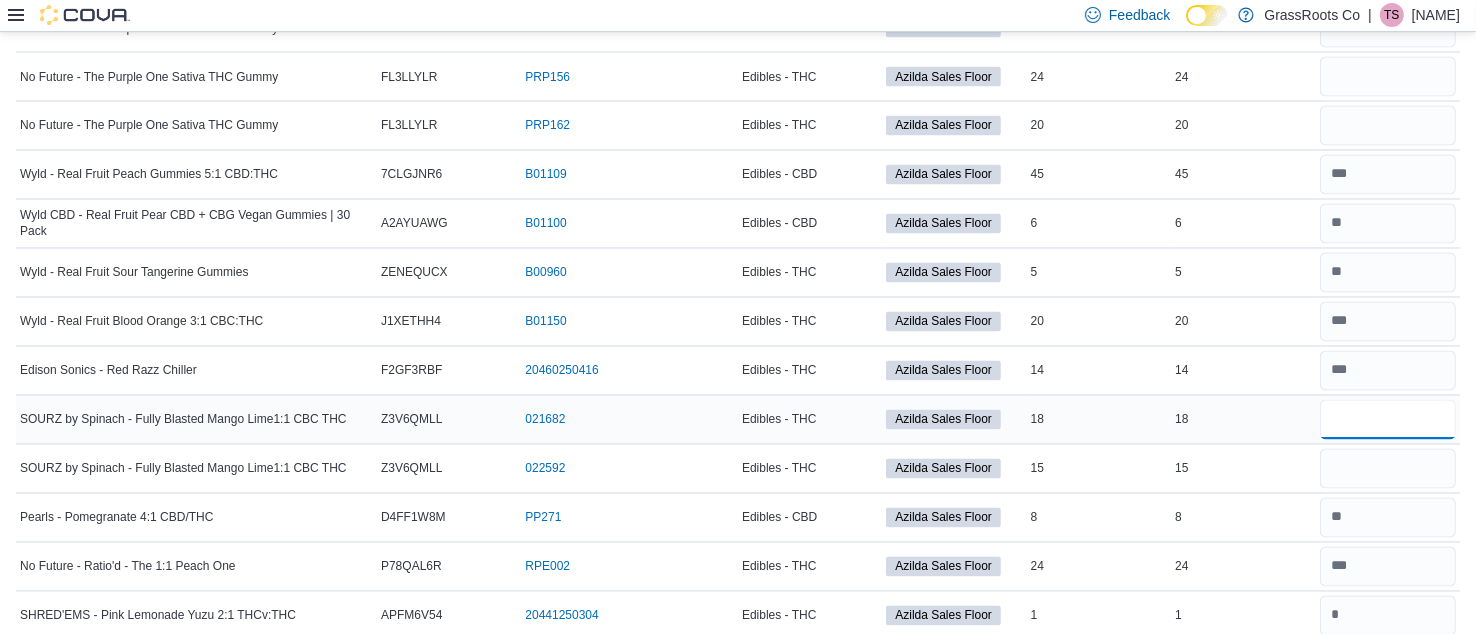 click at bounding box center (1388, 420) 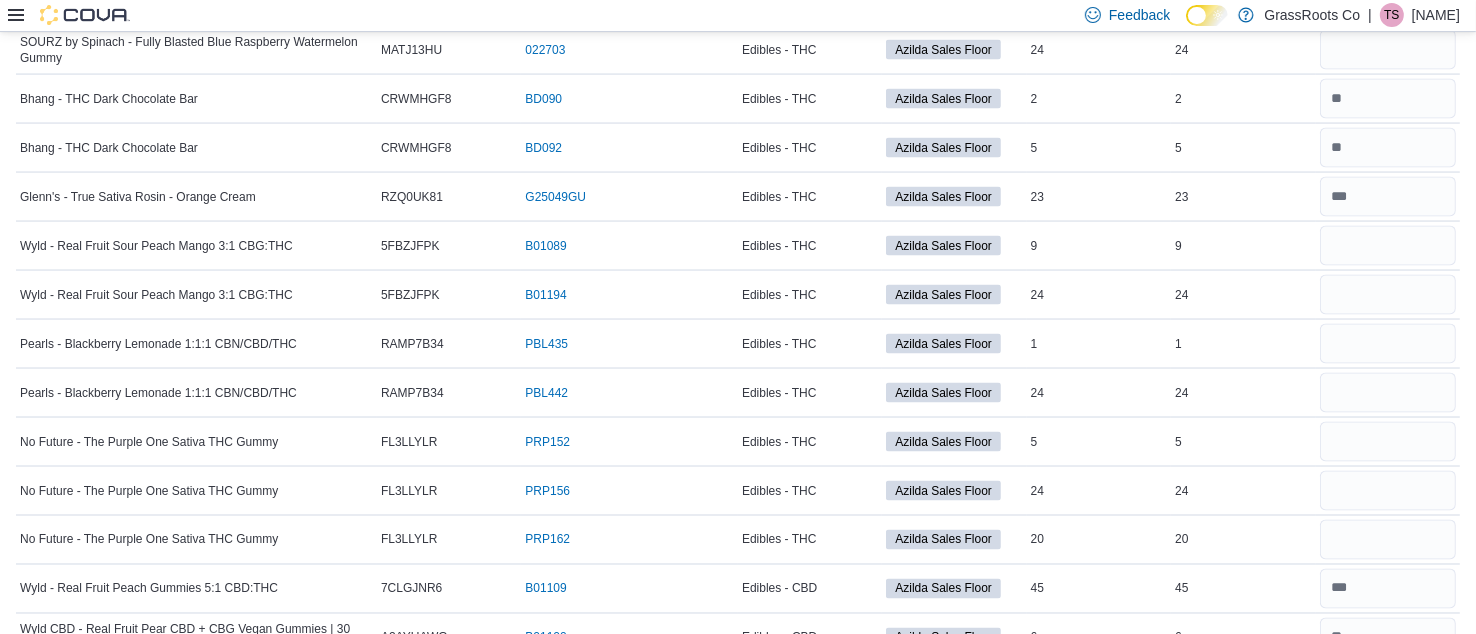scroll, scrollTop: 3104, scrollLeft: 0, axis: vertical 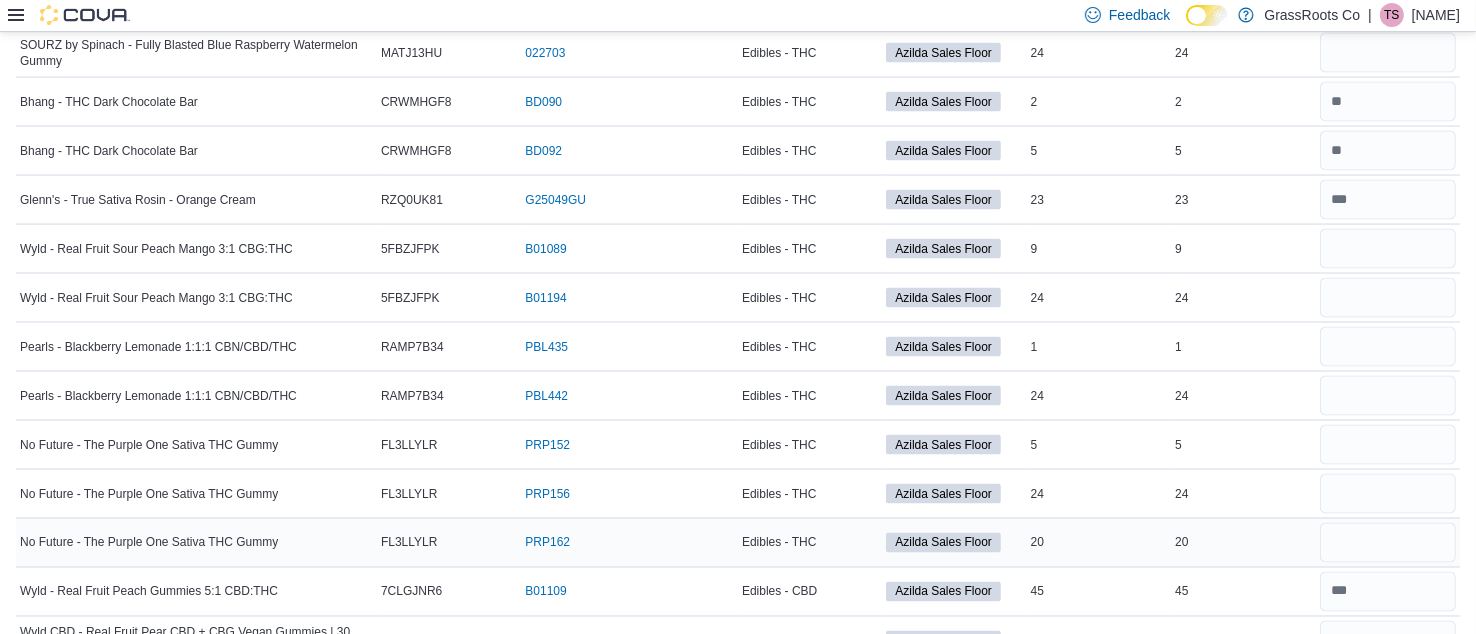 type on "**" 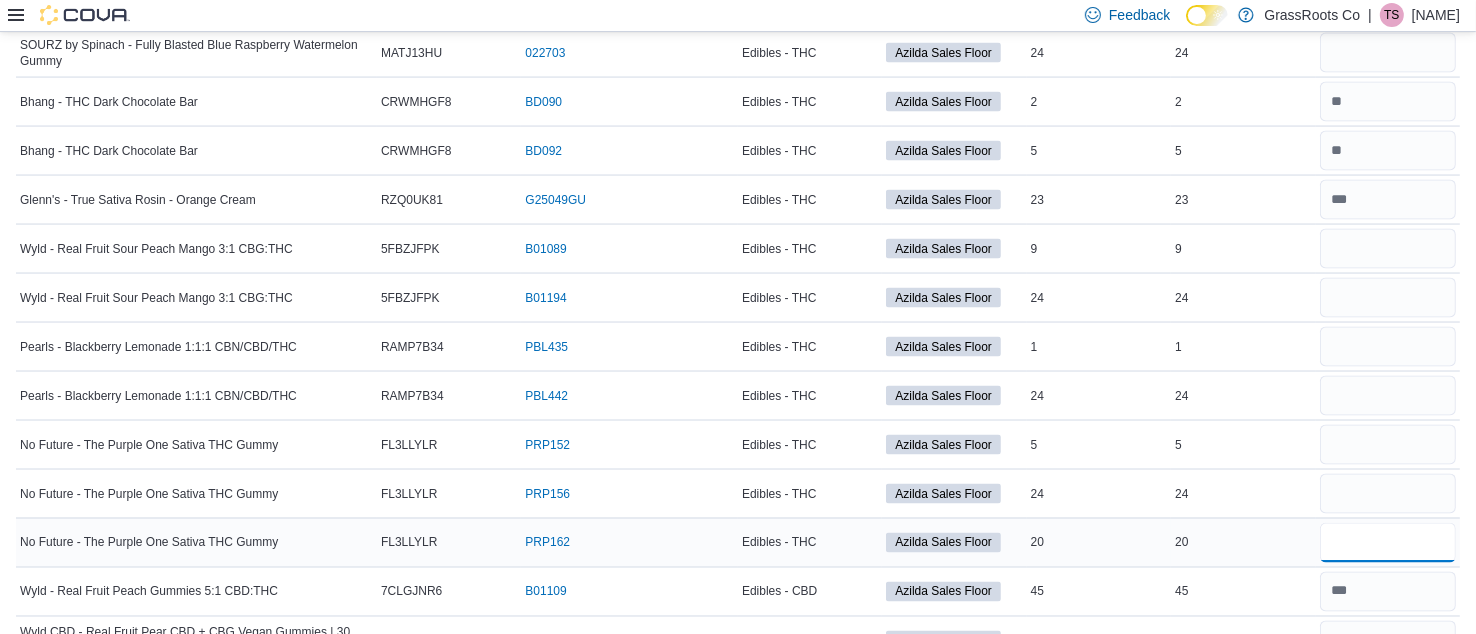click at bounding box center (1388, 543) 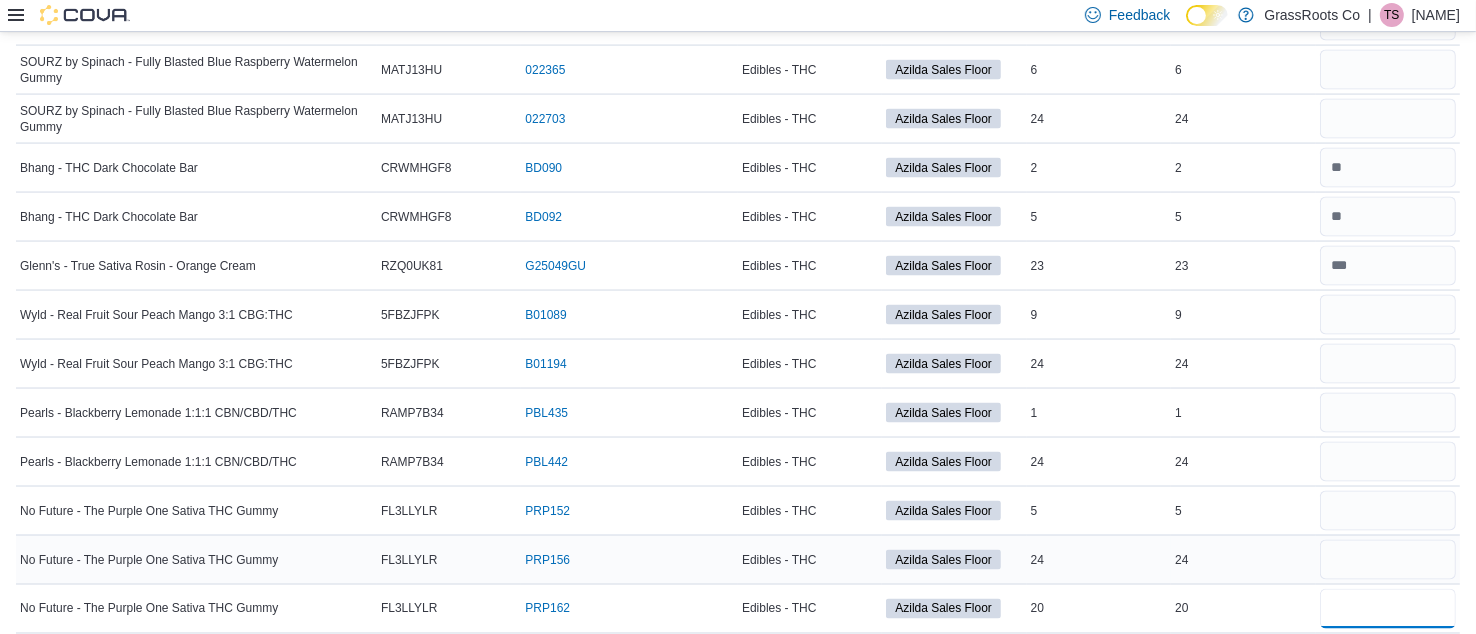 scroll, scrollTop: 3036, scrollLeft: 0, axis: vertical 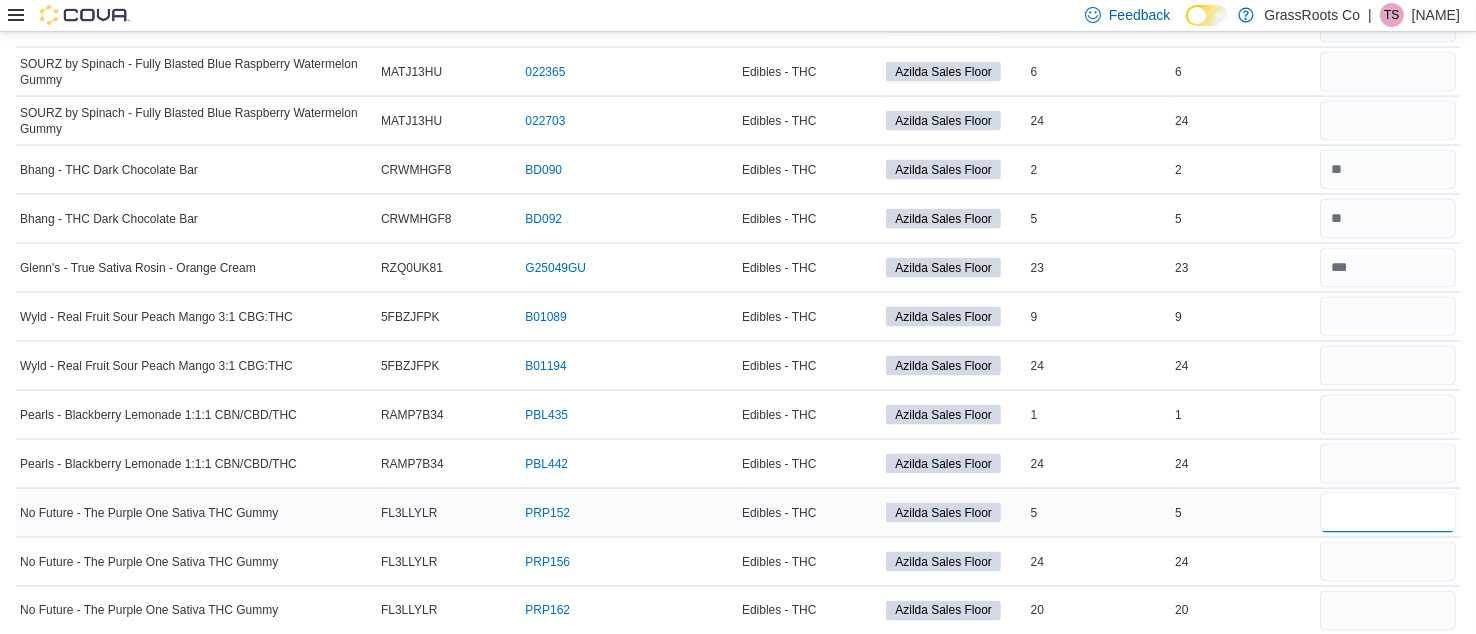 click at bounding box center [1388, 513] 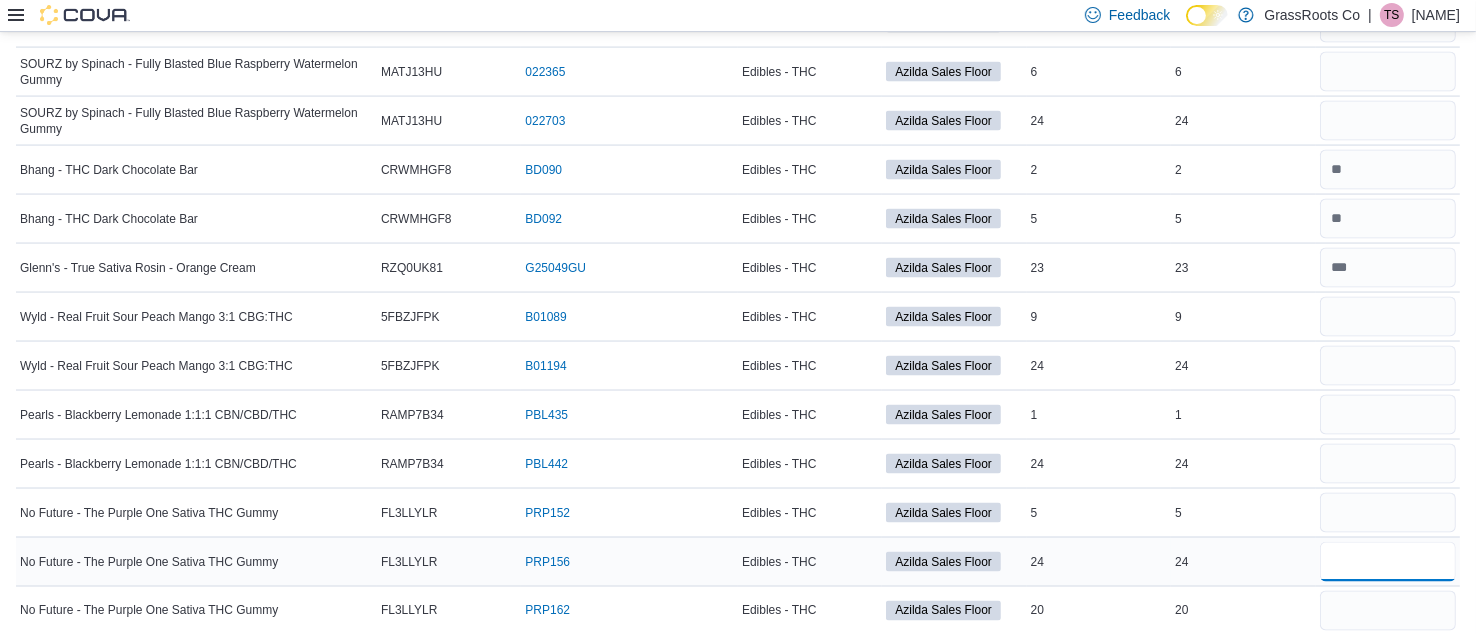 drag, startPoint x: 1374, startPoint y: 553, endPoint x: 1410, endPoint y: 527, distance: 44.407207 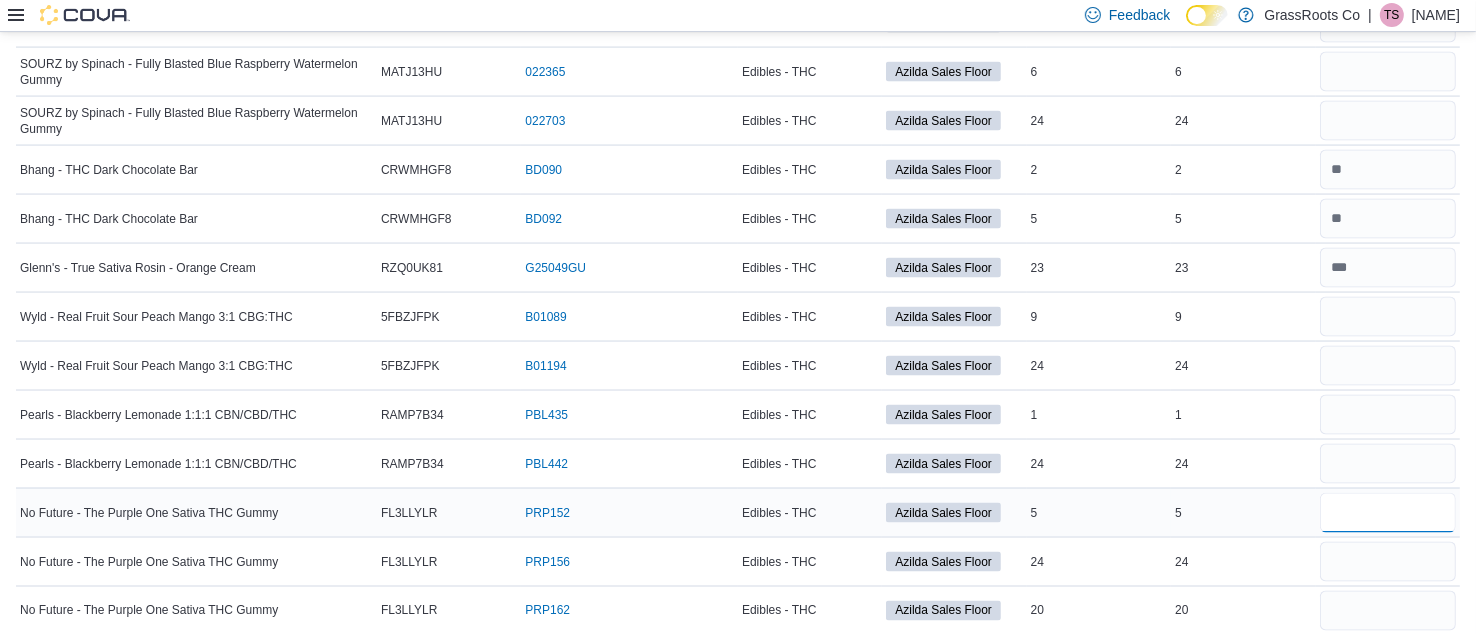 click at bounding box center (1388, 513) 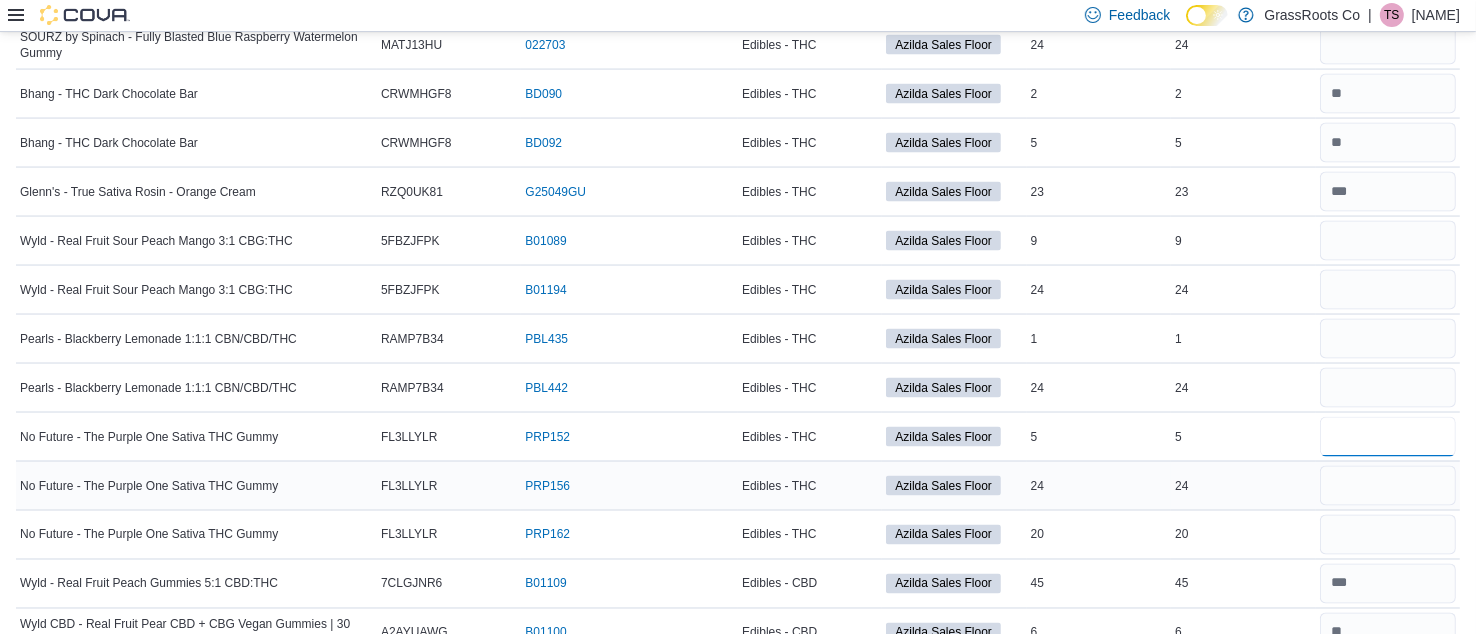 scroll, scrollTop: 3164, scrollLeft: 0, axis: vertical 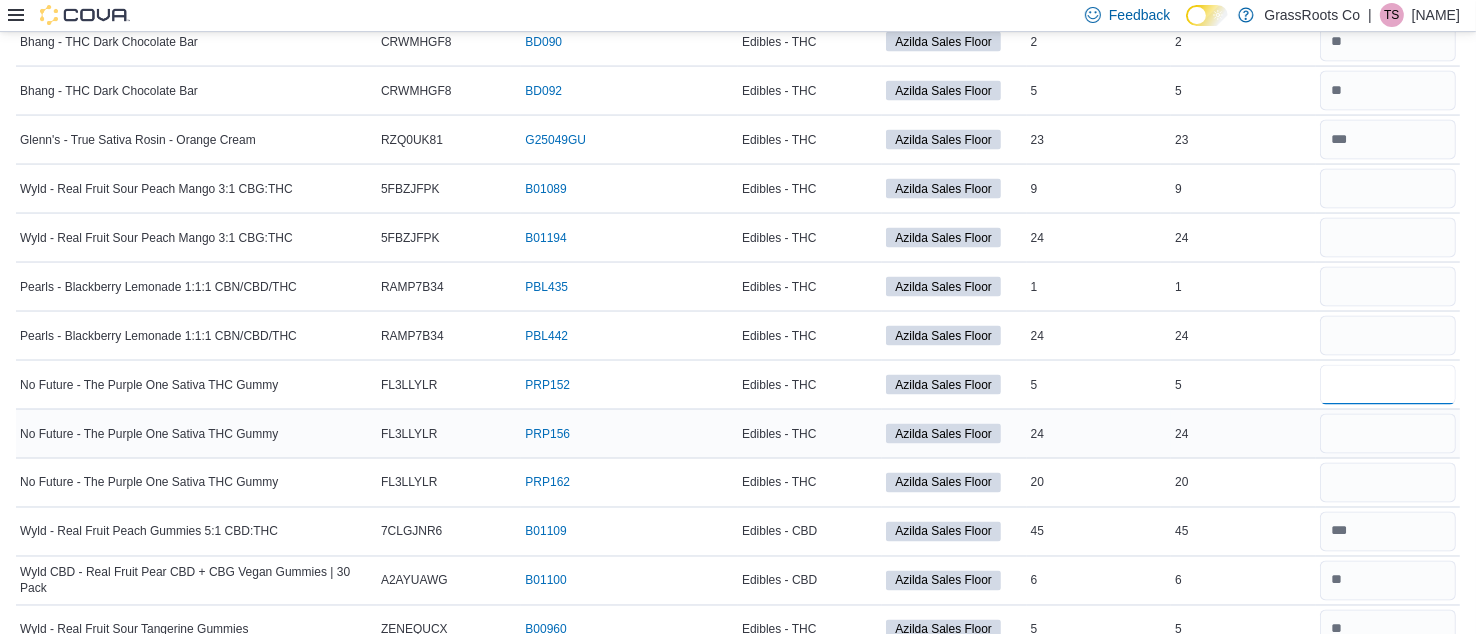 type on "*" 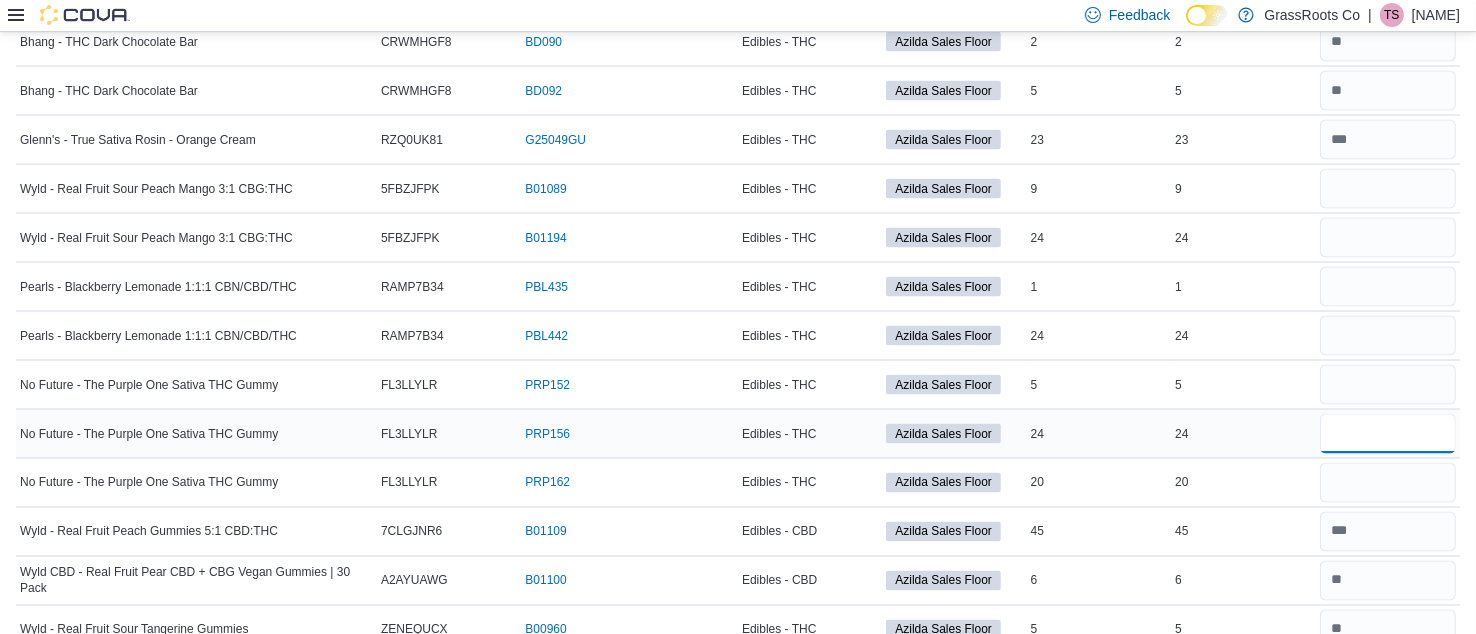 click at bounding box center [1388, 434] 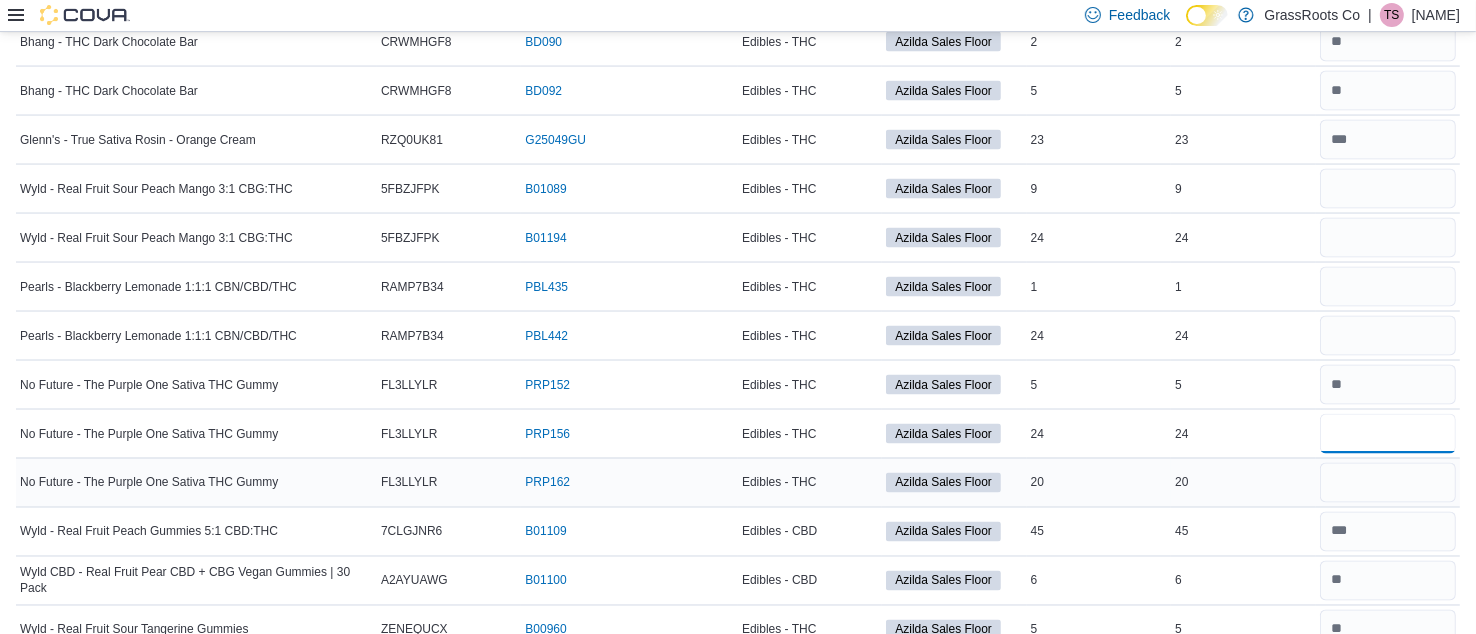 type on "**" 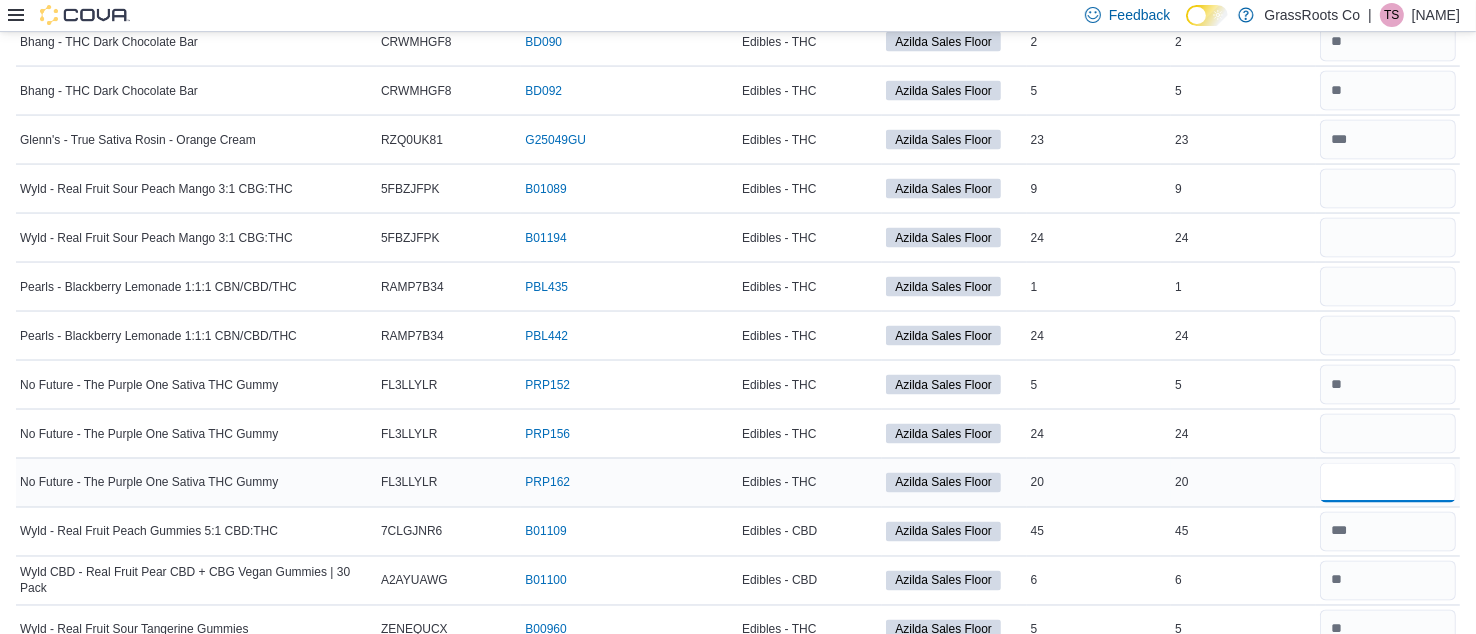 click at bounding box center [1388, 483] 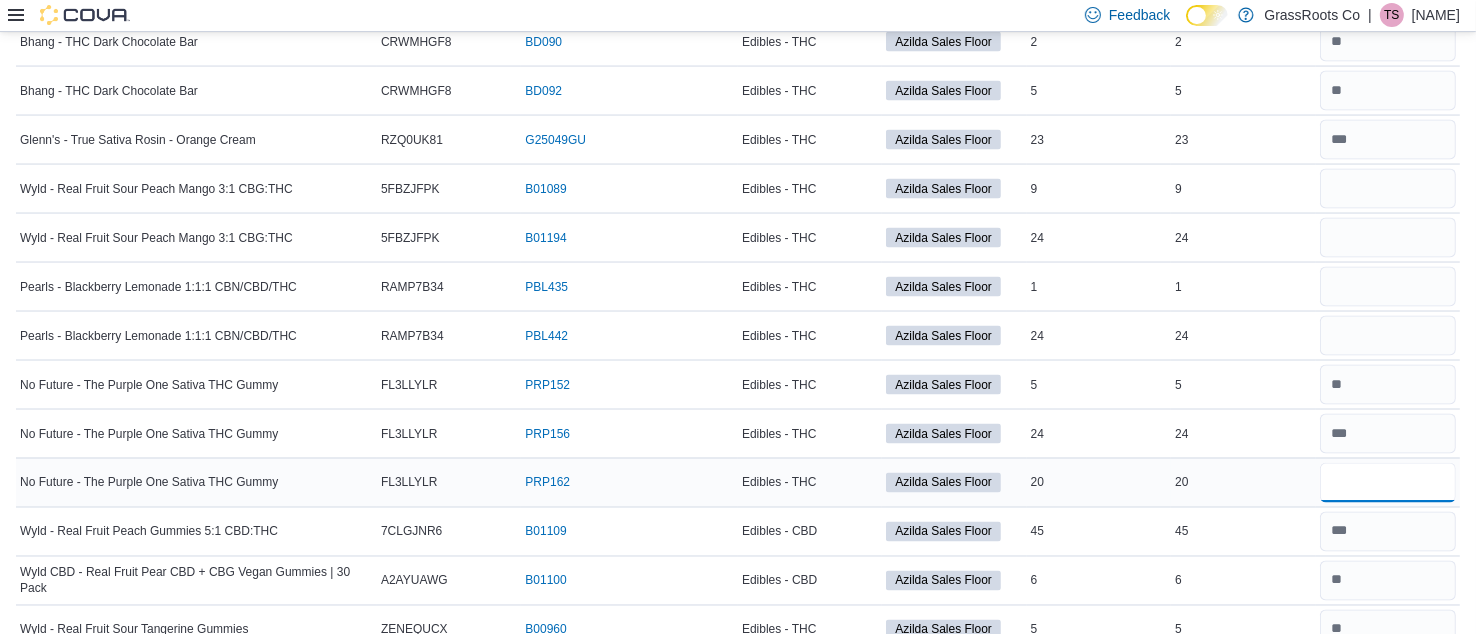 click at bounding box center [1388, 483] 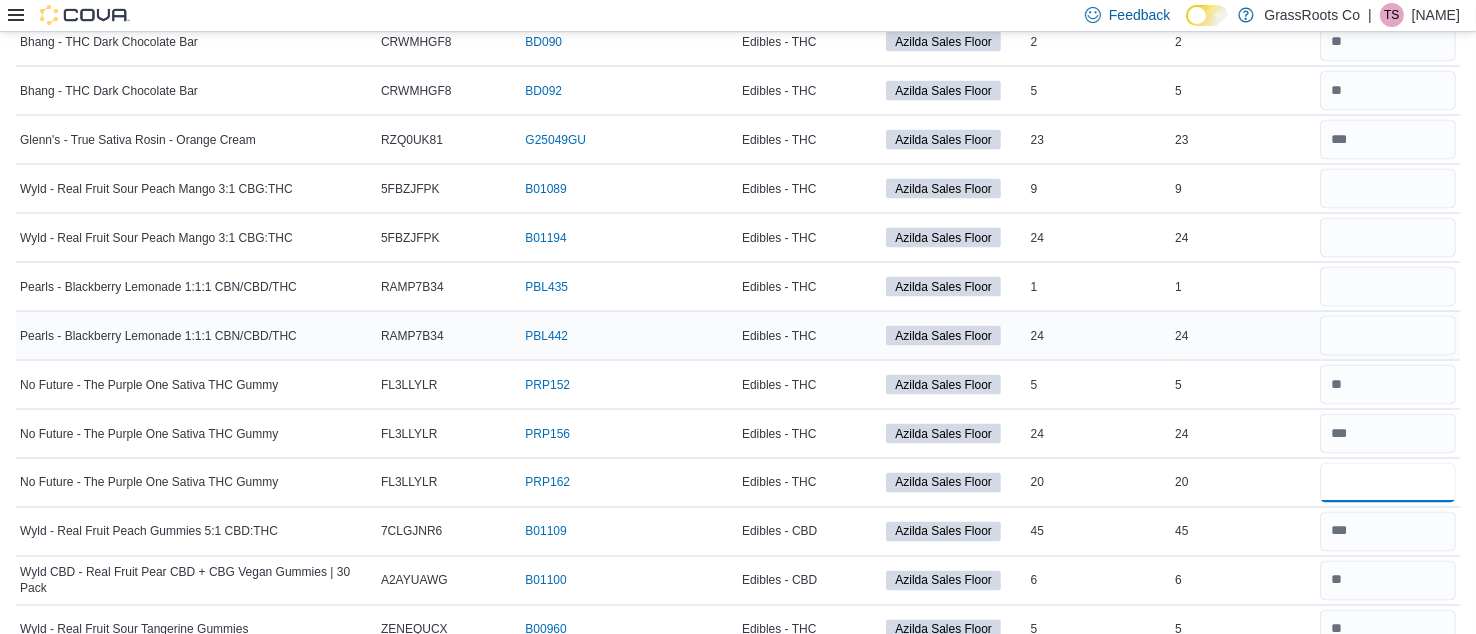 type 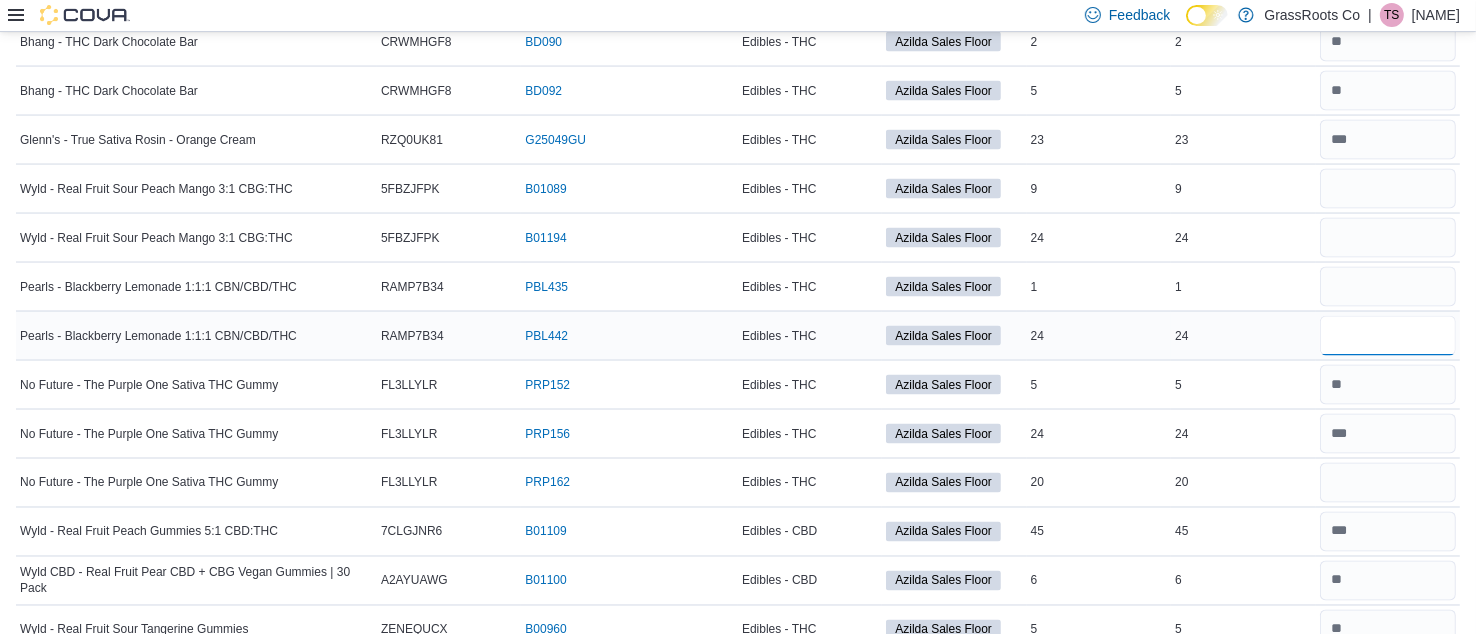 click at bounding box center (1388, 336) 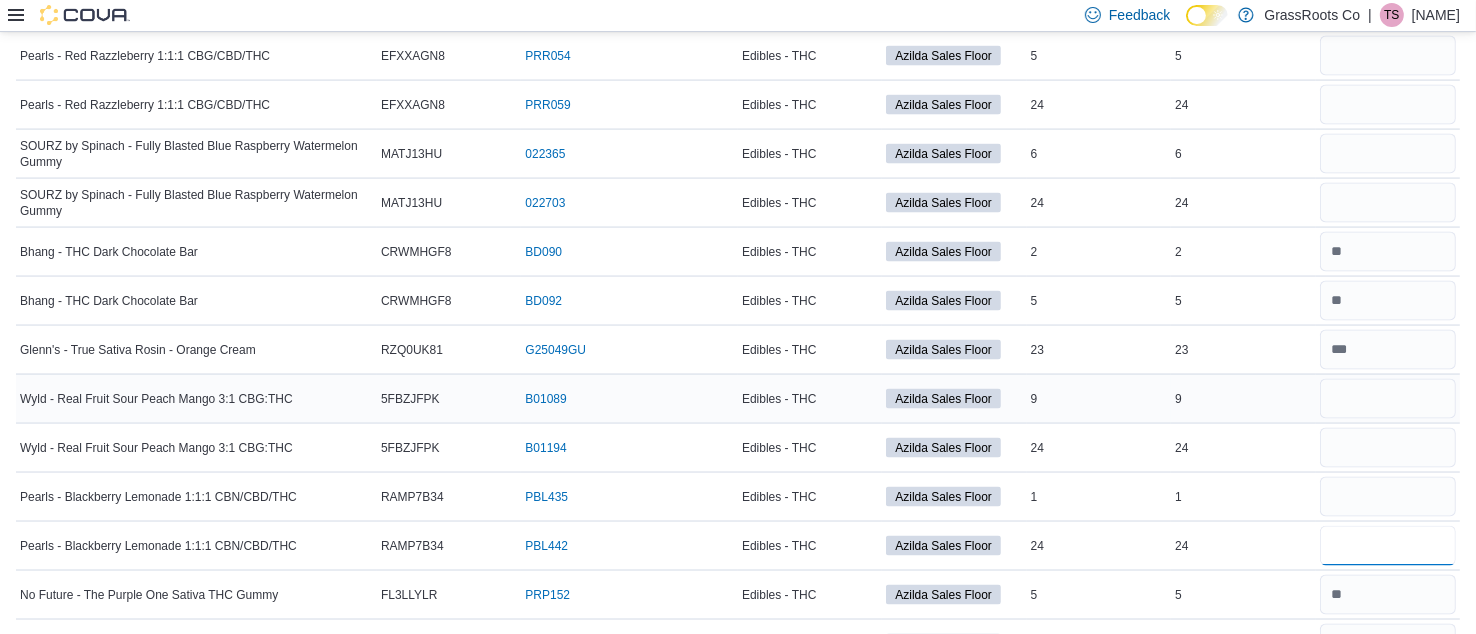scroll, scrollTop: 2915, scrollLeft: 0, axis: vertical 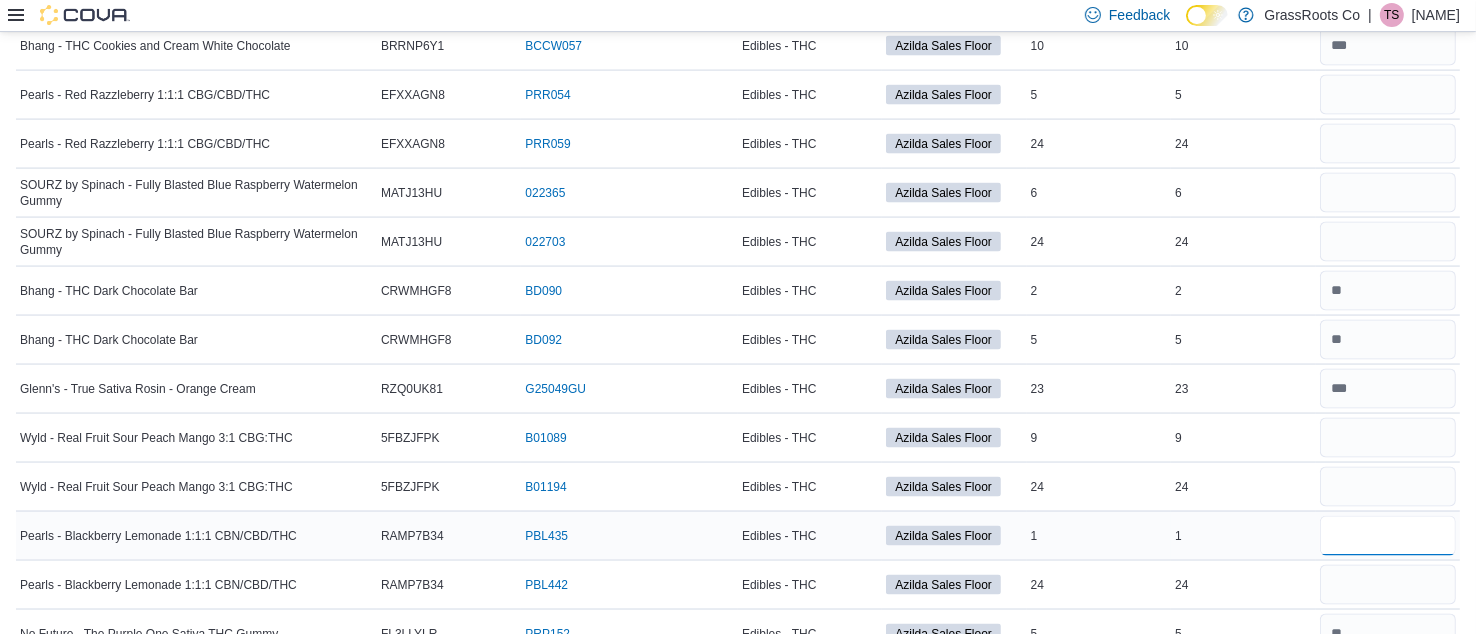 click at bounding box center [1388, 536] 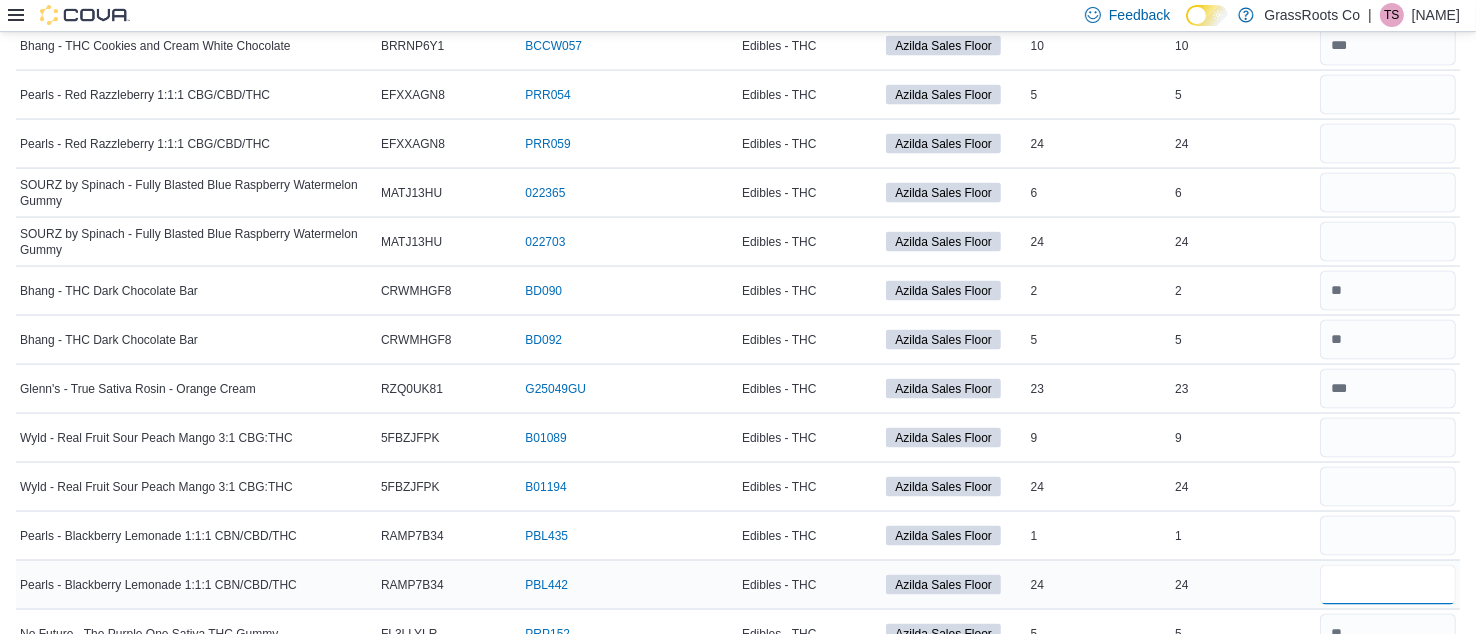 click at bounding box center (1388, 585) 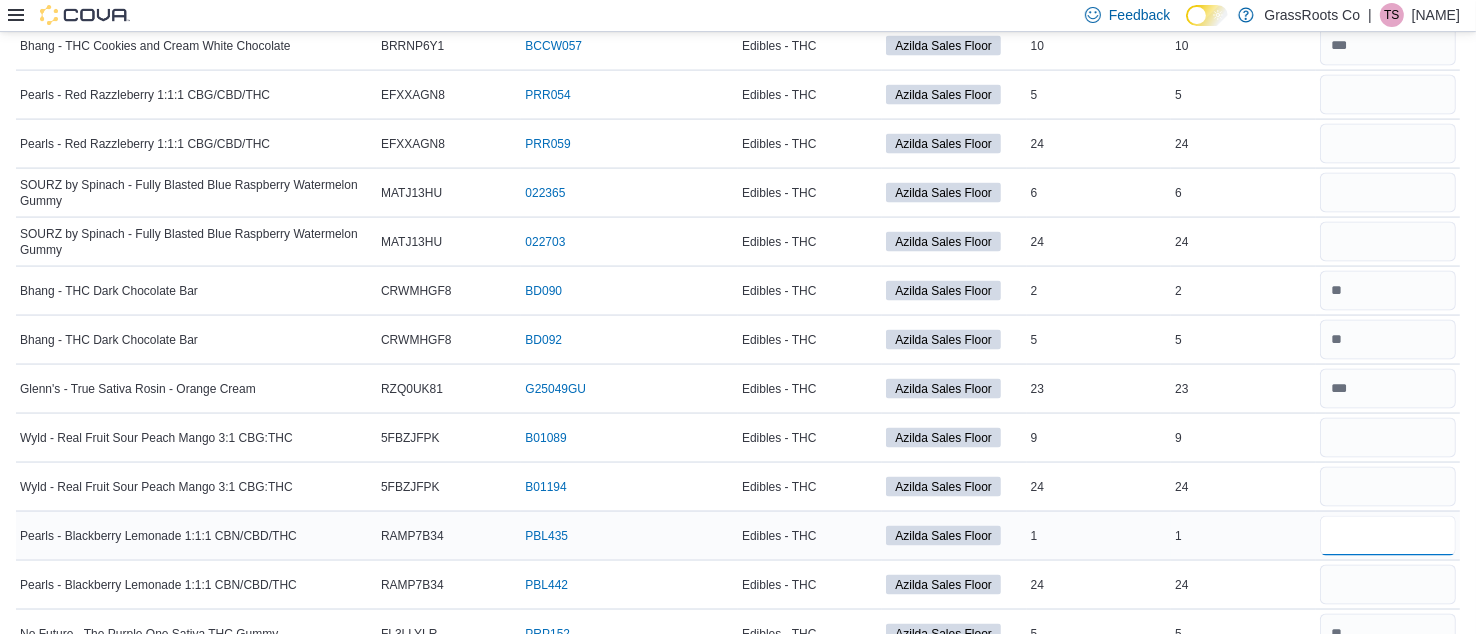 click at bounding box center [1388, 536] 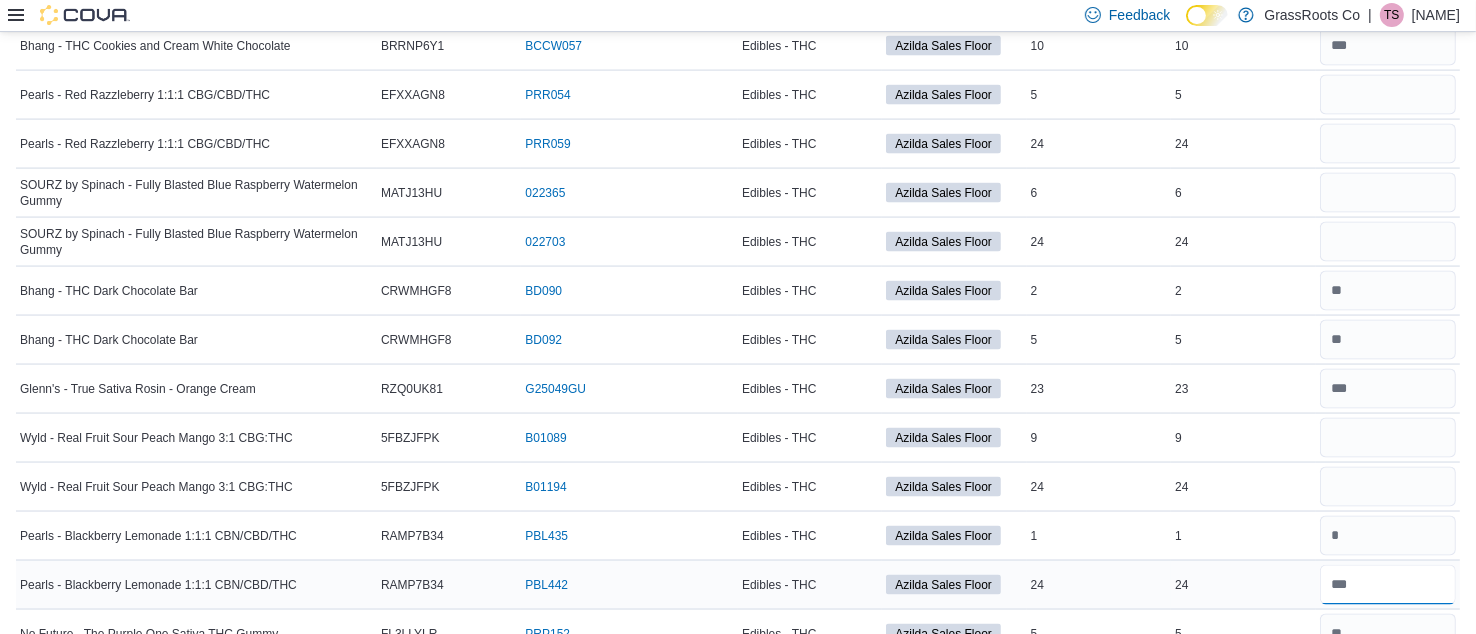 drag, startPoint x: 1392, startPoint y: 560, endPoint x: 1310, endPoint y: 559, distance: 82.006096 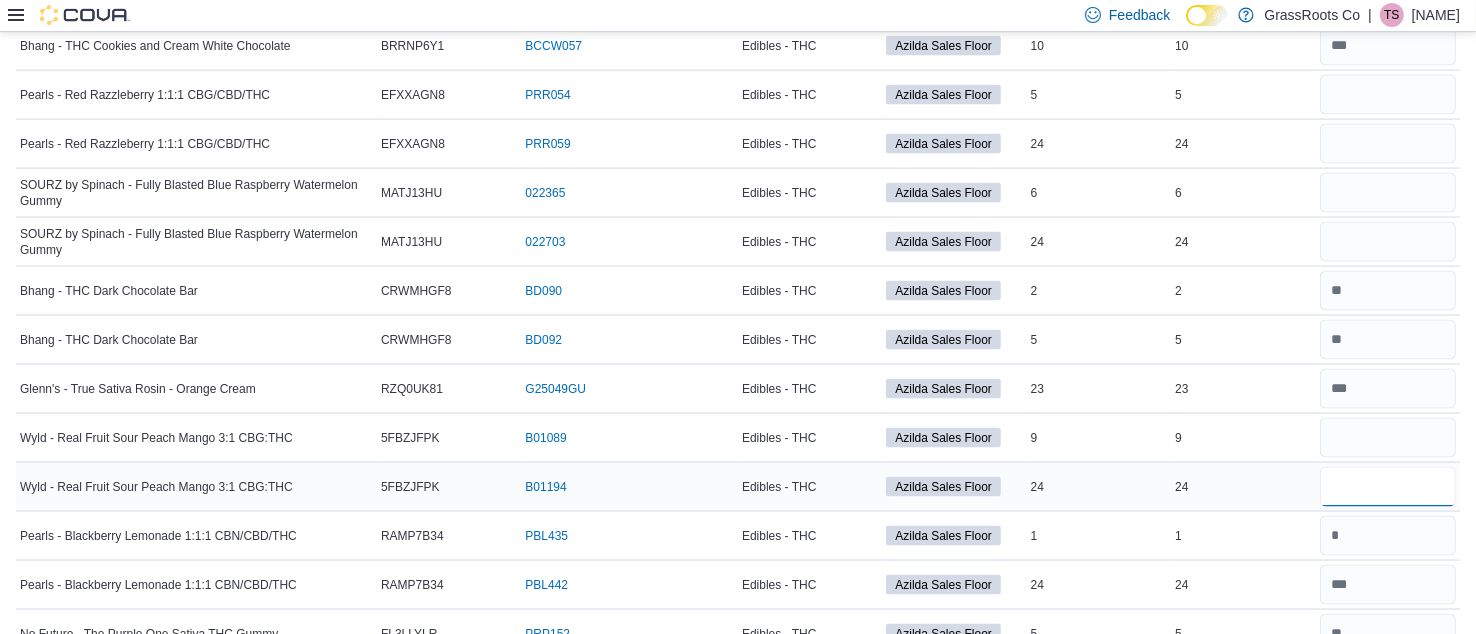 click at bounding box center [1388, 487] 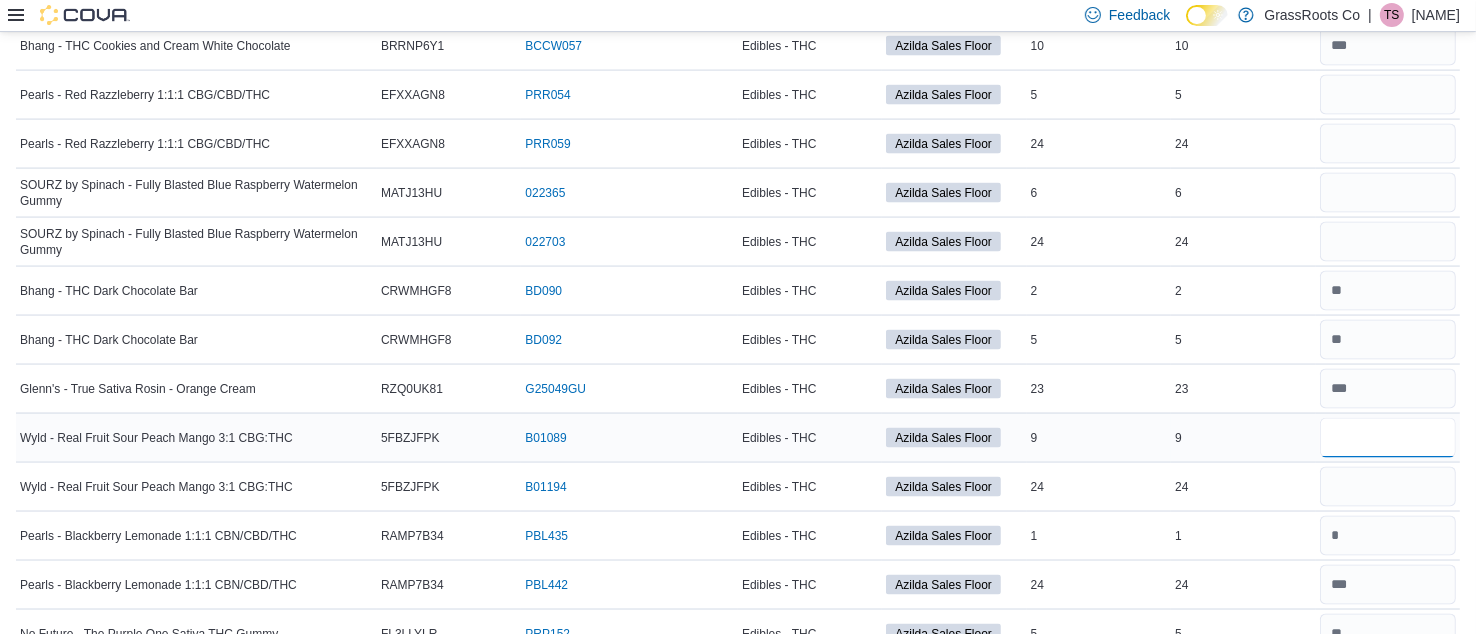 click at bounding box center (1388, 438) 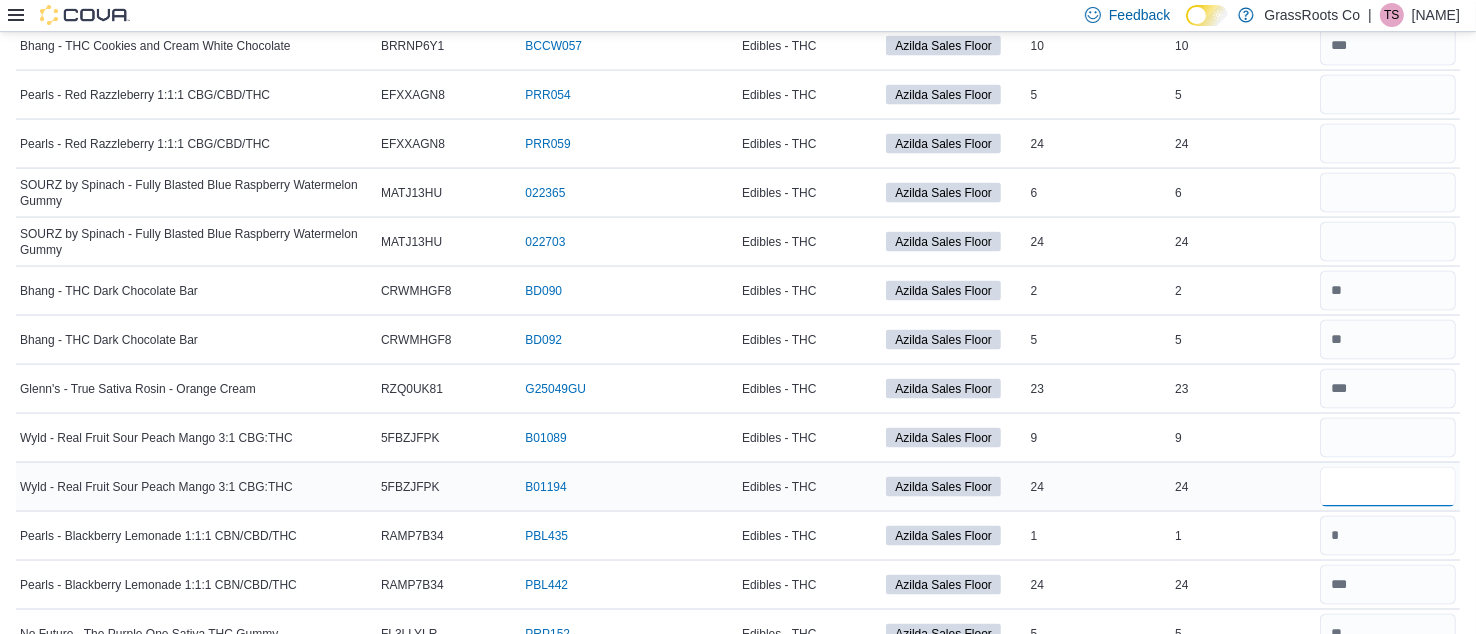 click at bounding box center [1388, 487] 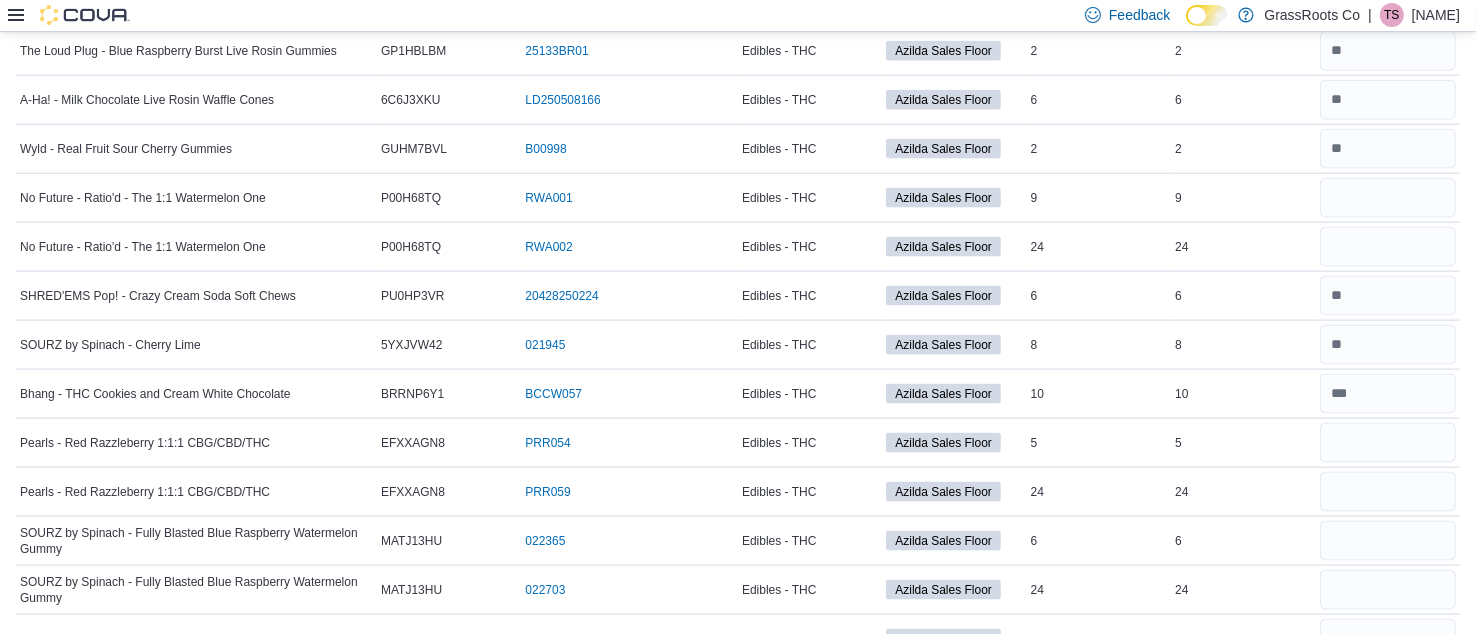 scroll, scrollTop: 2568, scrollLeft: 0, axis: vertical 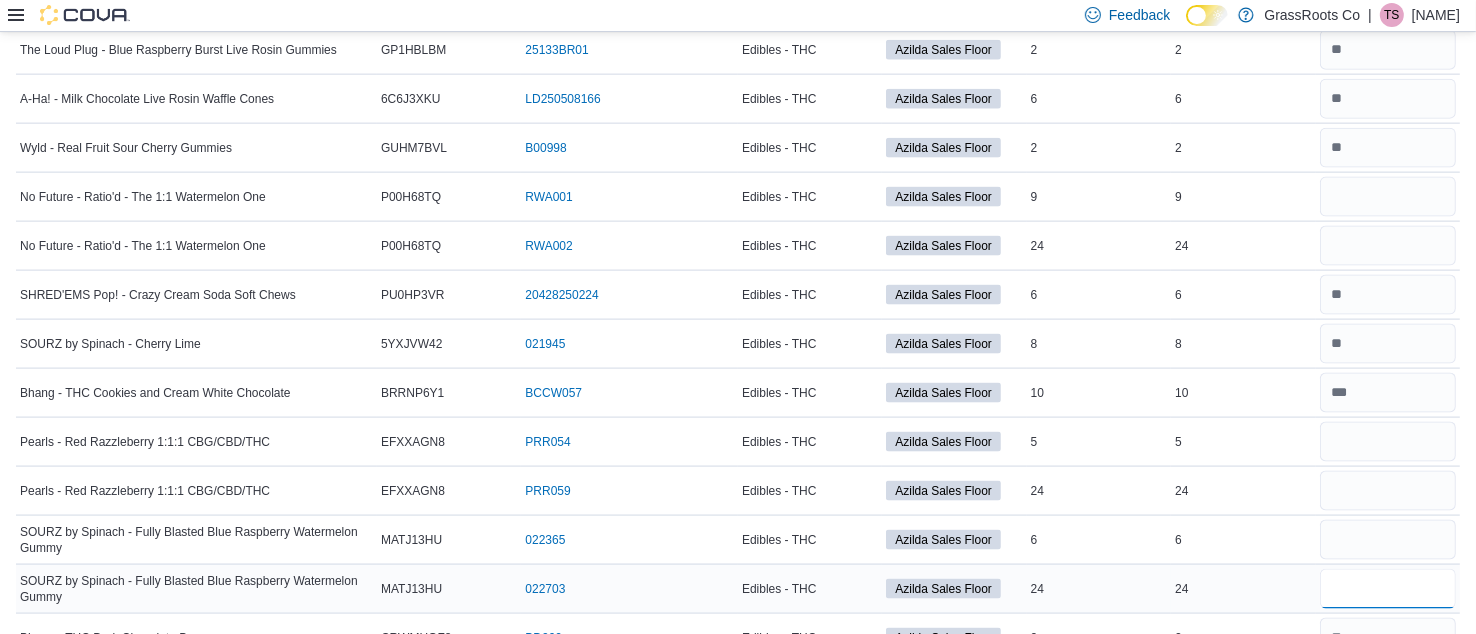click at bounding box center (1388, 589) 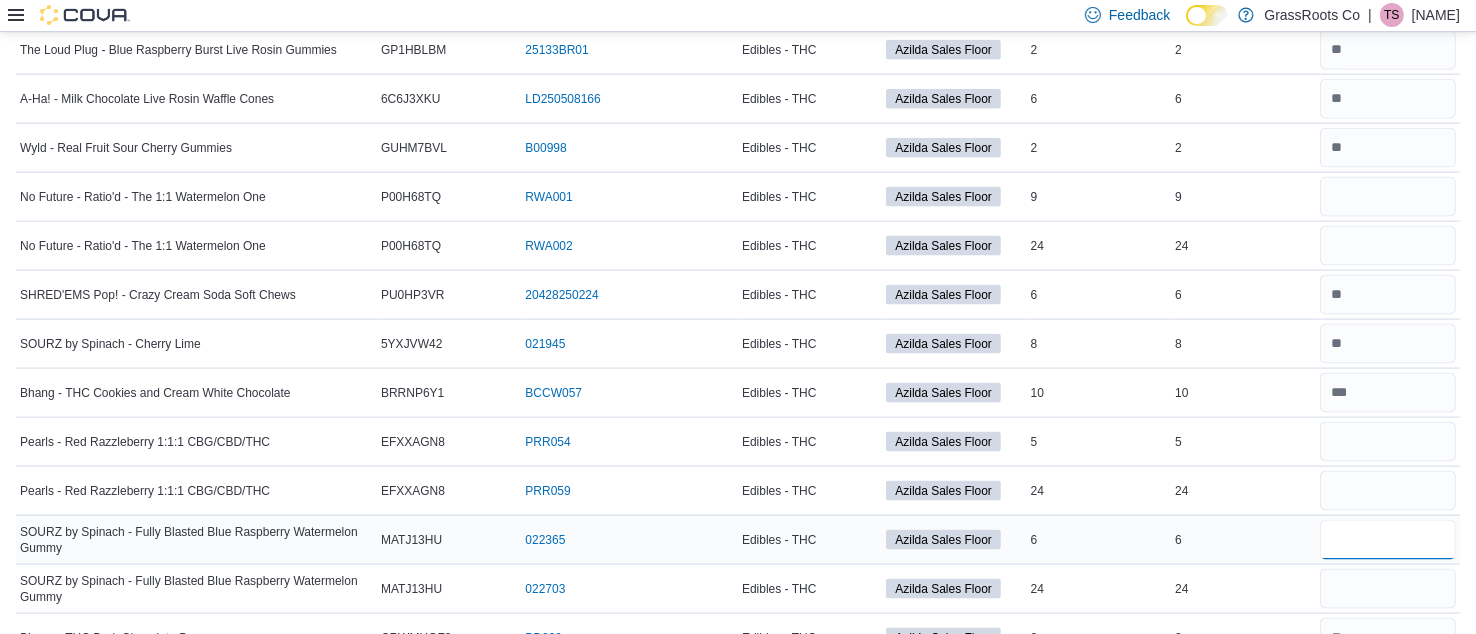 click at bounding box center [1388, 540] 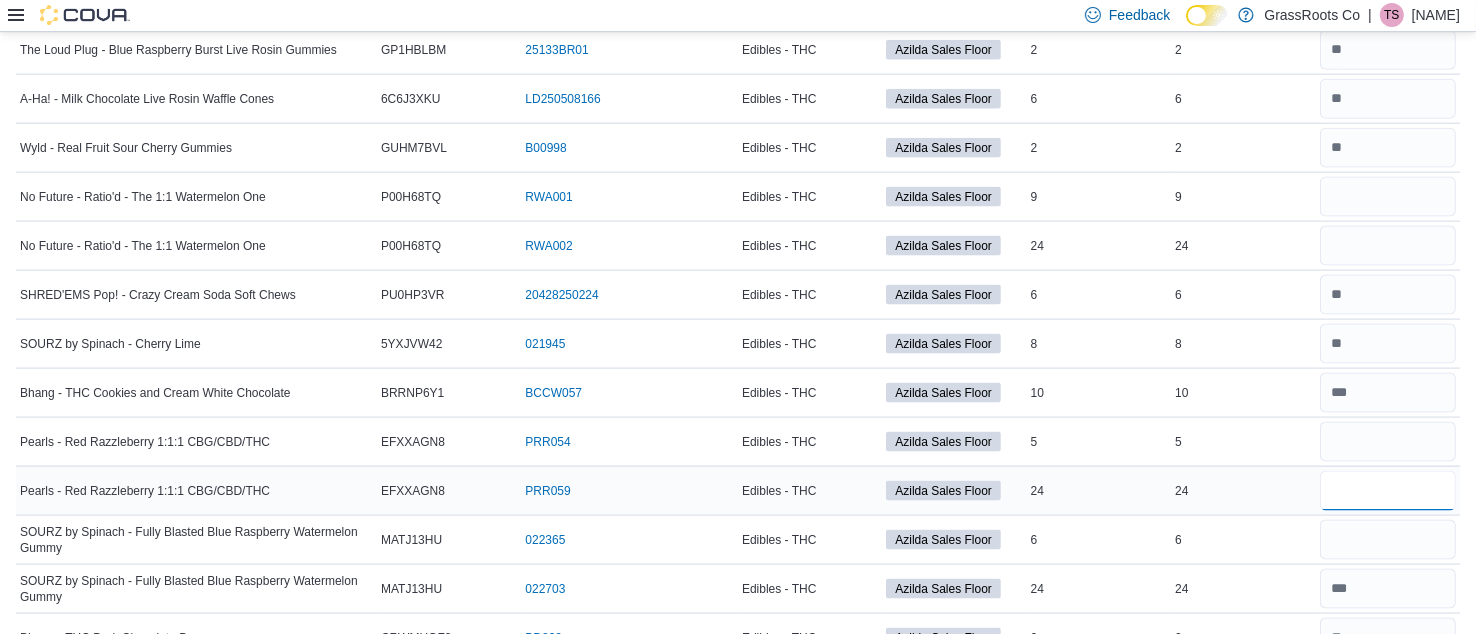 click at bounding box center (1388, 491) 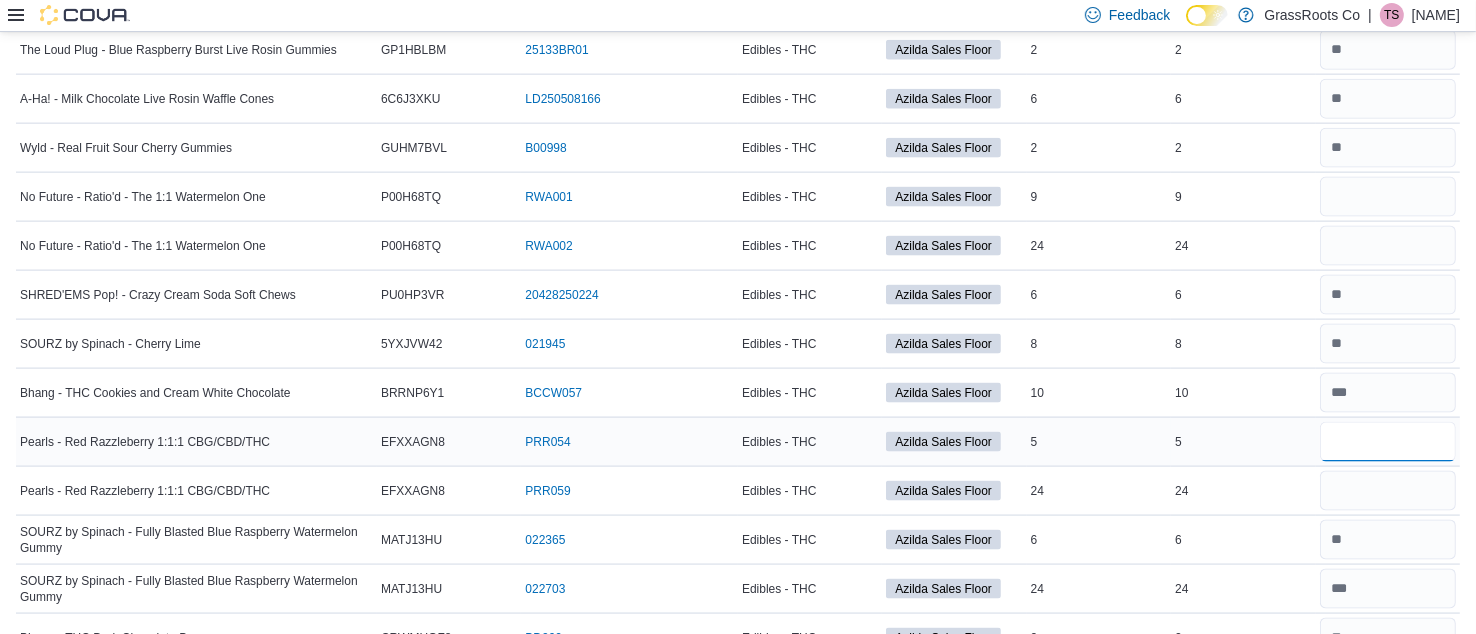 click at bounding box center [1388, 442] 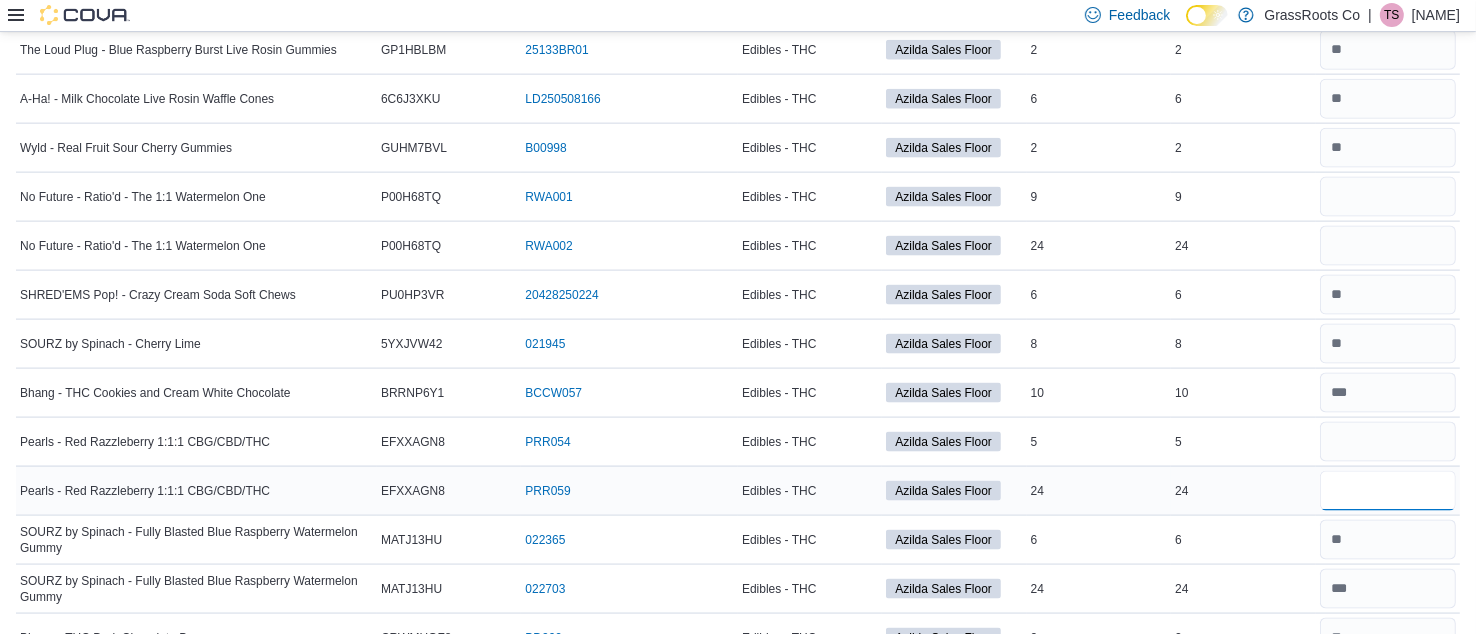 click at bounding box center [1388, 491] 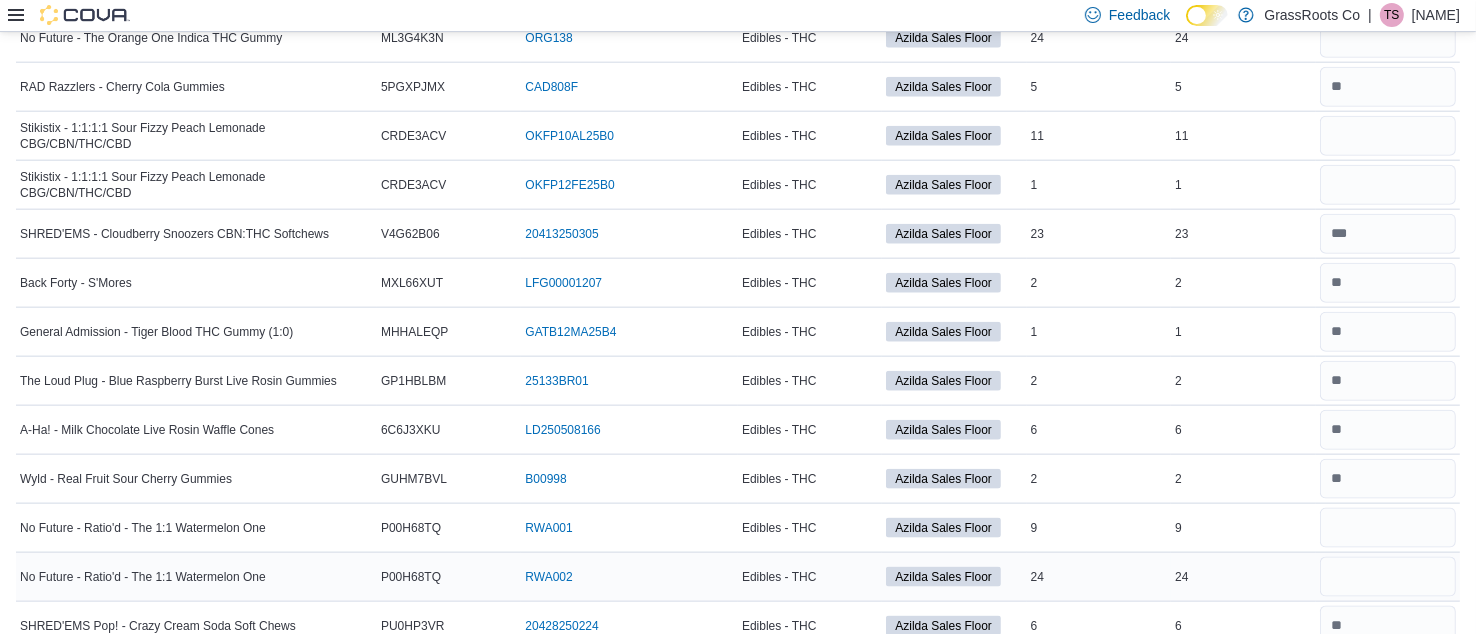 scroll, scrollTop: 2218, scrollLeft: 0, axis: vertical 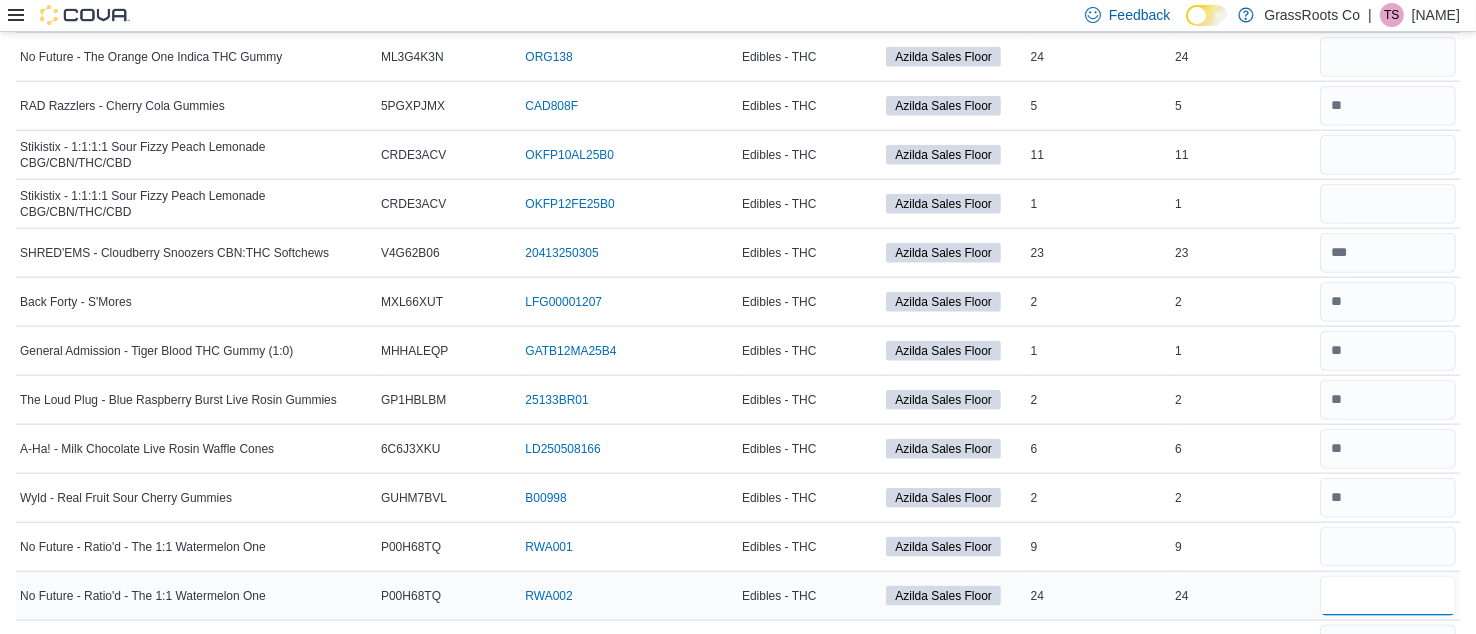click at bounding box center [1388, 596] 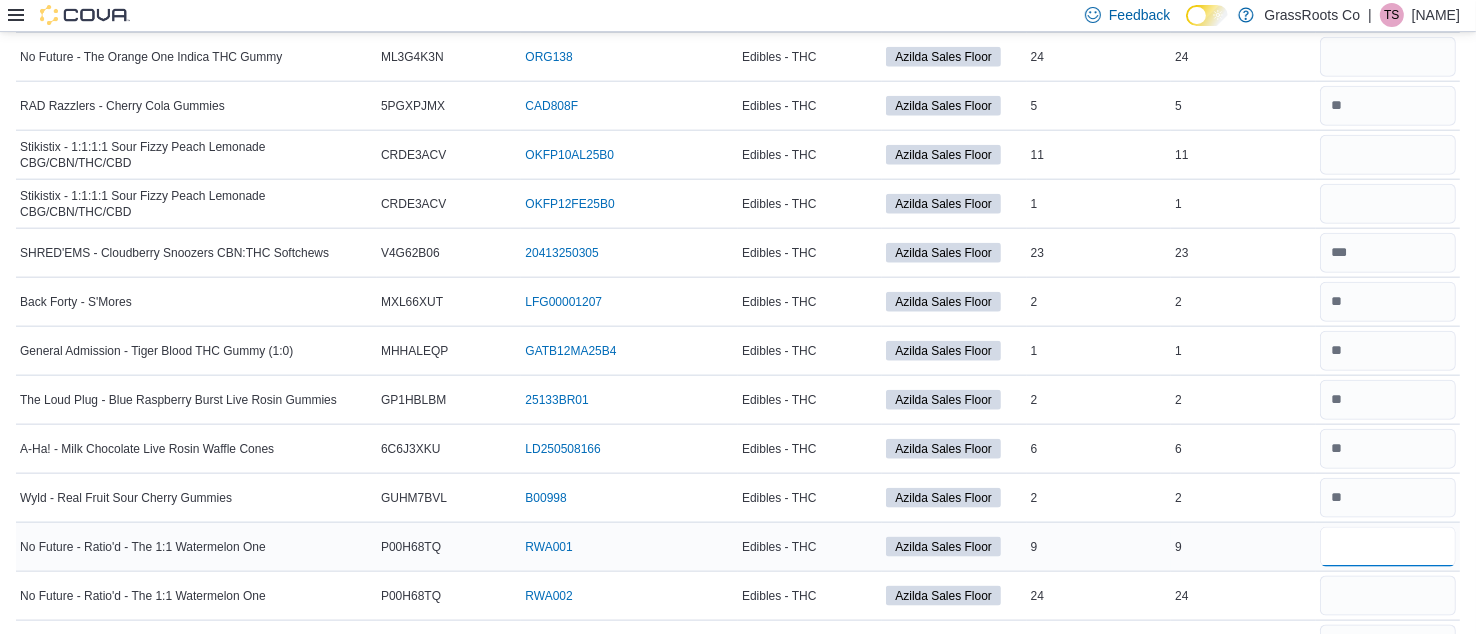 click at bounding box center (1388, 547) 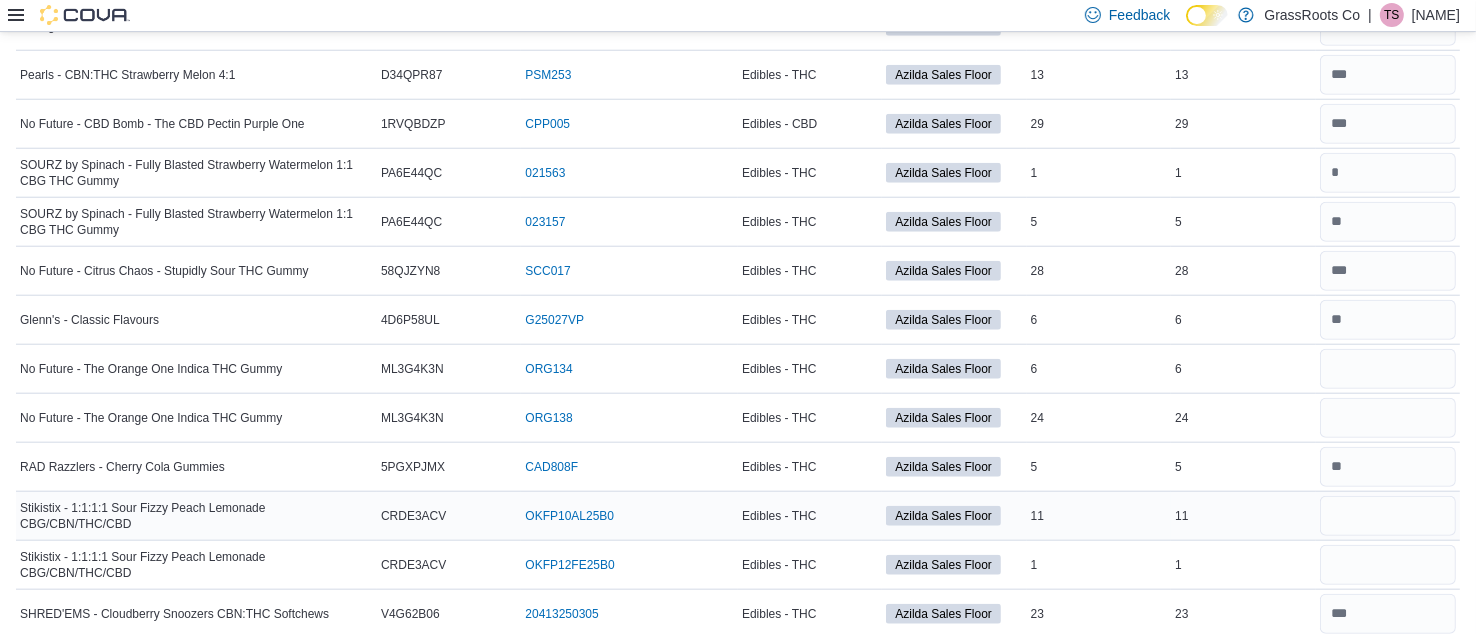 scroll, scrollTop: 1860, scrollLeft: 0, axis: vertical 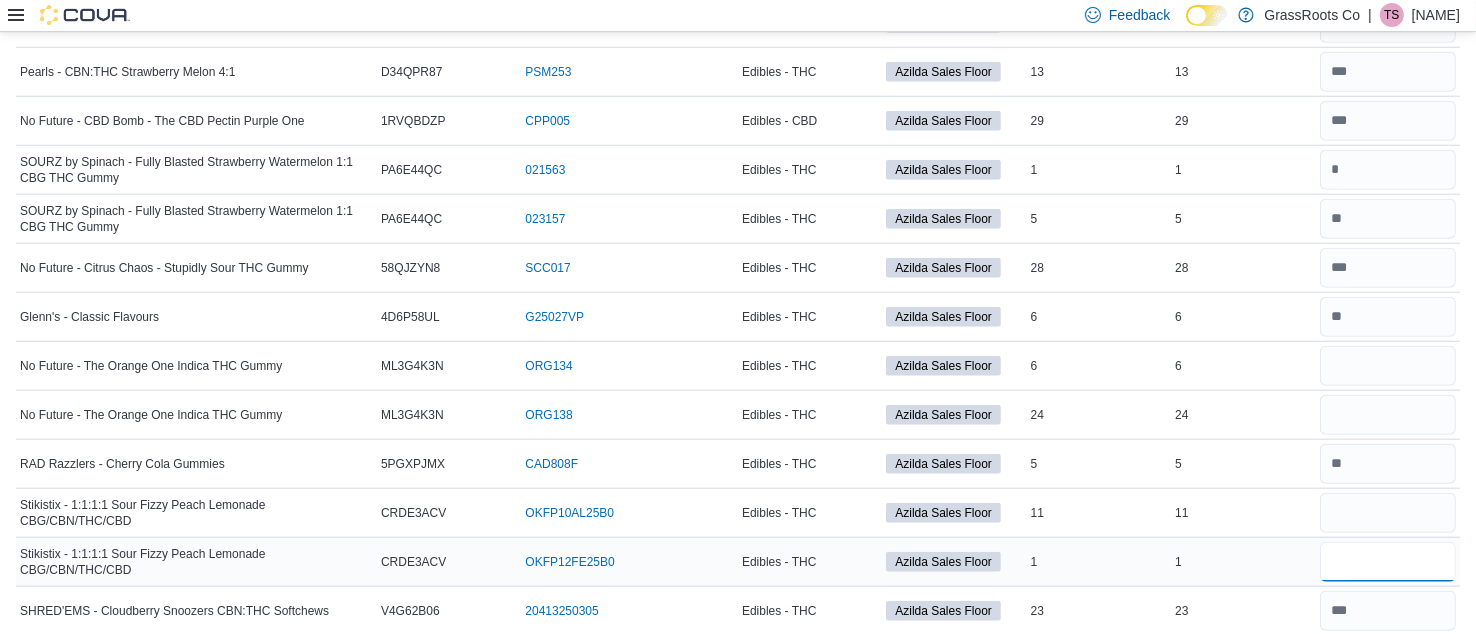 click at bounding box center (1388, 562) 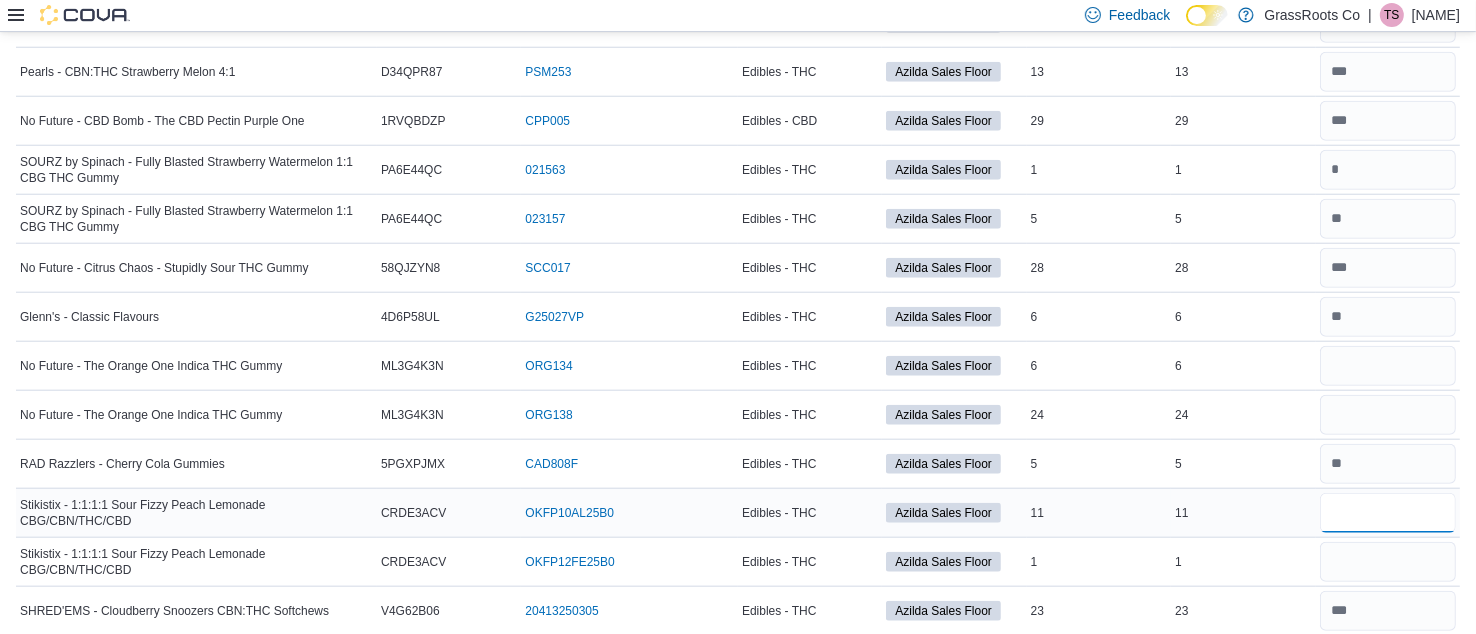 click at bounding box center [1388, 513] 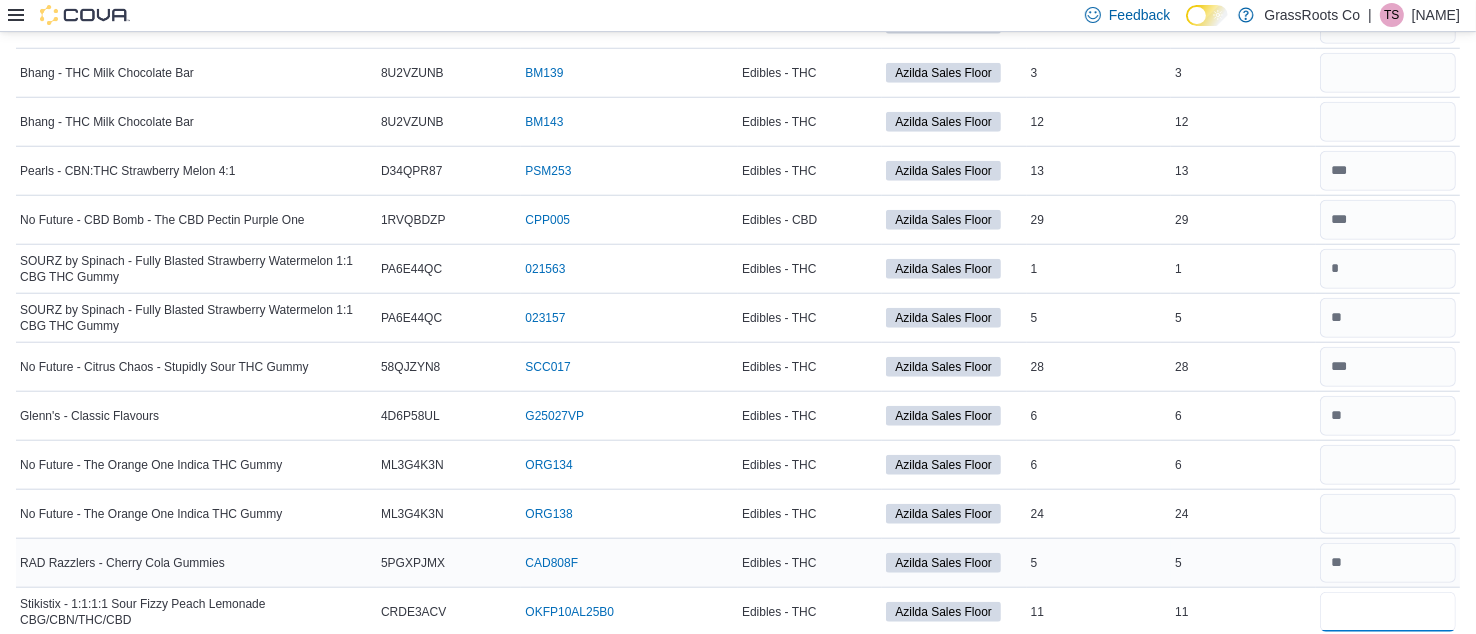 scroll, scrollTop: 1715, scrollLeft: 0, axis: vertical 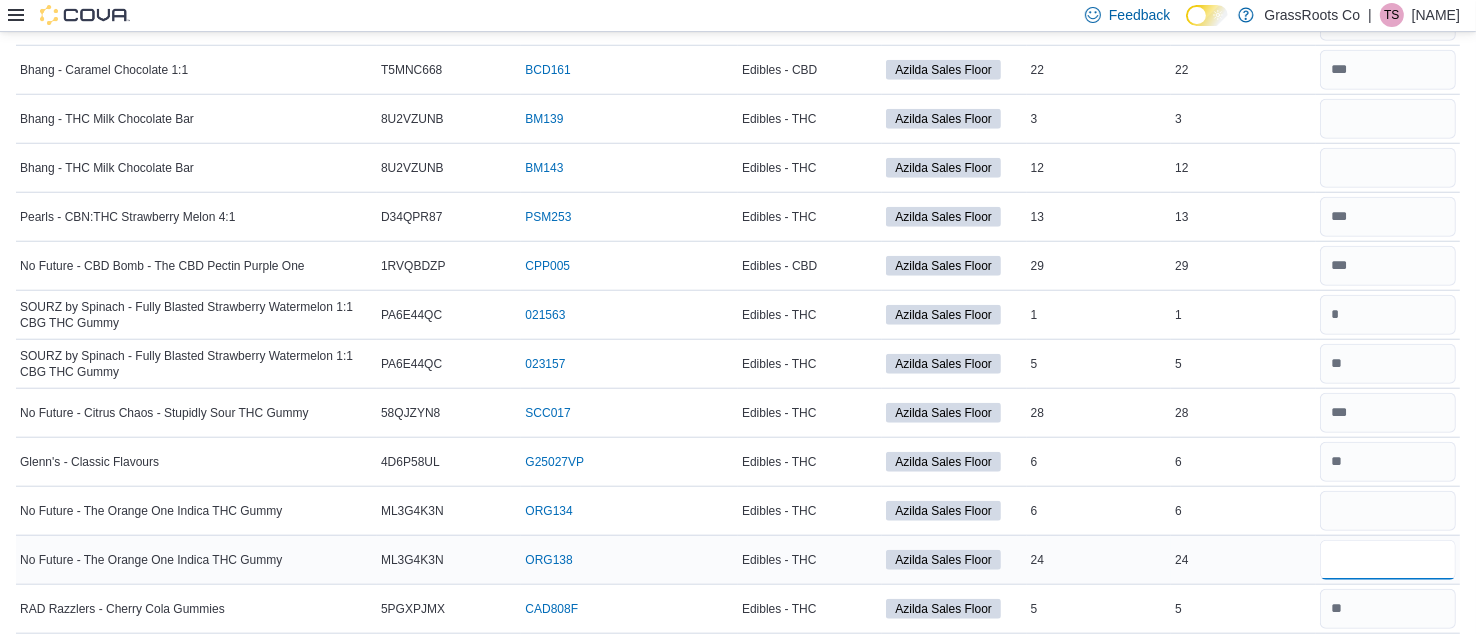 click at bounding box center (1388, 560) 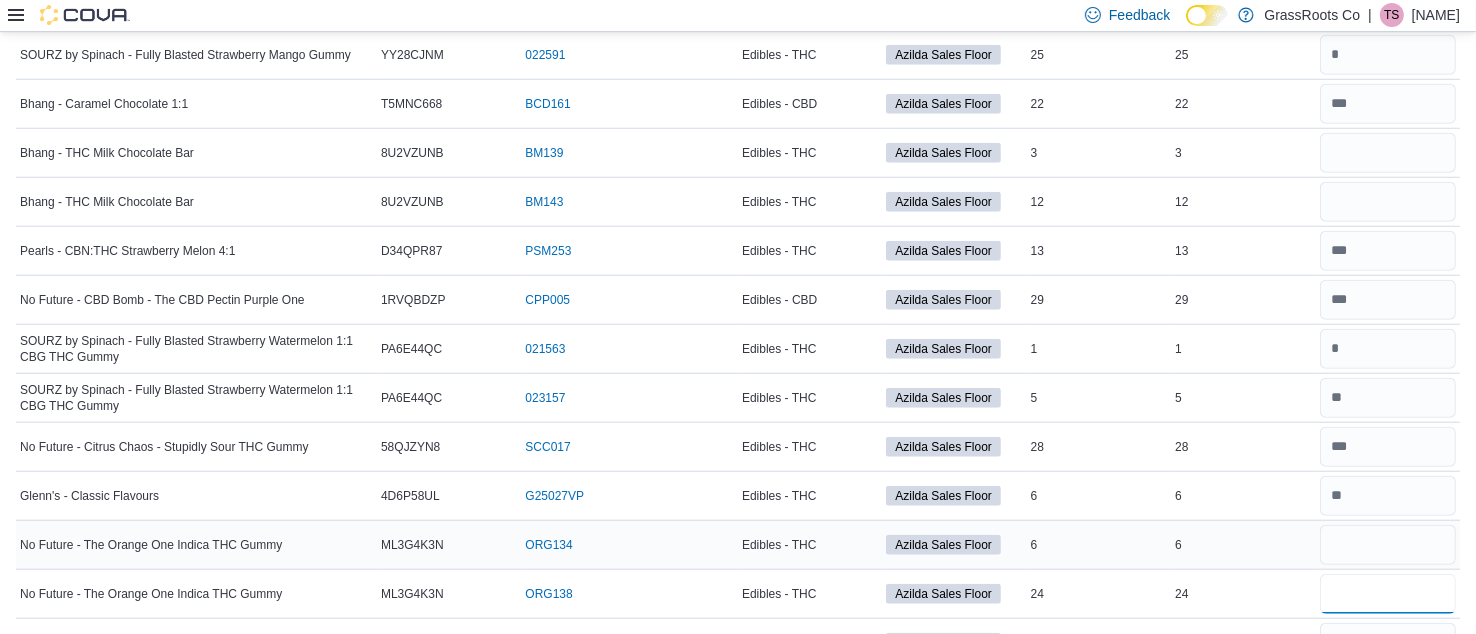 scroll, scrollTop: 1674, scrollLeft: 0, axis: vertical 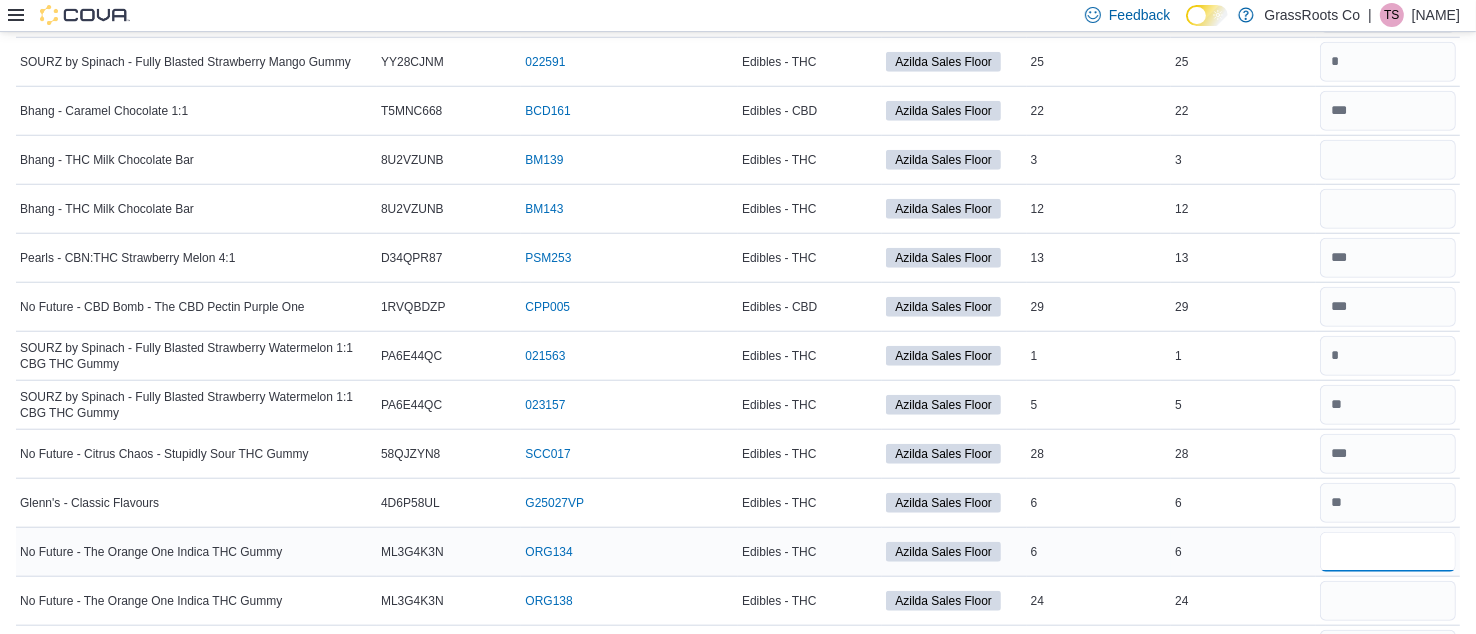 click at bounding box center [1388, 552] 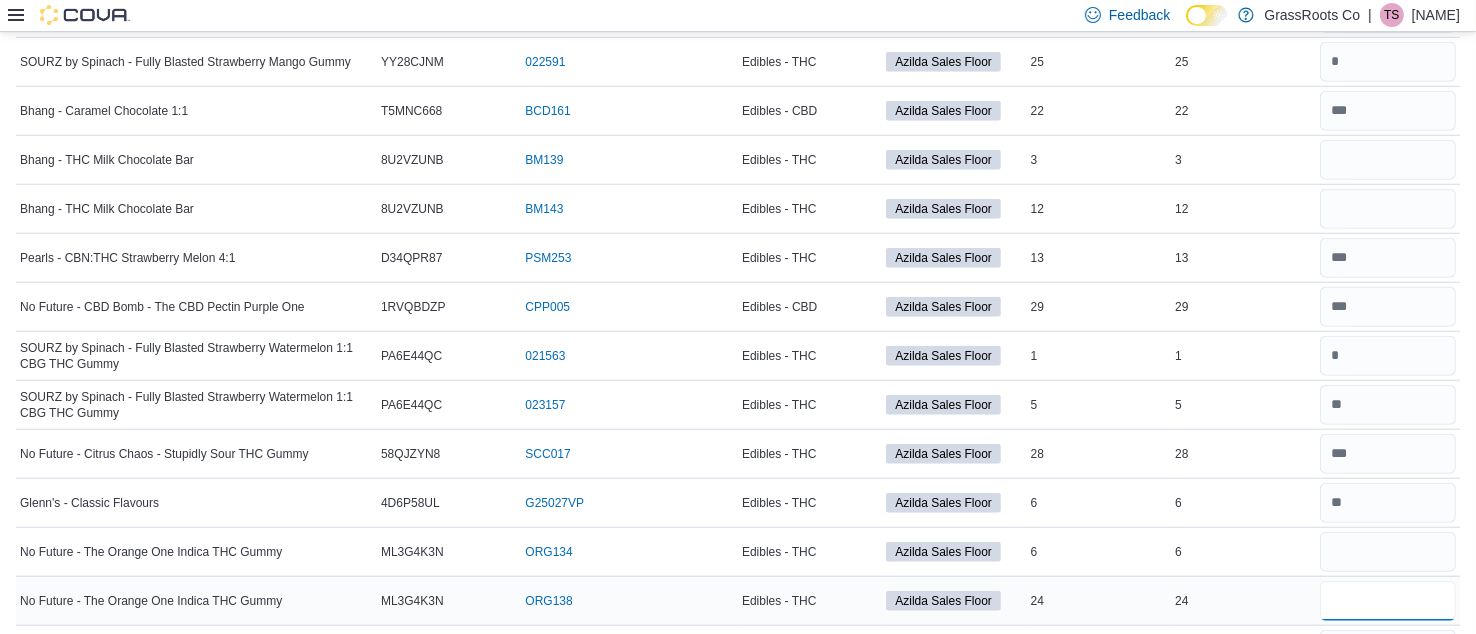 click at bounding box center [1388, 601] 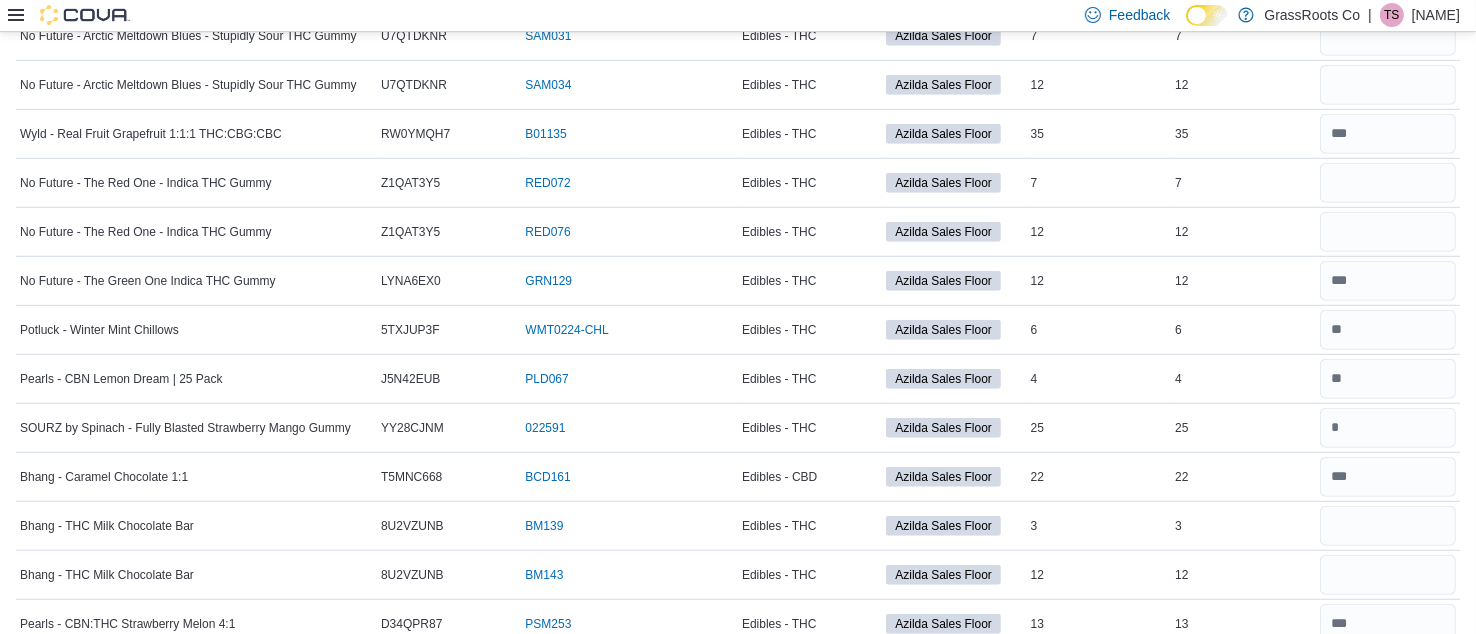 scroll, scrollTop: 1301, scrollLeft: 0, axis: vertical 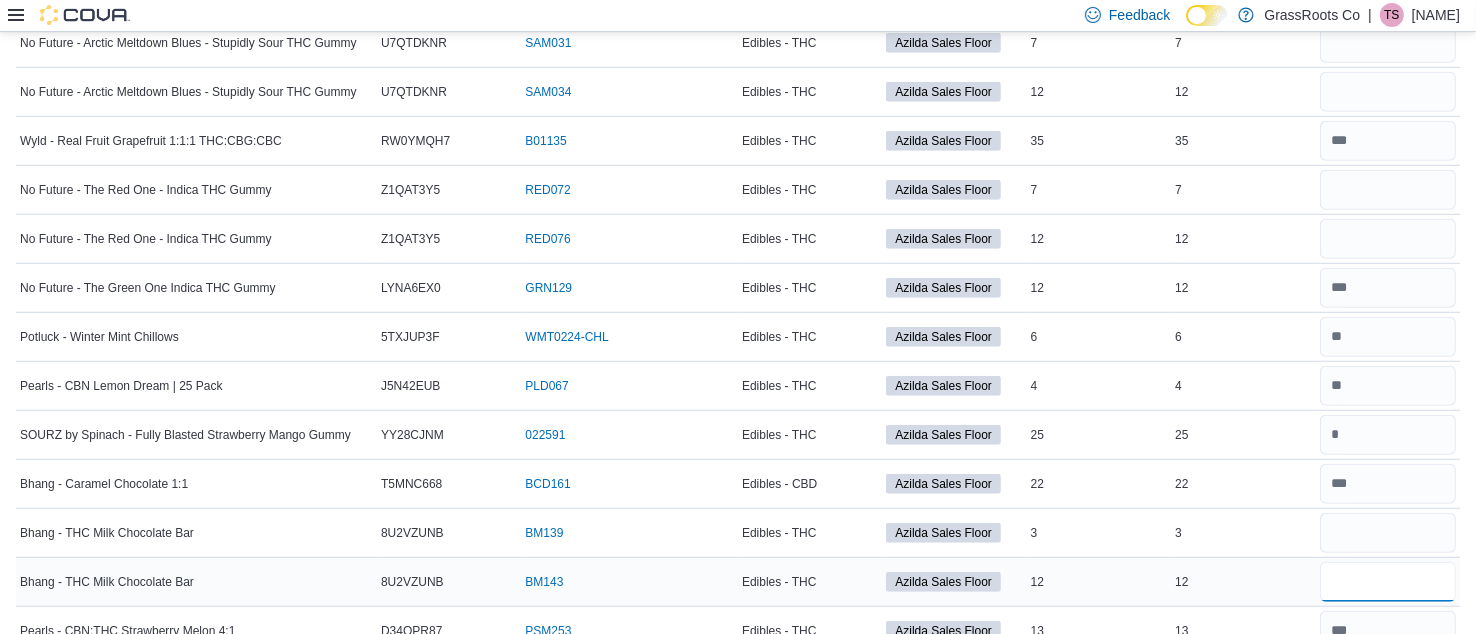 click at bounding box center (1388, 582) 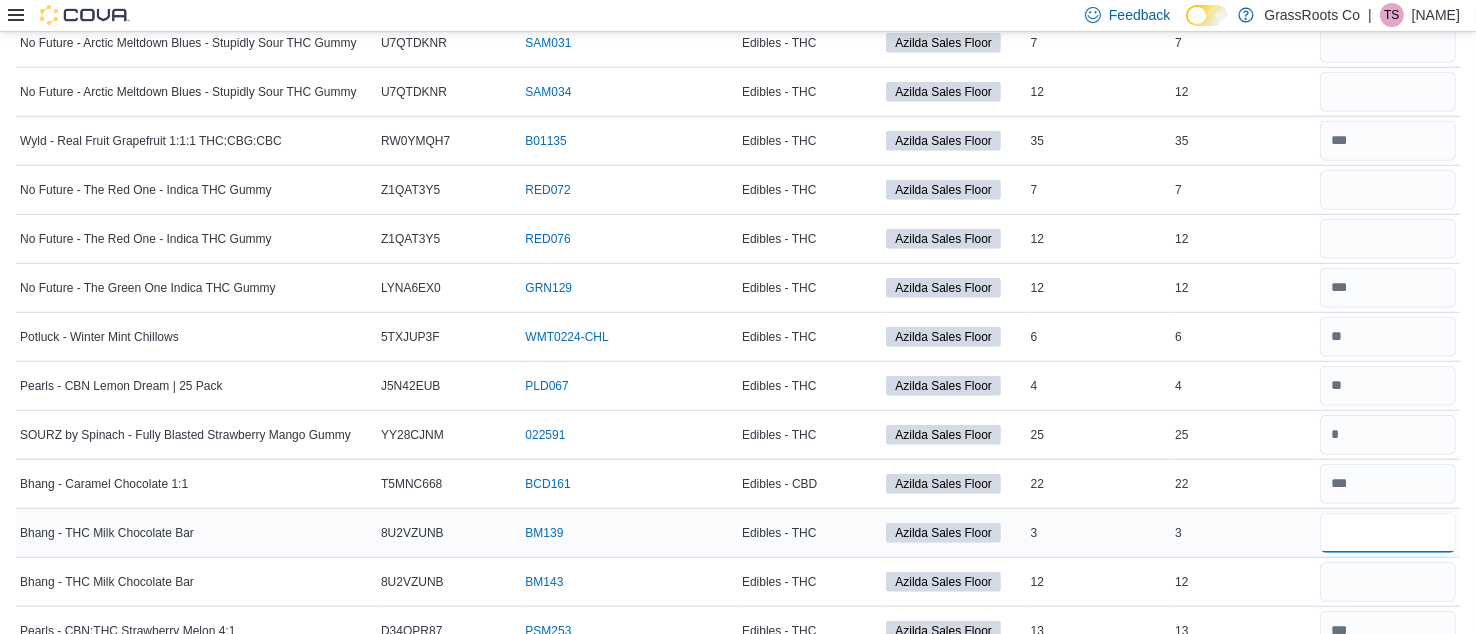 click at bounding box center (1388, 533) 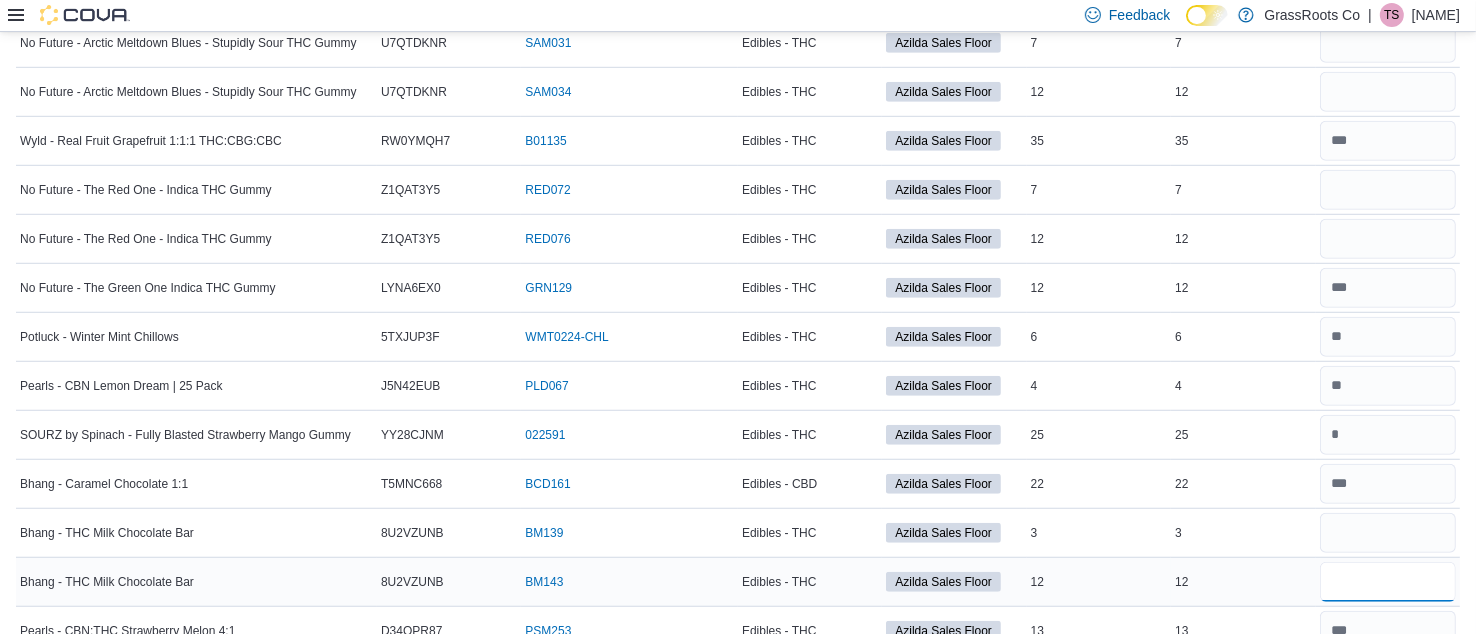 click at bounding box center [1388, 582] 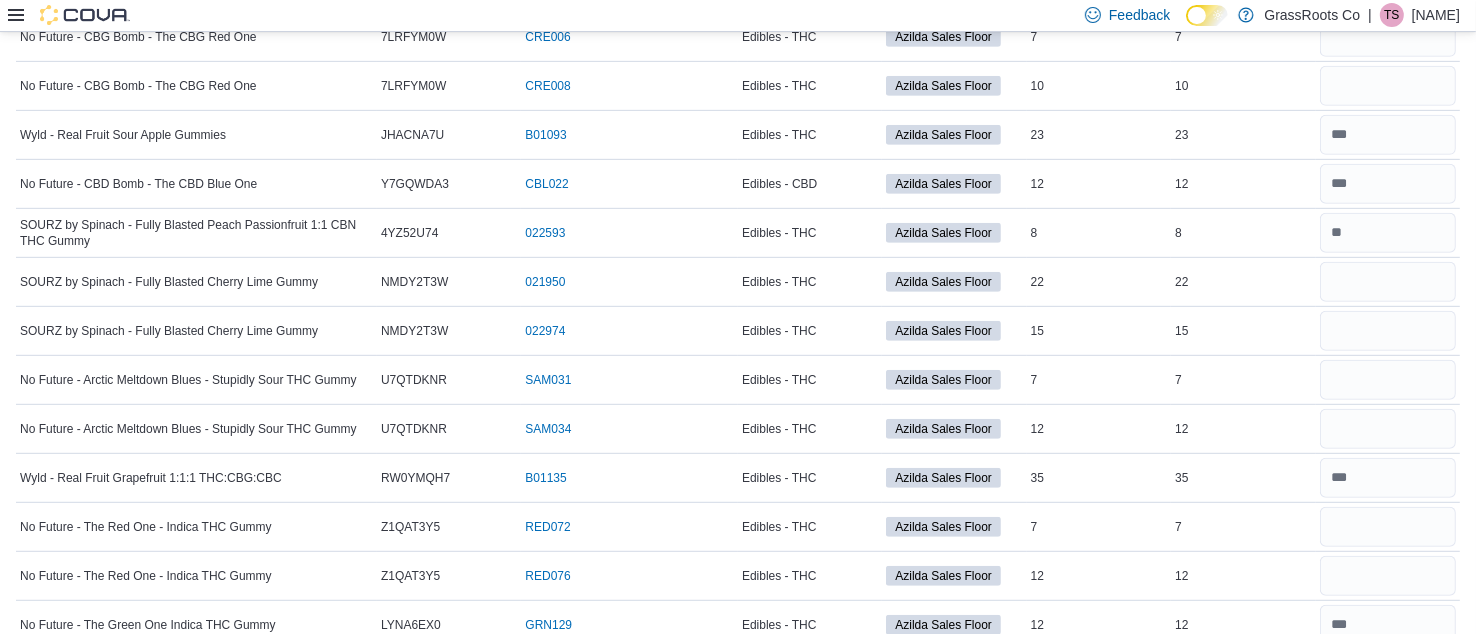 scroll, scrollTop: 965, scrollLeft: 0, axis: vertical 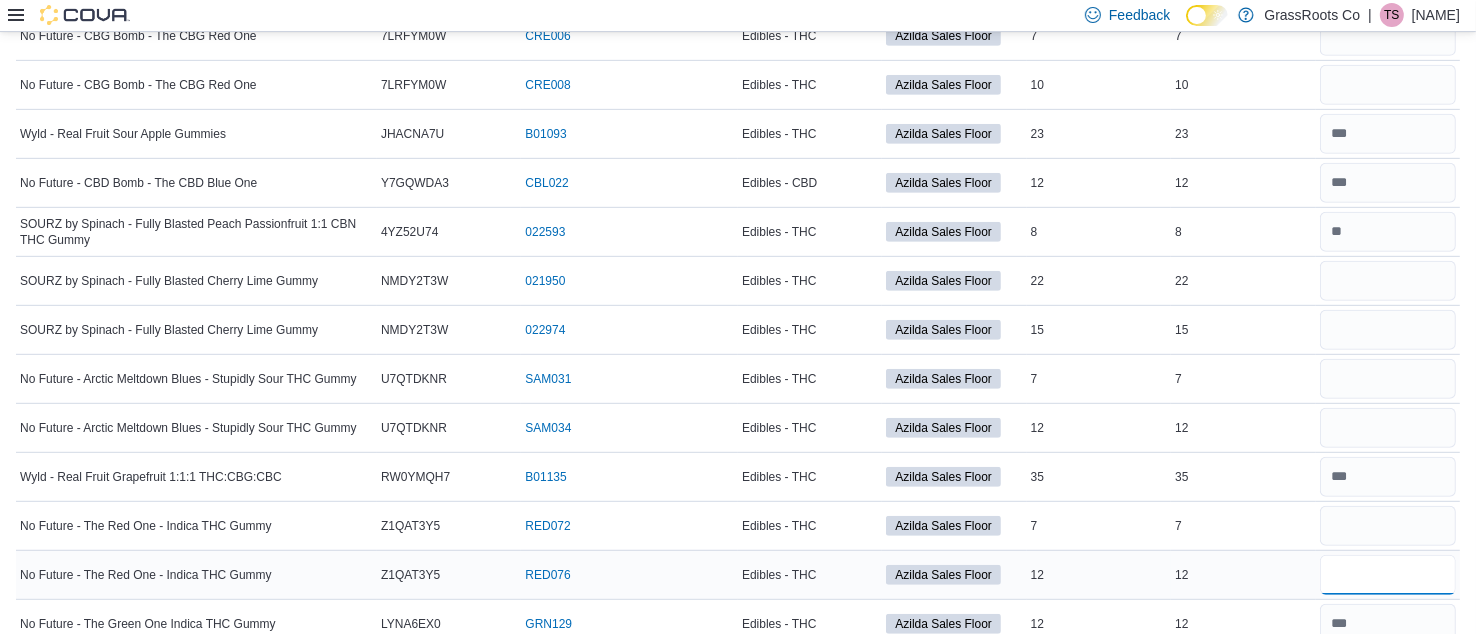 click at bounding box center (1388, 575) 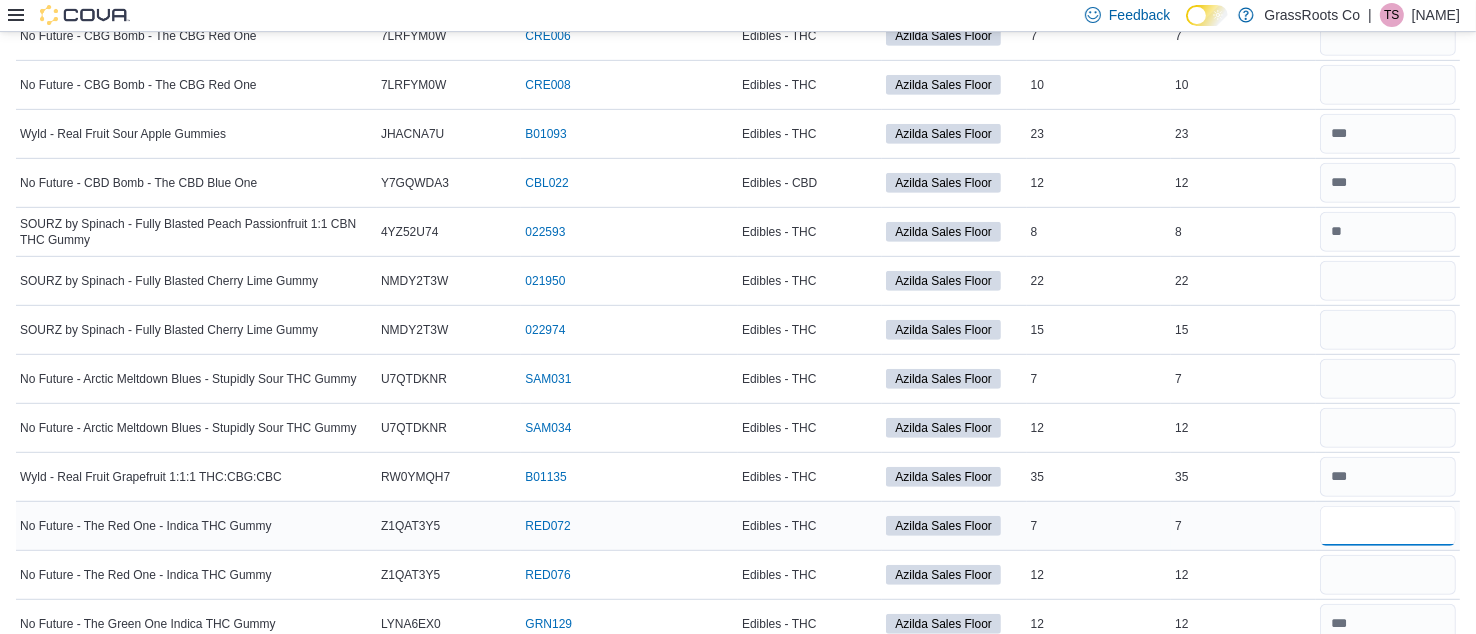 click at bounding box center (1388, 526) 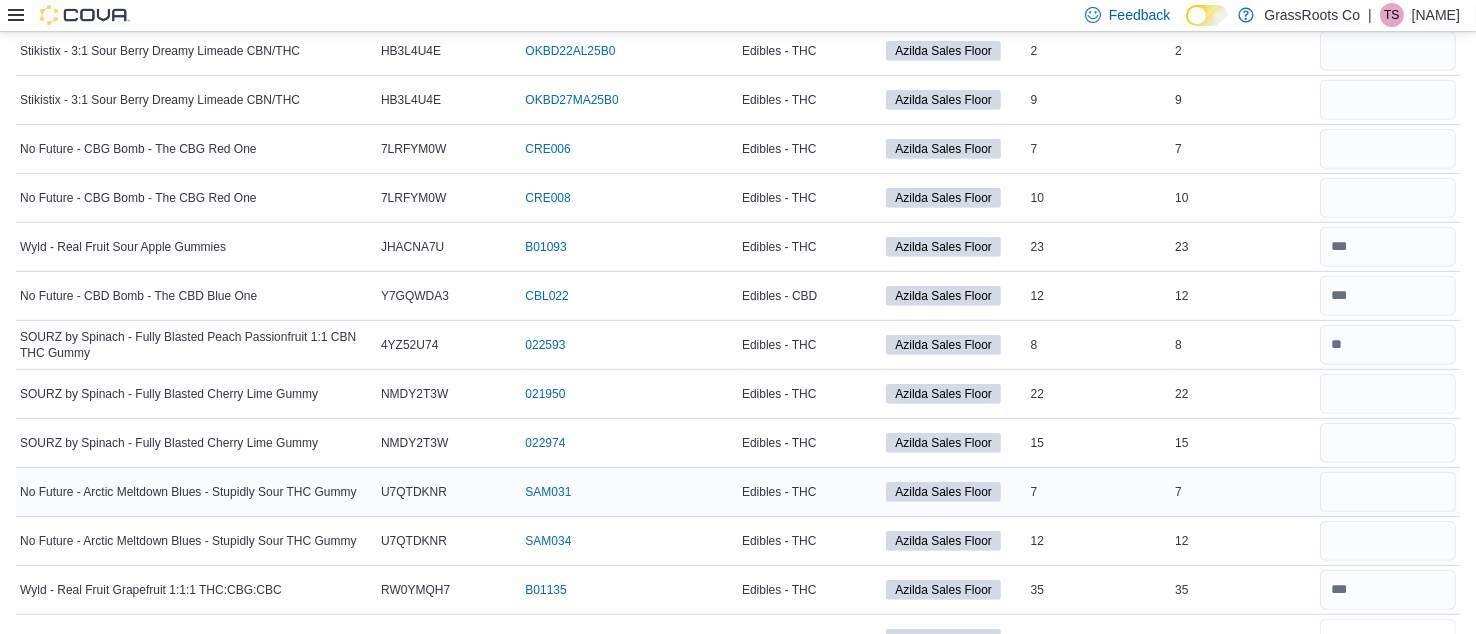 scroll, scrollTop: 853, scrollLeft: 0, axis: vertical 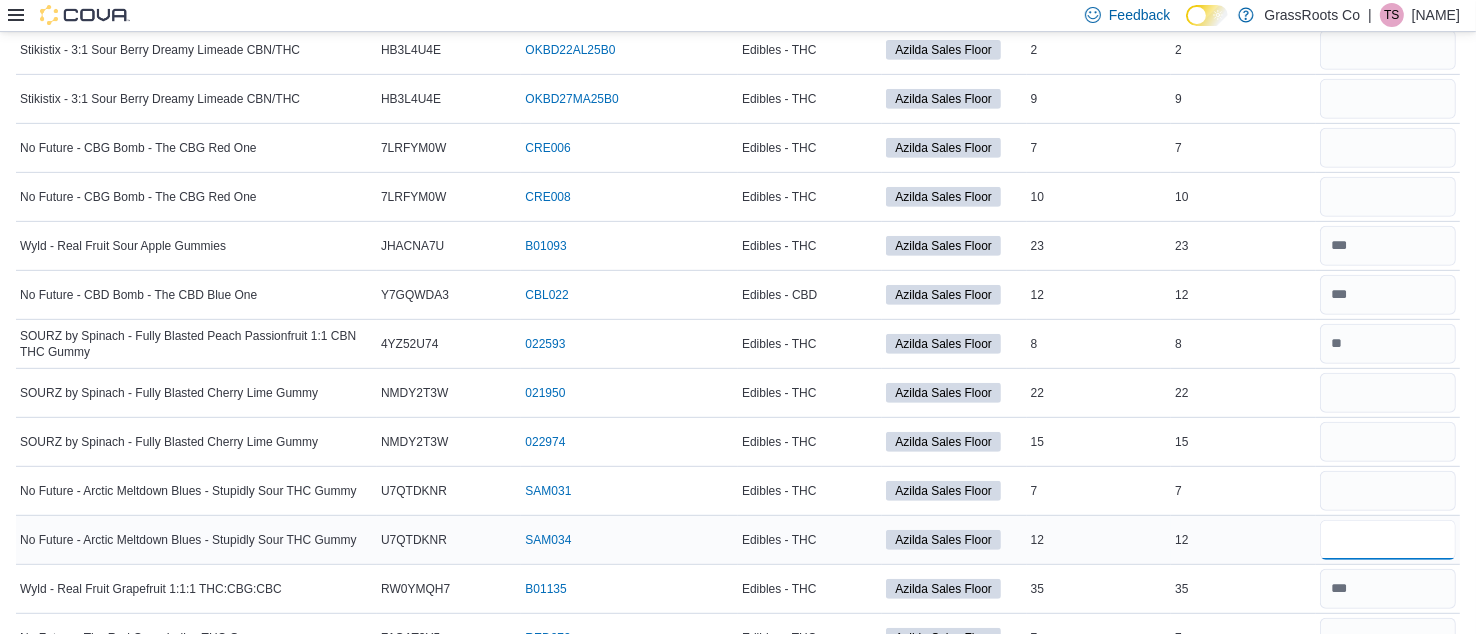 click at bounding box center [1388, 540] 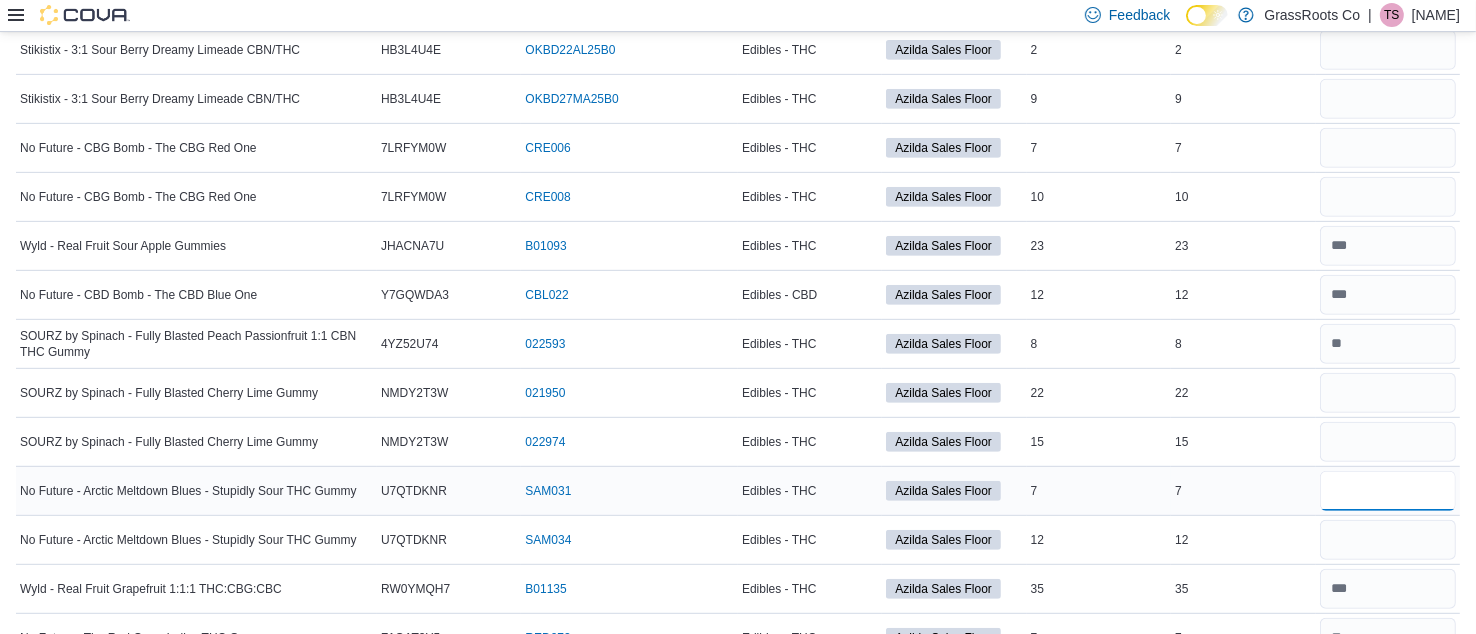 click at bounding box center [1388, 491] 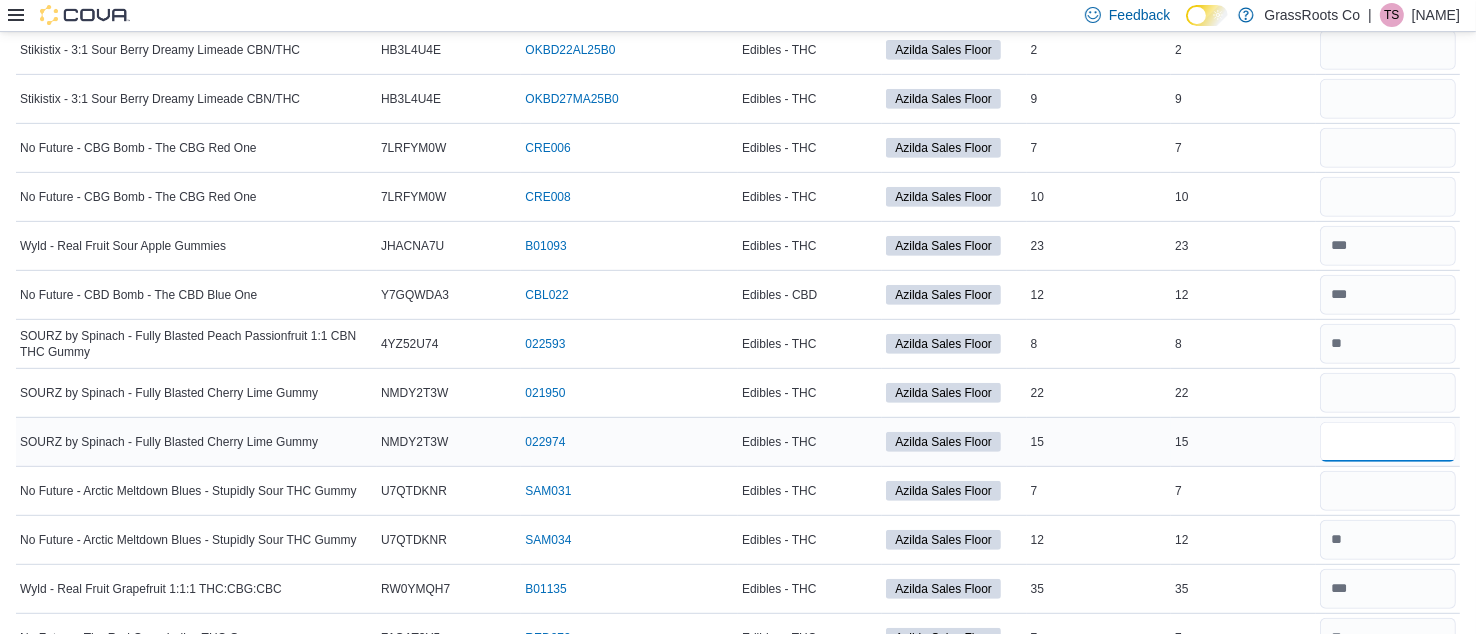 click at bounding box center [1388, 442] 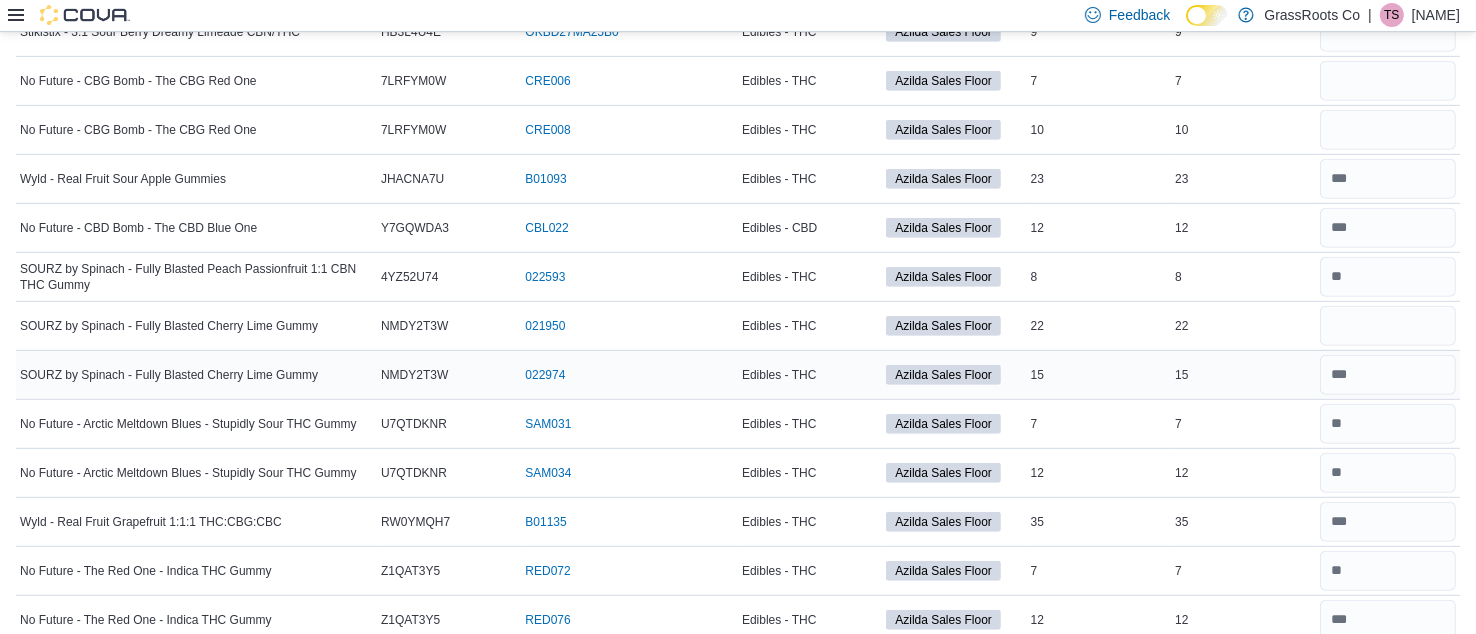 scroll, scrollTop: 921, scrollLeft: 0, axis: vertical 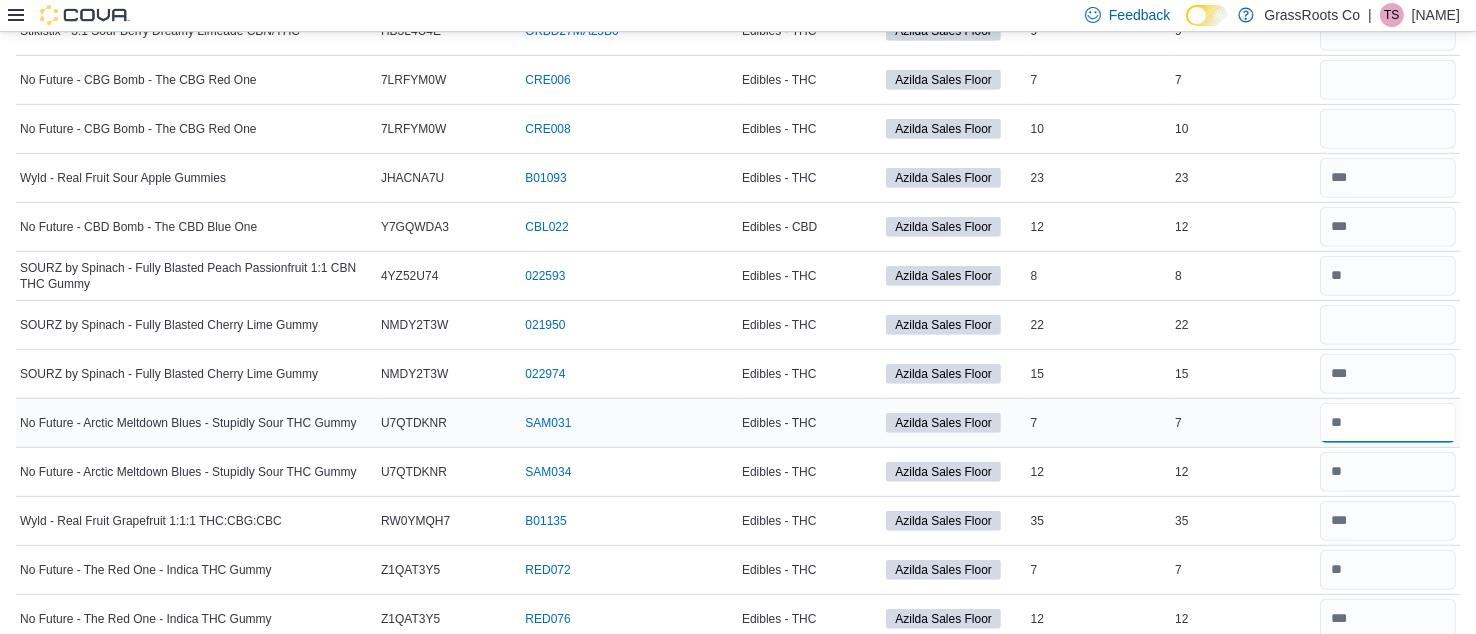 click at bounding box center [1388, 423] 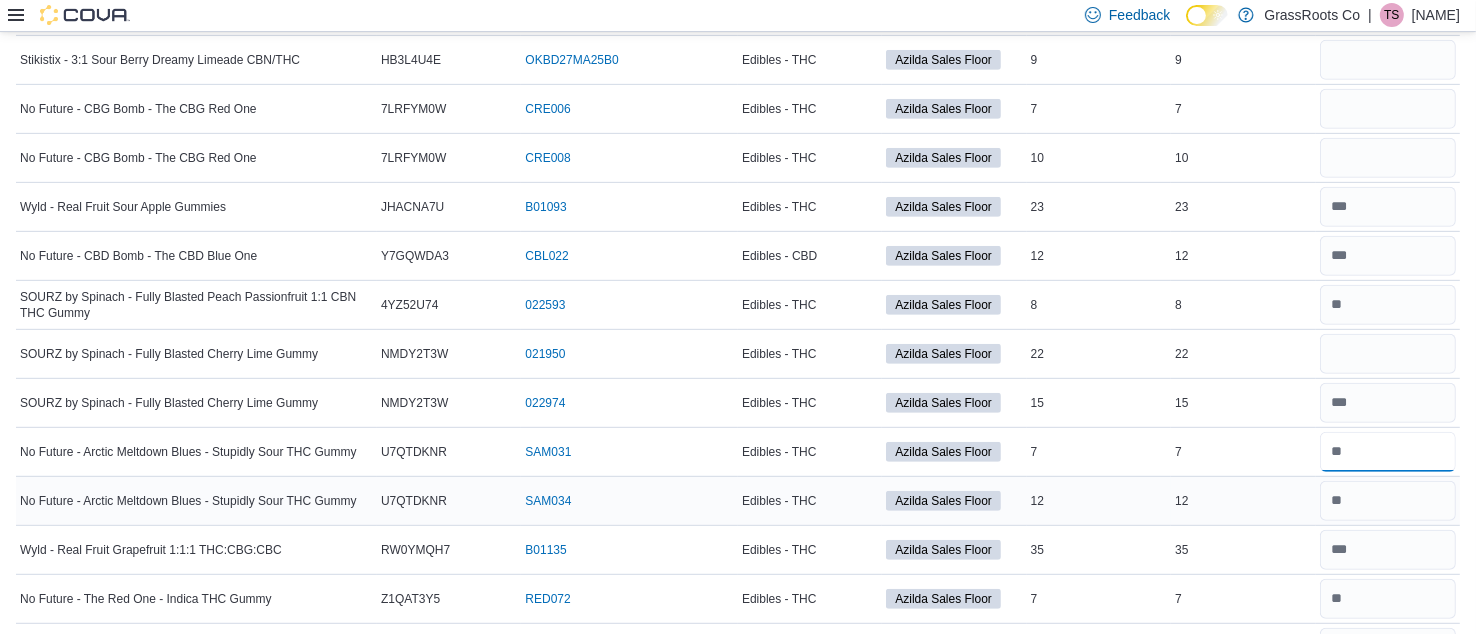 scroll, scrollTop: 893, scrollLeft: 0, axis: vertical 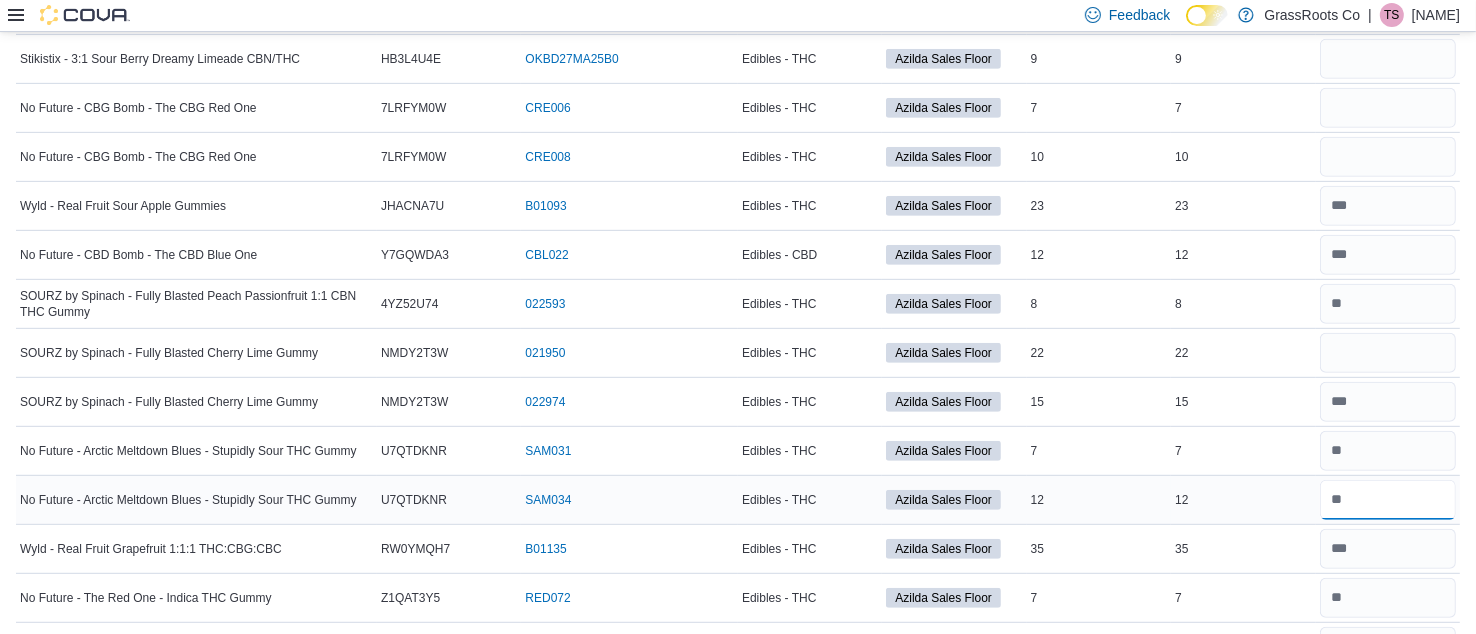 click at bounding box center [1388, 500] 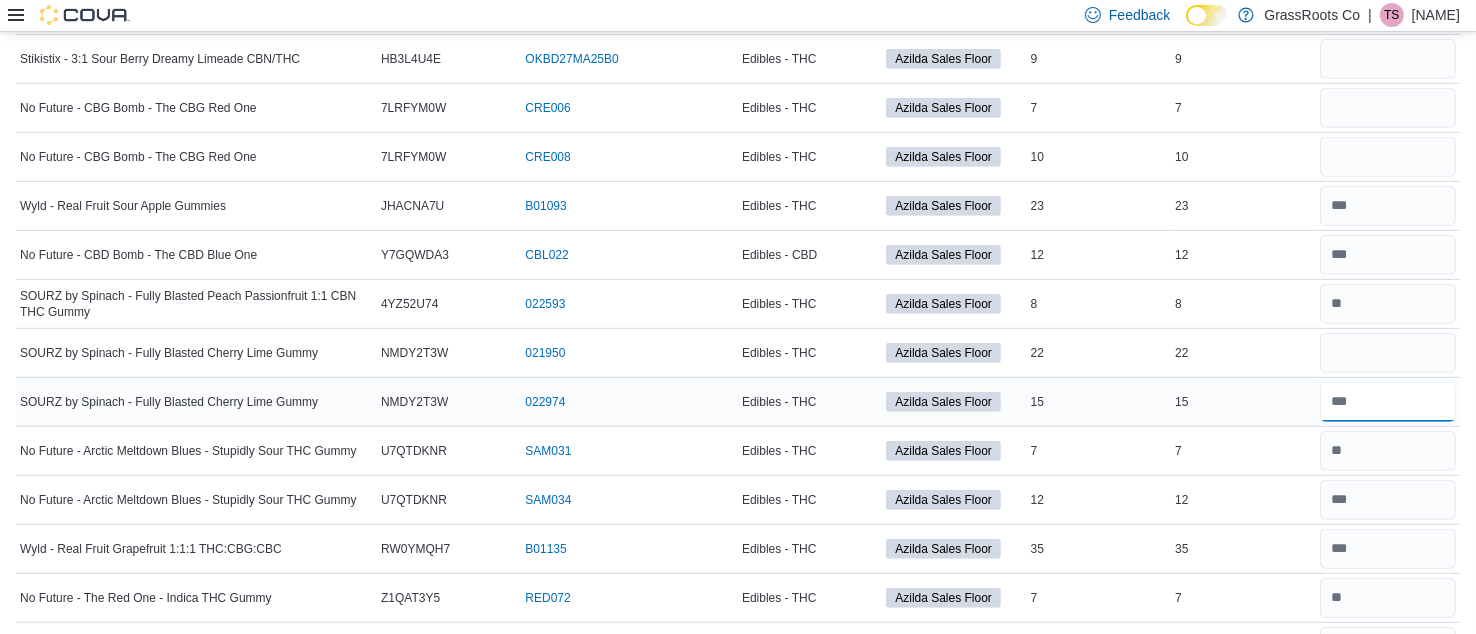 drag, startPoint x: 1378, startPoint y: 395, endPoint x: 1329, endPoint y: 391, distance: 49.162994 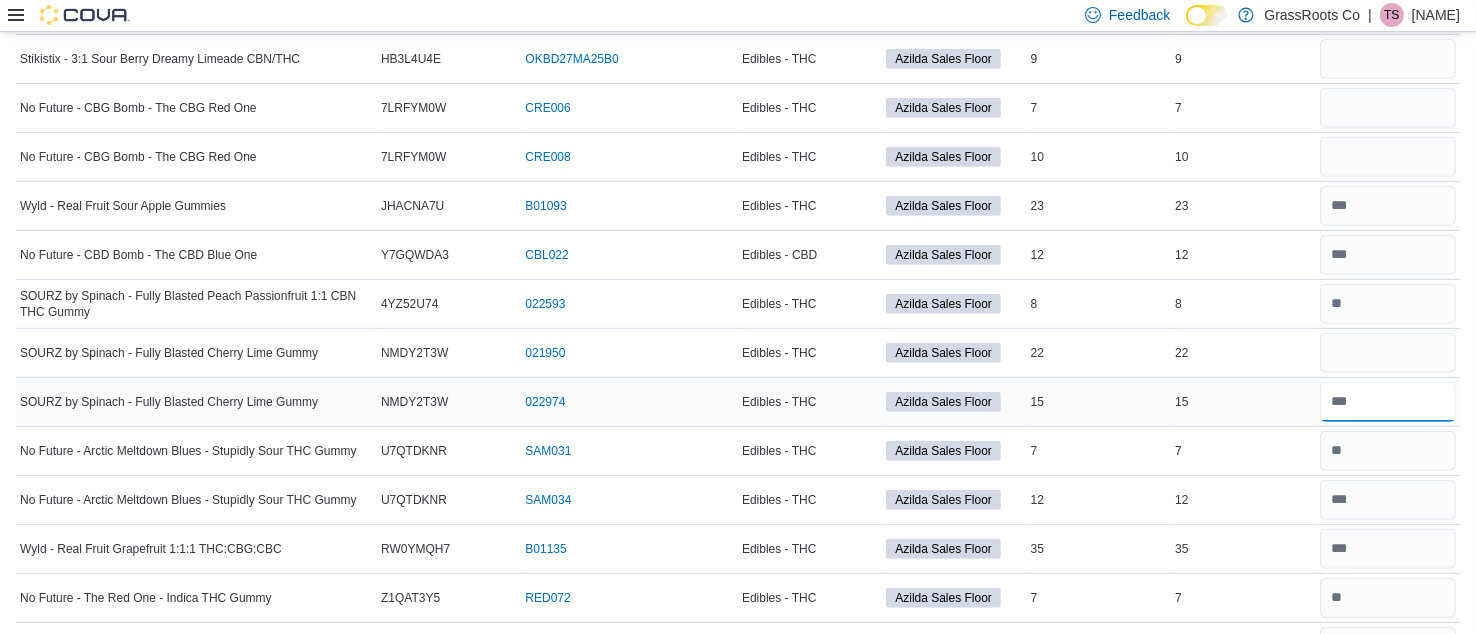 click on "SOURZ by Spinach - Fully Blasted Cherry Lime Gummy Catalog SKU NMDY2T3W Package Number 022974 (opens in a new tab or window) Edibles - THC [CITY] Sales Floor In Stock 15  Real Time Stock 15" at bounding box center (738, 401) 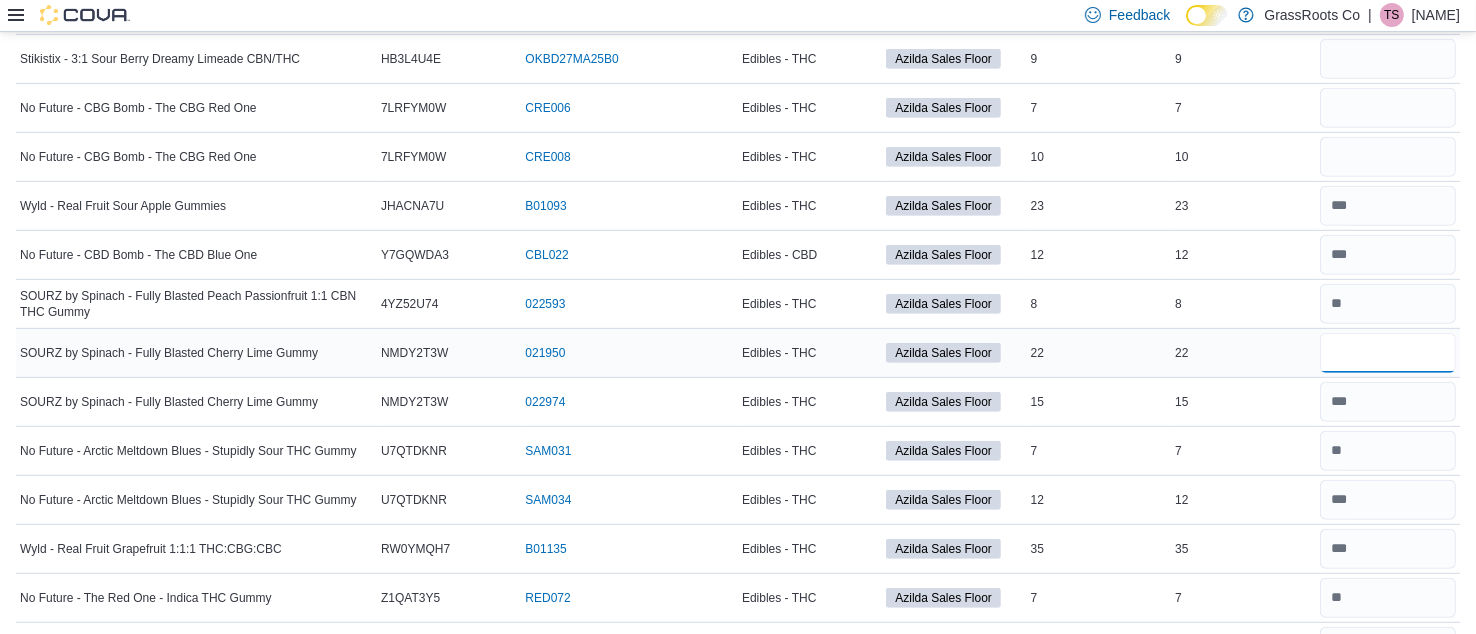 click at bounding box center [1388, 353] 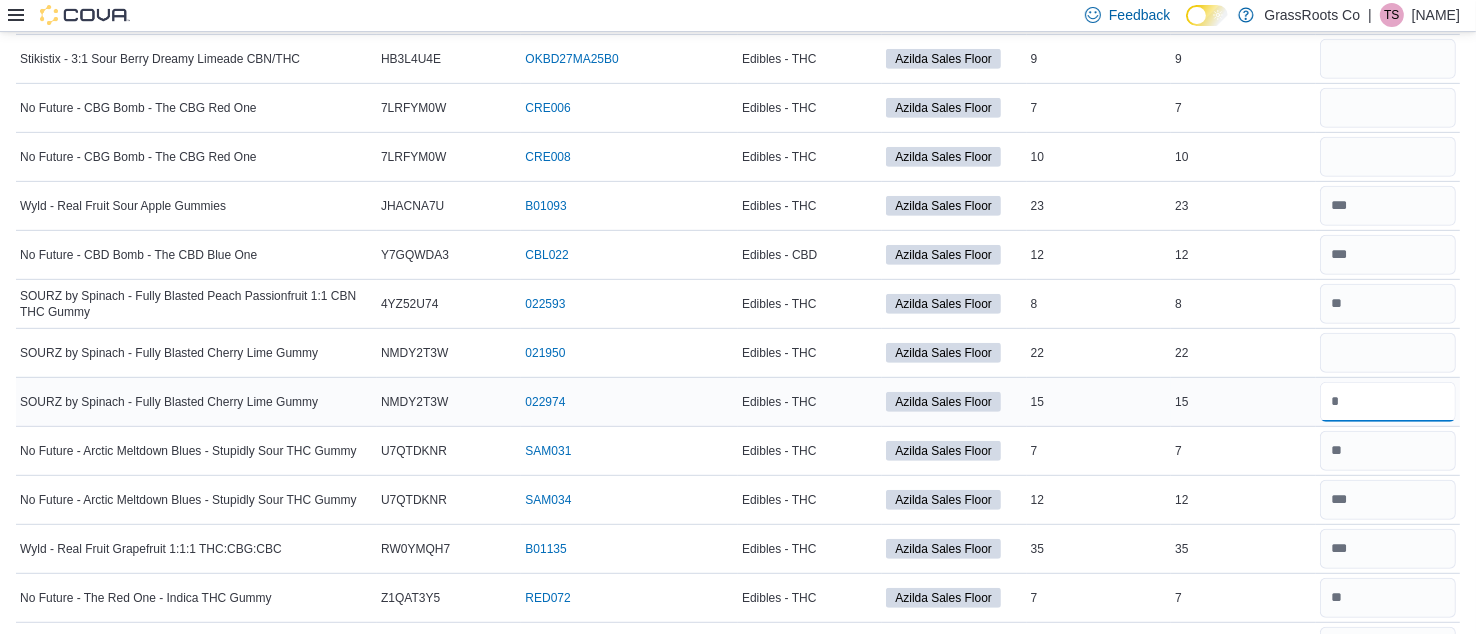 click at bounding box center (1388, 402) 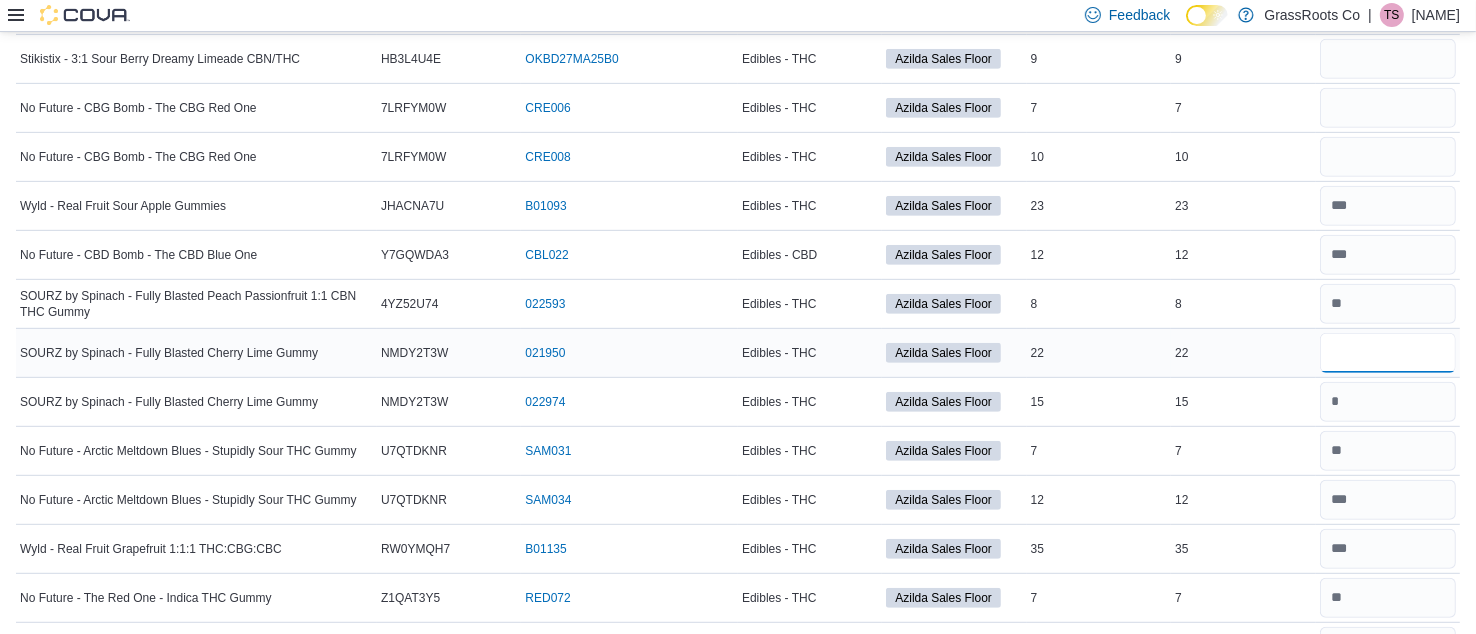 click at bounding box center [1388, 353] 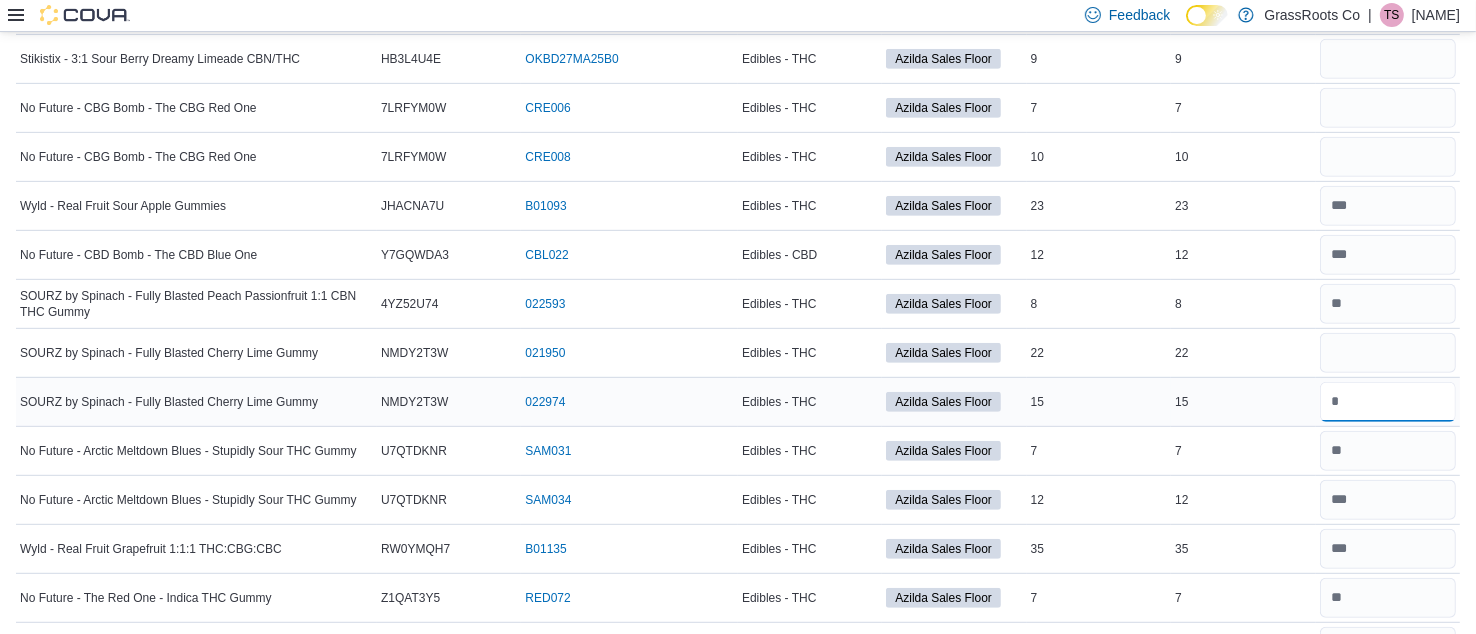 click at bounding box center (1388, 402) 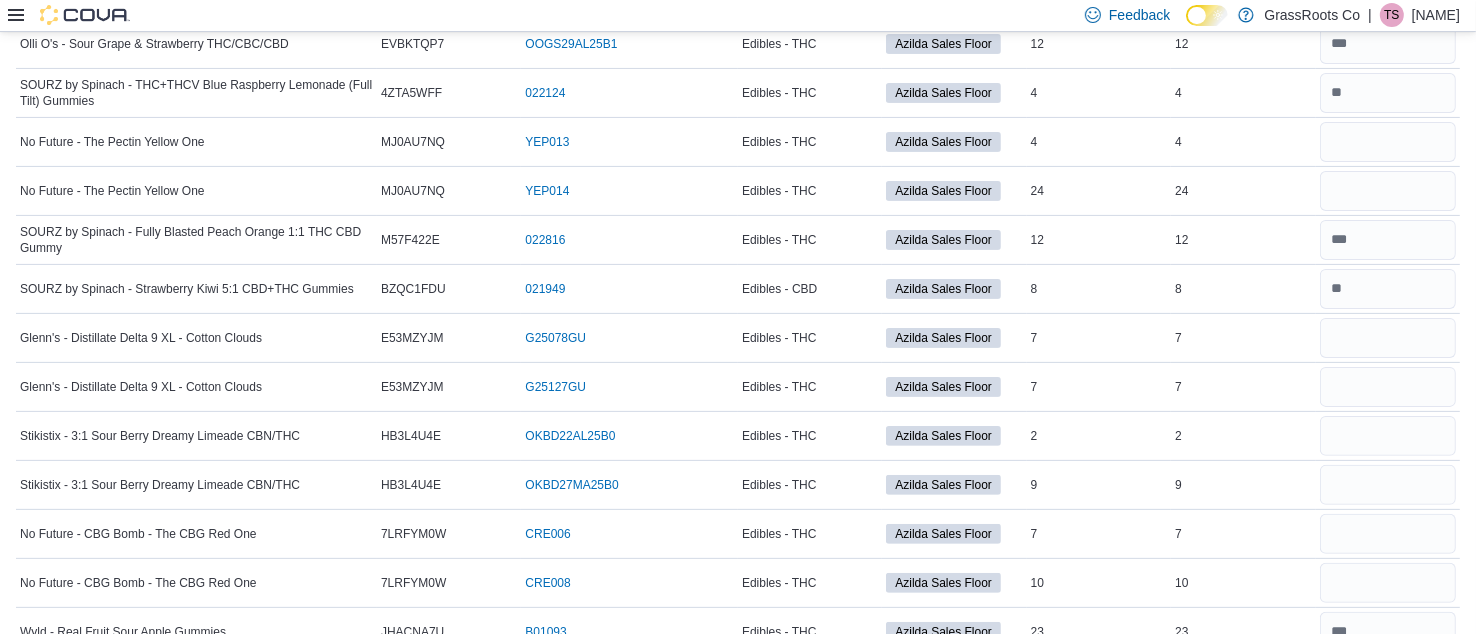scroll, scrollTop: 469, scrollLeft: 0, axis: vertical 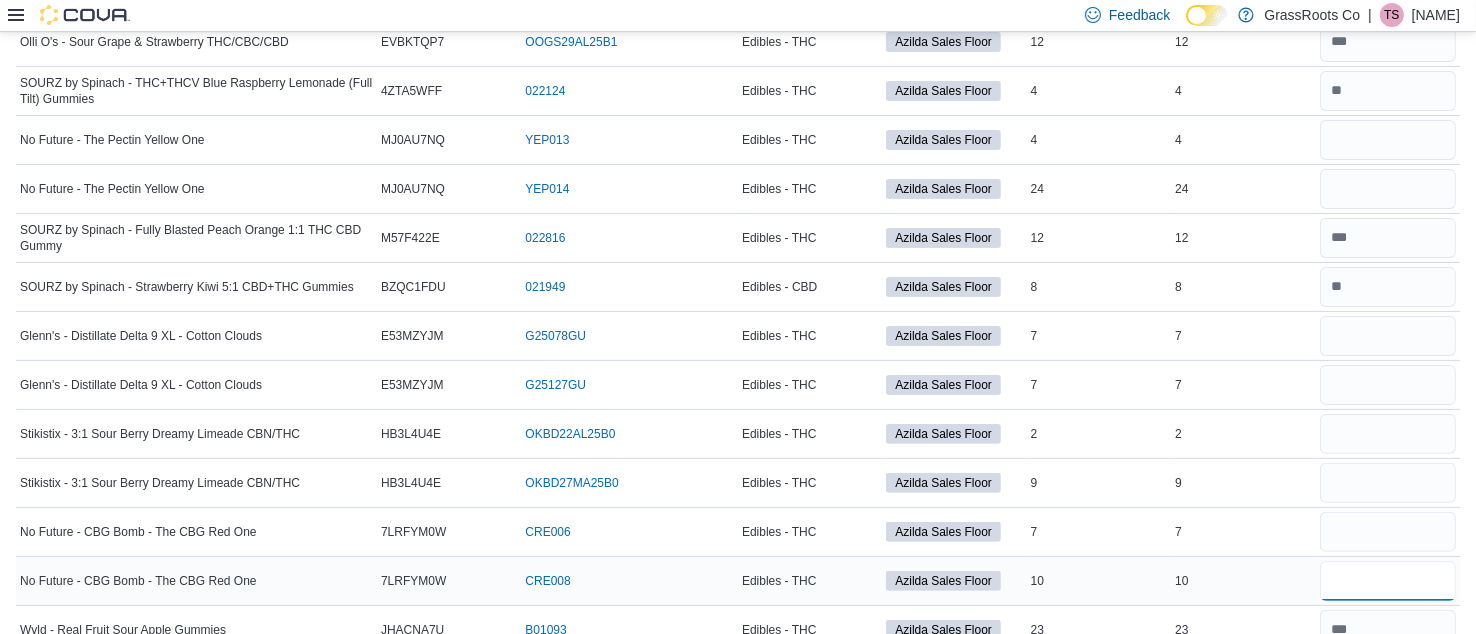 click at bounding box center [1388, 581] 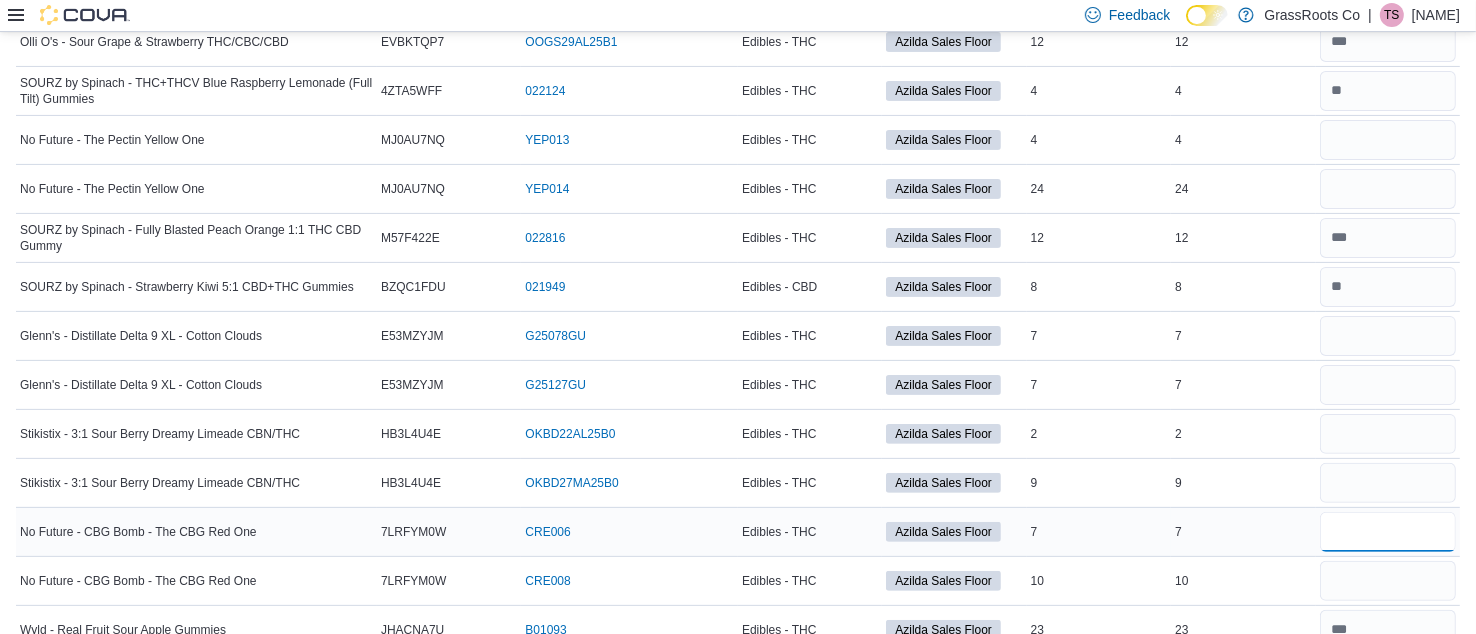 click at bounding box center [1388, 532] 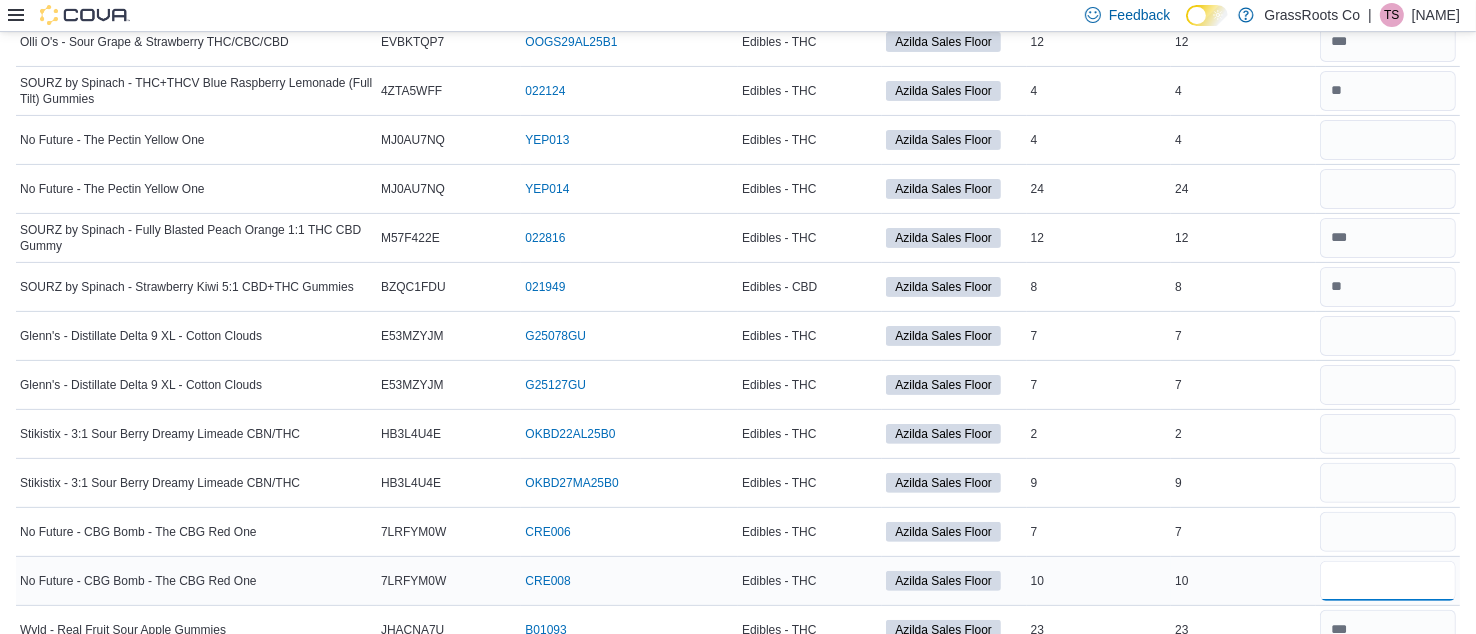 click at bounding box center (1388, 581) 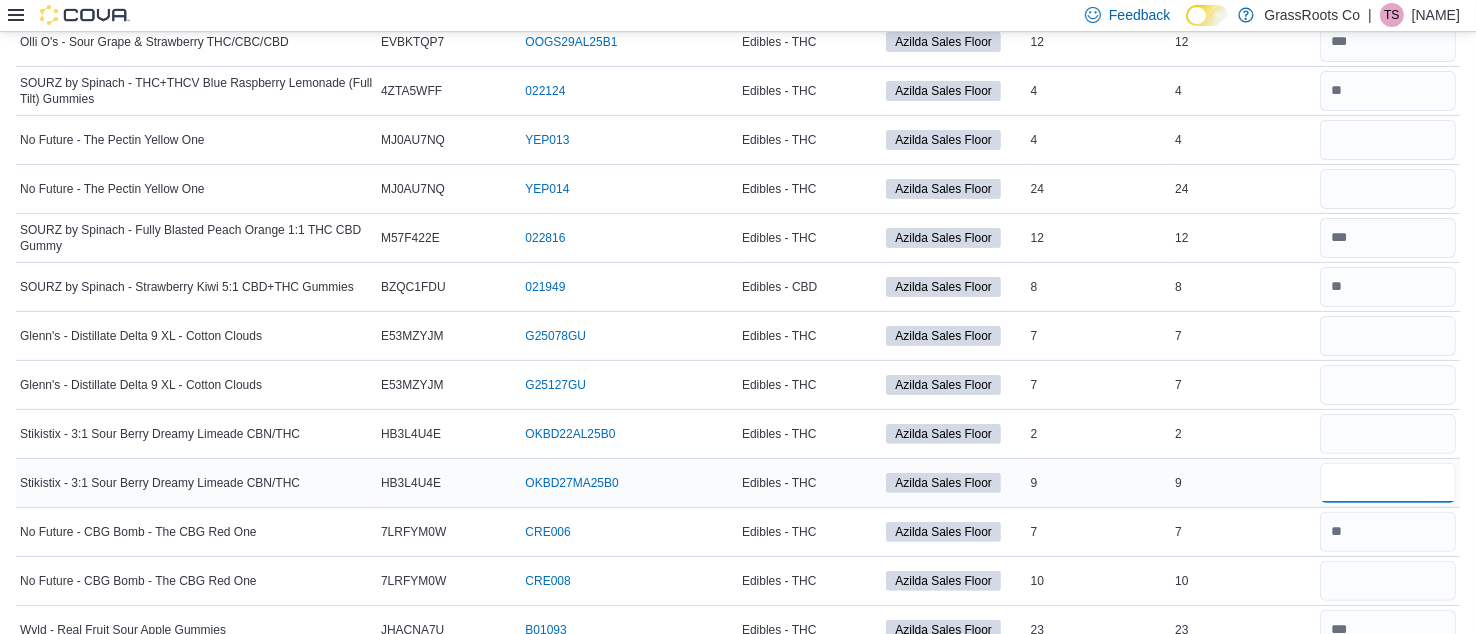 click at bounding box center [1388, 483] 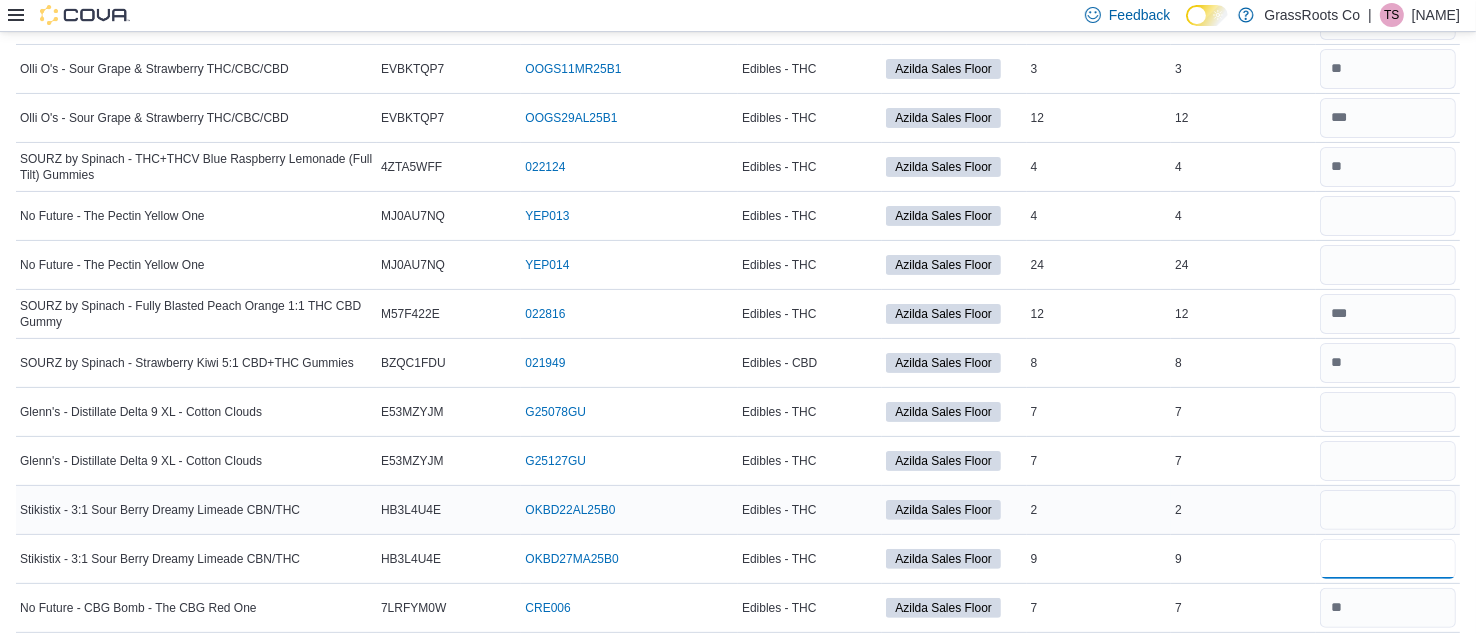scroll, scrollTop: 396, scrollLeft: 0, axis: vertical 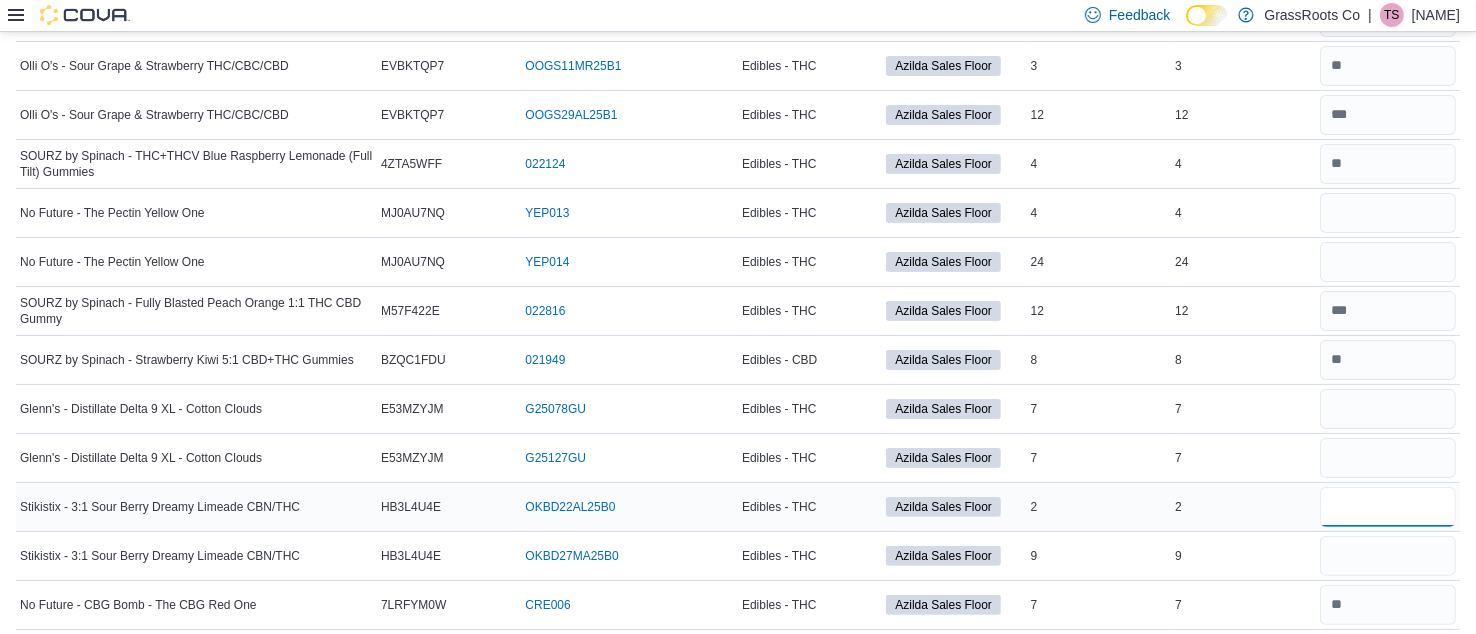 click at bounding box center (1388, 507) 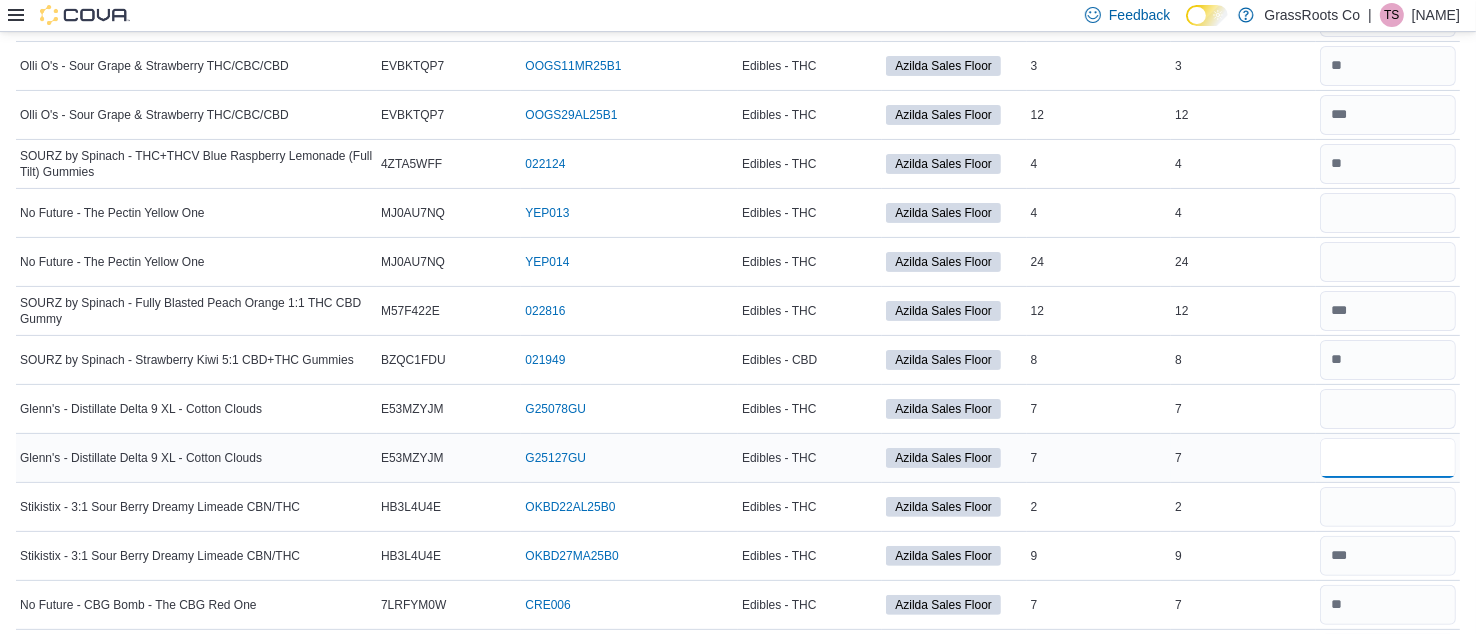 click at bounding box center [1388, 458] 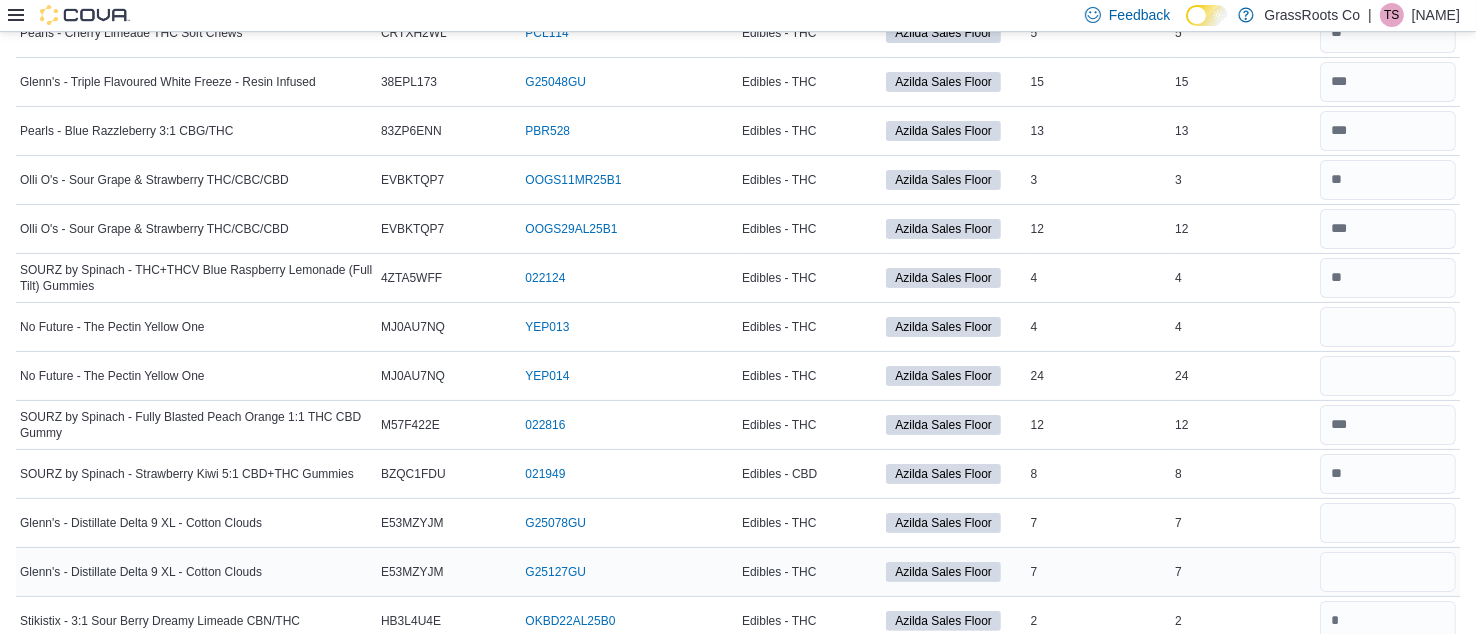 scroll, scrollTop: 284, scrollLeft: 0, axis: vertical 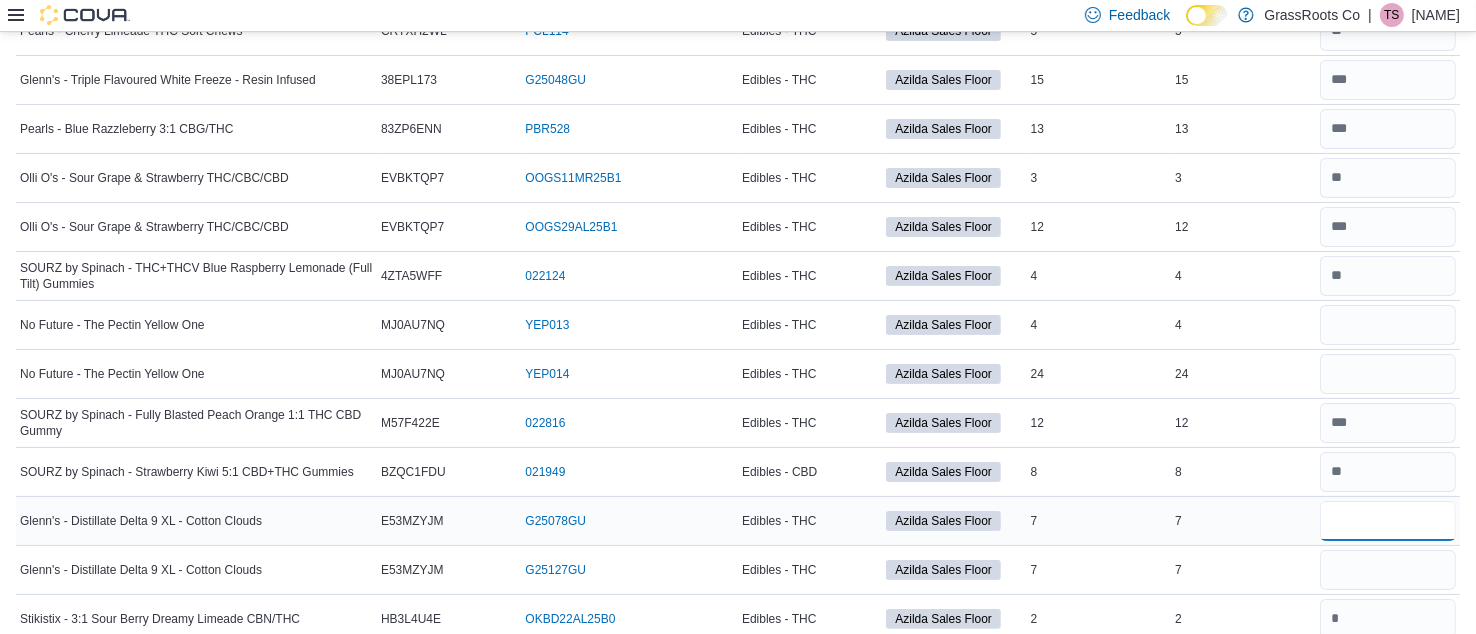 click at bounding box center [1388, 521] 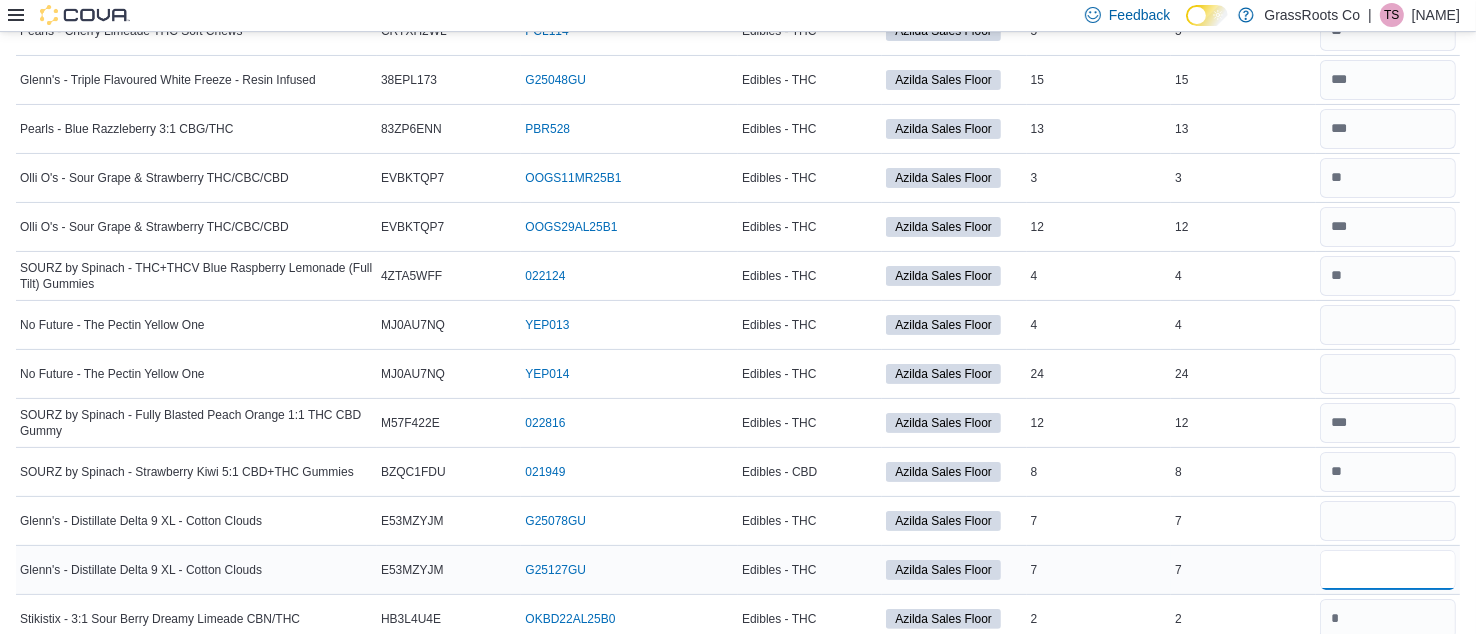 click at bounding box center [1388, 570] 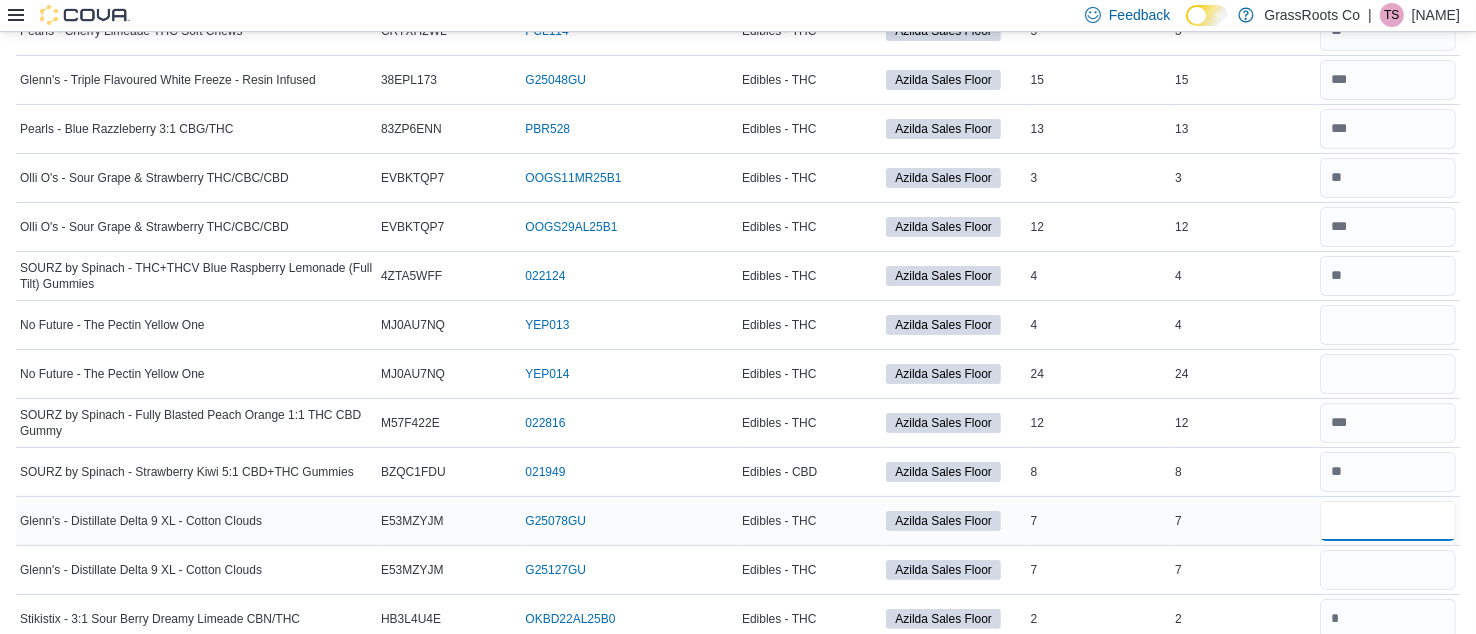 click at bounding box center (1388, 521) 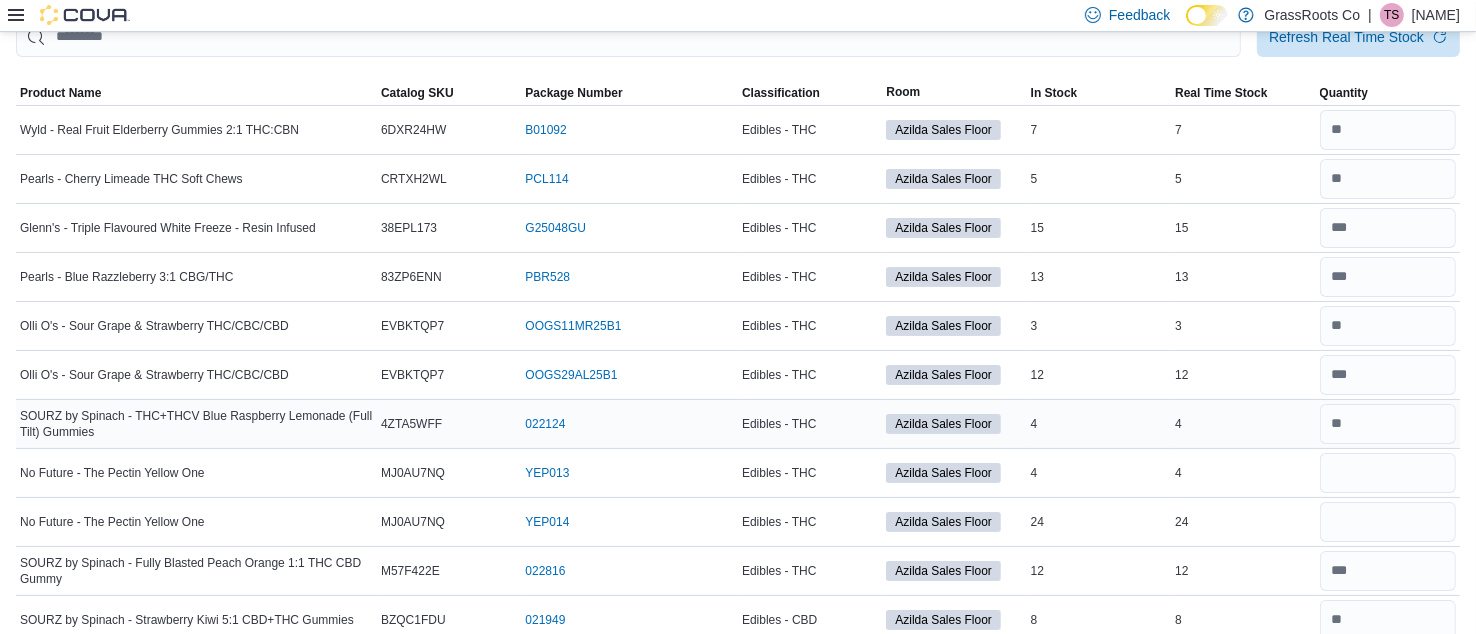 scroll, scrollTop: 158, scrollLeft: 0, axis: vertical 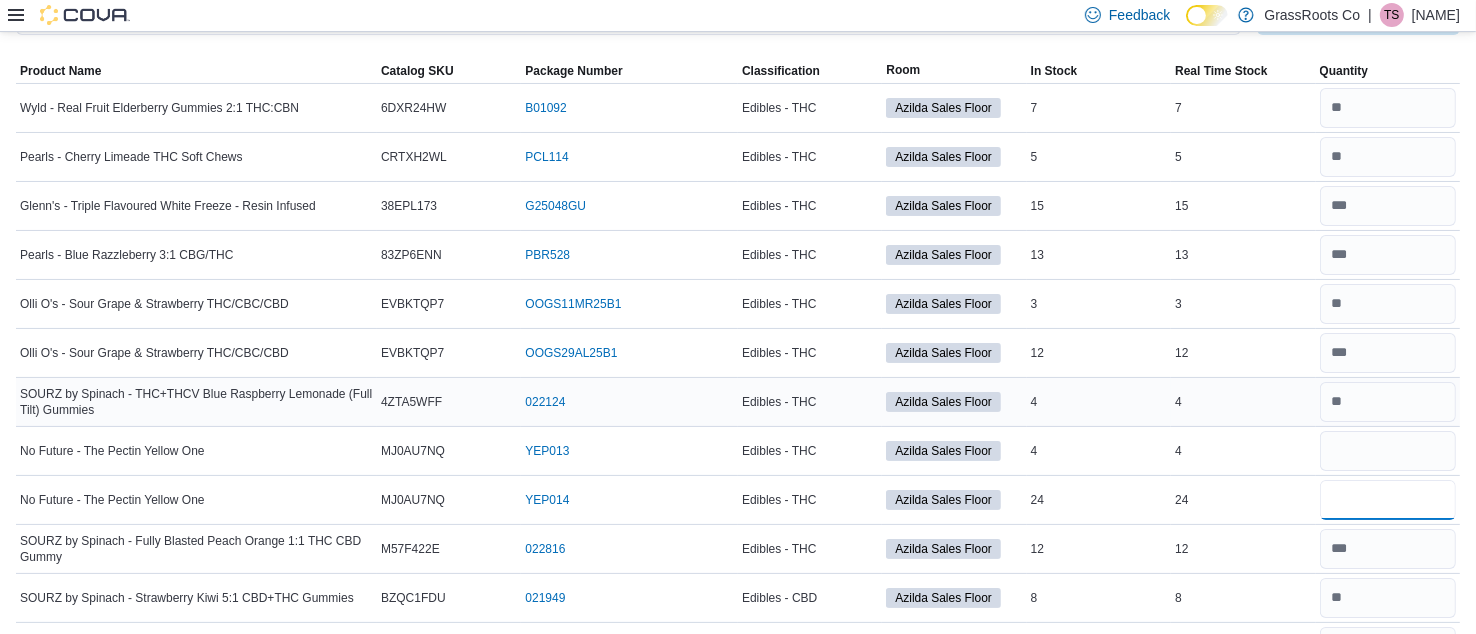 click at bounding box center [1388, 500] 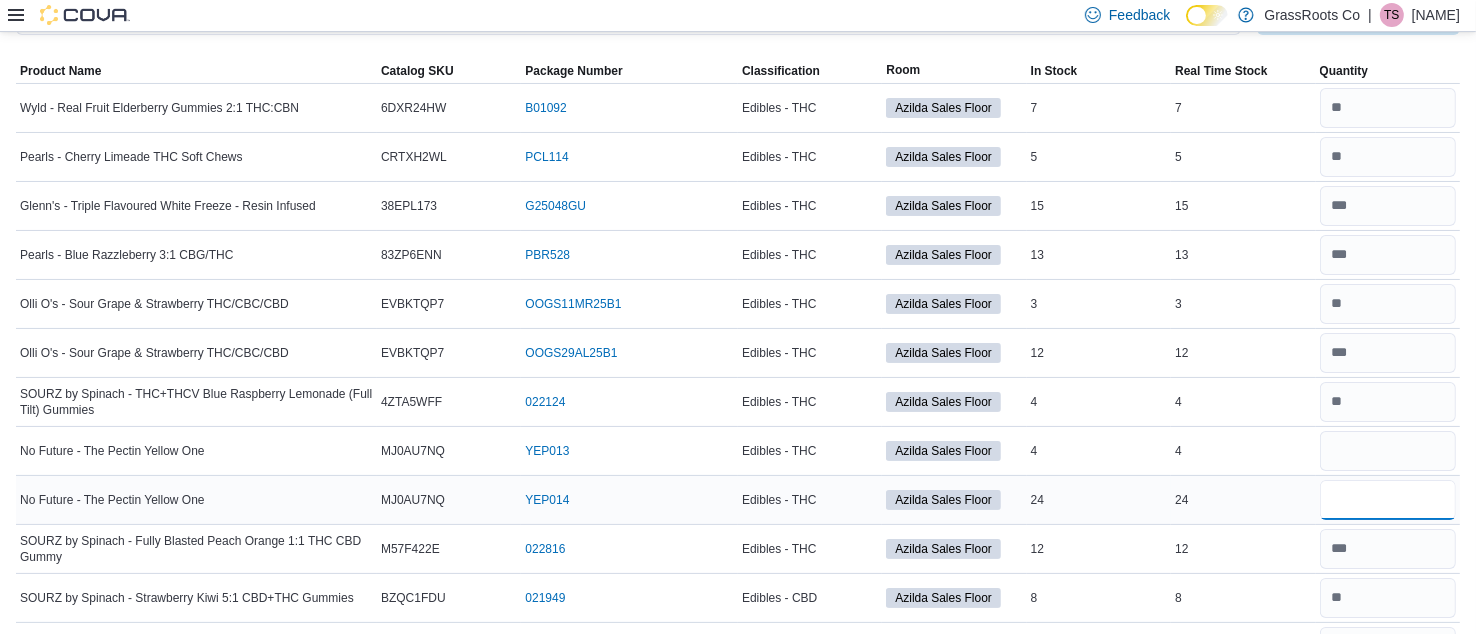 drag, startPoint x: 1374, startPoint y: 502, endPoint x: 1350, endPoint y: 503, distance: 24.020824 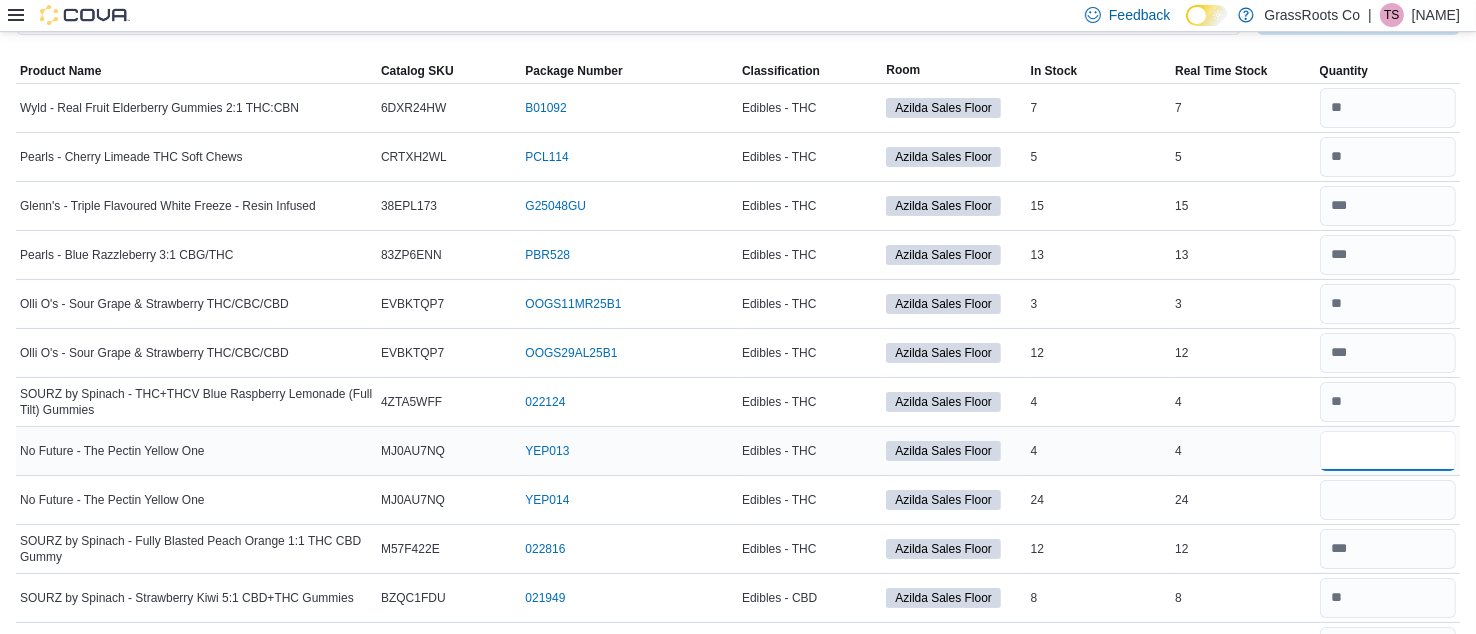 click at bounding box center (1388, 451) 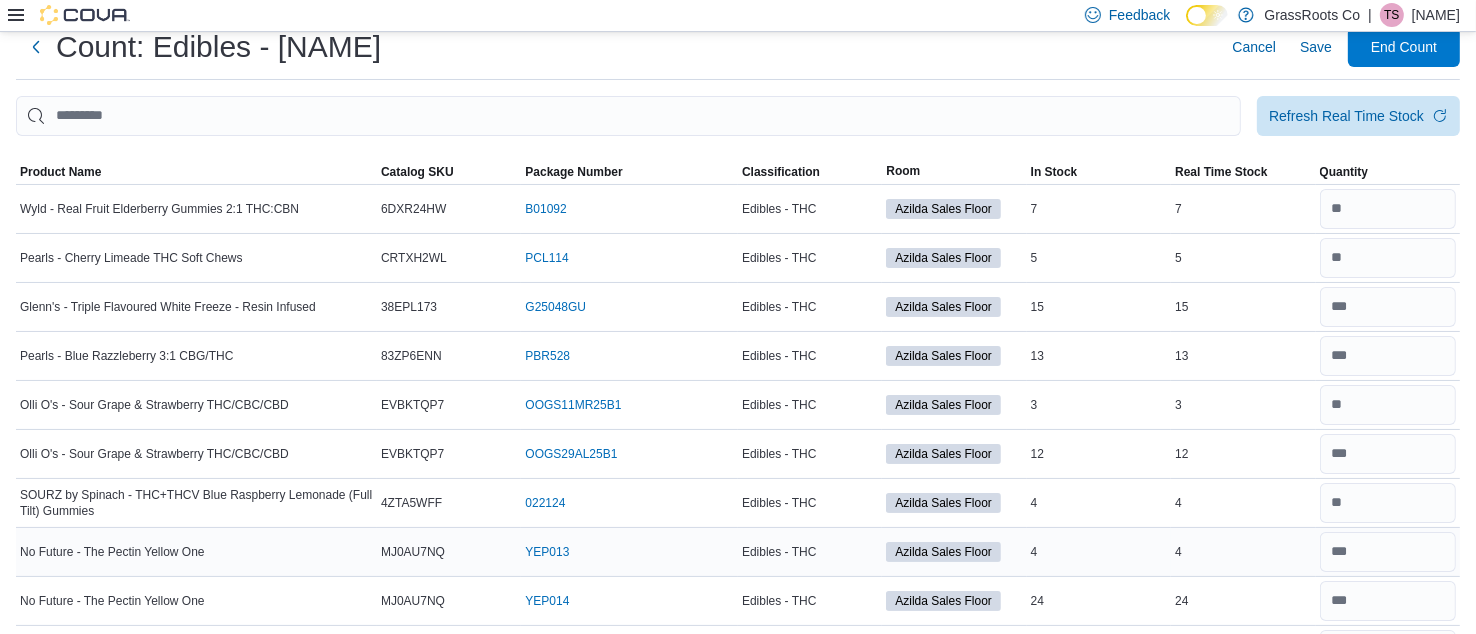 scroll, scrollTop: 56, scrollLeft: 0, axis: vertical 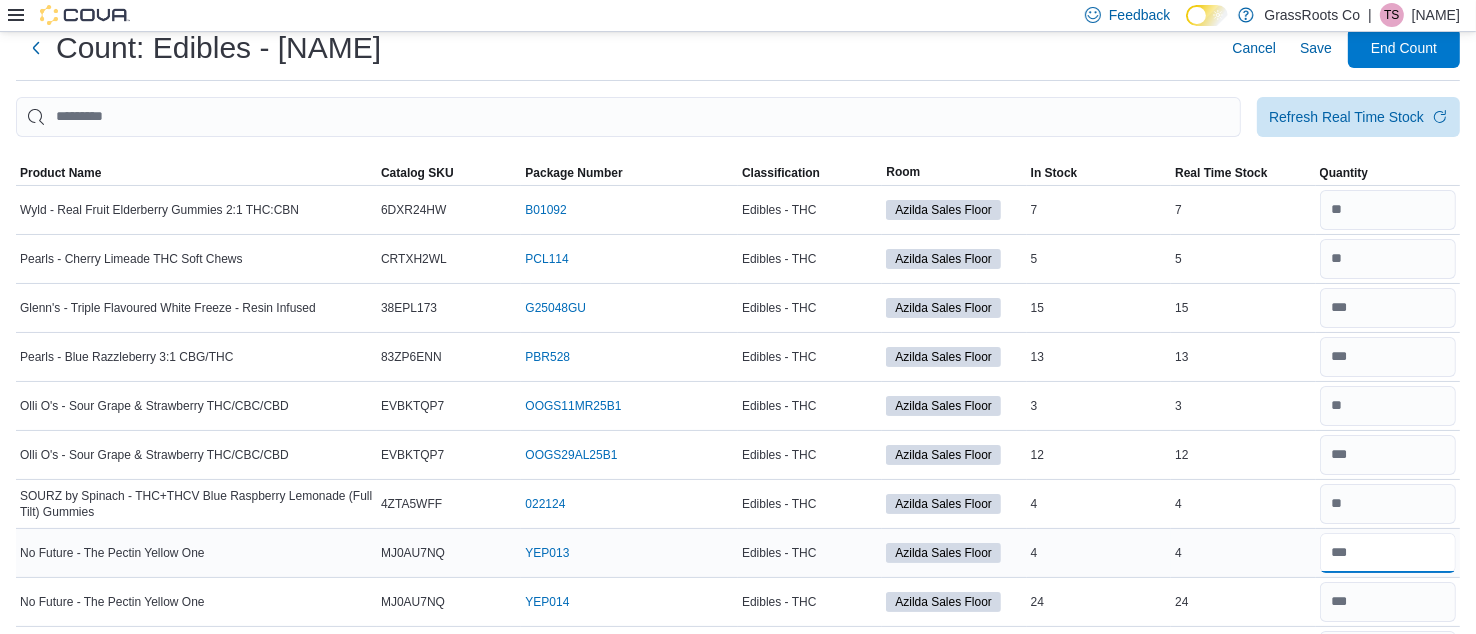click at bounding box center [1388, 553] 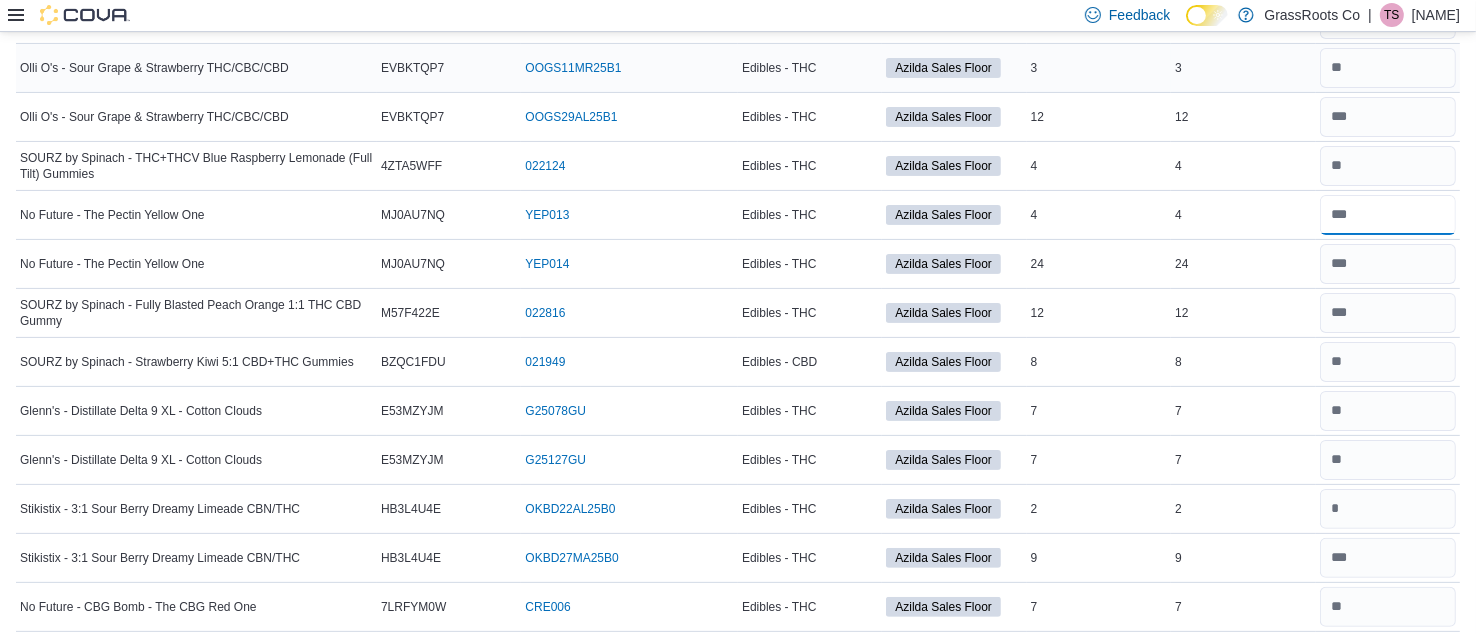 scroll, scrollTop: 0, scrollLeft: 0, axis: both 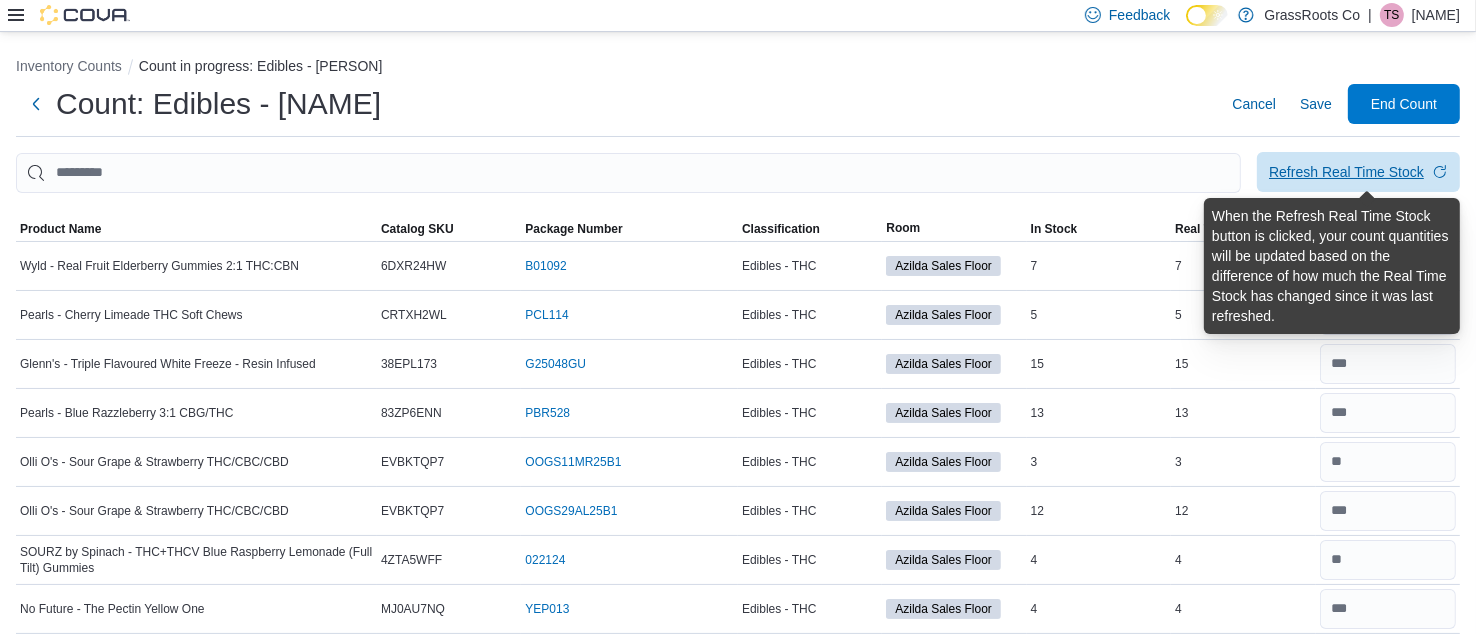 click on "Refresh Real Time Stock" at bounding box center [1346, 172] 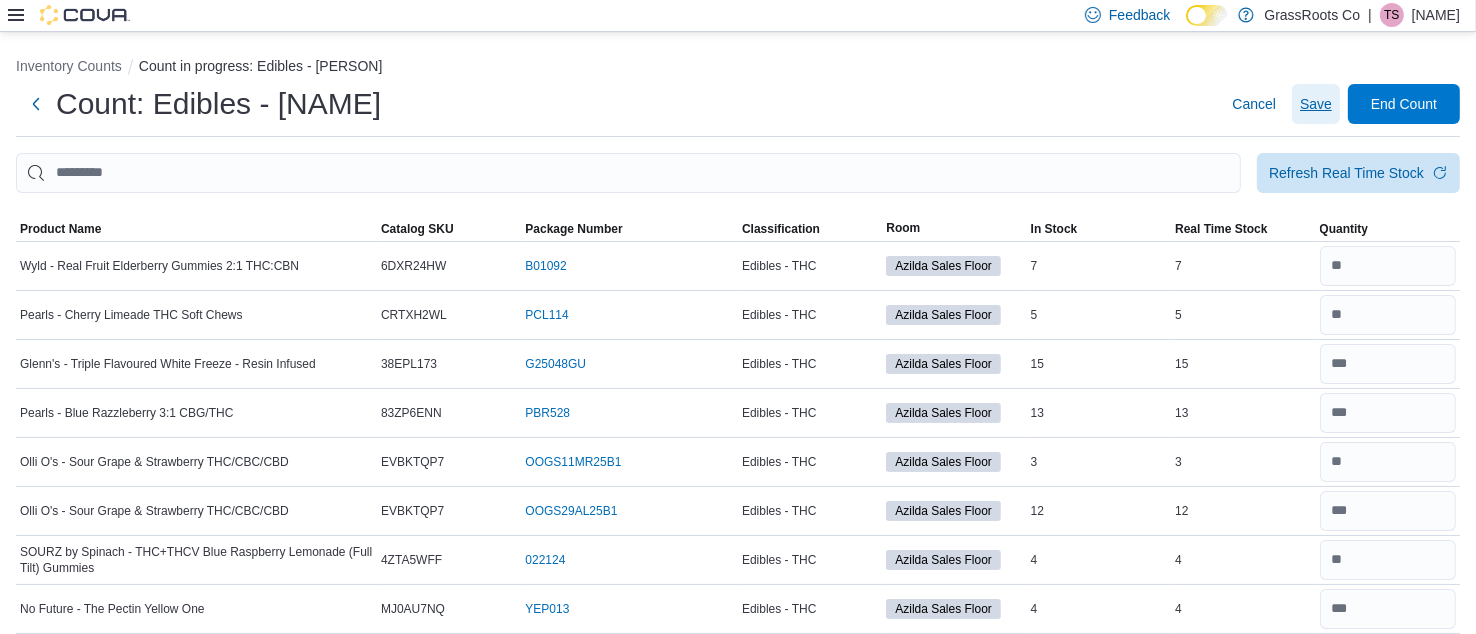 click on "Save" at bounding box center (1316, 104) 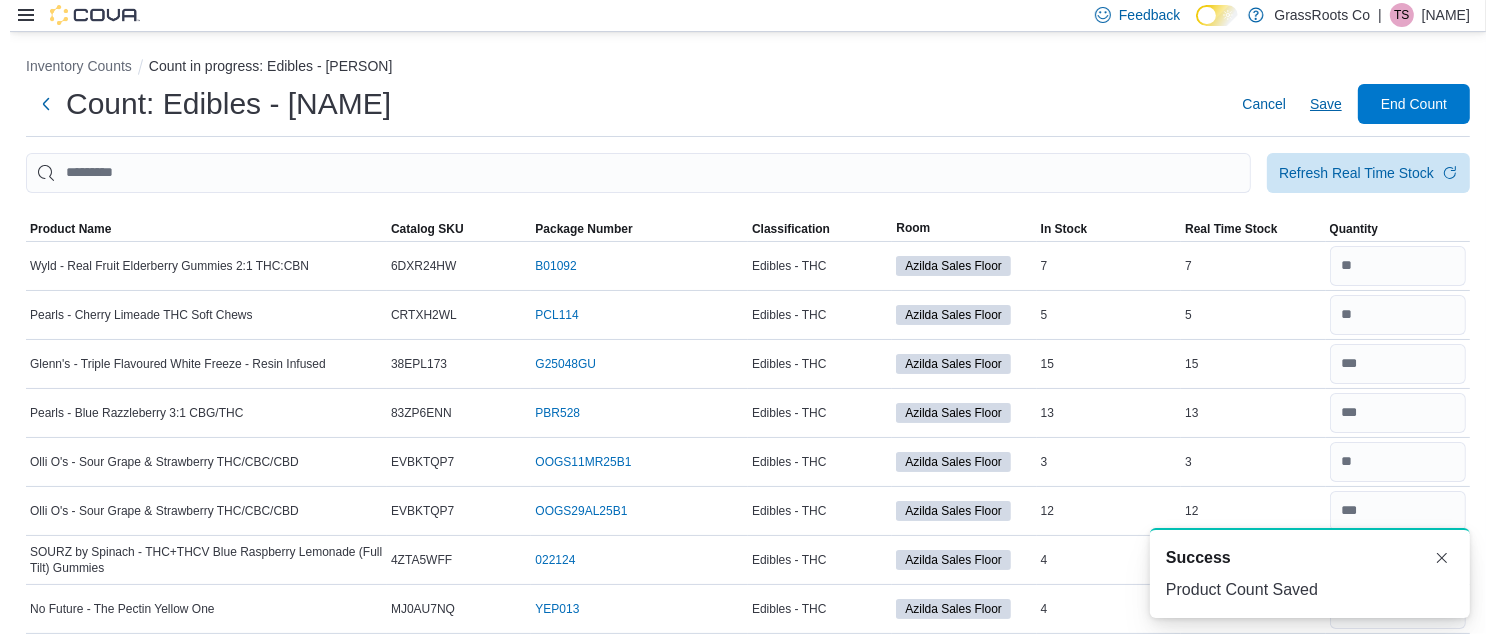 scroll, scrollTop: 0, scrollLeft: 0, axis: both 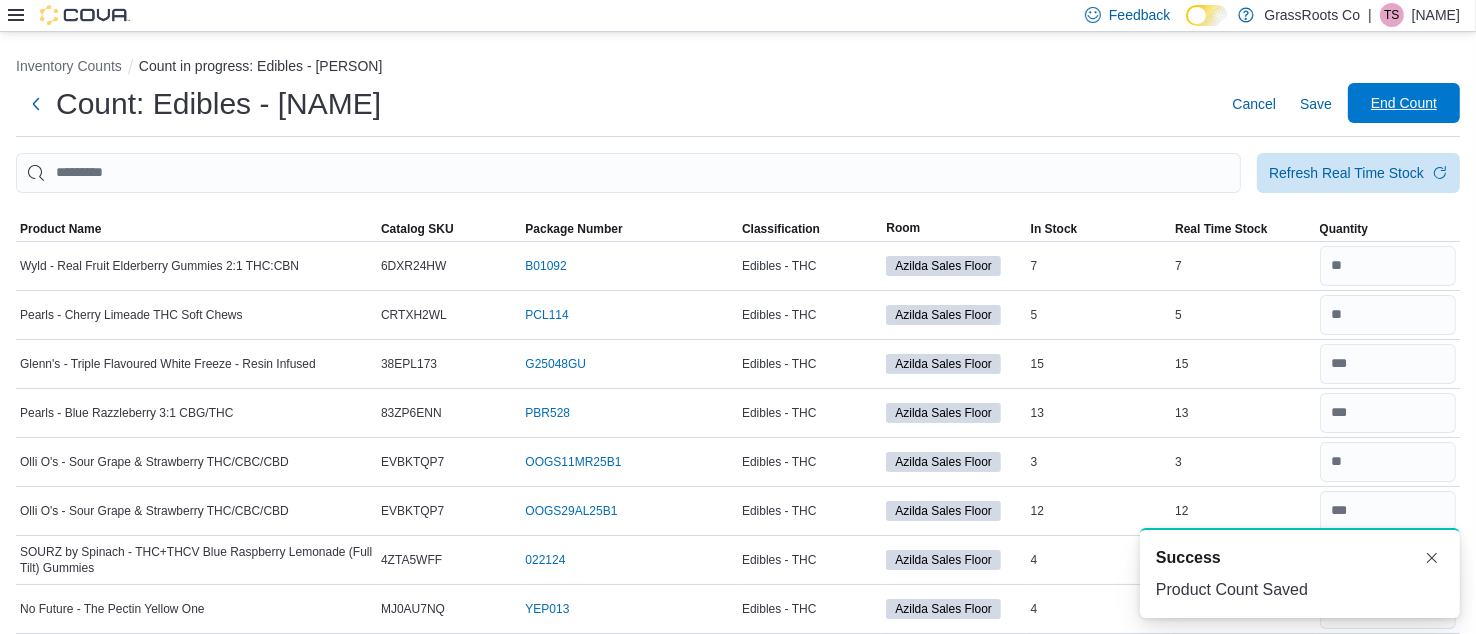 click on "End Count" at bounding box center [1404, 103] 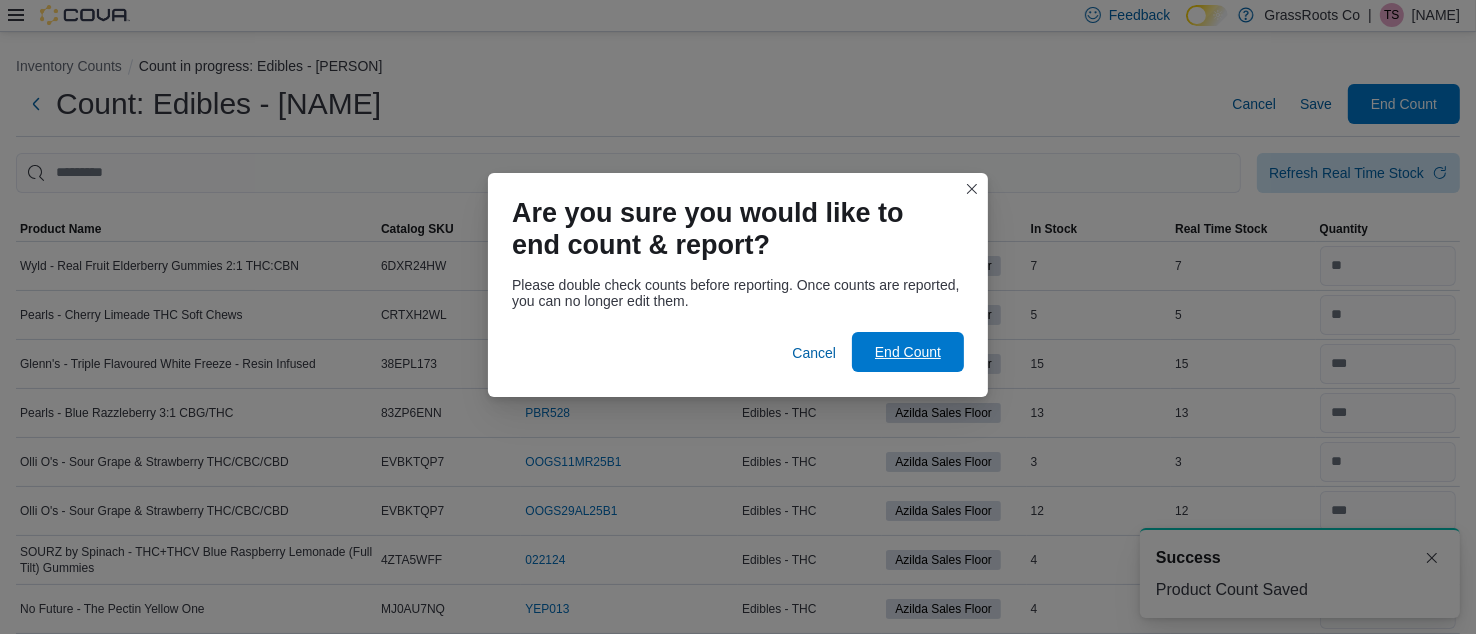 click on "End Count" at bounding box center (908, 352) 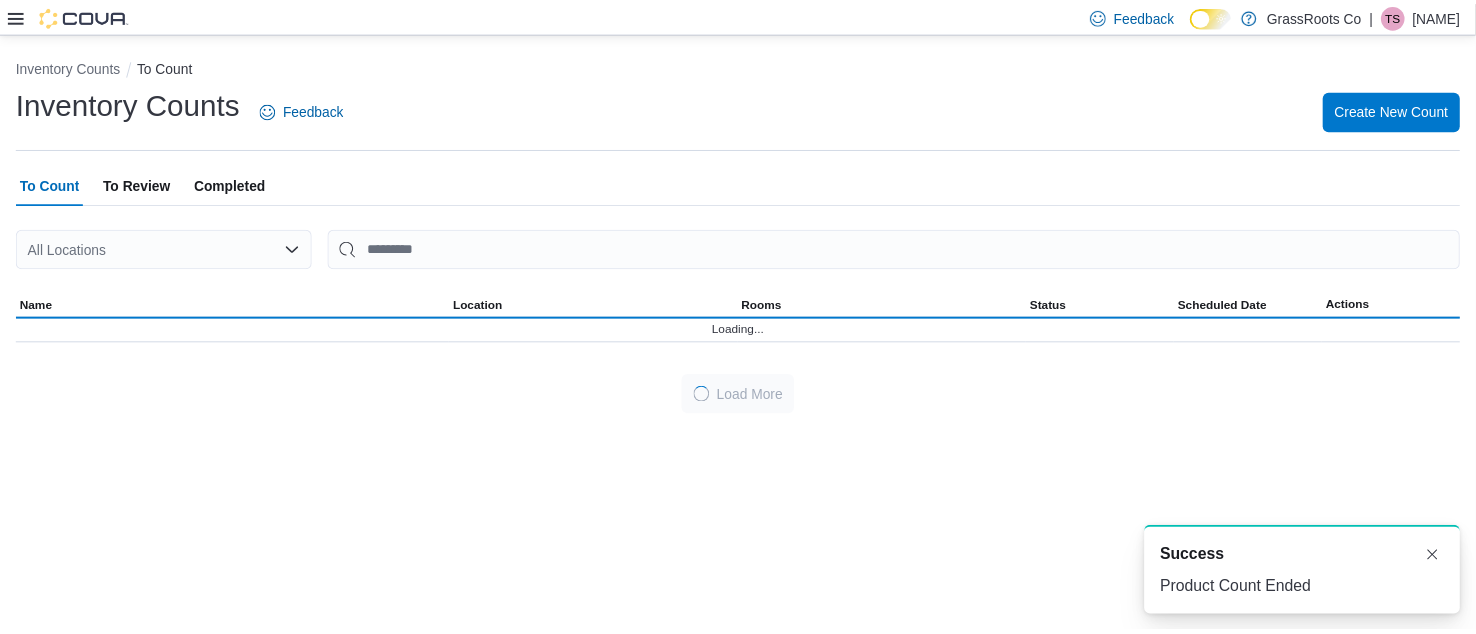 scroll, scrollTop: 0, scrollLeft: 0, axis: both 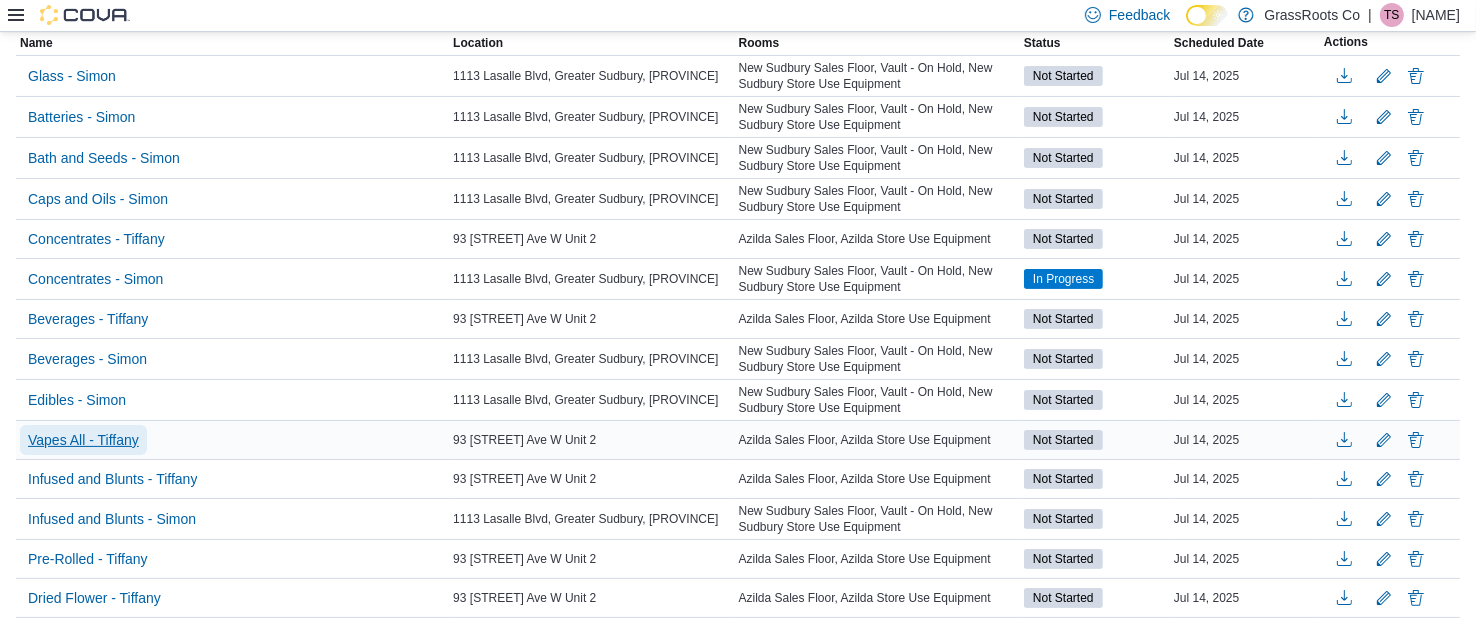 click on "Vapes All - Tiffany" at bounding box center (83, 440) 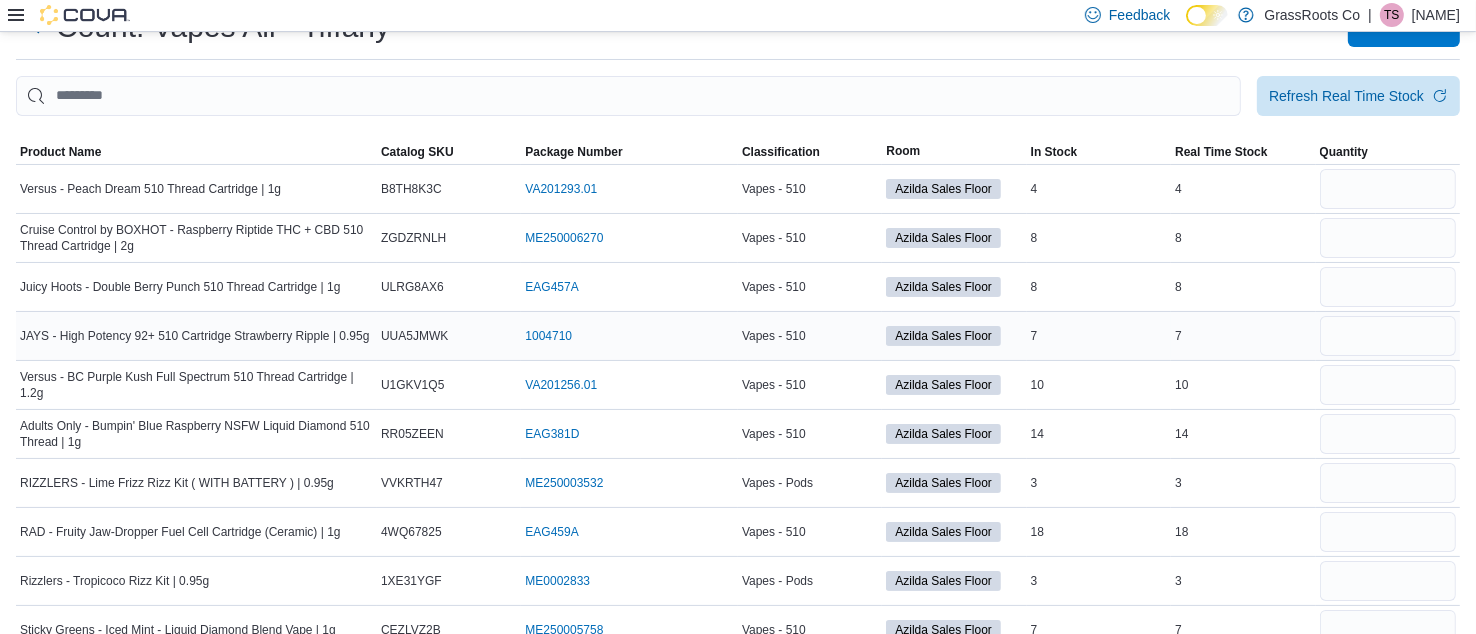 scroll, scrollTop: 75, scrollLeft: 0, axis: vertical 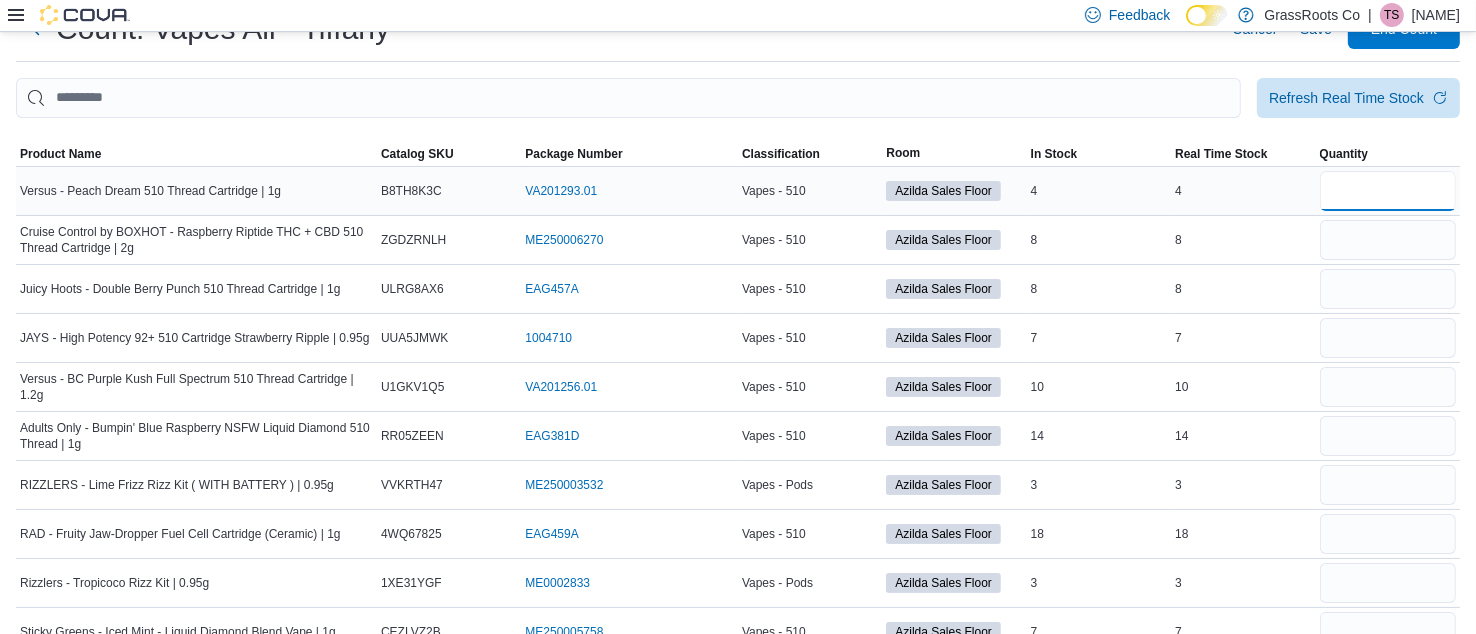 click at bounding box center (1388, 191) 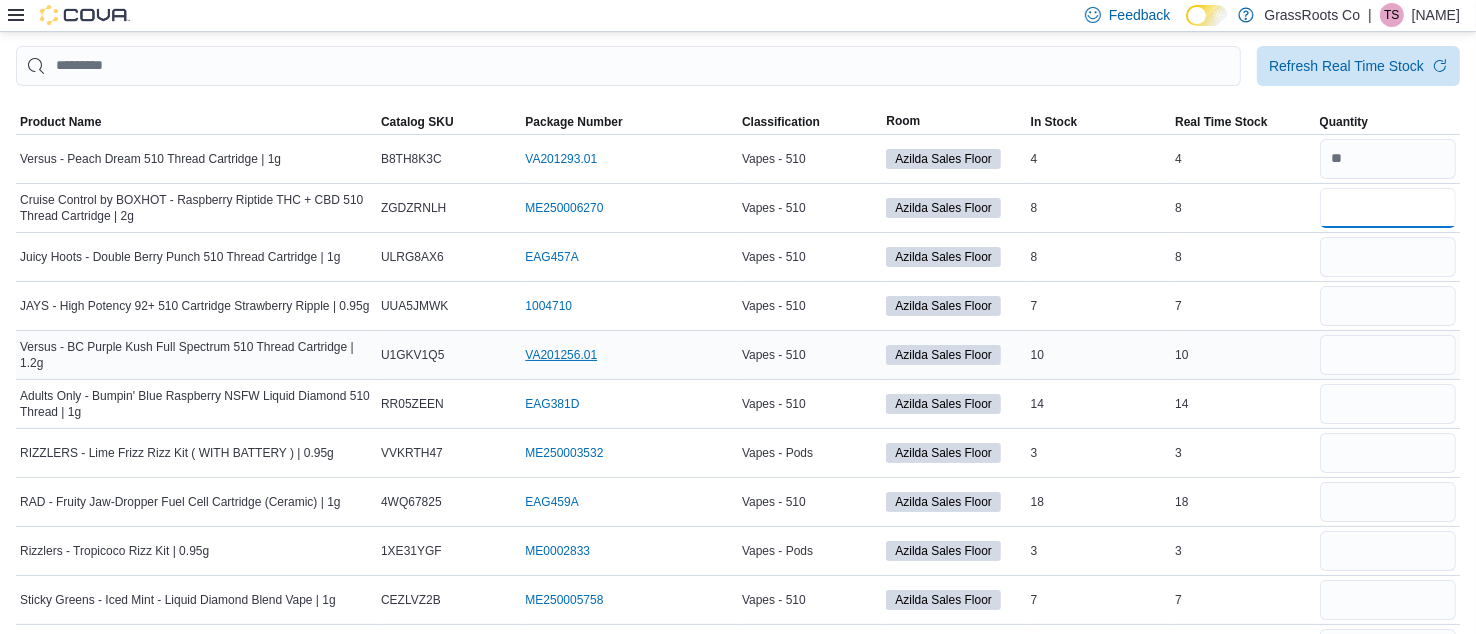 scroll, scrollTop: 109, scrollLeft: 0, axis: vertical 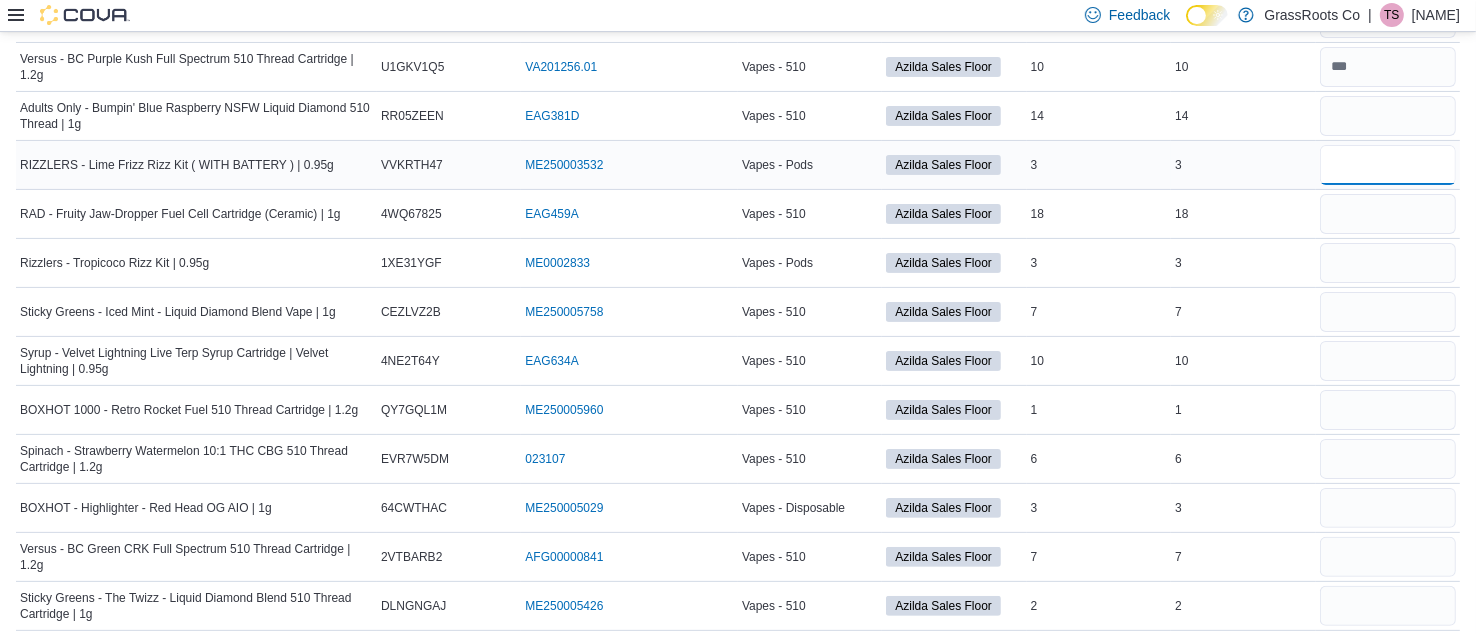 click at bounding box center [1388, 165] 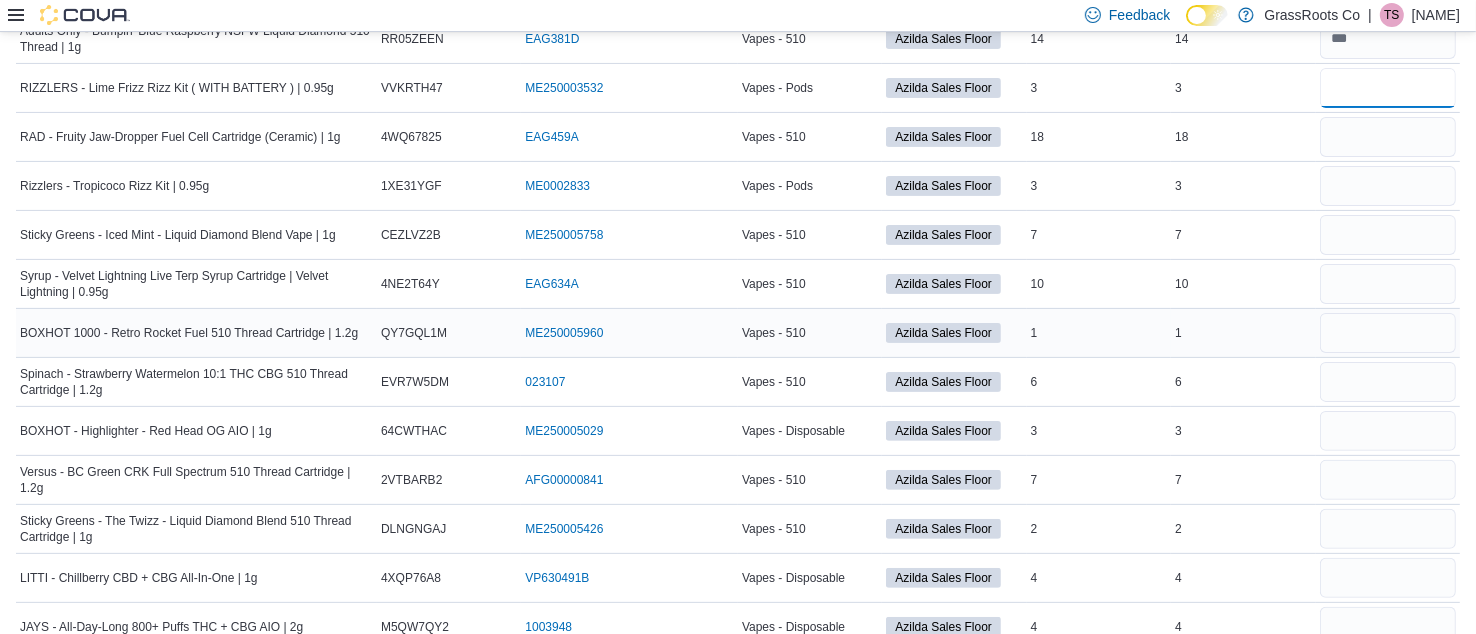 scroll, scrollTop: 474, scrollLeft: 0, axis: vertical 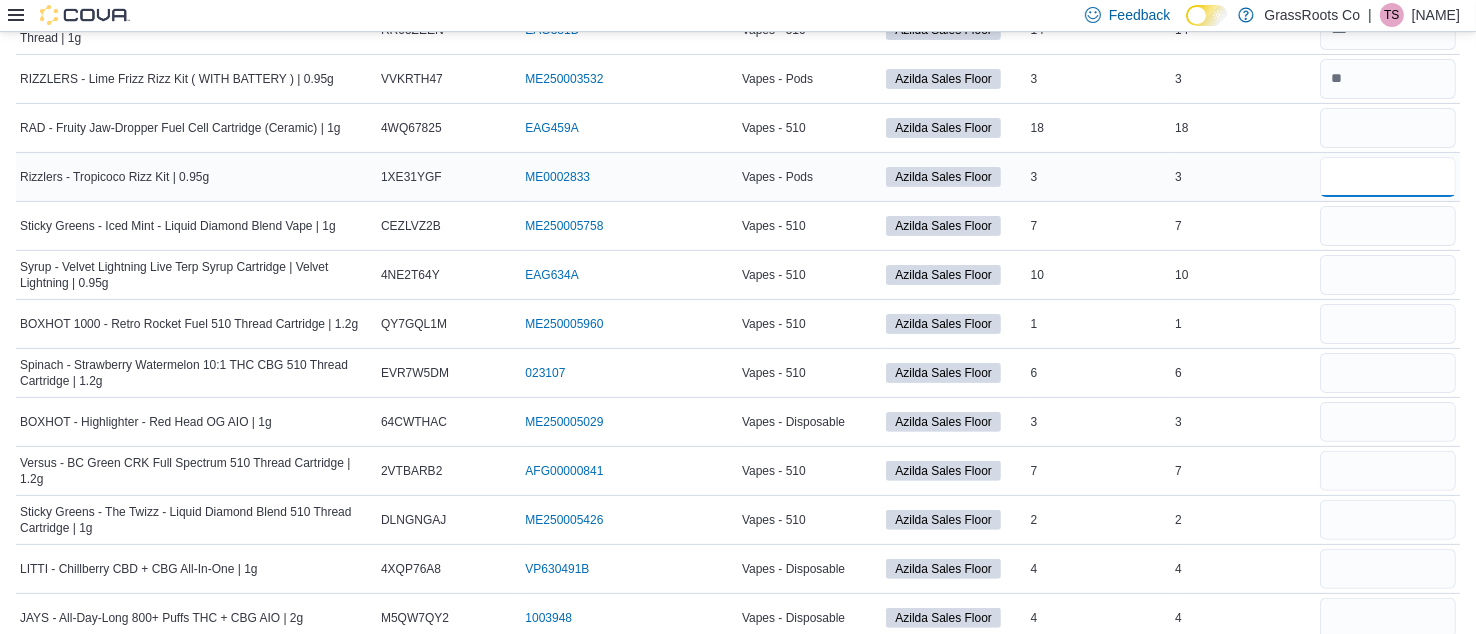 click at bounding box center [1388, 177] 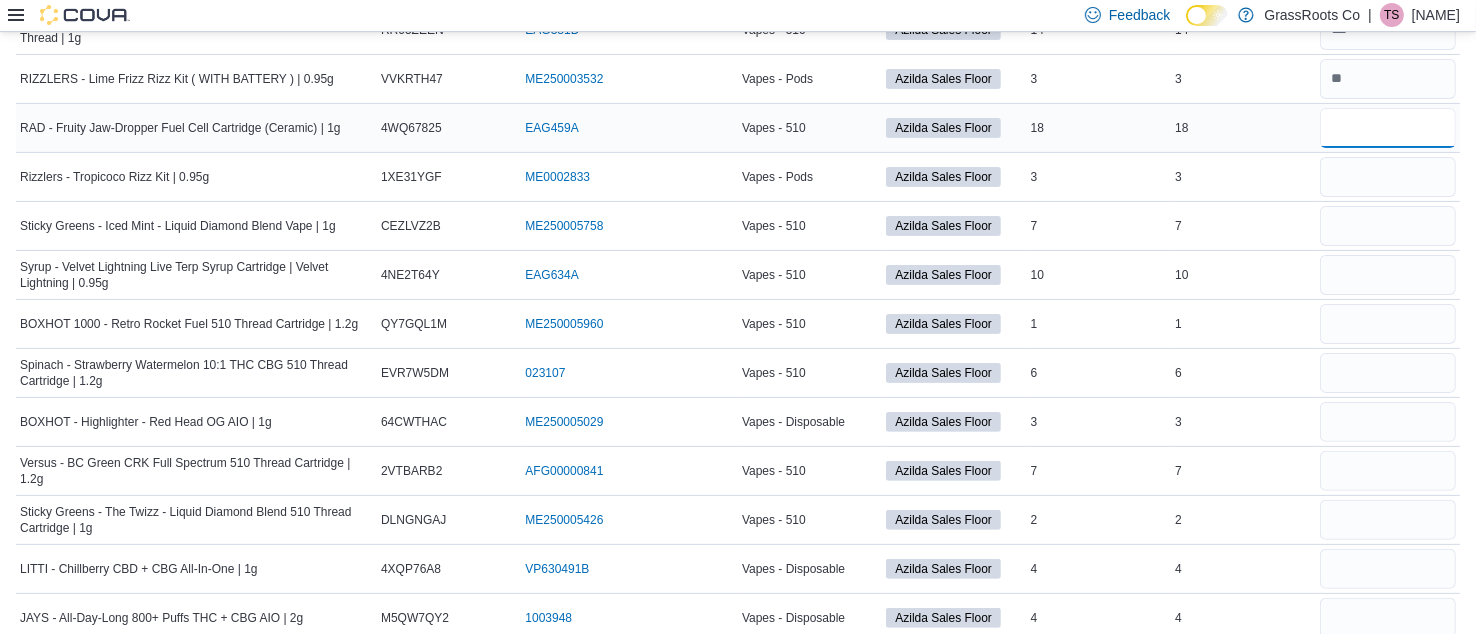 click at bounding box center [1388, 128] 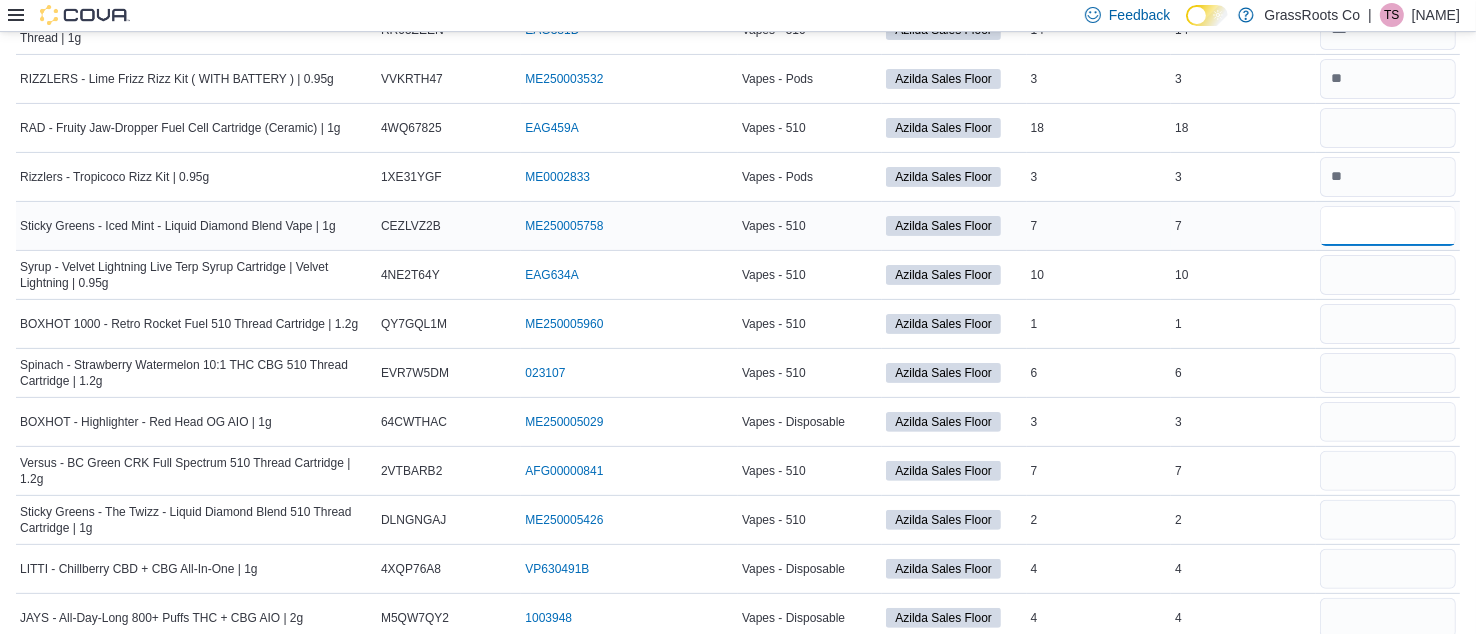 click at bounding box center (1388, 226) 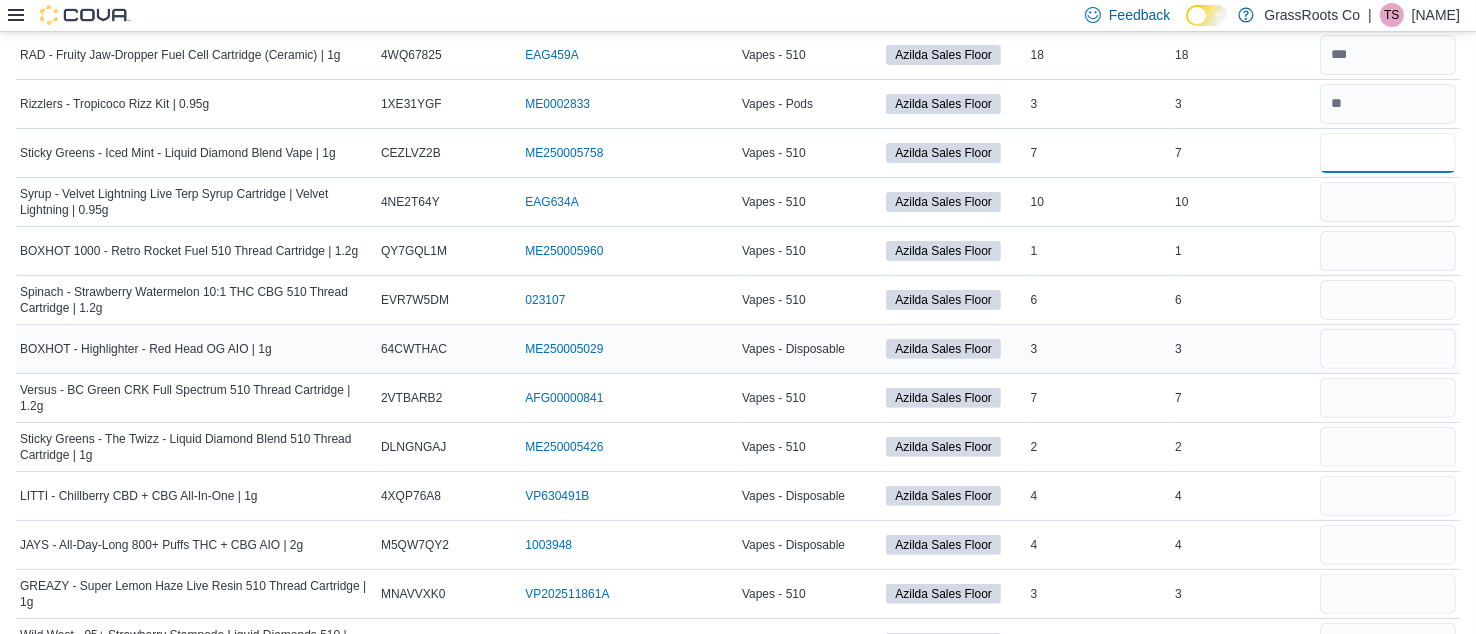 scroll, scrollTop: 574, scrollLeft: 0, axis: vertical 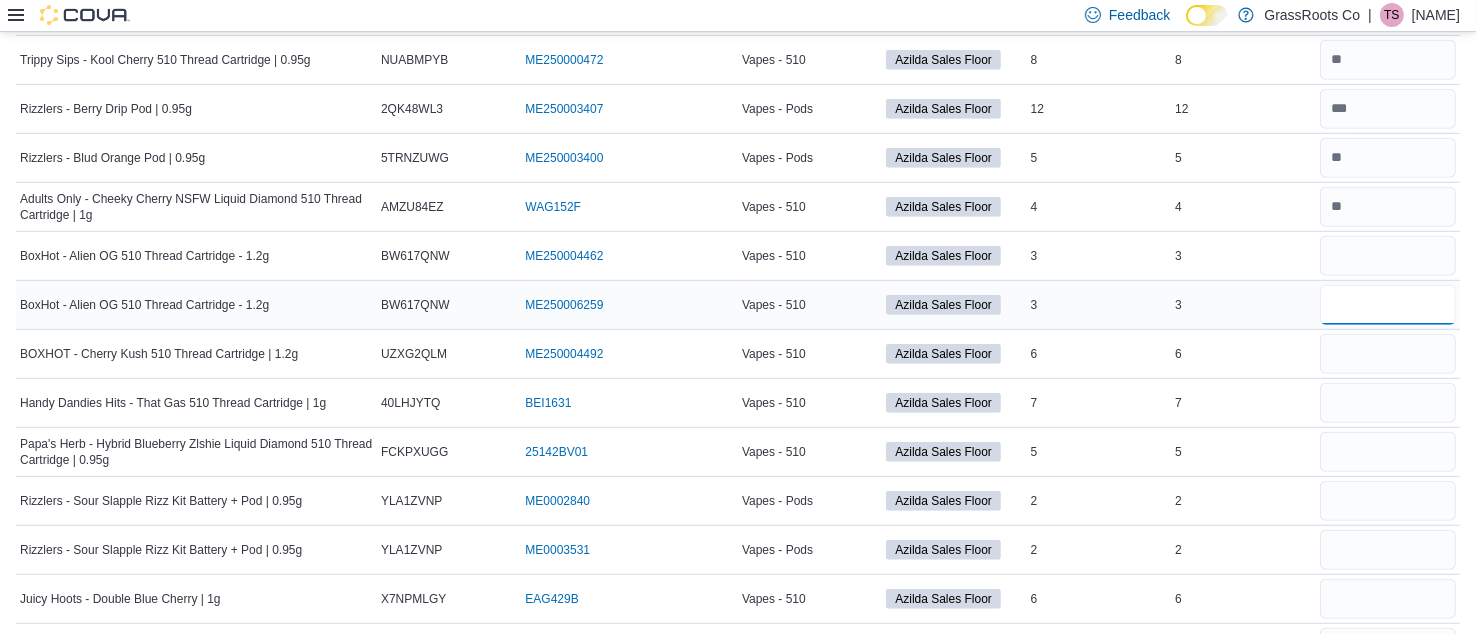 click at bounding box center (1388, 305) 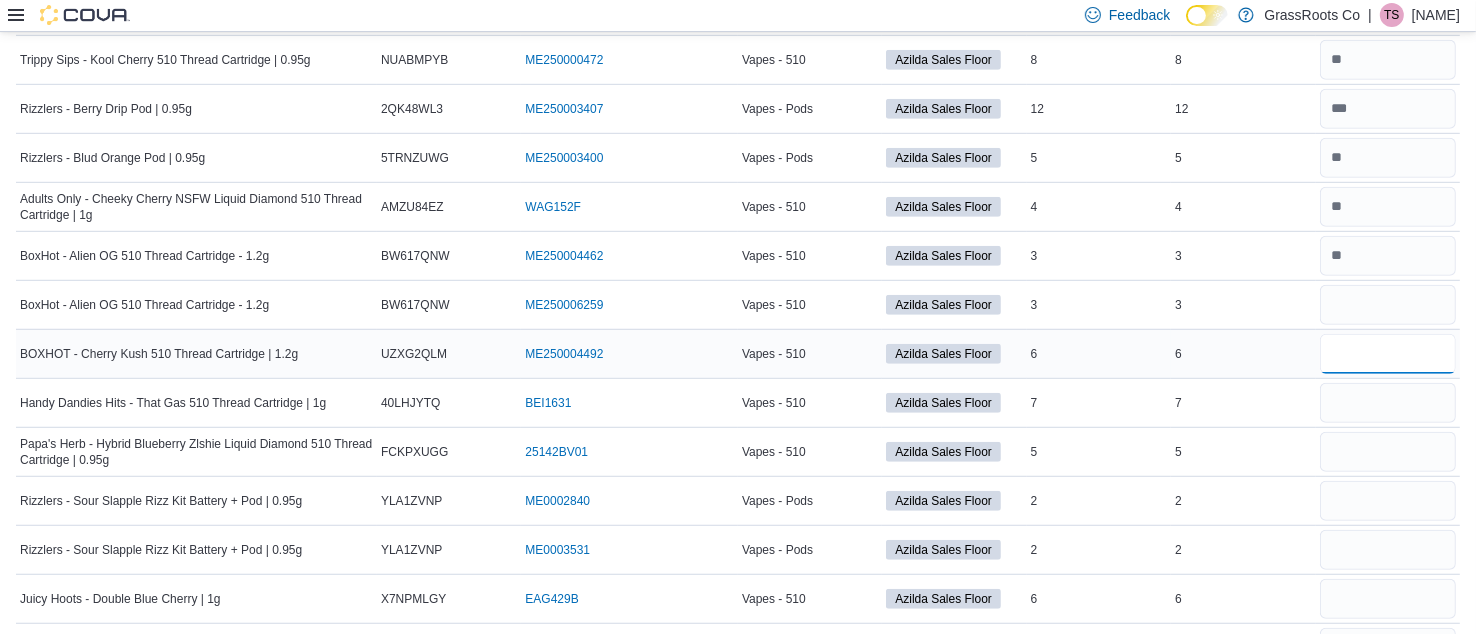 click at bounding box center (1388, 354) 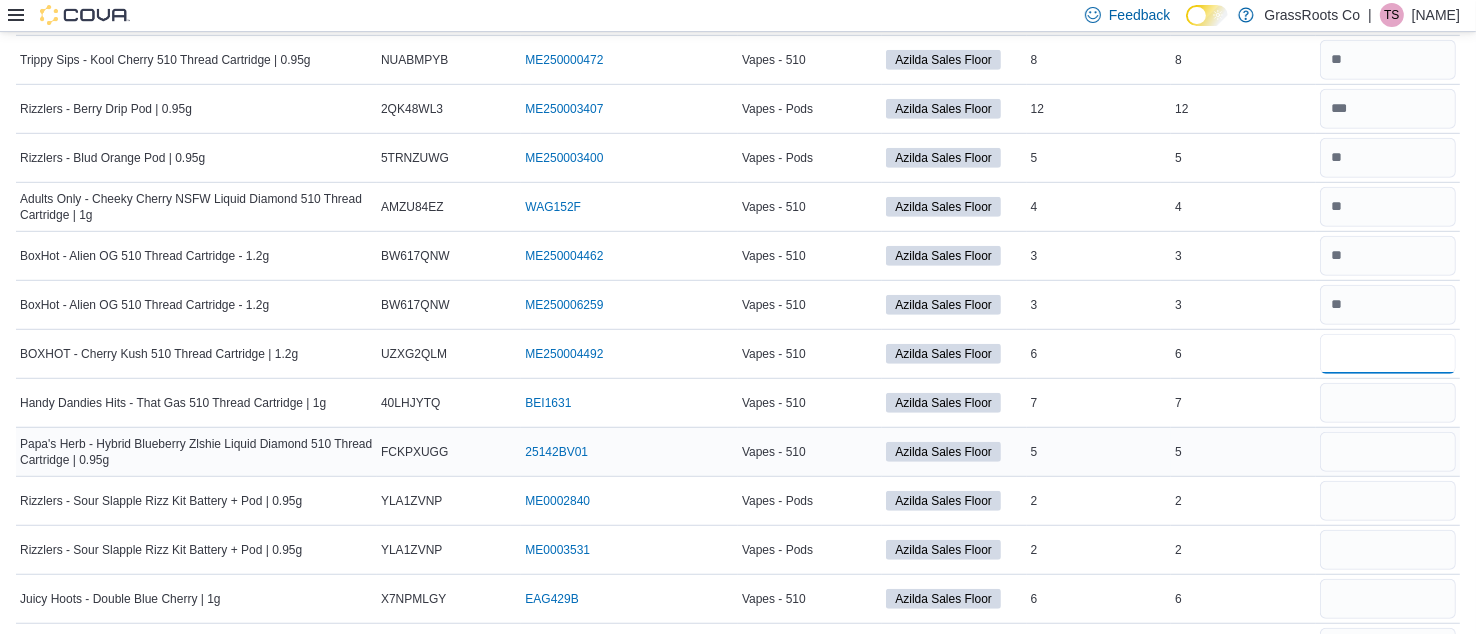 scroll, scrollTop: 1202, scrollLeft: 0, axis: vertical 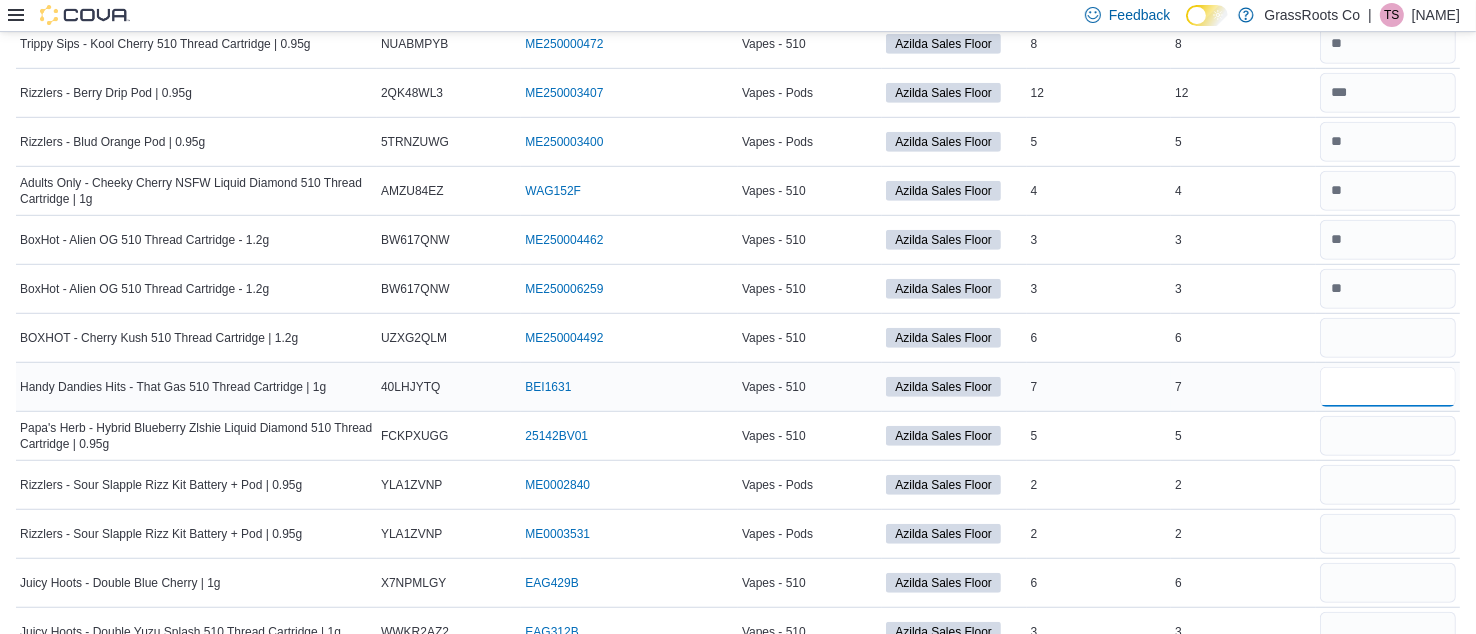 click at bounding box center (1388, 387) 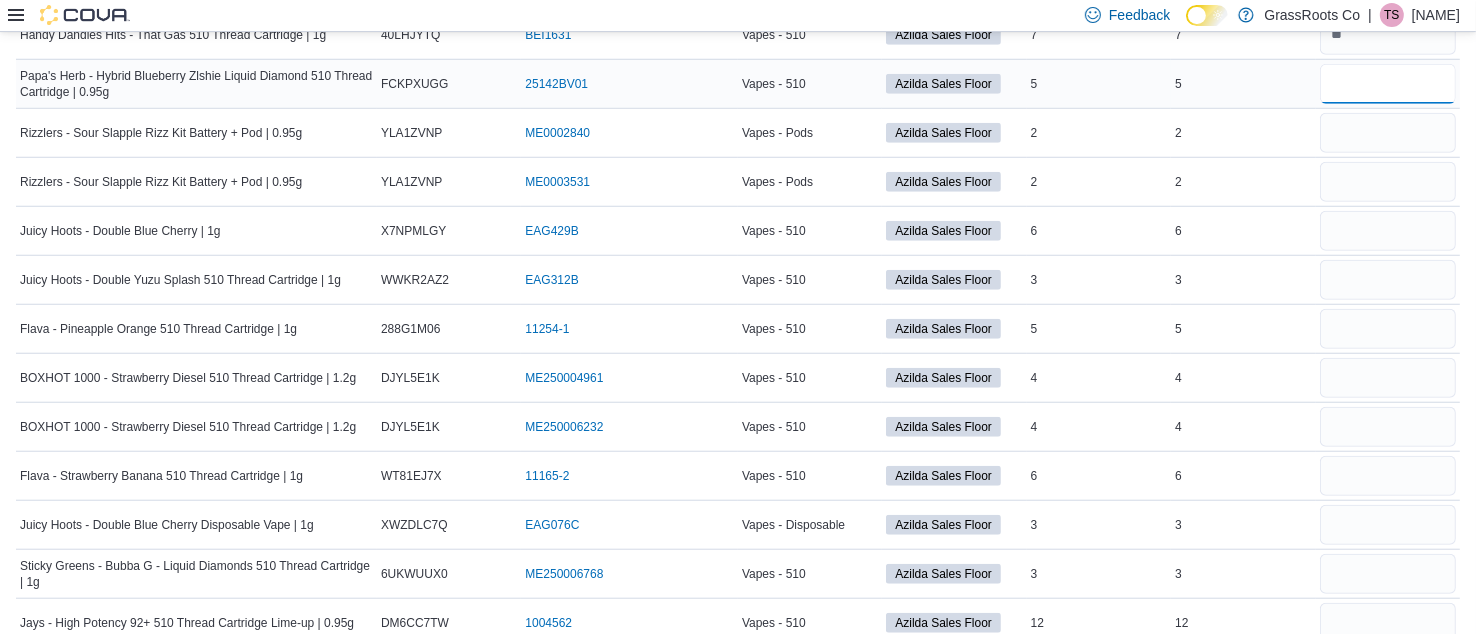 scroll, scrollTop: 1557, scrollLeft: 0, axis: vertical 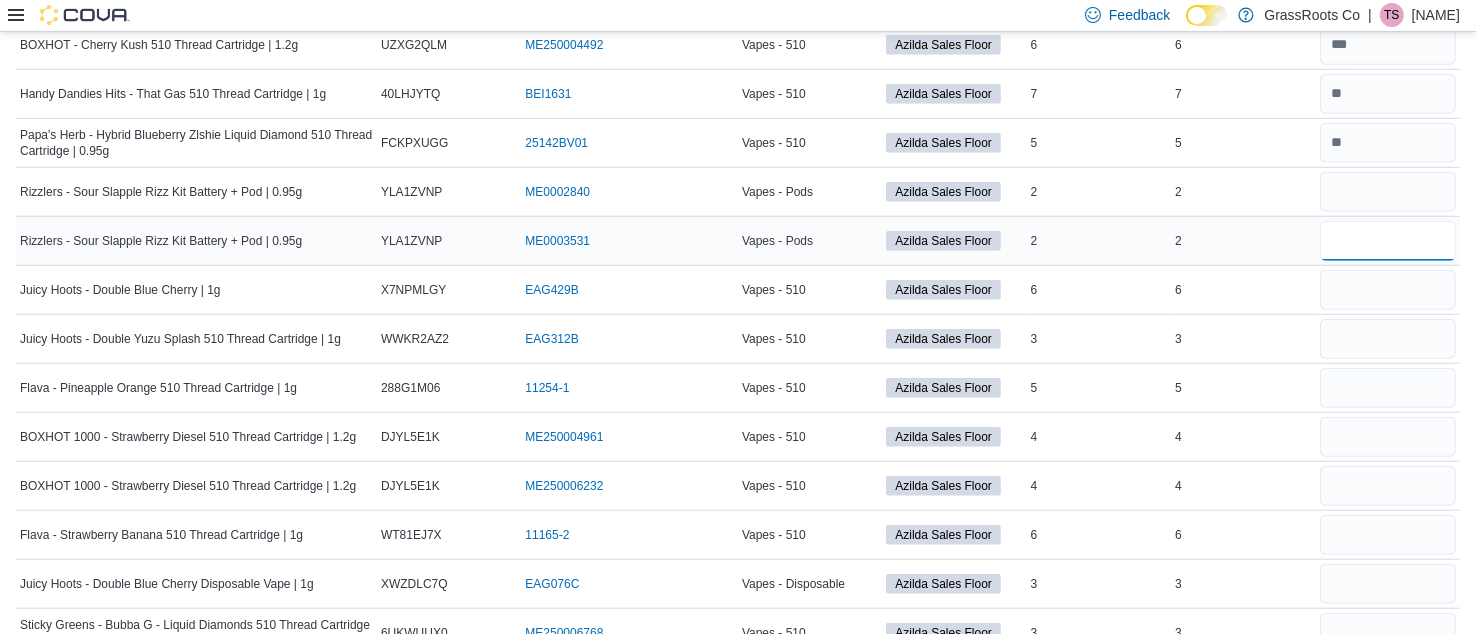 click at bounding box center (1388, 241) 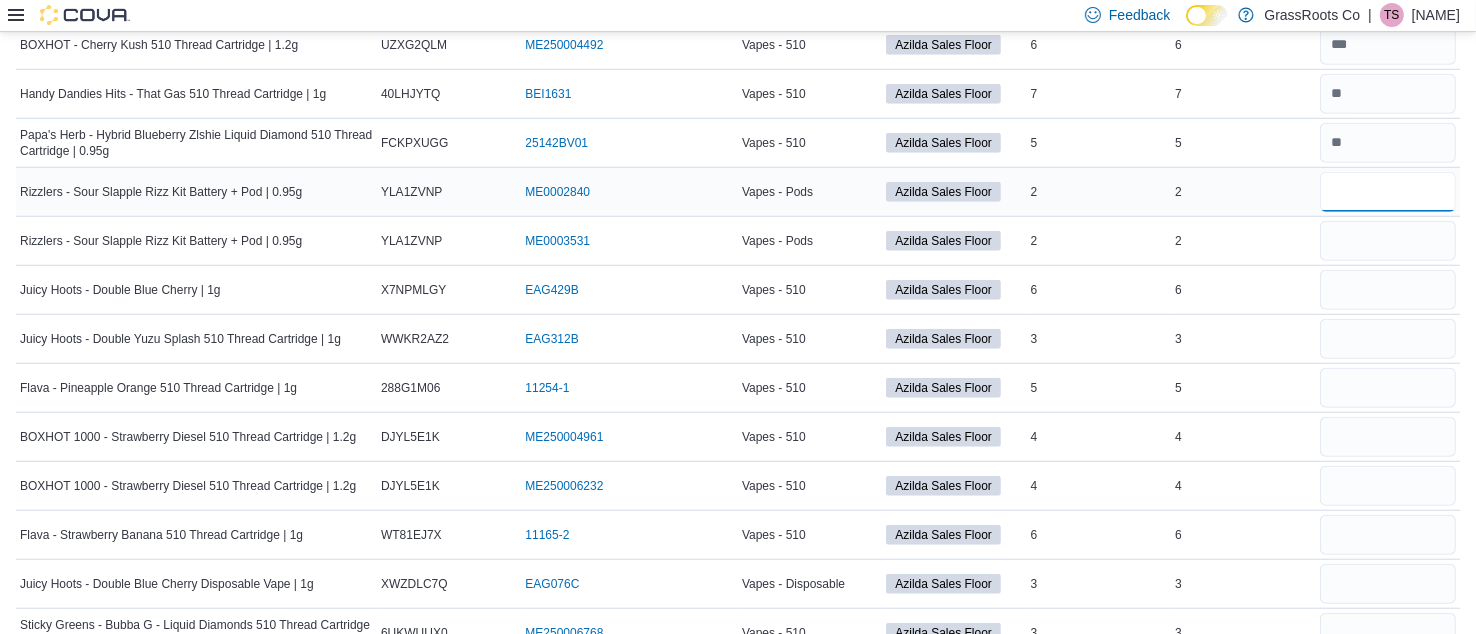 click at bounding box center (1388, 192) 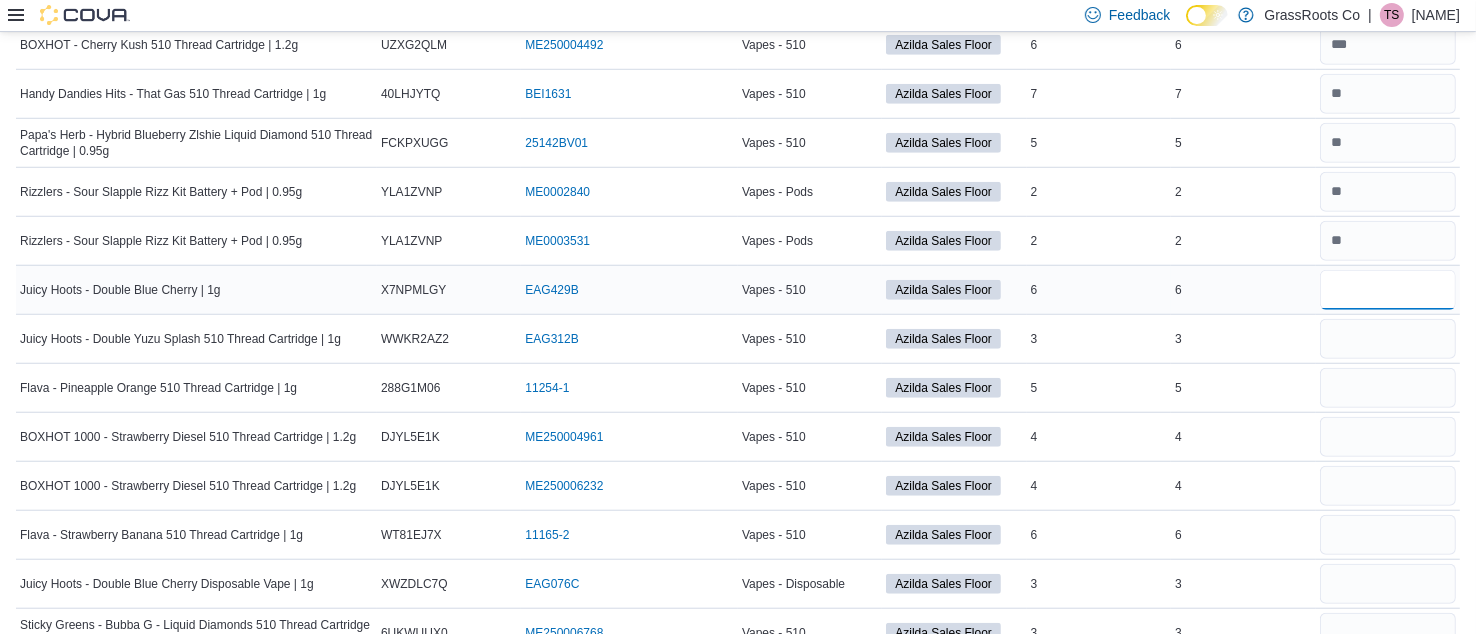 click at bounding box center [1388, 290] 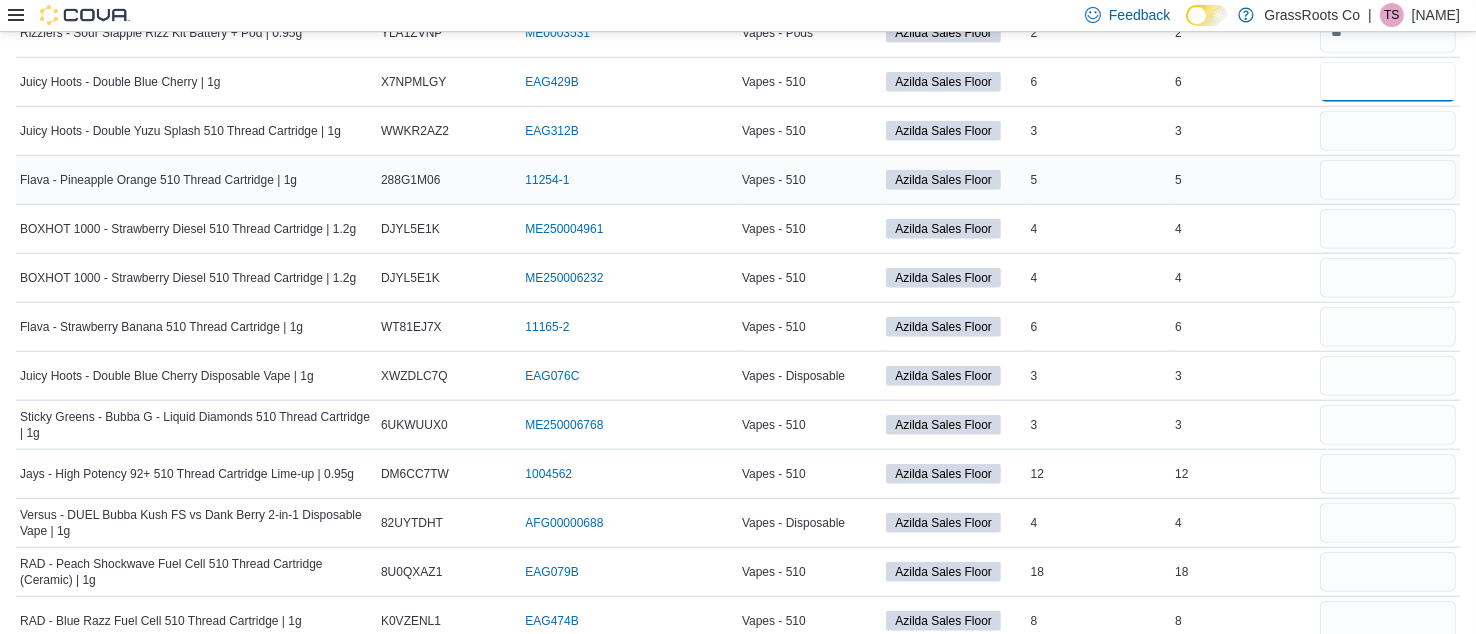 scroll, scrollTop: 1705, scrollLeft: 0, axis: vertical 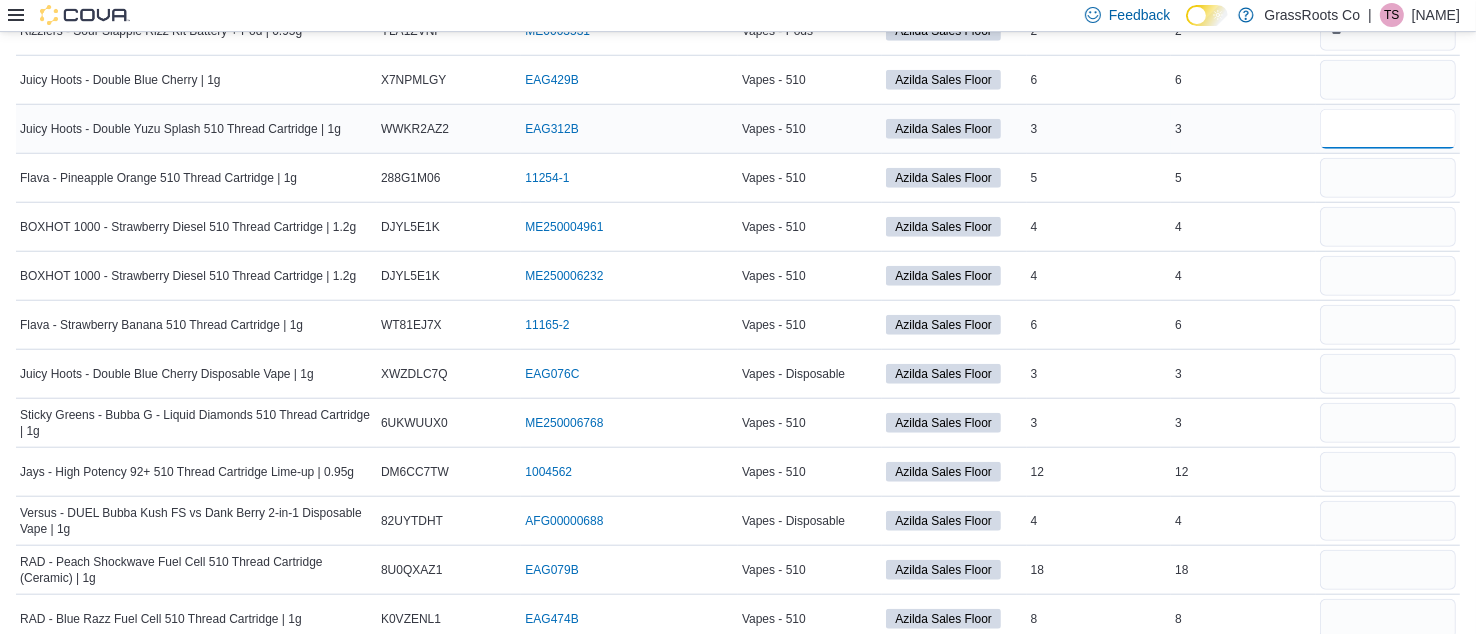 click at bounding box center (1388, 129) 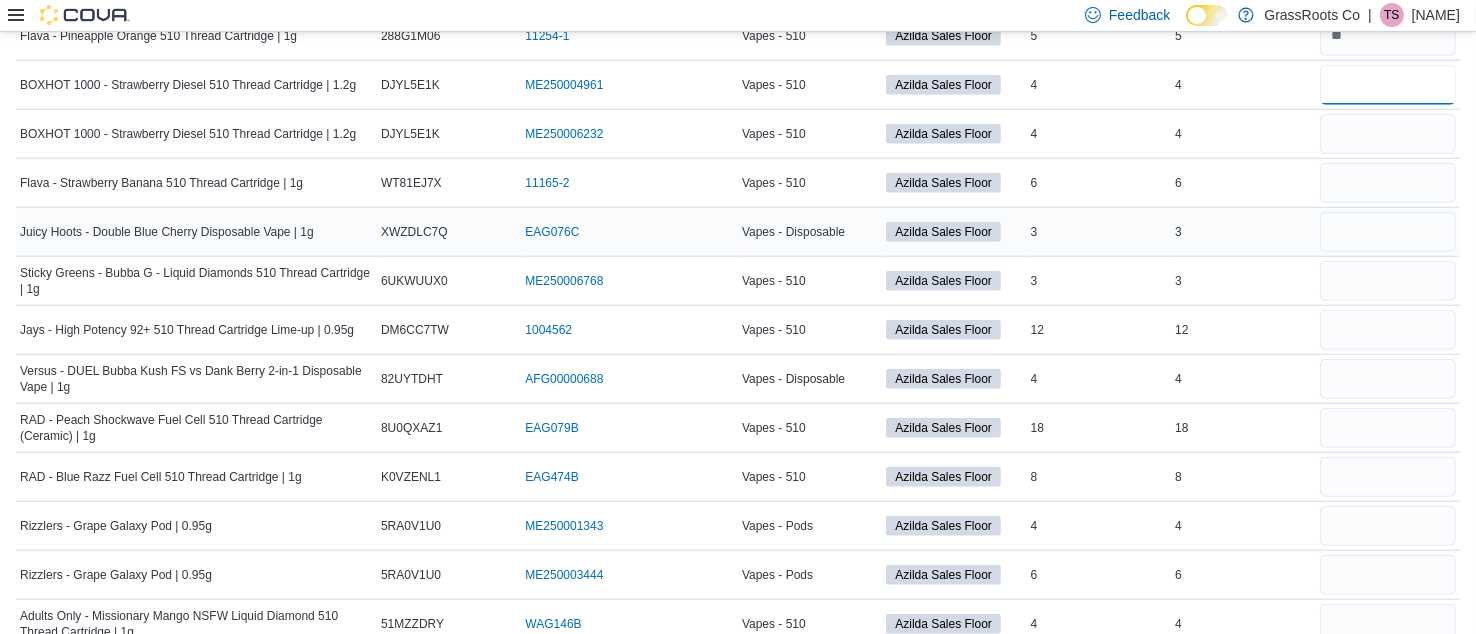 scroll, scrollTop: 1849, scrollLeft: 0, axis: vertical 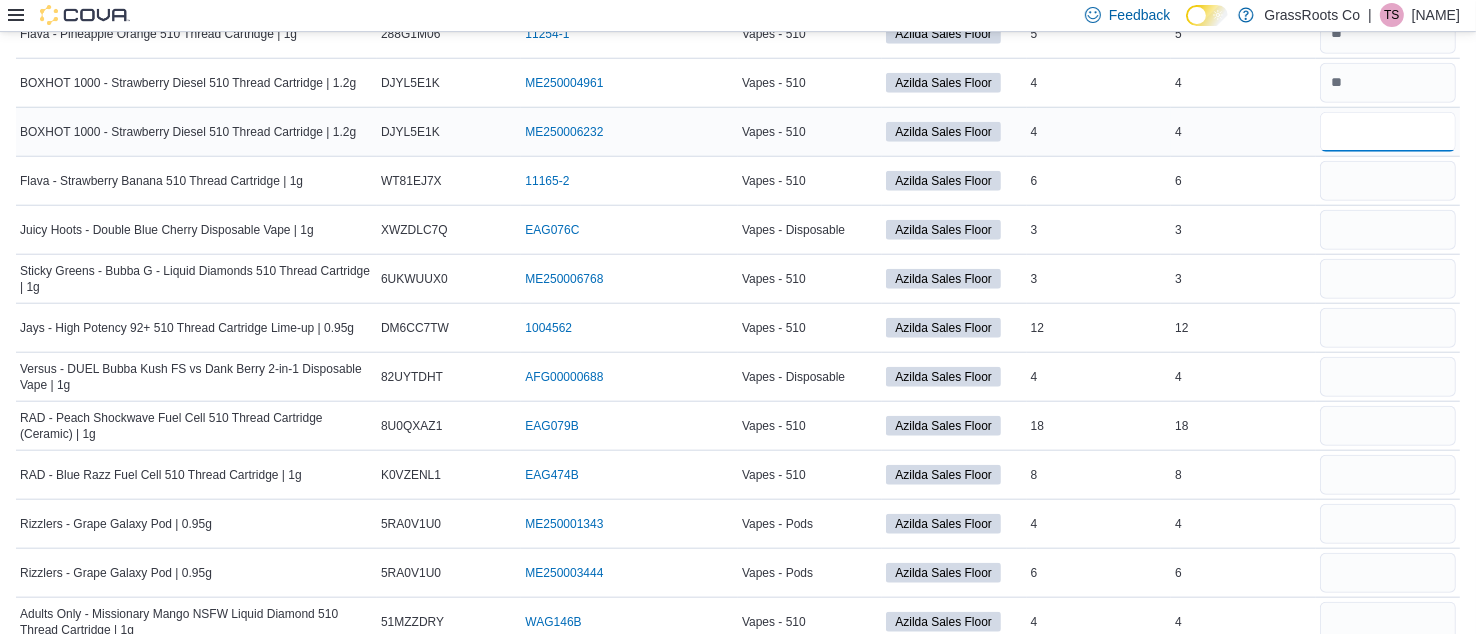 click at bounding box center [1388, 132] 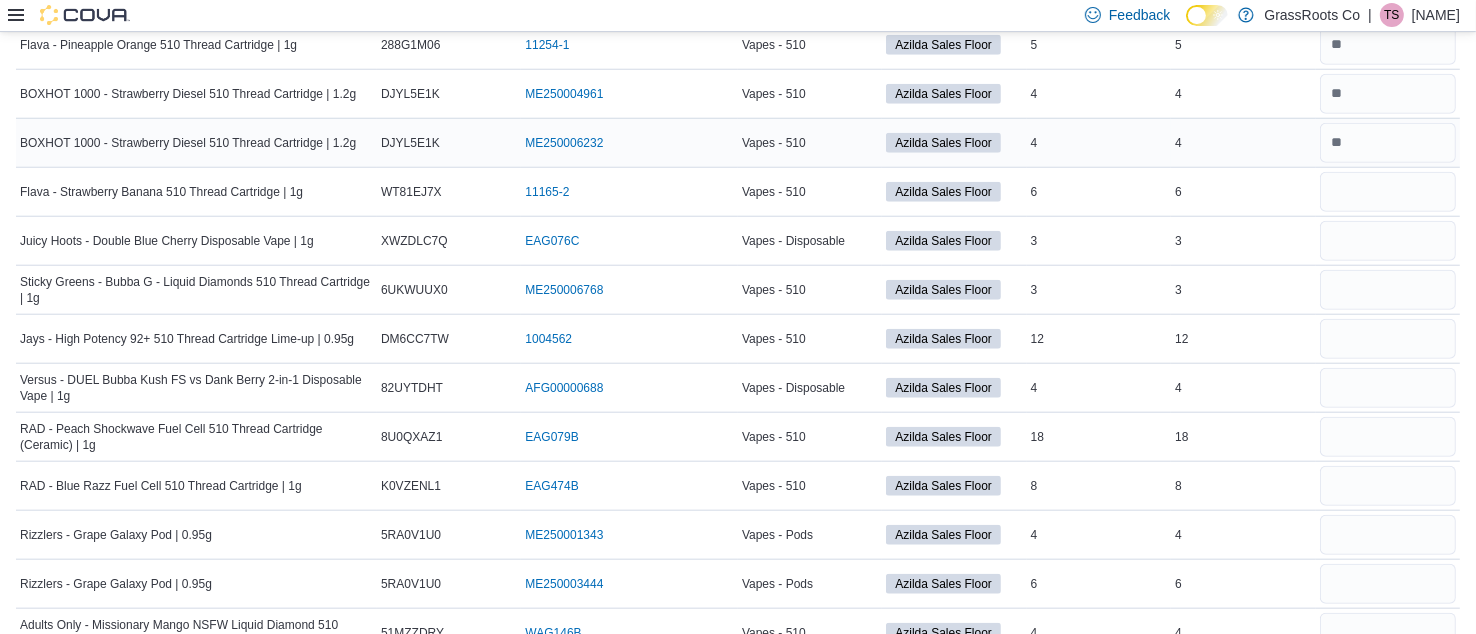 scroll, scrollTop: 1847, scrollLeft: 0, axis: vertical 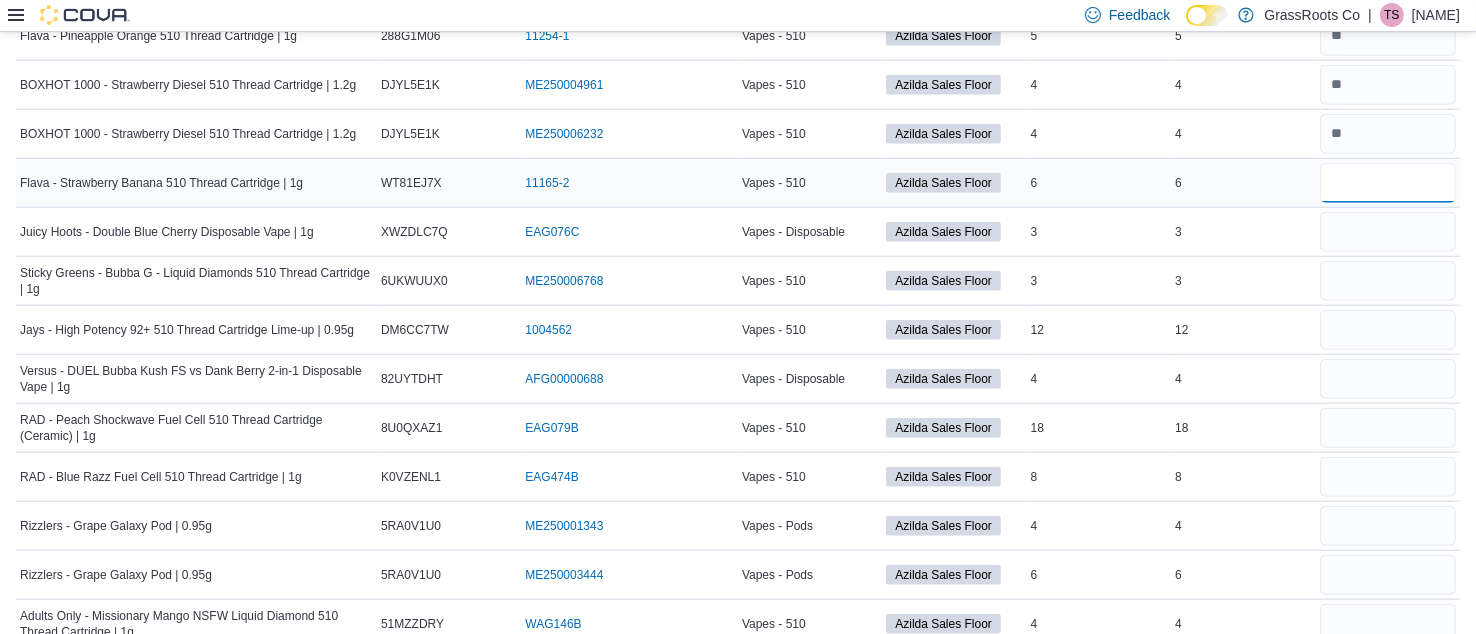 click at bounding box center [1388, 183] 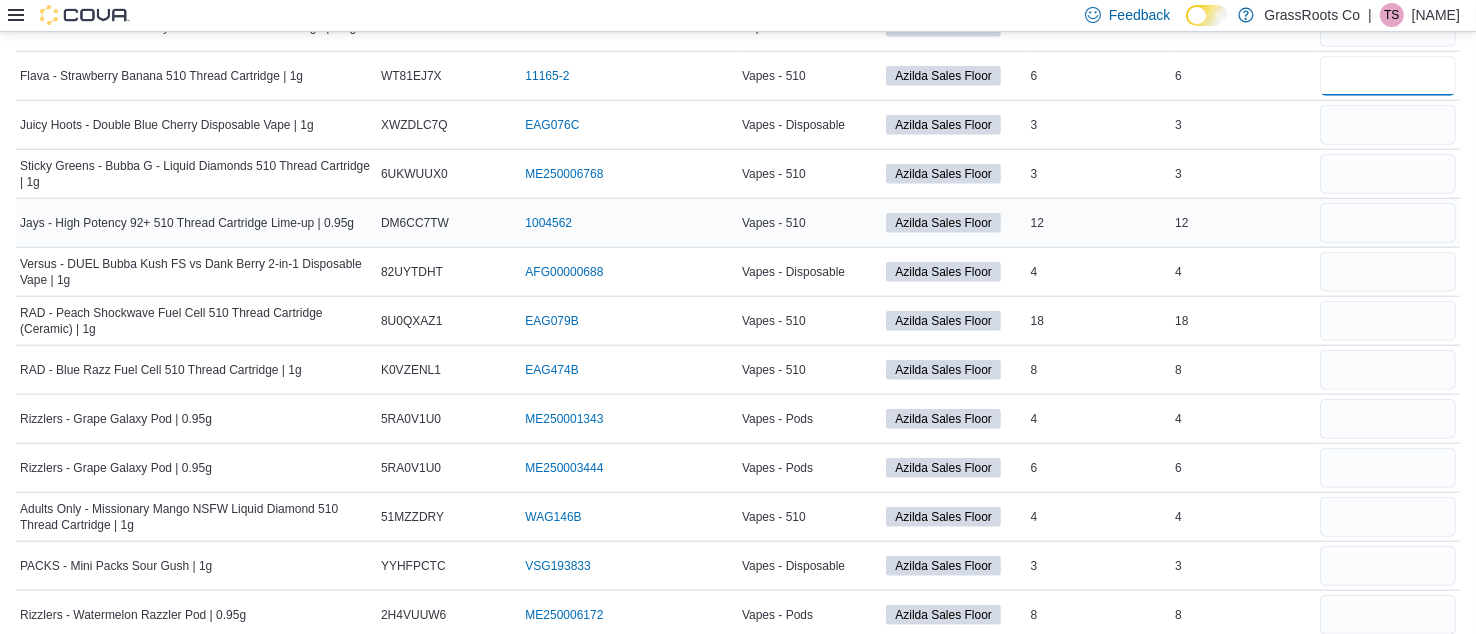 scroll, scrollTop: 1955, scrollLeft: 0, axis: vertical 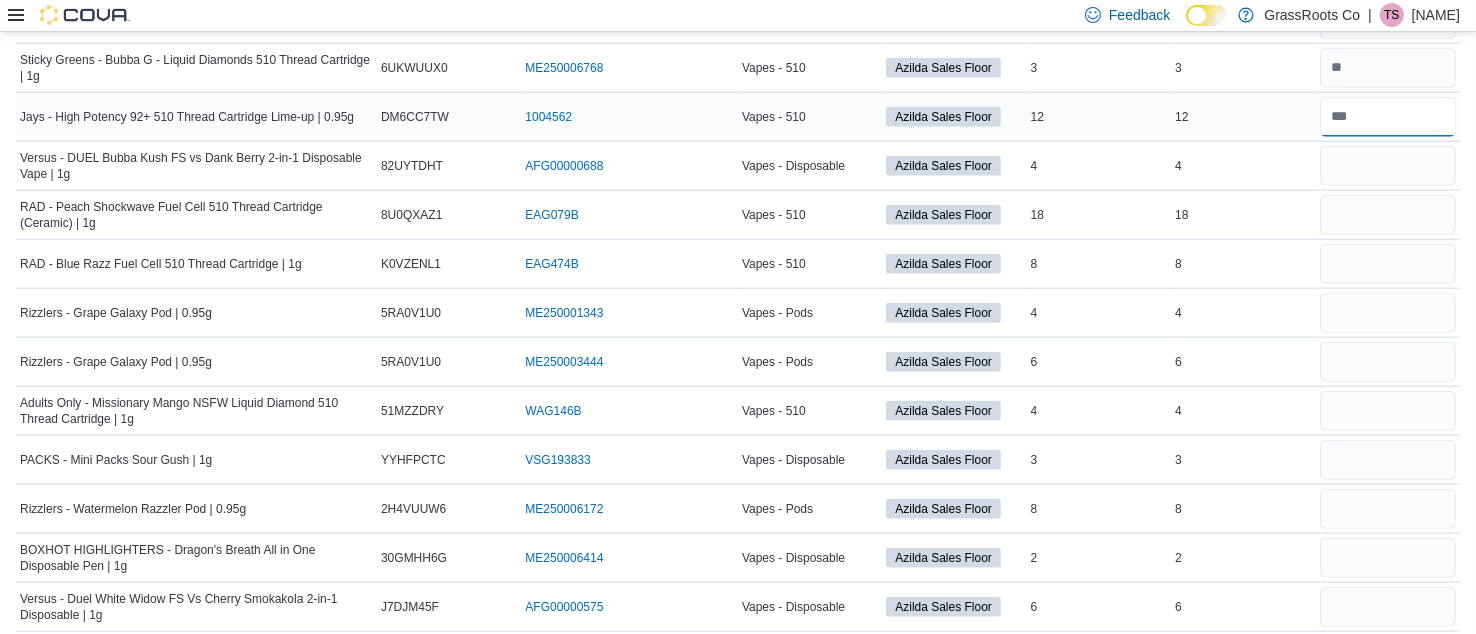 click at bounding box center [1388, 117] 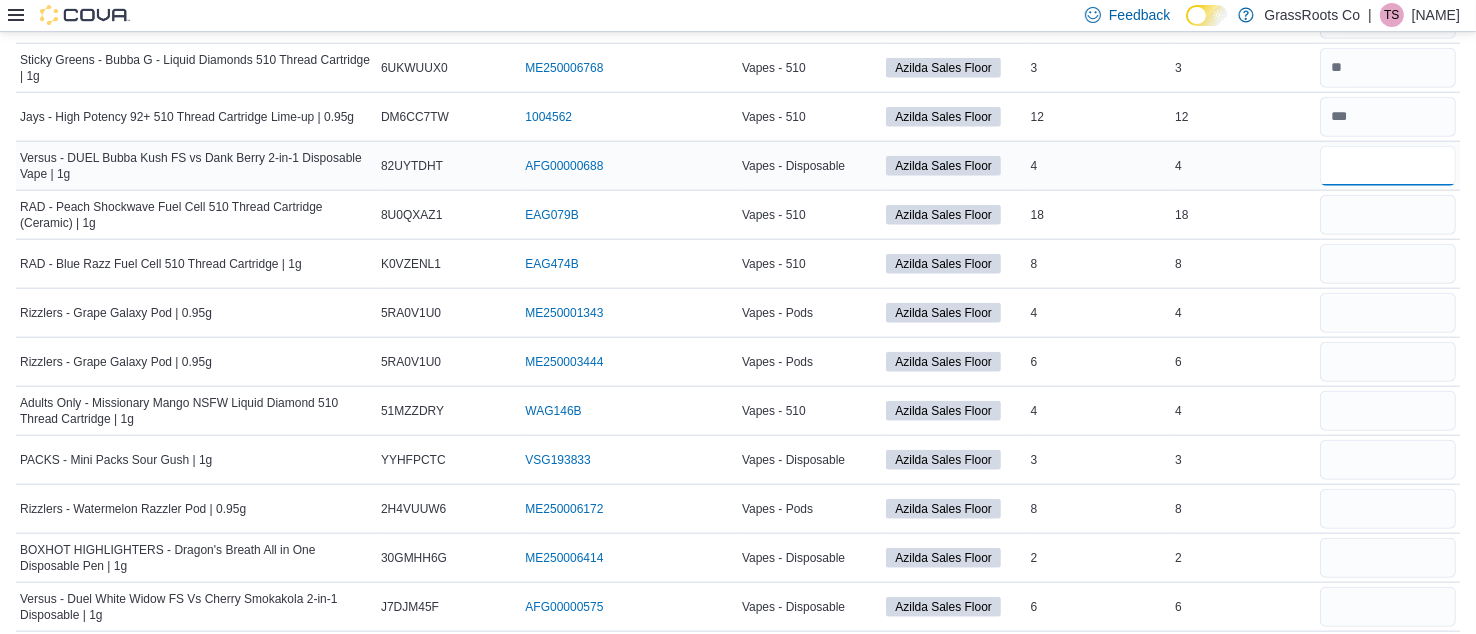 click at bounding box center [1388, 166] 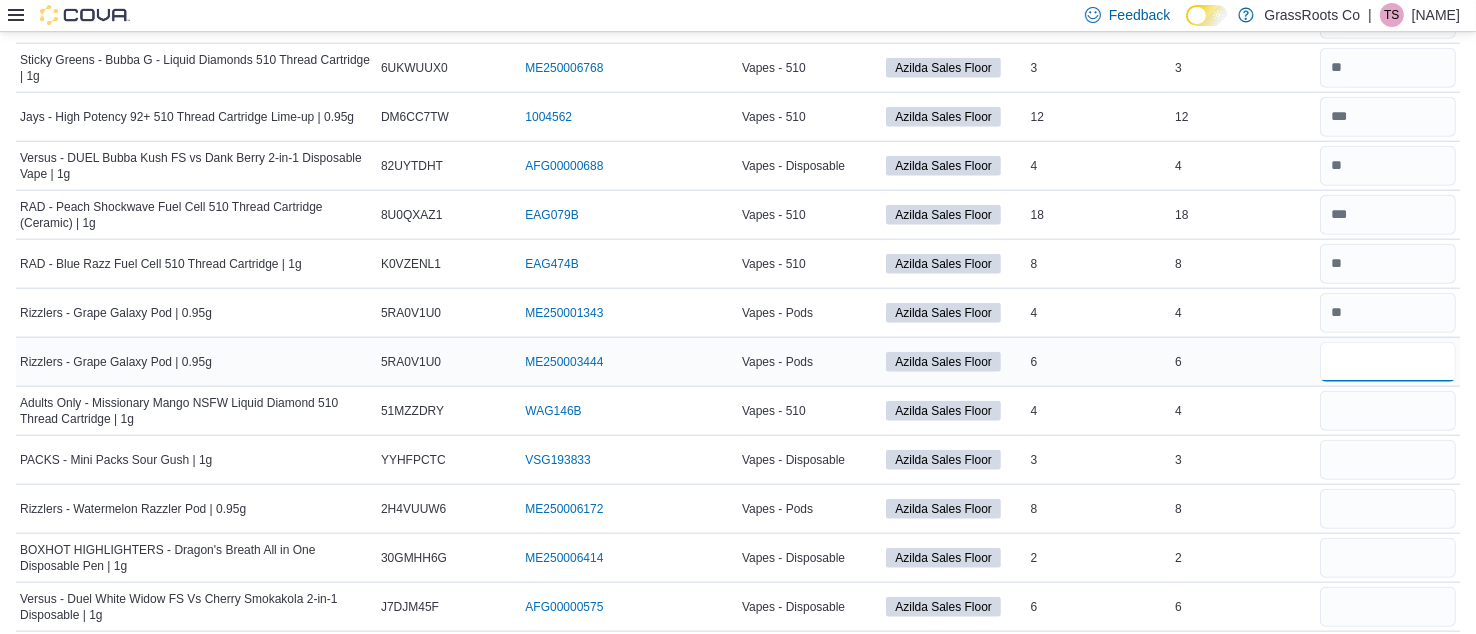 click at bounding box center (1388, 362) 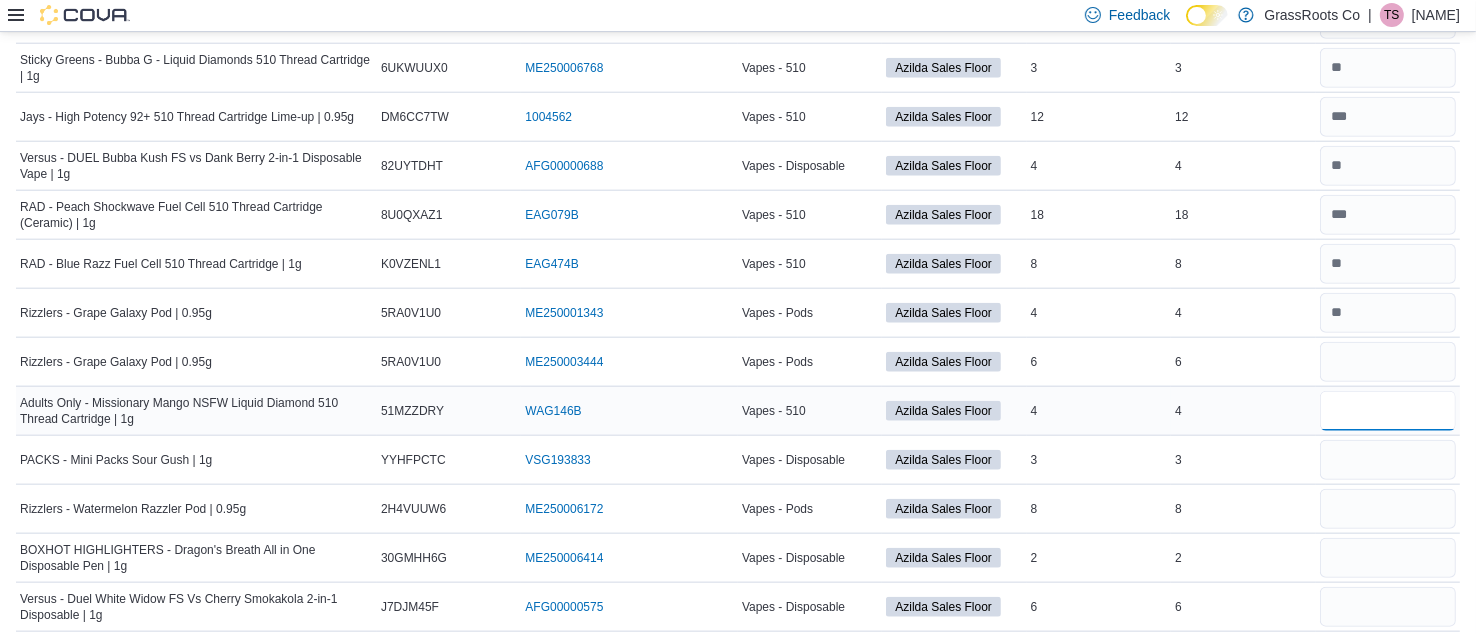 click at bounding box center (1388, 411) 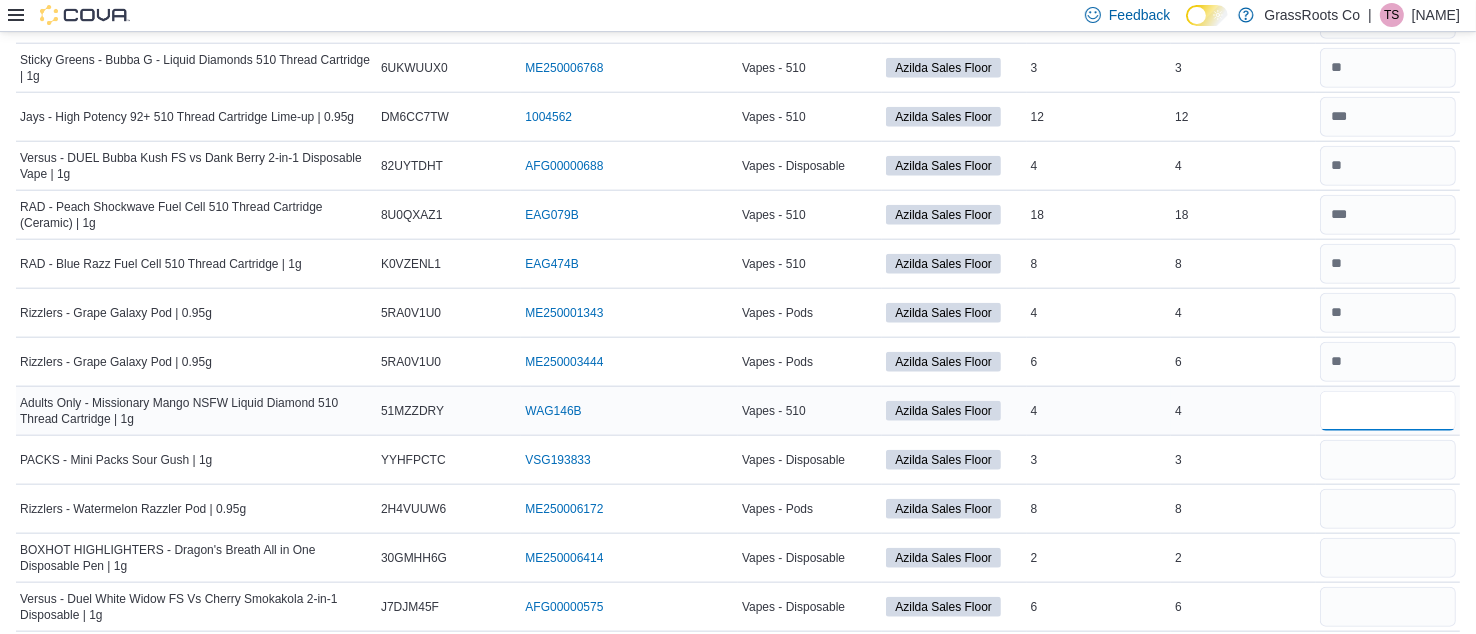 click at bounding box center [1388, 411] 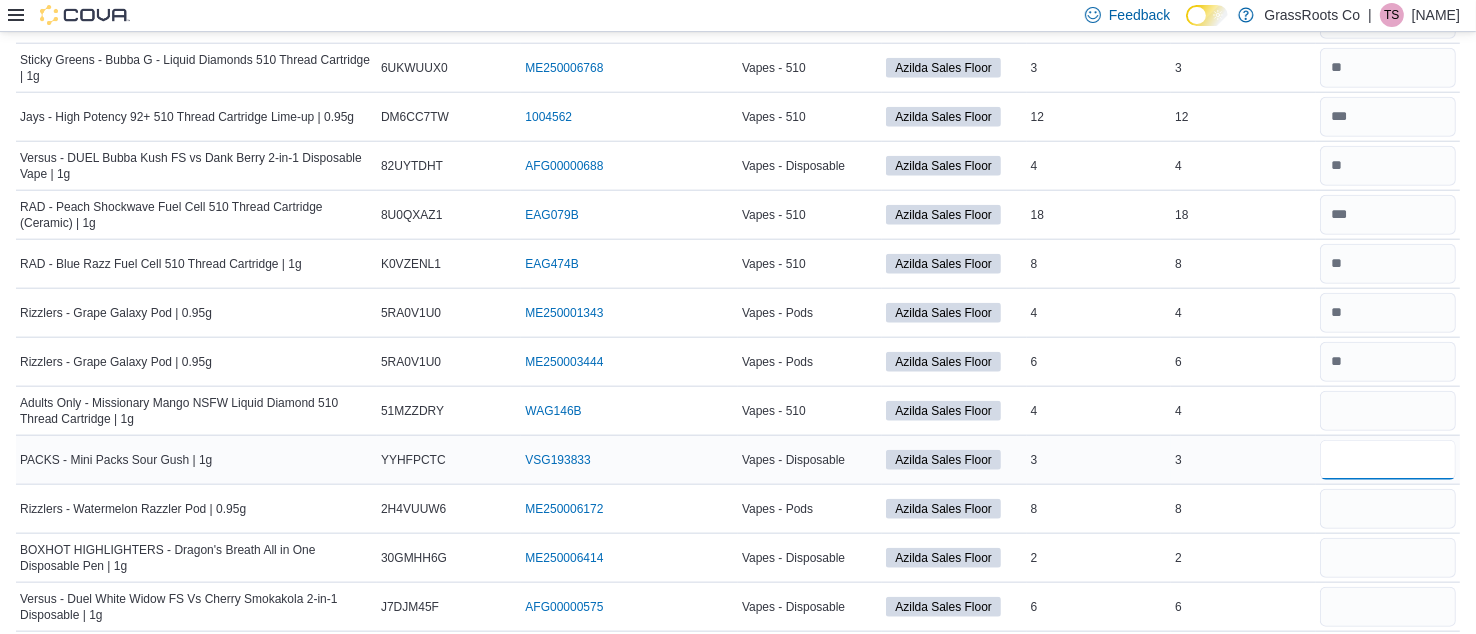 click at bounding box center (1388, 460) 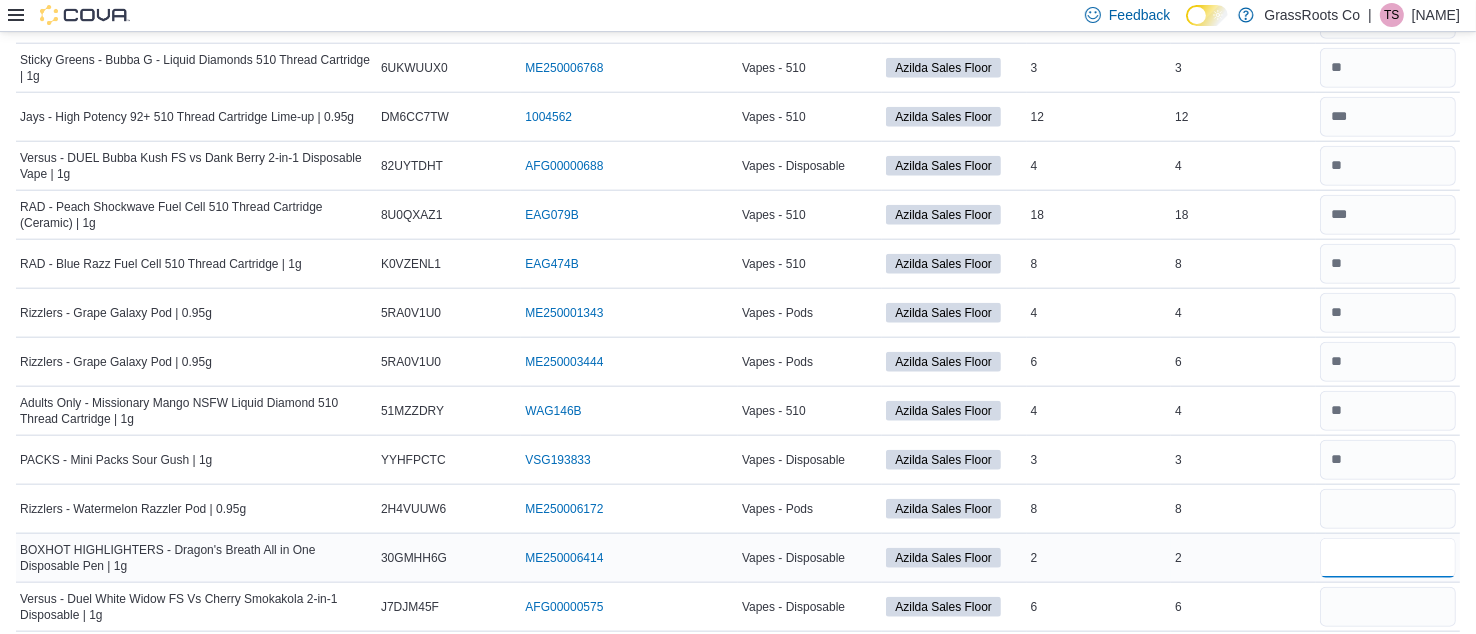 click at bounding box center [1388, 558] 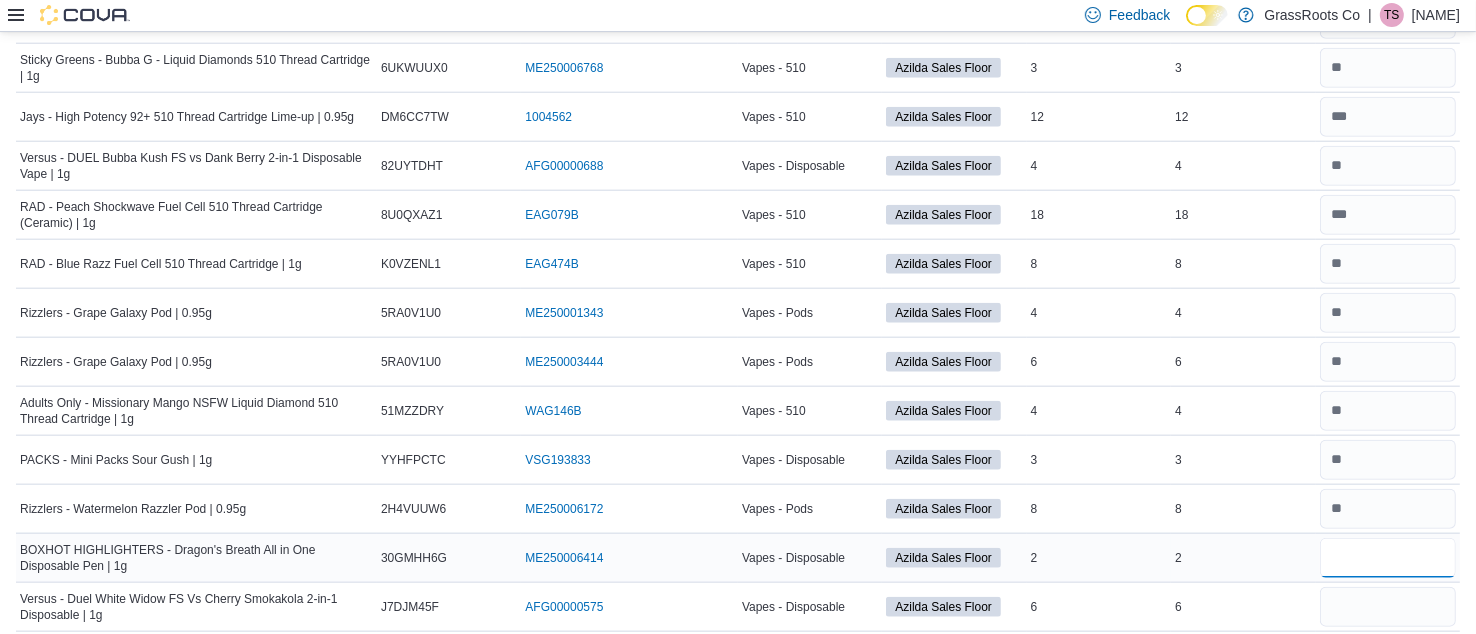click at bounding box center (1388, 558) 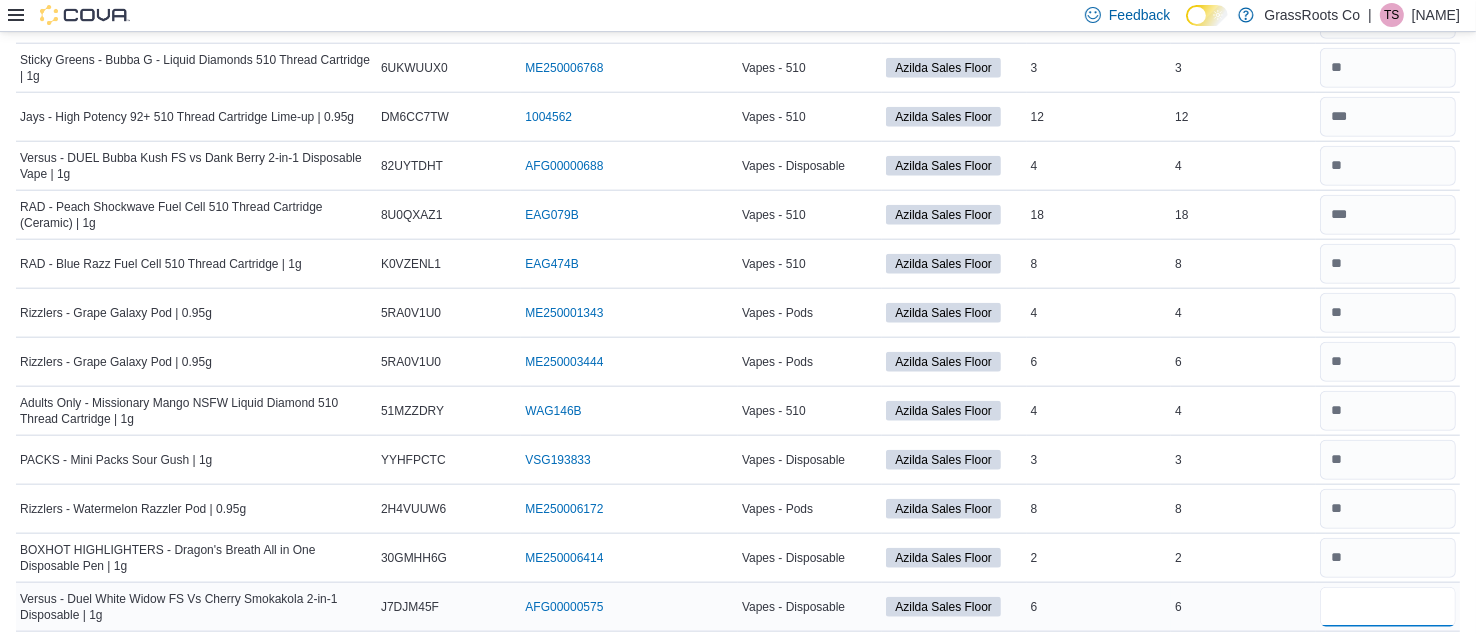 click at bounding box center [1388, 607] 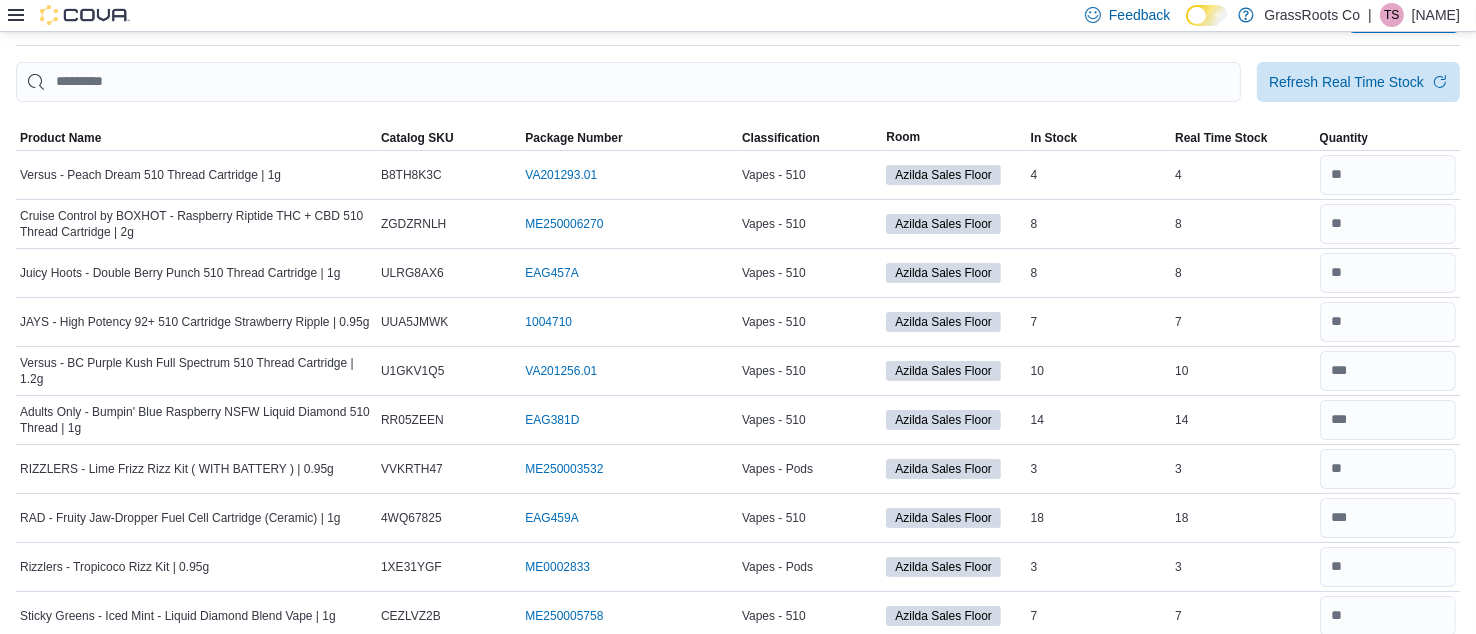 scroll, scrollTop: 0, scrollLeft: 0, axis: both 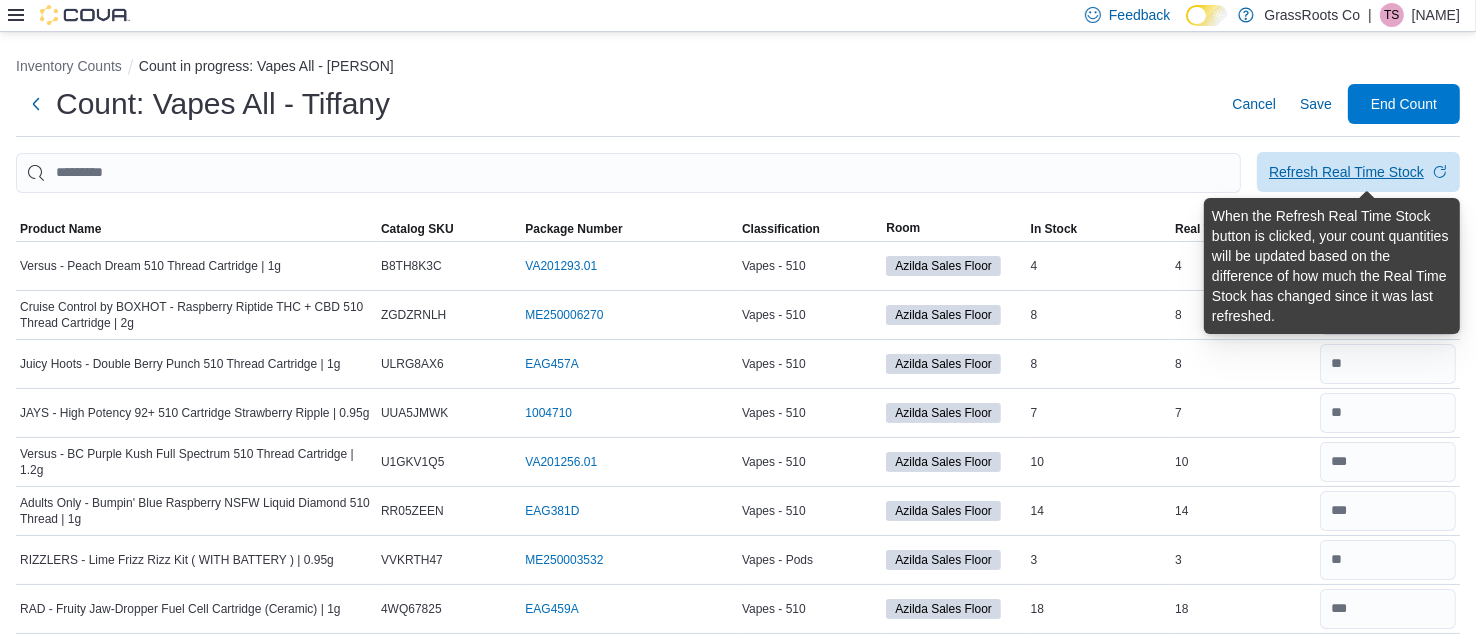 click on "Refresh Real Time Stock" at bounding box center (1346, 172) 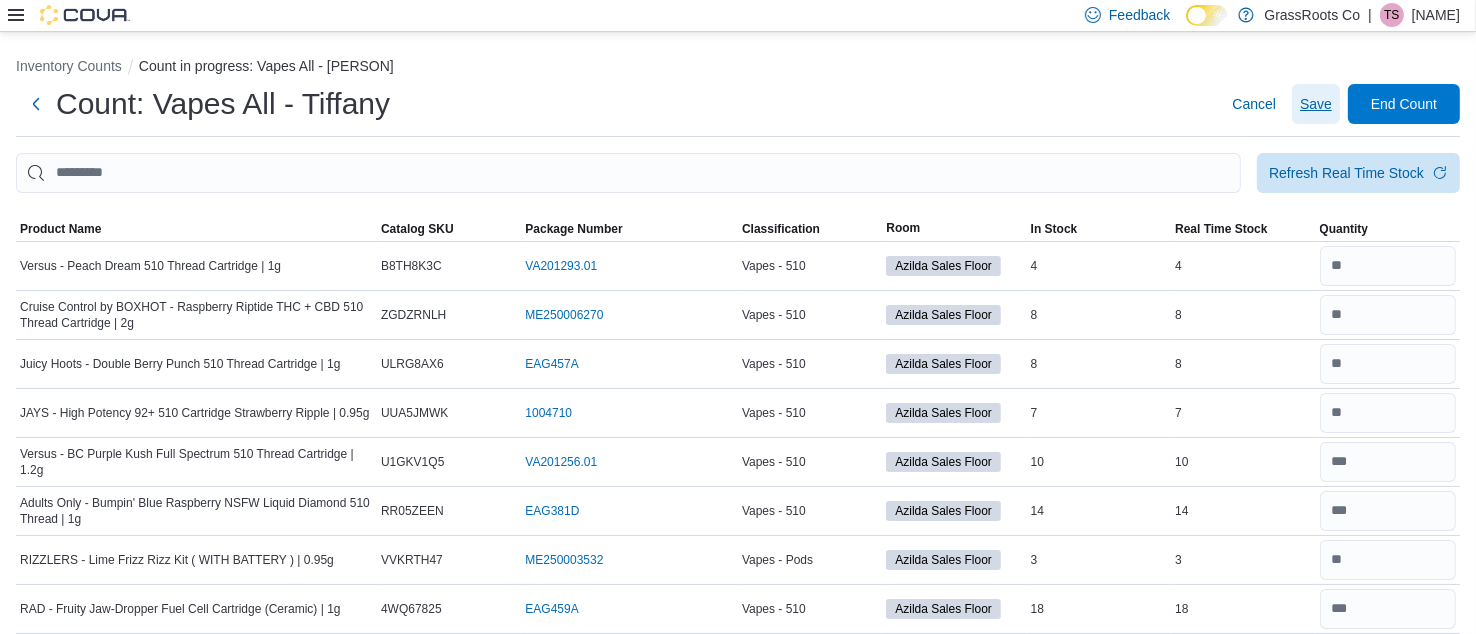click on "Save" at bounding box center (1316, 104) 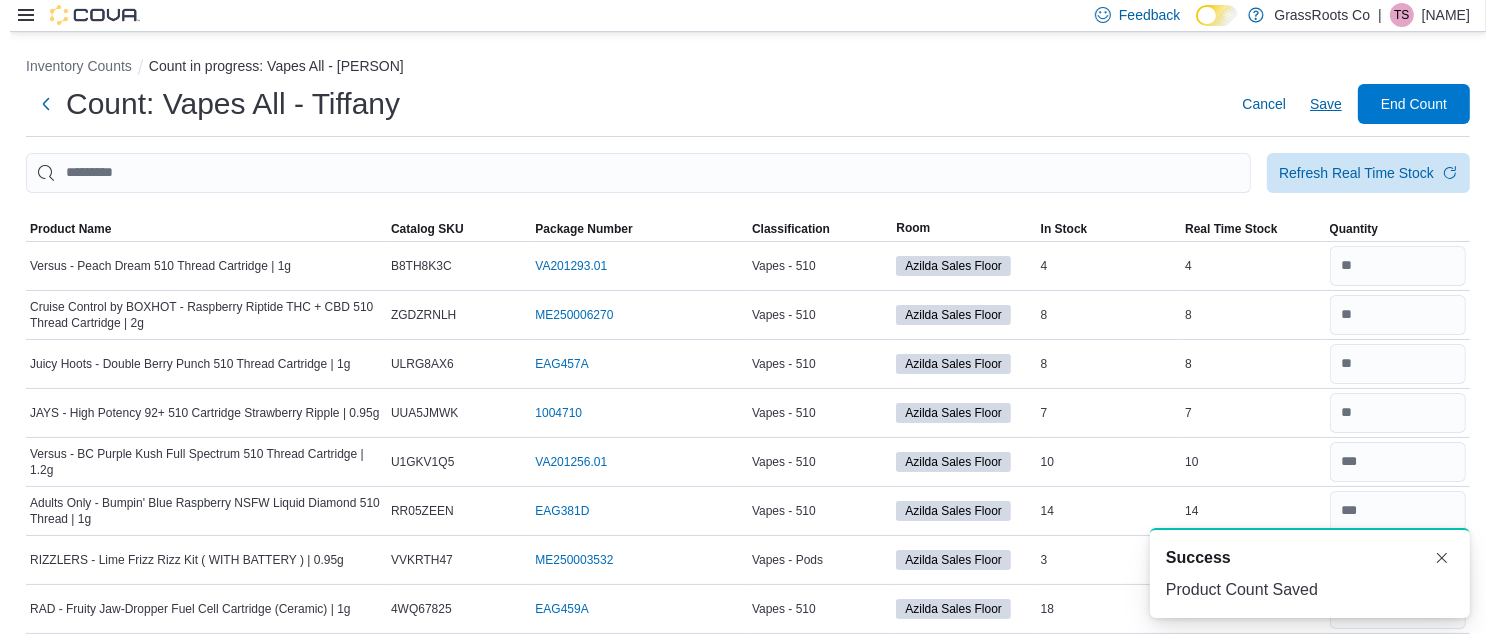 scroll, scrollTop: 0, scrollLeft: 0, axis: both 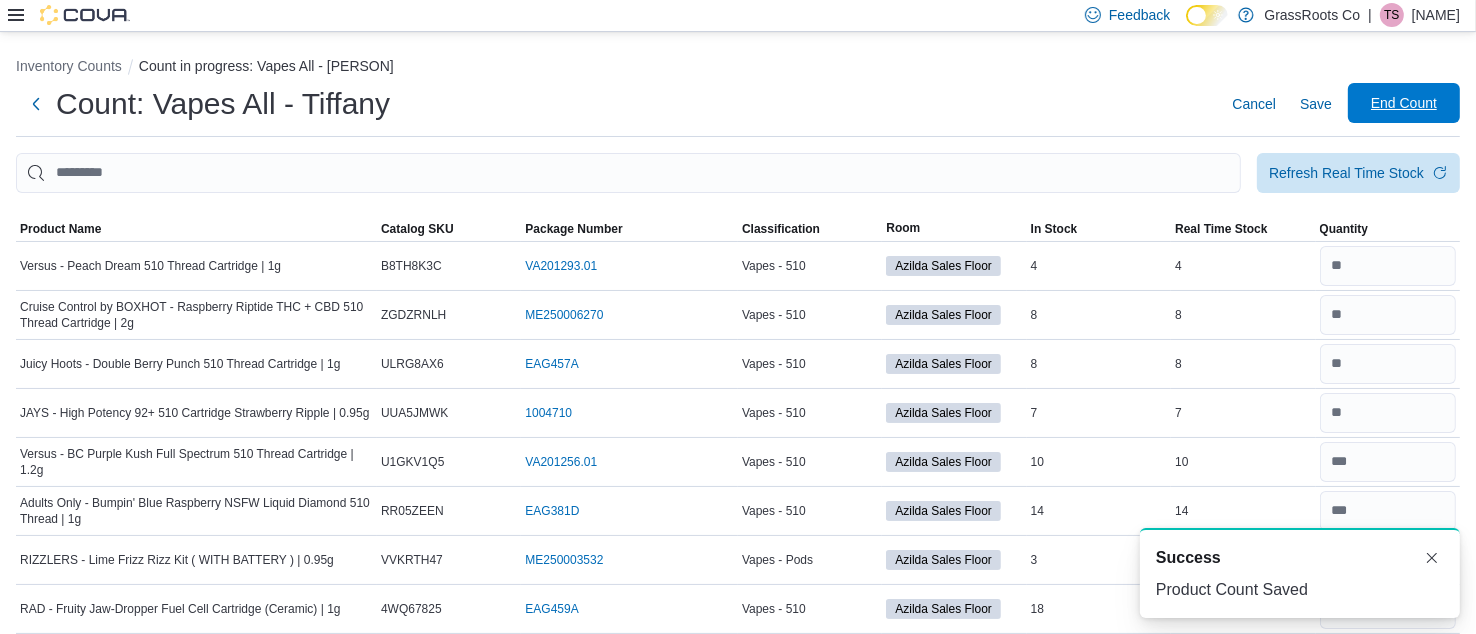click on "End Count" at bounding box center (1404, 103) 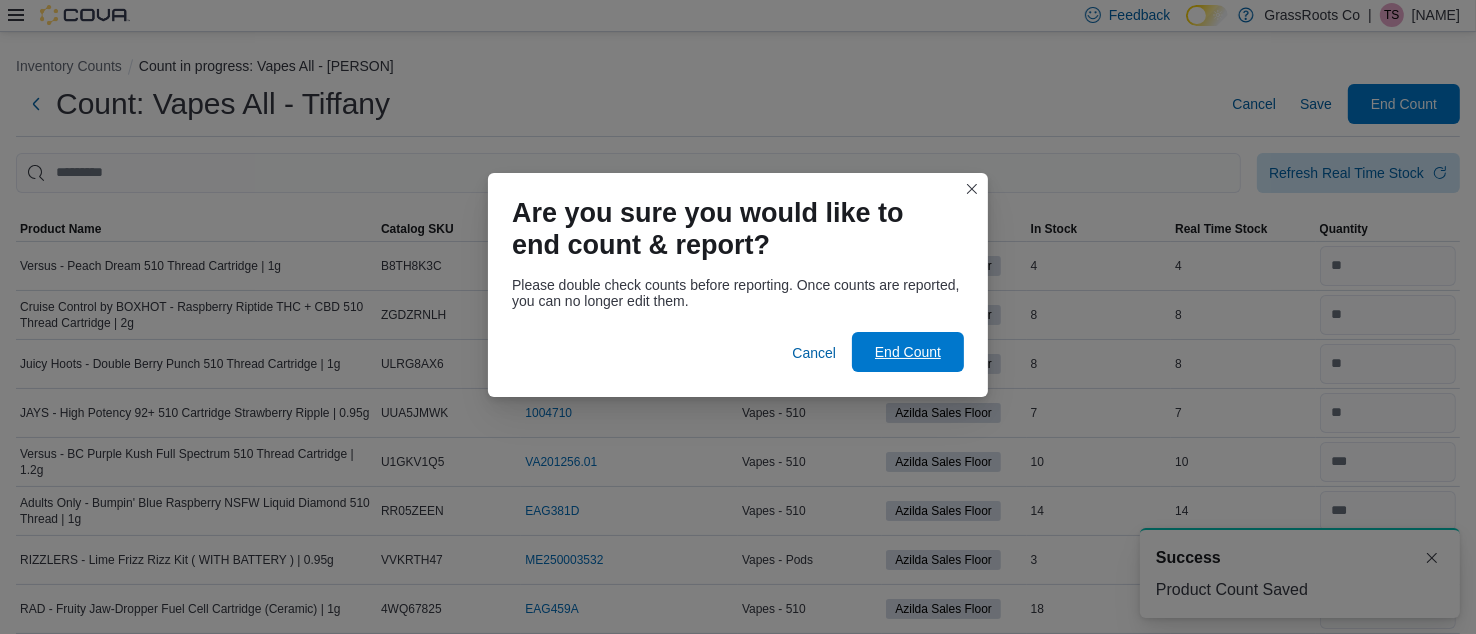 click on "End Count" at bounding box center [908, 352] 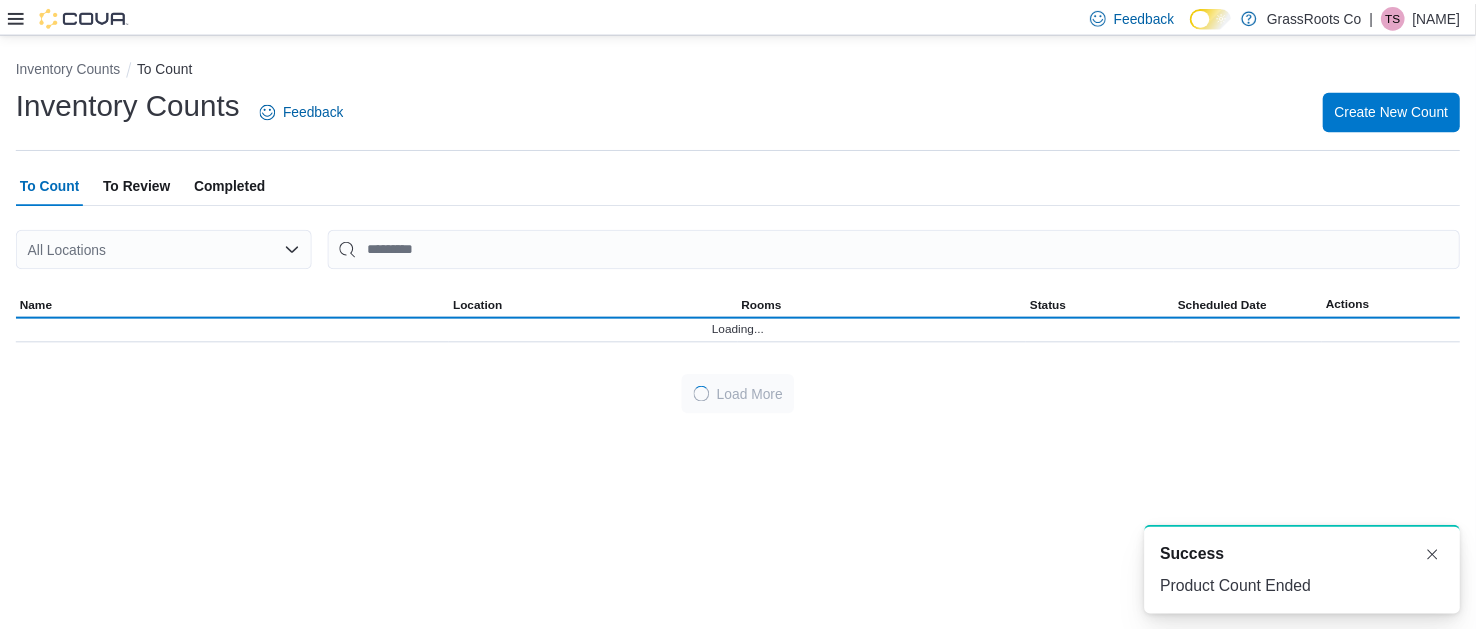 scroll, scrollTop: 0, scrollLeft: 0, axis: both 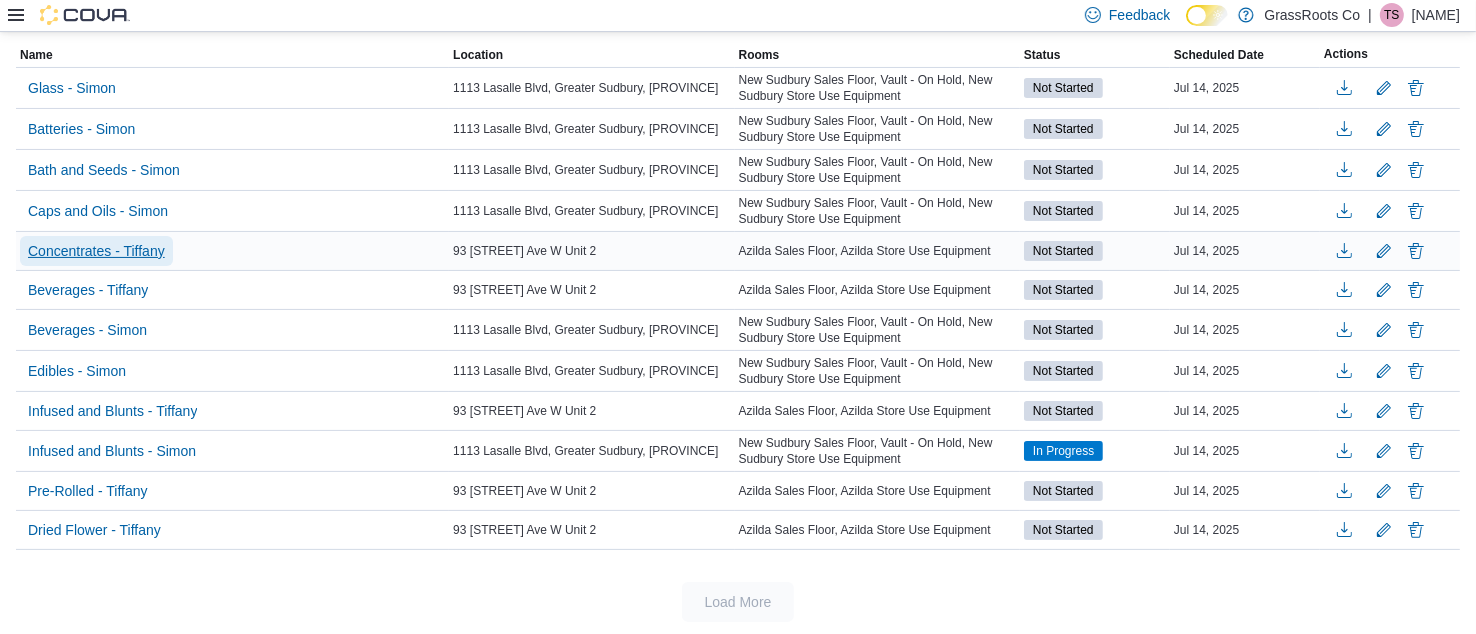 click on "Concentrates - Tiffany" at bounding box center [96, 251] 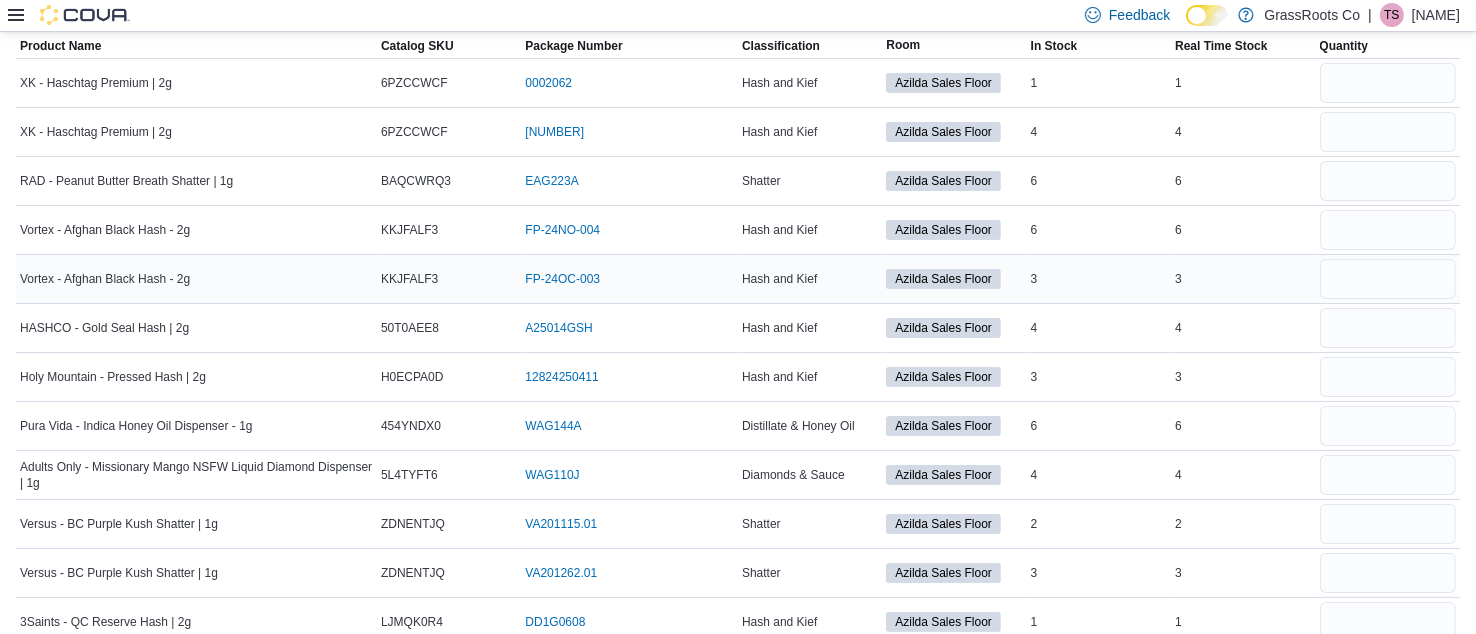 scroll, scrollTop: 185, scrollLeft: 0, axis: vertical 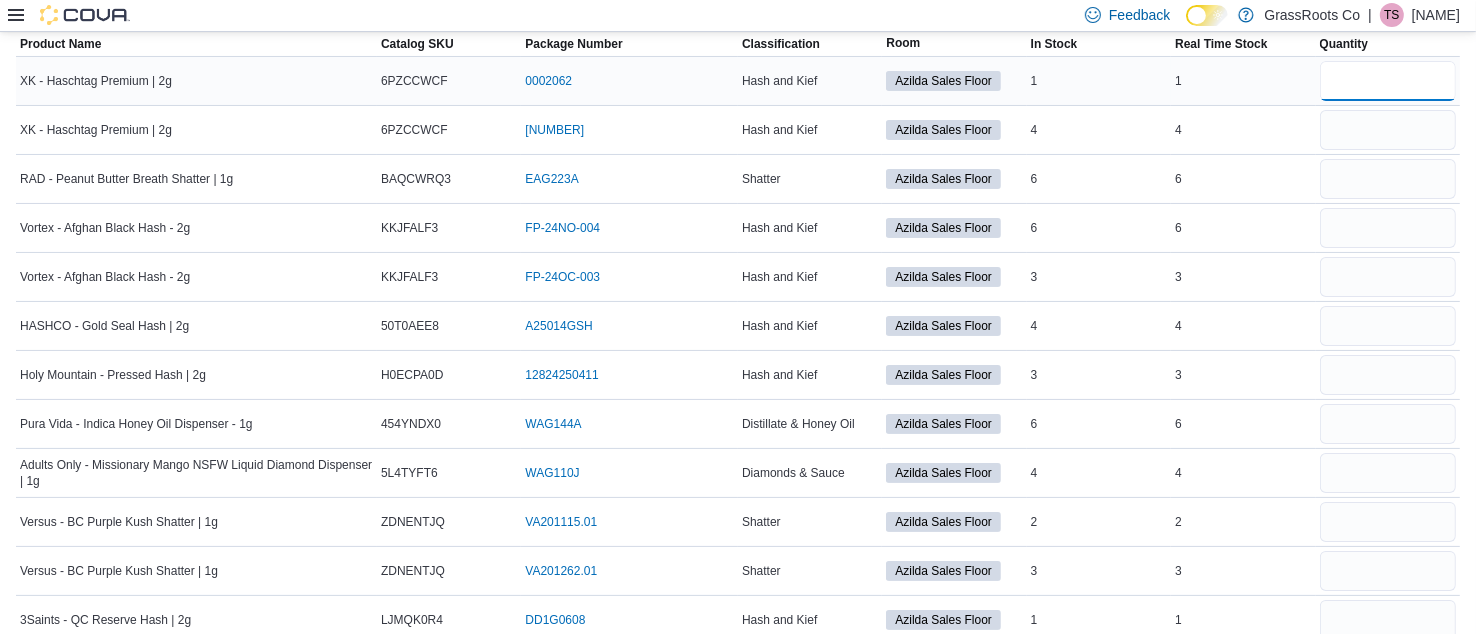 click at bounding box center [1388, 81] 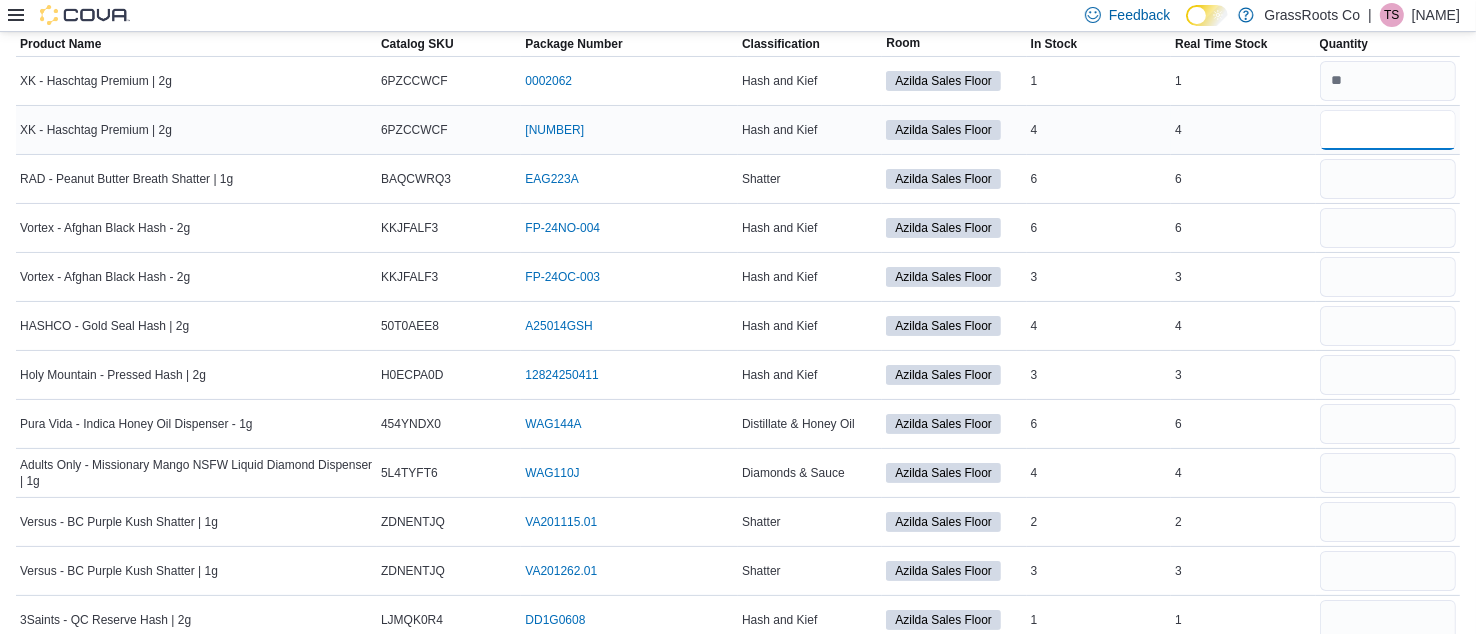 click at bounding box center (1388, 130) 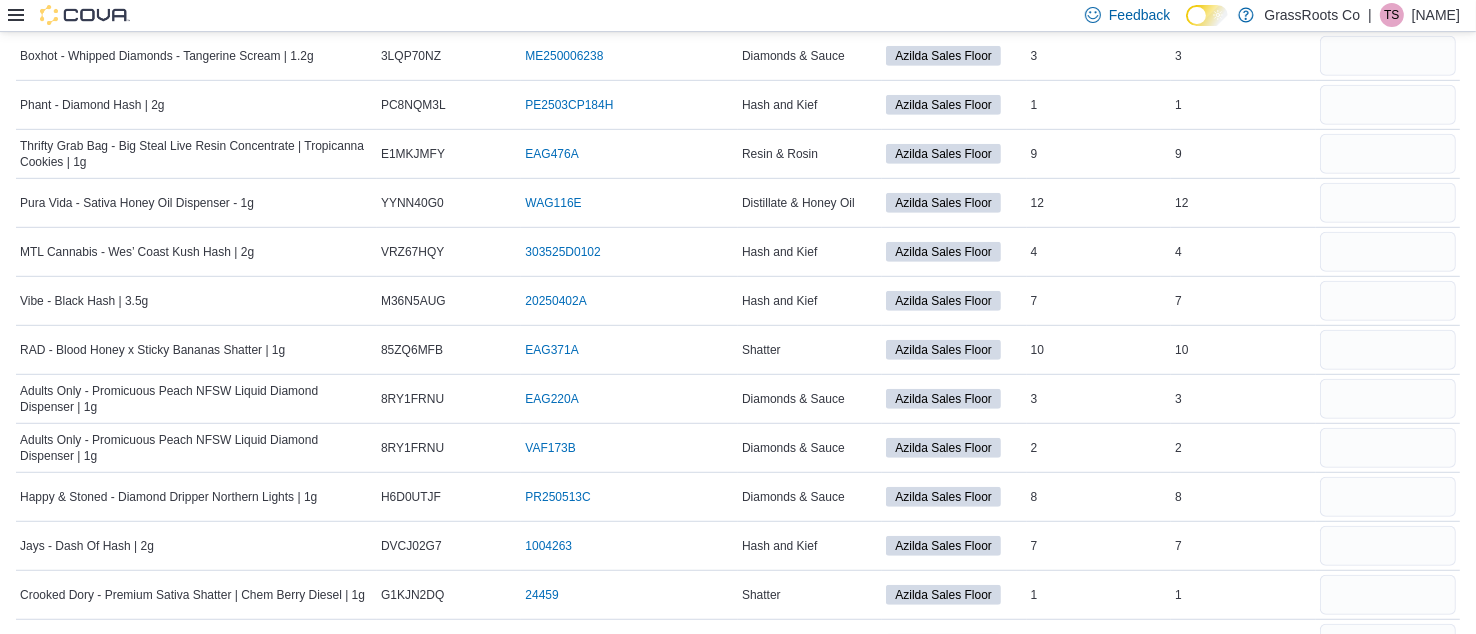 scroll, scrollTop: 1096, scrollLeft: 0, axis: vertical 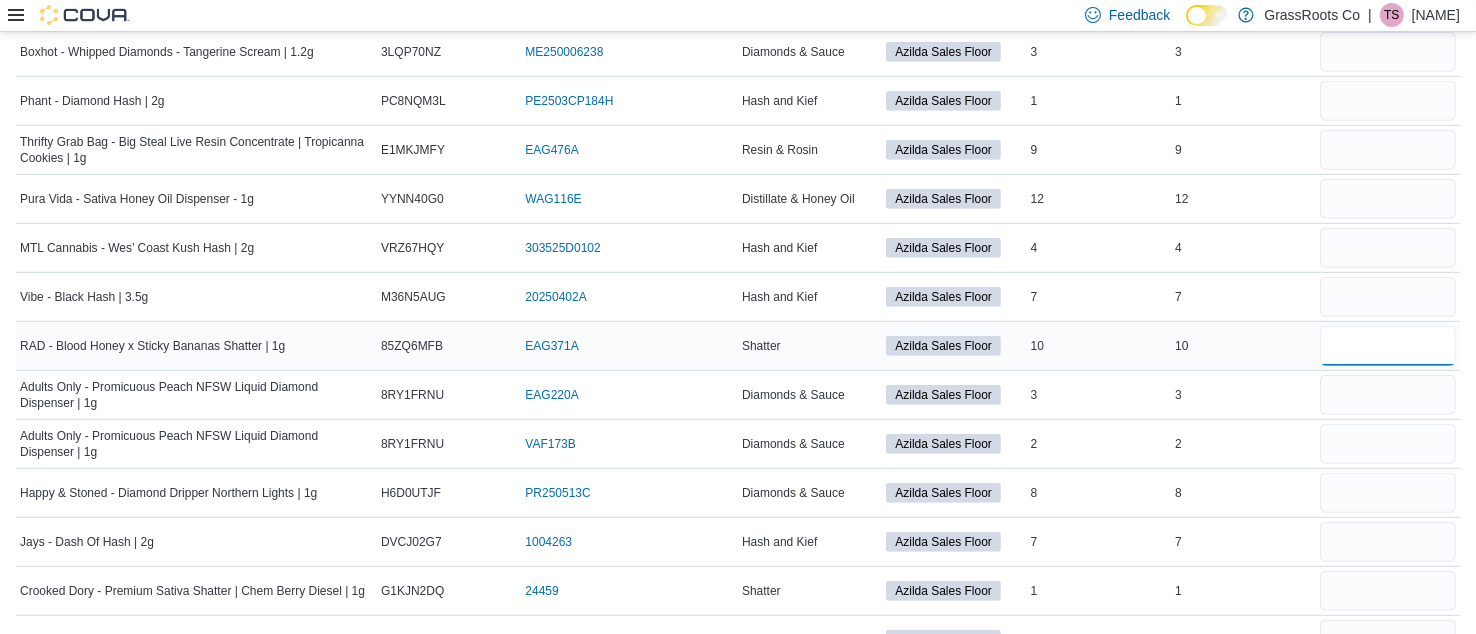 click at bounding box center (1388, 346) 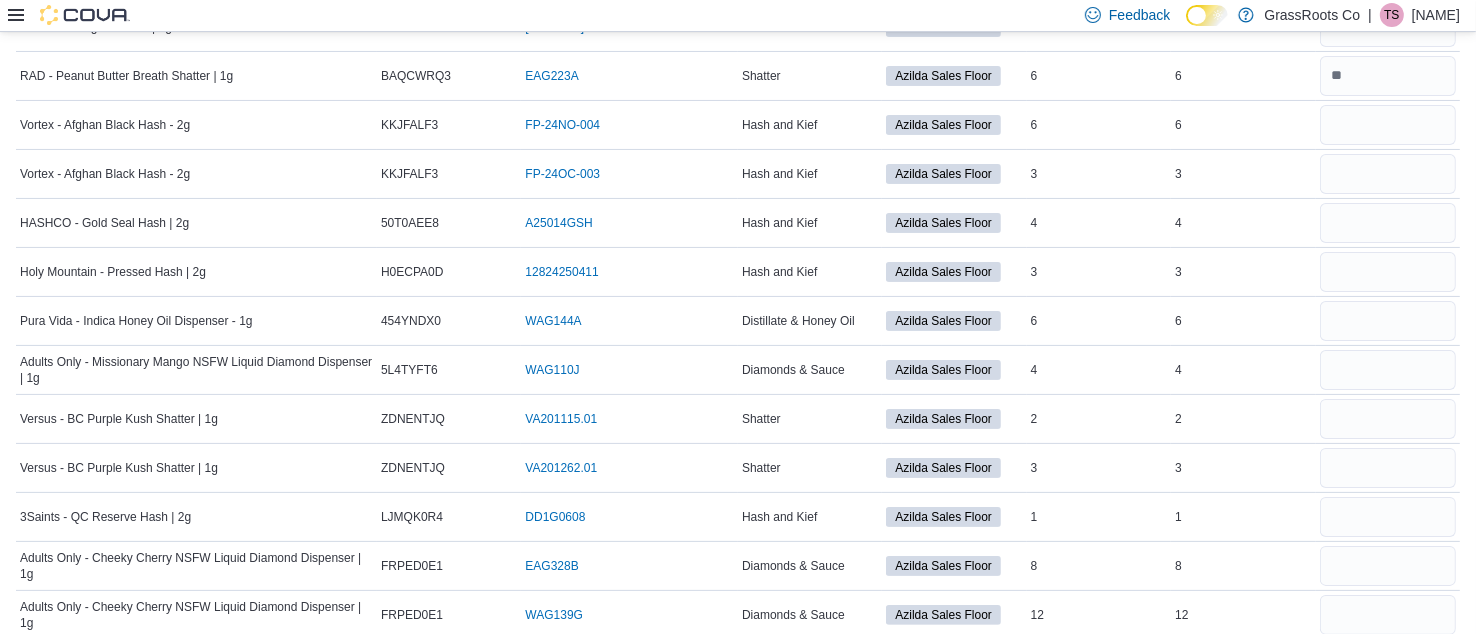 scroll, scrollTop: 0, scrollLeft: 0, axis: both 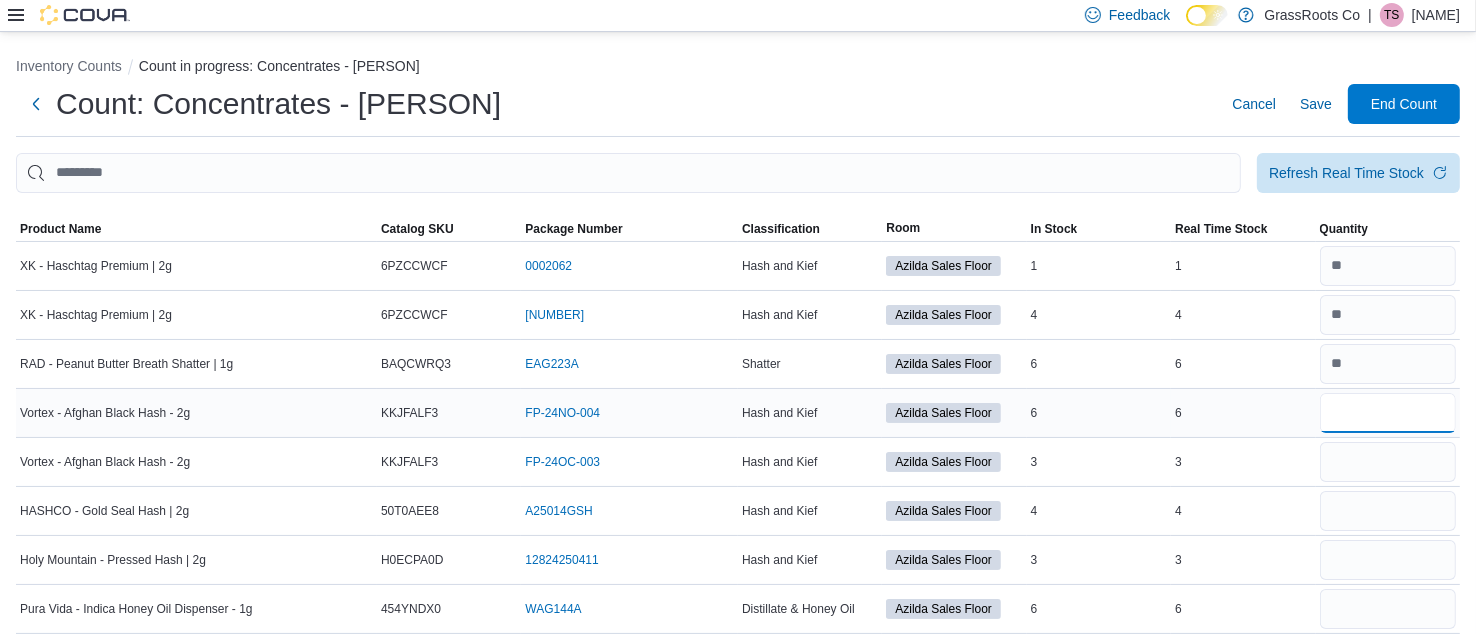 click at bounding box center (1388, 413) 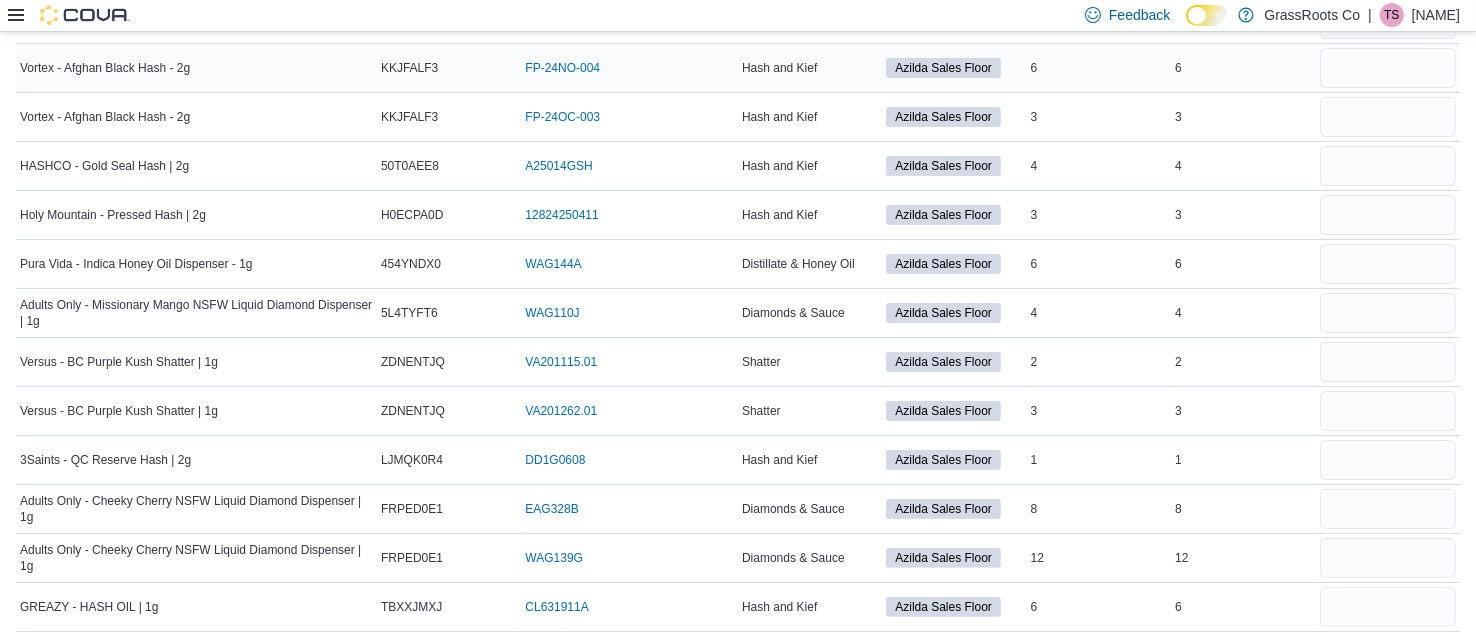 scroll, scrollTop: 346, scrollLeft: 0, axis: vertical 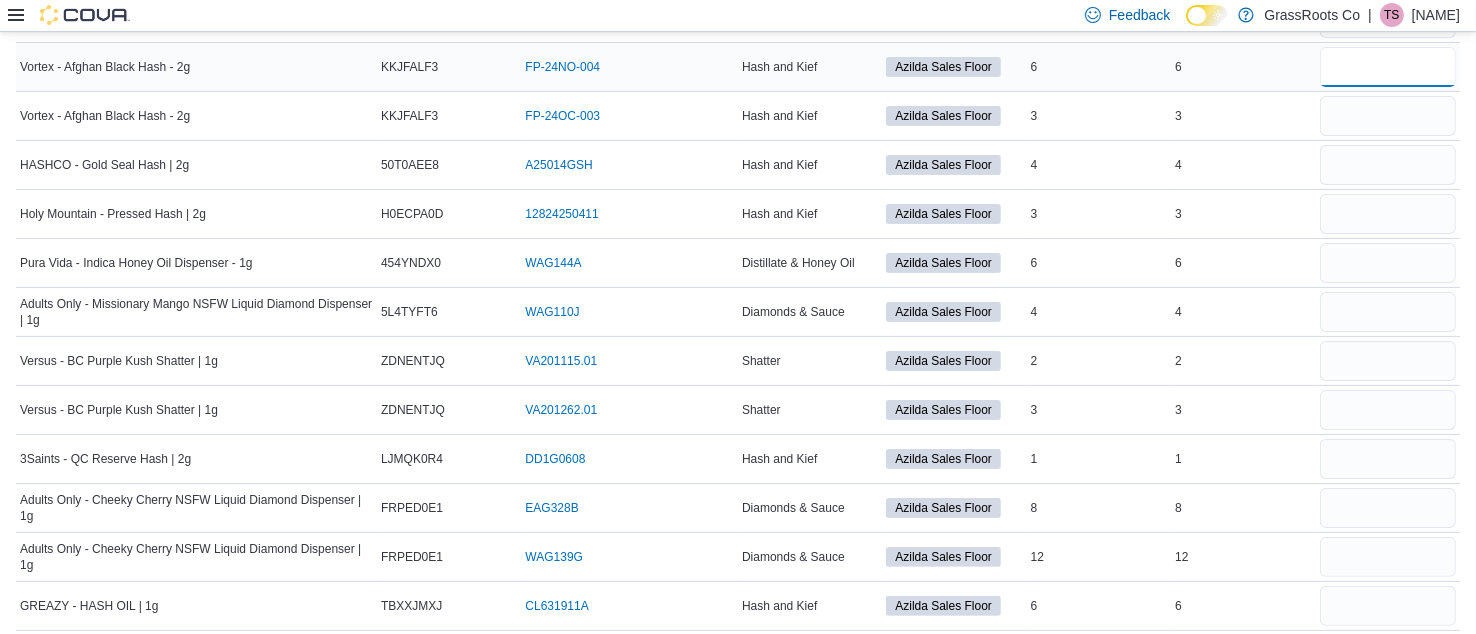 click at bounding box center (1388, 67) 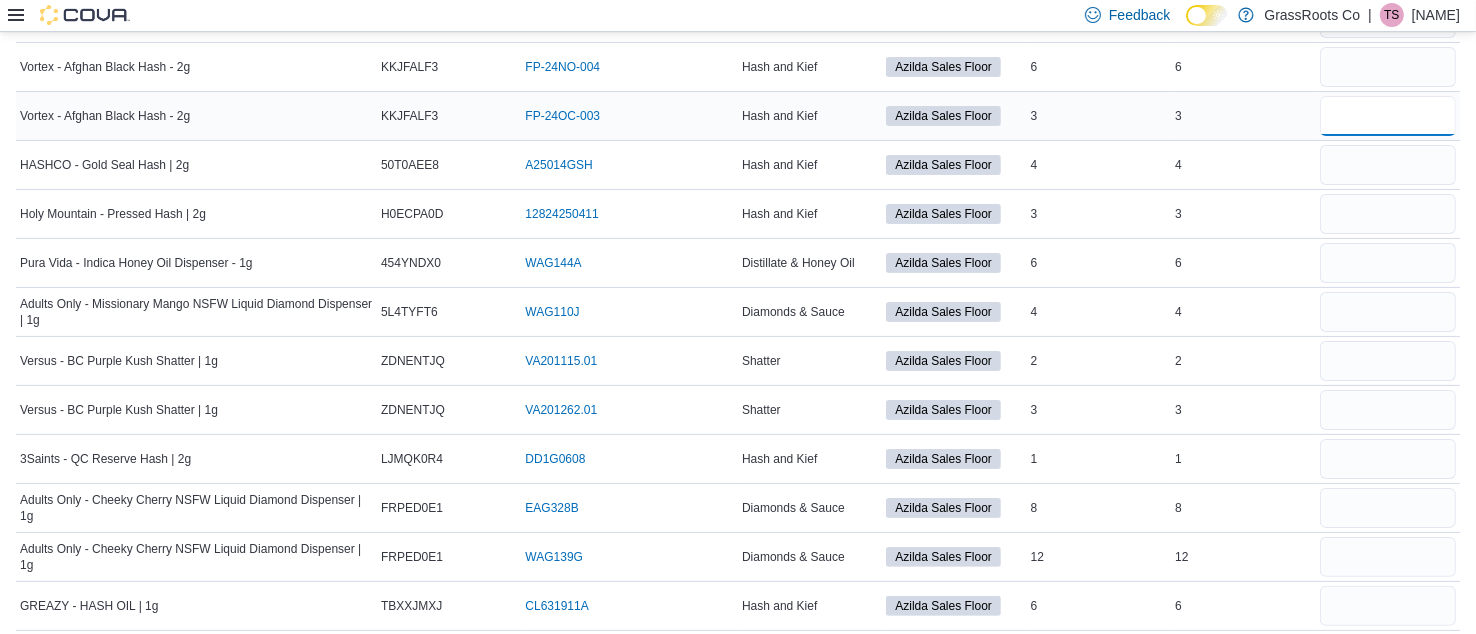 click at bounding box center (1388, 116) 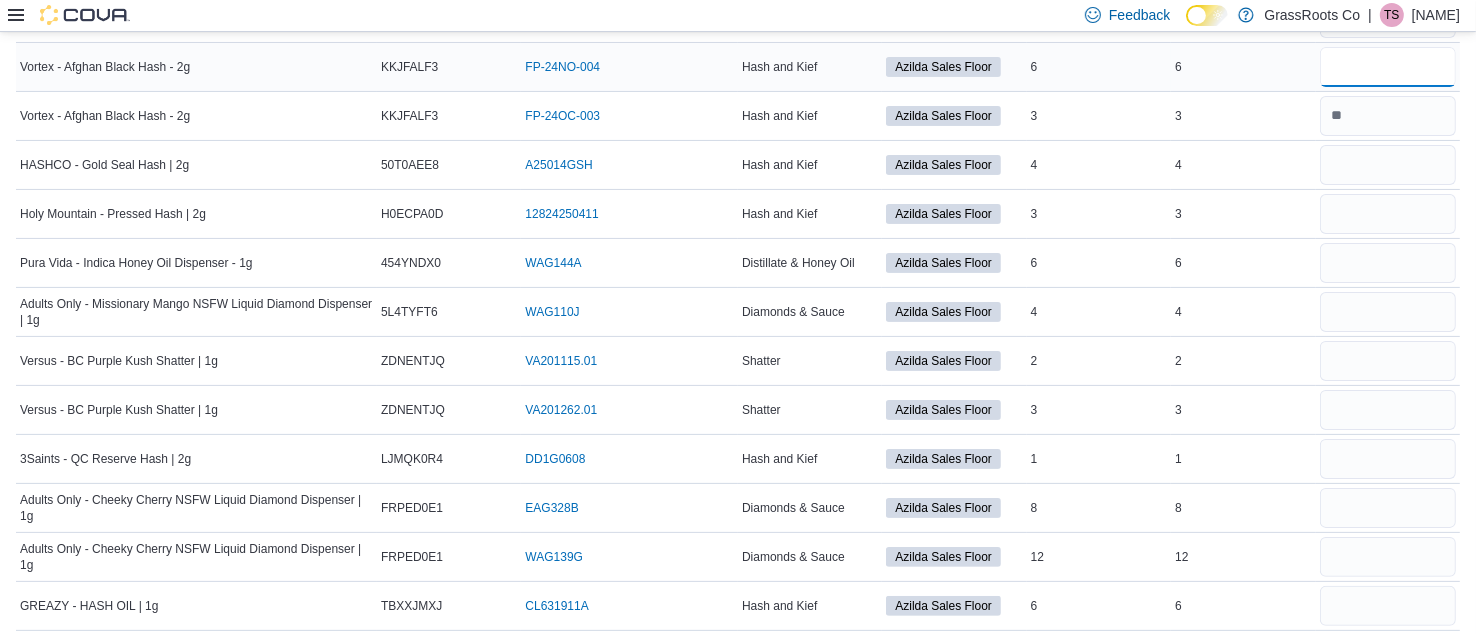 click at bounding box center (1388, 67) 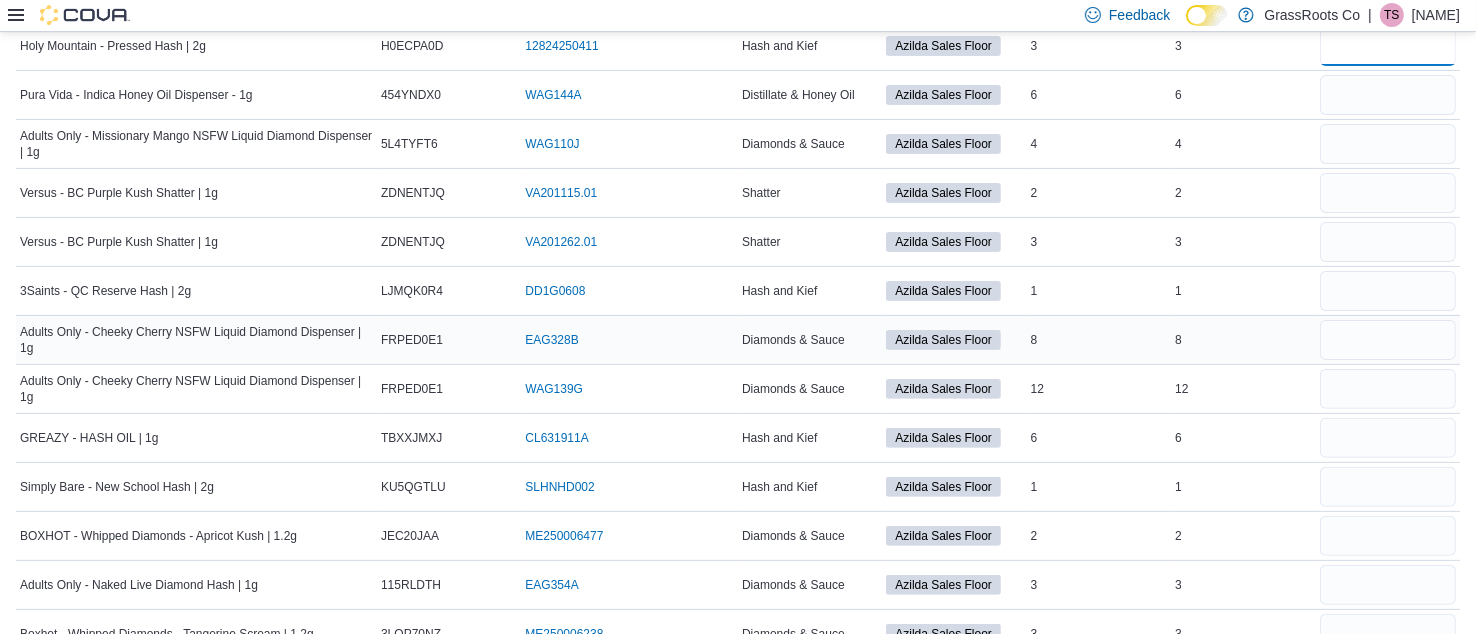 scroll, scrollTop: 495, scrollLeft: 0, axis: vertical 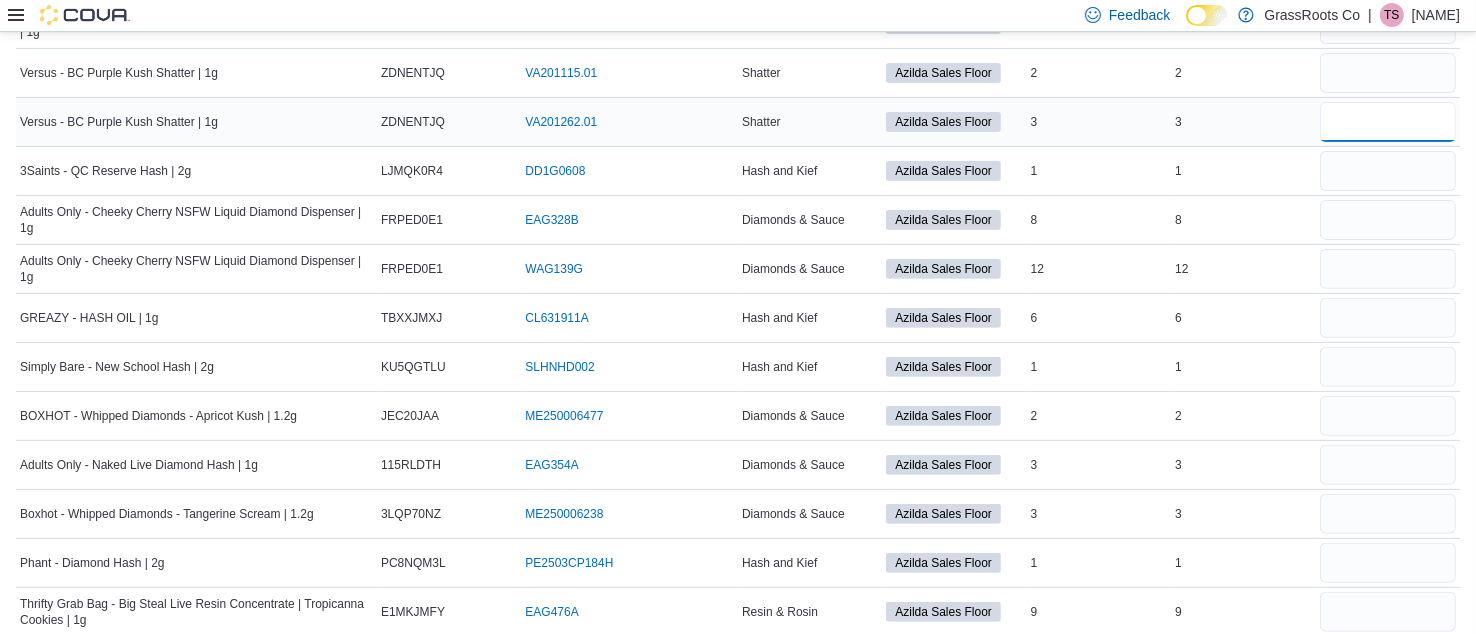 click at bounding box center [1388, 122] 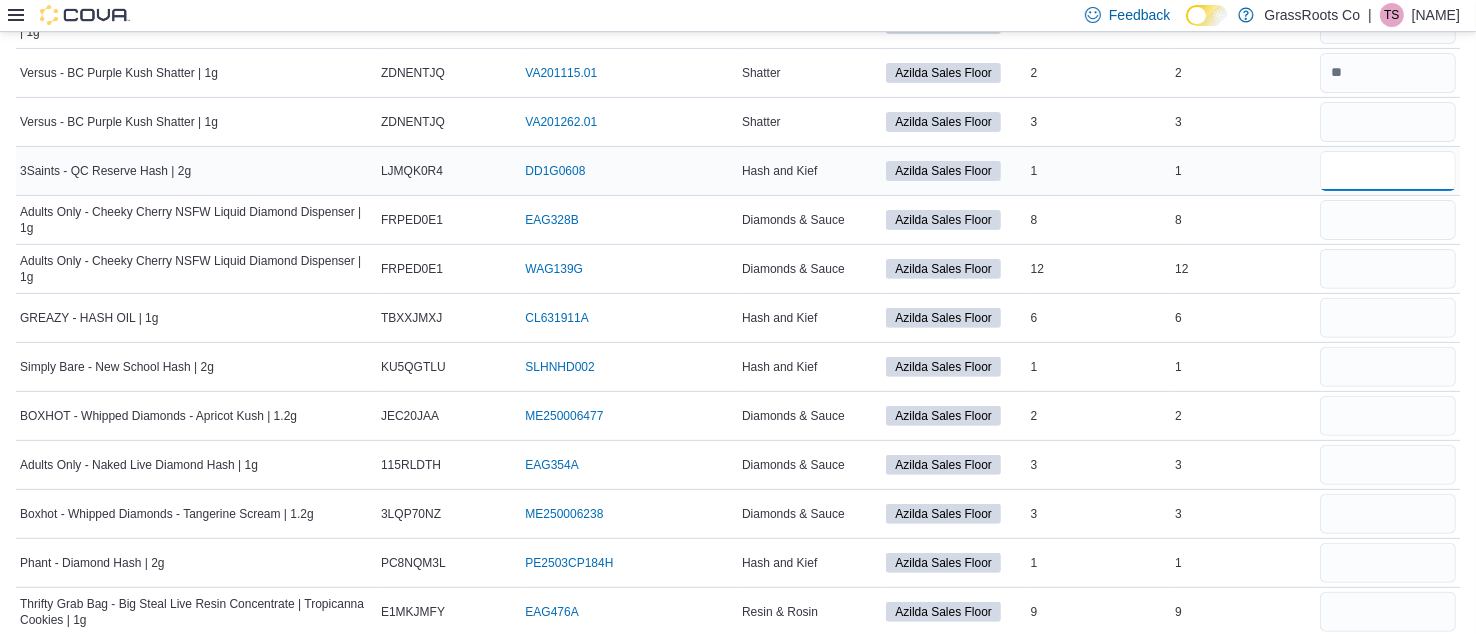 click at bounding box center [1388, 171] 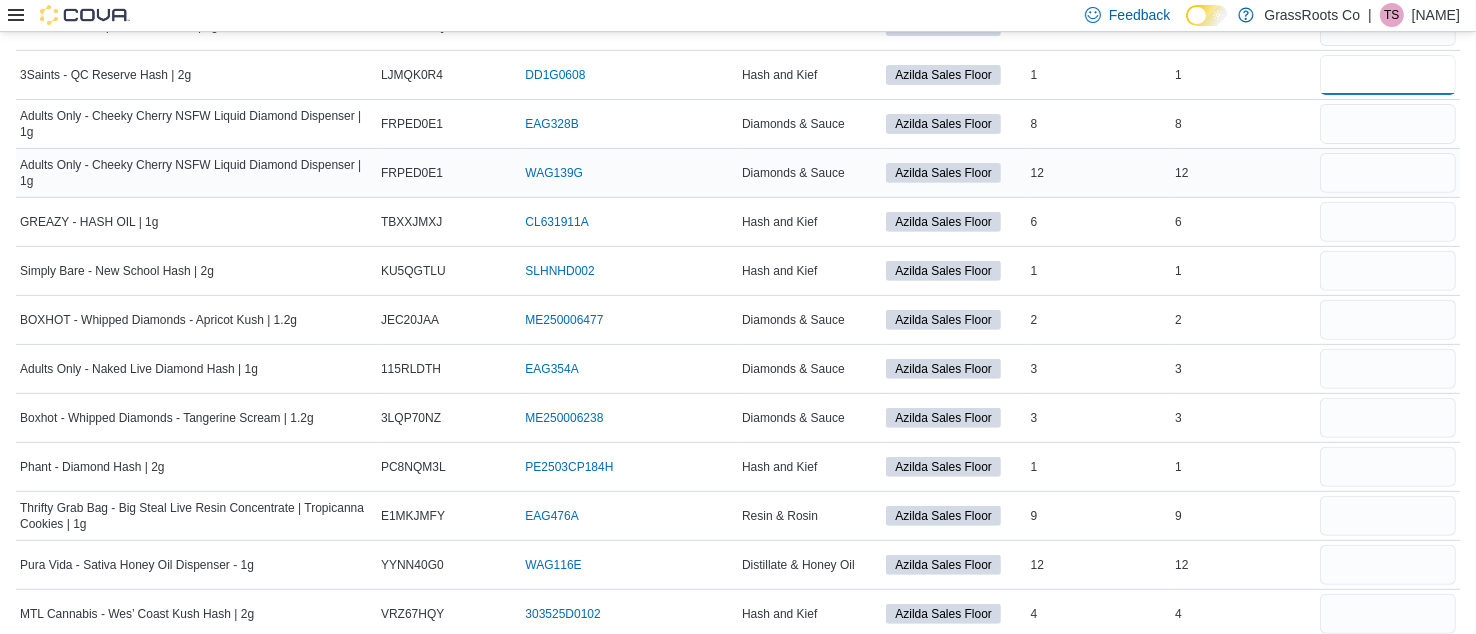 scroll, scrollTop: 733, scrollLeft: 0, axis: vertical 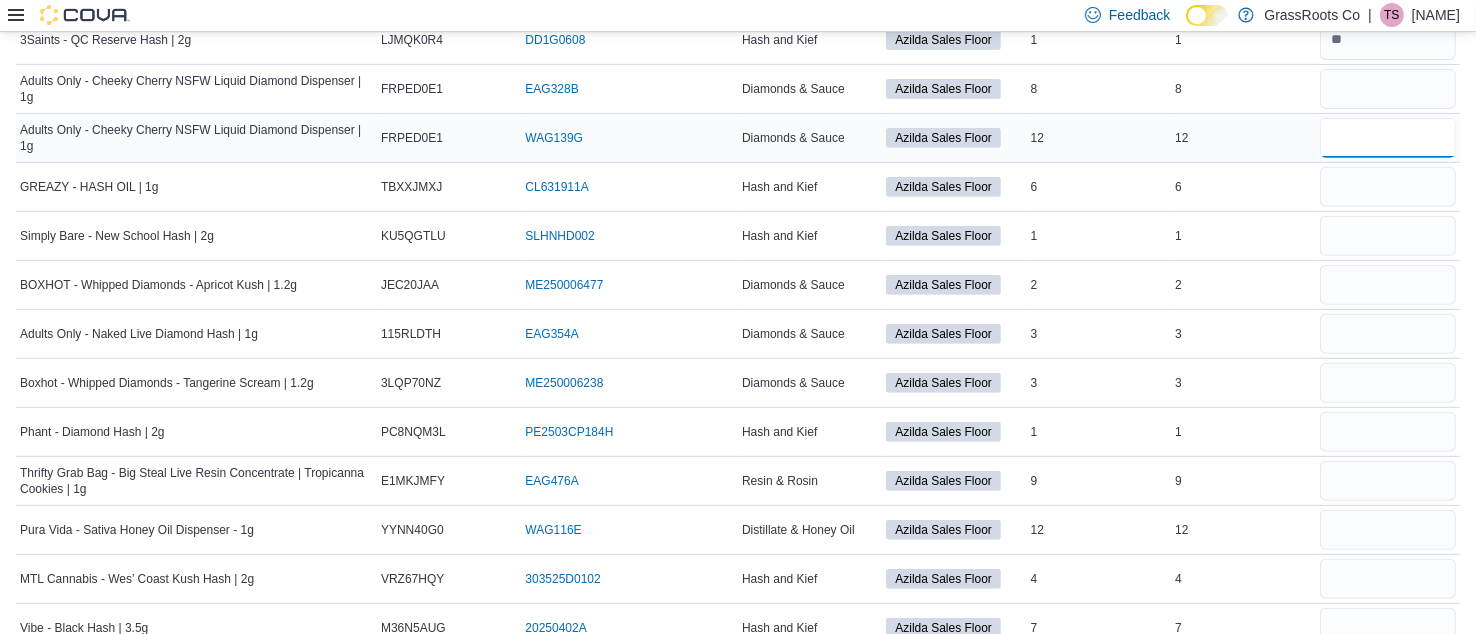 click at bounding box center (1388, 138) 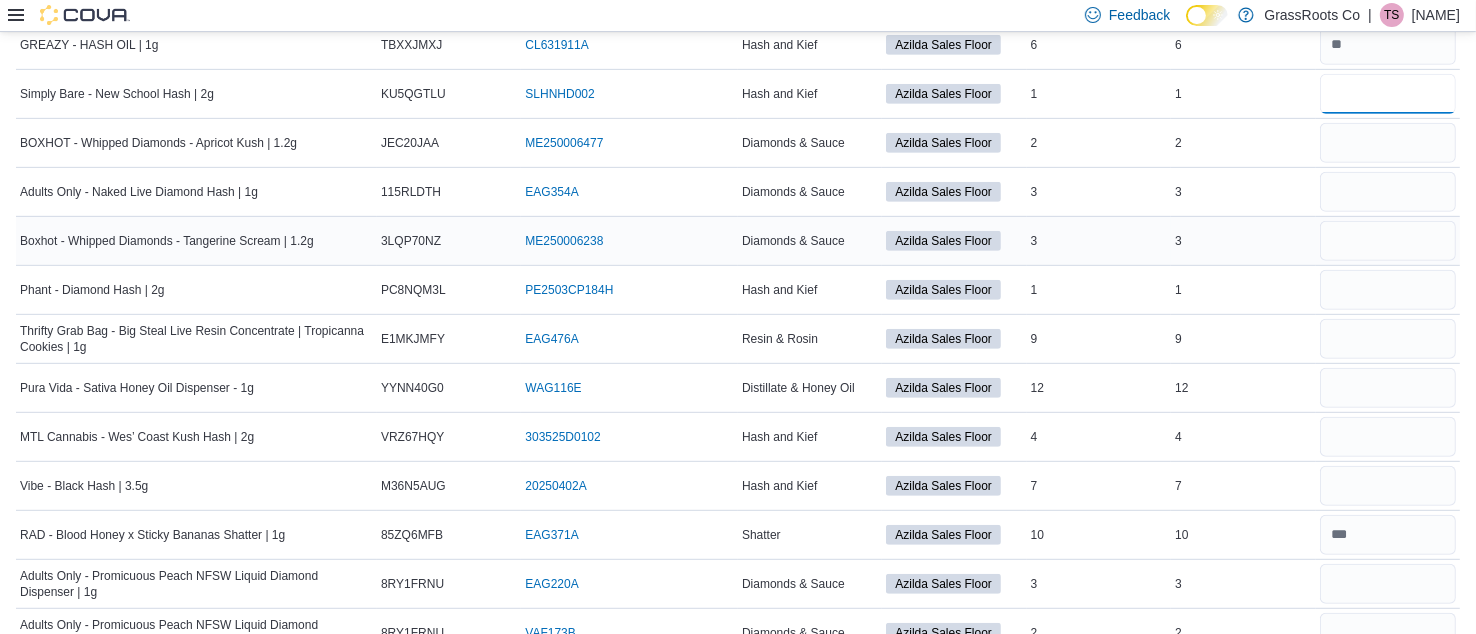 scroll, scrollTop: 909, scrollLeft: 0, axis: vertical 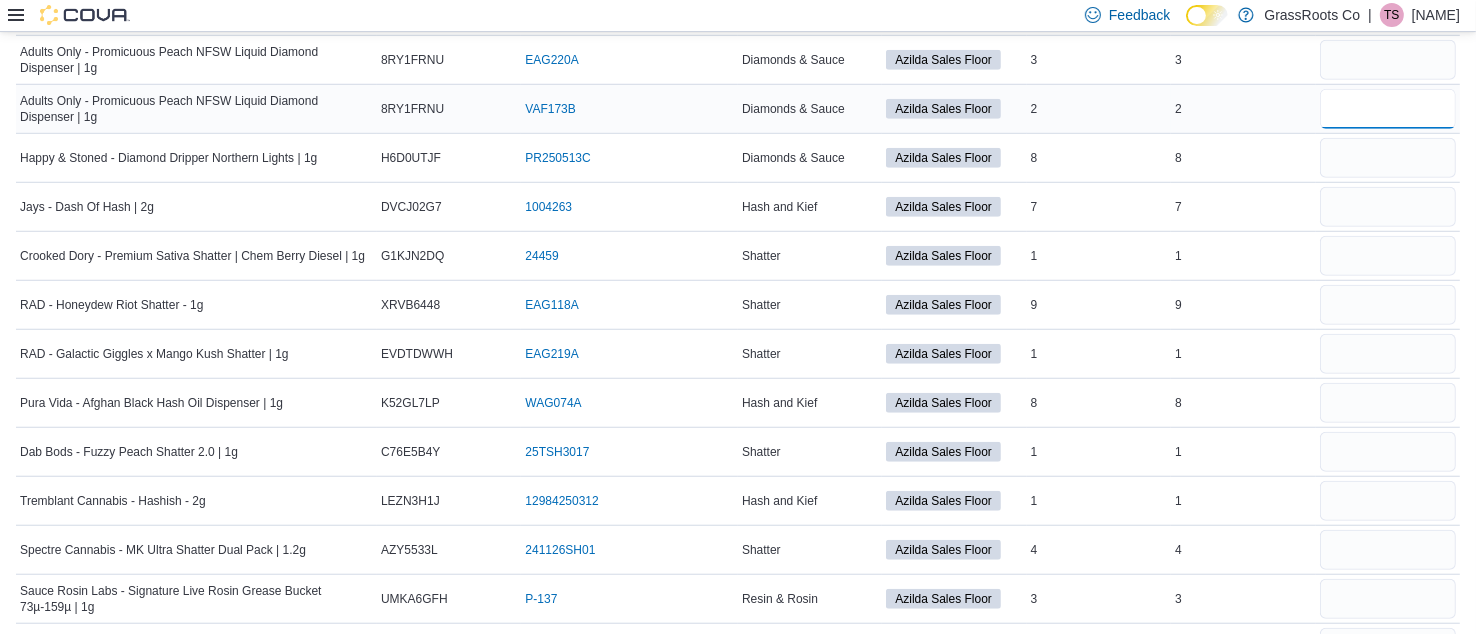 click at bounding box center [1388, 109] 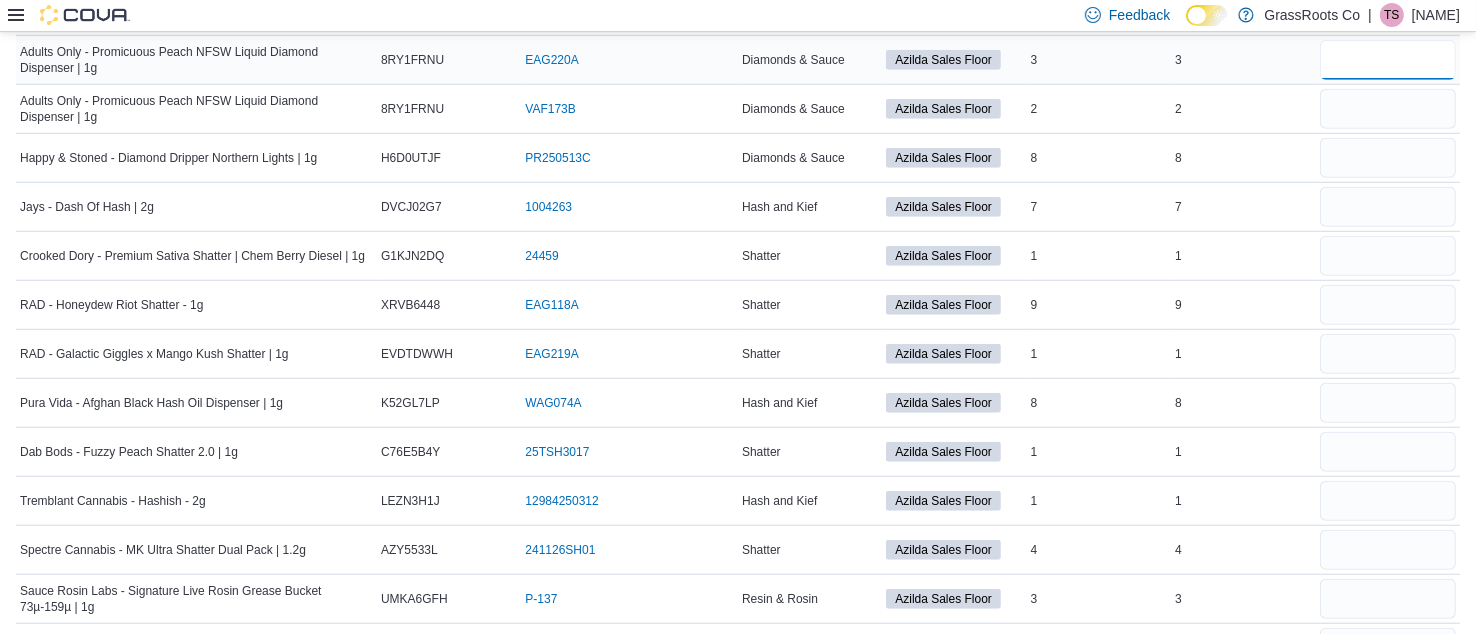 click at bounding box center [1388, 60] 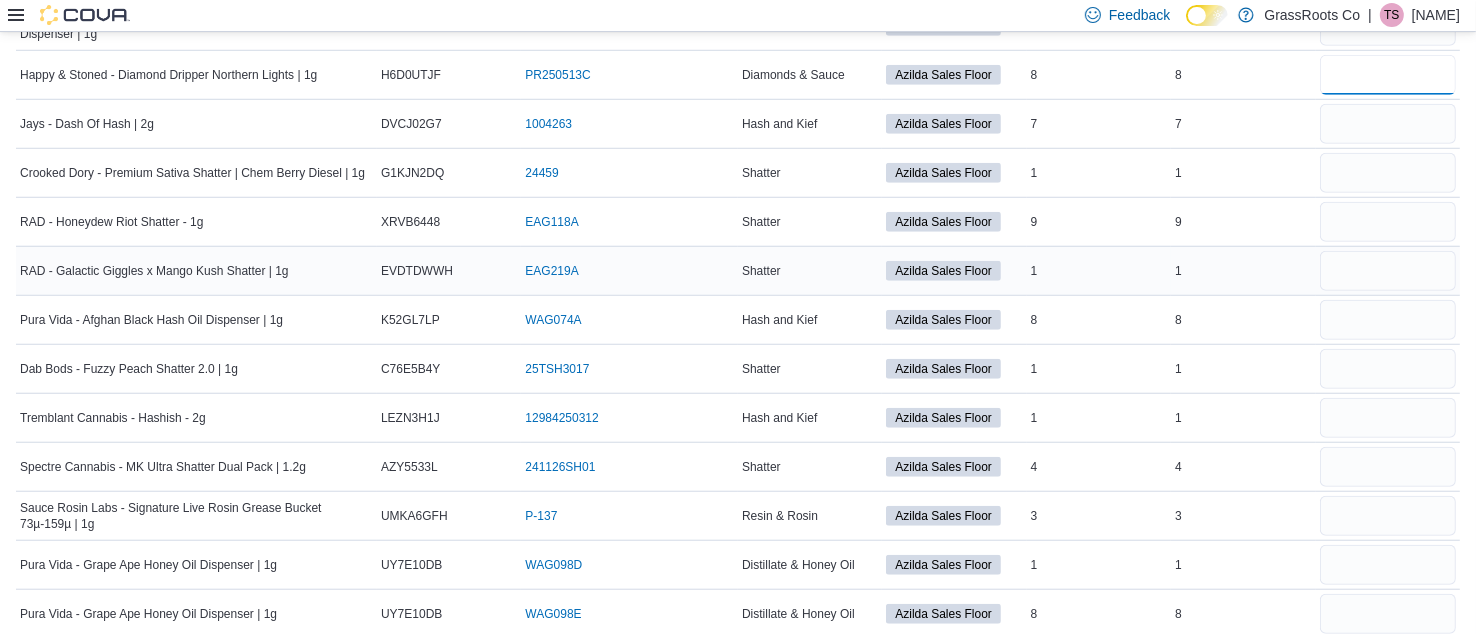 scroll, scrollTop: 1522, scrollLeft: 0, axis: vertical 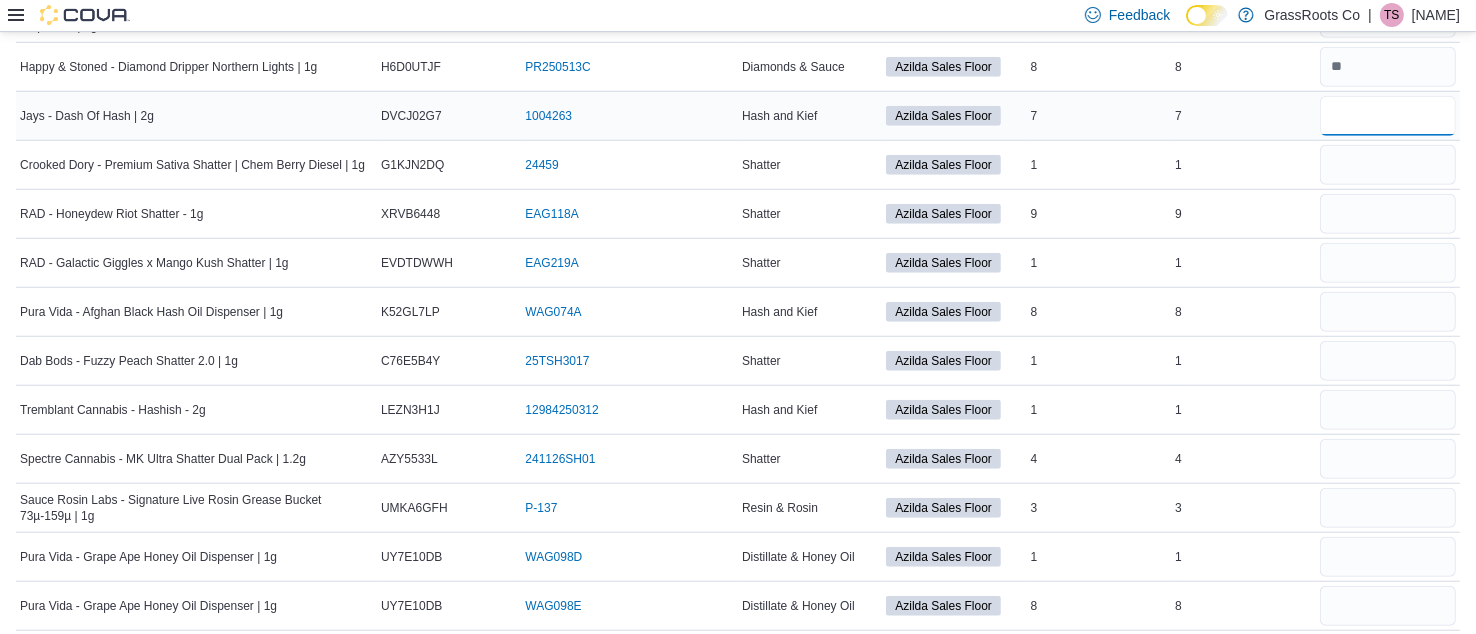 click at bounding box center [1388, 116] 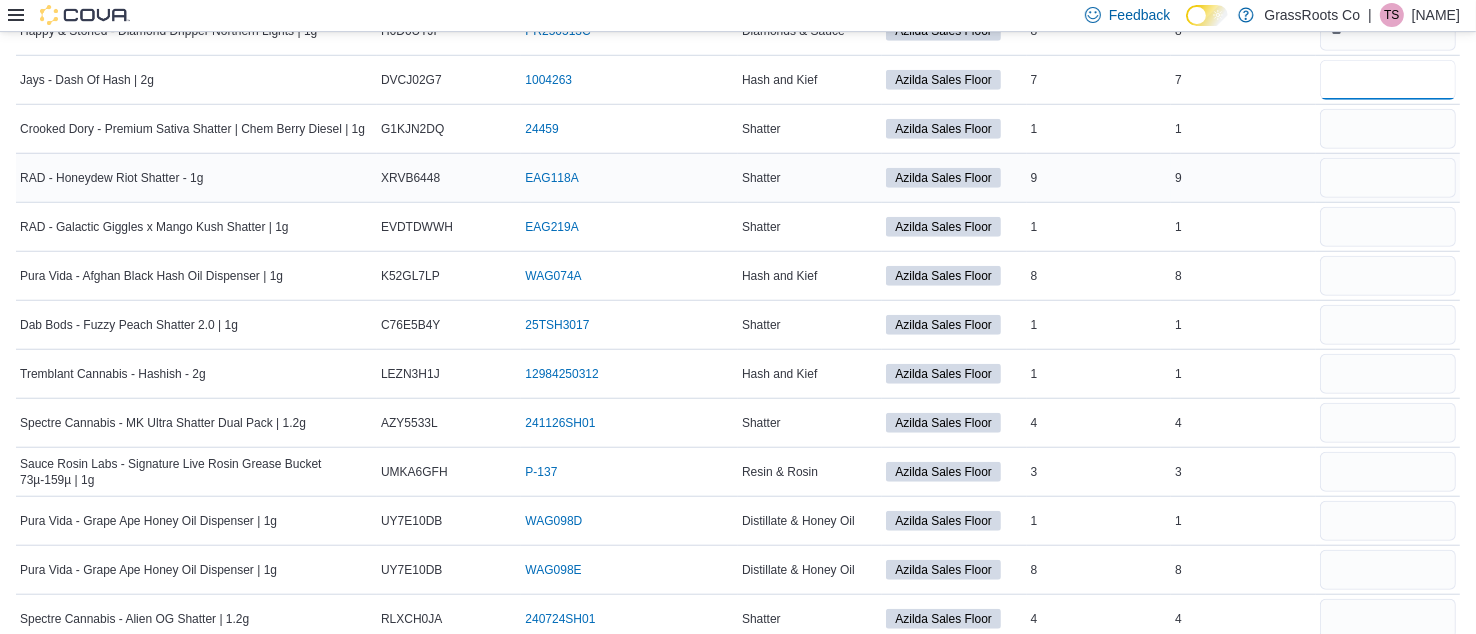 scroll, scrollTop: 1557, scrollLeft: 0, axis: vertical 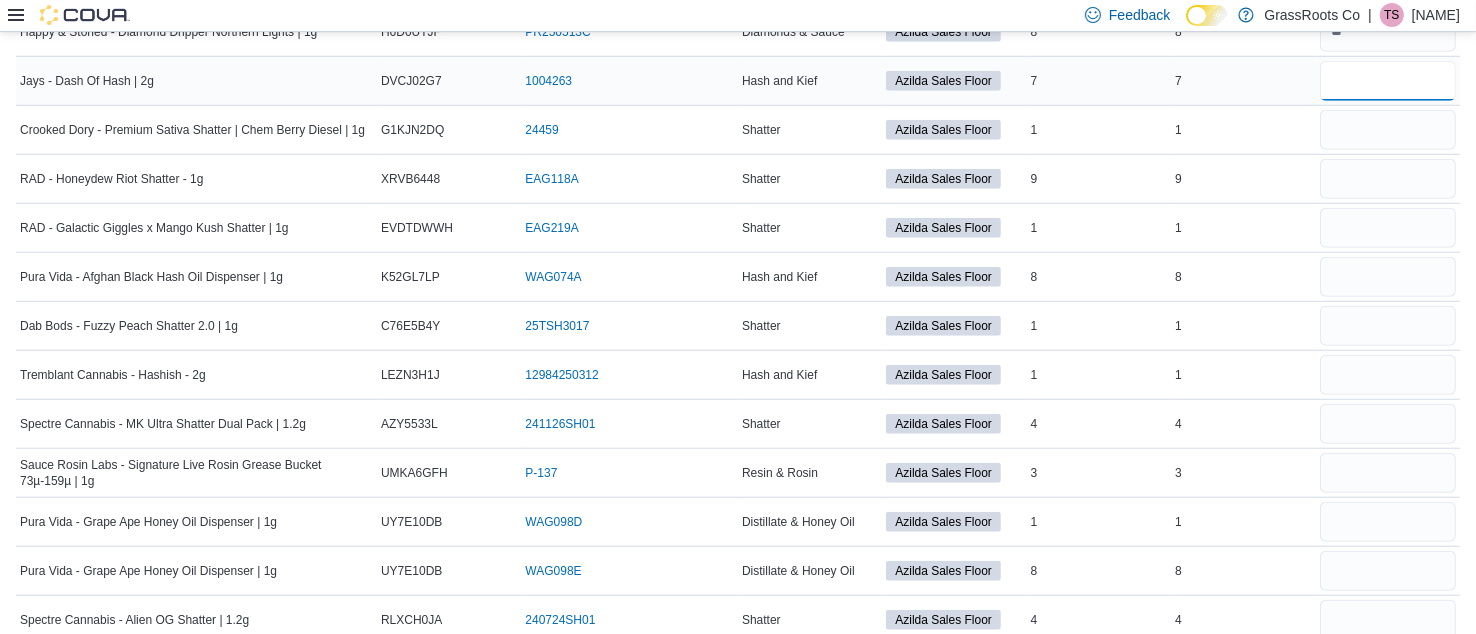 click at bounding box center (1388, 81) 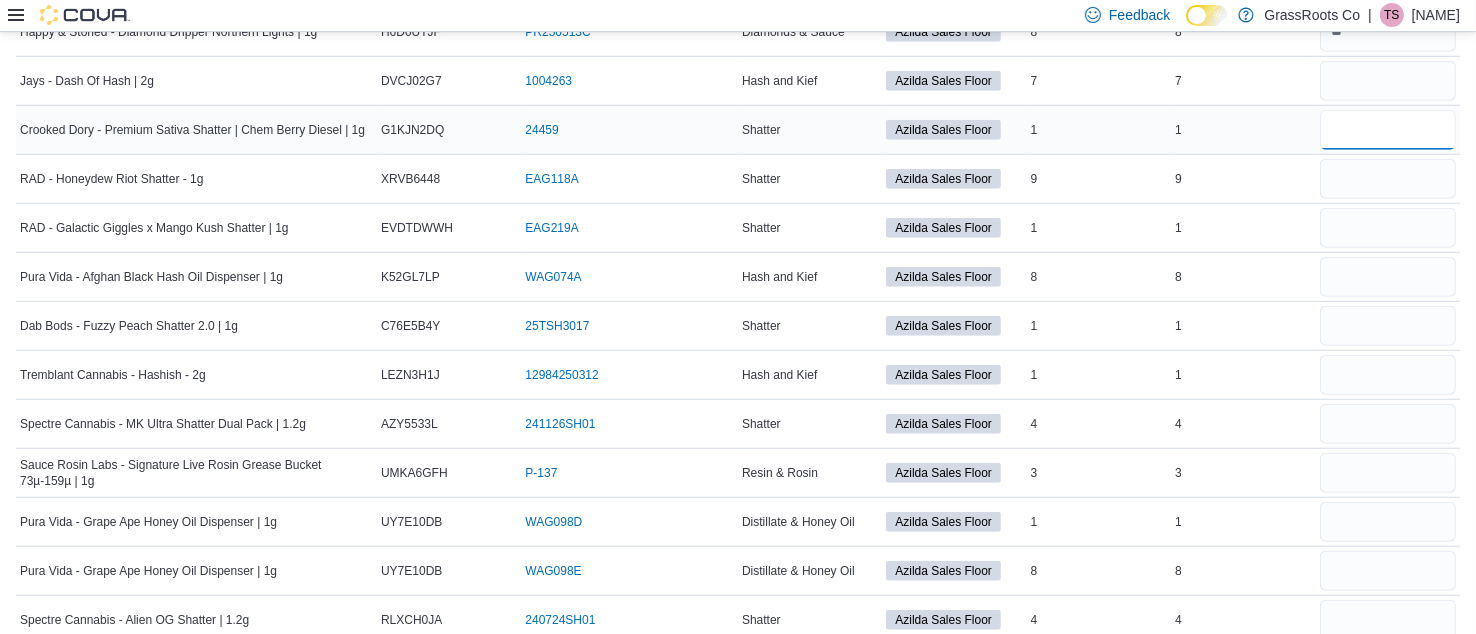 click at bounding box center (1388, 130) 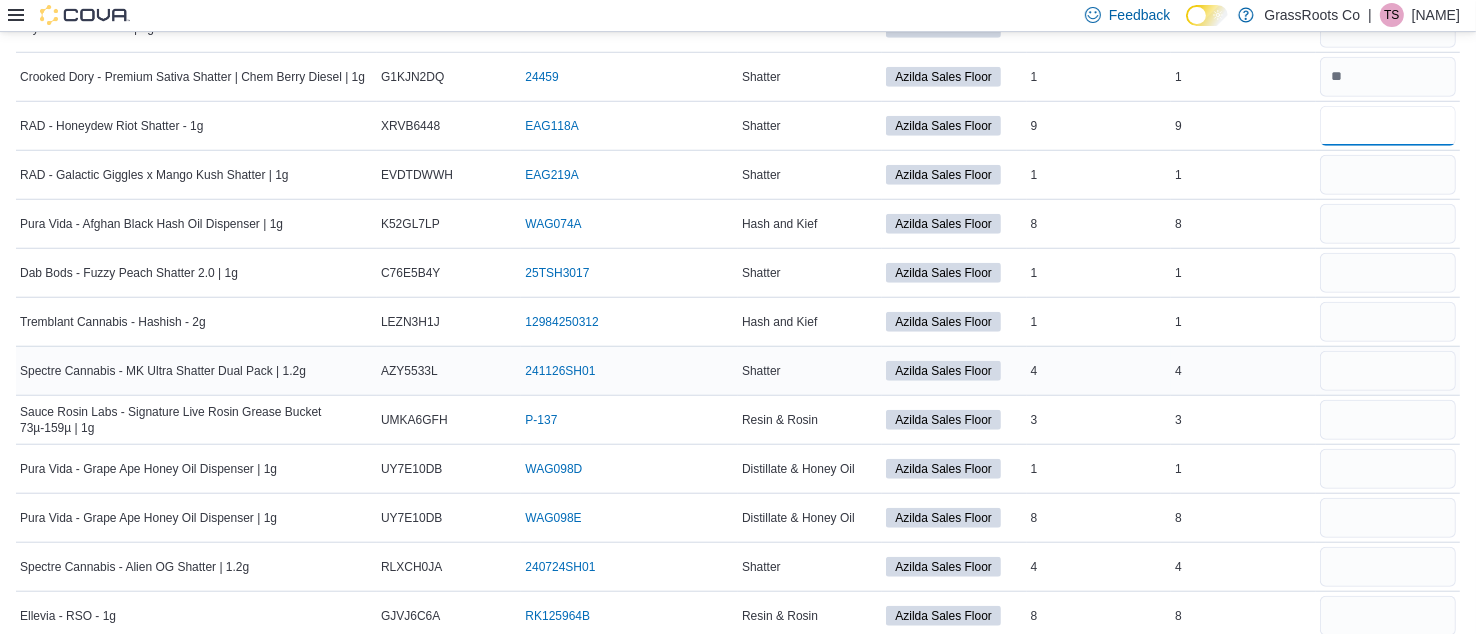 scroll, scrollTop: 1611, scrollLeft: 0, axis: vertical 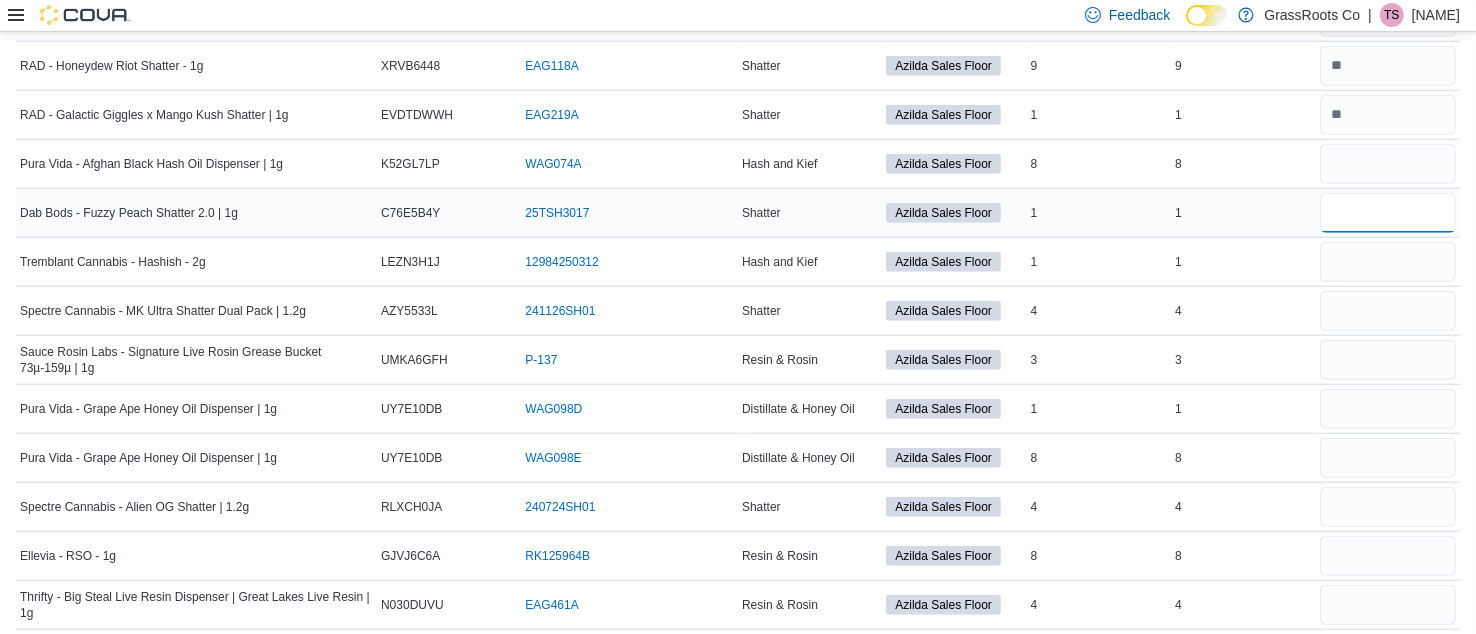 click at bounding box center [1388, 213] 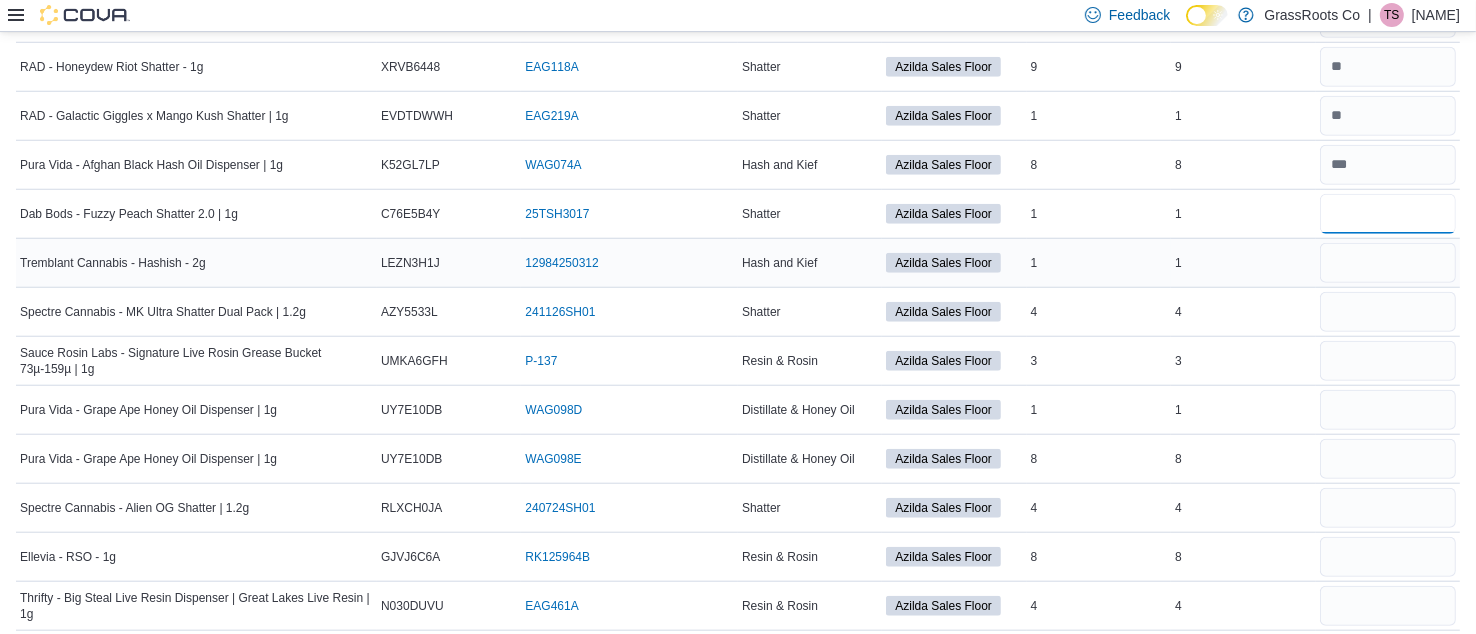 scroll, scrollTop: 1670, scrollLeft: 0, axis: vertical 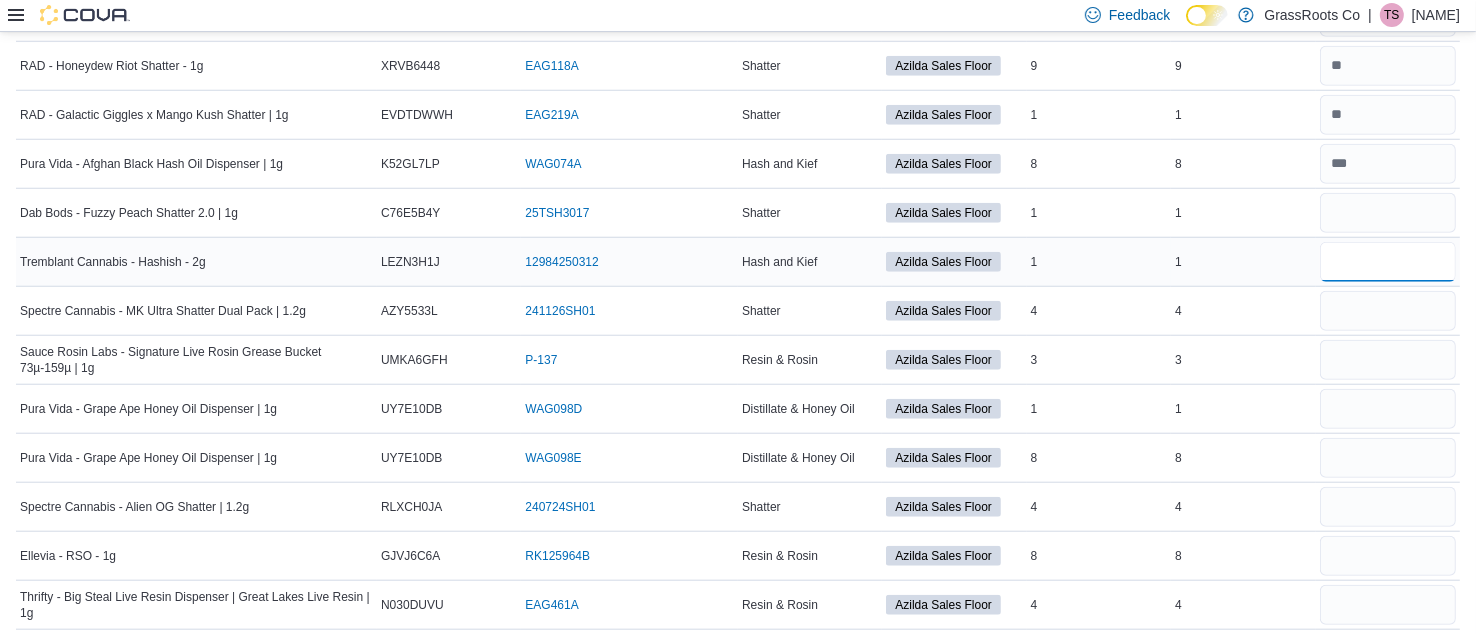 click at bounding box center [1388, 262] 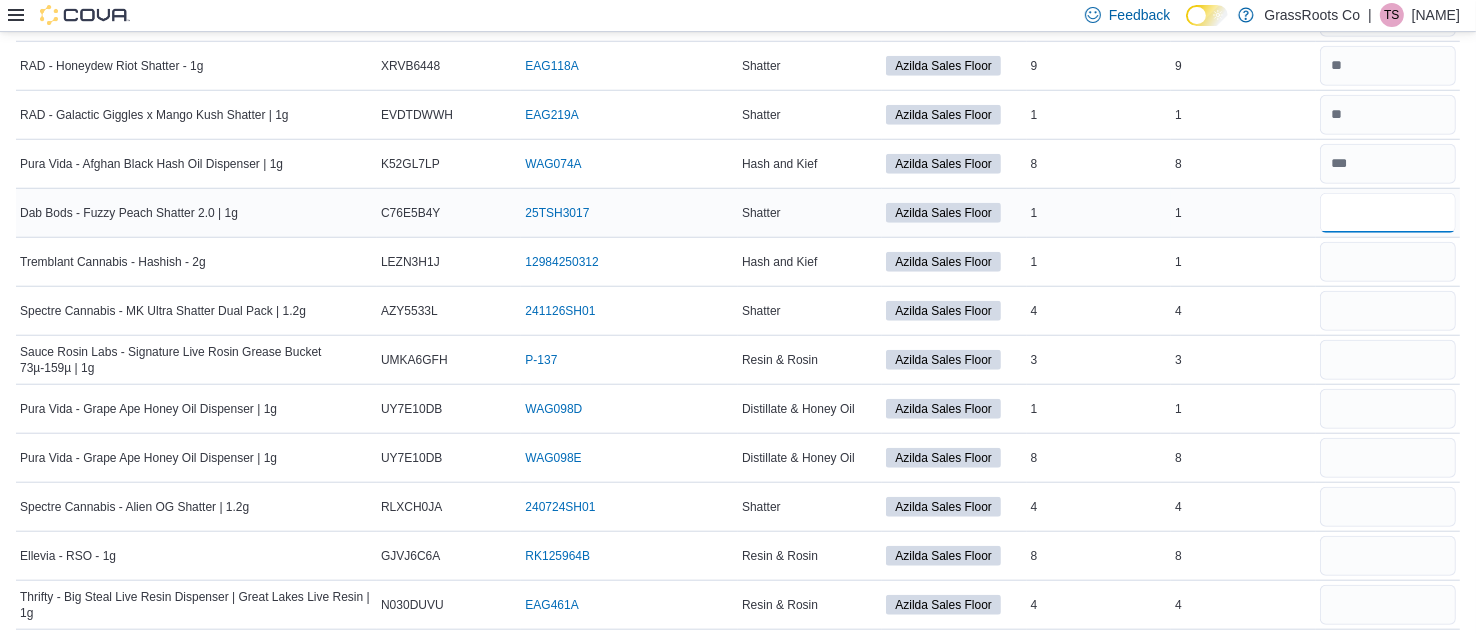 click at bounding box center [1388, 213] 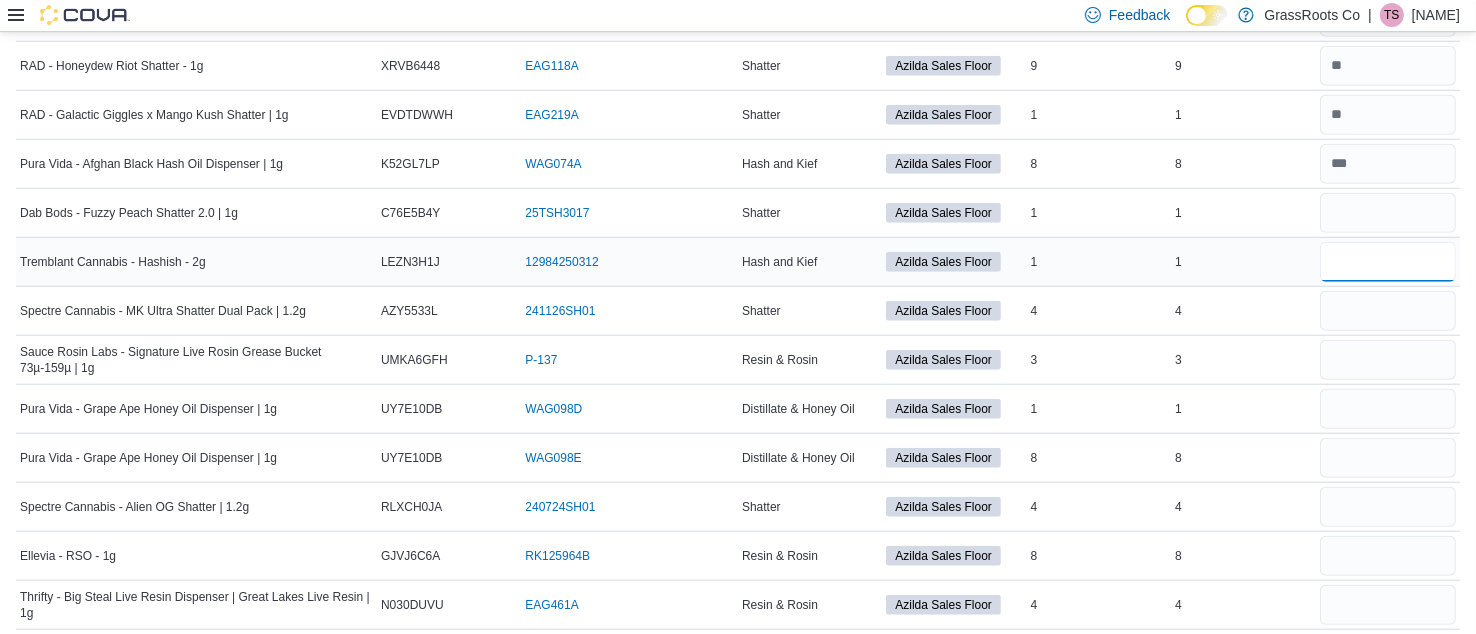 click at bounding box center [1388, 262] 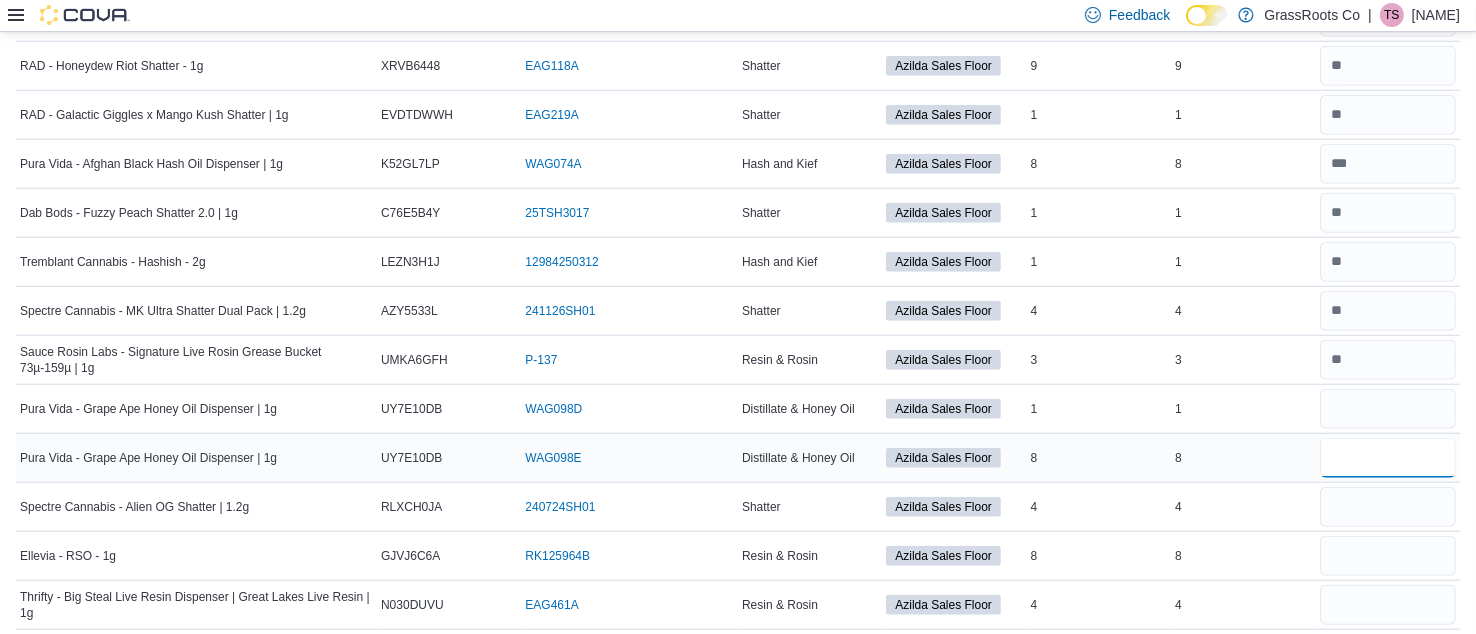 click at bounding box center (1388, 458) 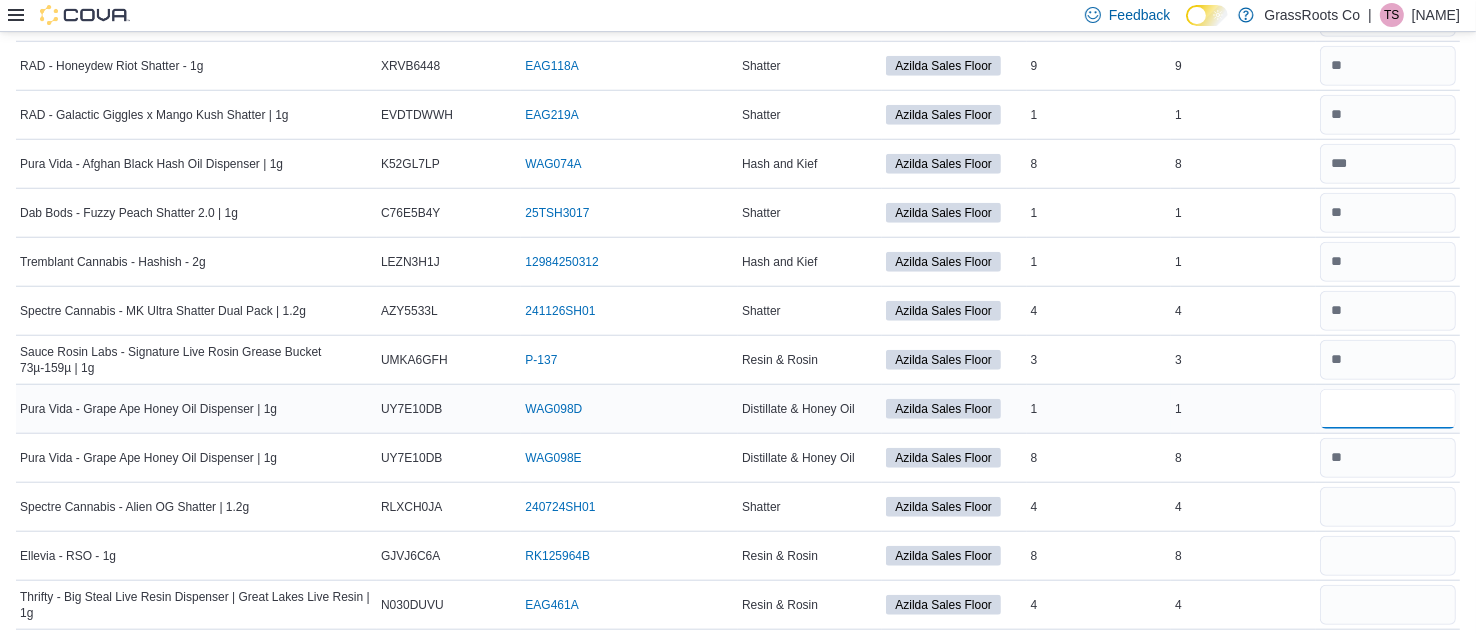click at bounding box center [1388, 409] 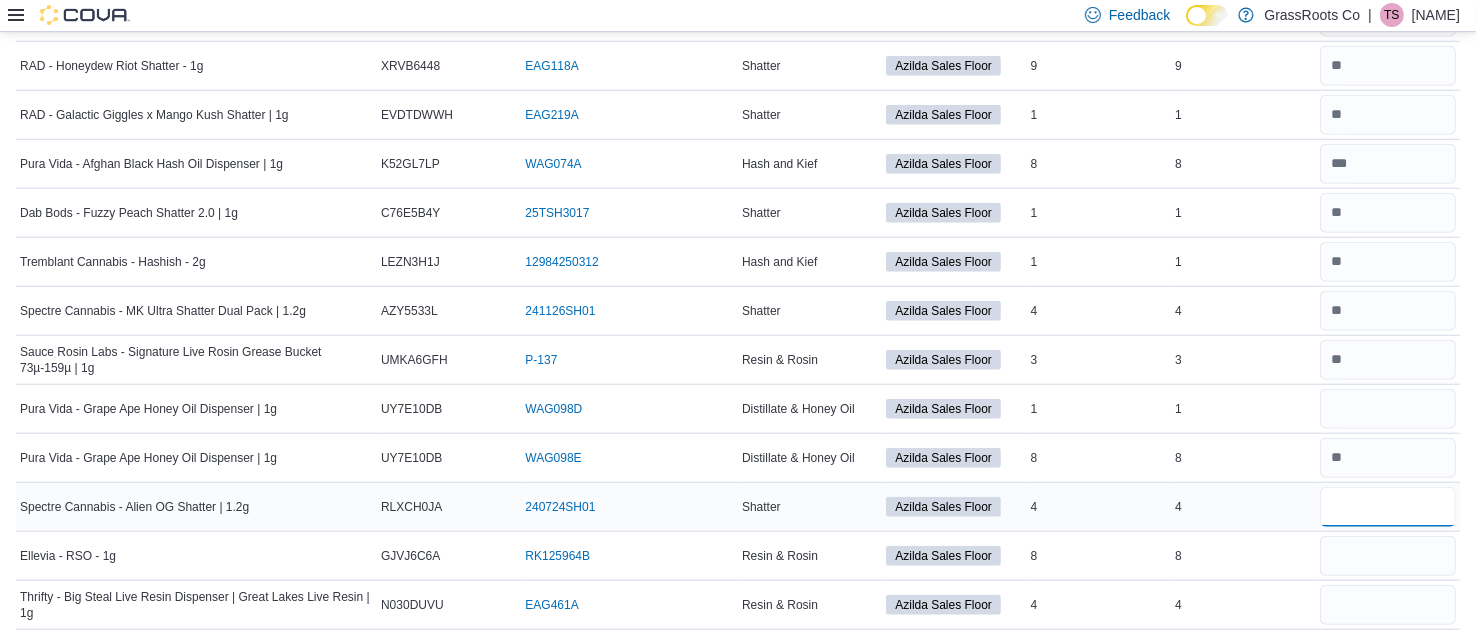 click at bounding box center (1388, 507) 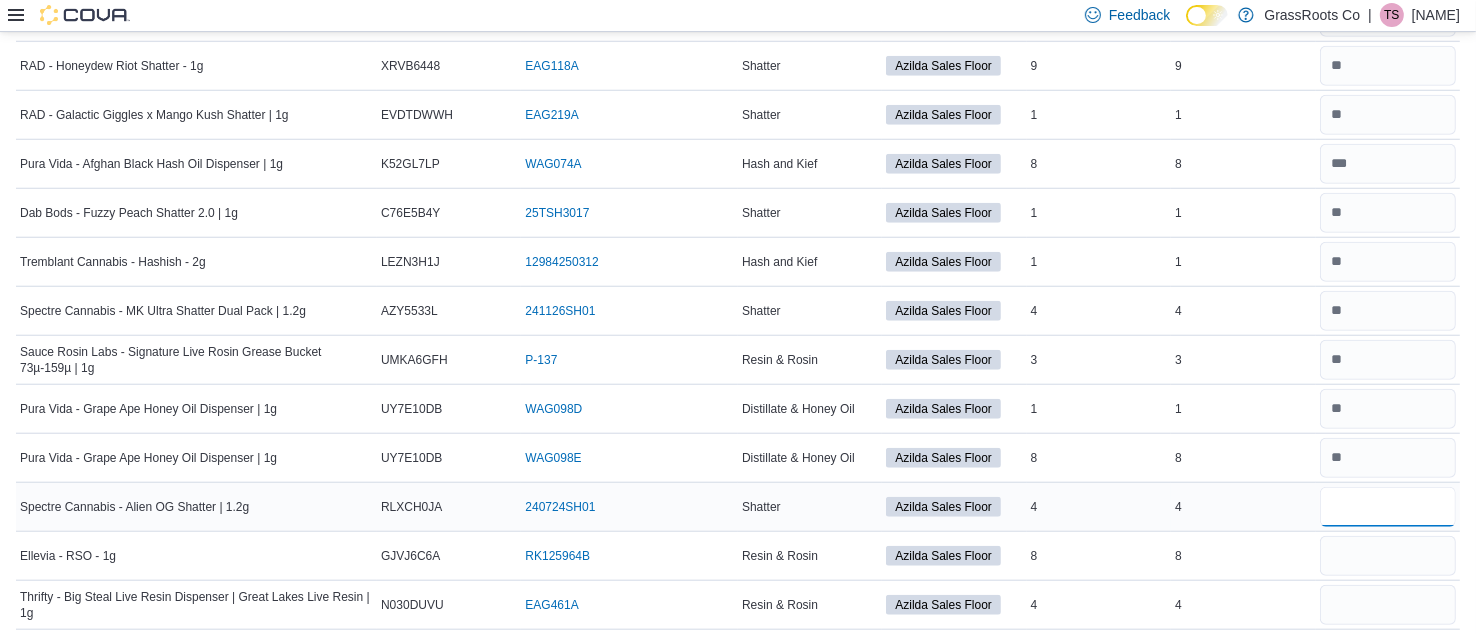 click at bounding box center (1388, 507) 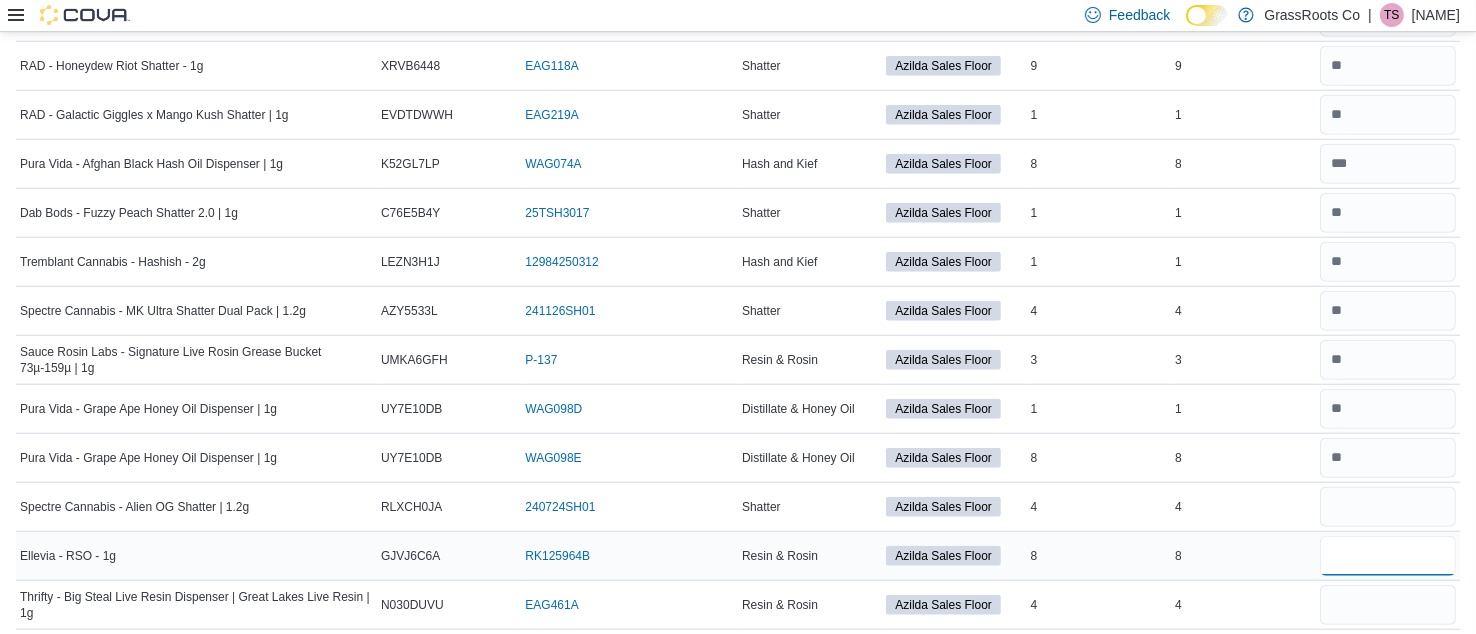 click at bounding box center [1388, 556] 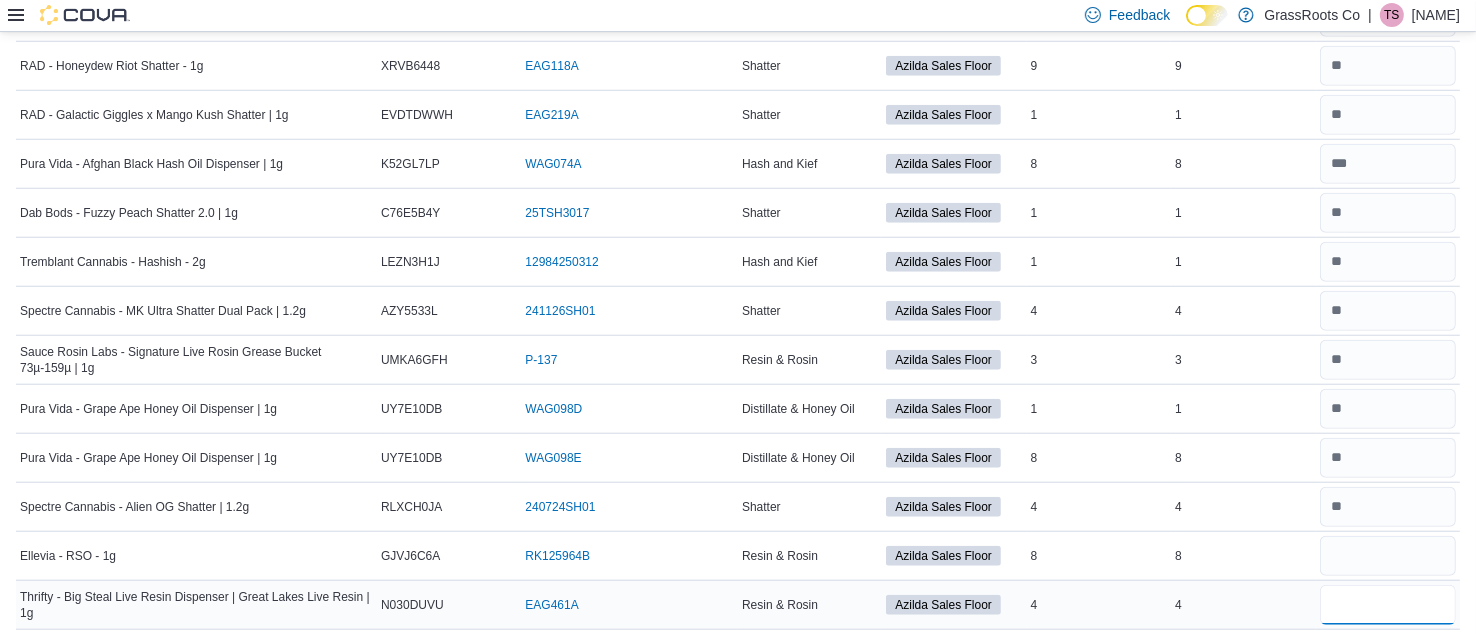 click at bounding box center [1388, 605] 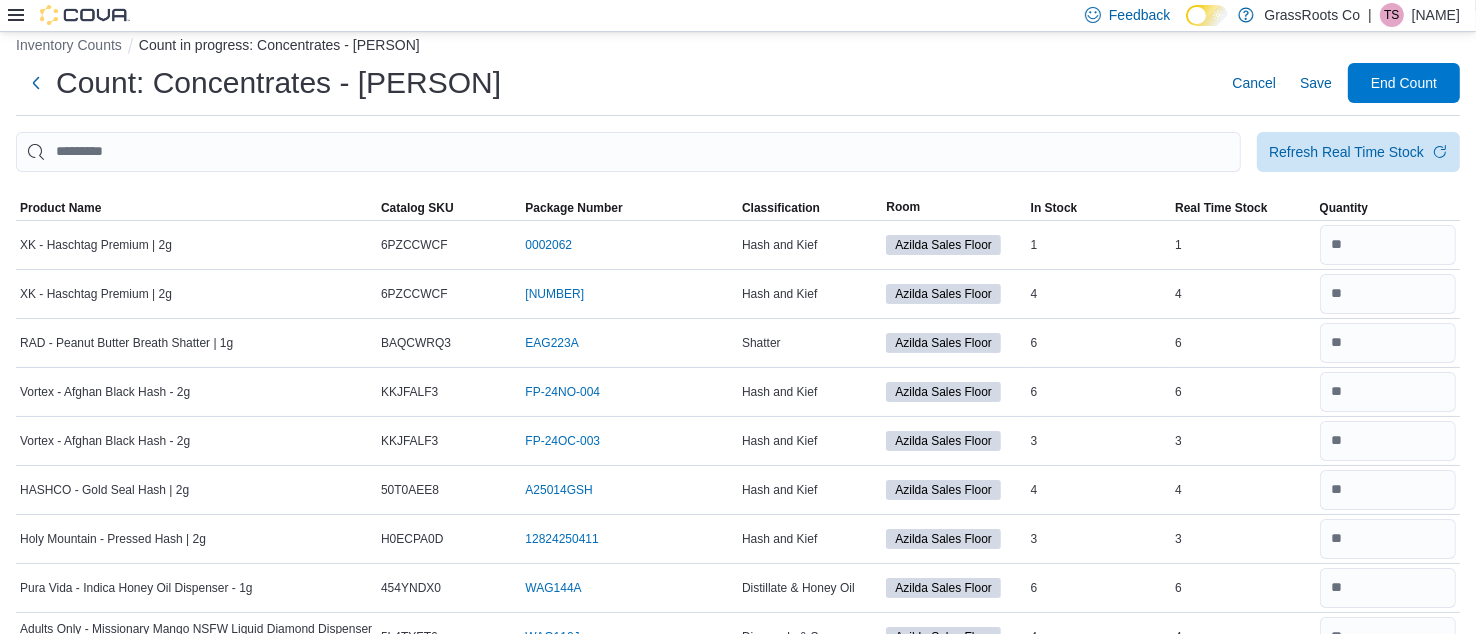 scroll, scrollTop: 0, scrollLeft: 0, axis: both 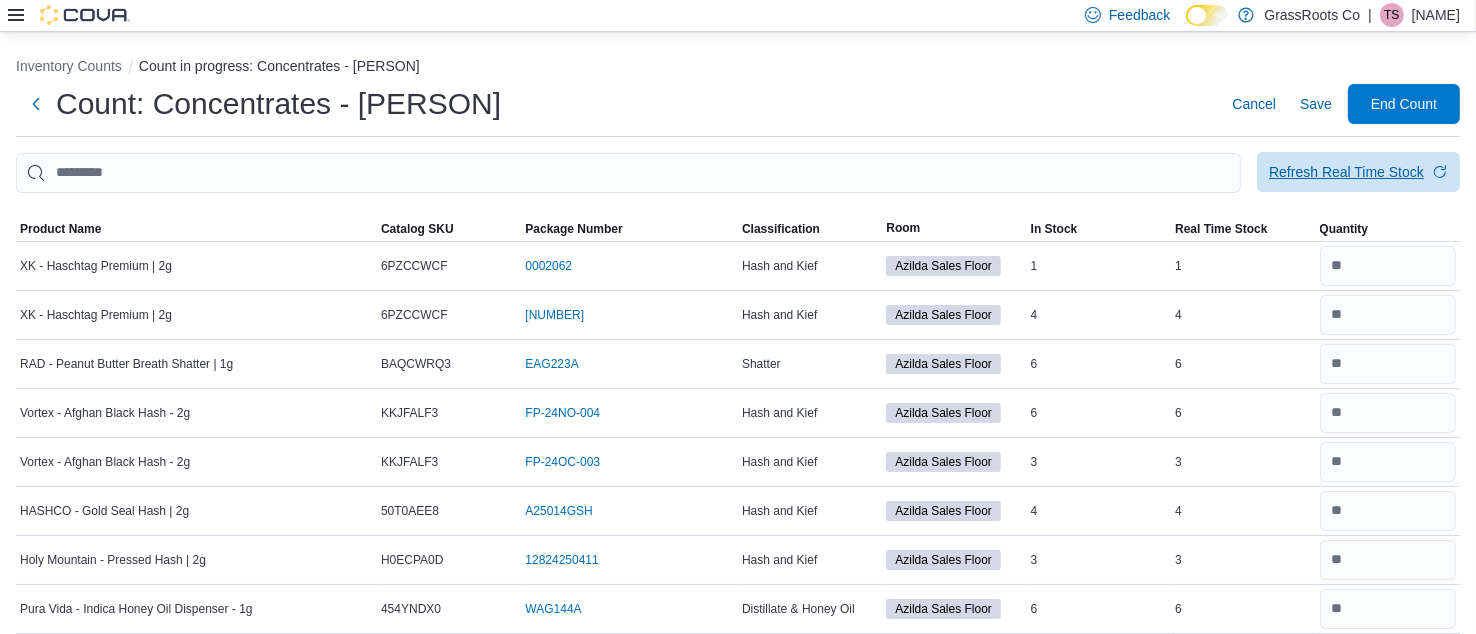 click on "Refresh Real Time Stock" at bounding box center [1358, 172] 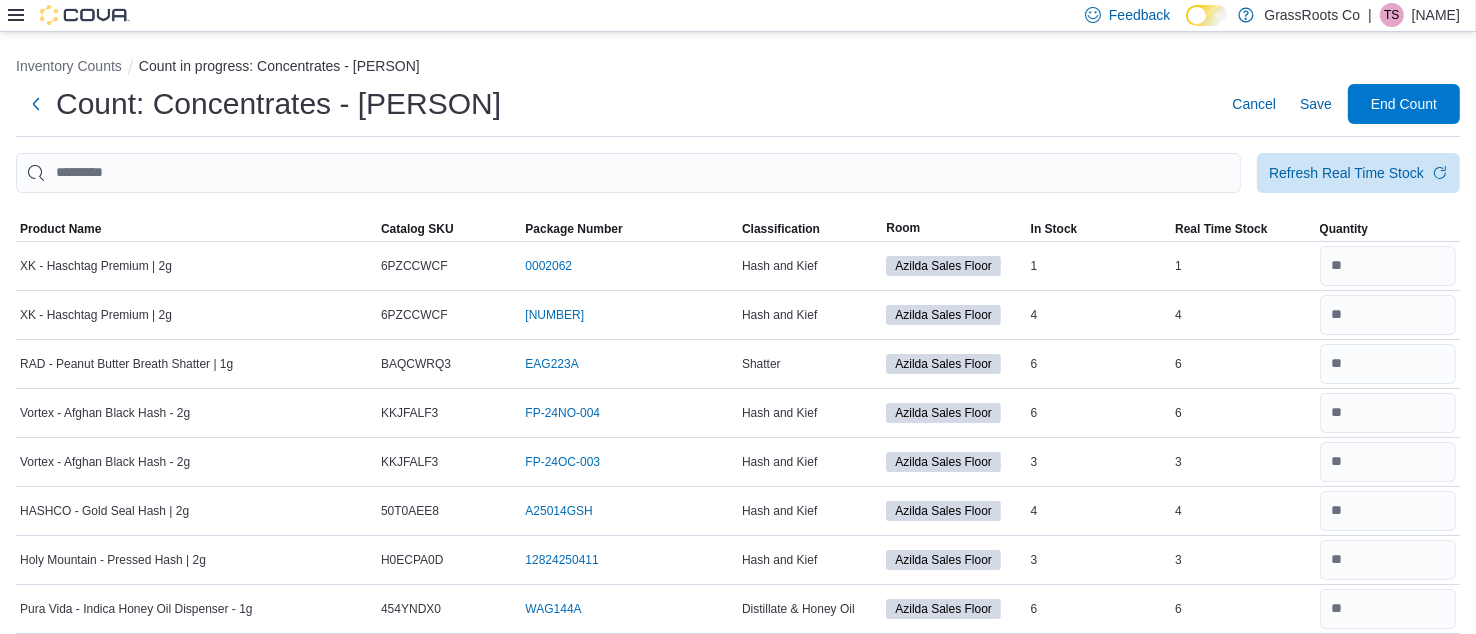 click on "Inventory Counts Count in progress: Concentrates - [PERSON] Count: Concentrates - [PERSON]  Cancel Save End Count Refresh Real Time Stock Sorting Product Name Catalog SKU Package Number Classification Room In Stock Real Time Stock Quantity XK - Haschtag Premium  | 2g Catalog SKU 6PZCCWCF Package Number 0002062 (opens in a new tab or window) Hash and Kief [CITY] Sales Floor In Stock 1  Real Time Stock 1  XK - Haschtag Premium  | 2g Catalog SKU 6PZCCWCF Package Number 0002128 (opens in a new tab or window) Hash and Kief [CITY] Sales Floor In Stock 4  Real Time Stock 4  RAD - Peanut Butter Breath Shatter  | 1g Catalog SKU BAQCWRQ3 Package Number EAG223A (opens in a new tab or window) Shatter [CITY] Sales Floor In Stock 6  Real Time Stock 6  Vortex - Afghan Black Hash  - 2g Catalog SKU KKJFALF3 Package Number FP-24NO-004 (opens in a new tab or window) Hash and Kief [CITY] Sales Floor In Stock 6  Real Time Stock 6  Vortex - Afghan Black Hash  - 2g Catalog SKU KKJFALF3 Package Number FP-24OC-003 Hash and Kief 3  3" at bounding box center [738, 1174] 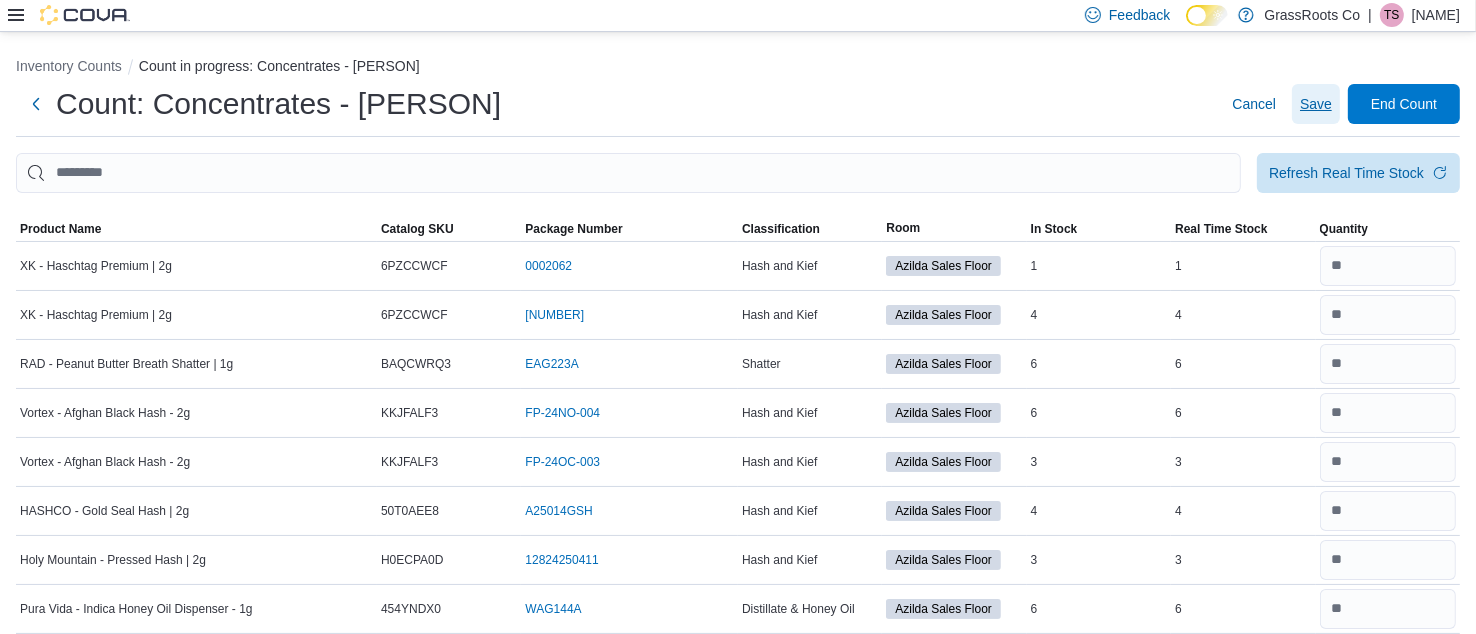 click on "Save" at bounding box center [1316, 104] 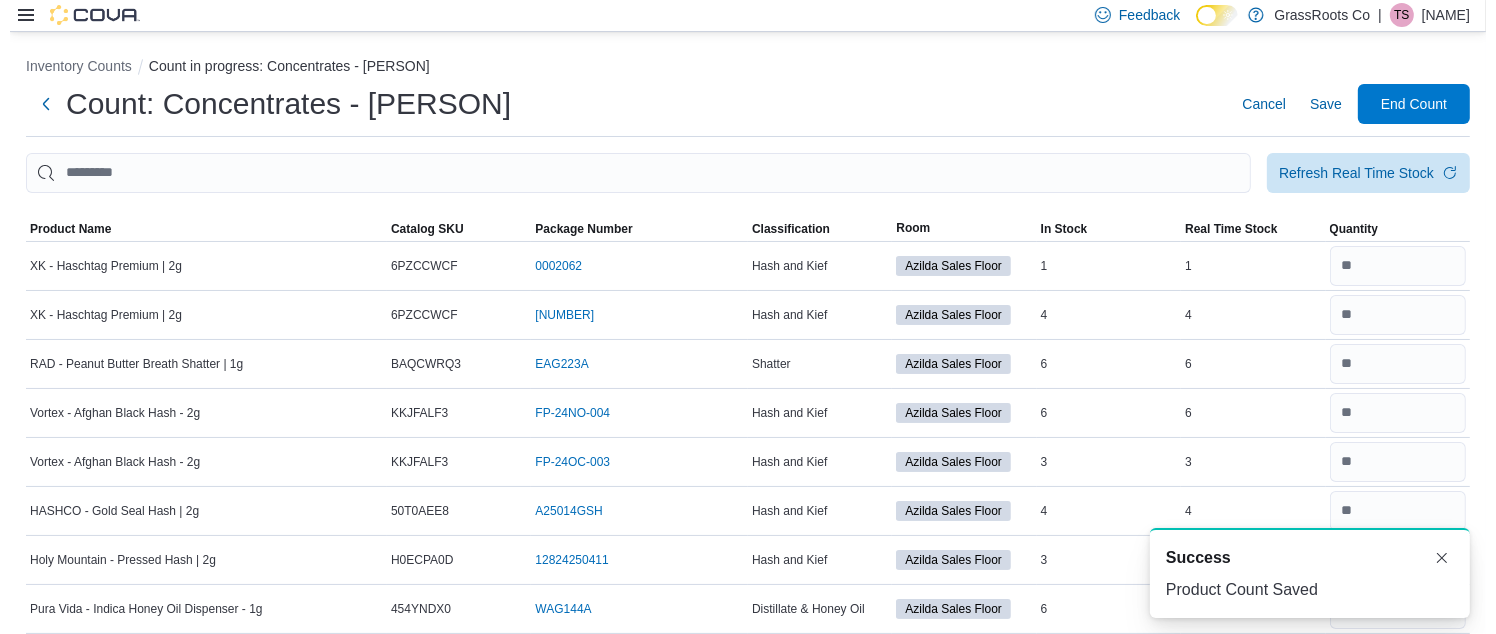 scroll, scrollTop: 0, scrollLeft: 0, axis: both 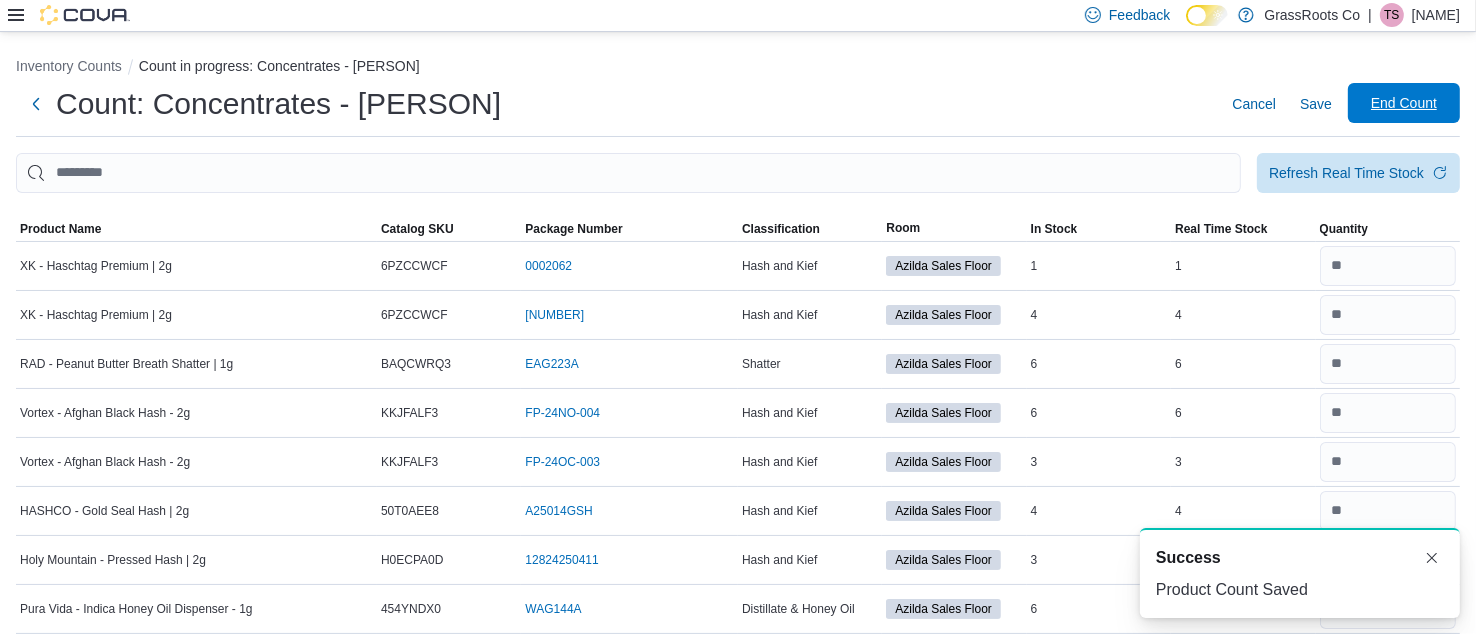 click on "End Count" at bounding box center (1404, 103) 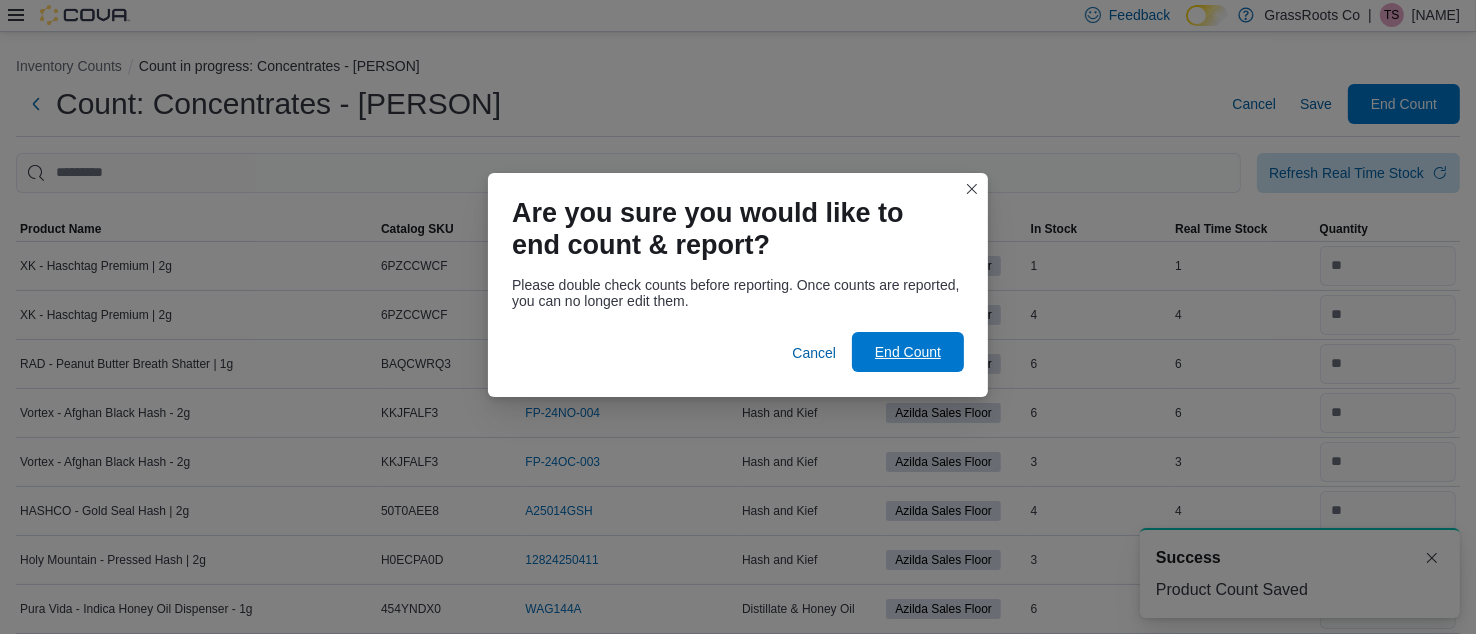 click on "End Count" at bounding box center (908, 352) 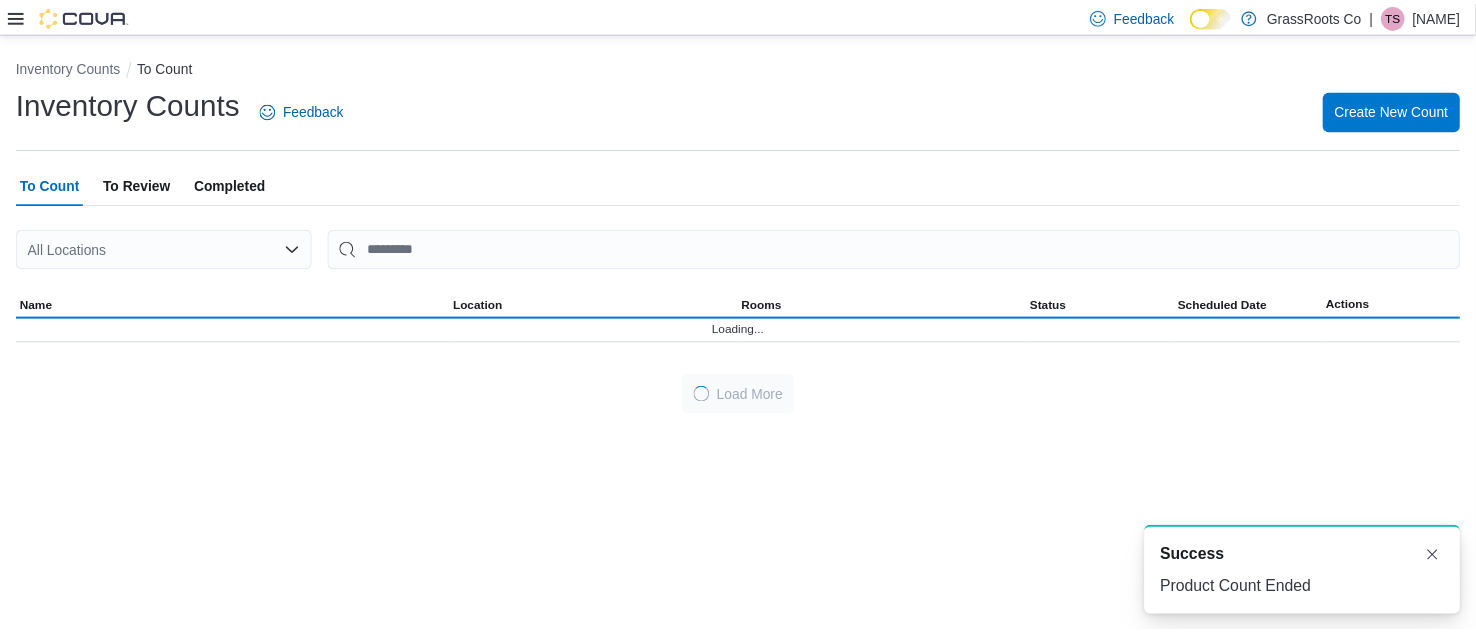 scroll, scrollTop: 0, scrollLeft: 0, axis: both 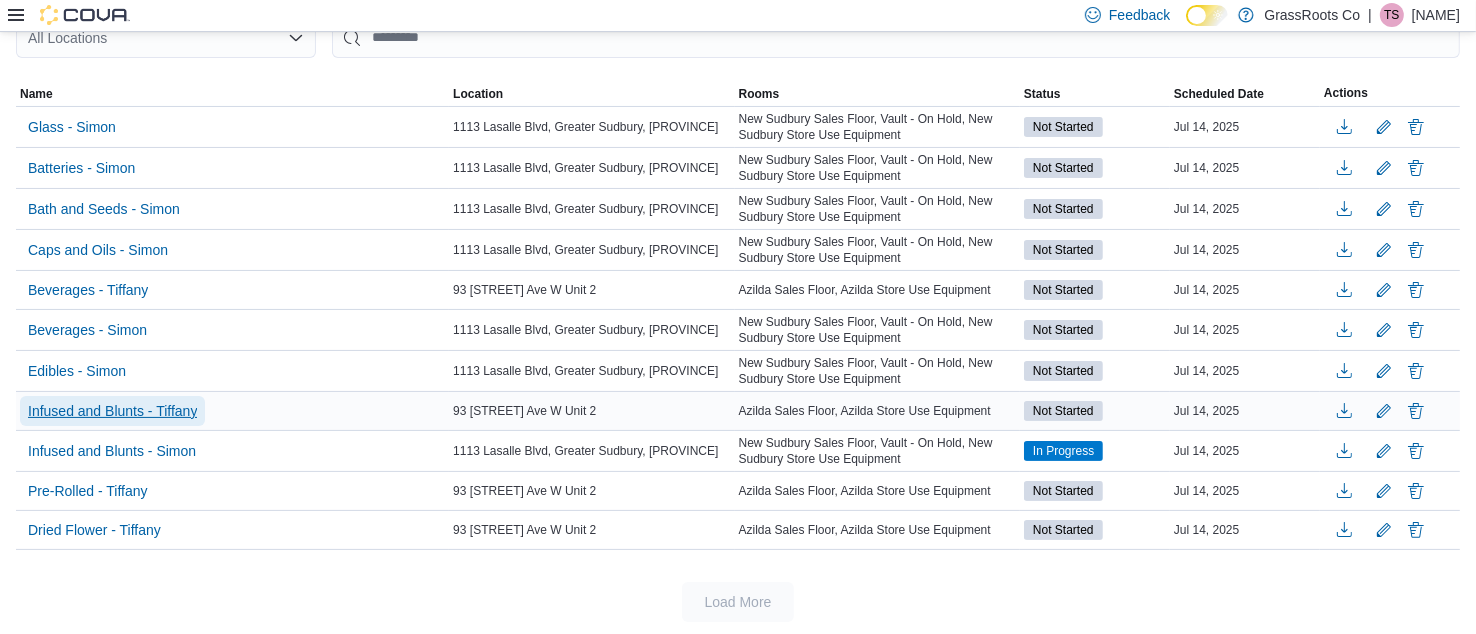 click on "Infused and Blunts - Tiffany" at bounding box center (112, 411) 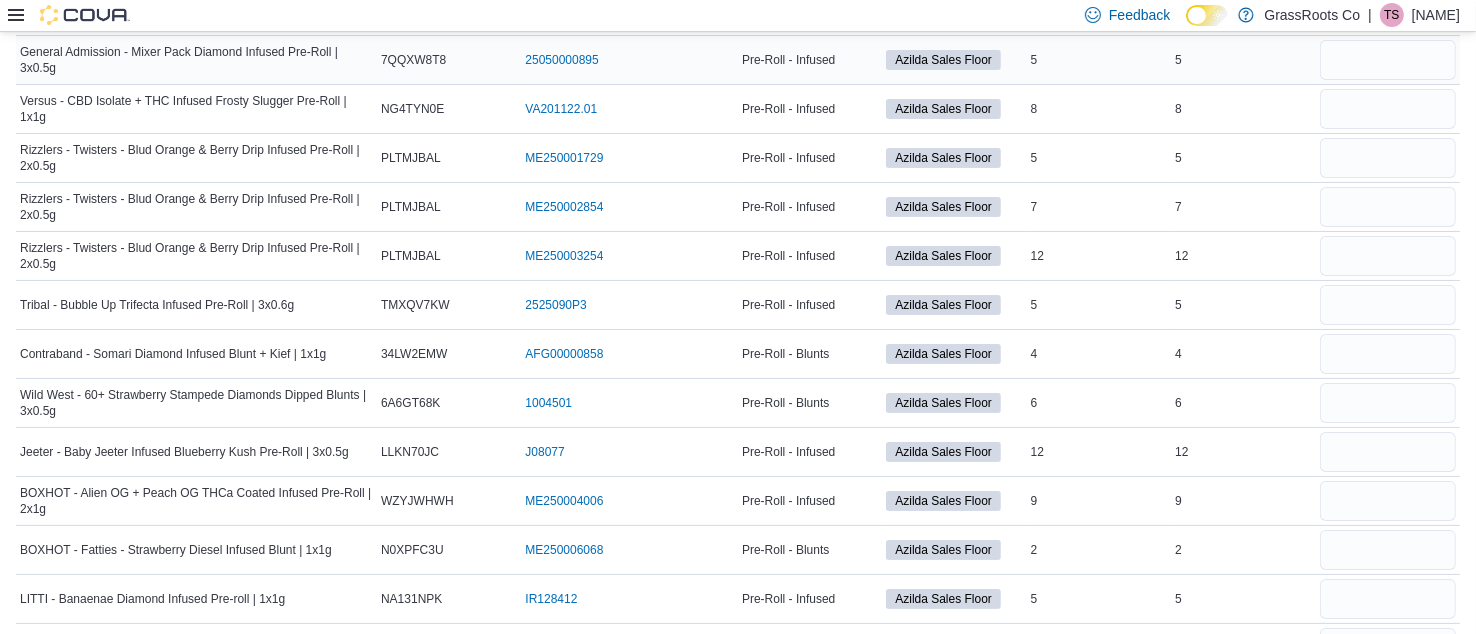 scroll, scrollTop: 203, scrollLeft: 0, axis: vertical 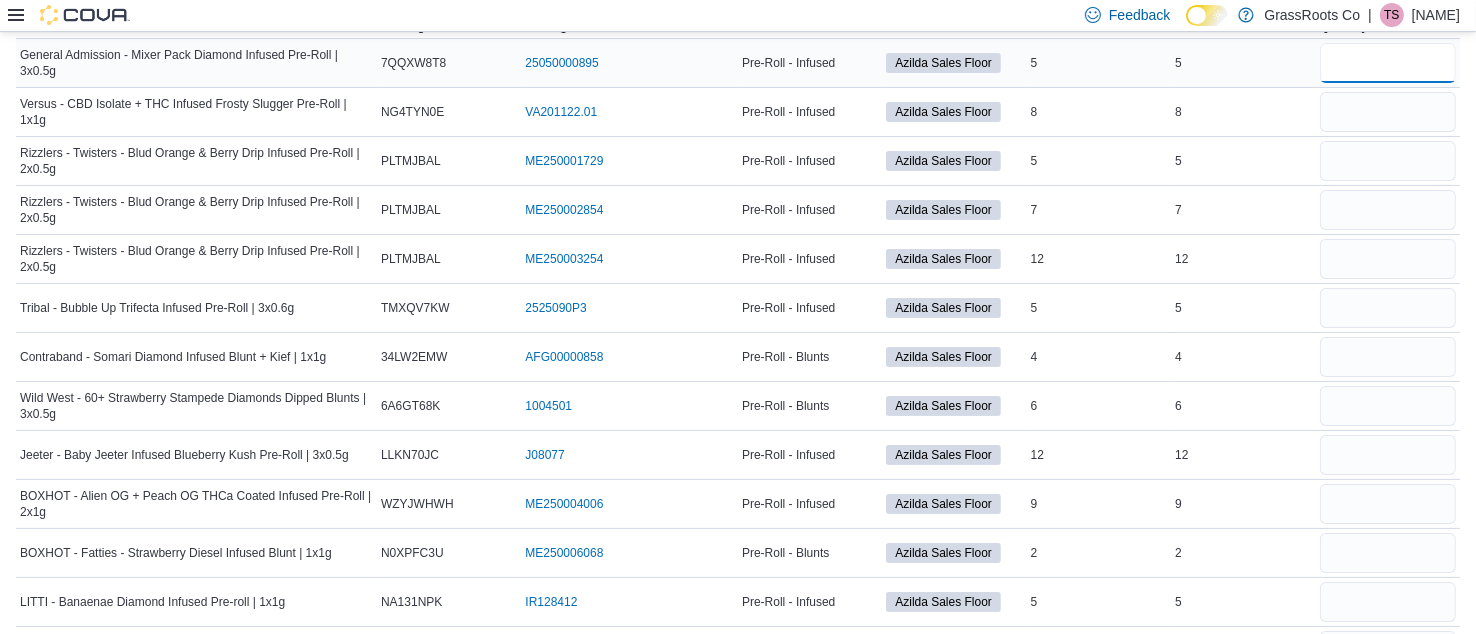click at bounding box center (1388, 63) 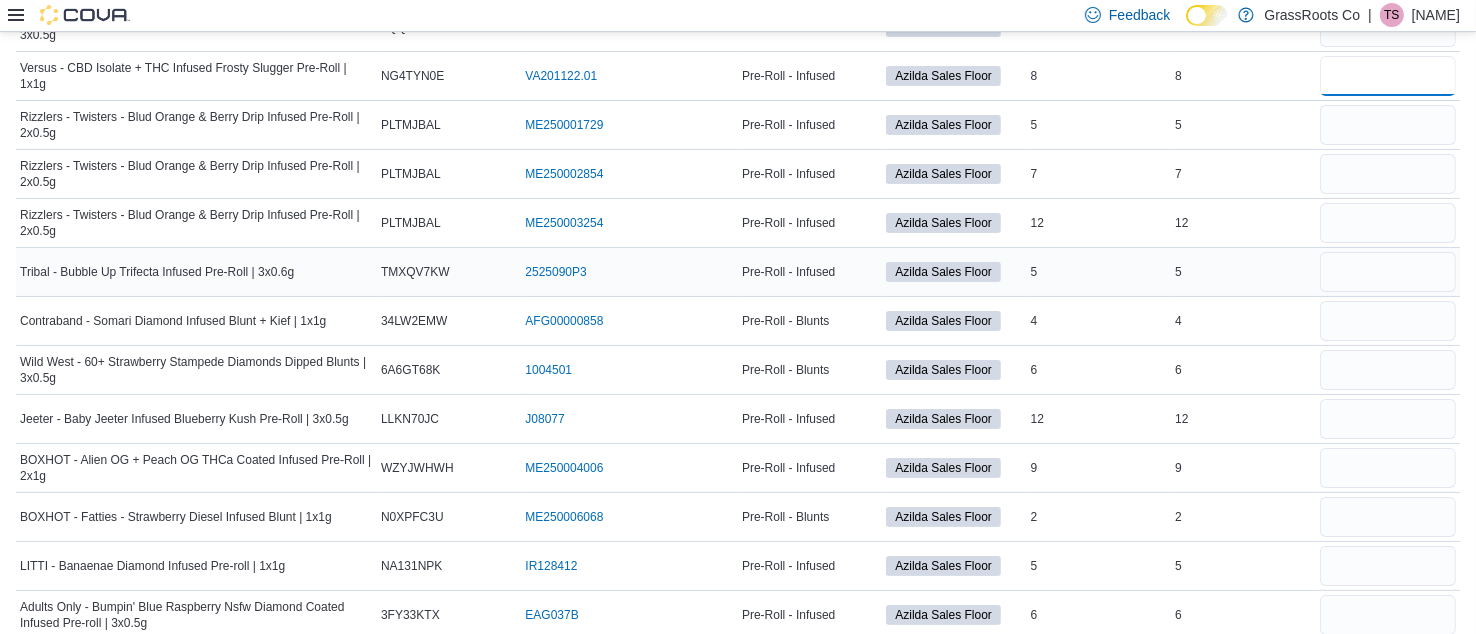 scroll, scrollTop: 253, scrollLeft: 0, axis: vertical 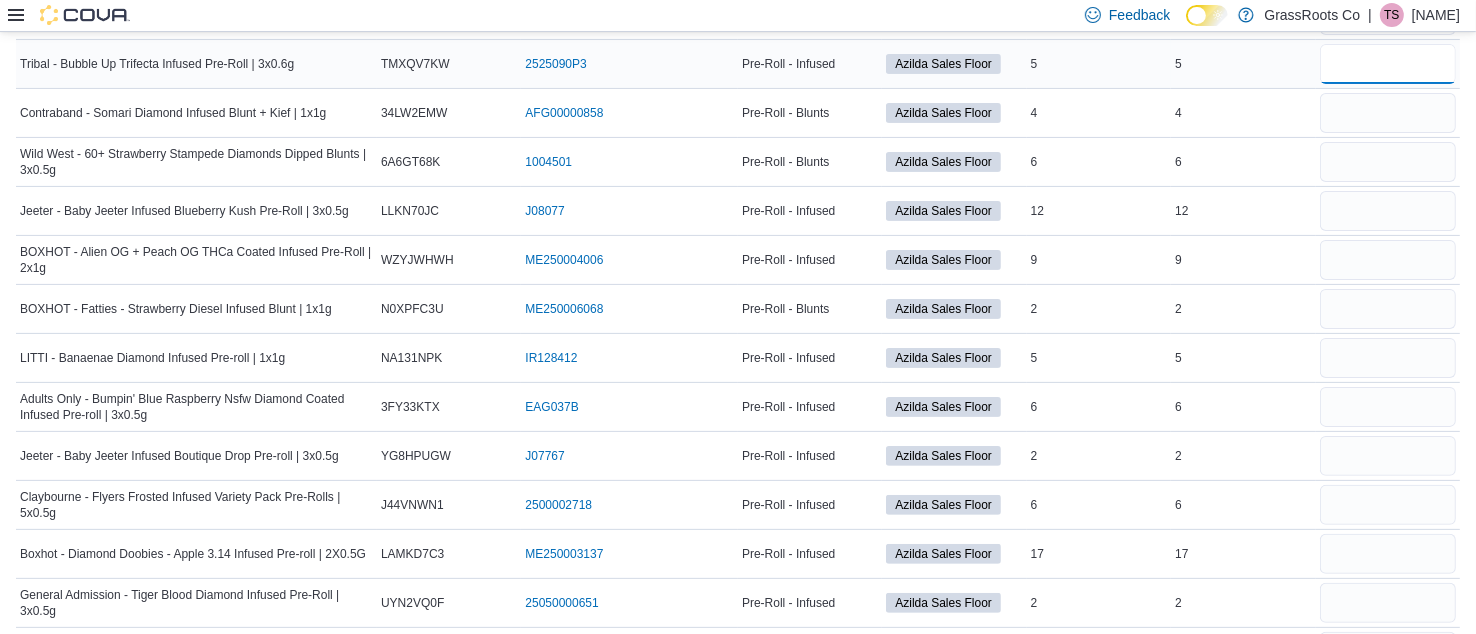 click at bounding box center [1388, 64] 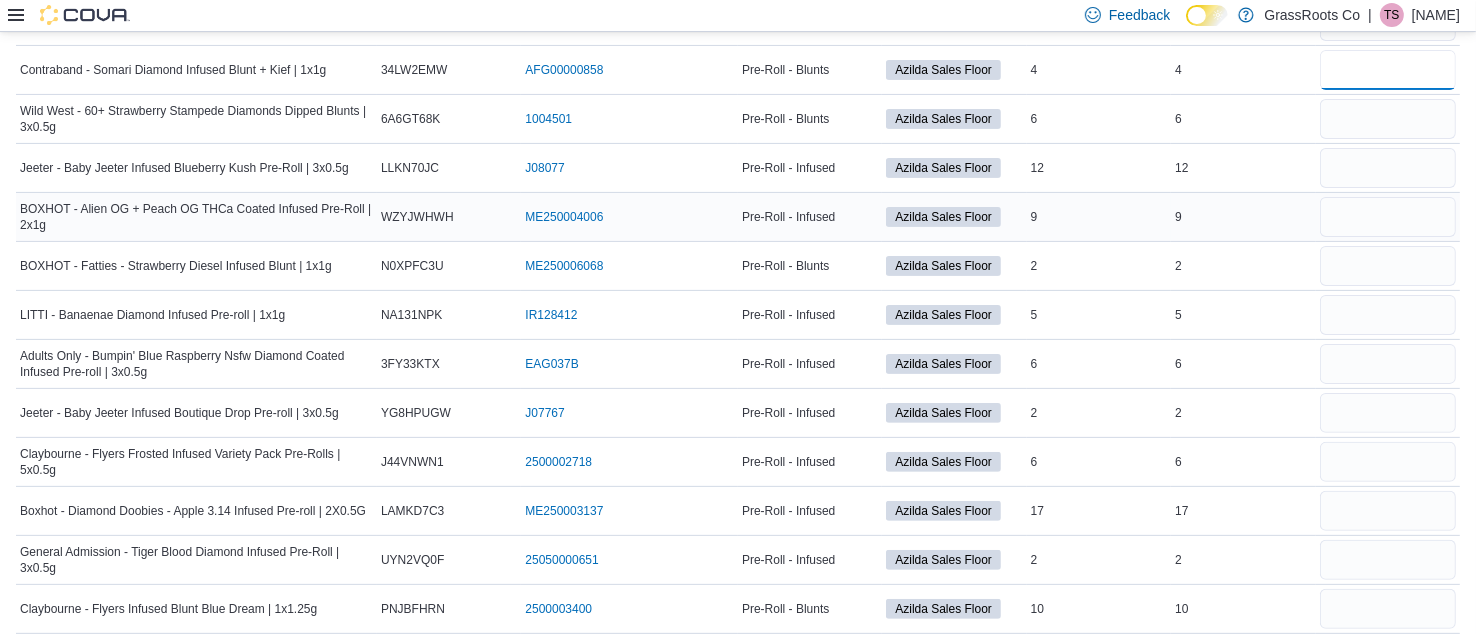 scroll, scrollTop: 521, scrollLeft: 0, axis: vertical 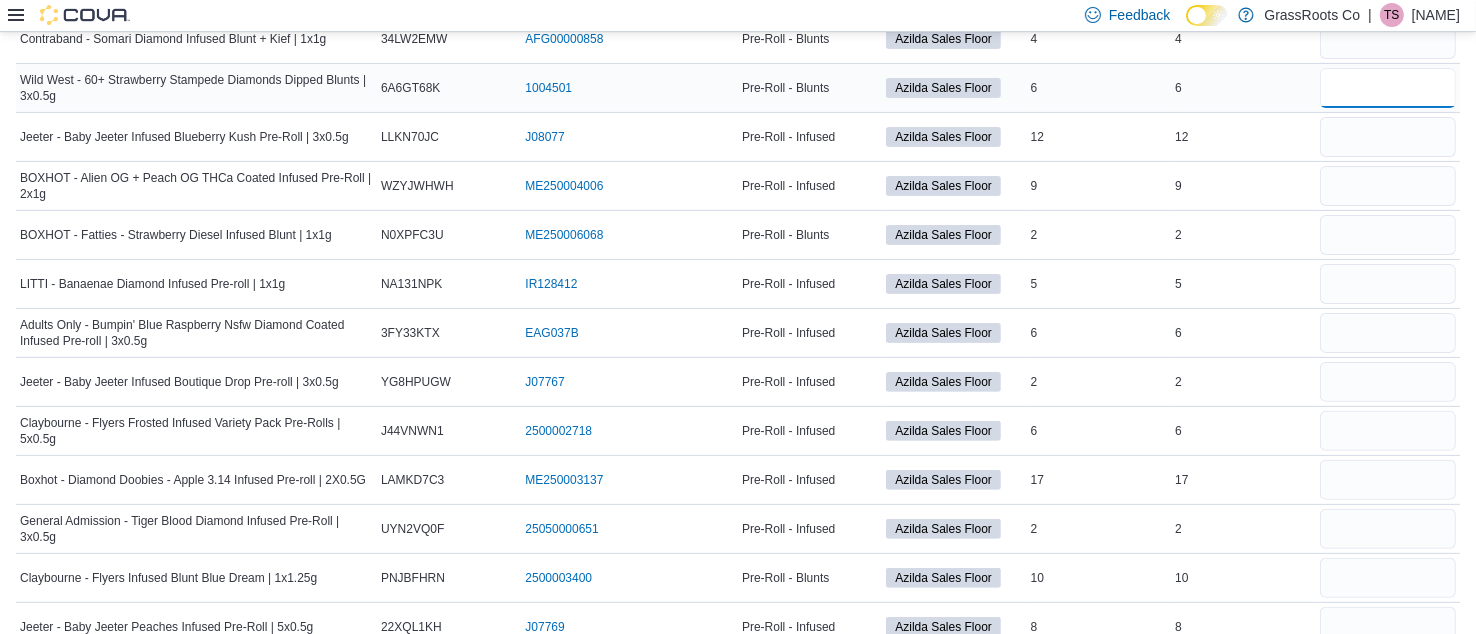 click at bounding box center (1388, 88) 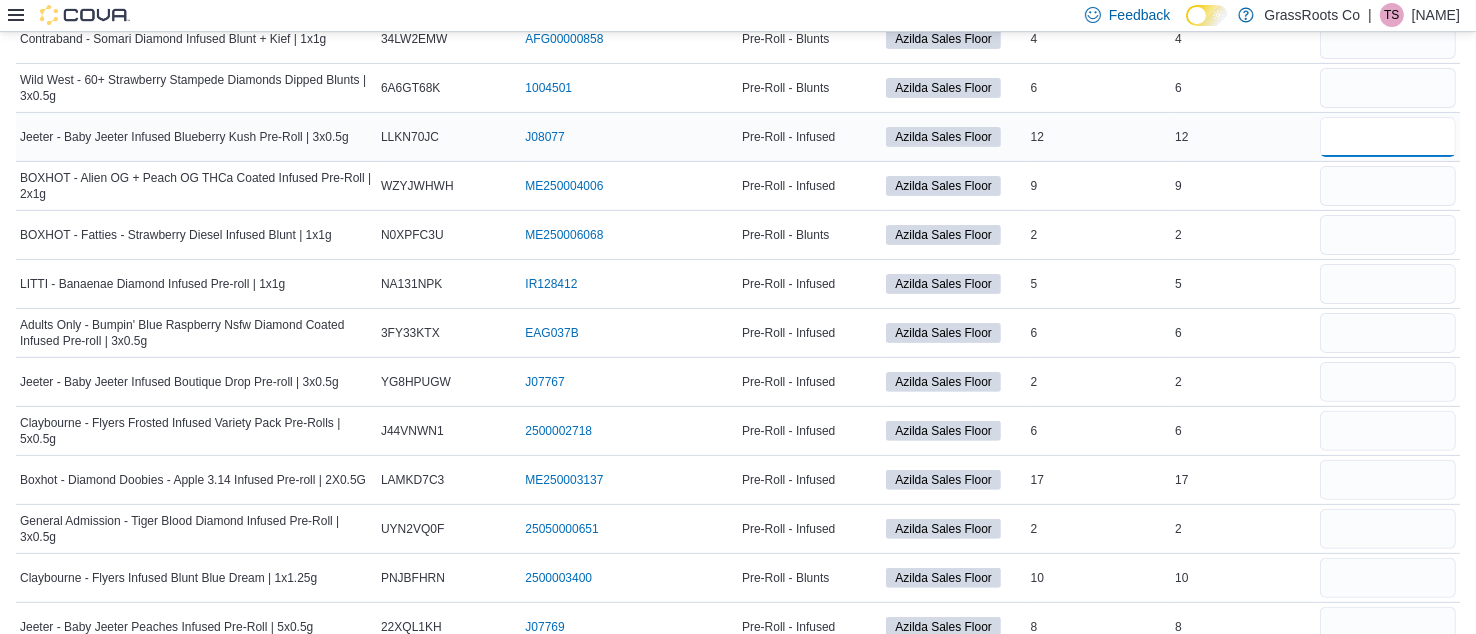 click at bounding box center [1388, 137] 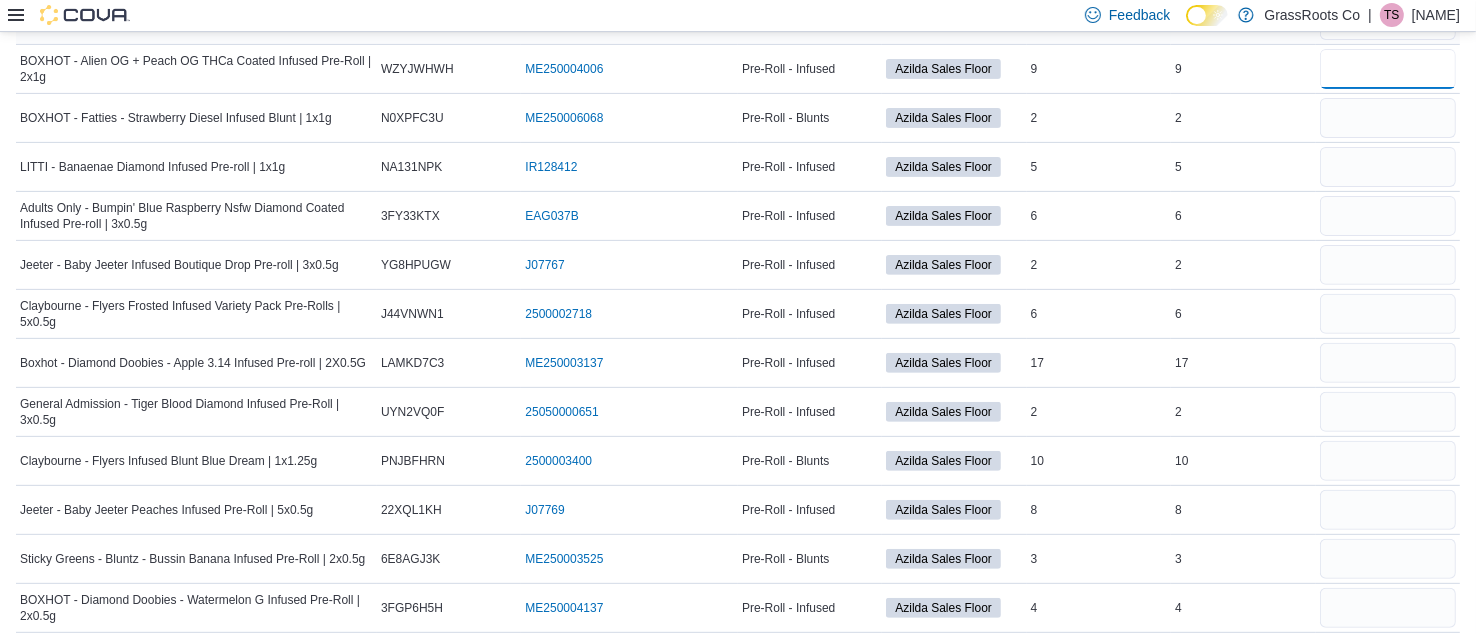 scroll, scrollTop: 634, scrollLeft: 0, axis: vertical 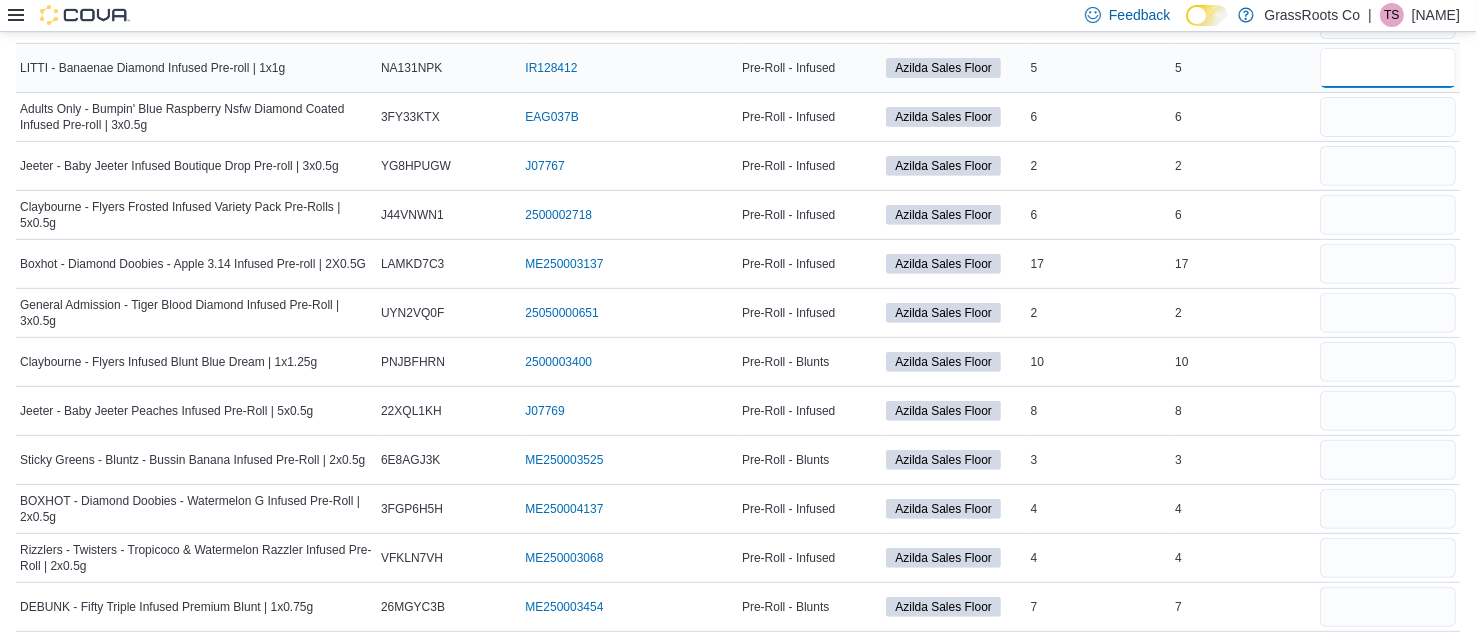 click at bounding box center [1388, 68] 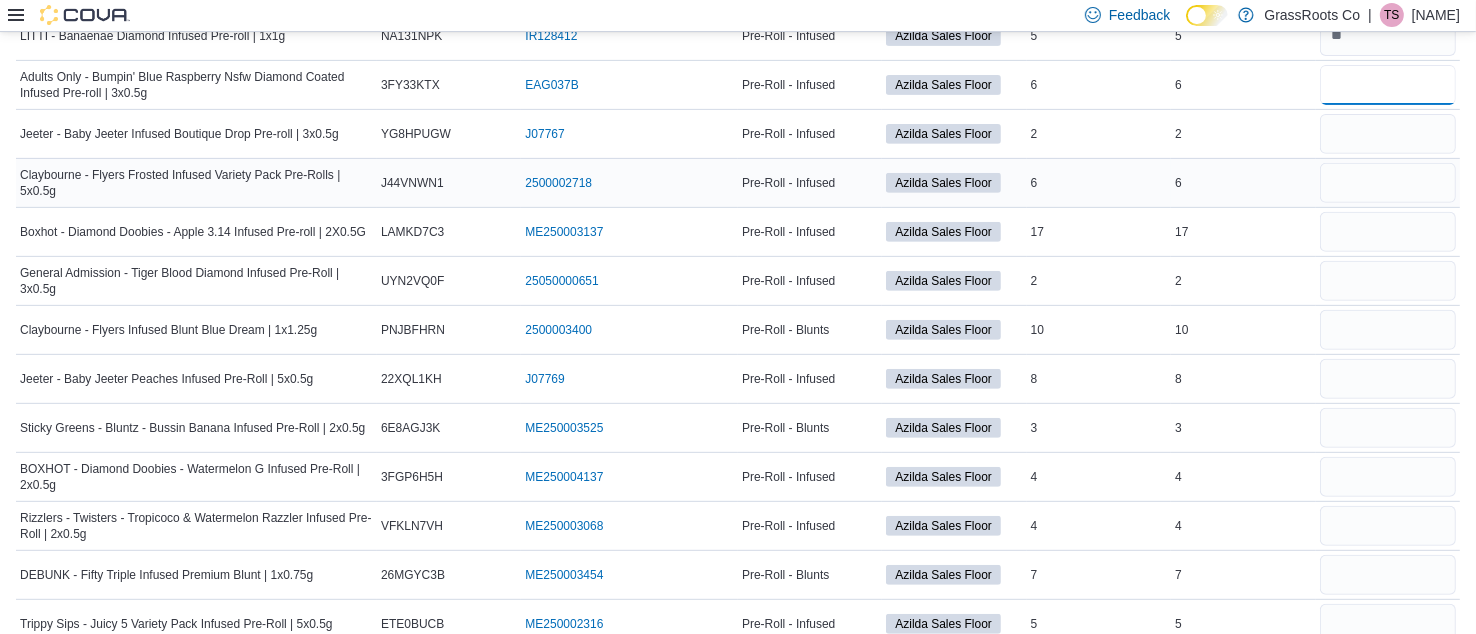 scroll, scrollTop: 770, scrollLeft: 0, axis: vertical 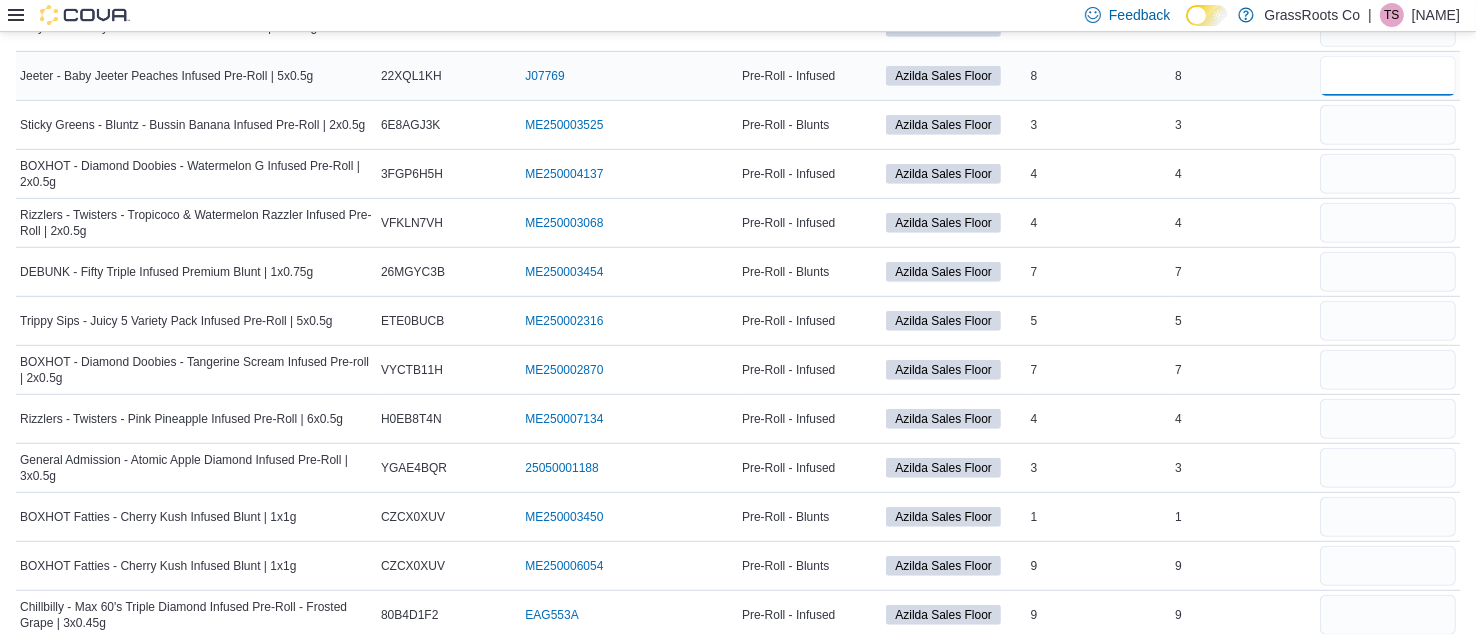 click at bounding box center [1388, 76] 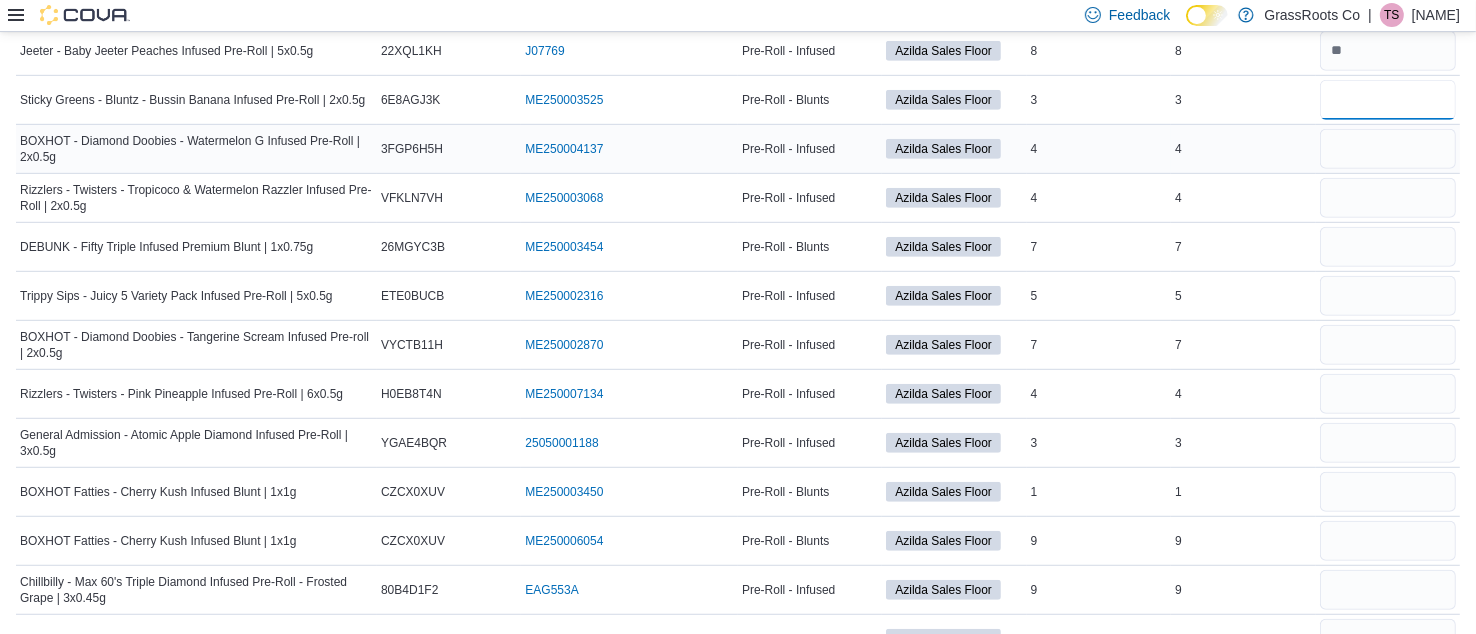 scroll, scrollTop: 1105, scrollLeft: 0, axis: vertical 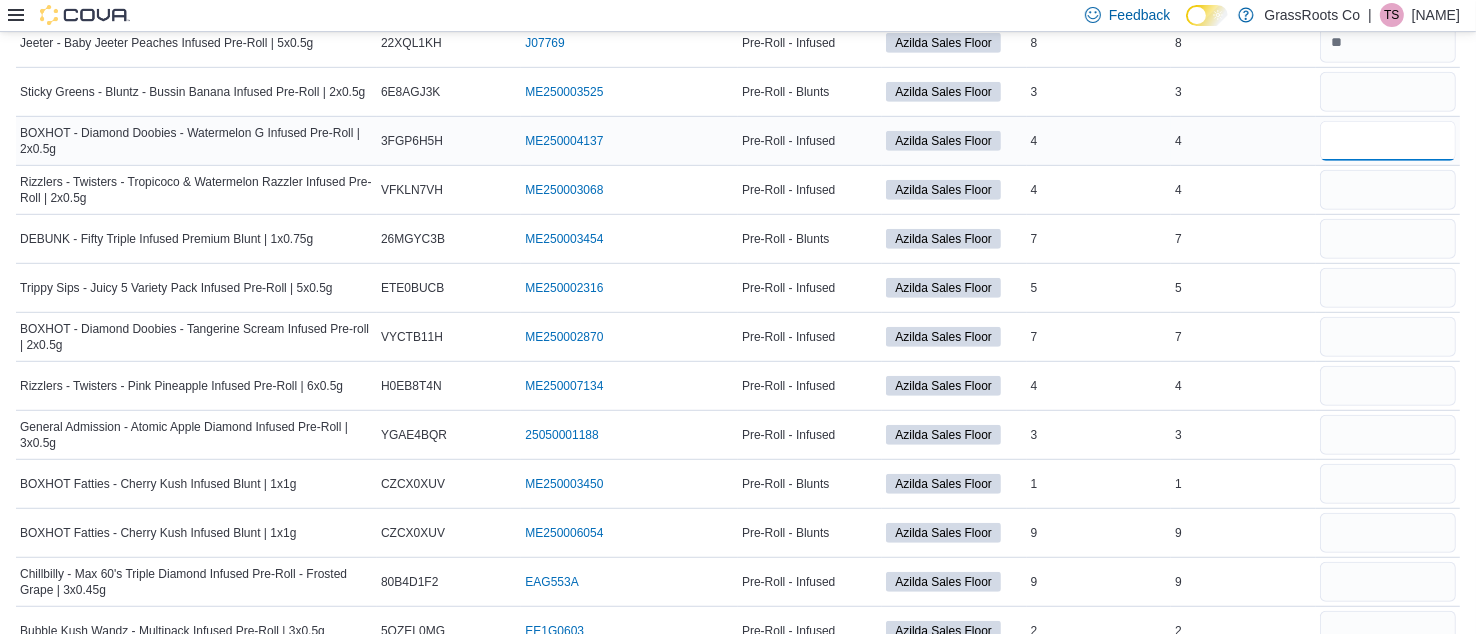 click at bounding box center [1388, 141] 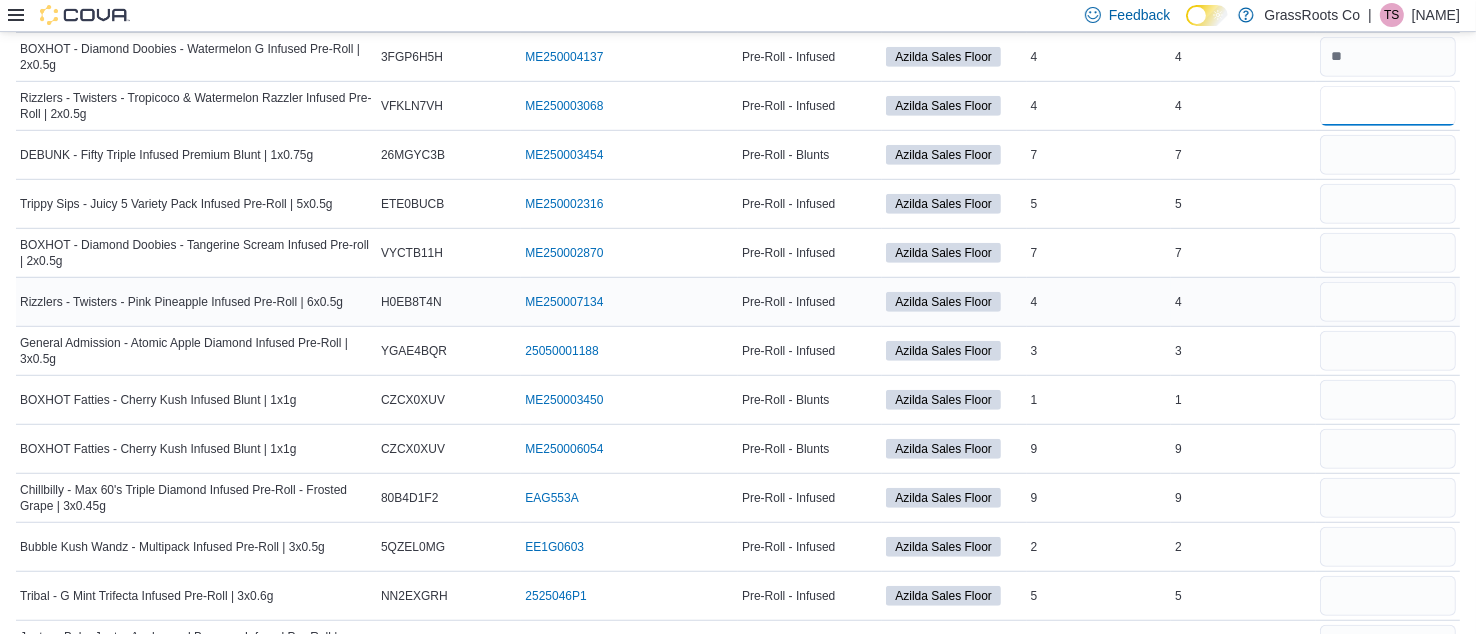 scroll, scrollTop: 1190, scrollLeft: 0, axis: vertical 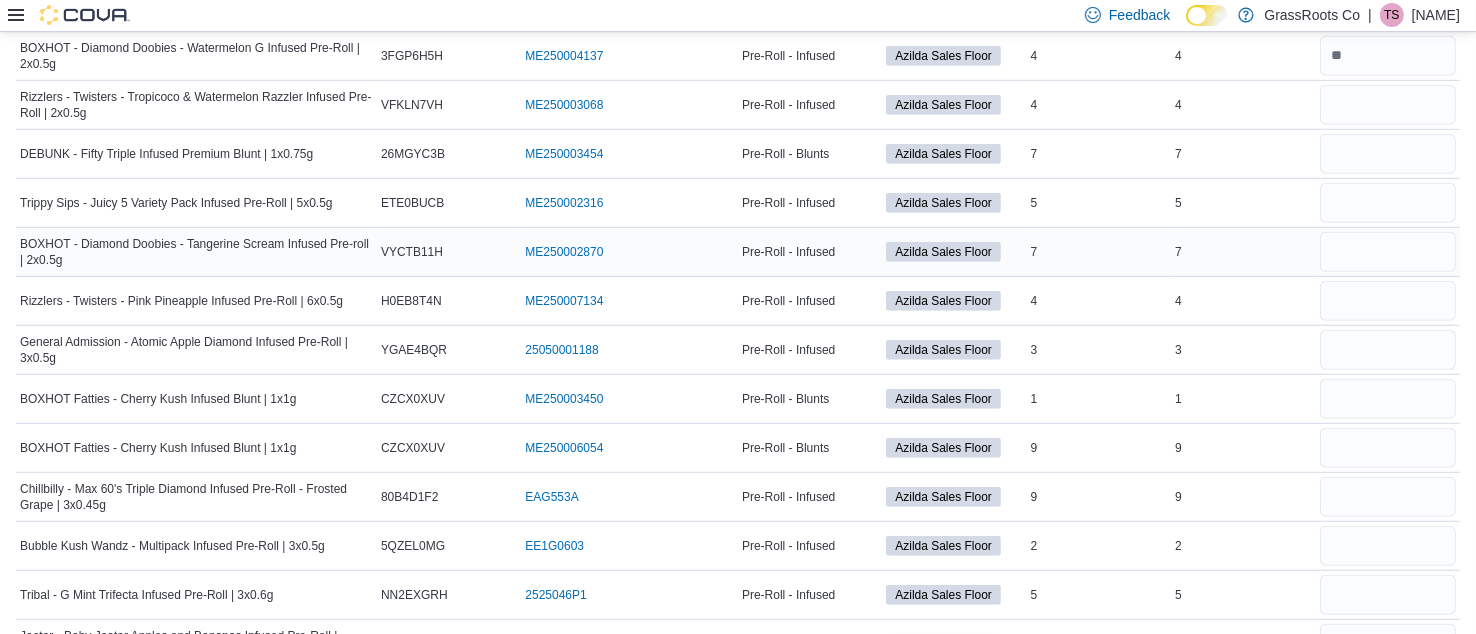 click at bounding box center [1388, 252] 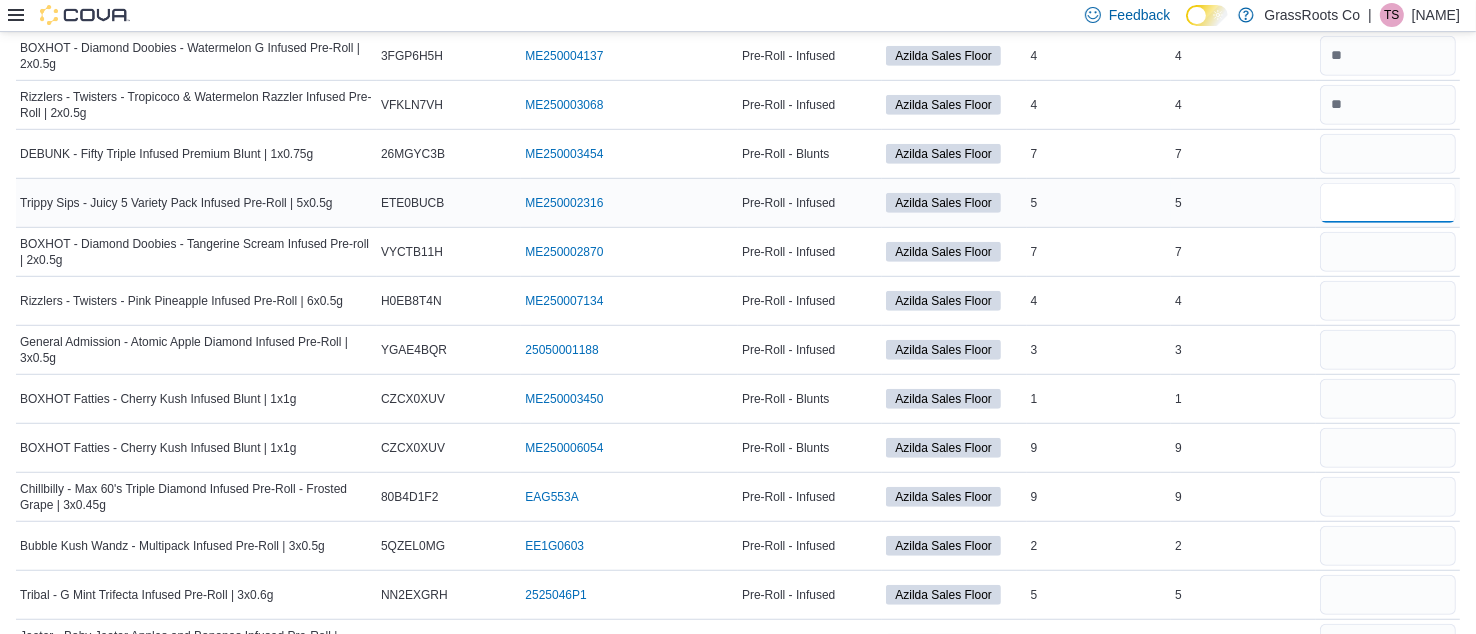 click at bounding box center [1388, 203] 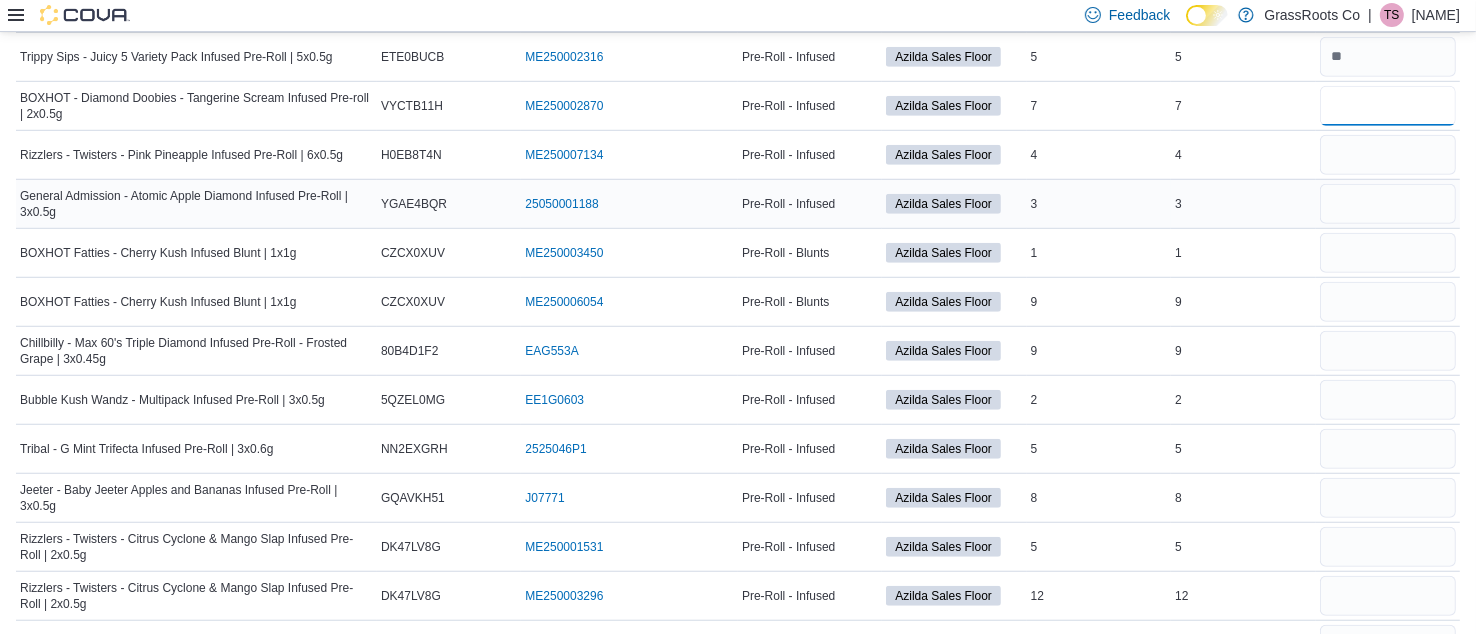 scroll, scrollTop: 1337, scrollLeft: 0, axis: vertical 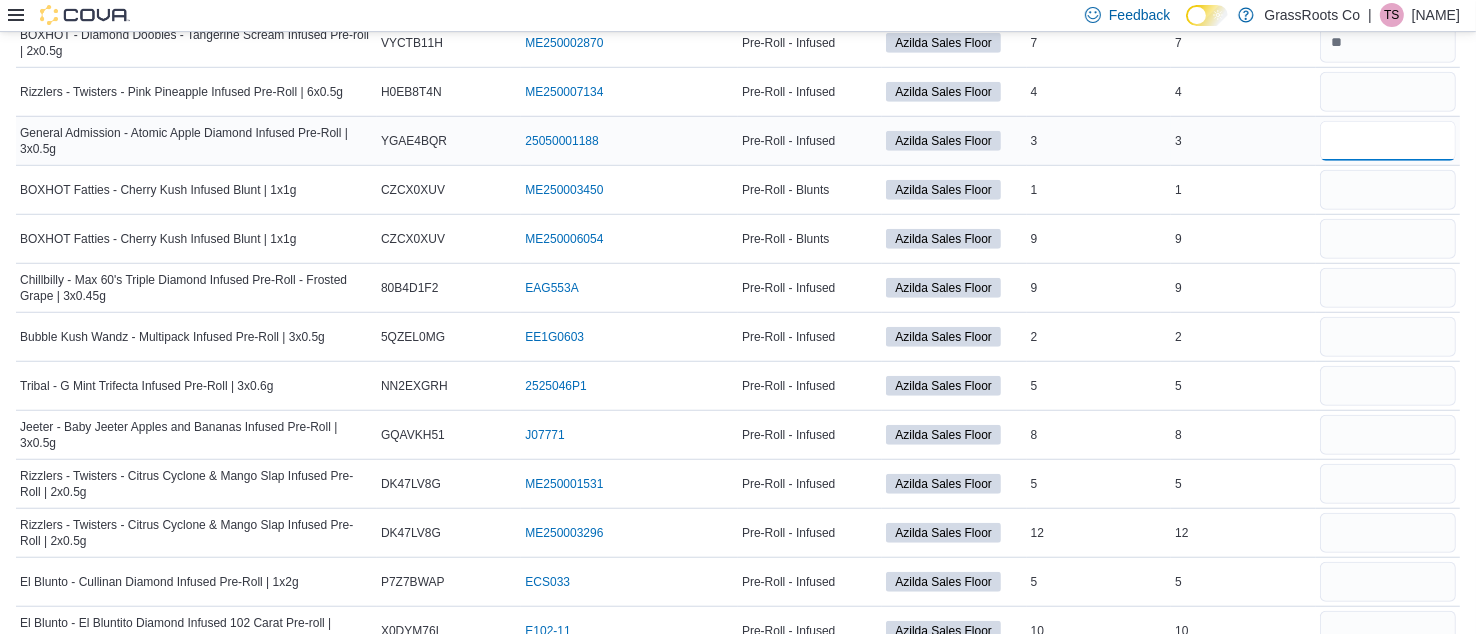 click at bounding box center [1388, 141] 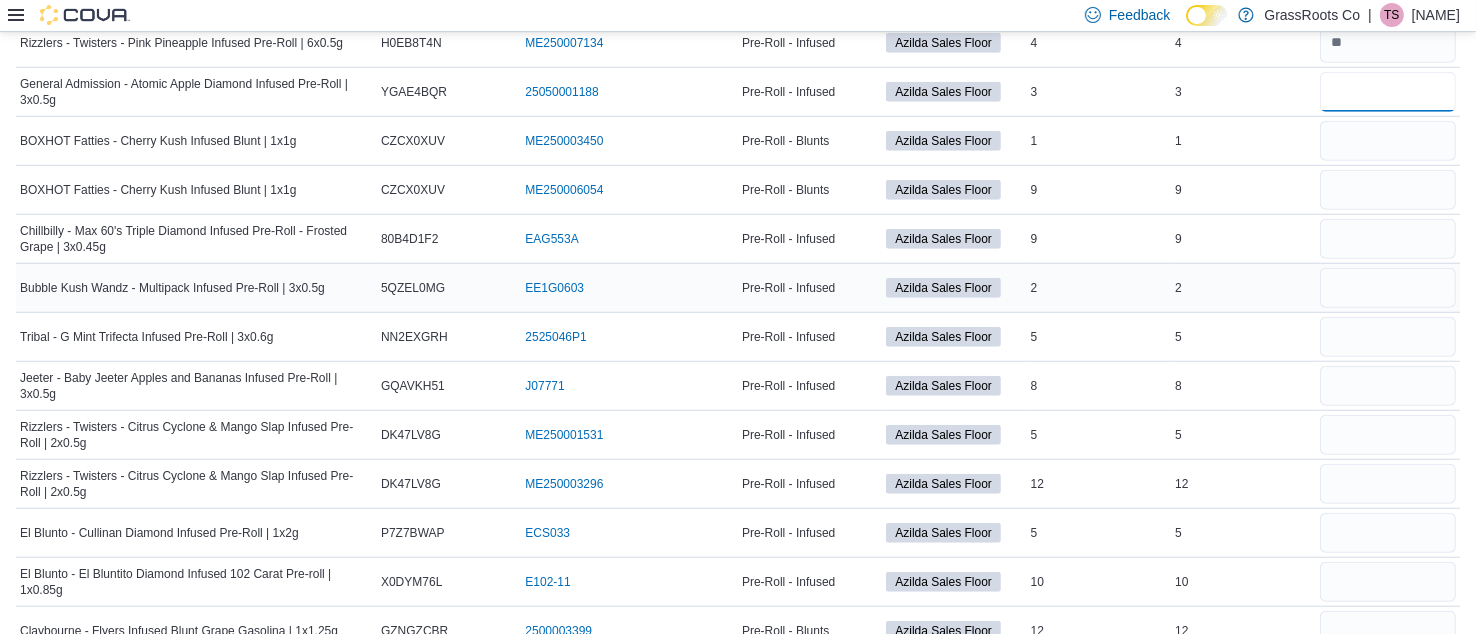 scroll, scrollTop: 1450, scrollLeft: 0, axis: vertical 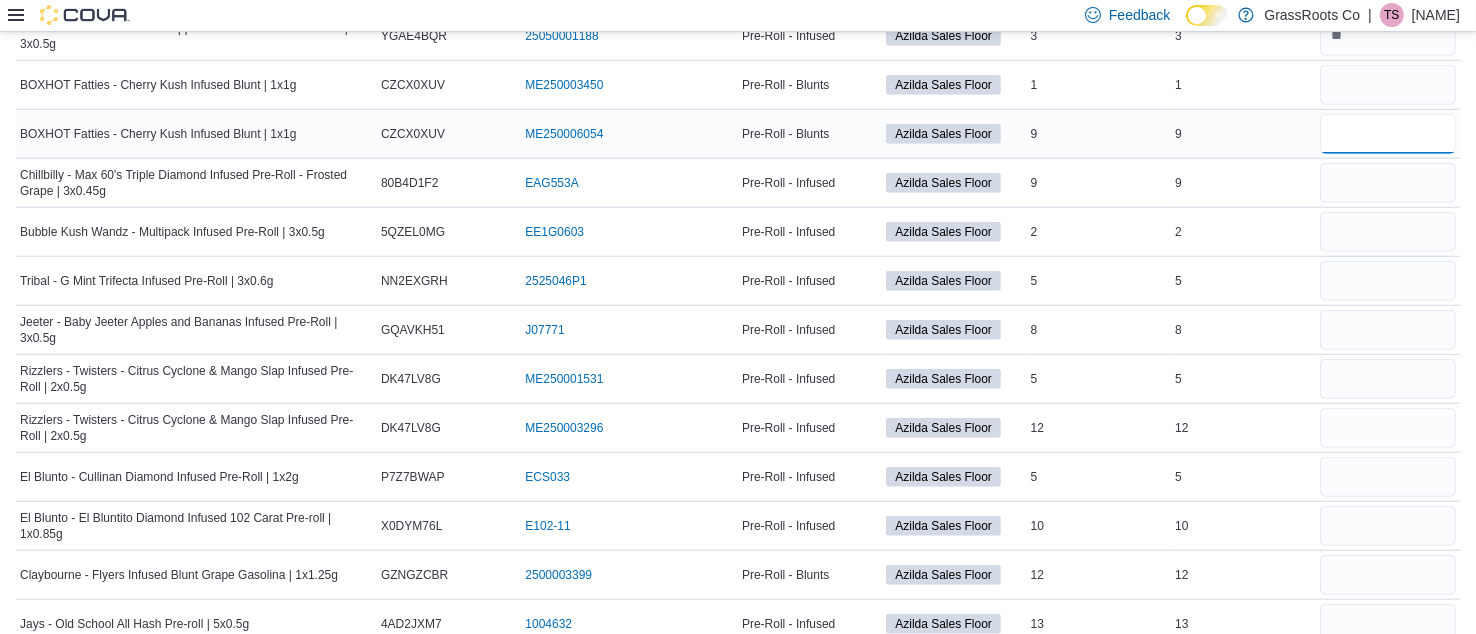 click at bounding box center [1388, 134] 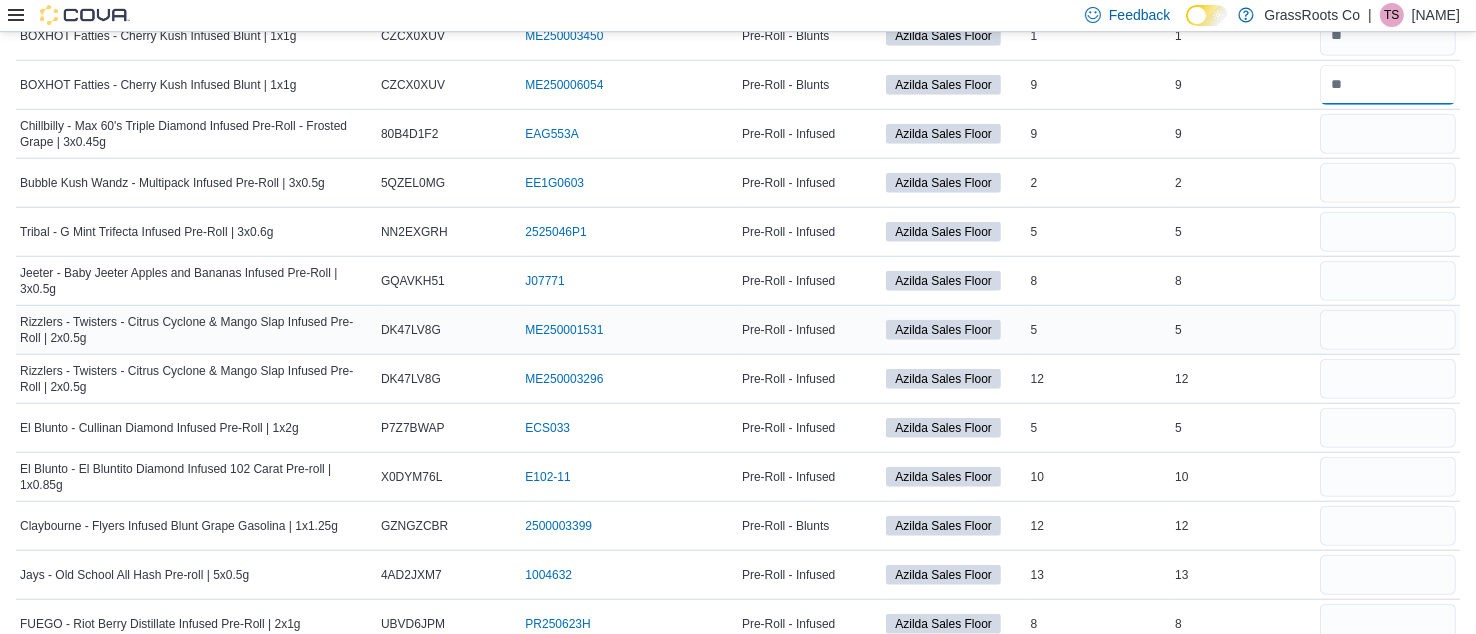 scroll, scrollTop: 1557, scrollLeft: 0, axis: vertical 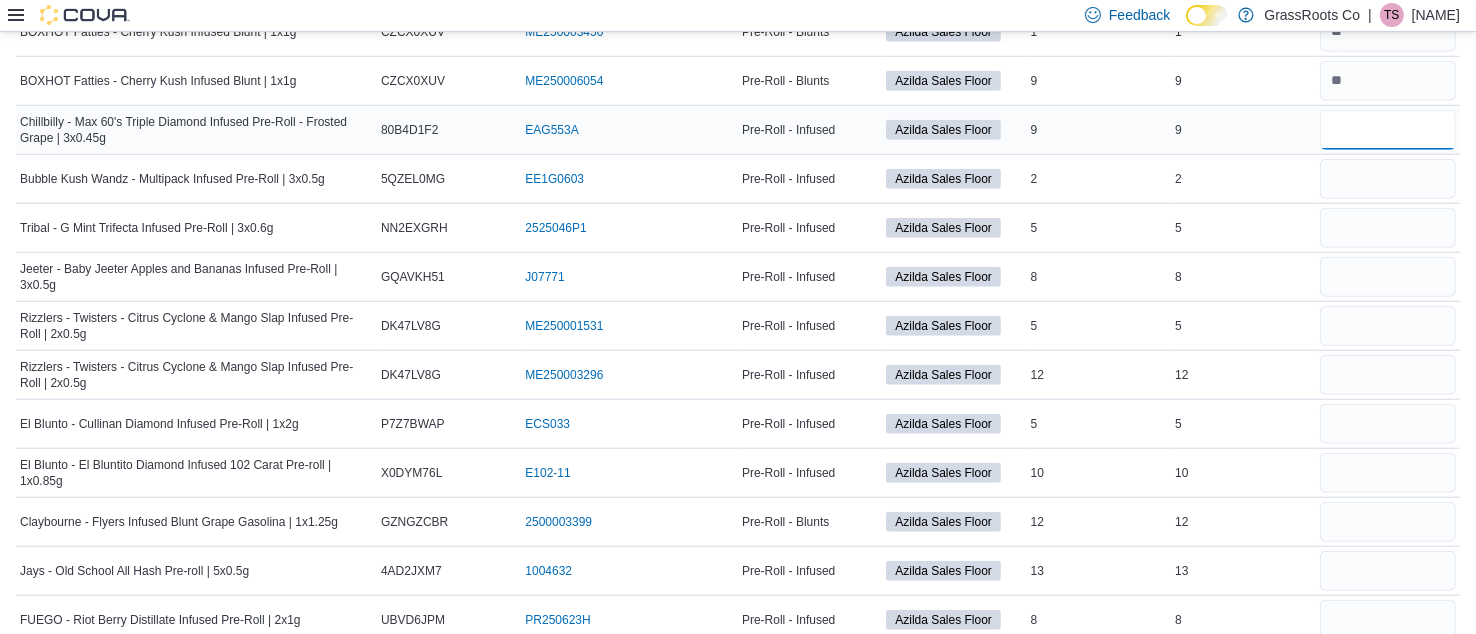 click at bounding box center [1388, 130] 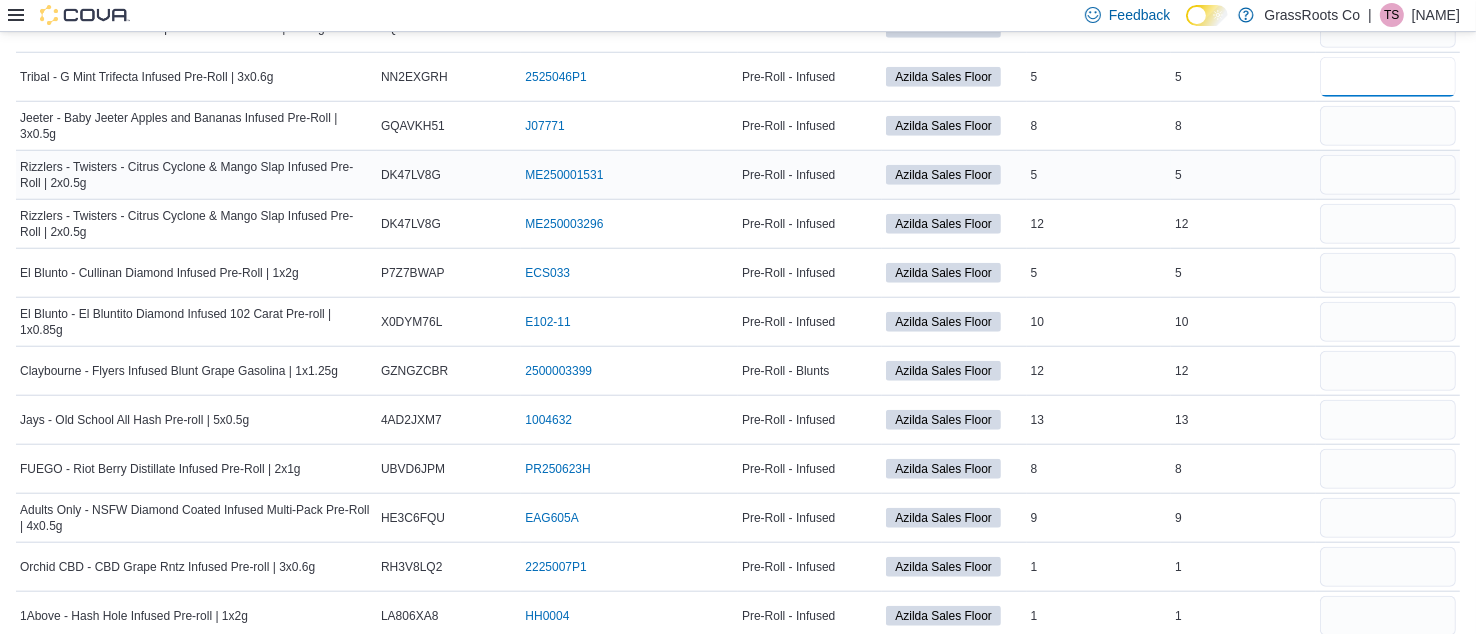scroll, scrollTop: 1709, scrollLeft: 0, axis: vertical 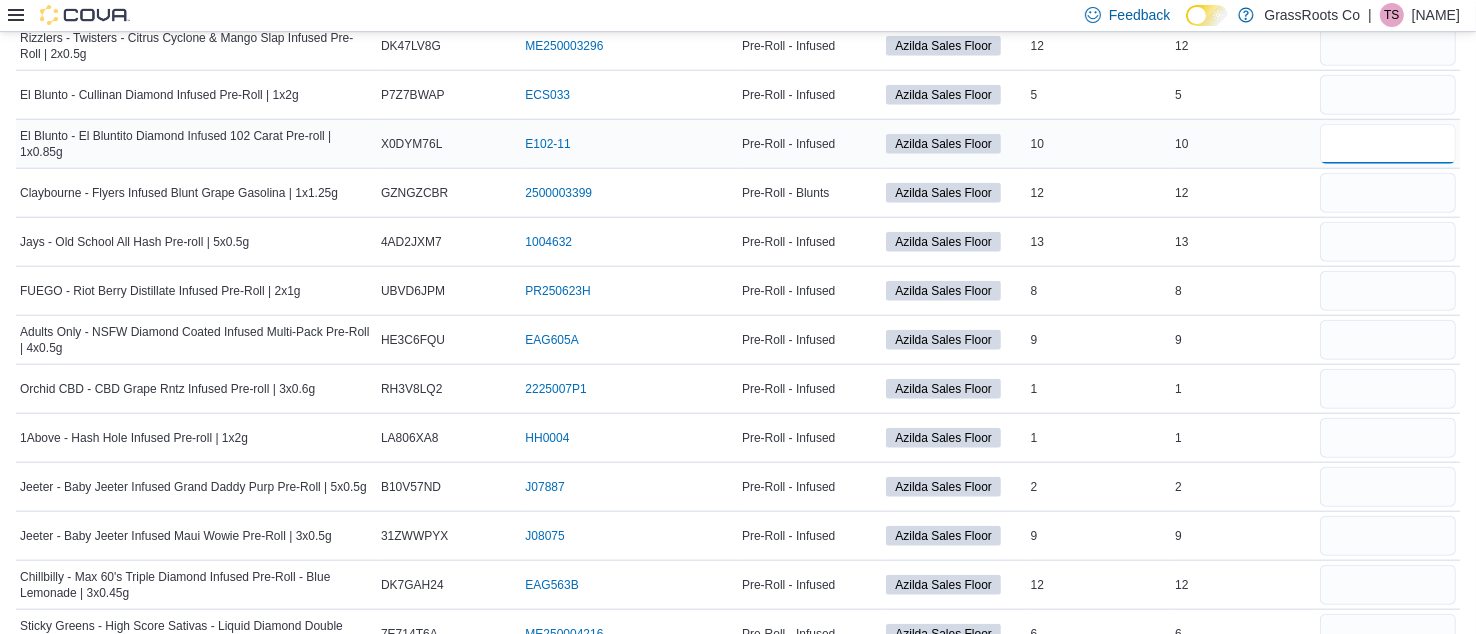 click at bounding box center (1388, 144) 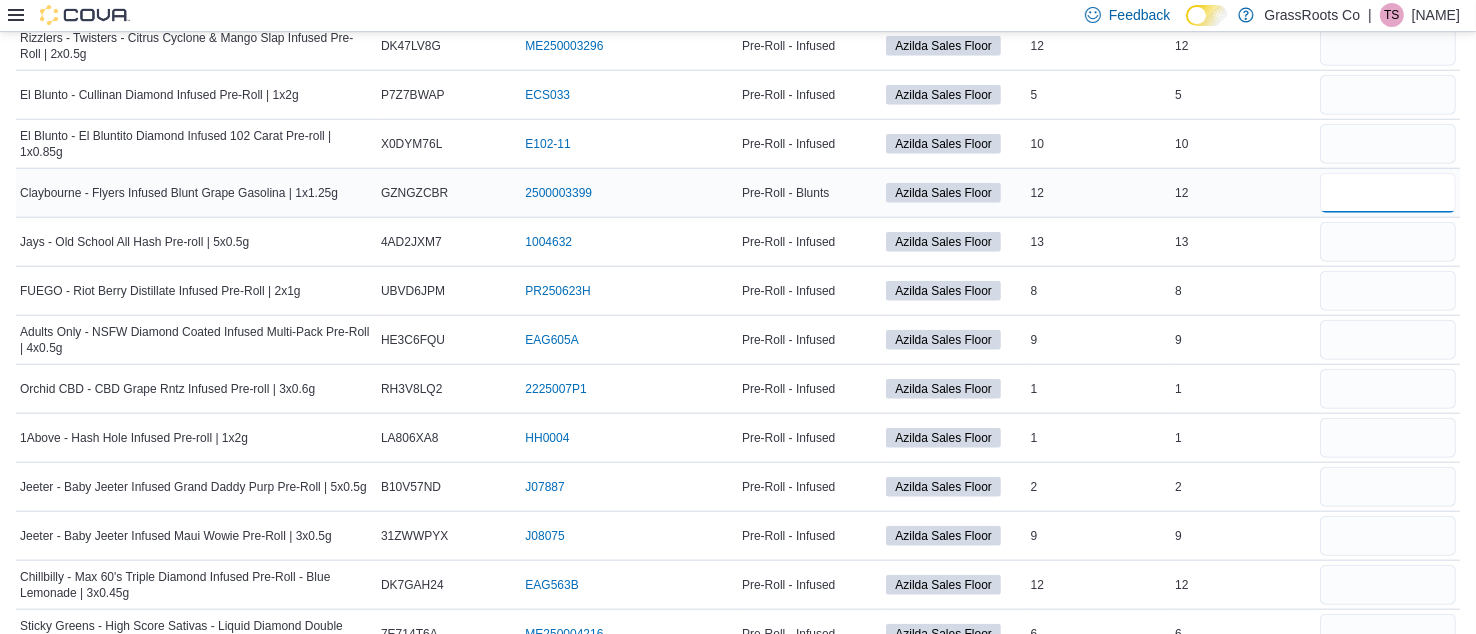 click at bounding box center (1388, 193) 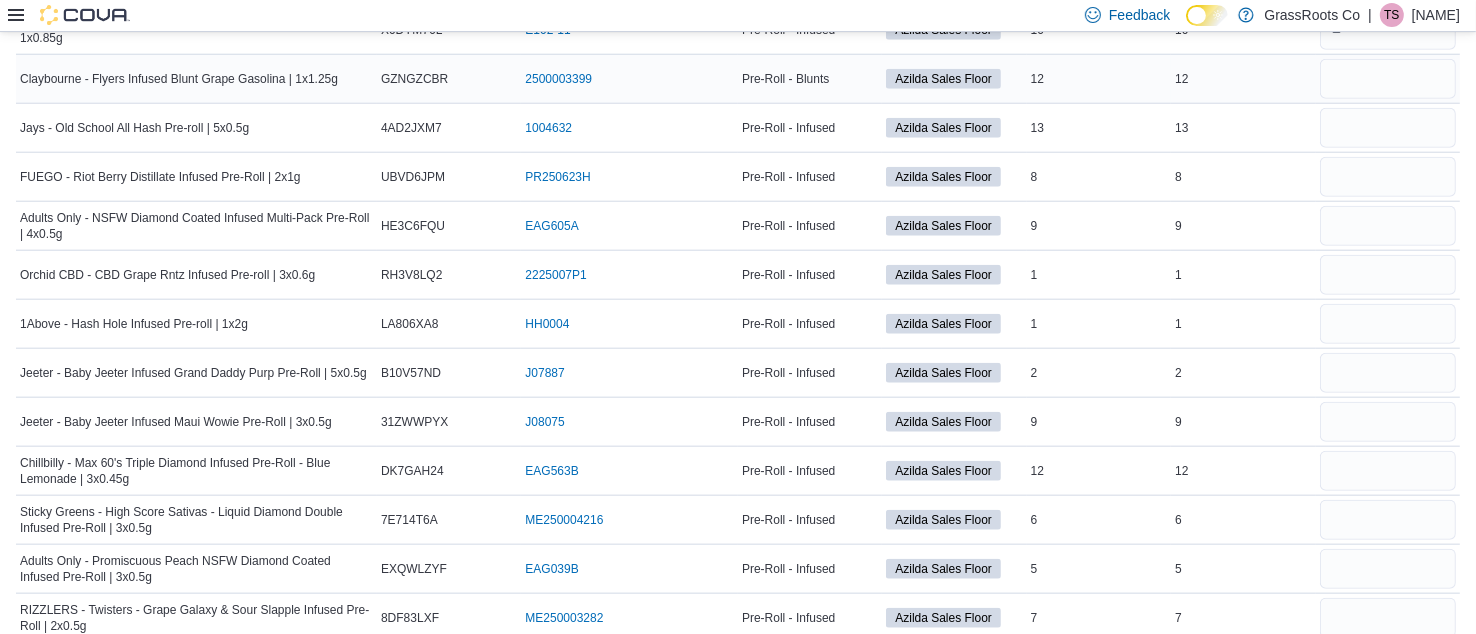 scroll, scrollTop: 2002, scrollLeft: 0, axis: vertical 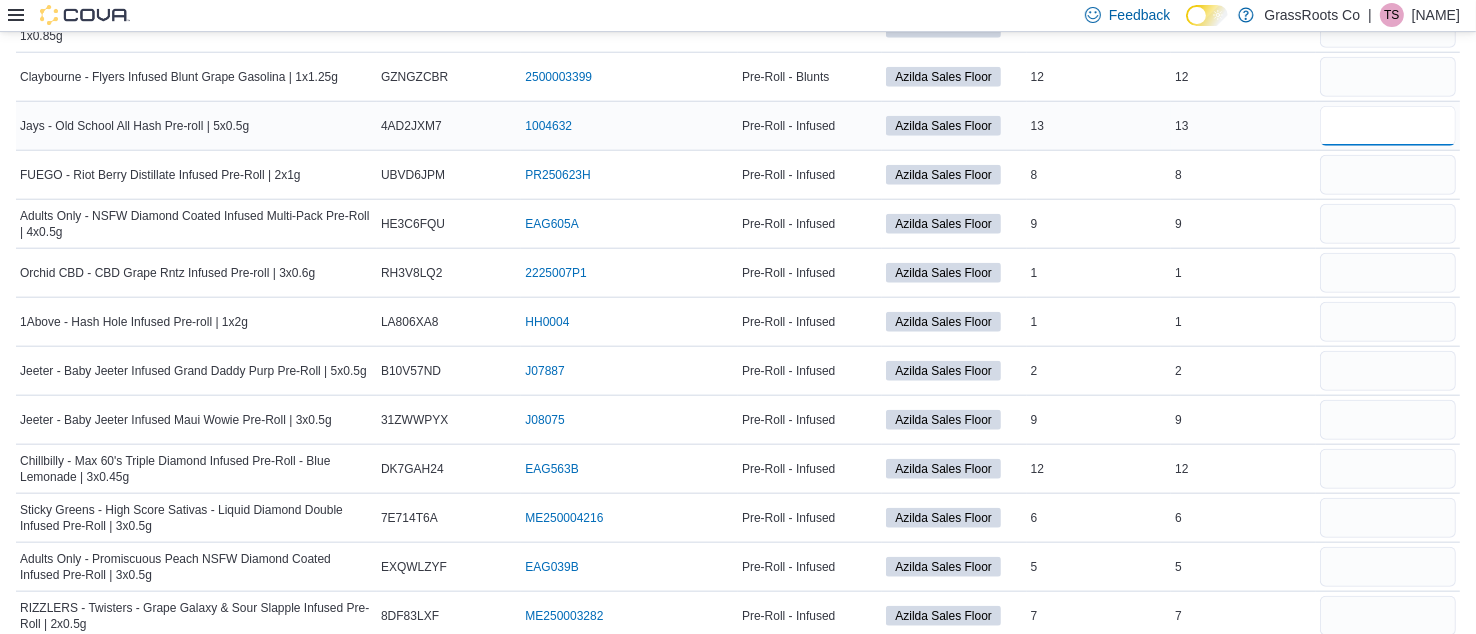 click at bounding box center (1388, 126) 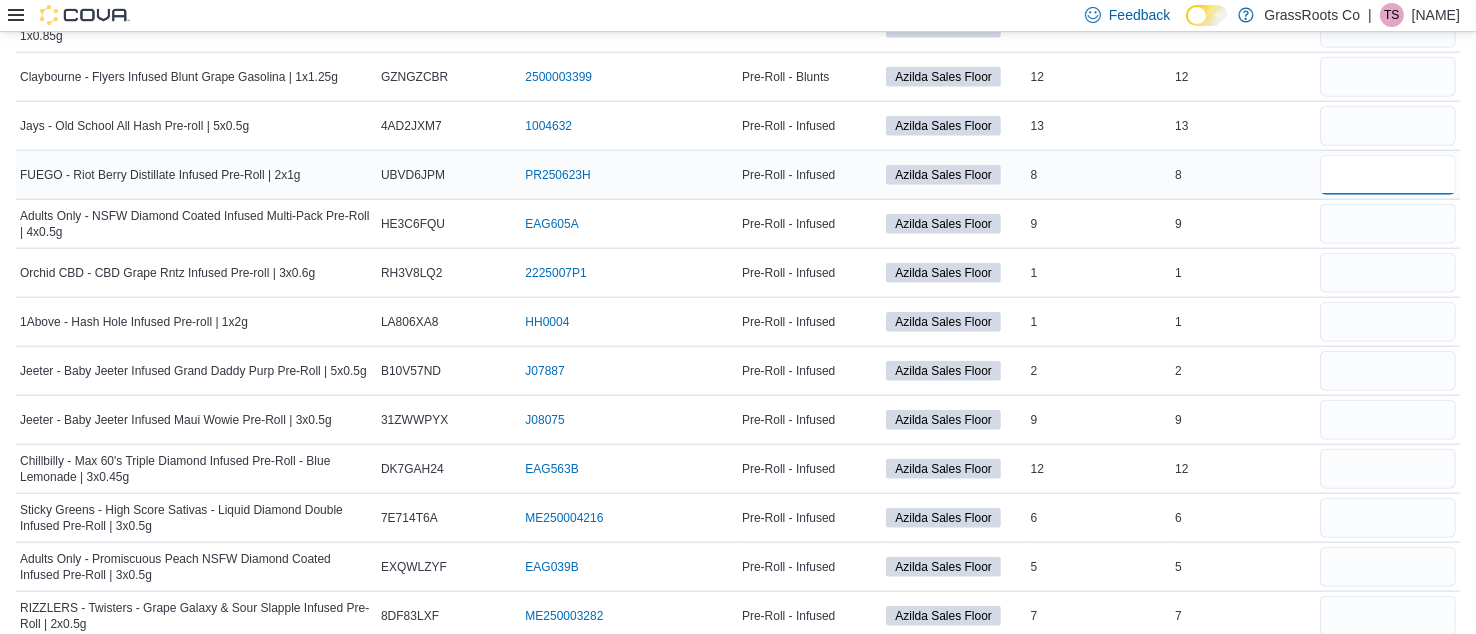 click at bounding box center [1388, 175] 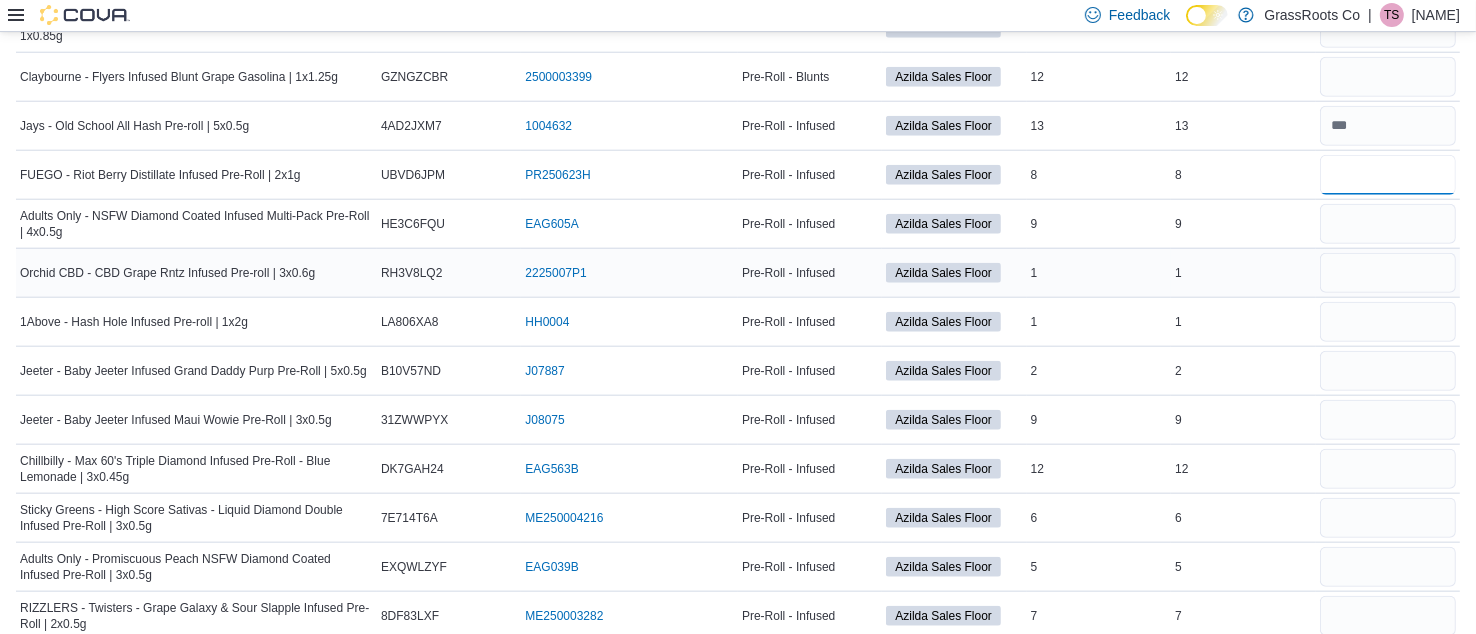 scroll, scrollTop: 2012, scrollLeft: 0, axis: vertical 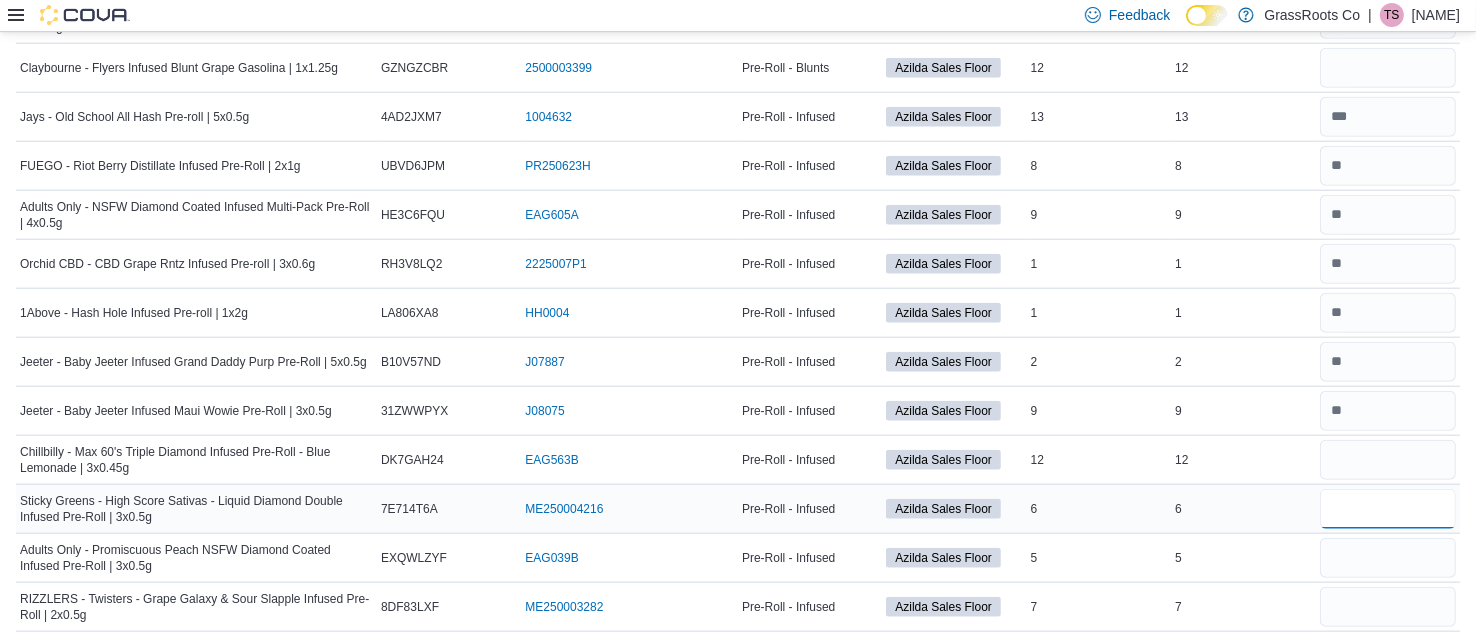 click at bounding box center [1388, 509] 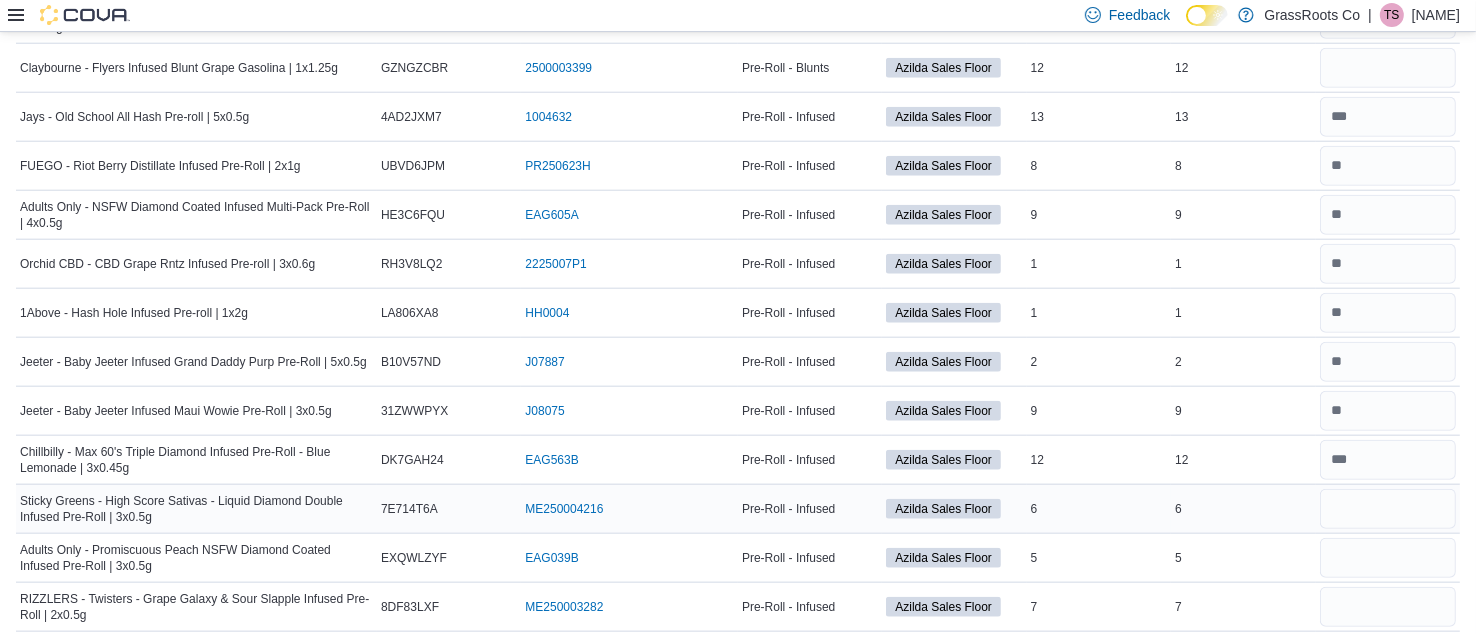 scroll, scrollTop: 2012, scrollLeft: 0, axis: vertical 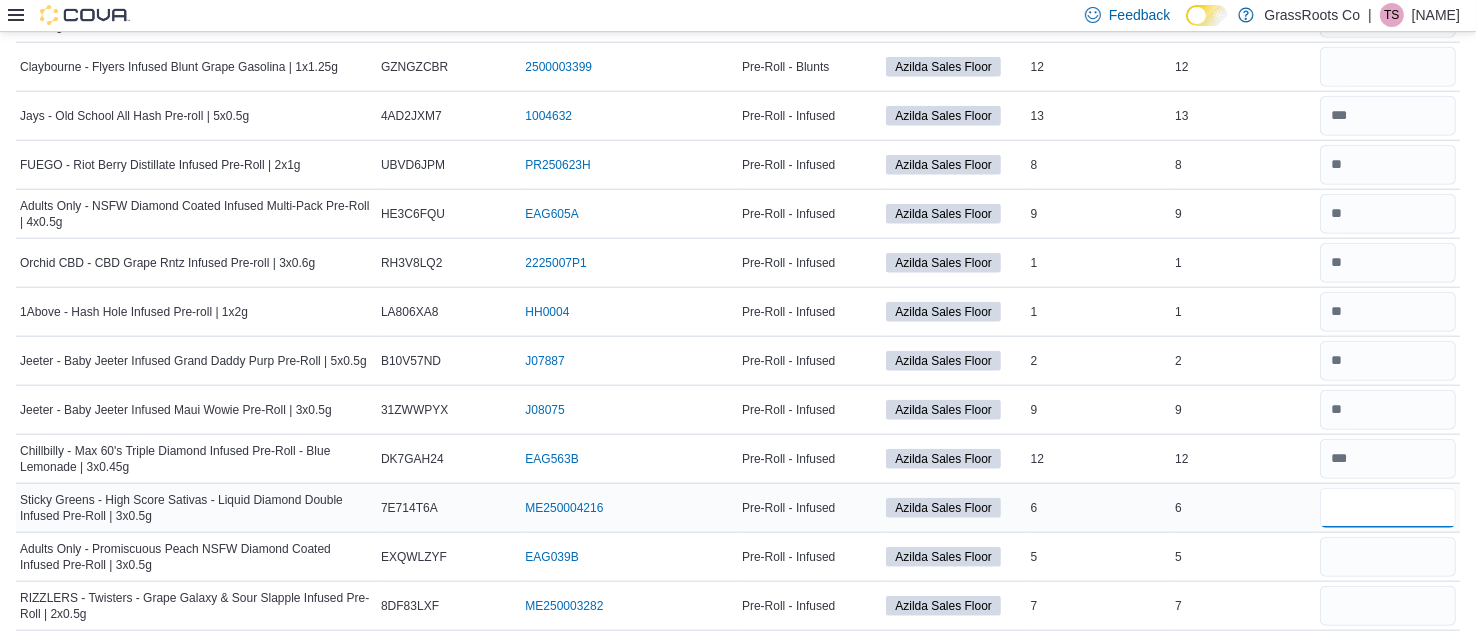 click at bounding box center (1388, 508) 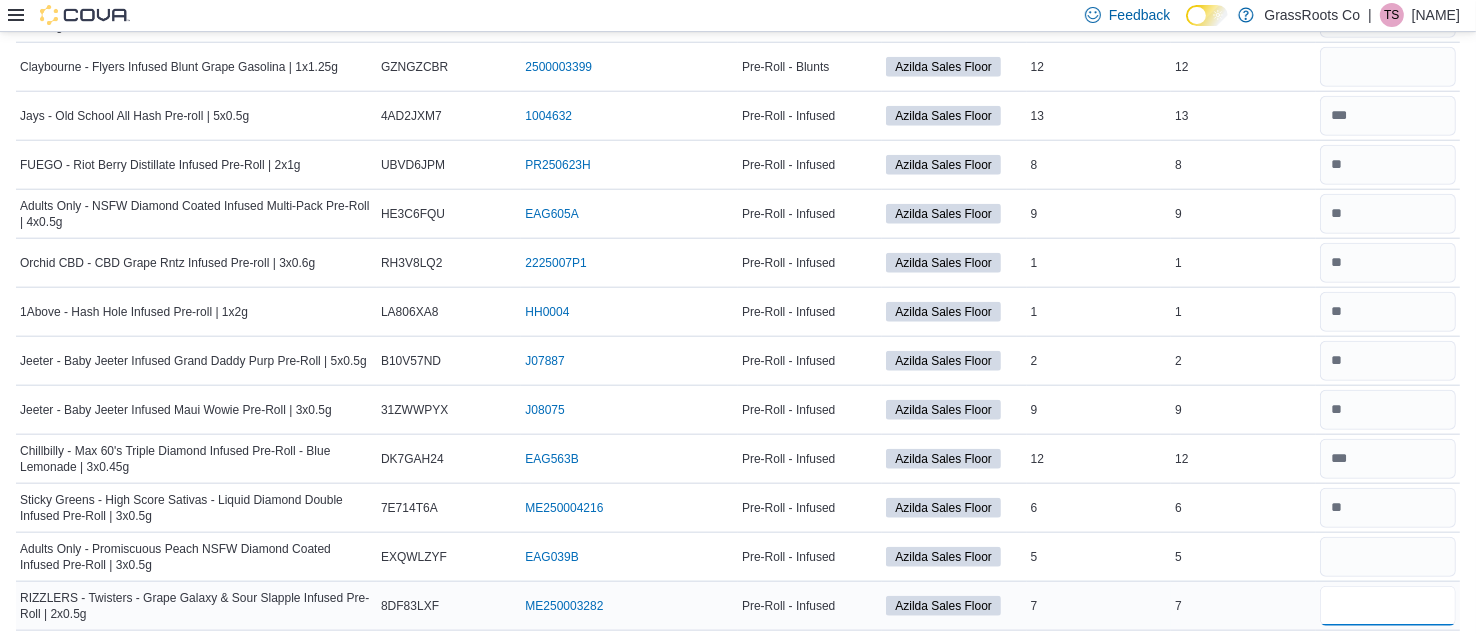 click at bounding box center (1388, 606) 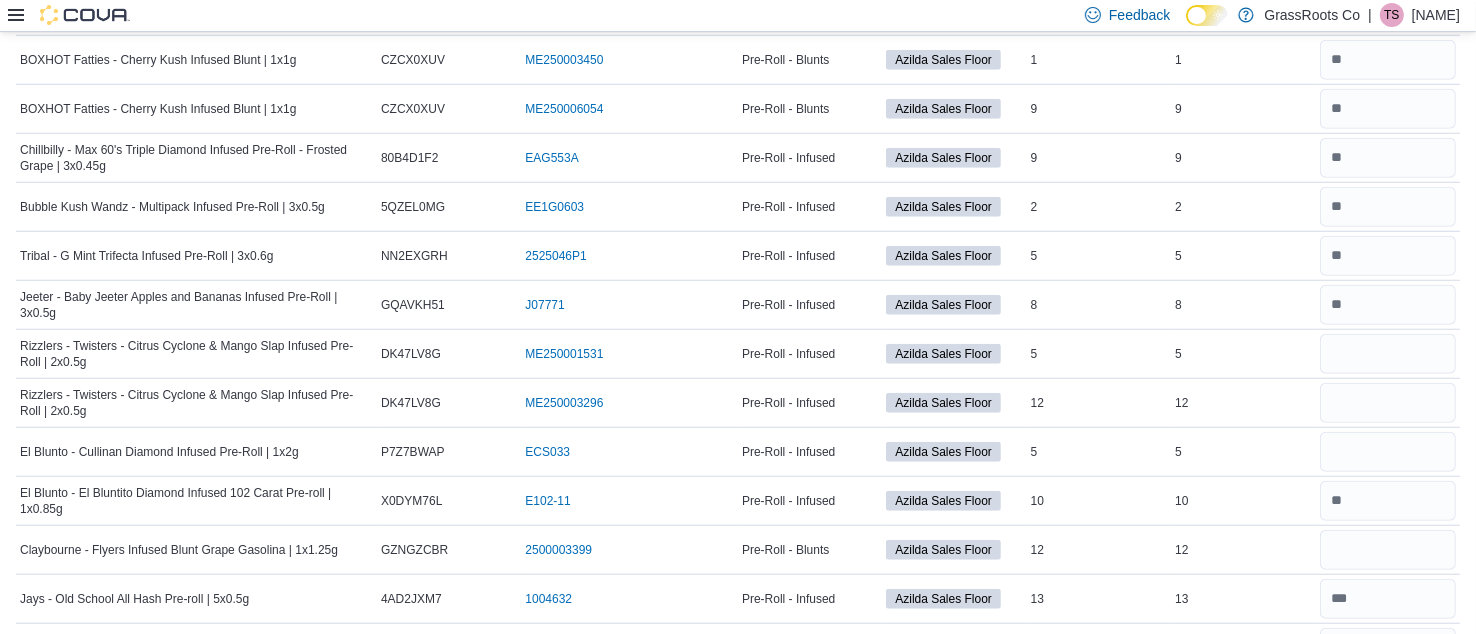 scroll, scrollTop: 1528, scrollLeft: 0, axis: vertical 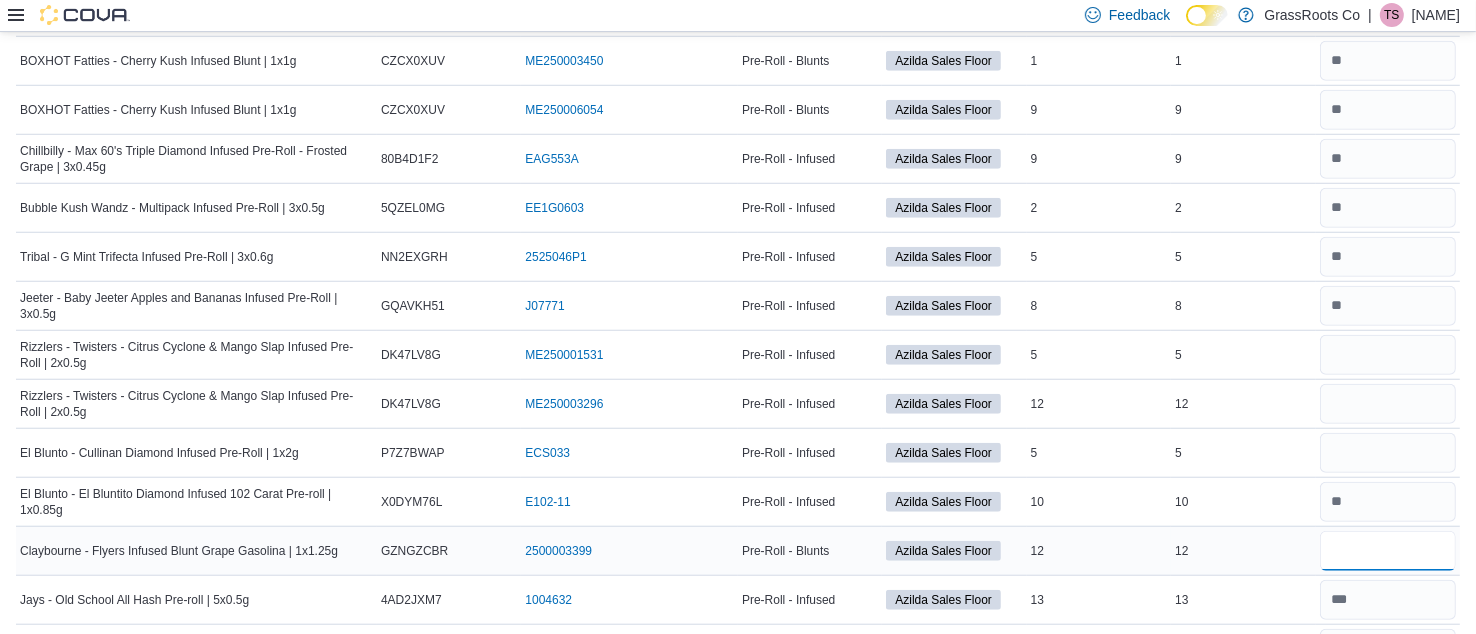 click at bounding box center [1388, 551] 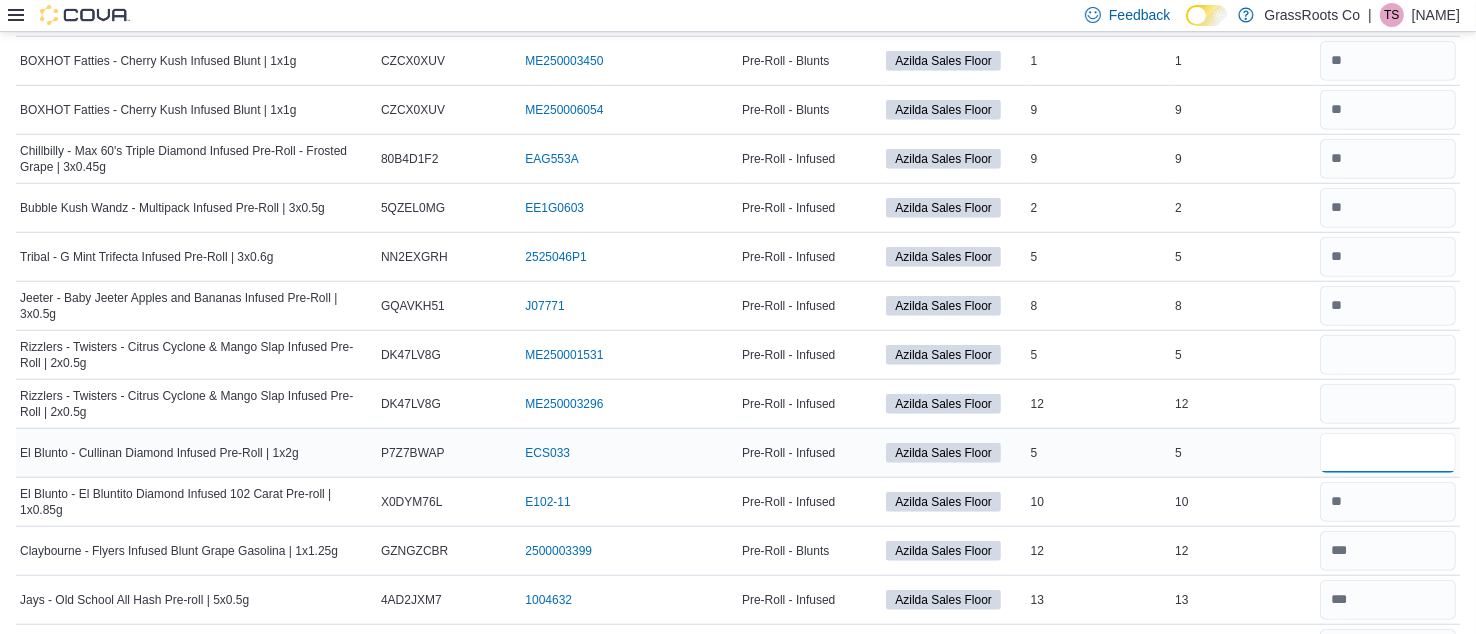 click at bounding box center [1388, 453] 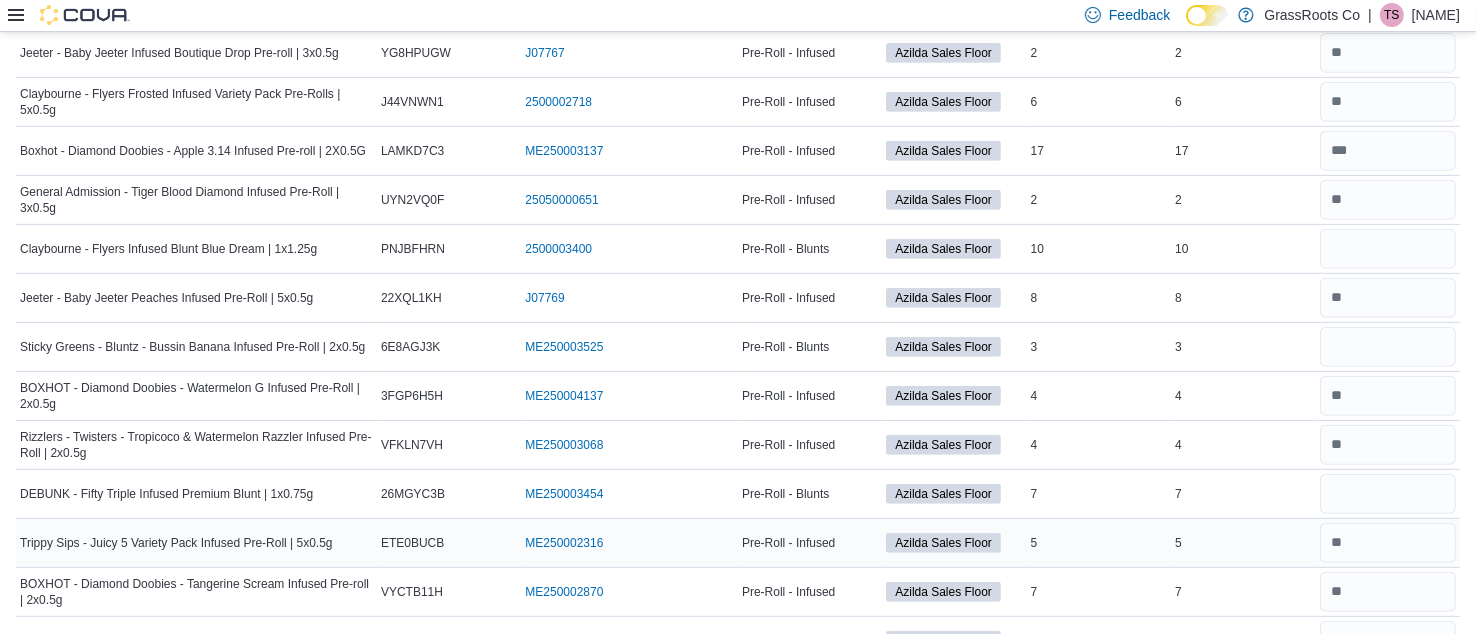 scroll, scrollTop: 840, scrollLeft: 0, axis: vertical 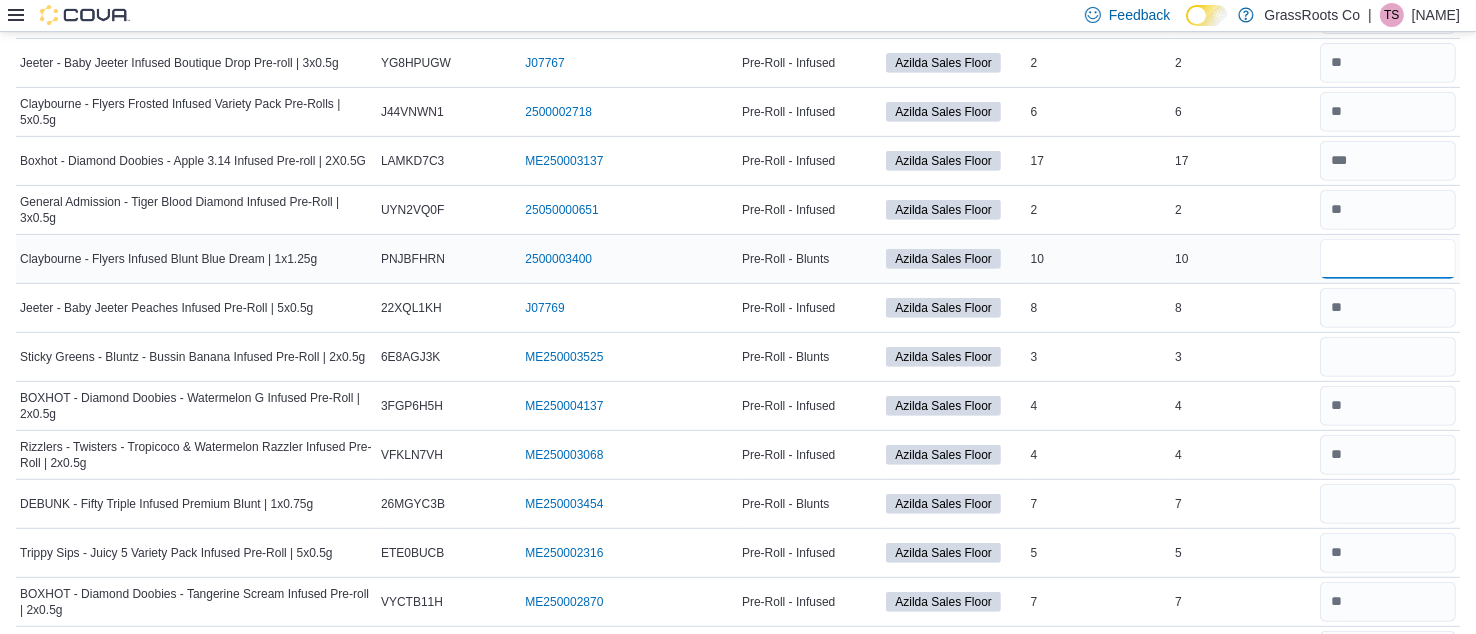 click at bounding box center (1388, 259) 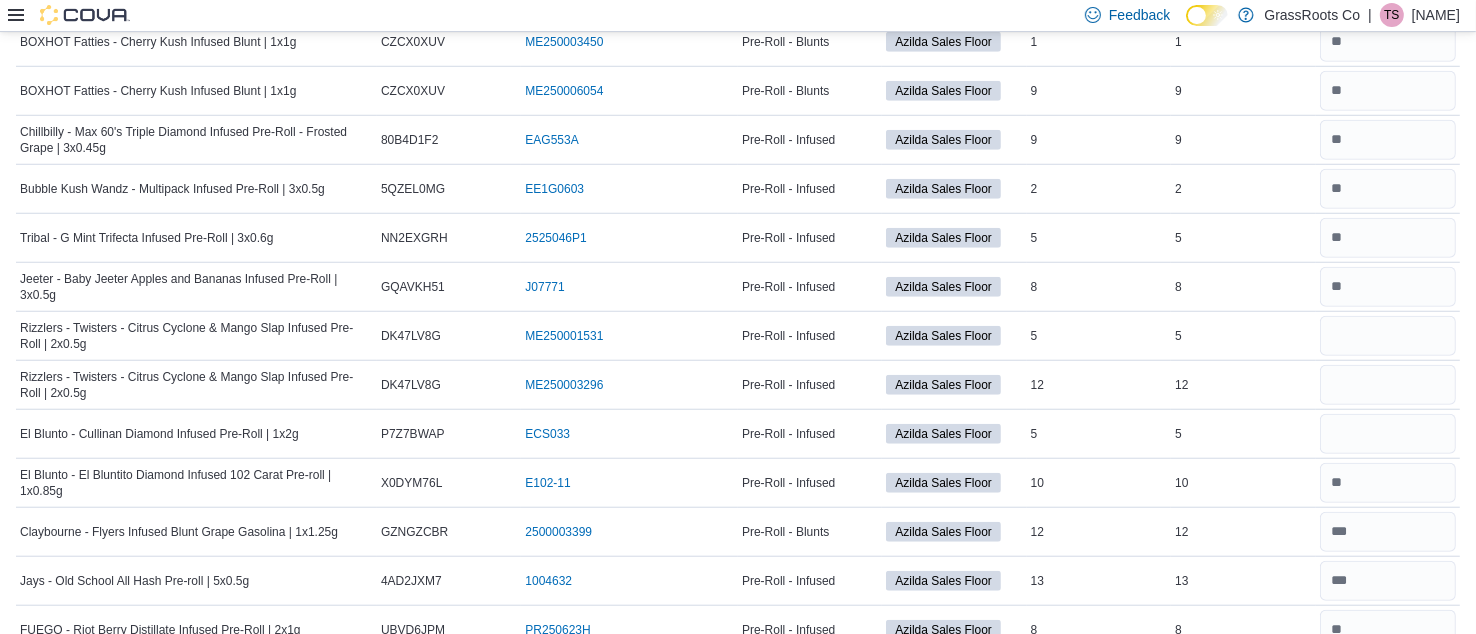 scroll, scrollTop: 1546, scrollLeft: 0, axis: vertical 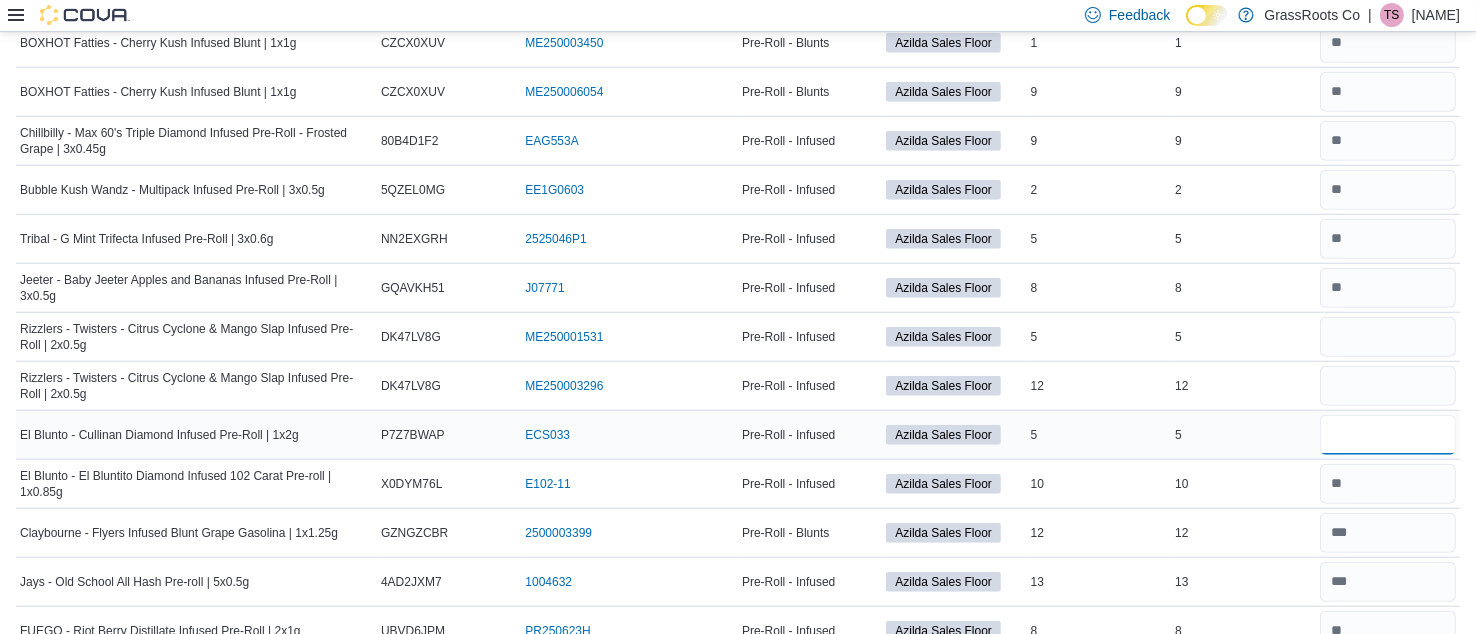 click at bounding box center [1388, 435] 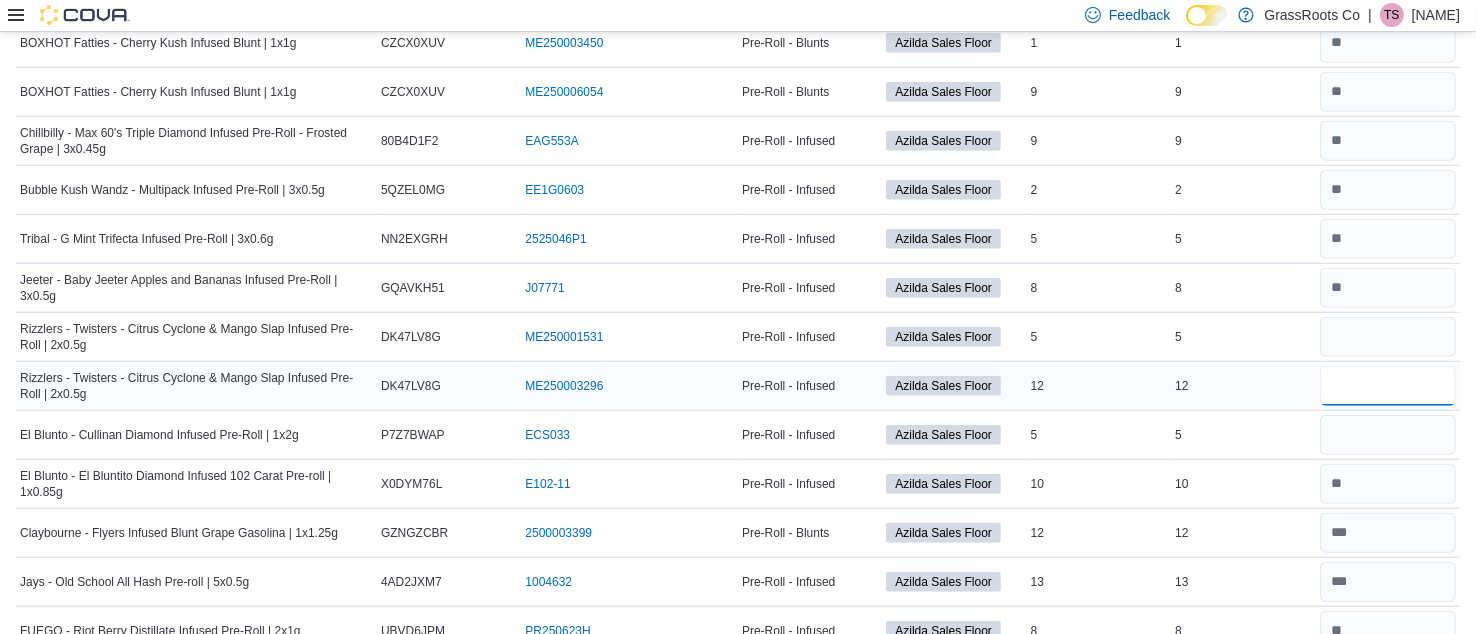 click at bounding box center [1388, 386] 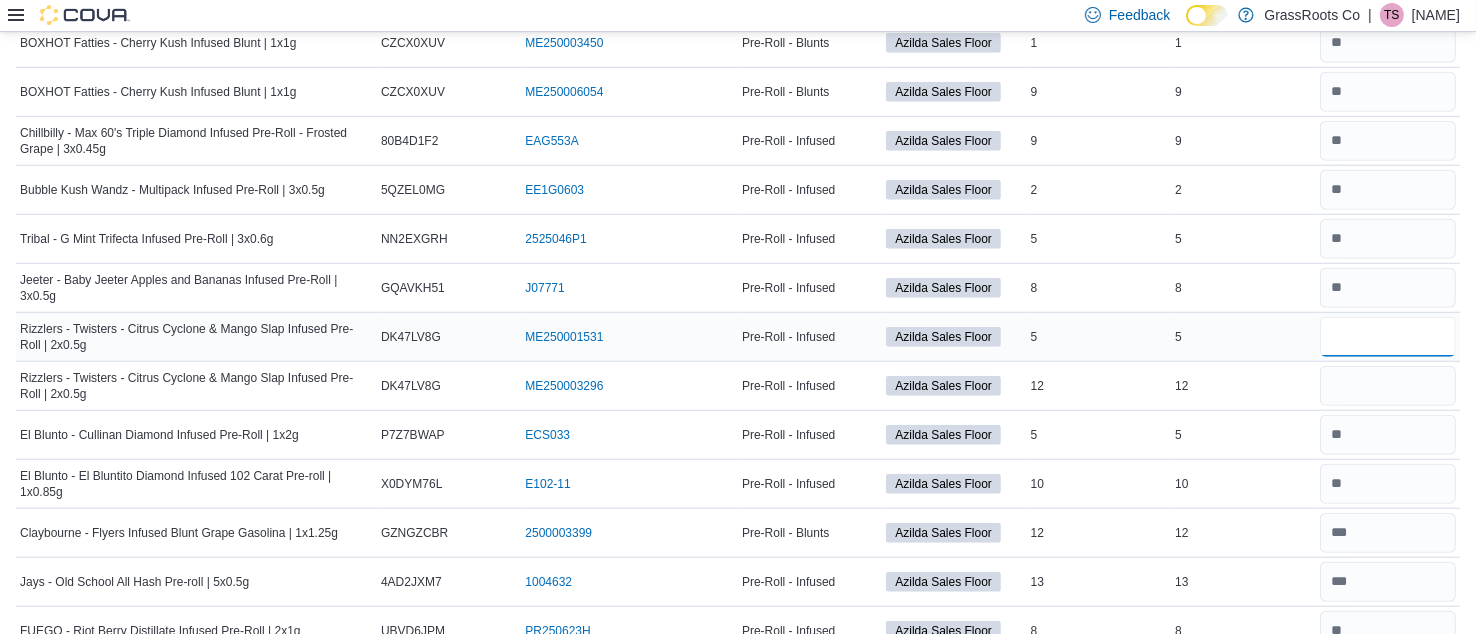click at bounding box center (1388, 337) 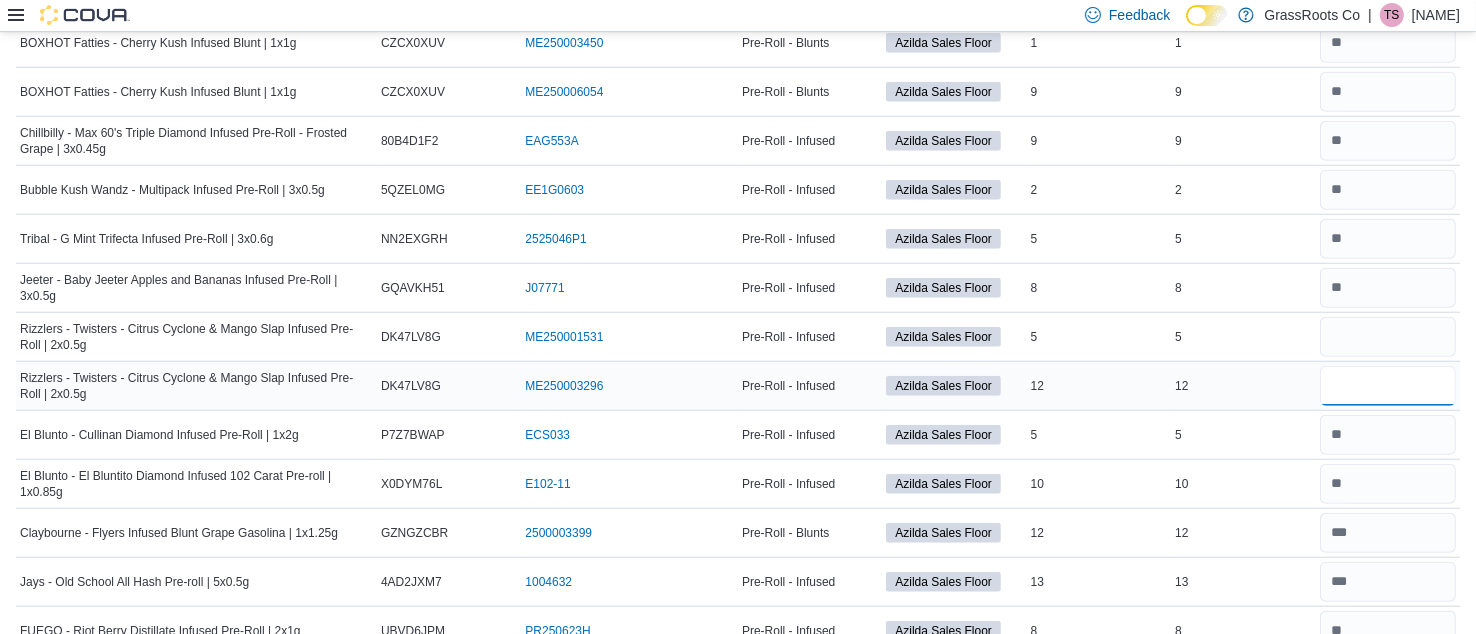 click at bounding box center [1388, 386] 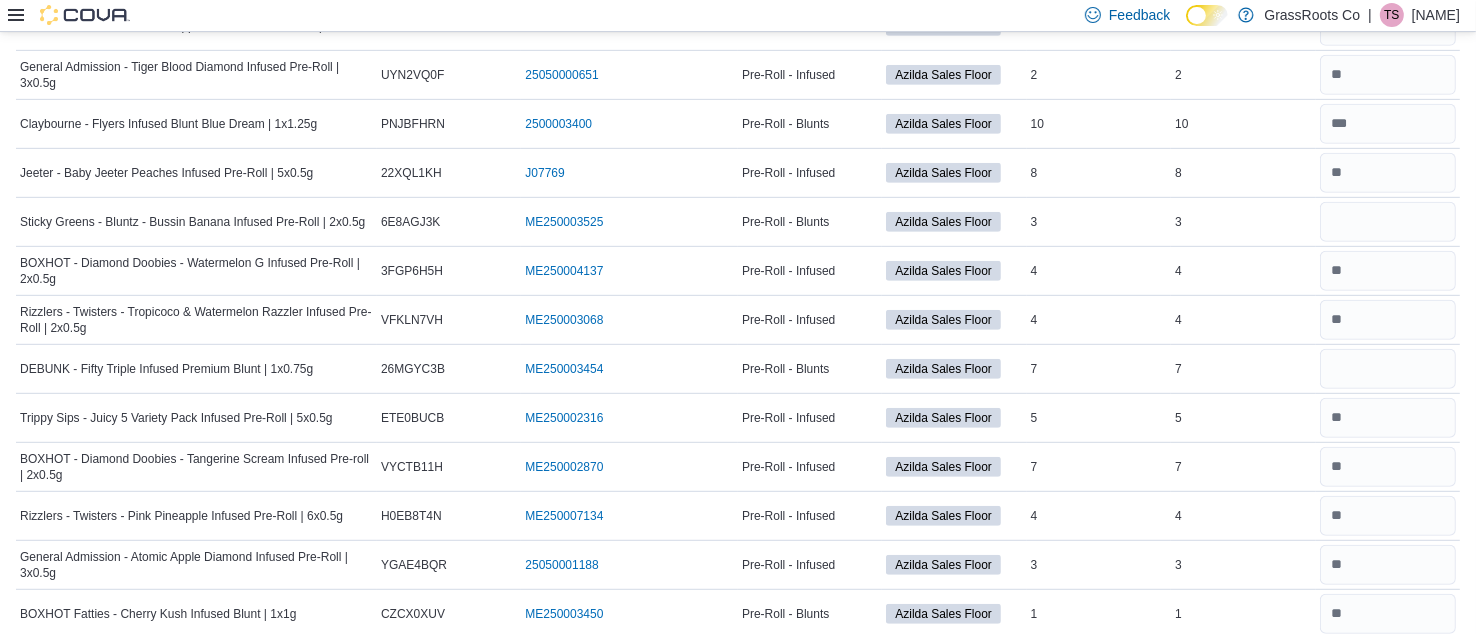 scroll, scrollTop: 921, scrollLeft: 0, axis: vertical 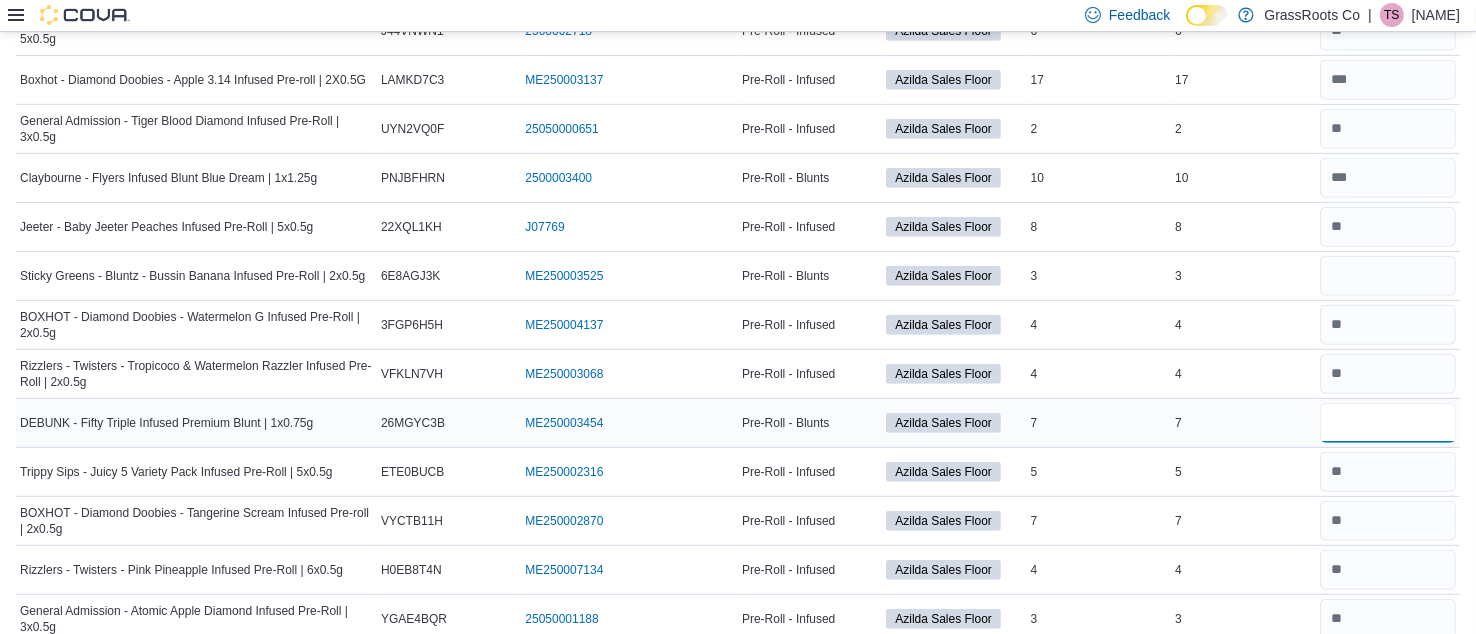 click at bounding box center [1388, 423] 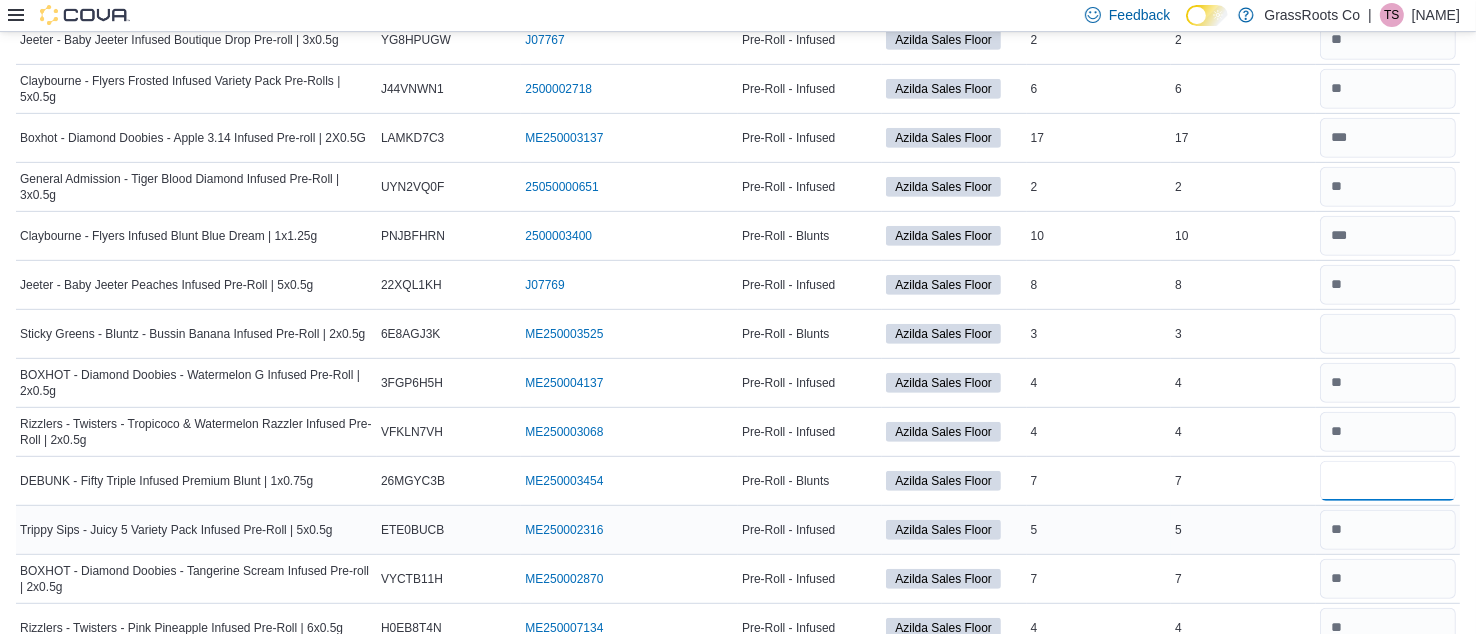 scroll, scrollTop: 860, scrollLeft: 0, axis: vertical 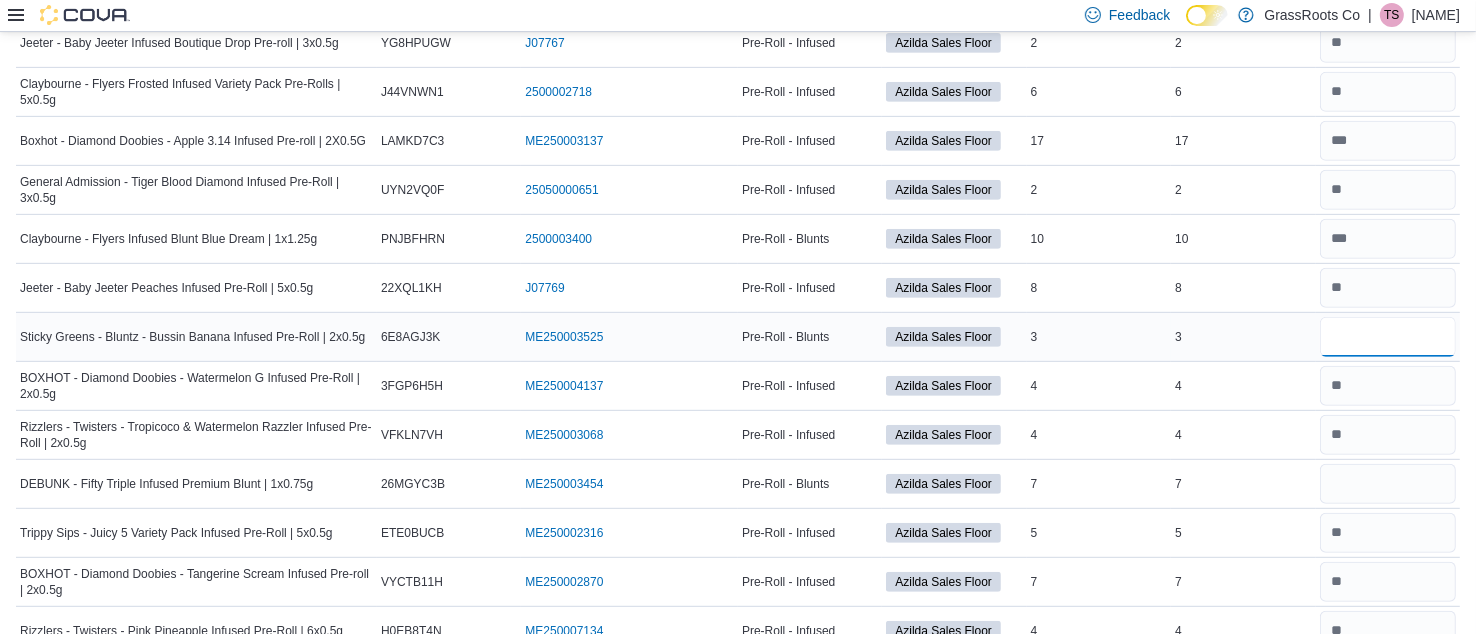 click at bounding box center [1388, 337] 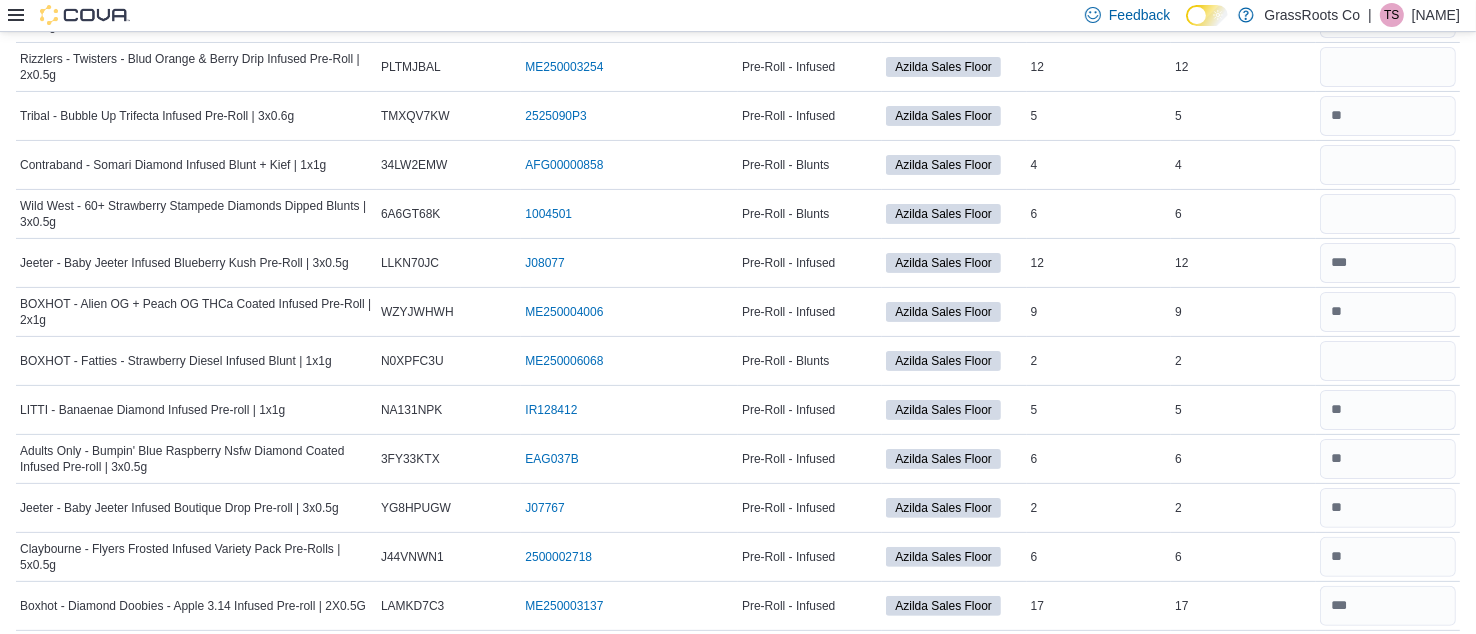 scroll, scrollTop: 393, scrollLeft: 0, axis: vertical 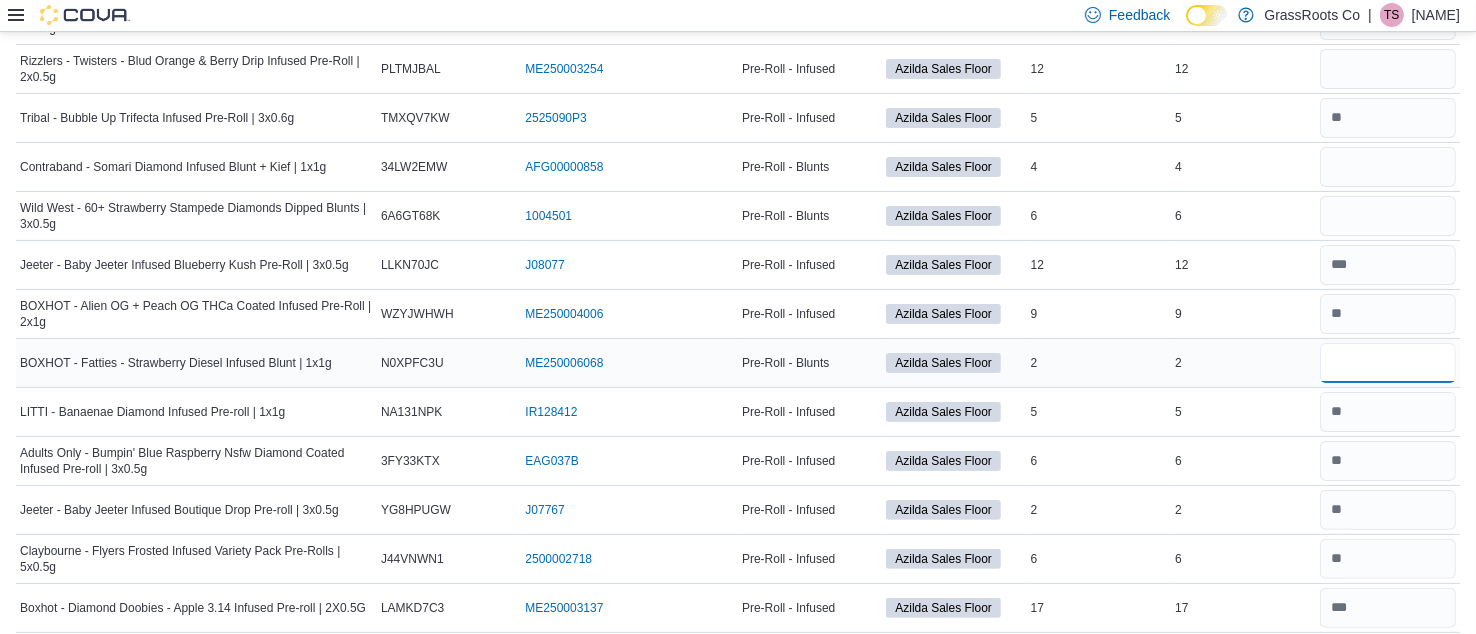 click at bounding box center [1388, 363] 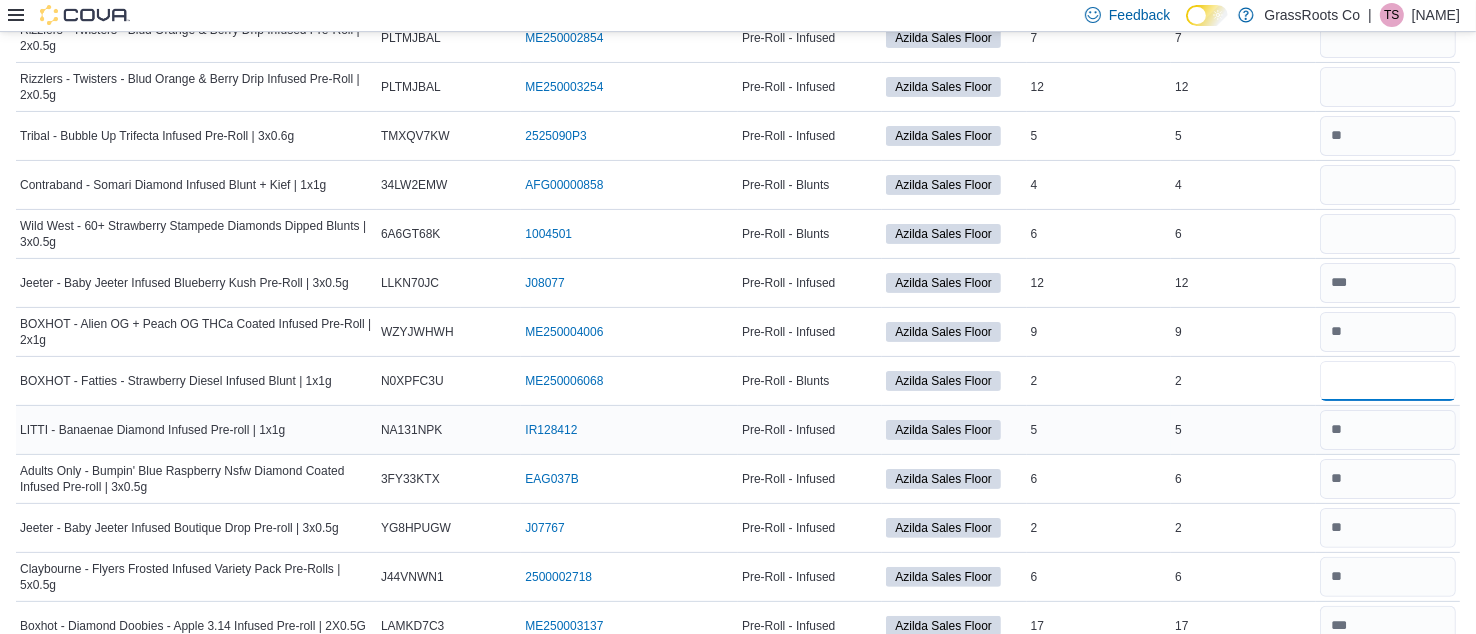 scroll, scrollTop: 373, scrollLeft: 0, axis: vertical 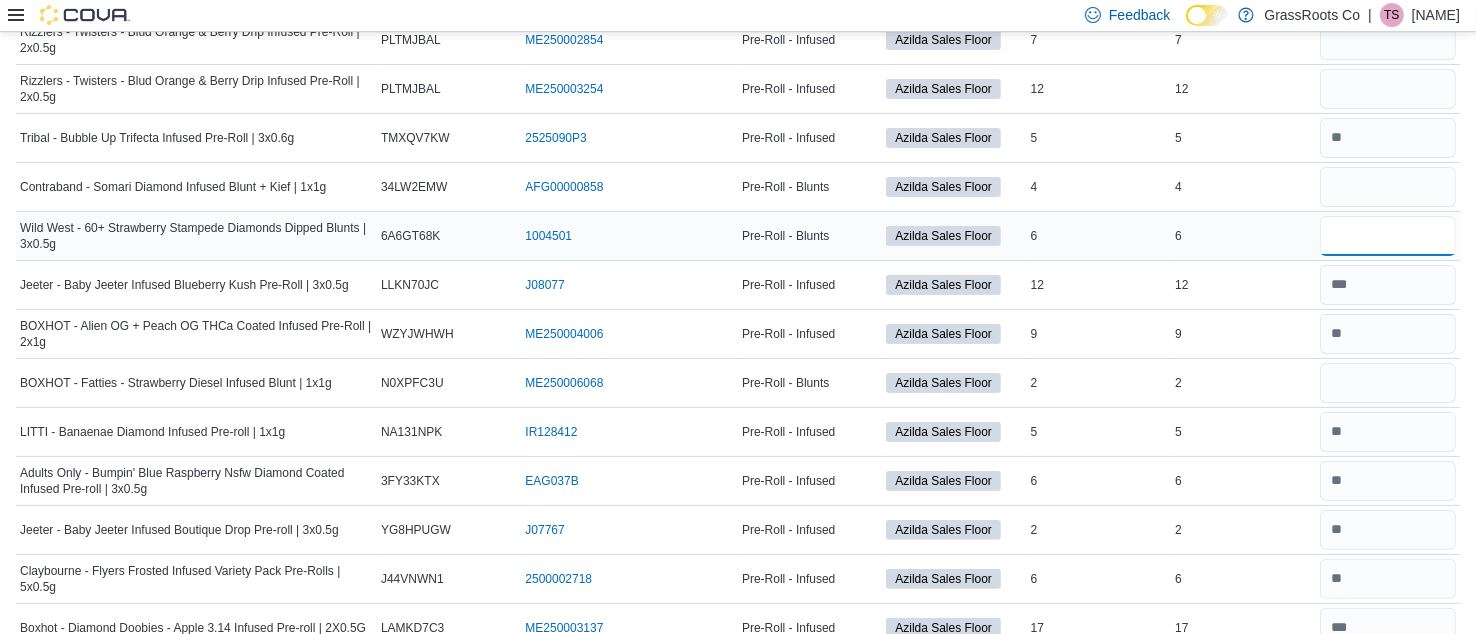 click at bounding box center [1388, 236] 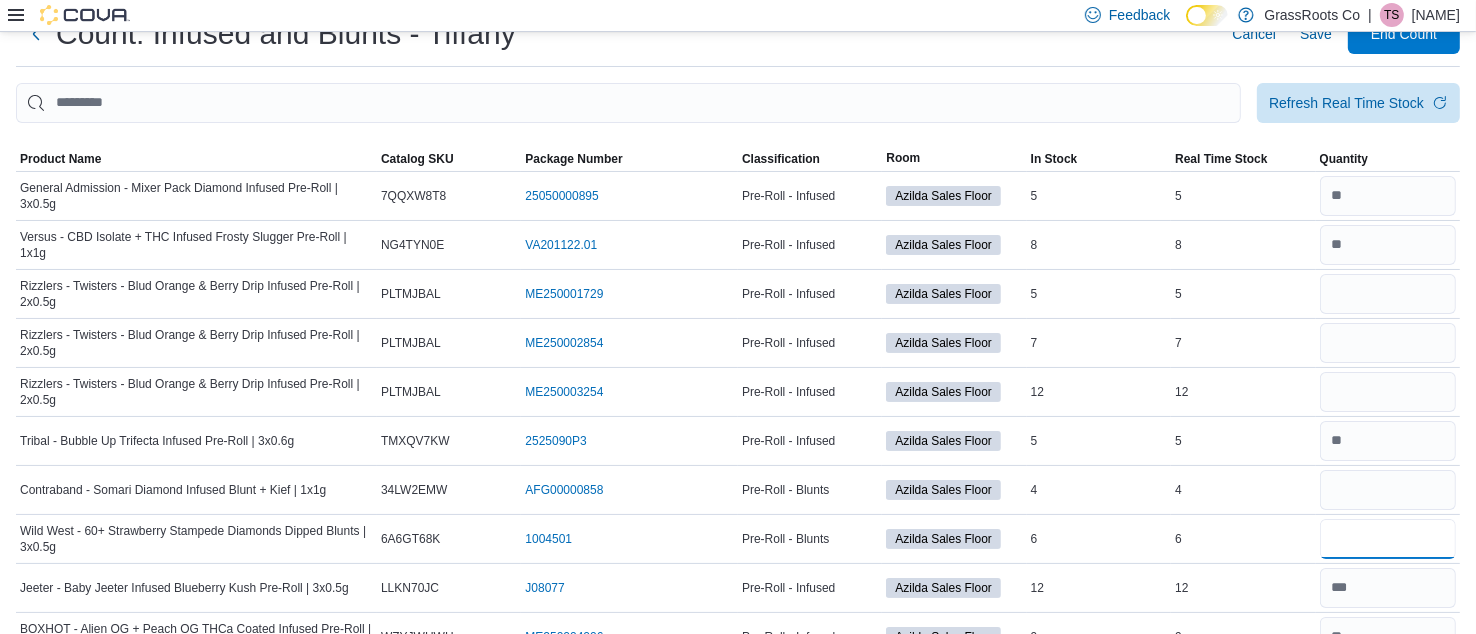 scroll, scrollTop: 66, scrollLeft: 0, axis: vertical 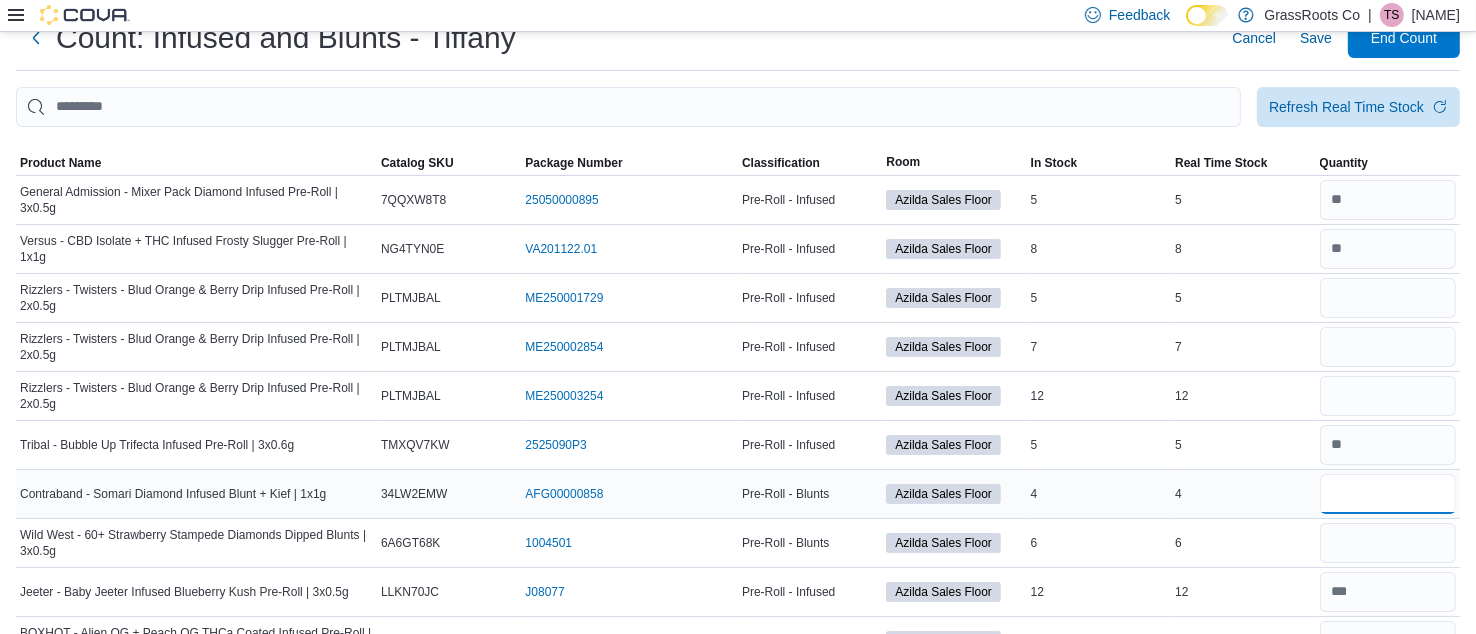 click at bounding box center (1388, 494) 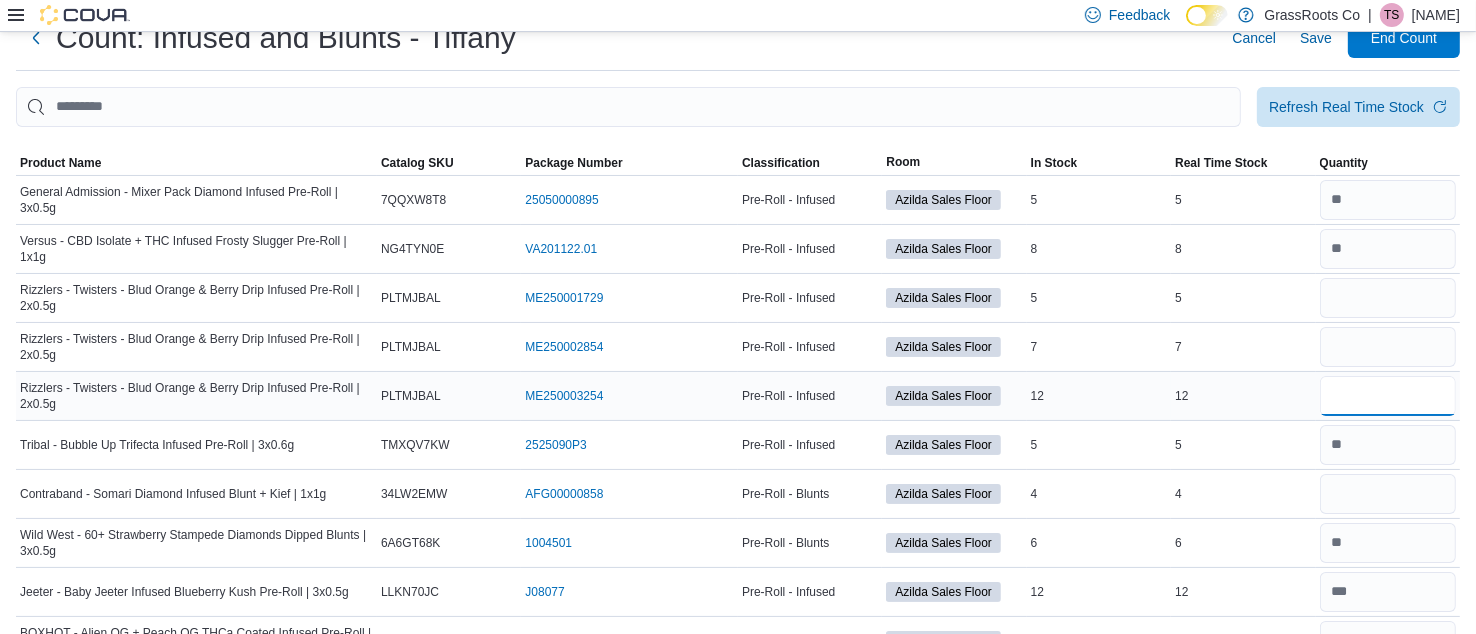 click at bounding box center [1388, 396] 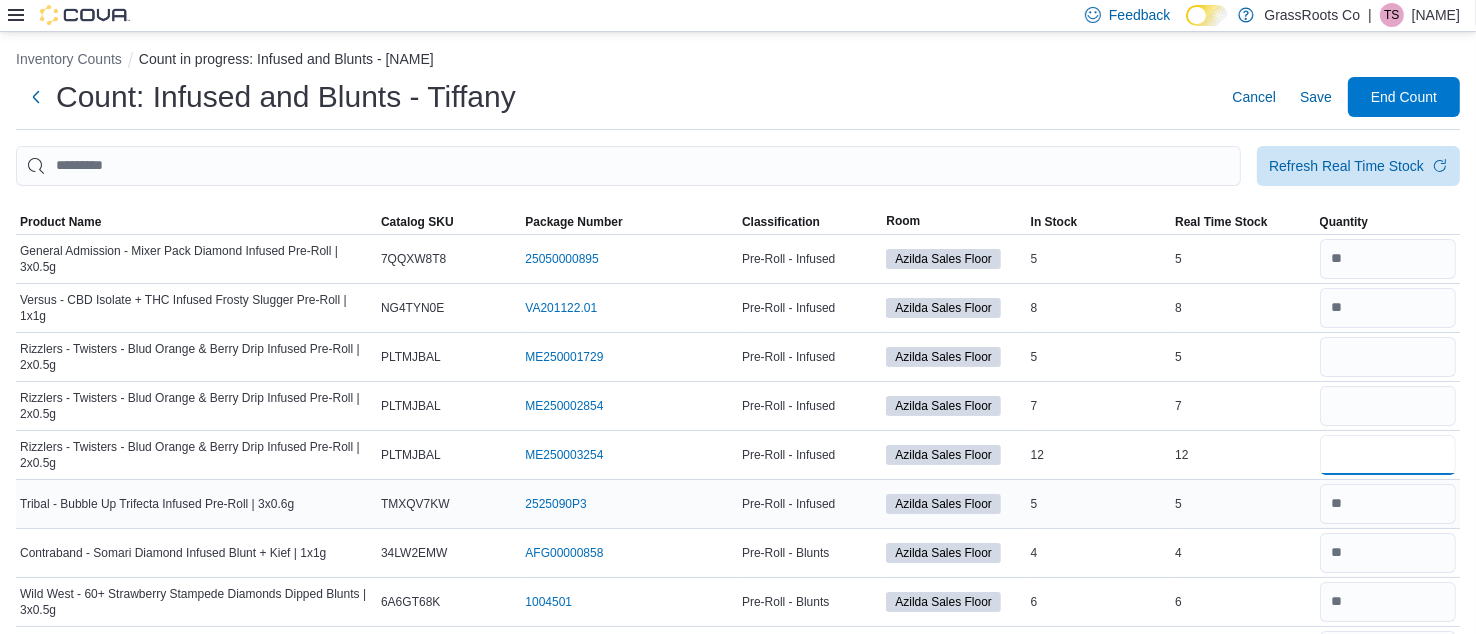 scroll, scrollTop: 0, scrollLeft: 0, axis: both 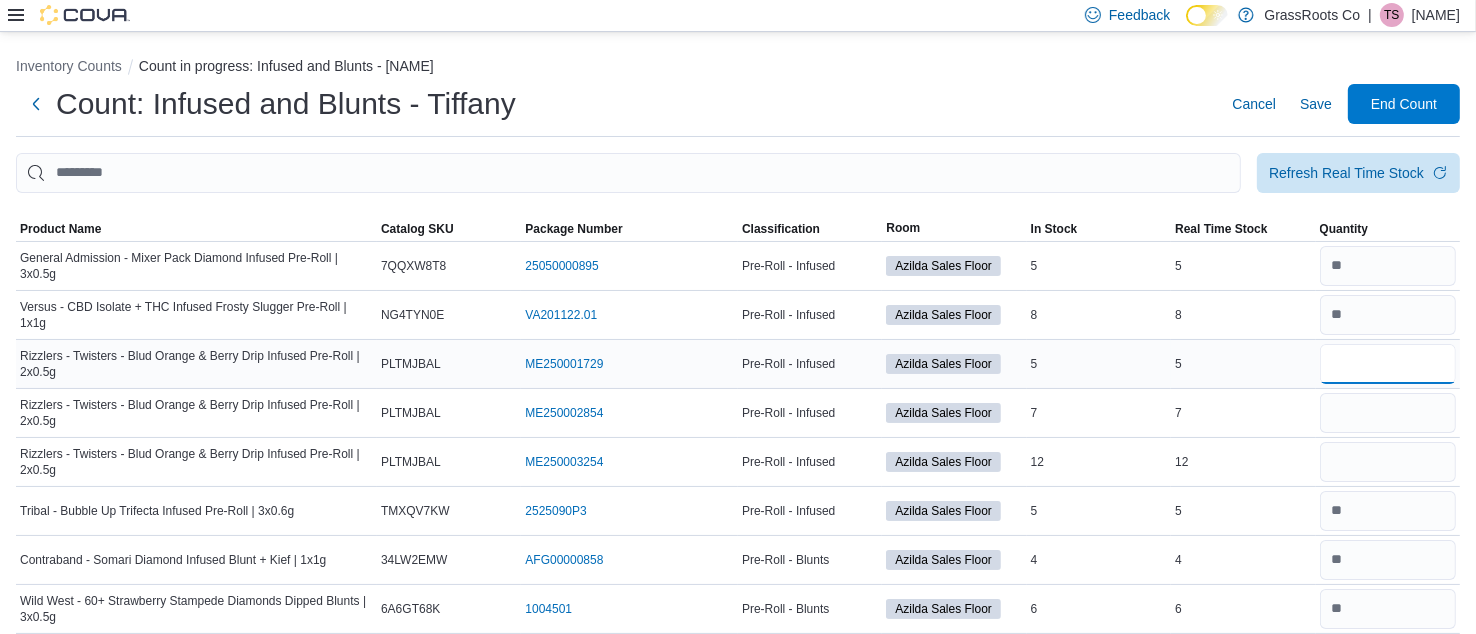 click at bounding box center [1388, 364] 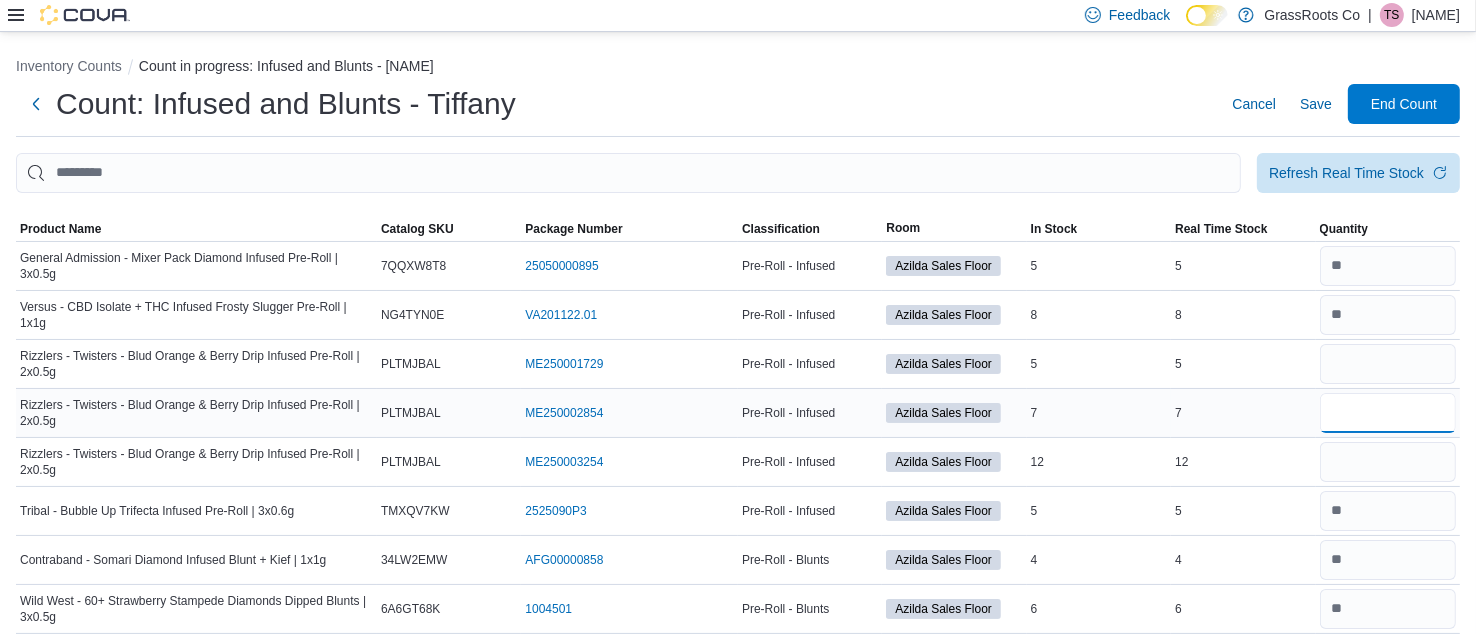 click at bounding box center [1388, 413] 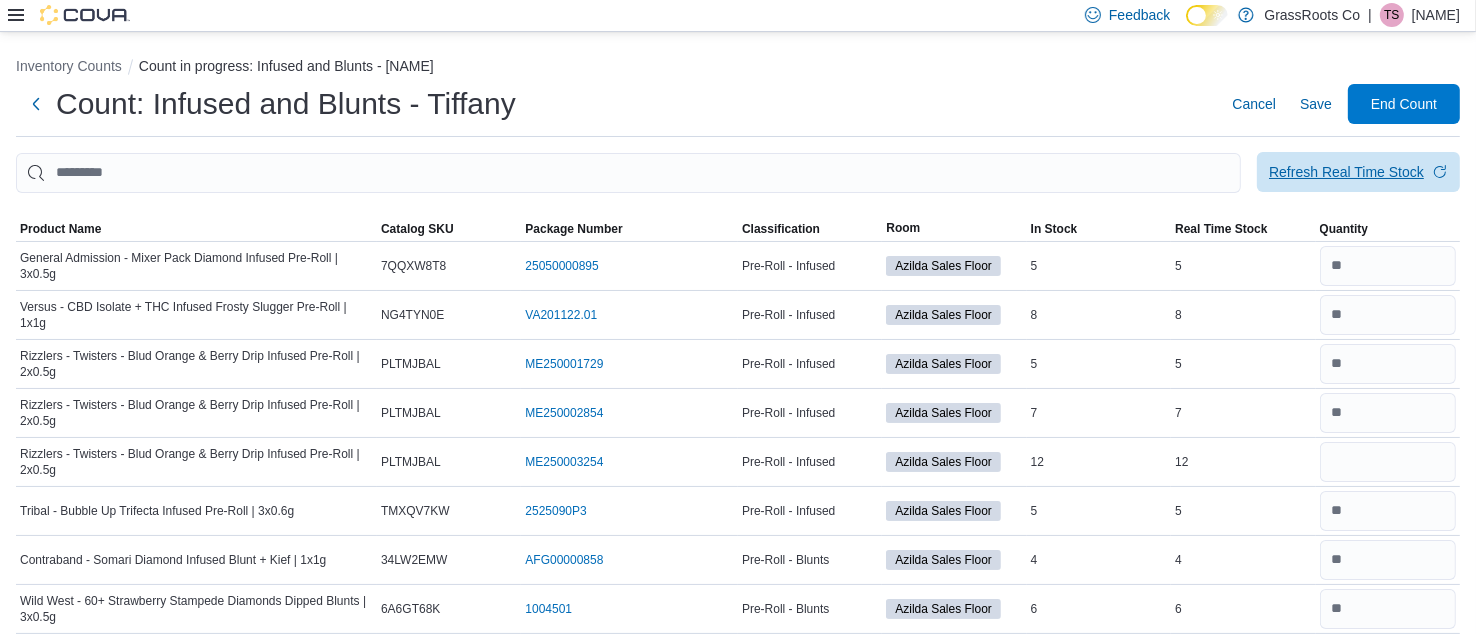 click on "Refresh Real Time Stock" at bounding box center (1346, 172) 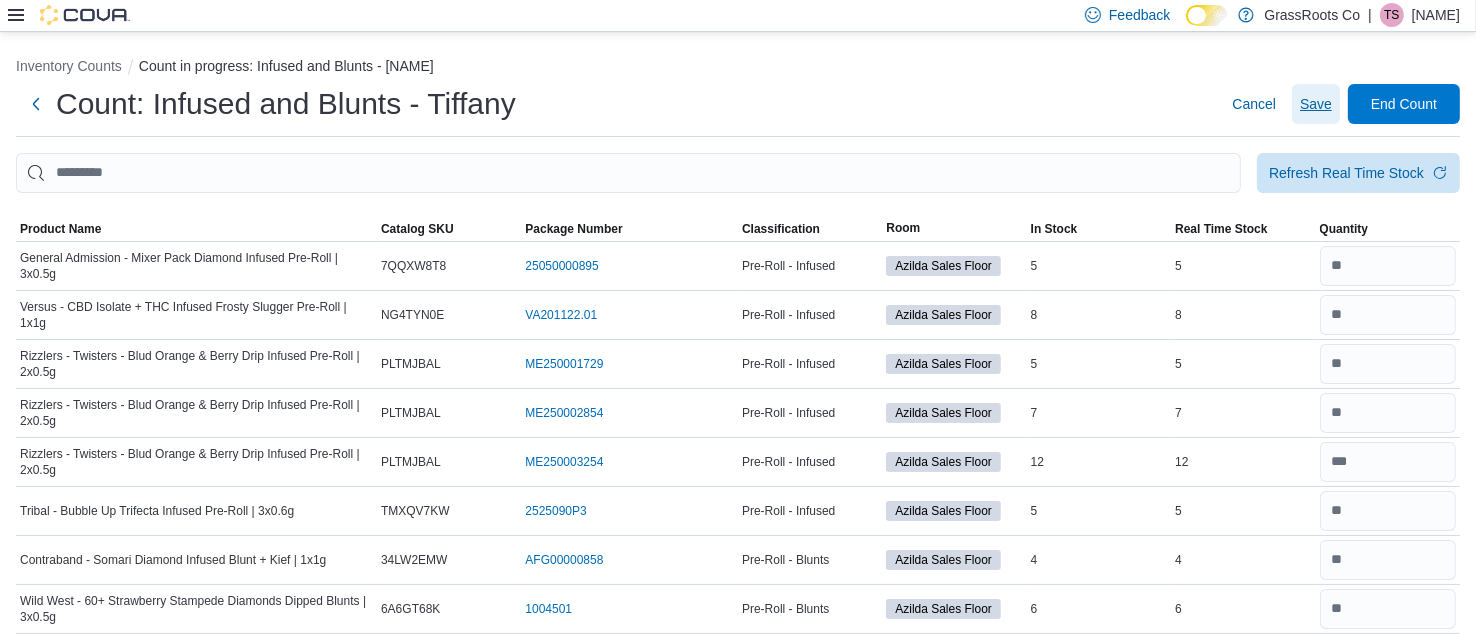 click on "Save" at bounding box center (1316, 104) 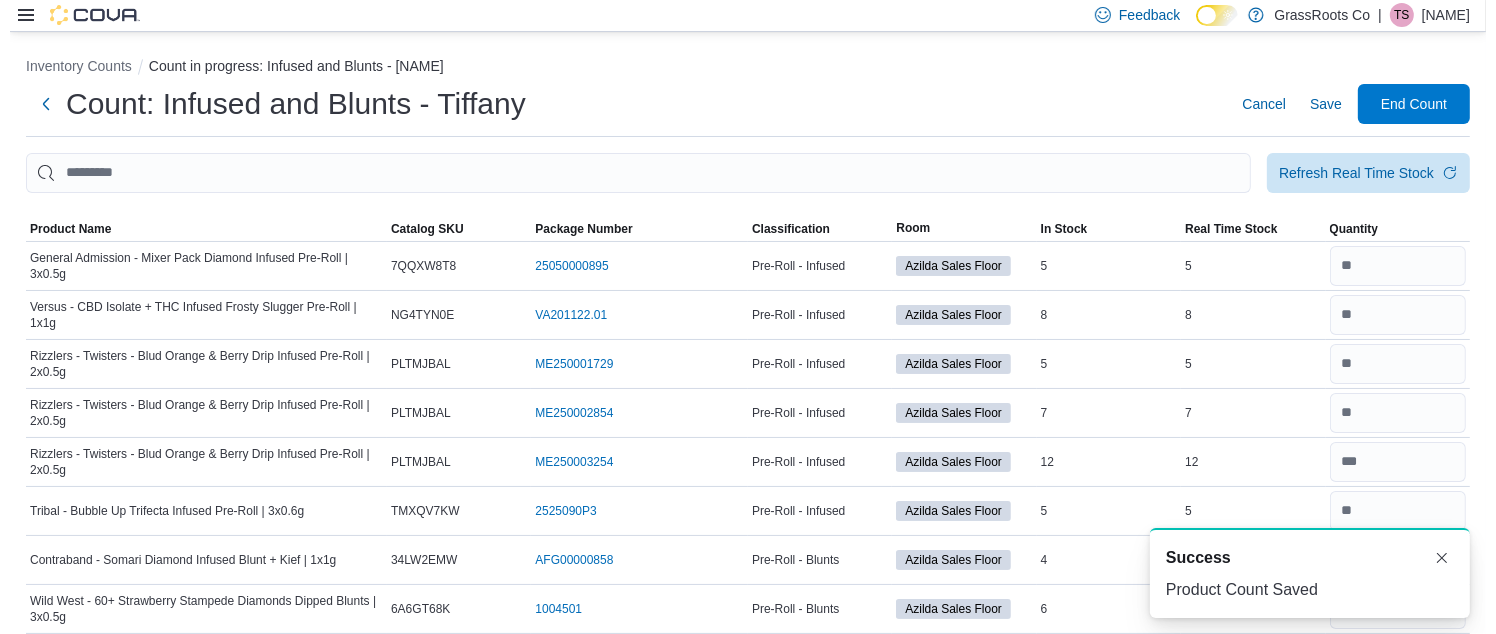 scroll, scrollTop: 0, scrollLeft: 0, axis: both 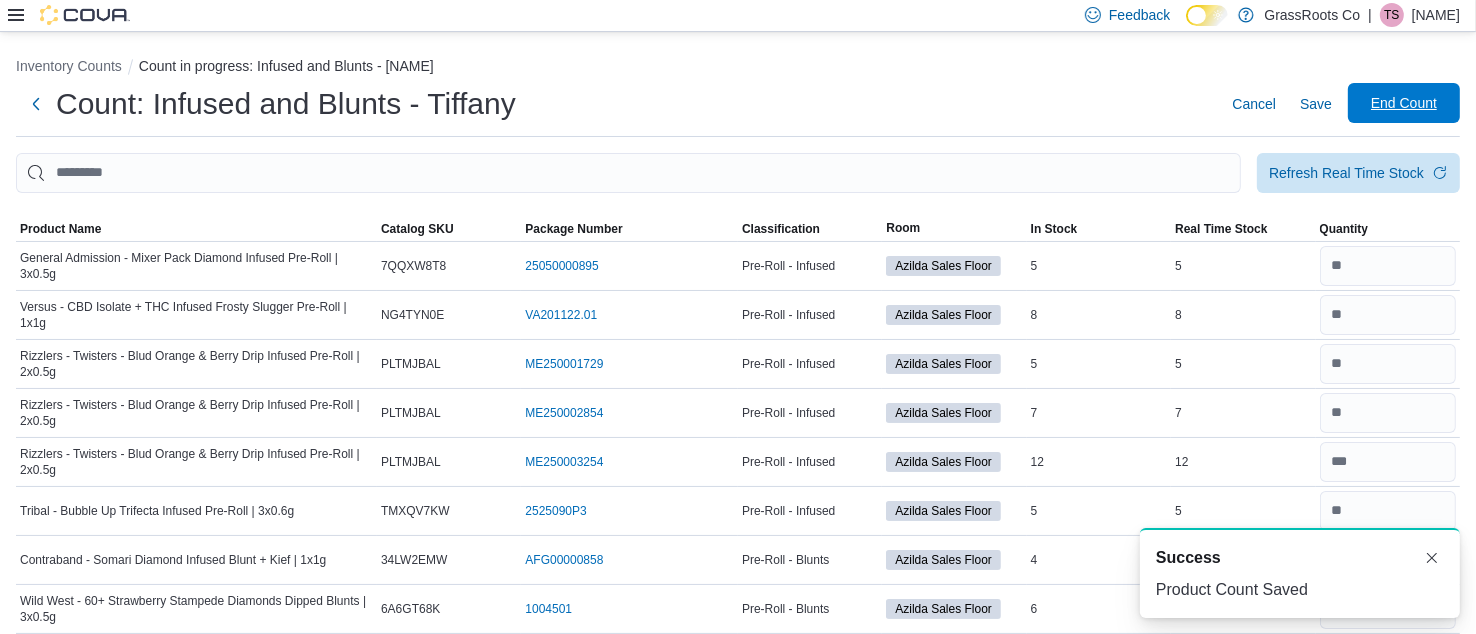 click on "End Count" at bounding box center [1404, 103] 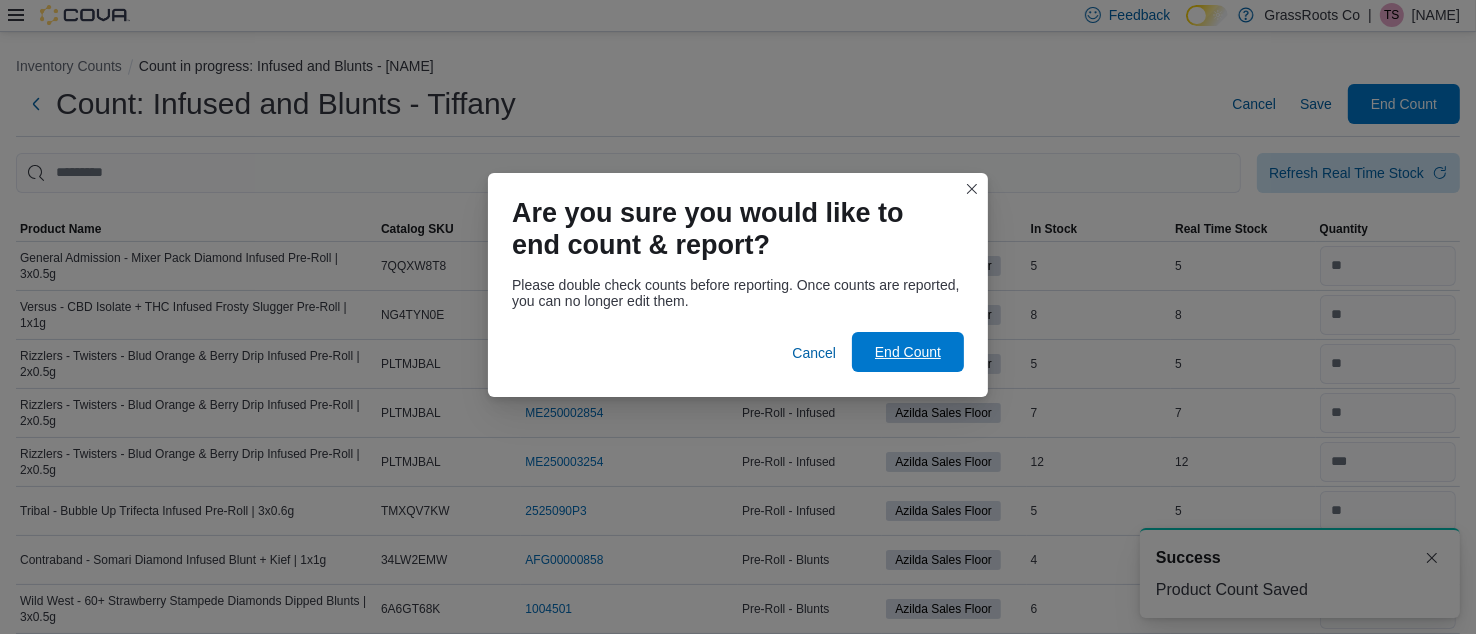 click on "End Count" at bounding box center (908, 352) 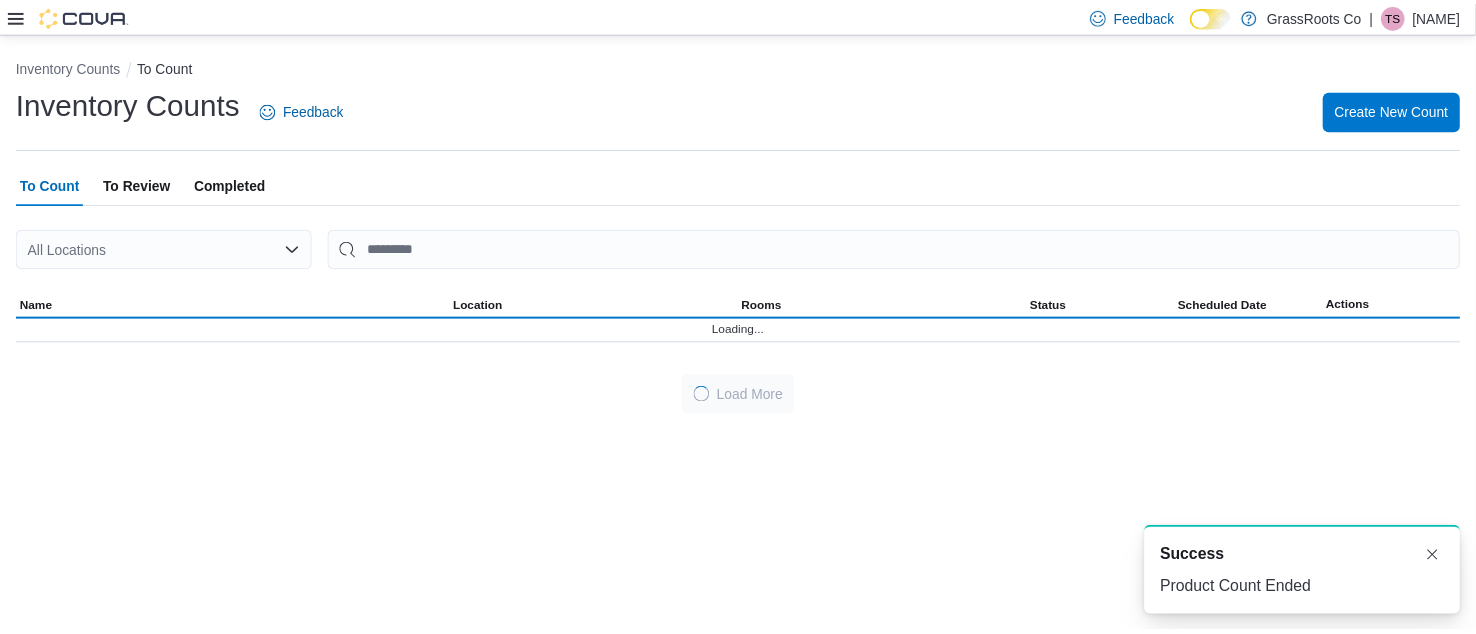 scroll, scrollTop: 0, scrollLeft: 0, axis: both 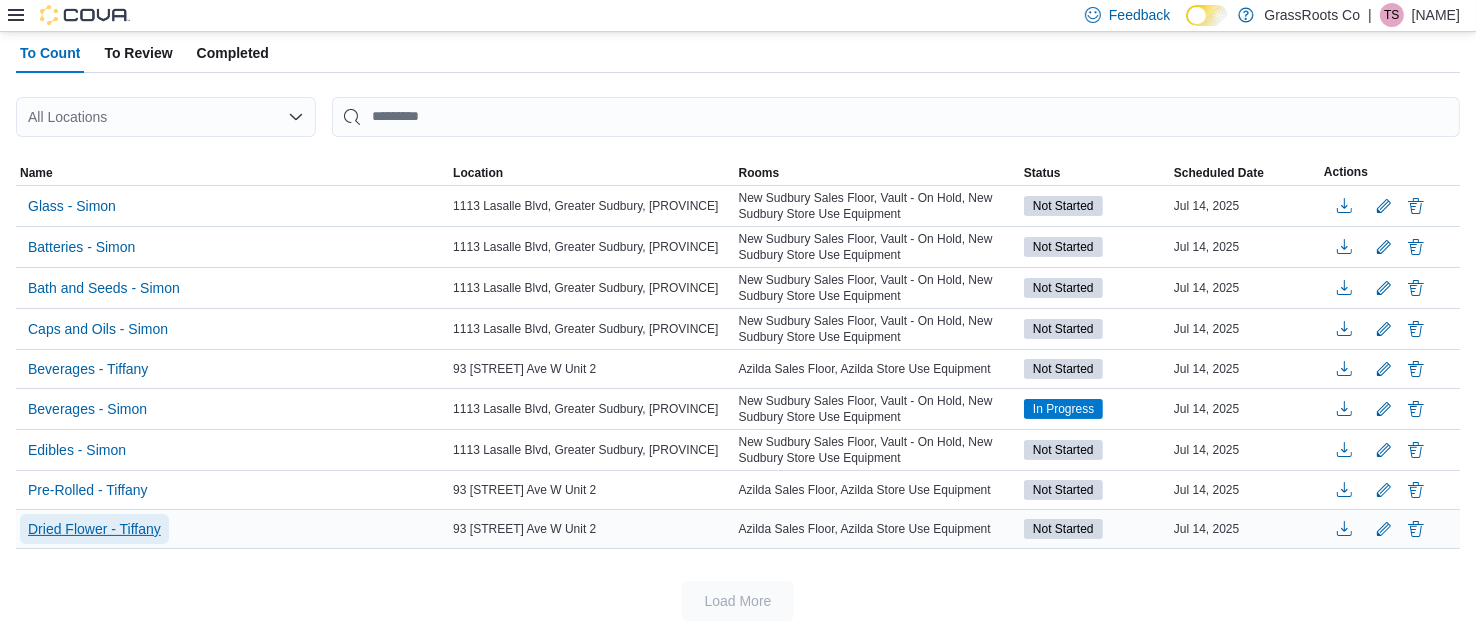click on "Dried Flower - Tiffany" at bounding box center [94, 529] 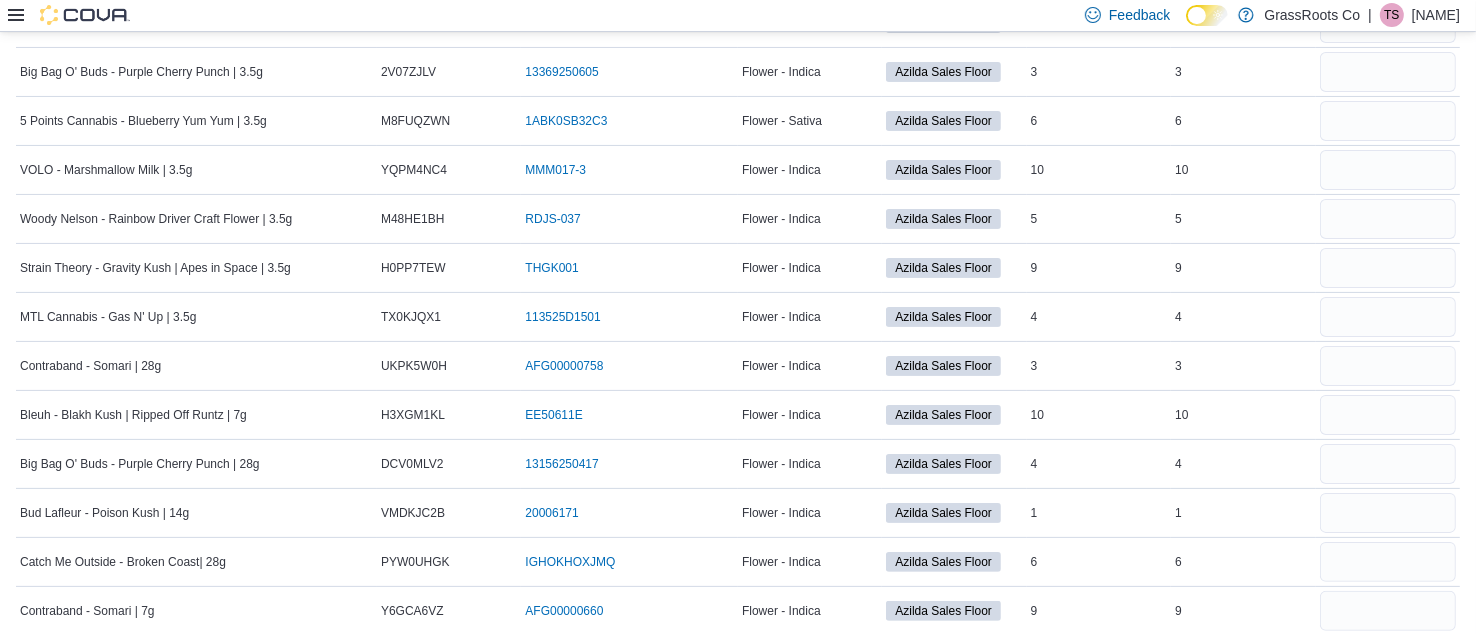 scroll, scrollTop: 0, scrollLeft: 0, axis: both 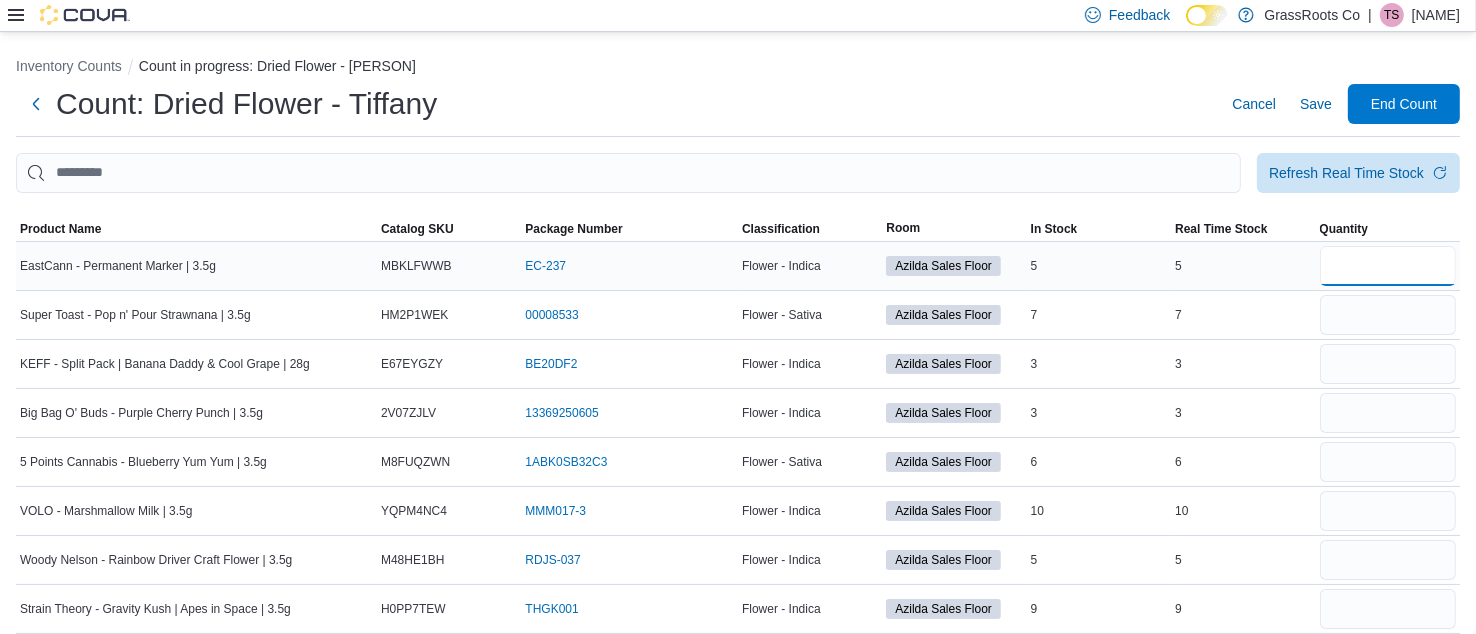 click at bounding box center (1388, 266) 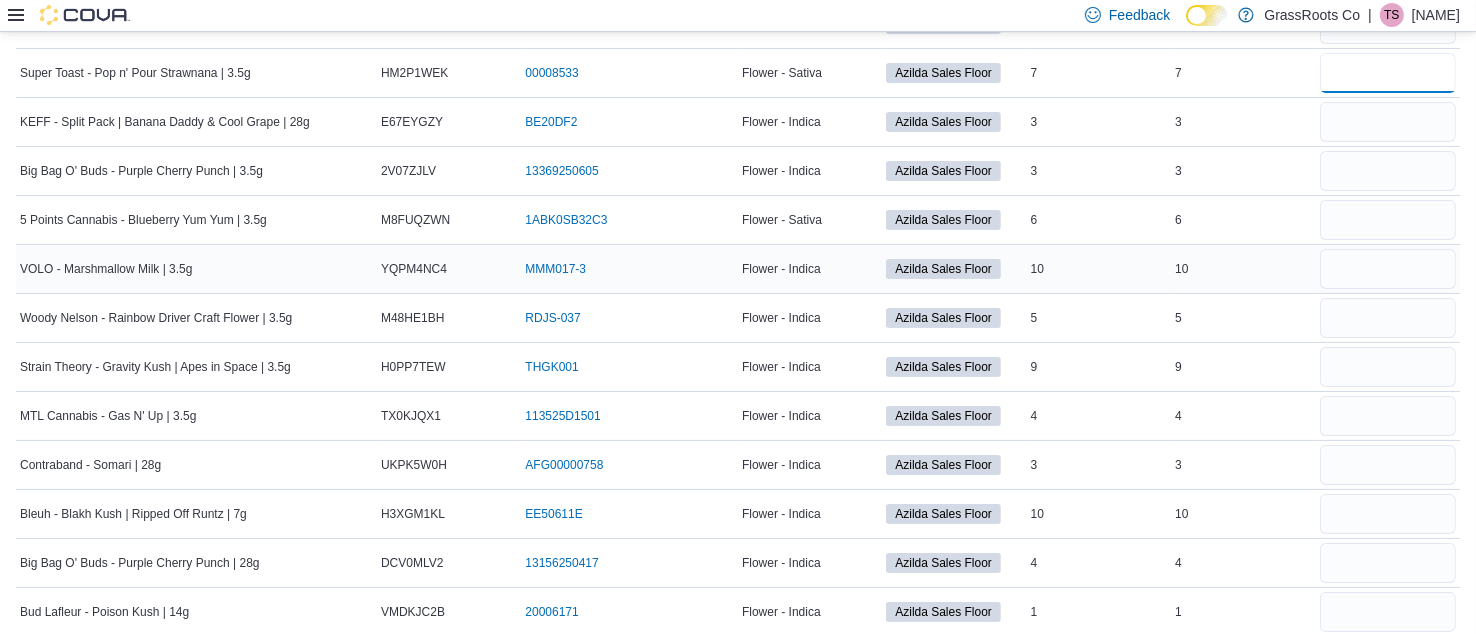scroll, scrollTop: 237, scrollLeft: 0, axis: vertical 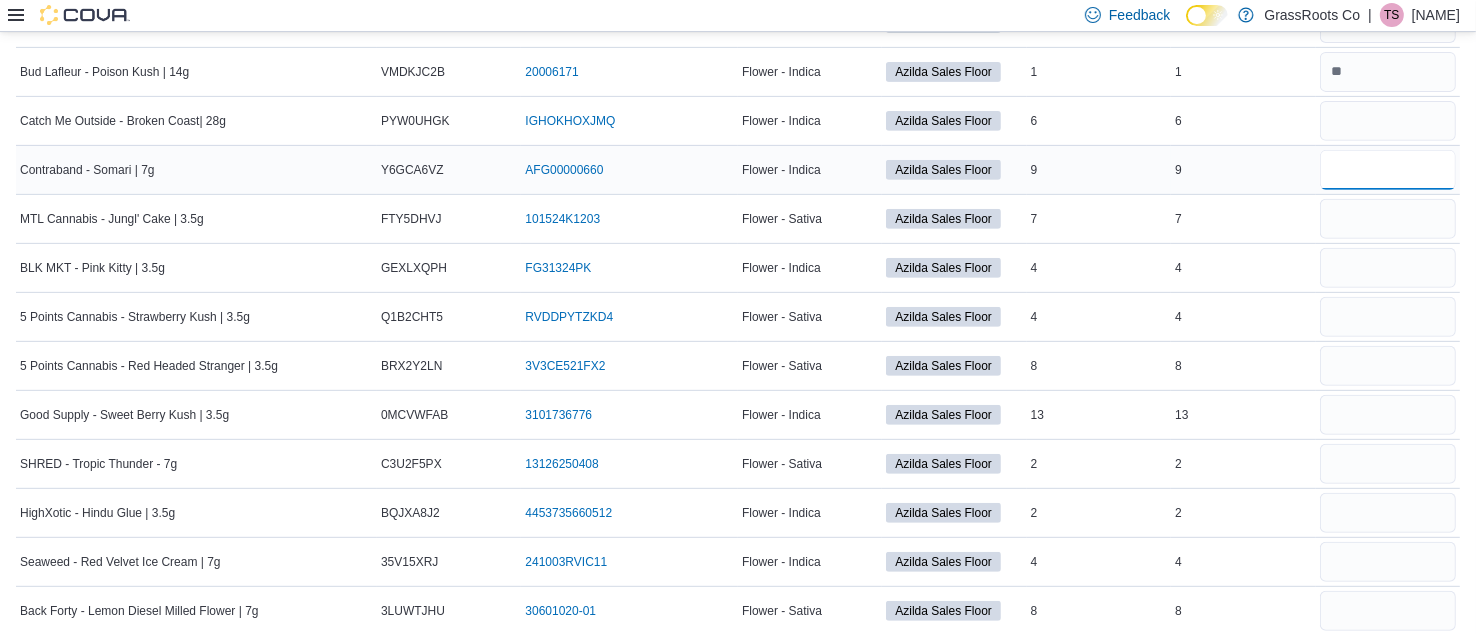 click at bounding box center [1388, 170] 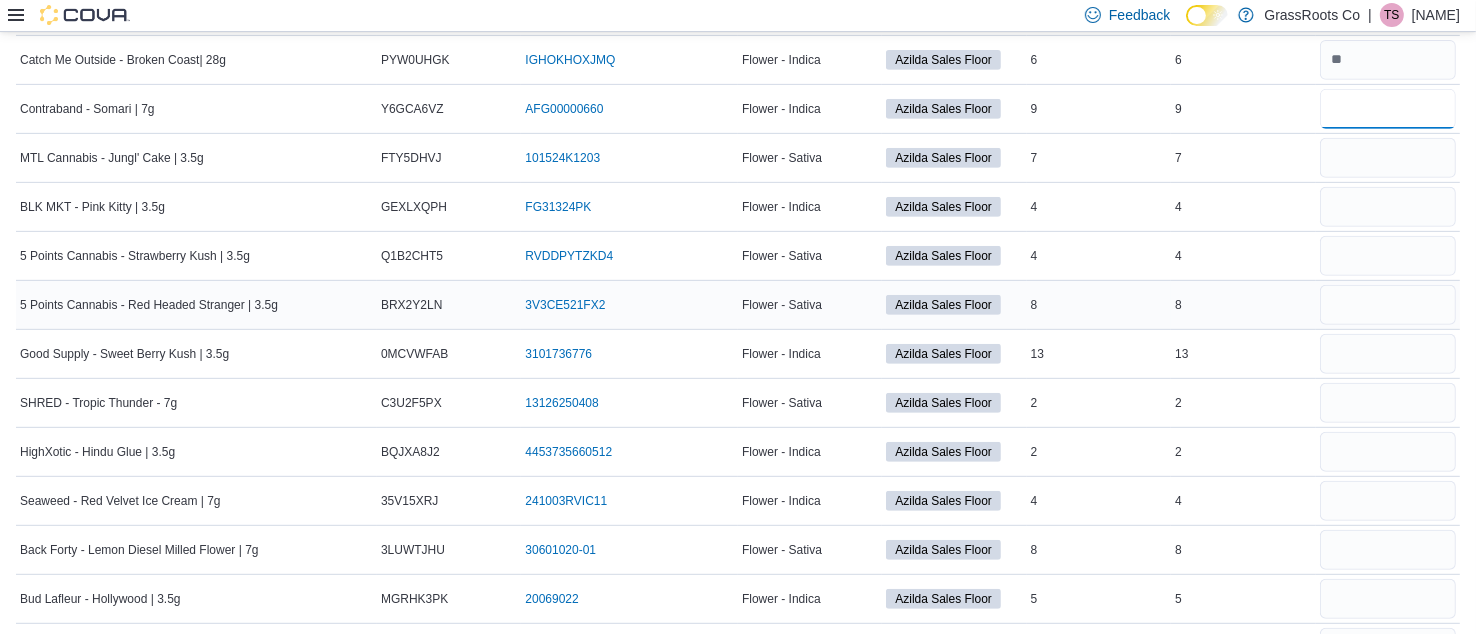 scroll, scrollTop: 847, scrollLeft: 0, axis: vertical 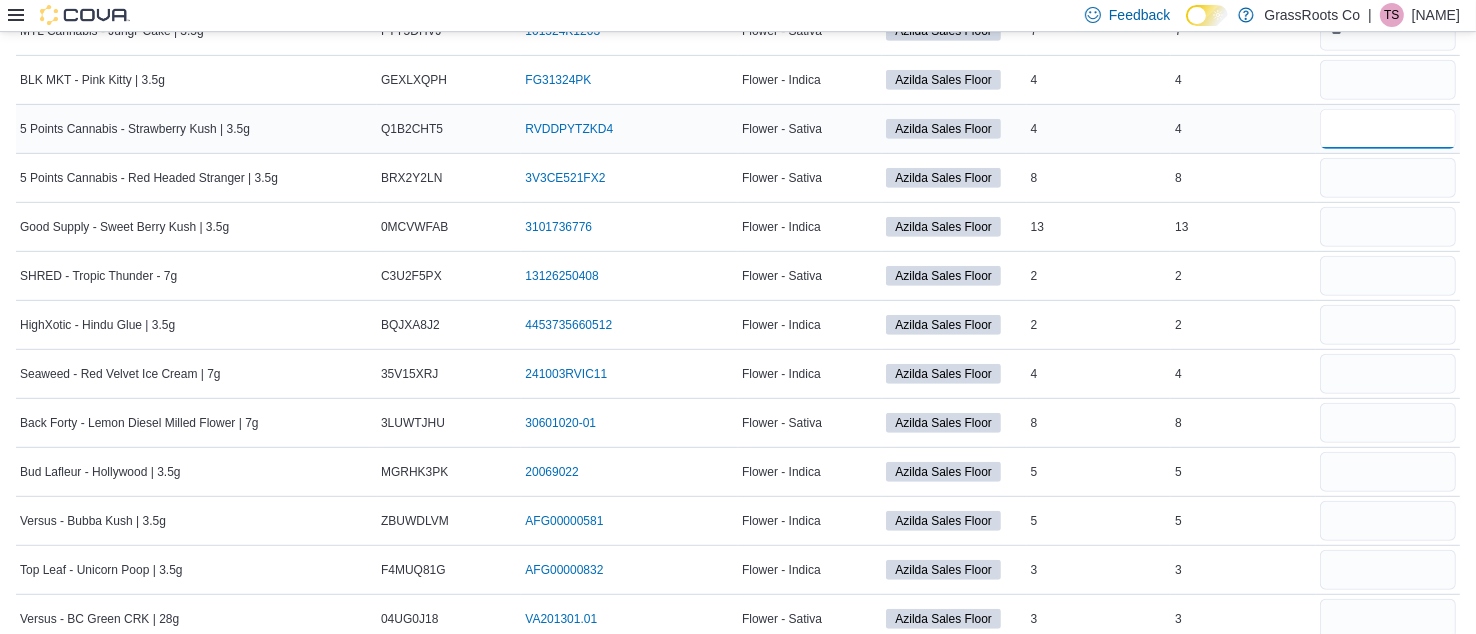 click at bounding box center [1388, 129] 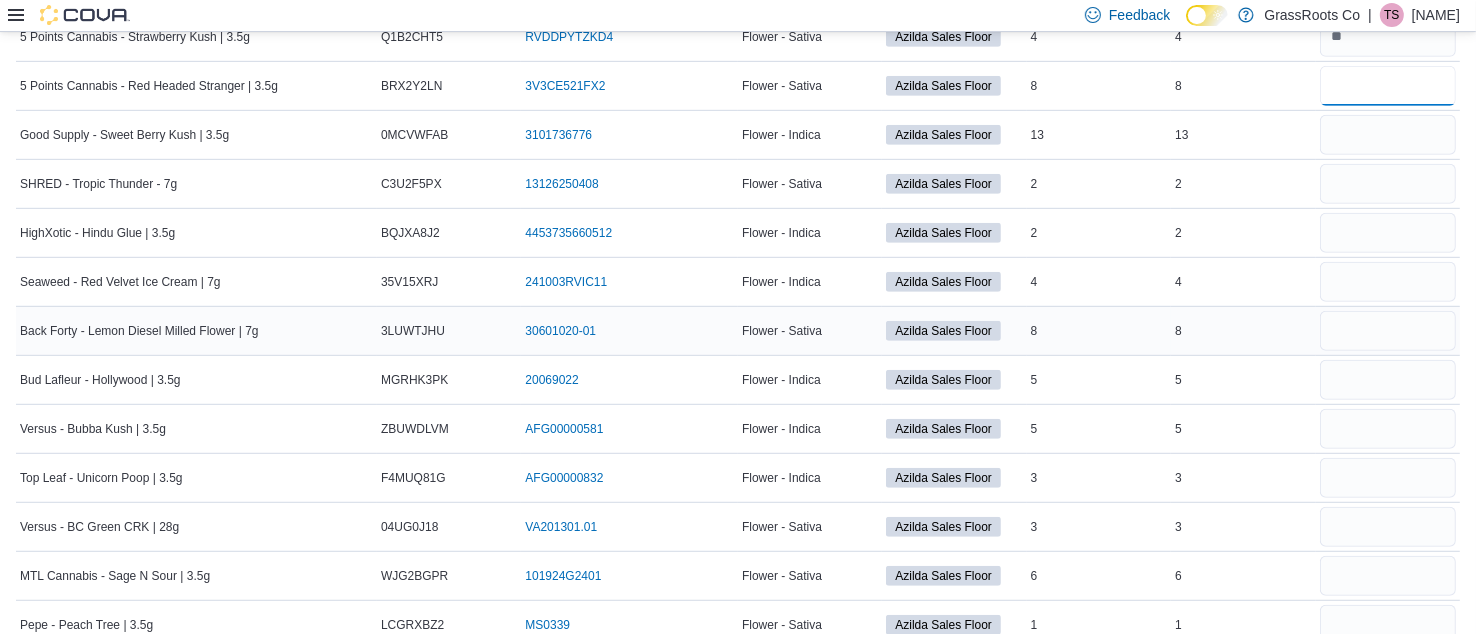 scroll, scrollTop: 1064, scrollLeft: 0, axis: vertical 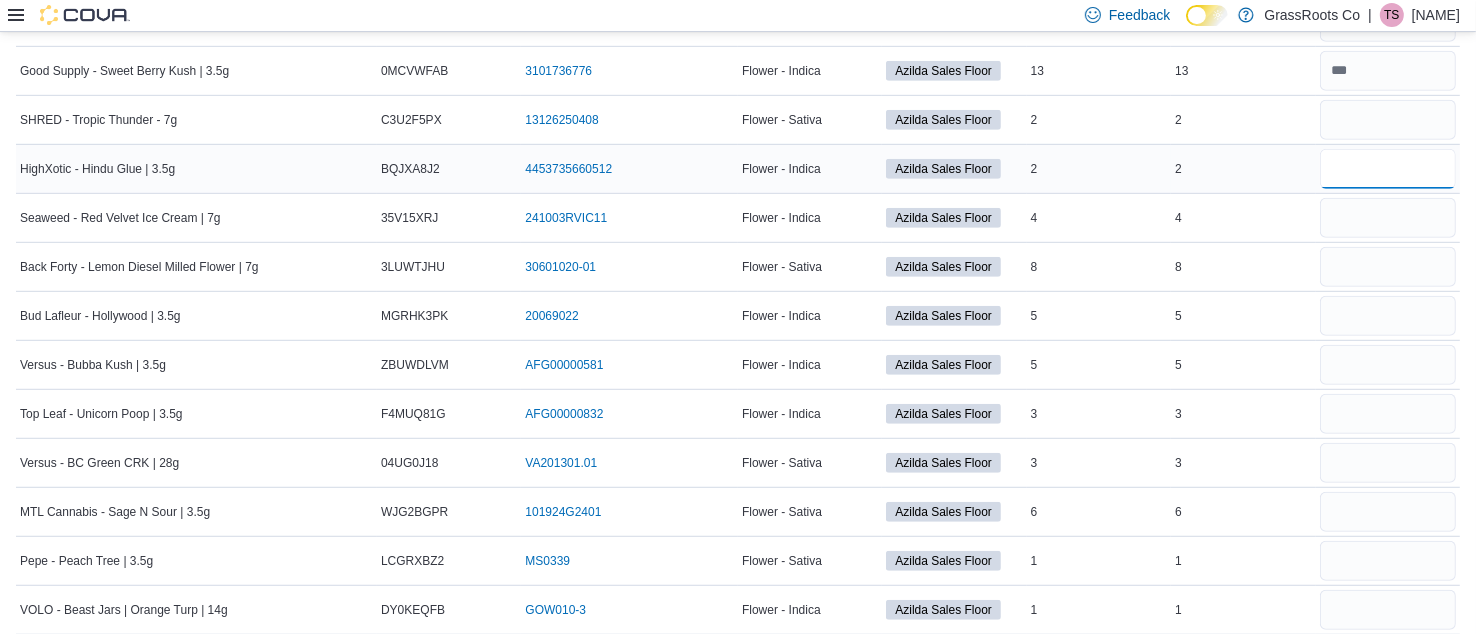 click at bounding box center (1388, 169) 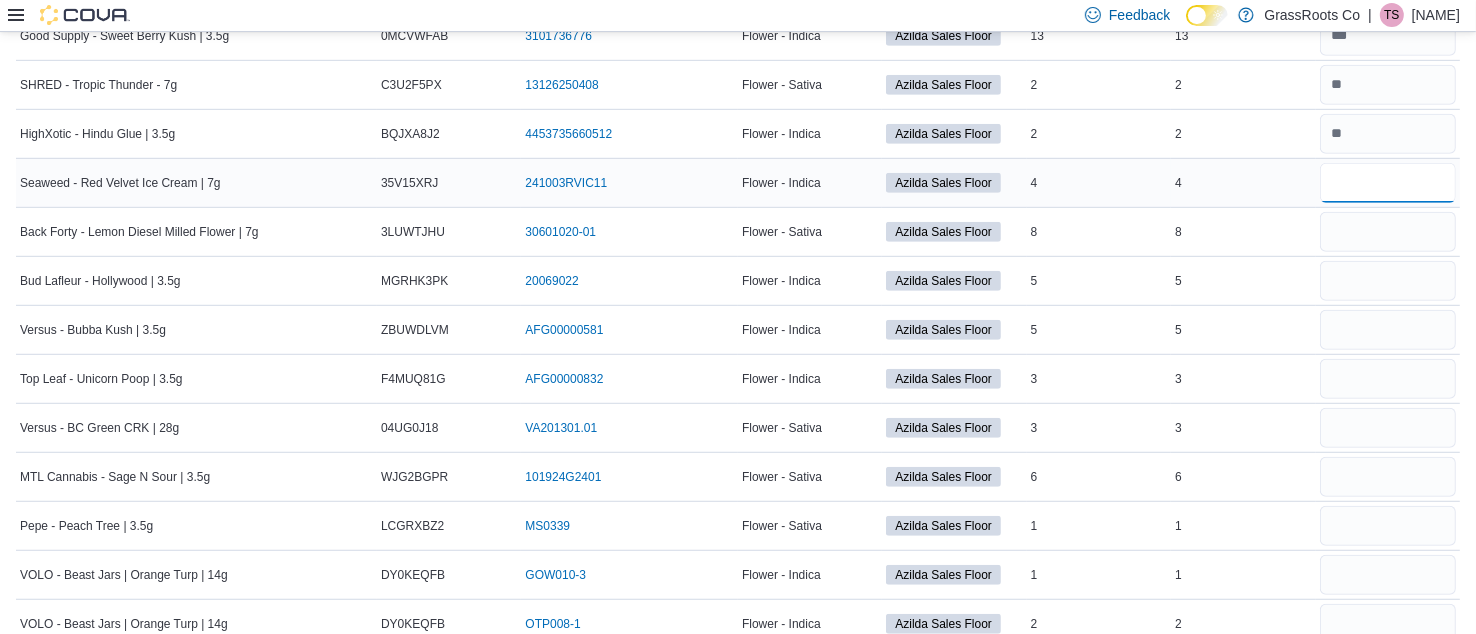 scroll, scrollTop: 1162, scrollLeft: 0, axis: vertical 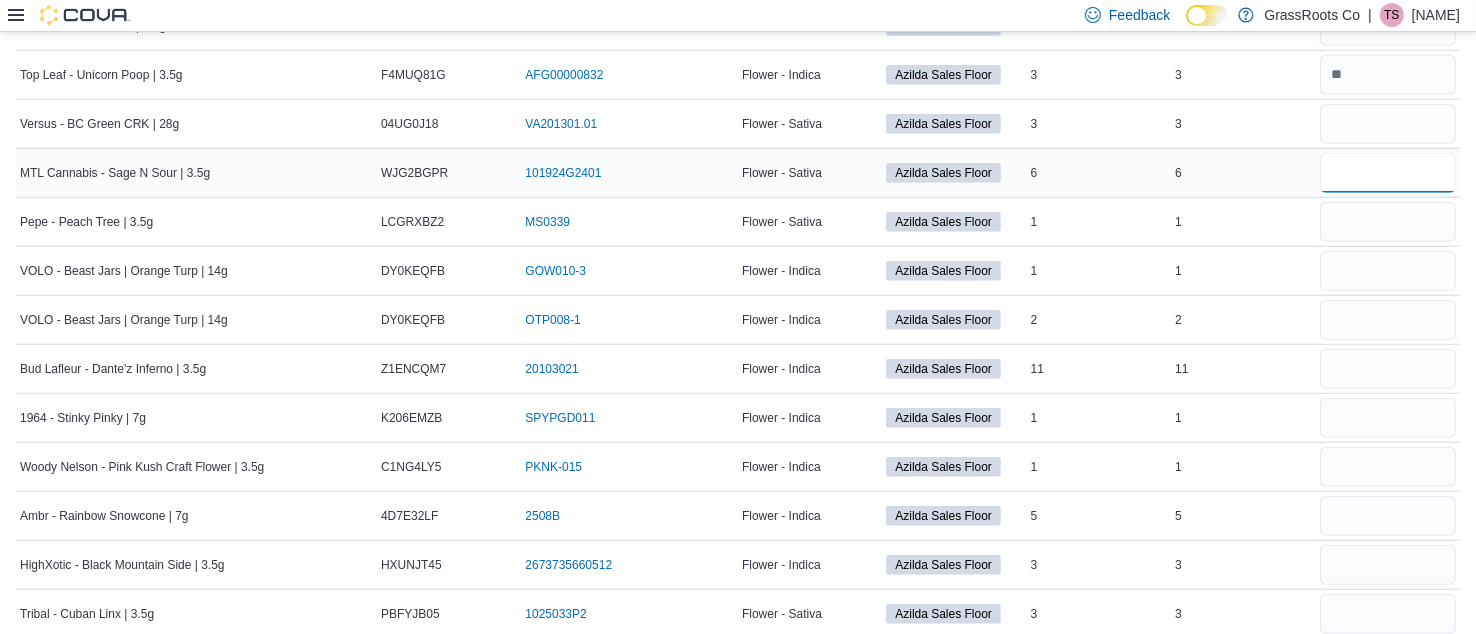 click at bounding box center [1388, 173] 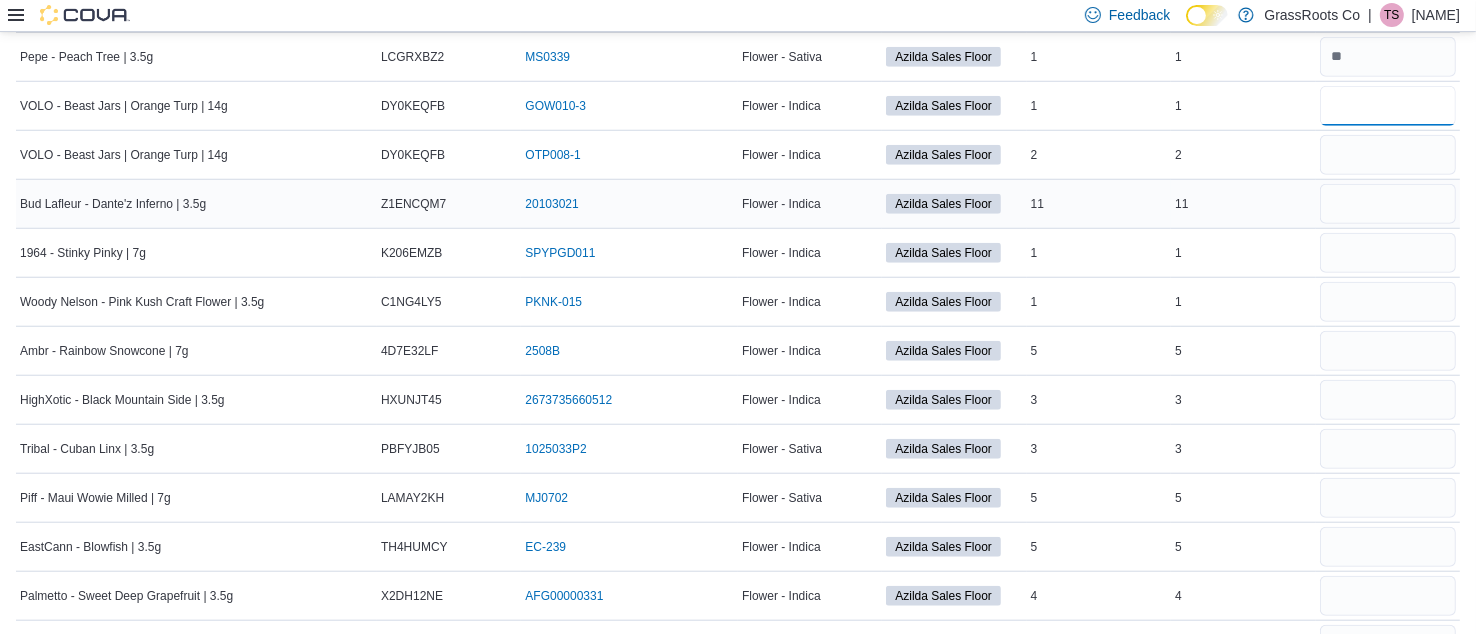 scroll, scrollTop: 1631, scrollLeft: 0, axis: vertical 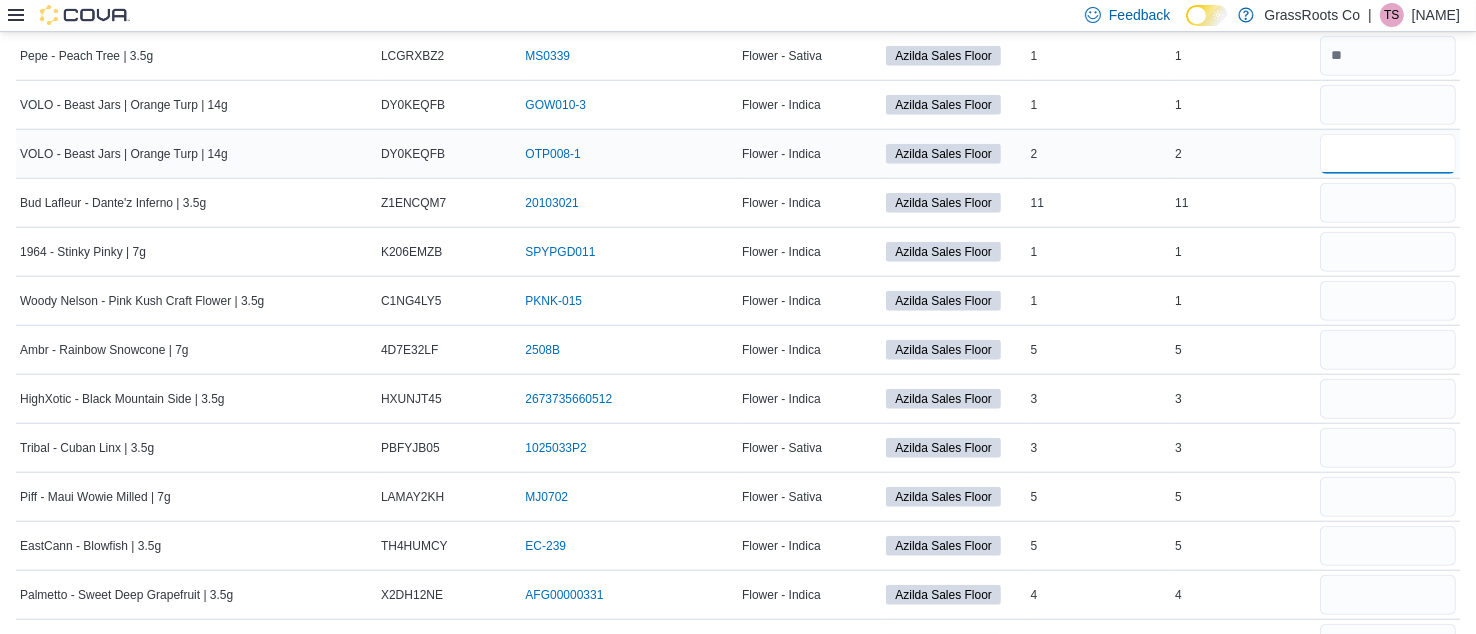 click at bounding box center (1388, 154) 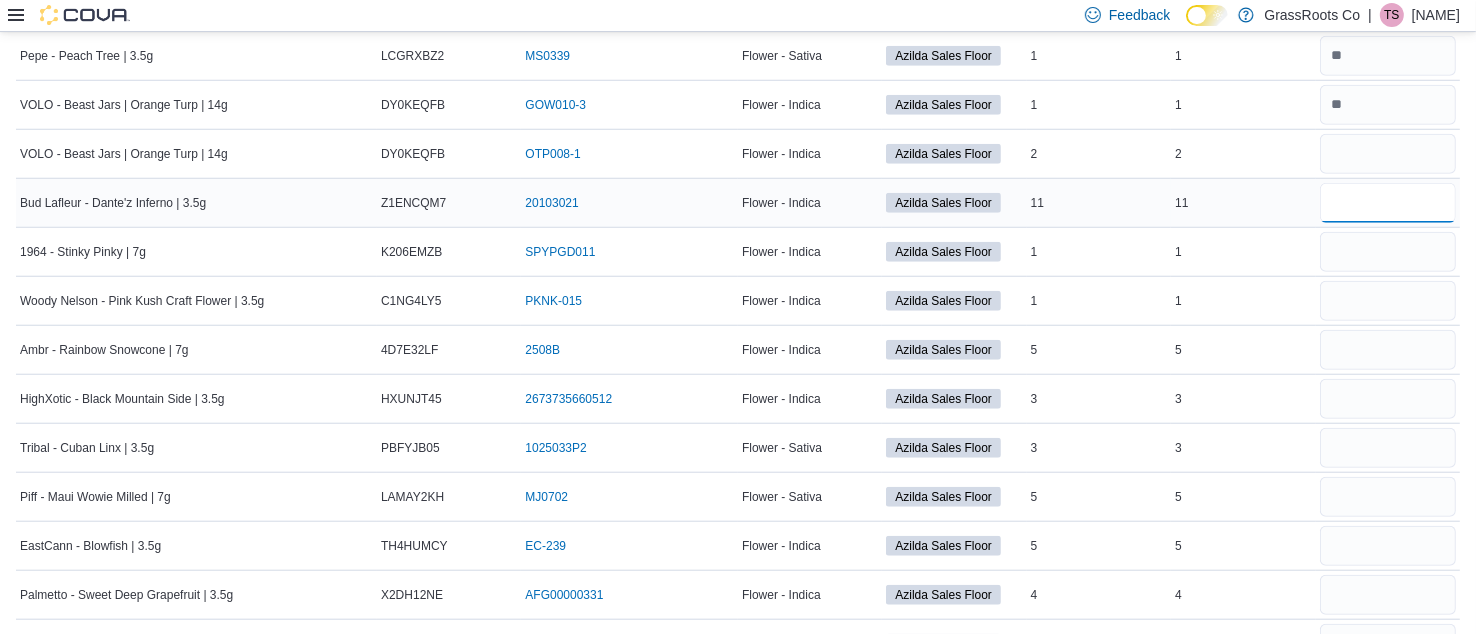 click at bounding box center [1388, 203] 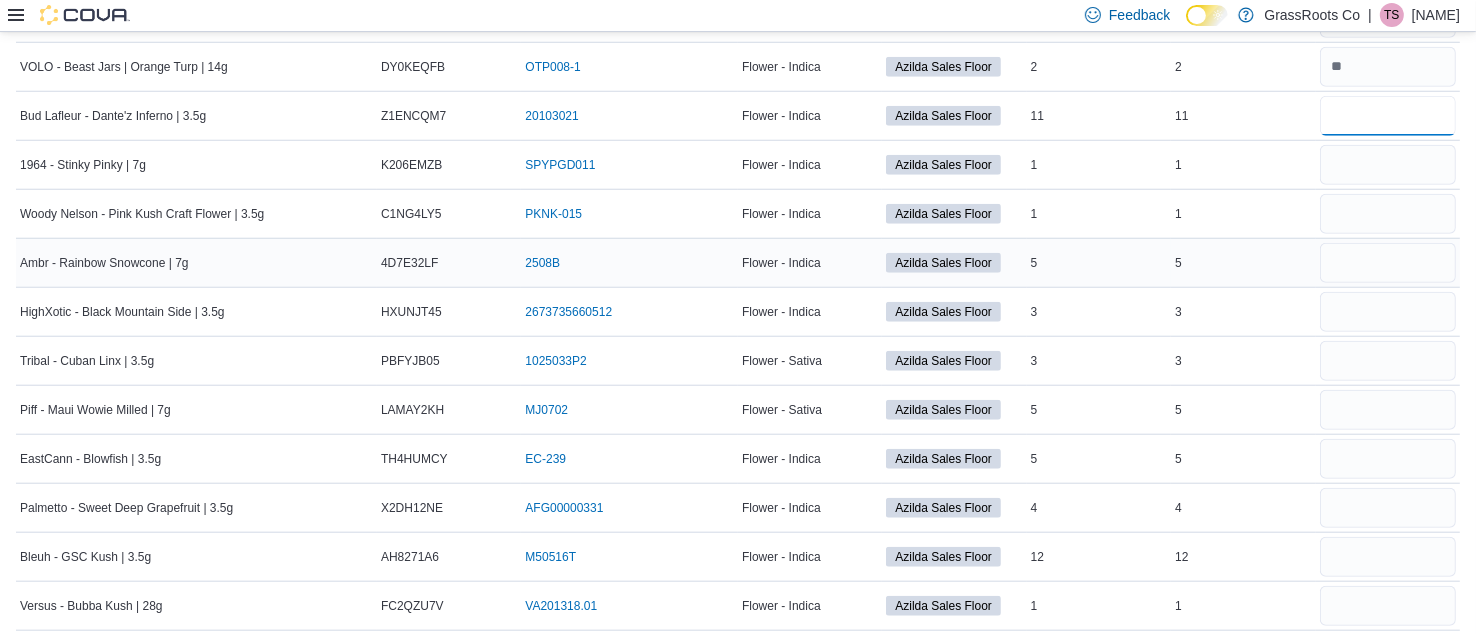 scroll, scrollTop: 1741, scrollLeft: 0, axis: vertical 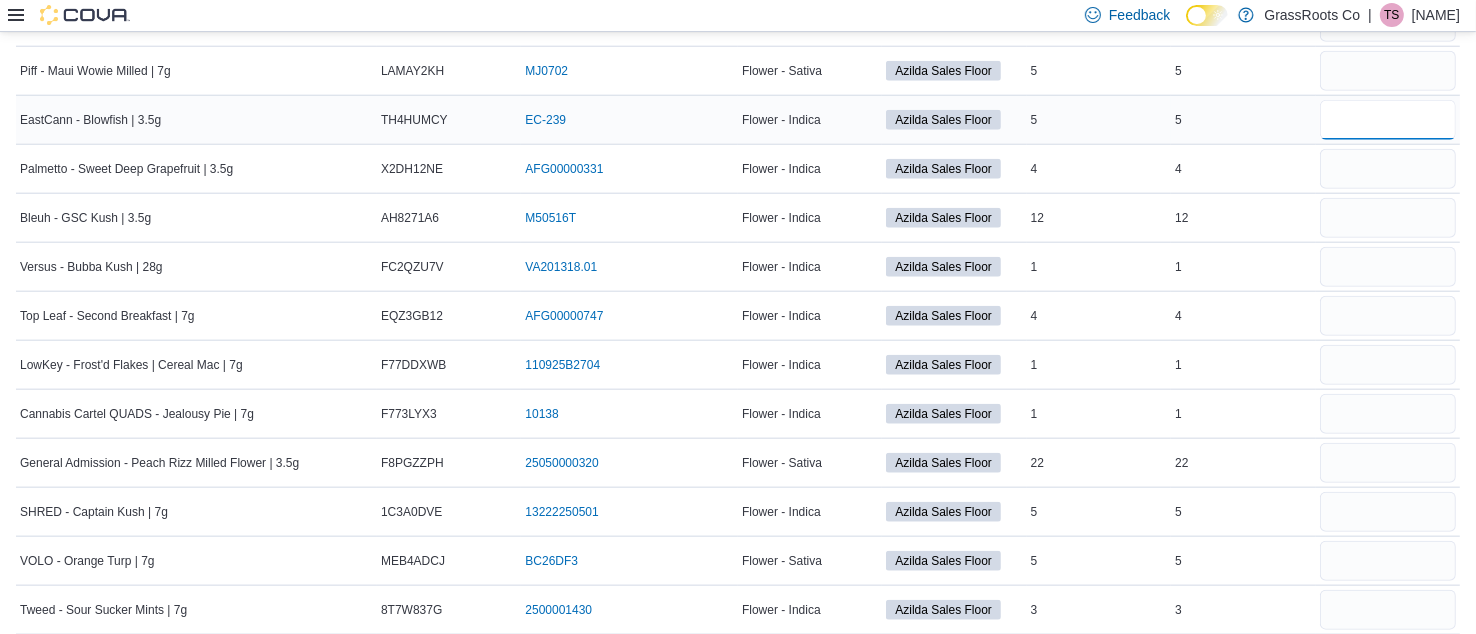click at bounding box center [1388, 120] 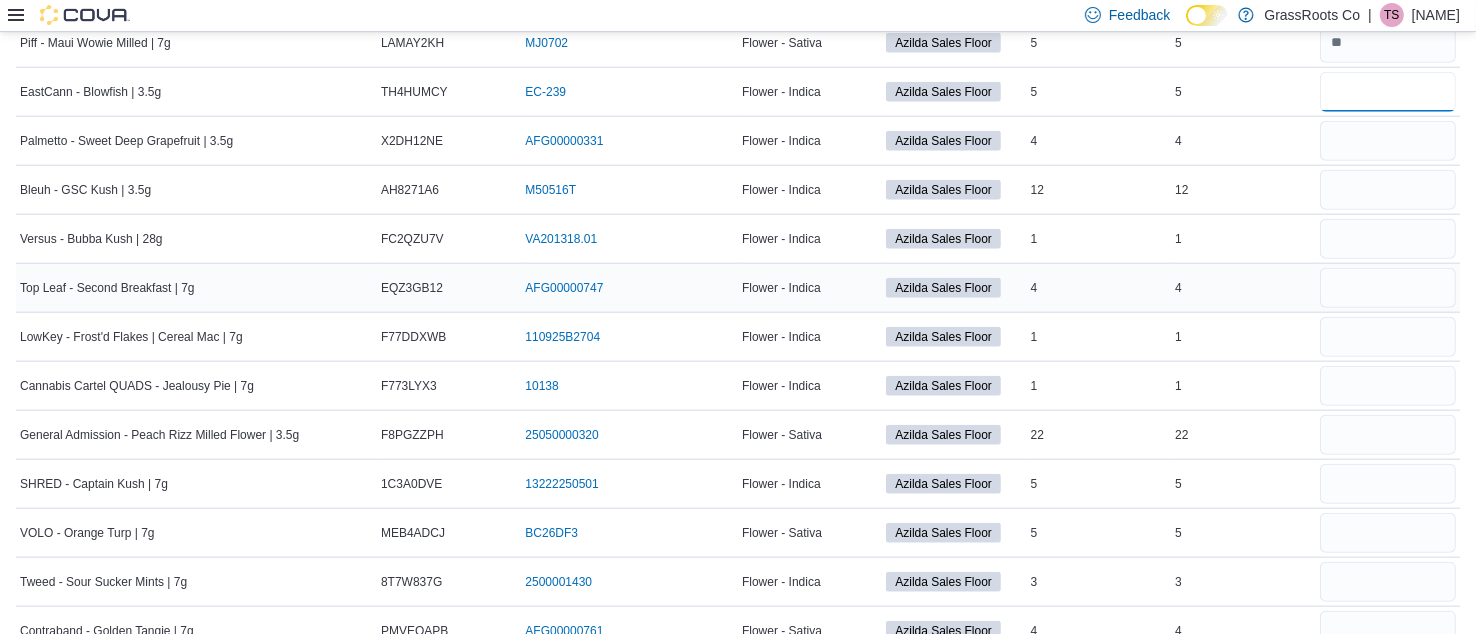scroll, scrollTop: 2086, scrollLeft: 0, axis: vertical 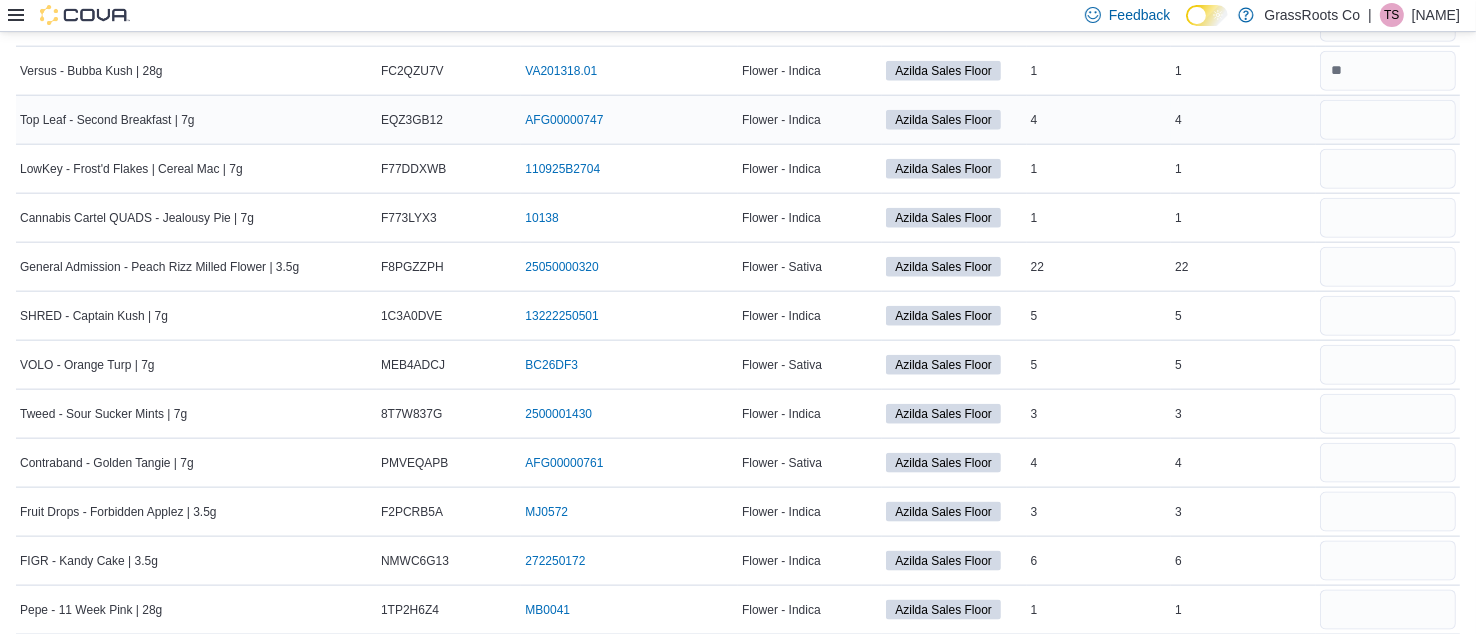 click at bounding box center (1388, 120) 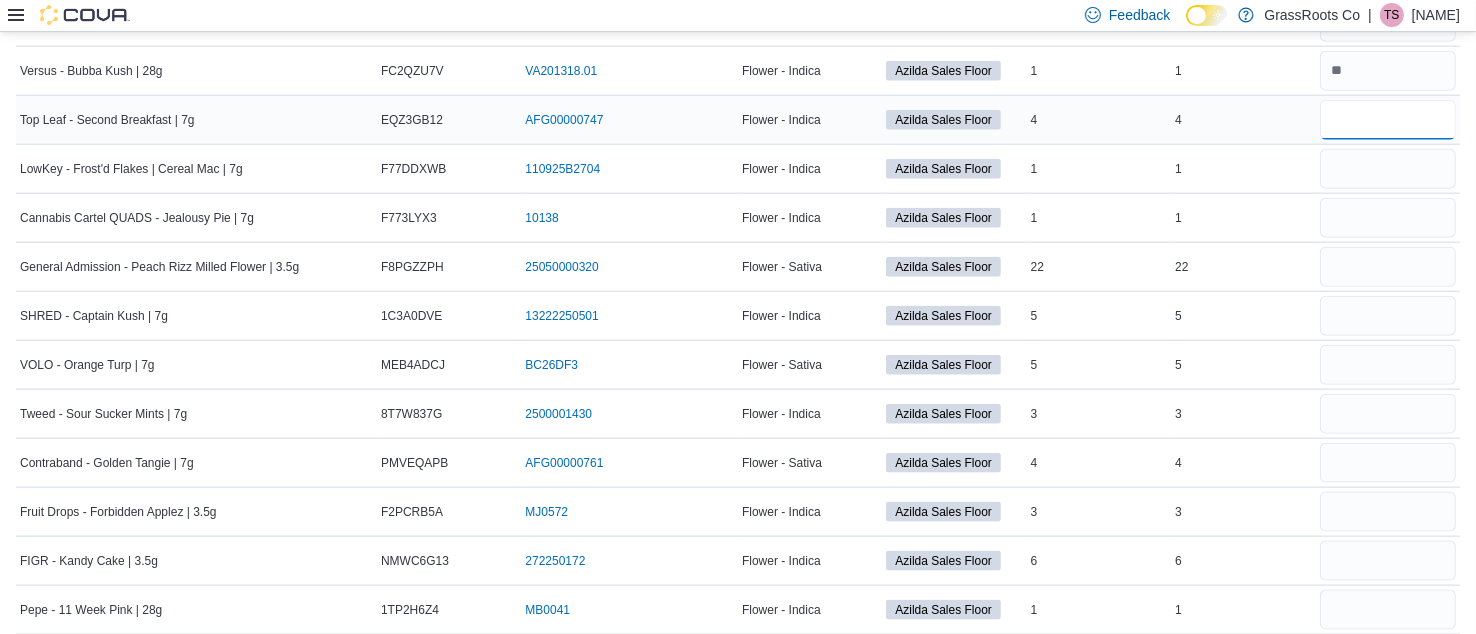 click at bounding box center (1388, 120) 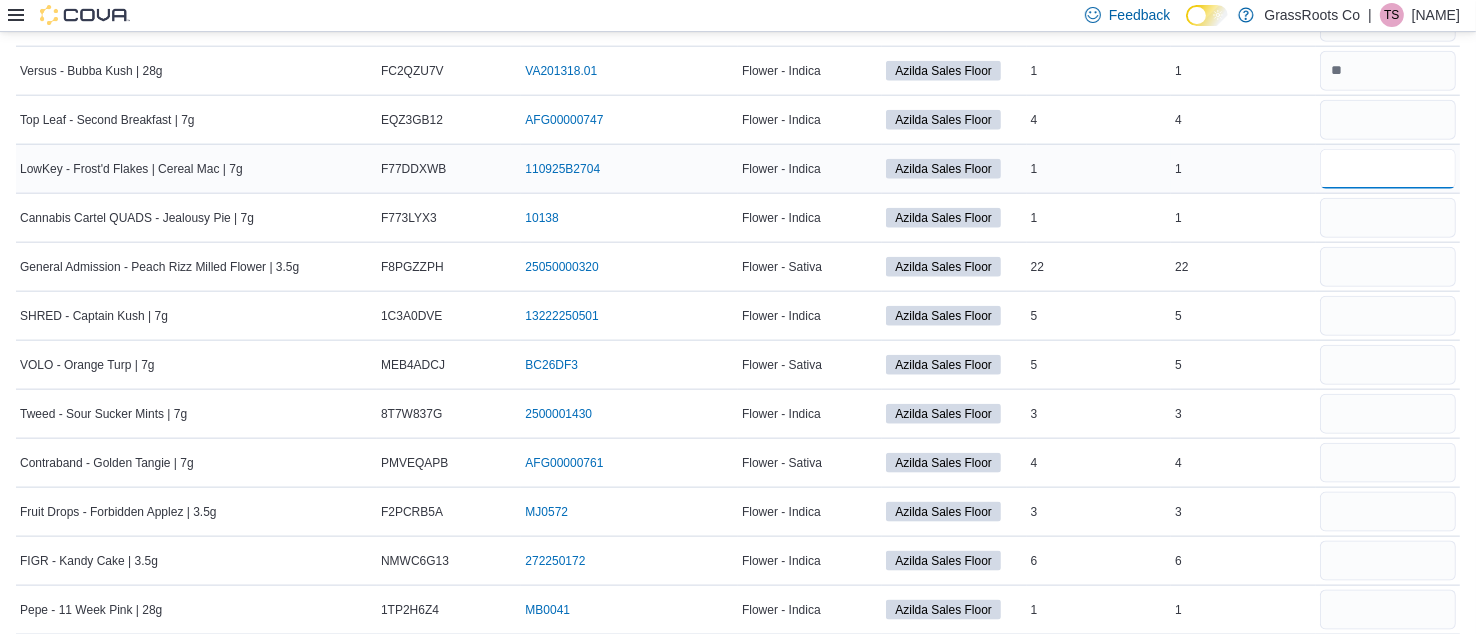 click at bounding box center [1388, 169] 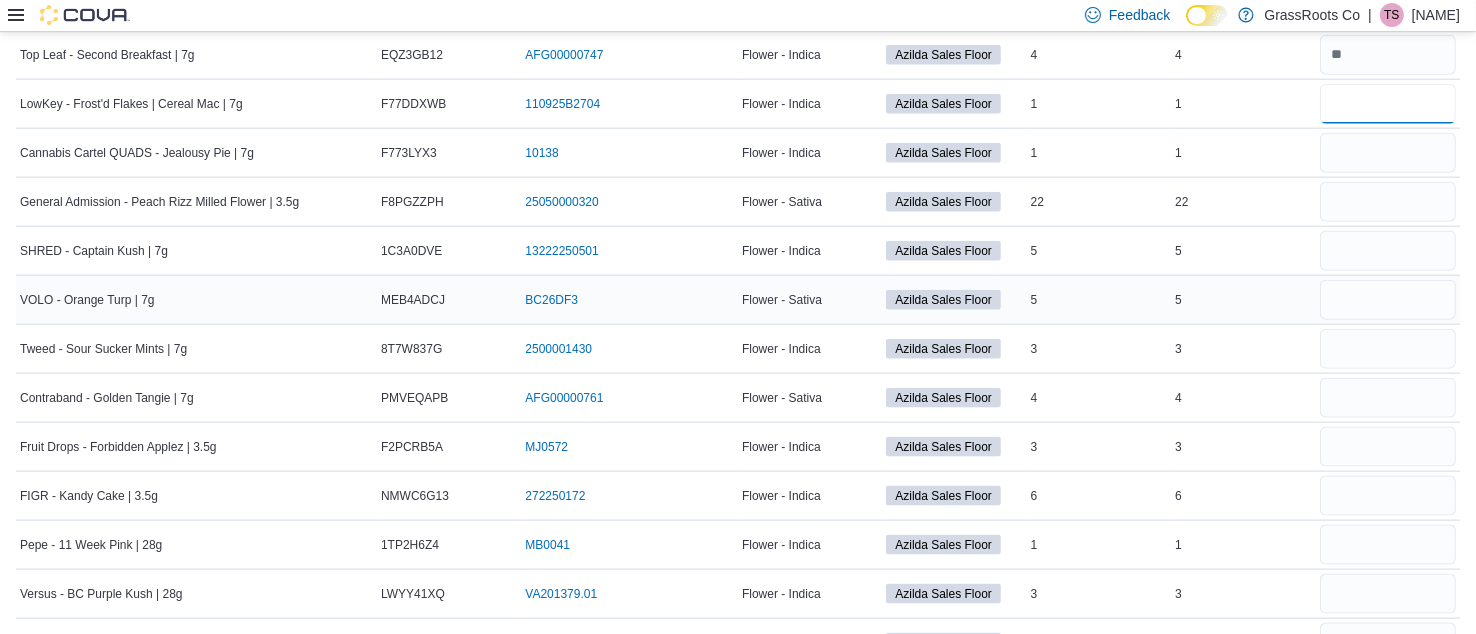 scroll, scrollTop: 2320, scrollLeft: 0, axis: vertical 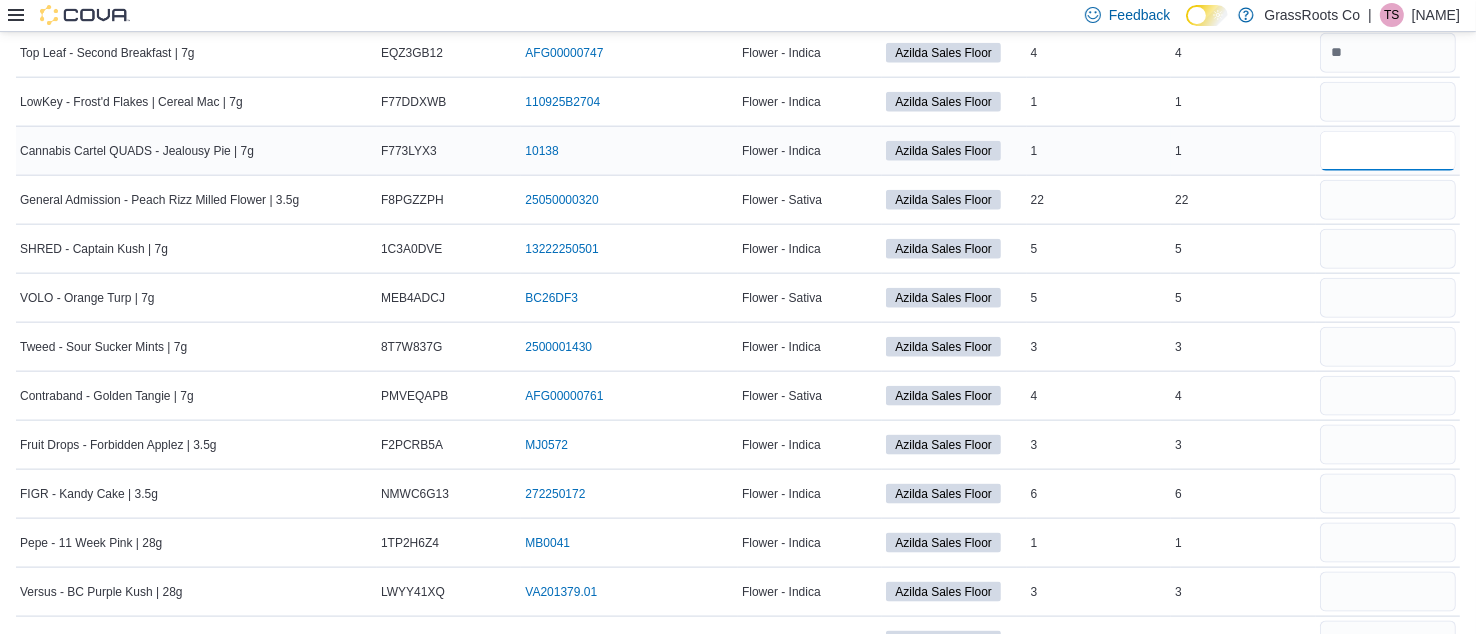 click at bounding box center [1388, 151] 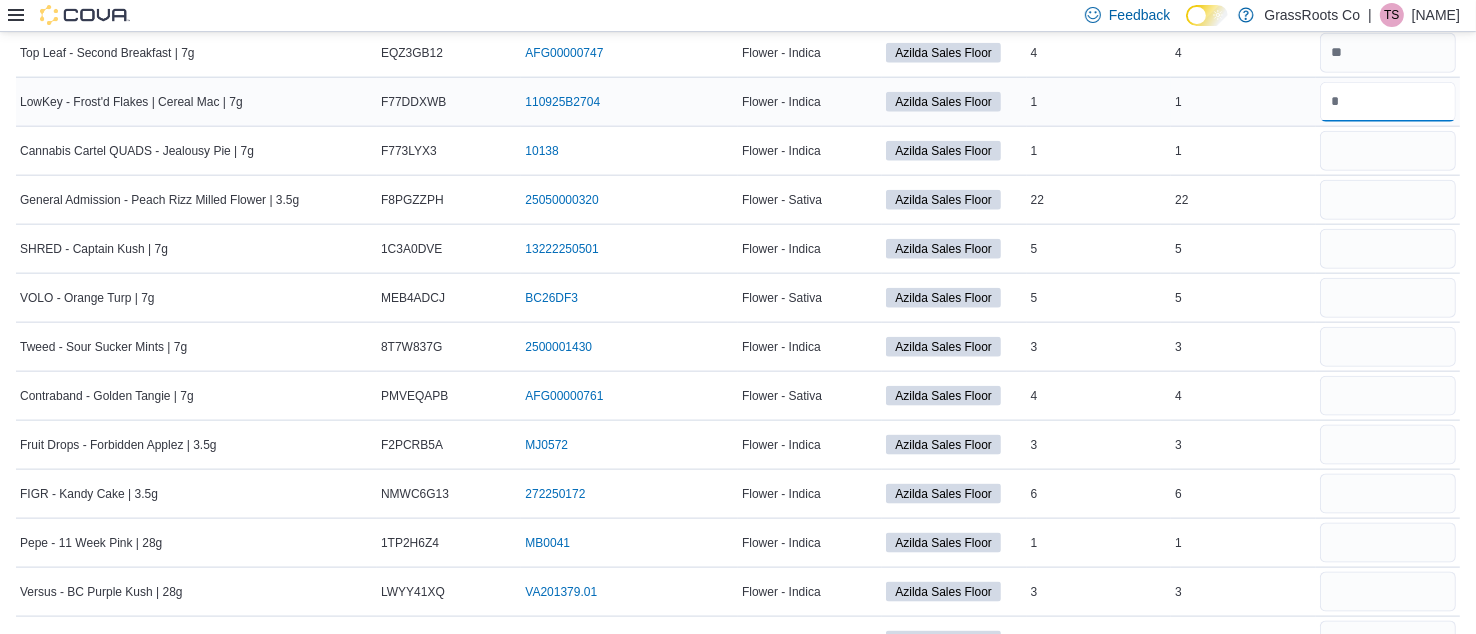 click at bounding box center [1388, 102] 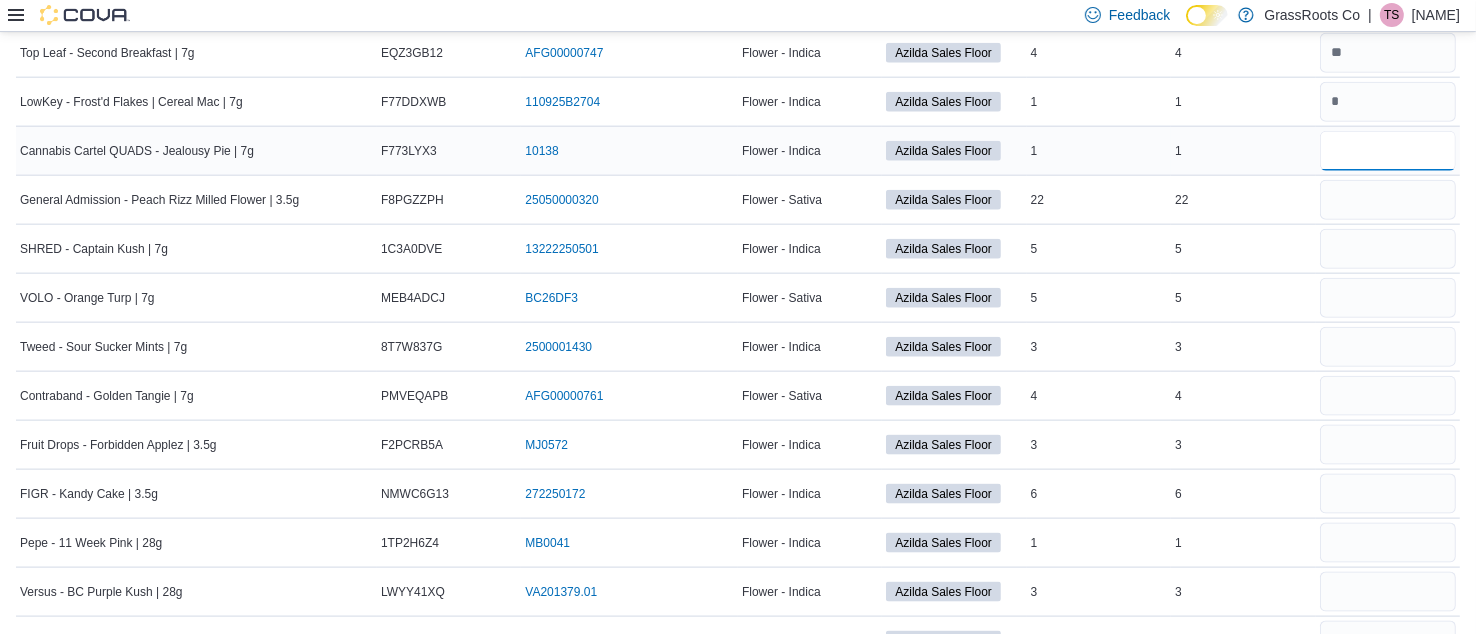 click at bounding box center [1388, 151] 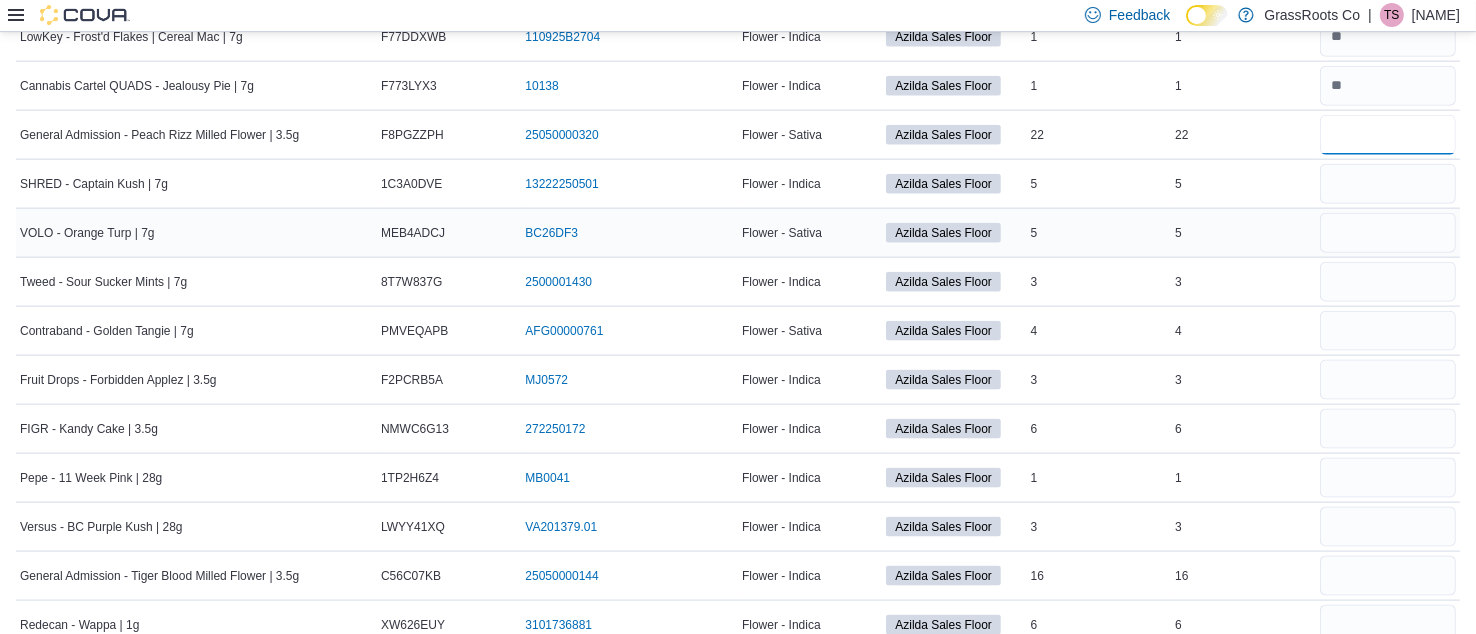 scroll, scrollTop: 2393, scrollLeft: 0, axis: vertical 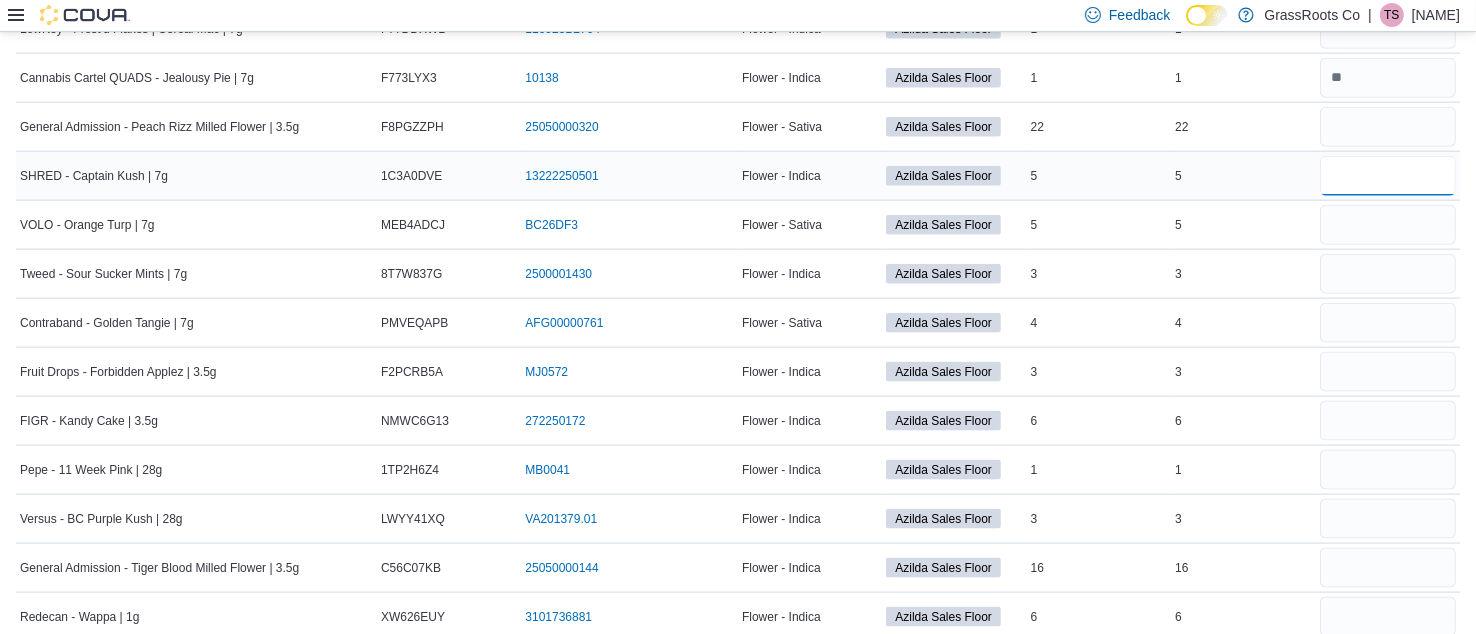 click at bounding box center (1388, 176) 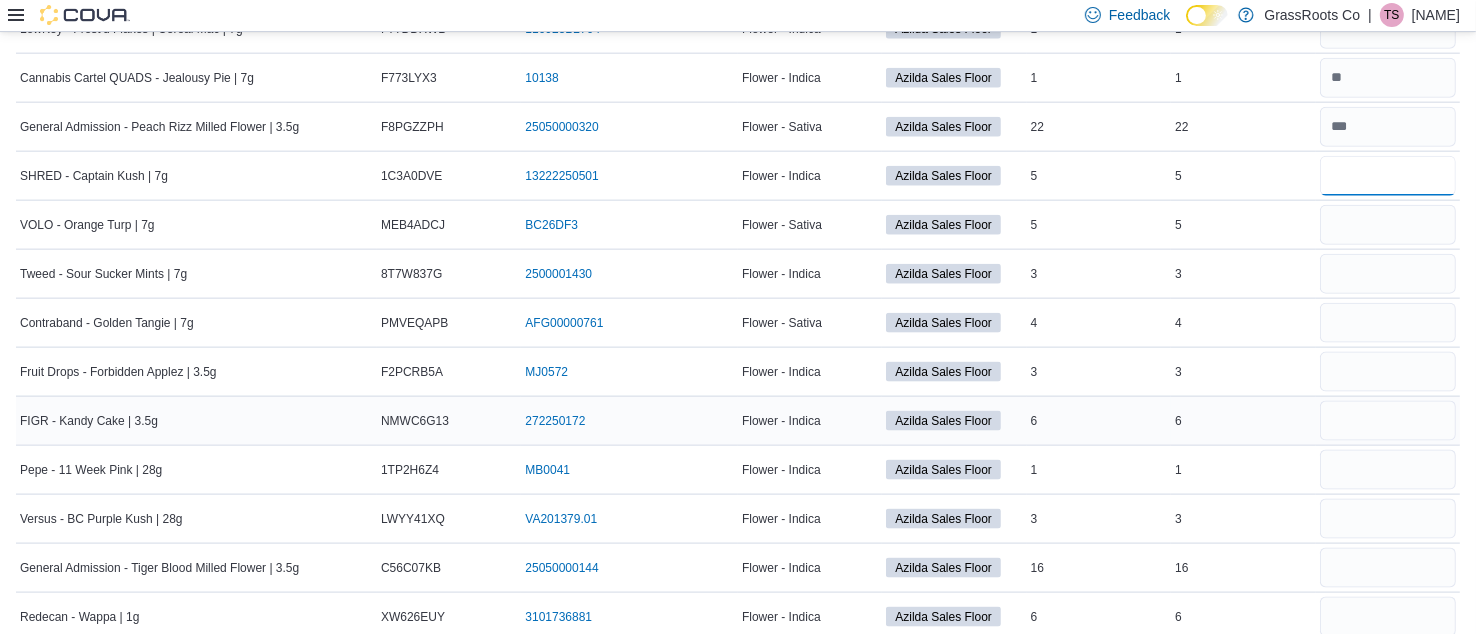 scroll, scrollTop: 2402, scrollLeft: 0, axis: vertical 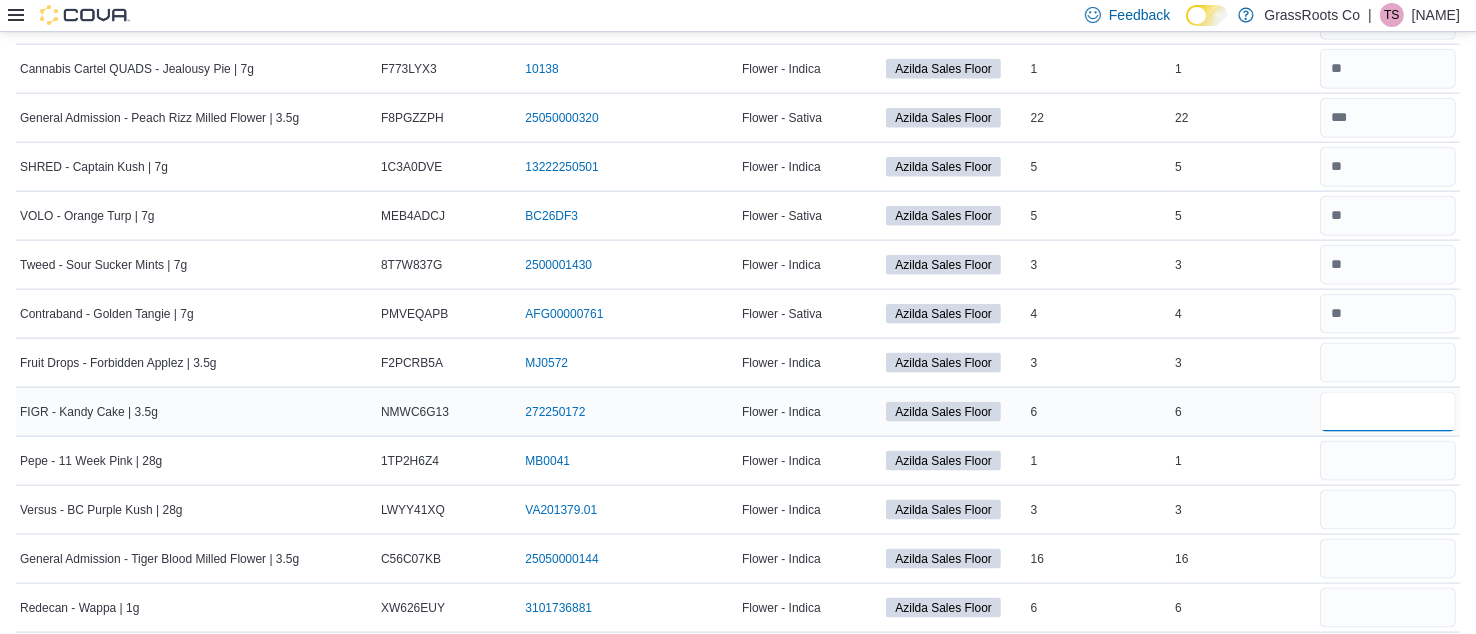 click at bounding box center [1388, 412] 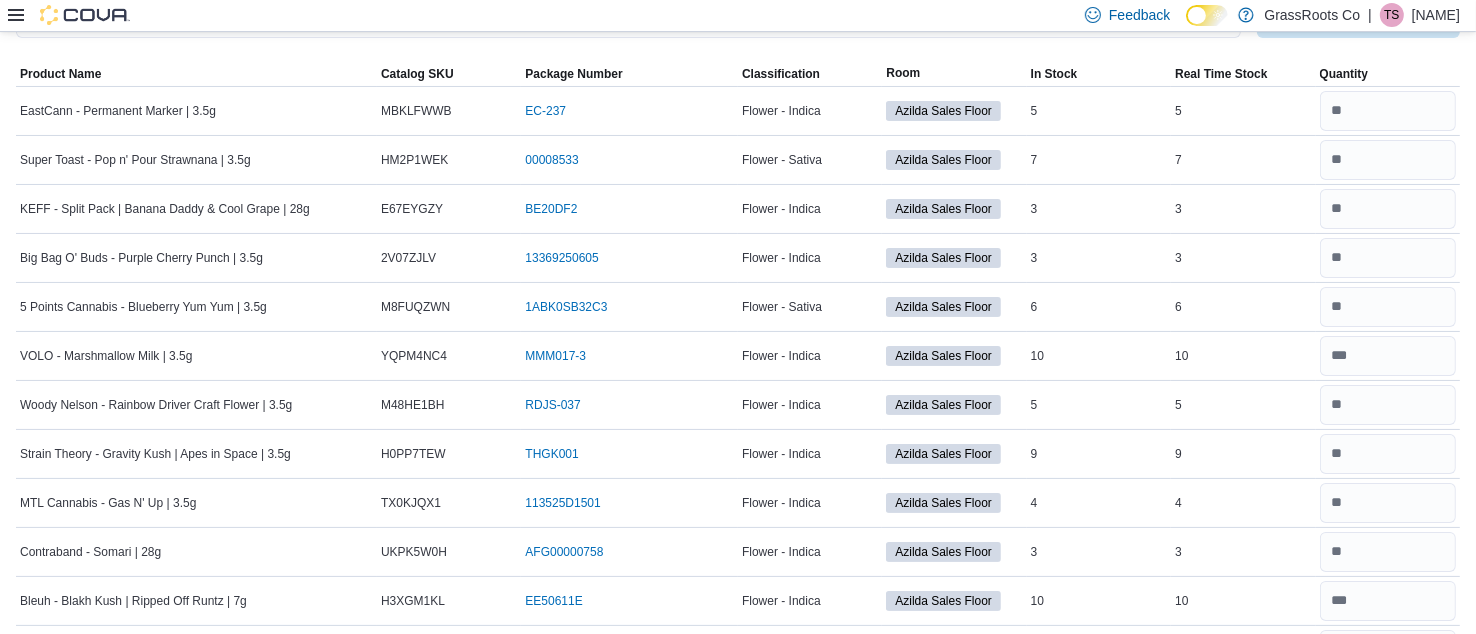scroll, scrollTop: 0, scrollLeft: 0, axis: both 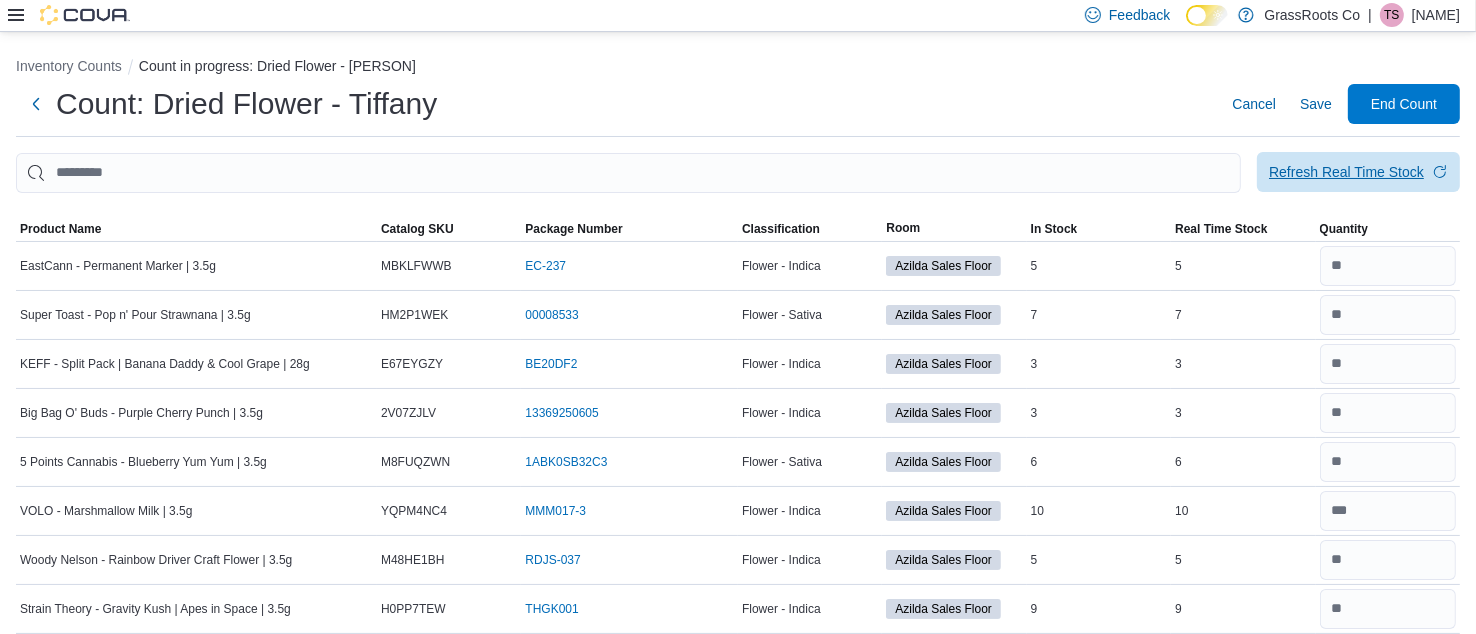 click on "Refresh Real Time Stock" at bounding box center (1346, 172) 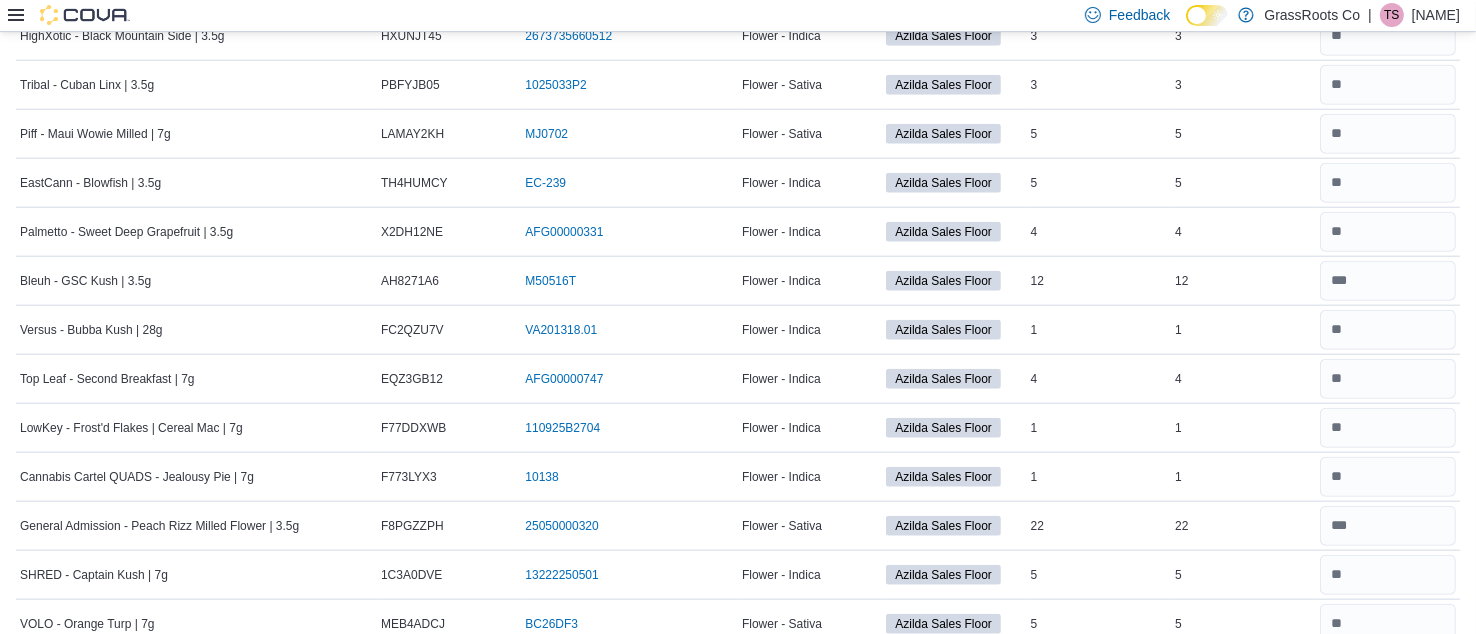 scroll, scrollTop: 2402, scrollLeft: 0, axis: vertical 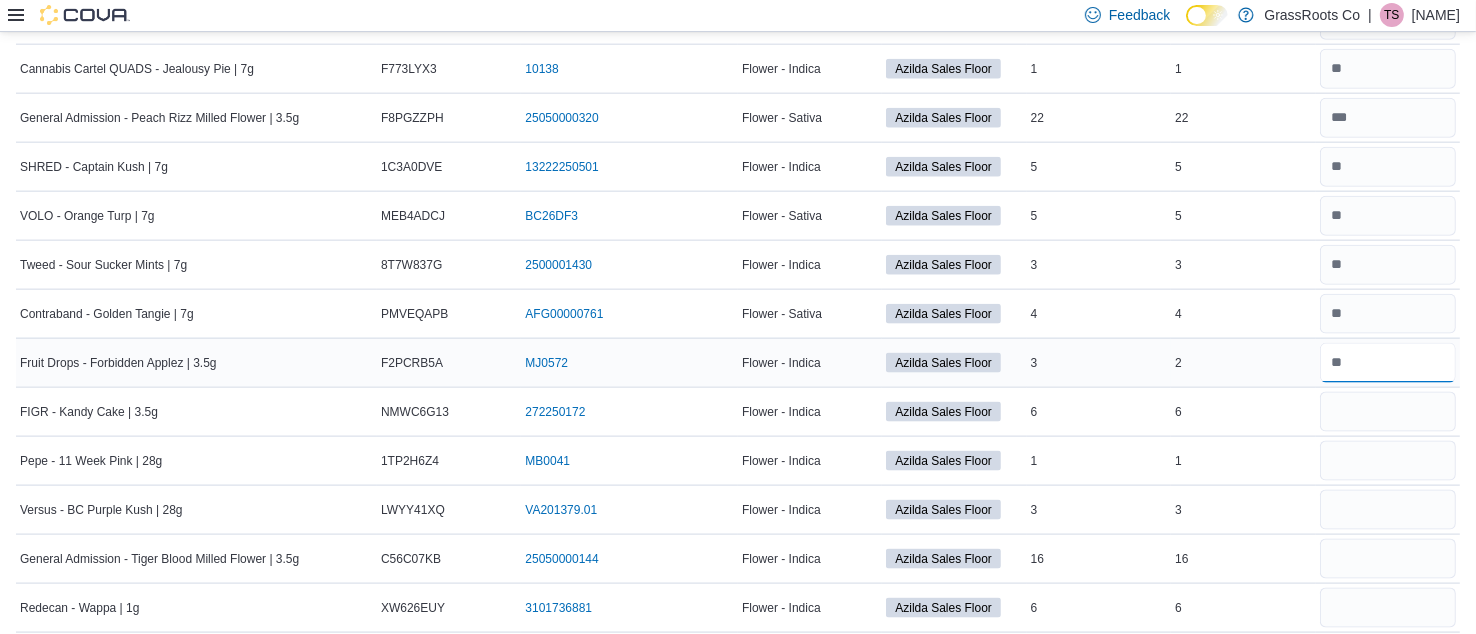 click at bounding box center (1388, 363) 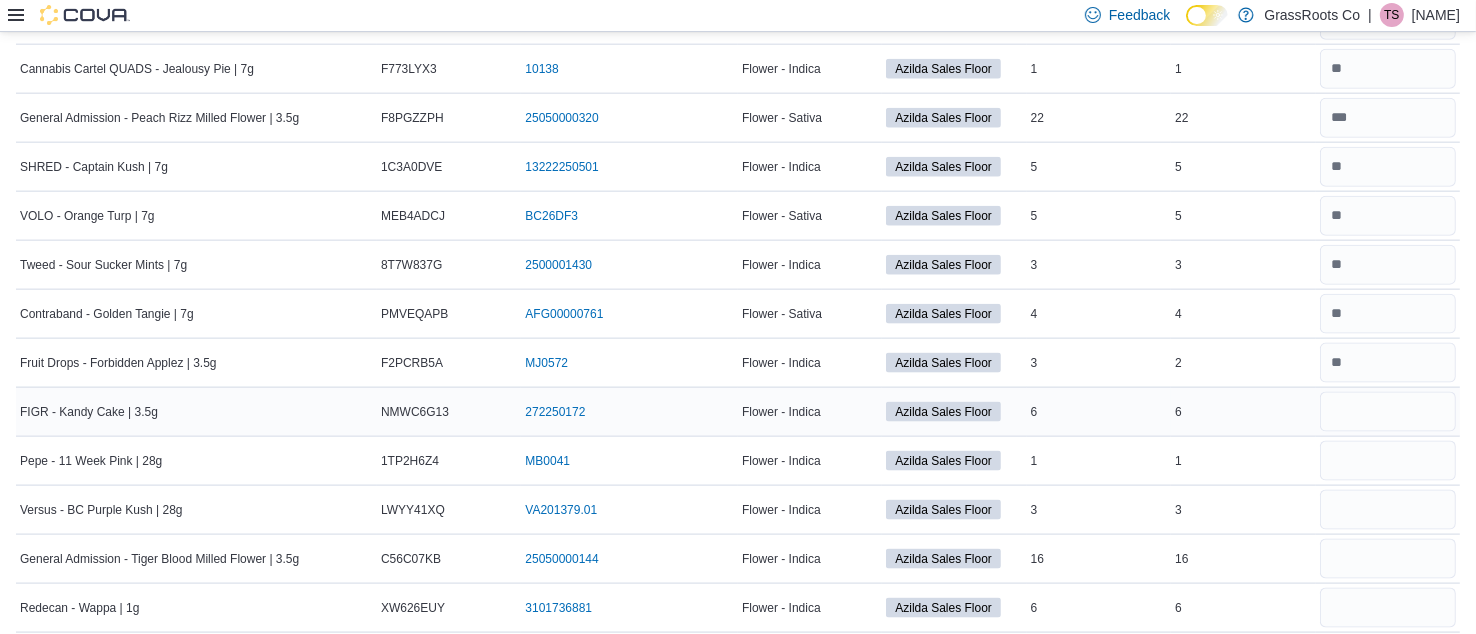 click at bounding box center (1388, 412) 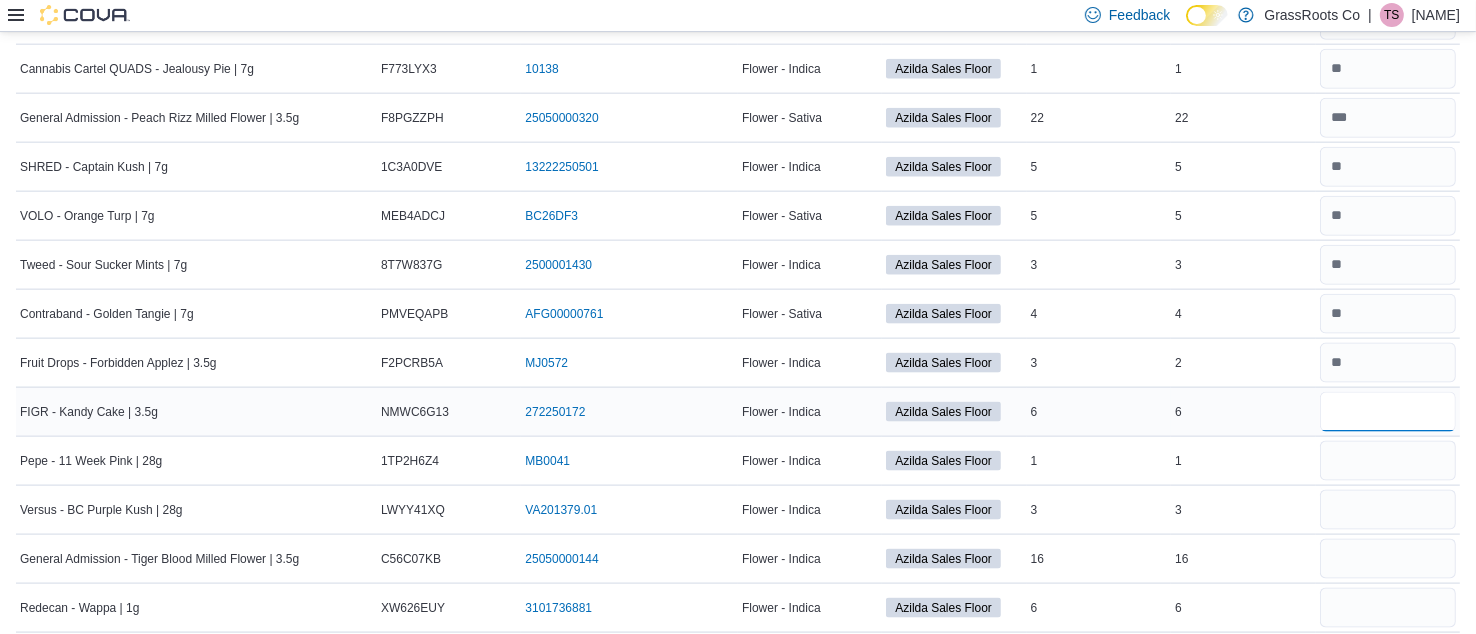 click at bounding box center (1388, 412) 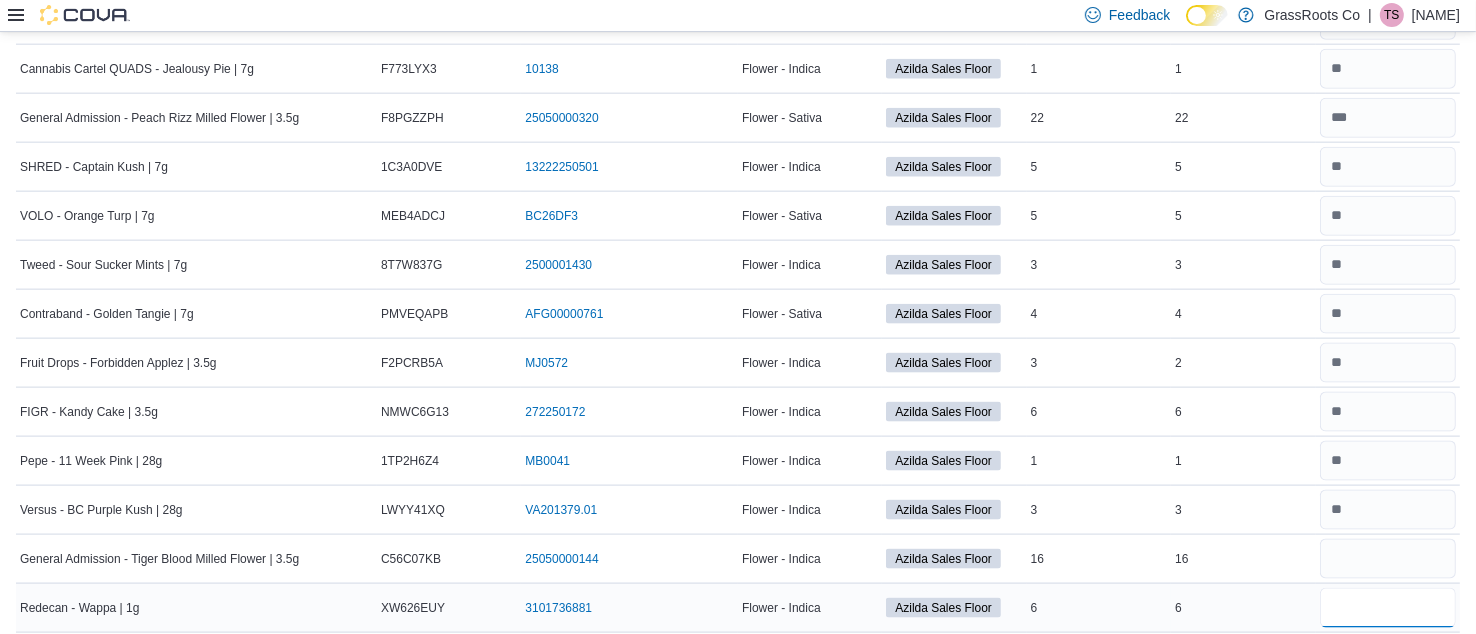 click at bounding box center (1388, 608) 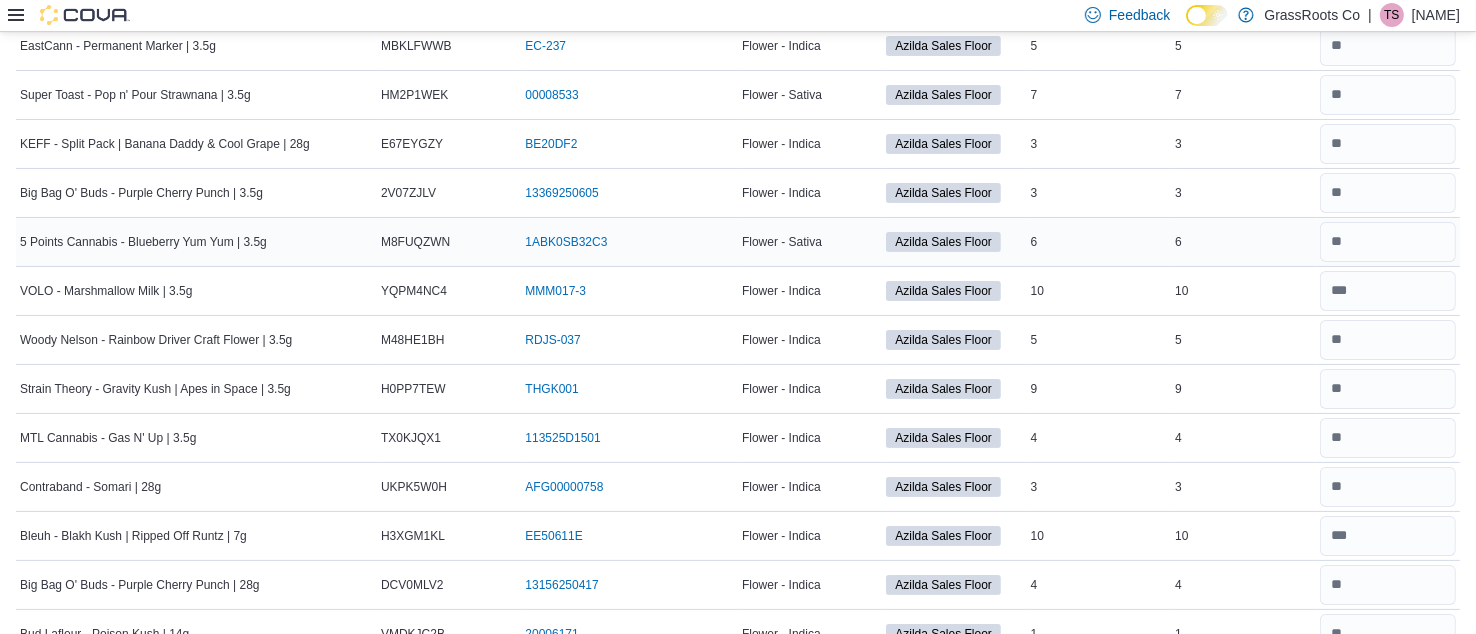 scroll, scrollTop: 0, scrollLeft: 0, axis: both 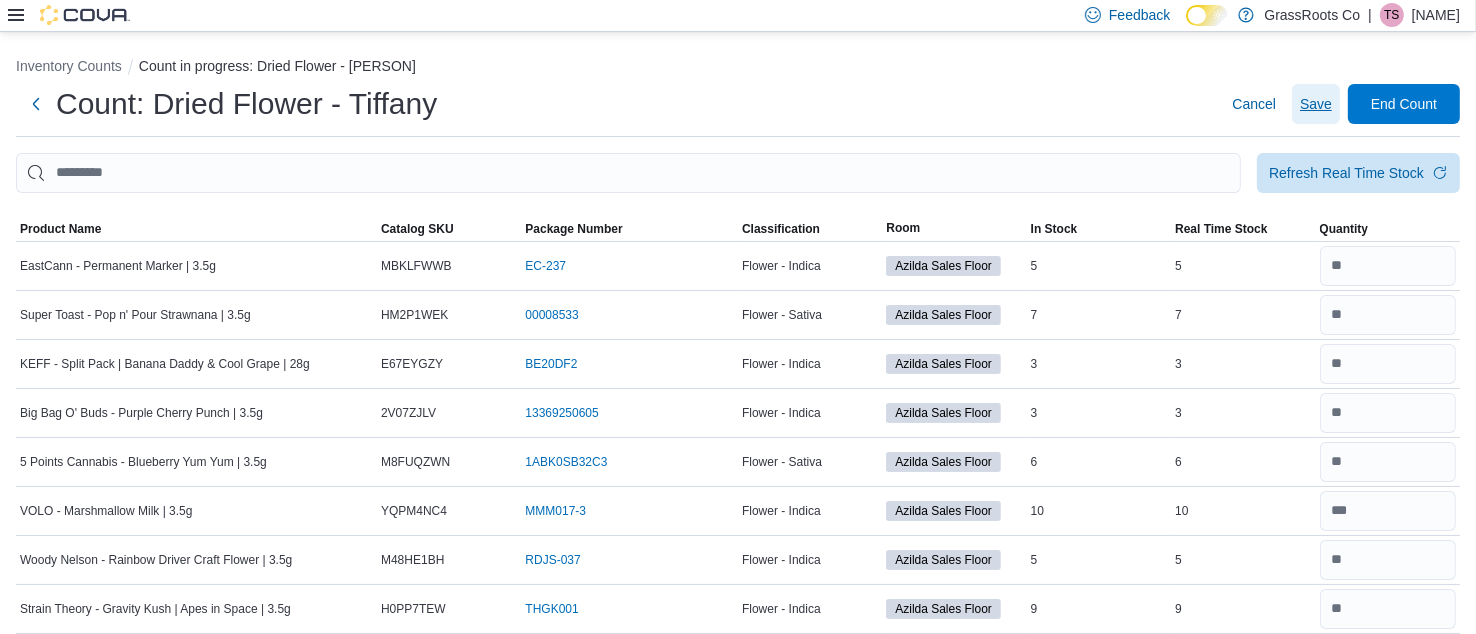 click on "Save" at bounding box center [1316, 104] 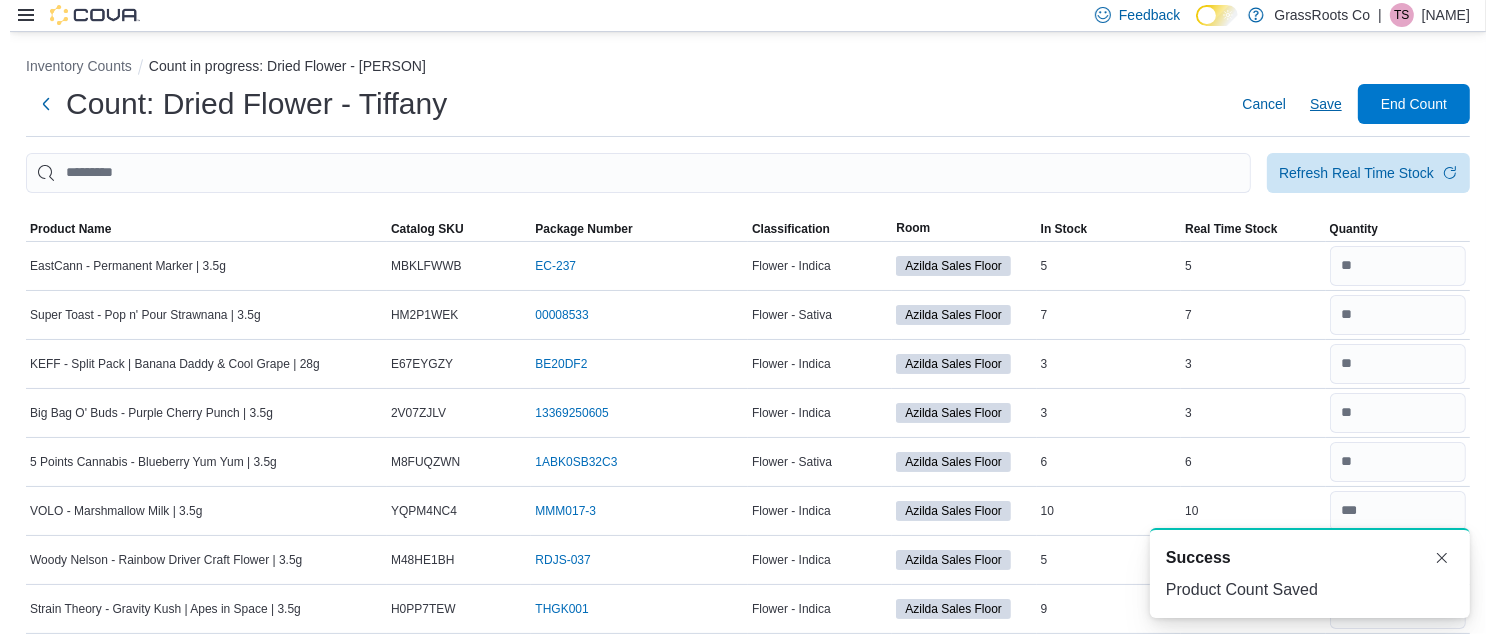 scroll, scrollTop: 0, scrollLeft: 0, axis: both 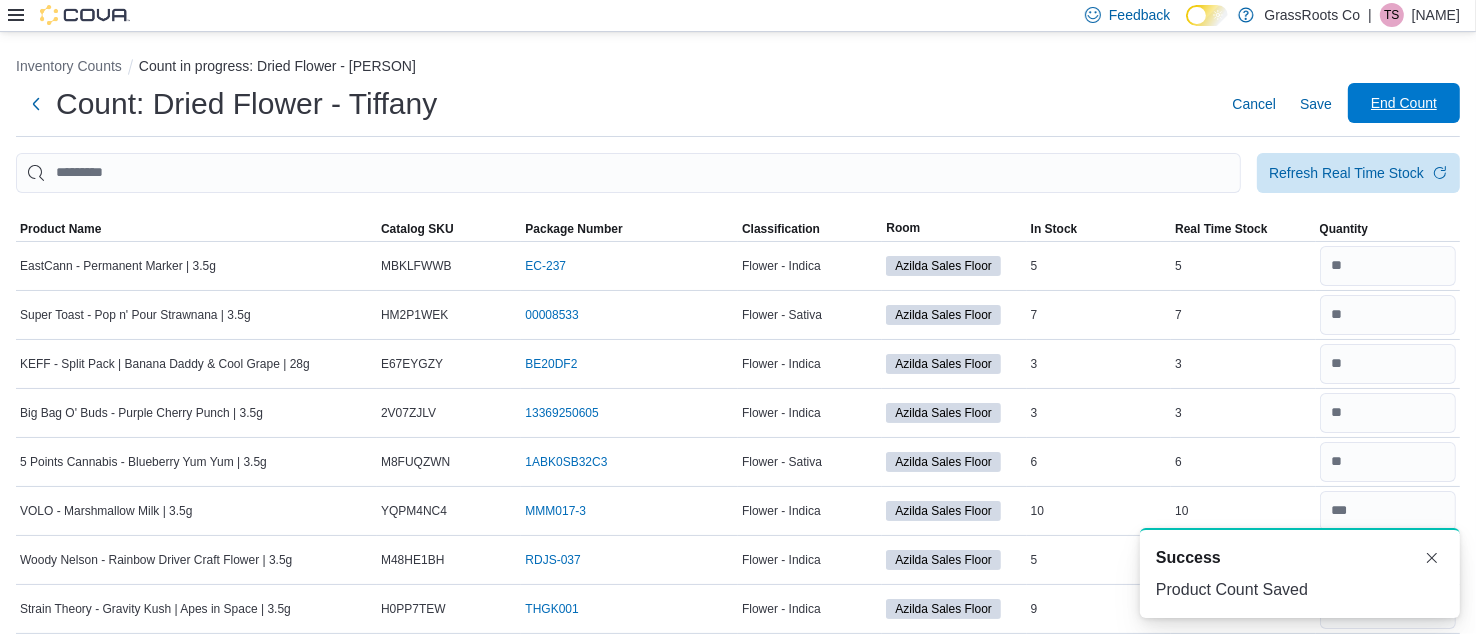 click on "End Count" at bounding box center [1404, 103] 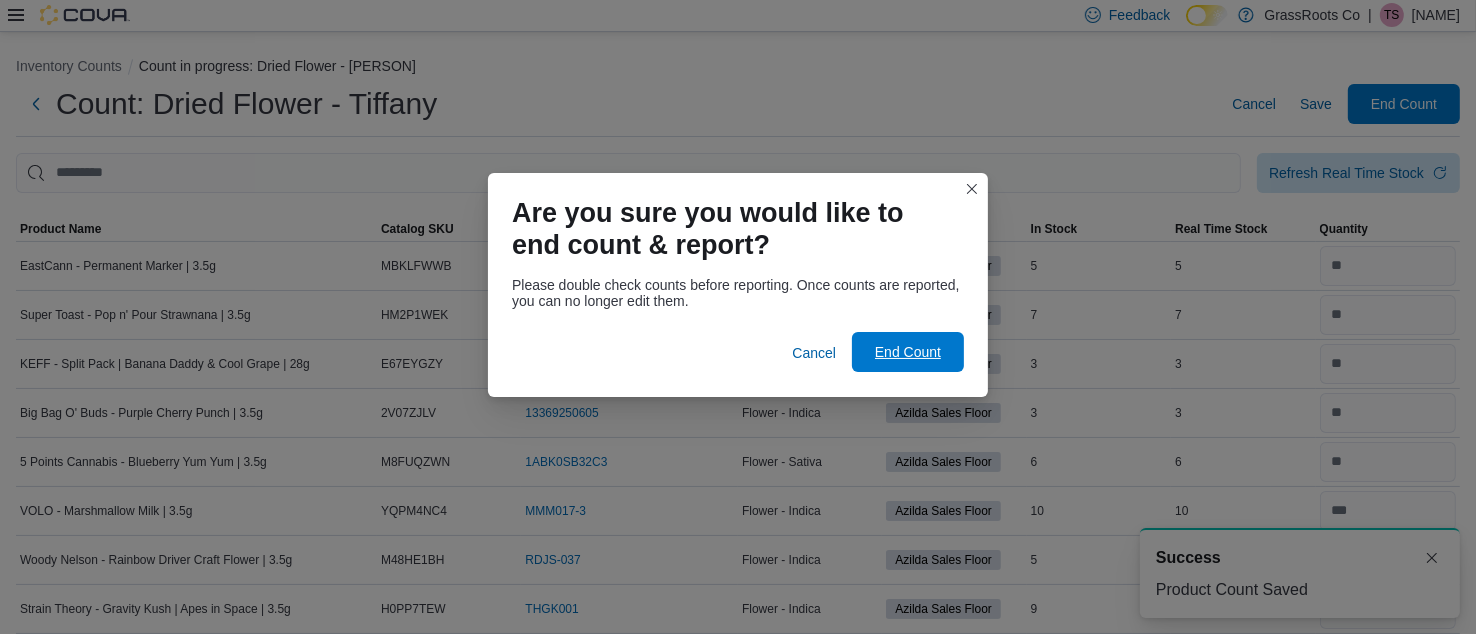 click on "End Count" at bounding box center (908, 352) 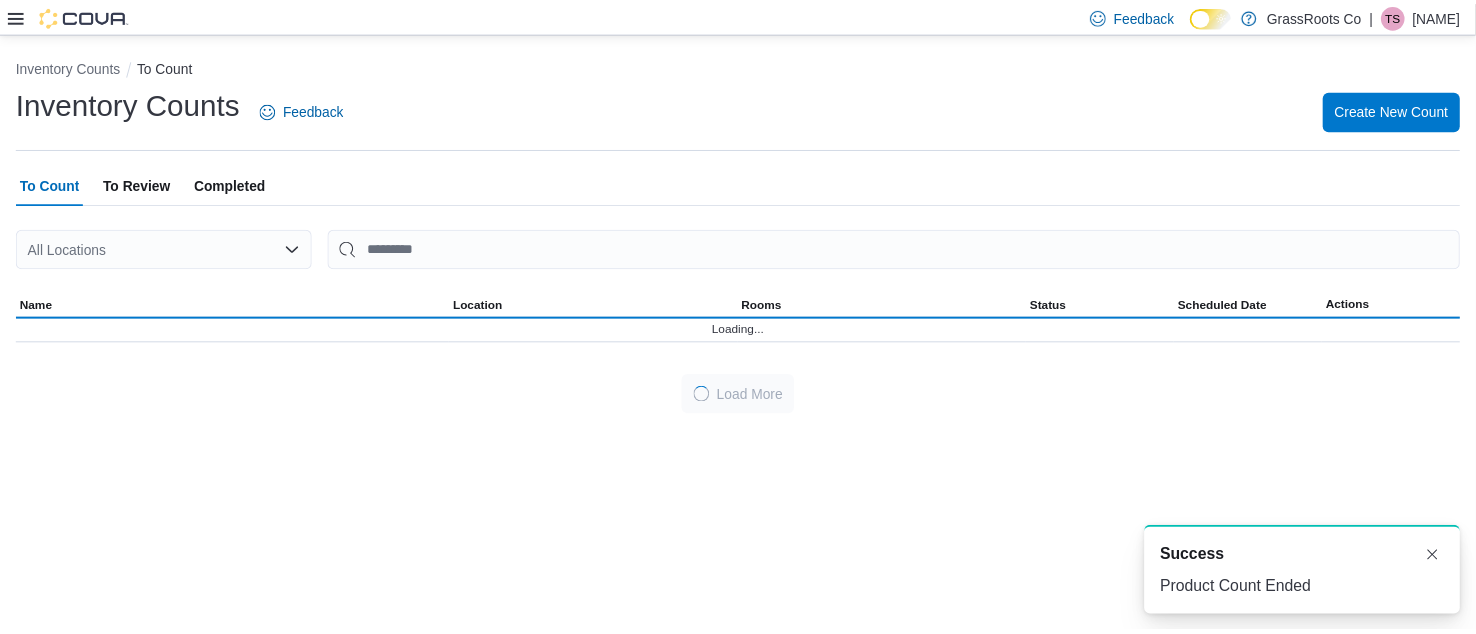 scroll, scrollTop: 0, scrollLeft: 0, axis: both 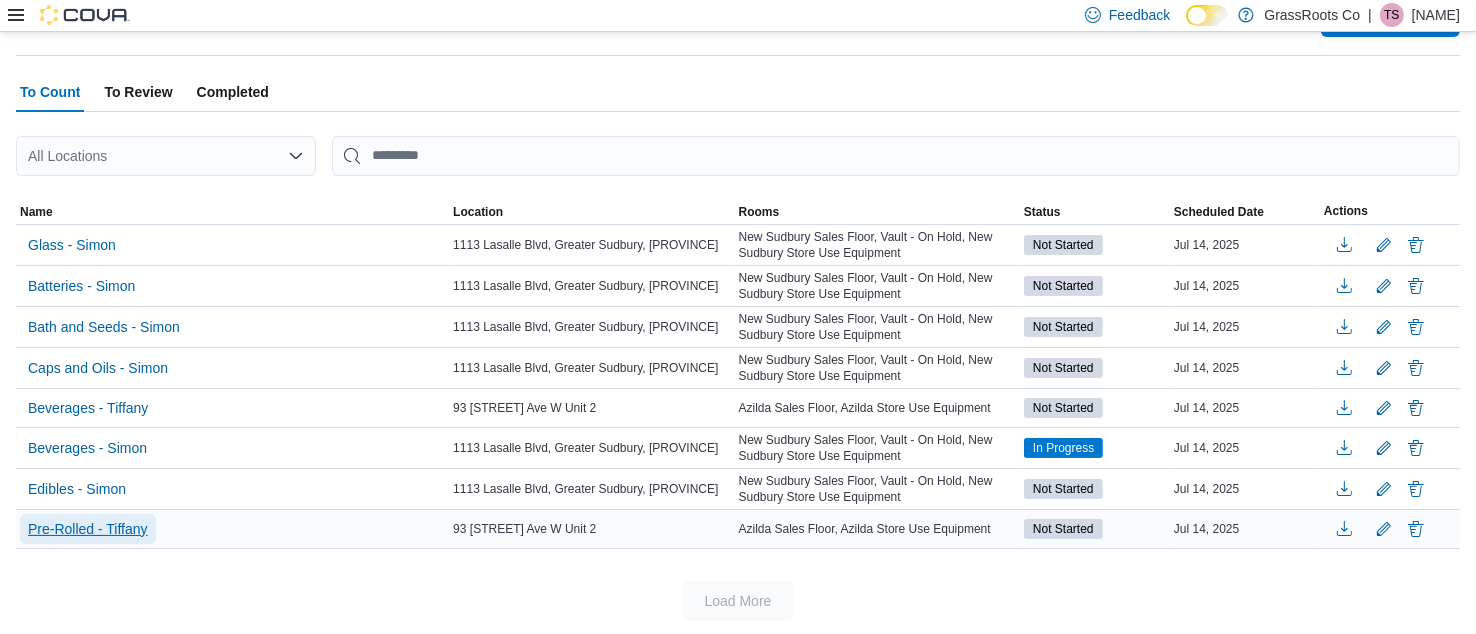 click on "Pre-Rolled - Tiffany" at bounding box center [88, 529] 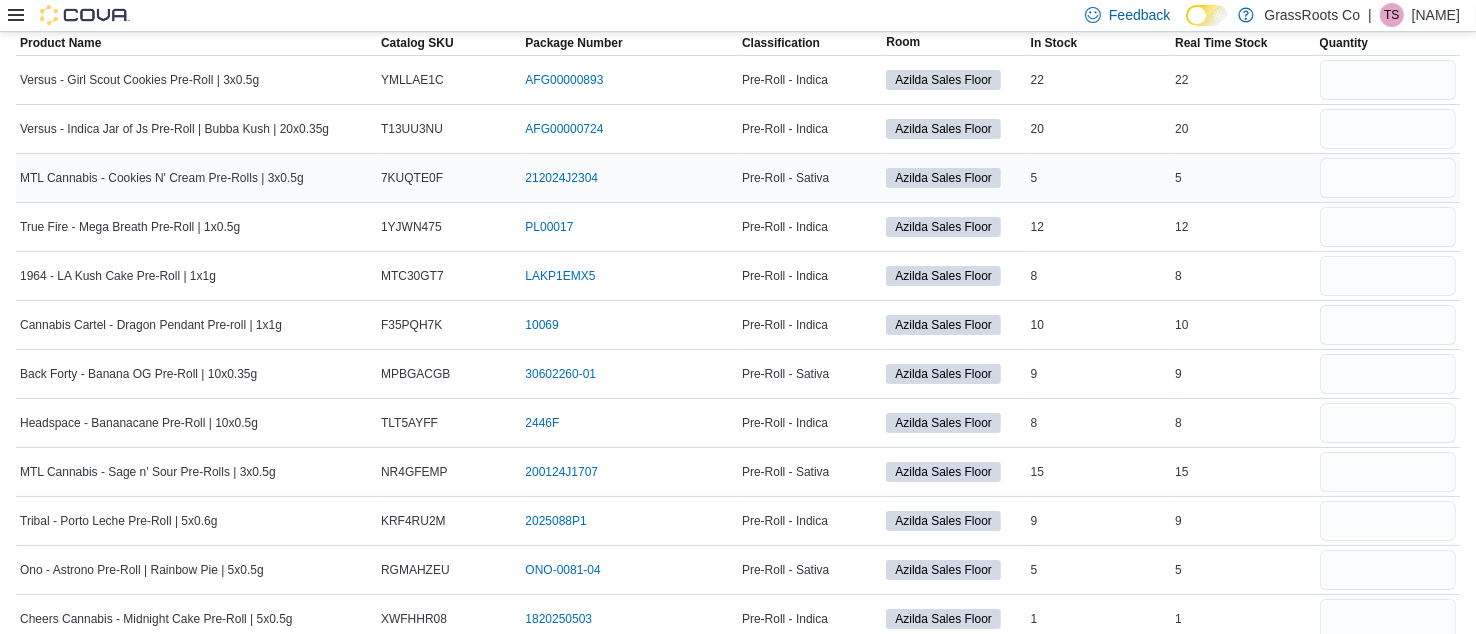 scroll, scrollTop: 149, scrollLeft: 0, axis: vertical 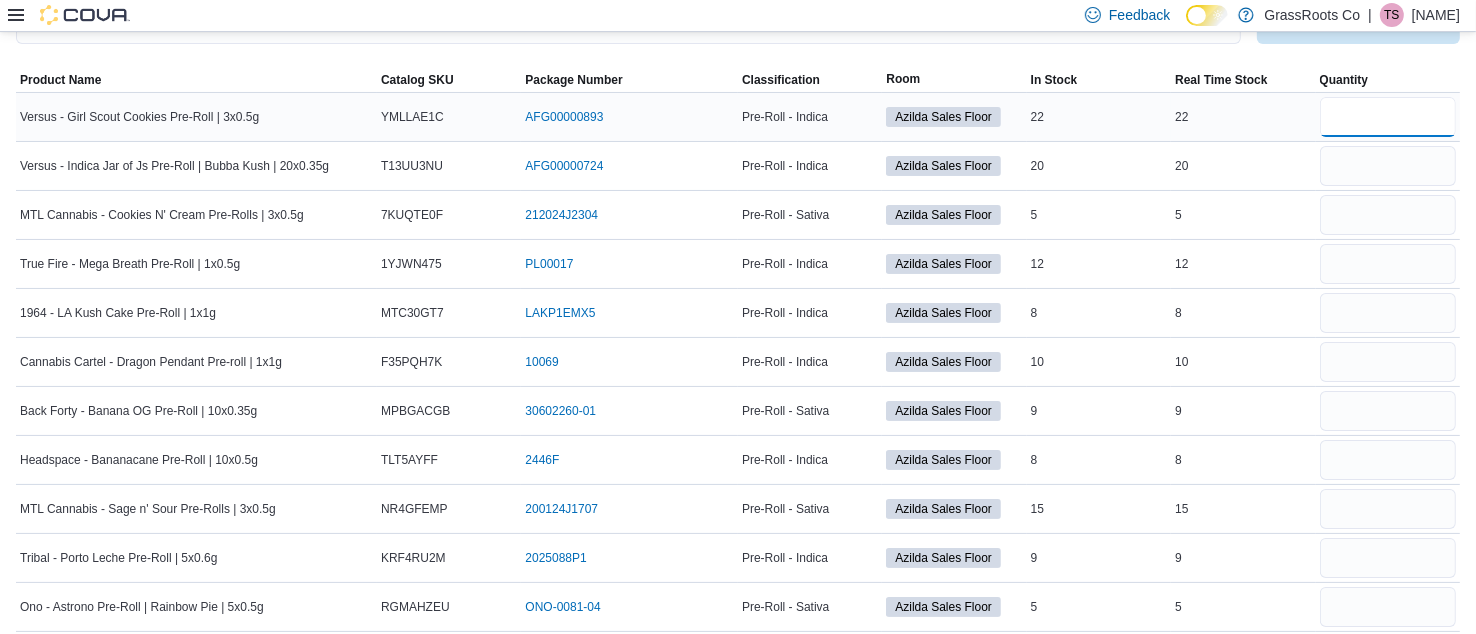click at bounding box center [1388, 117] 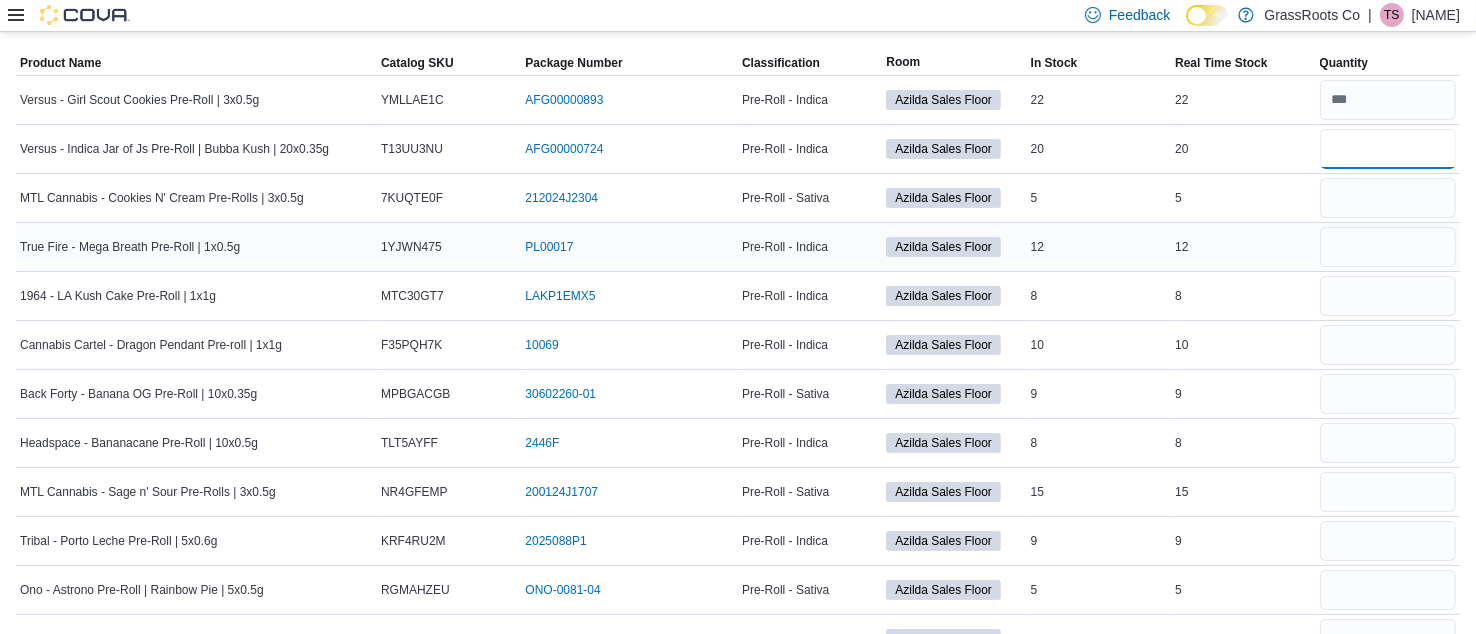 scroll, scrollTop: 168, scrollLeft: 0, axis: vertical 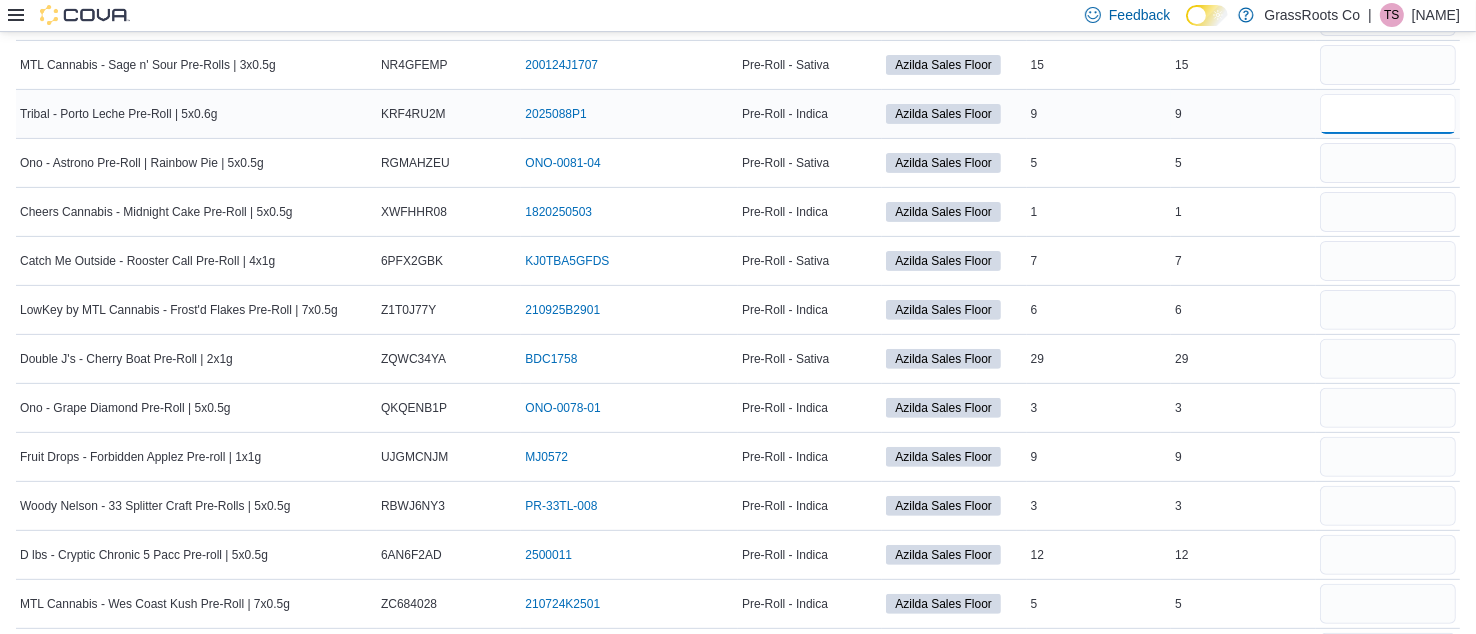 click at bounding box center [1388, 114] 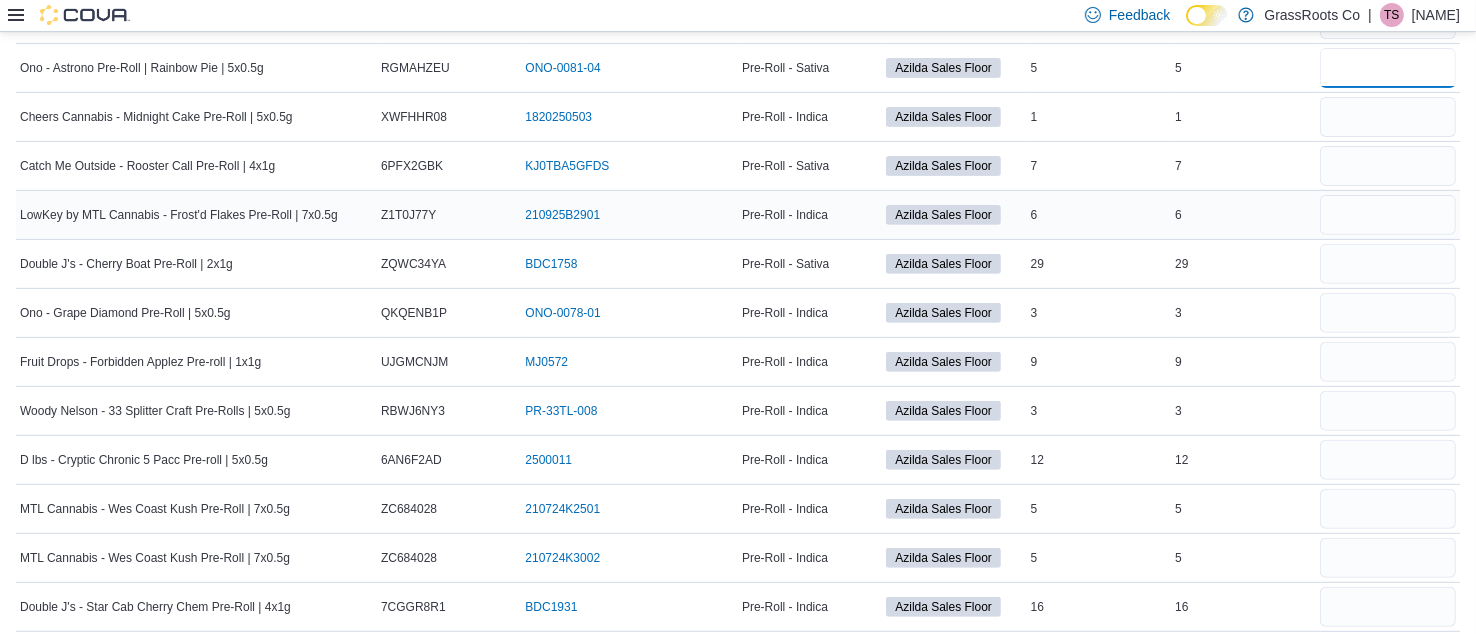 scroll, scrollTop: 689, scrollLeft: 0, axis: vertical 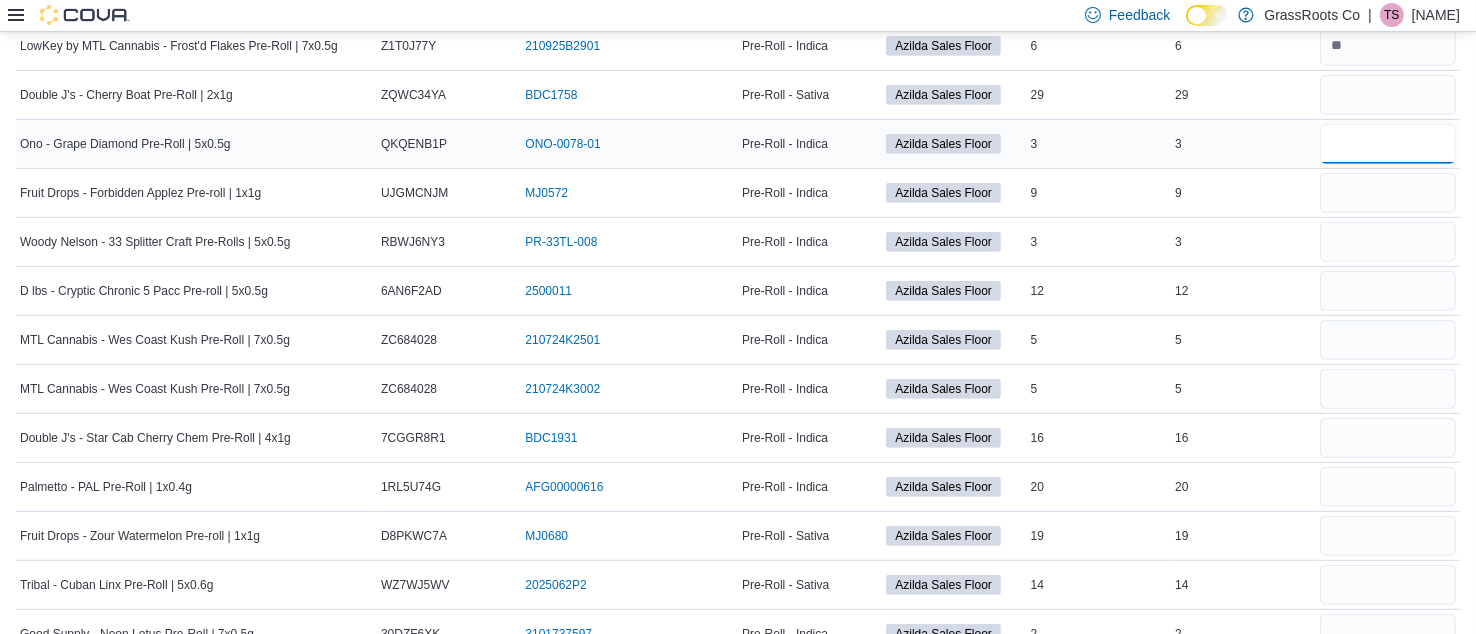 click at bounding box center [1388, 144] 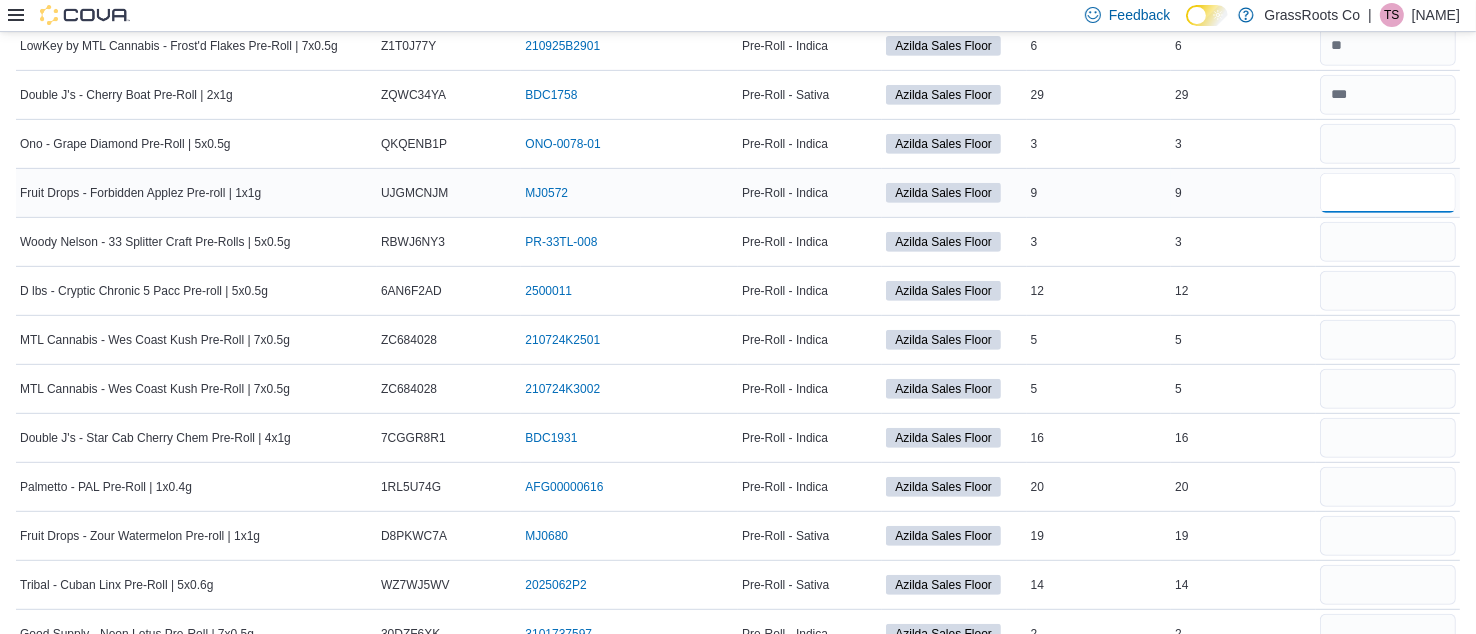 click at bounding box center (1388, 193) 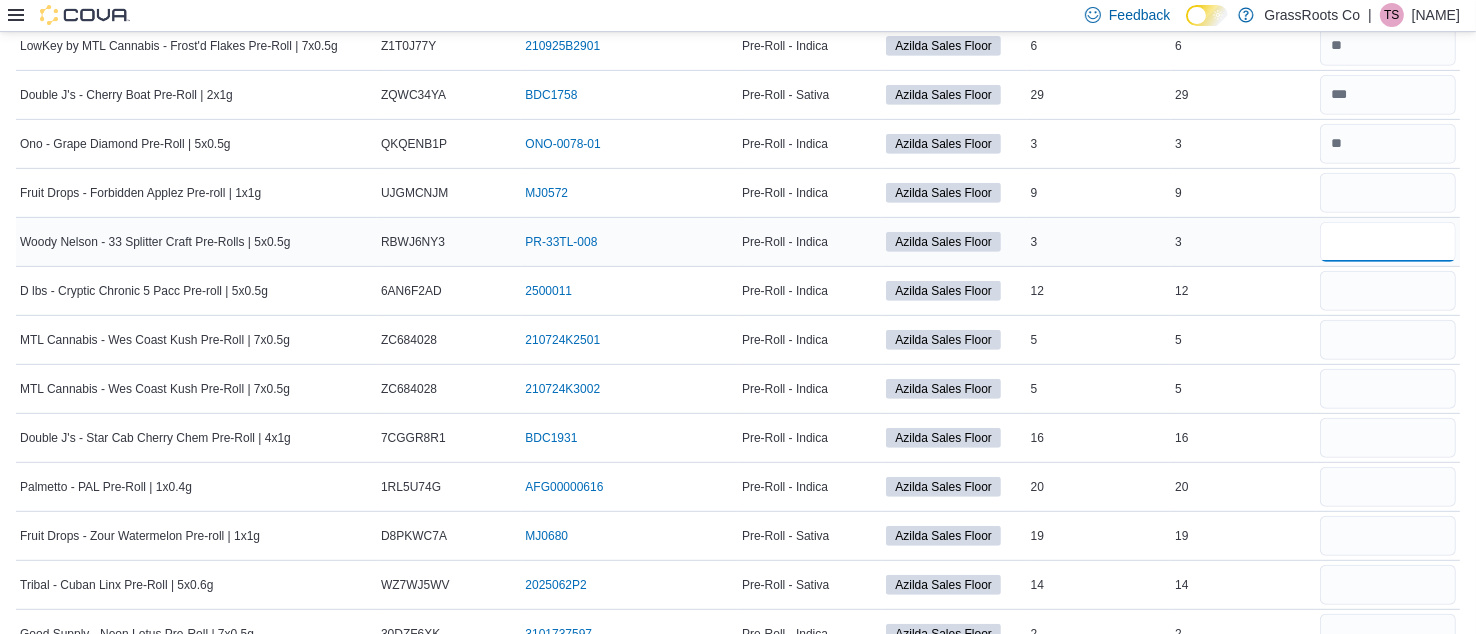 click at bounding box center (1388, 242) 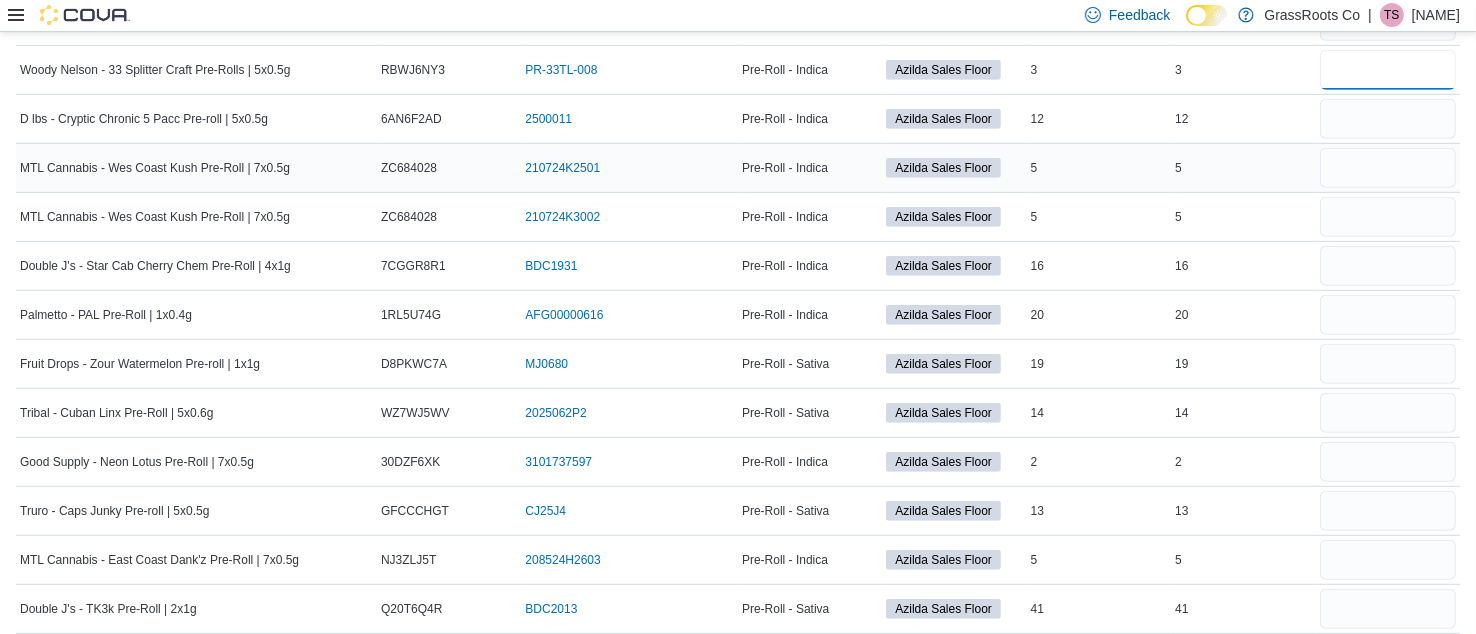 scroll, scrollTop: 1036, scrollLeft: 0, axis: vertical 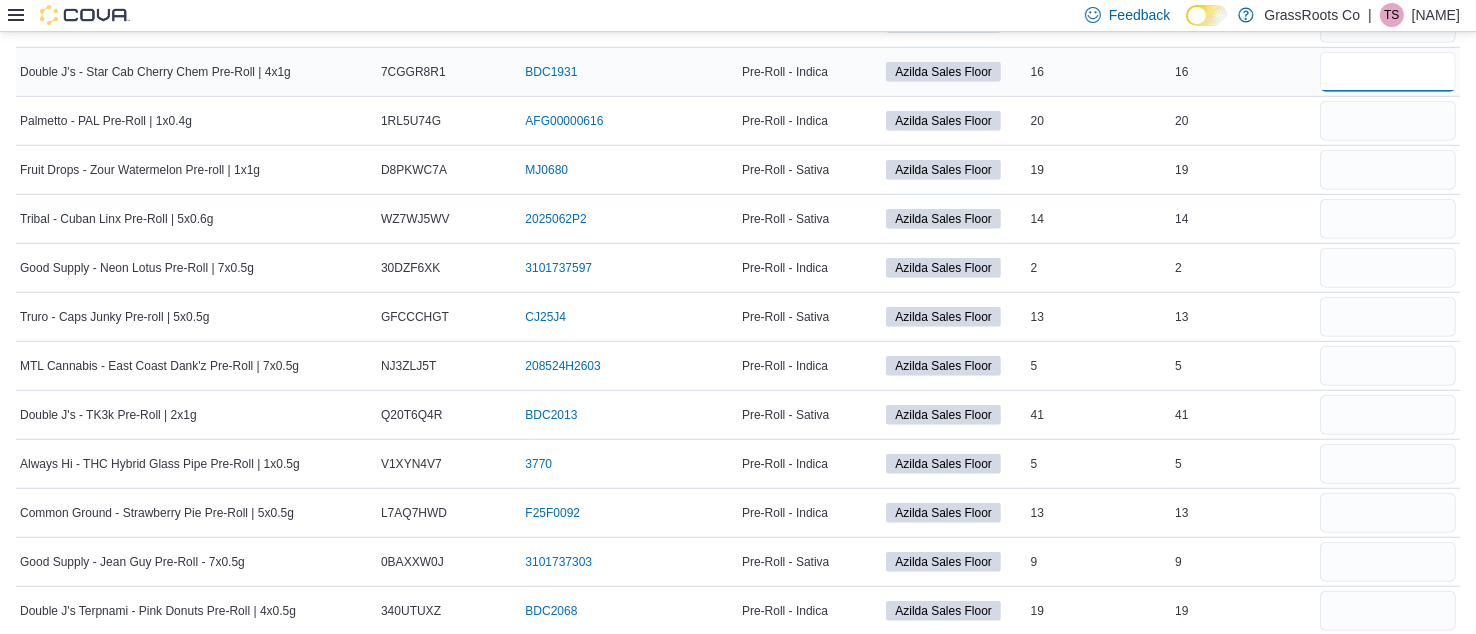 click at bounding box center [1388, 72] 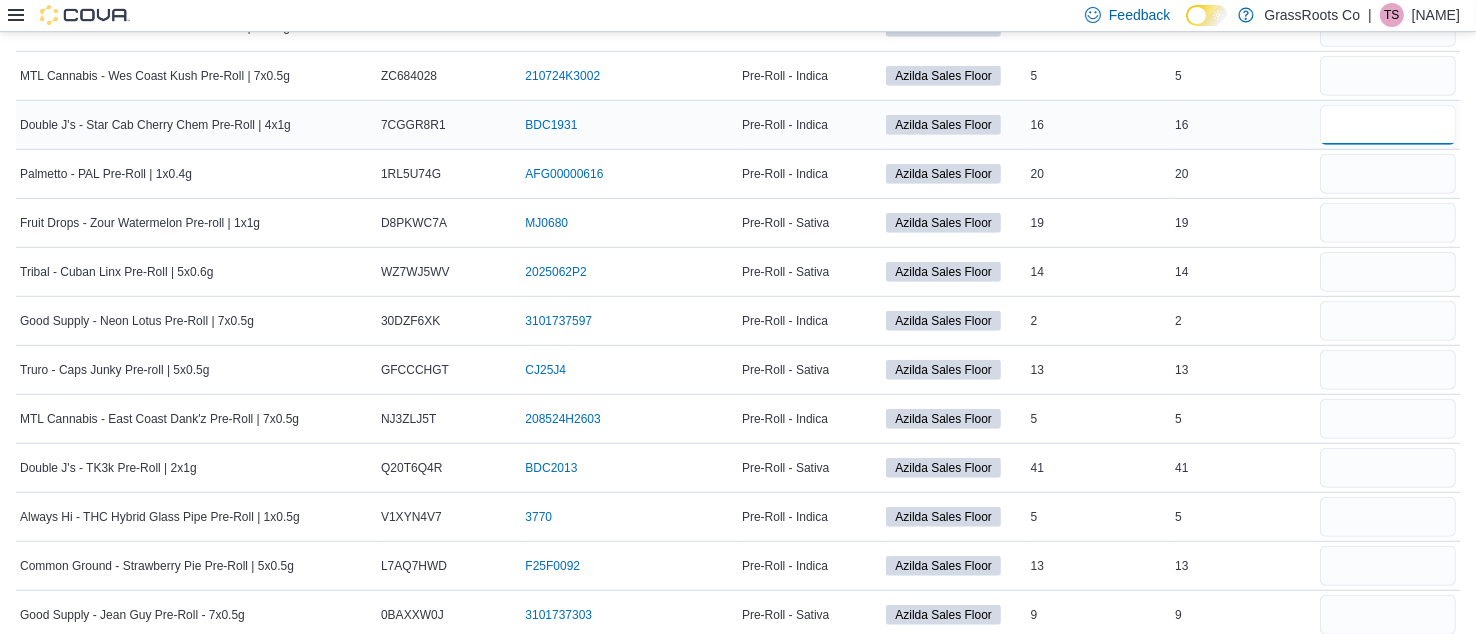 scroll, scrollTop: 1175, scrollLeft: 0, axis: vertical 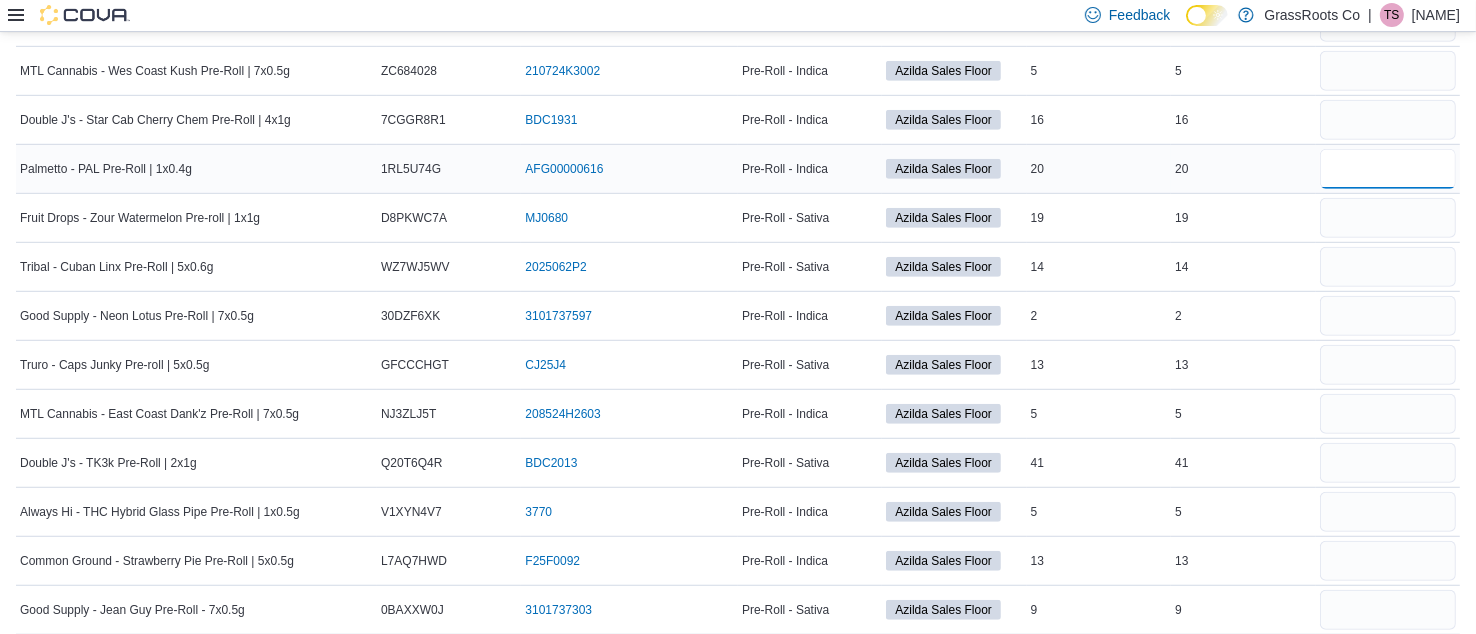 click at bounding box center [1388, 169] 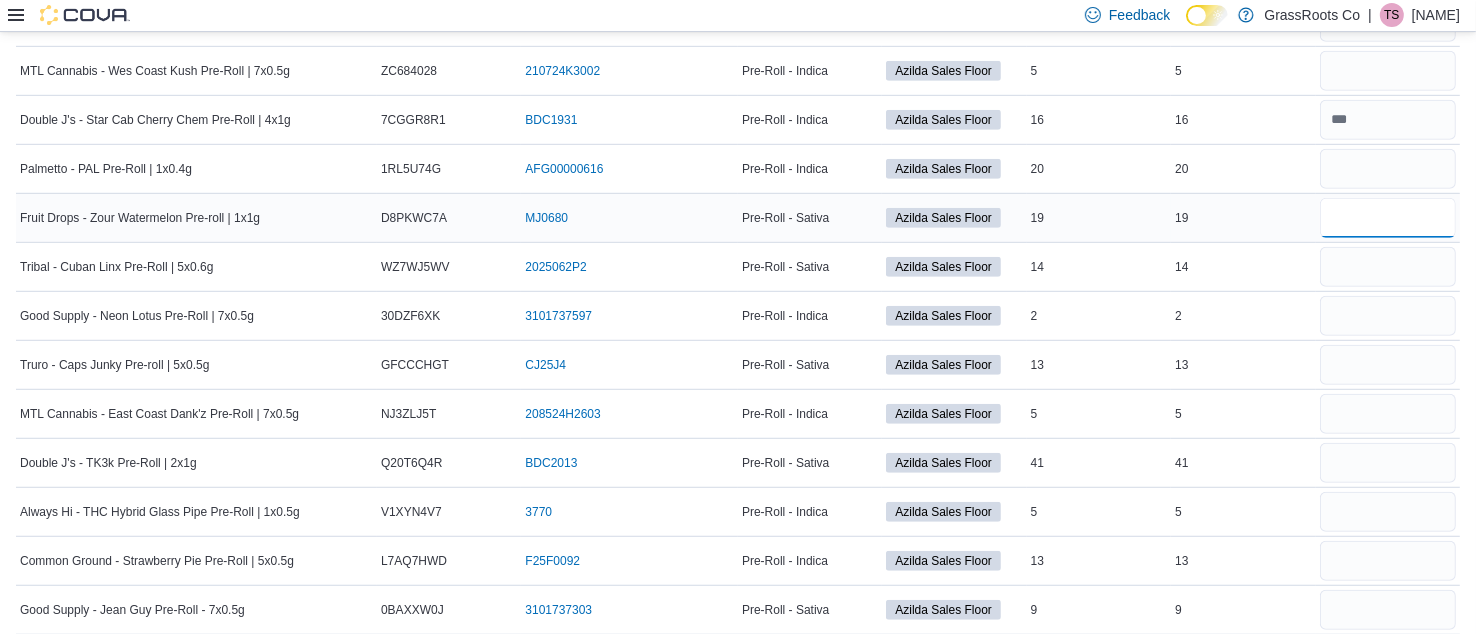 click at bounding box center (1388, 218) 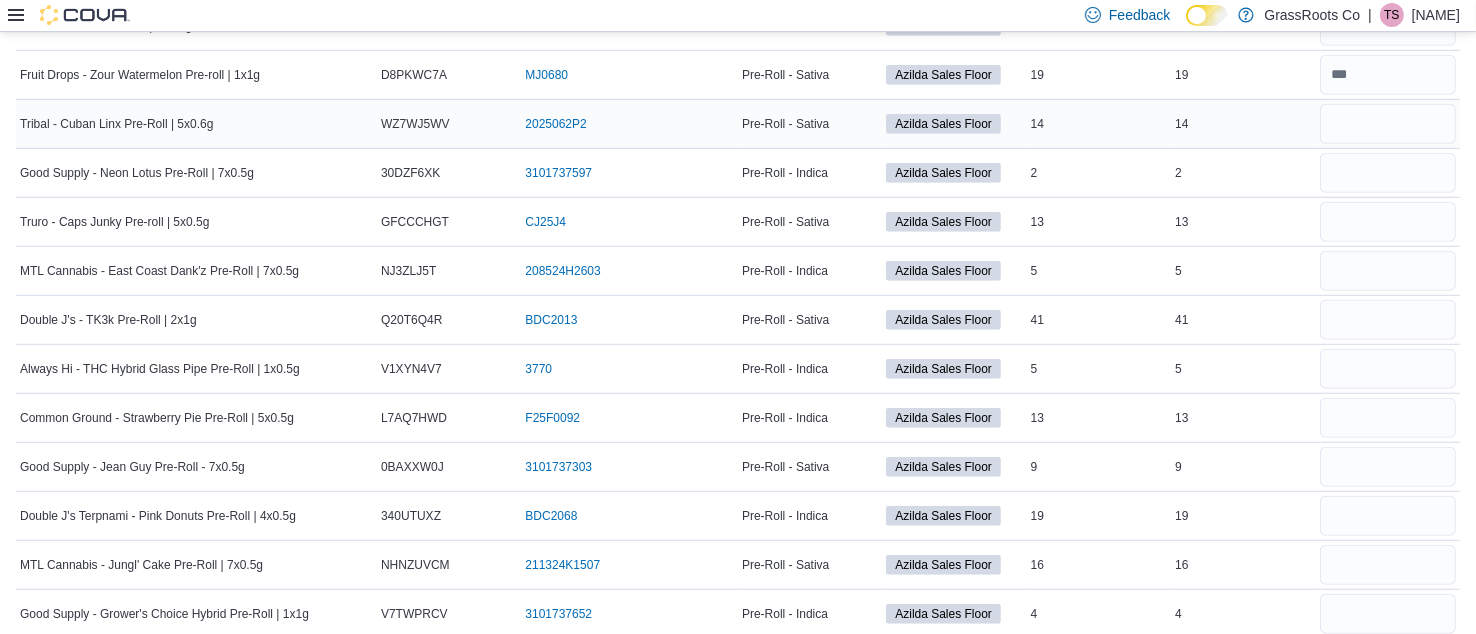 scroll, scrollTop: 1356, scrollLeft: 0, axis: vertical 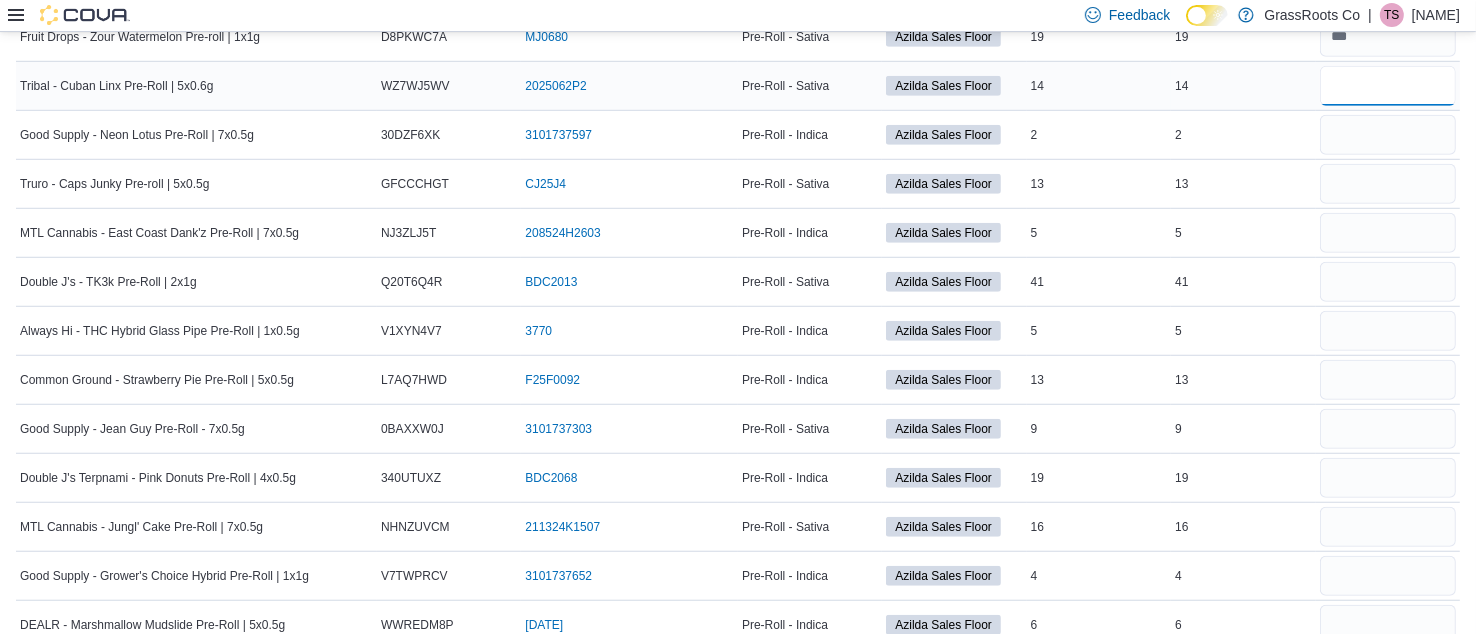 click at bounding box center [1388, 86] 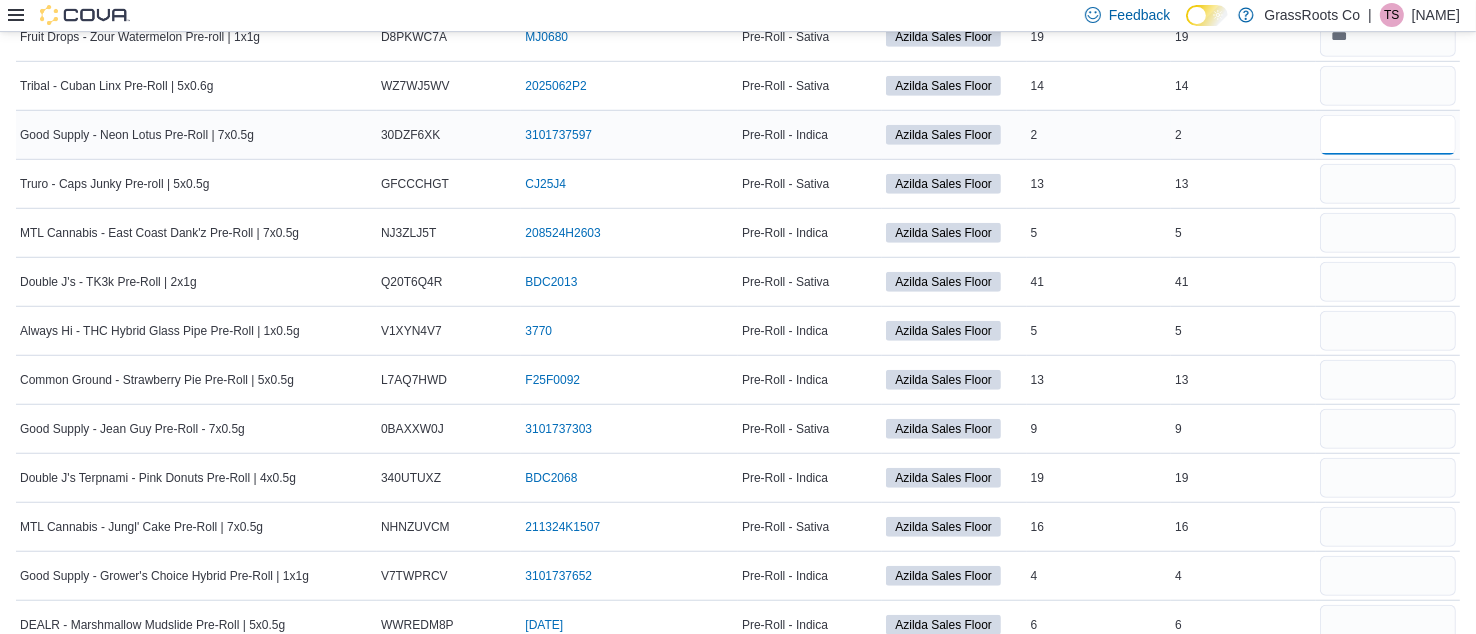 click at bounding box center [1388, 135] 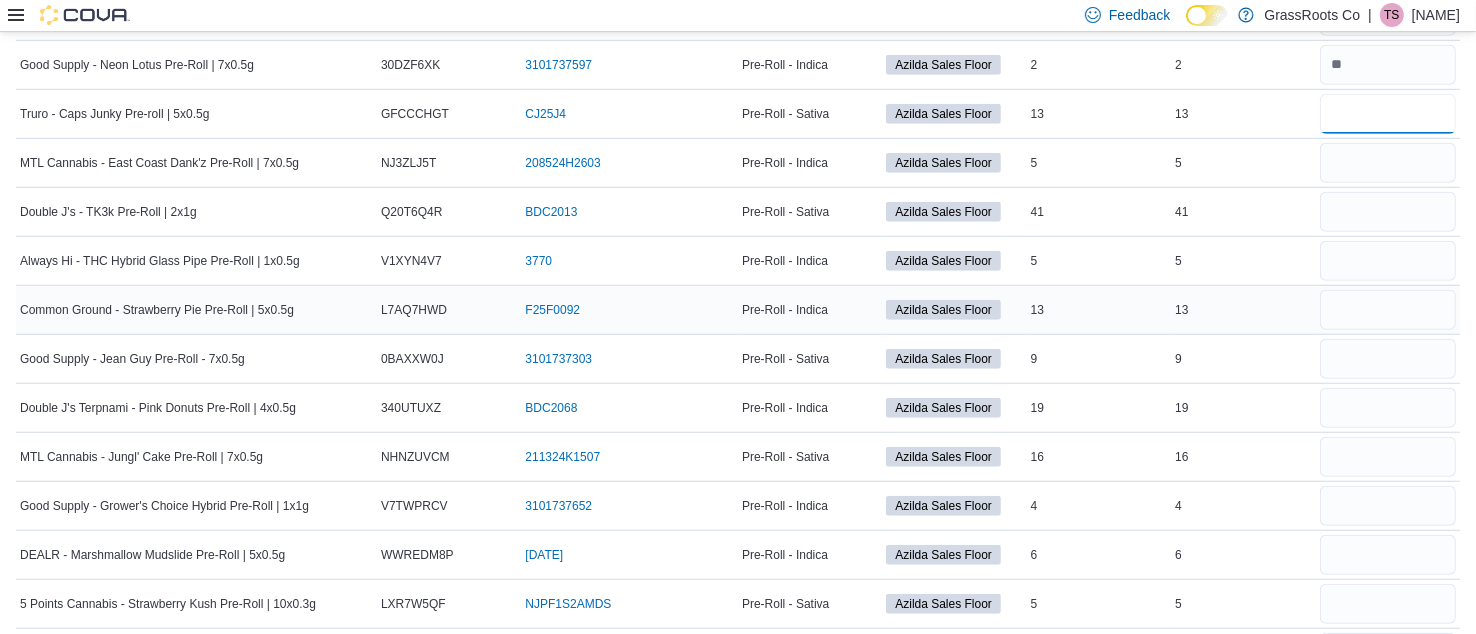 scroll, scrollTop: 1425, scrollLeft: 0, axis: vertical 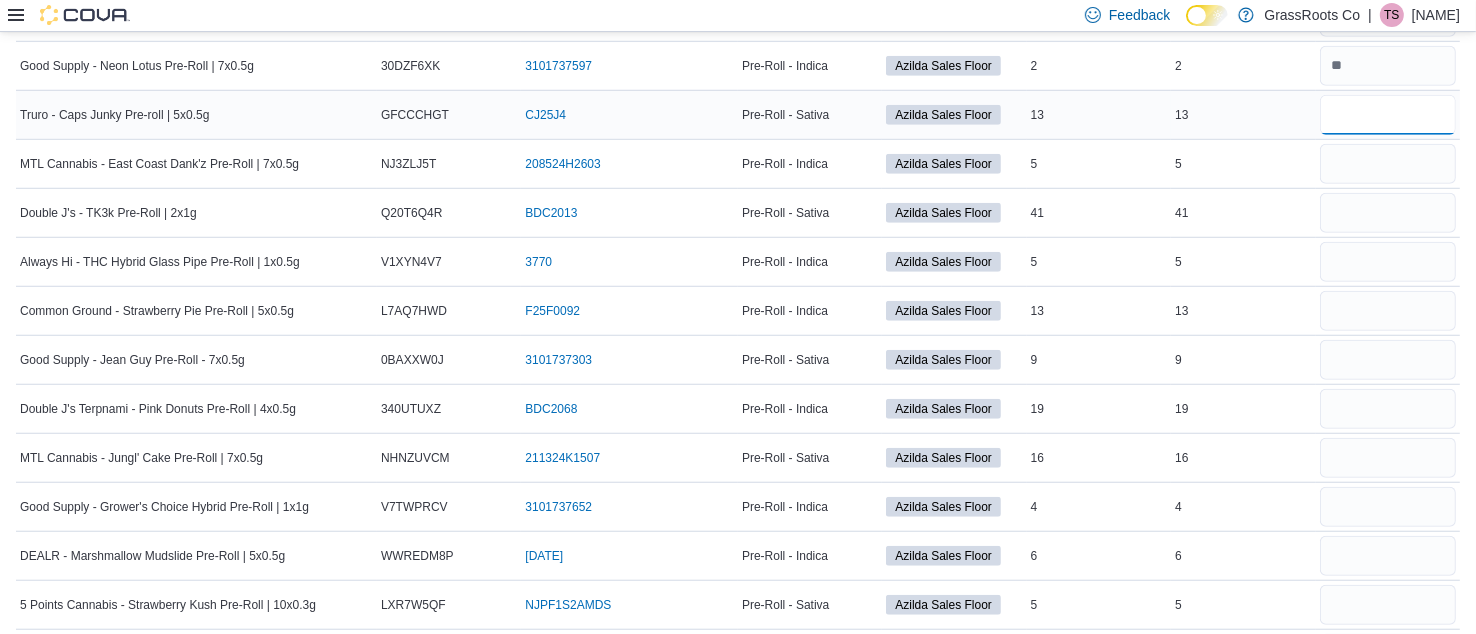click on "*" at bounding box center [1388, 115] 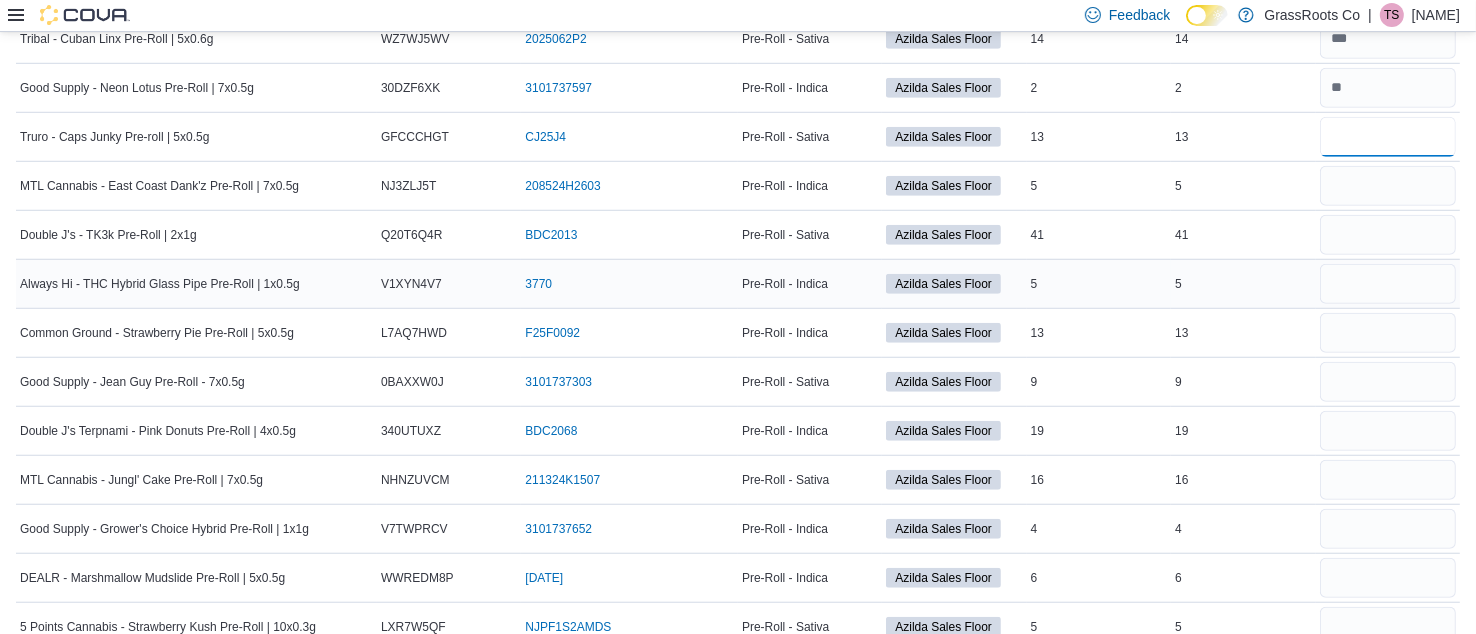 scroll, scrollTop: 1396, scrollLeft: 0, axis: vertical 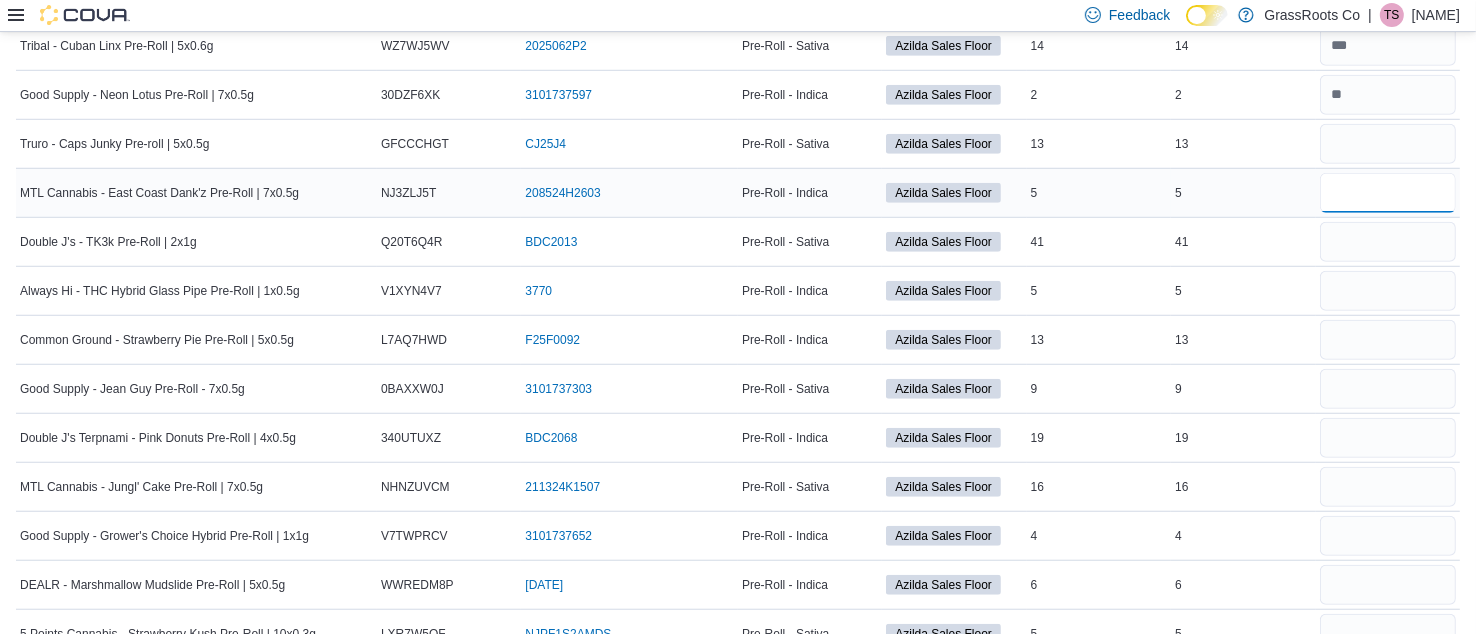 click at bounding box center (1388, 193) 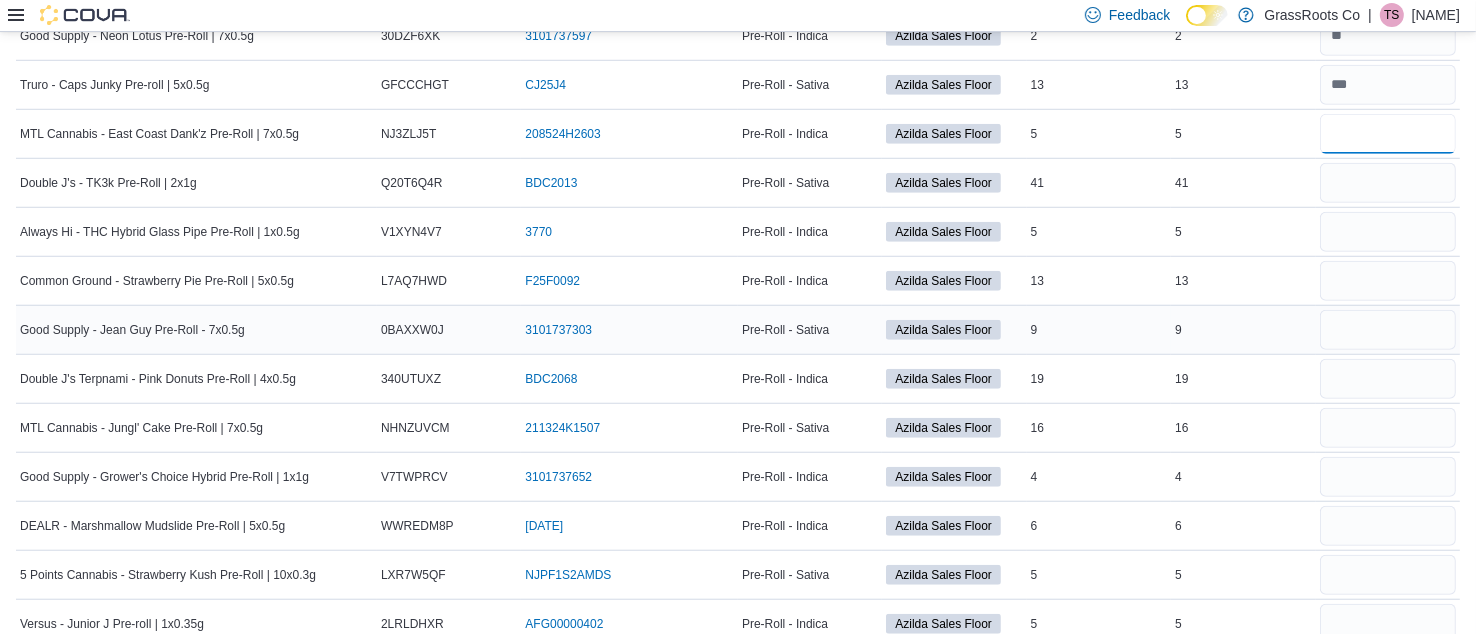 scroll, scrollTop: 1461, scrollLeft: 0, axis: vertical 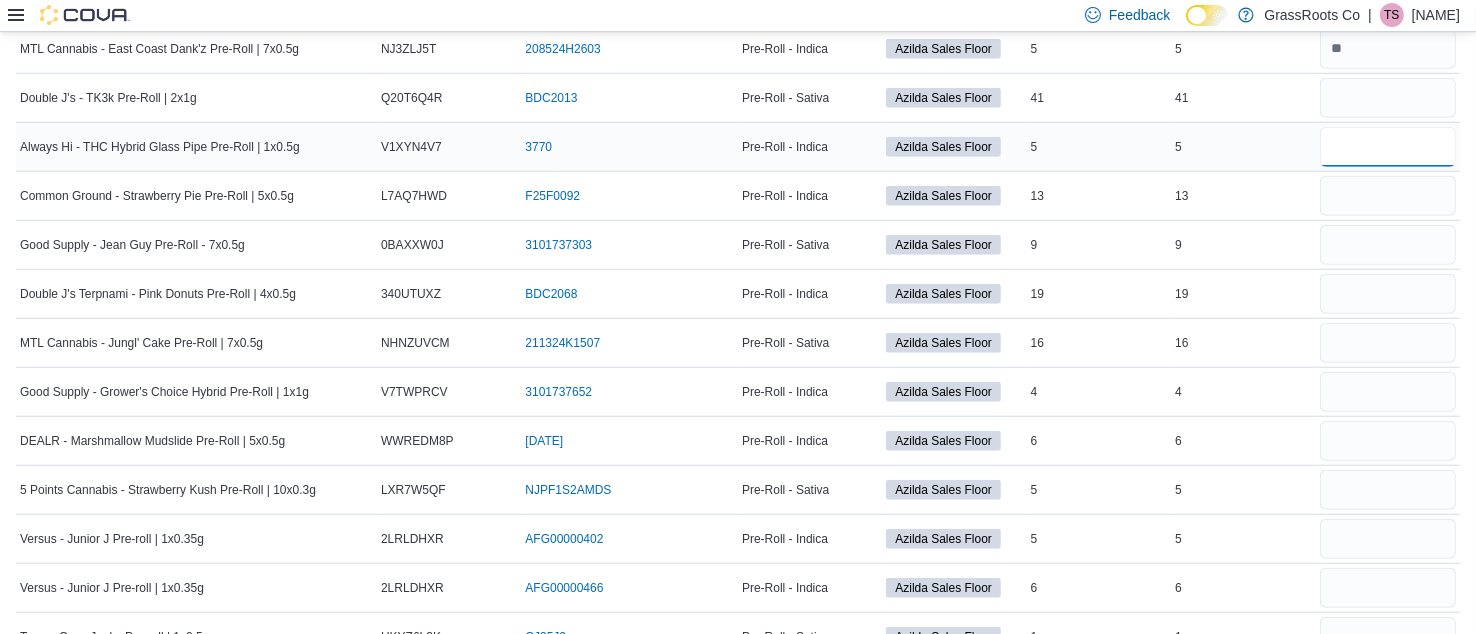 click at bounding box center (1388, 147) 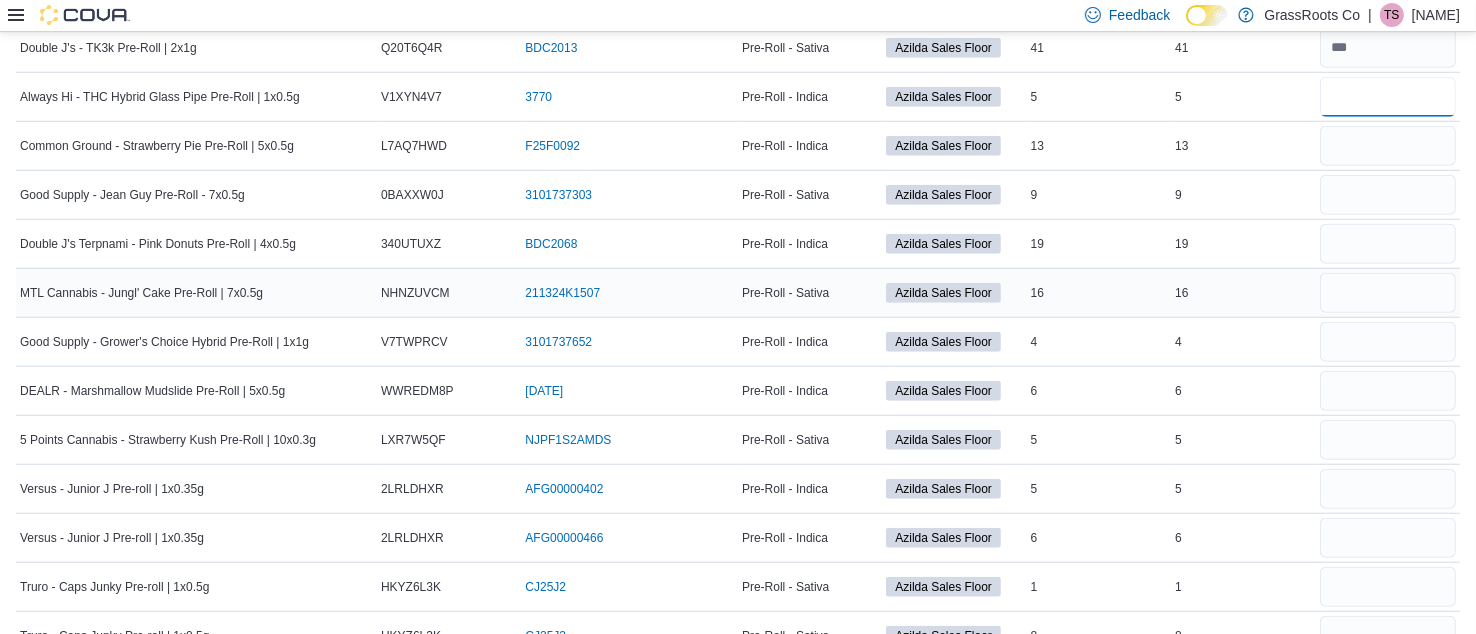 scroll, scrollTop: 1620, scrollLeft: 0, axis: vertical 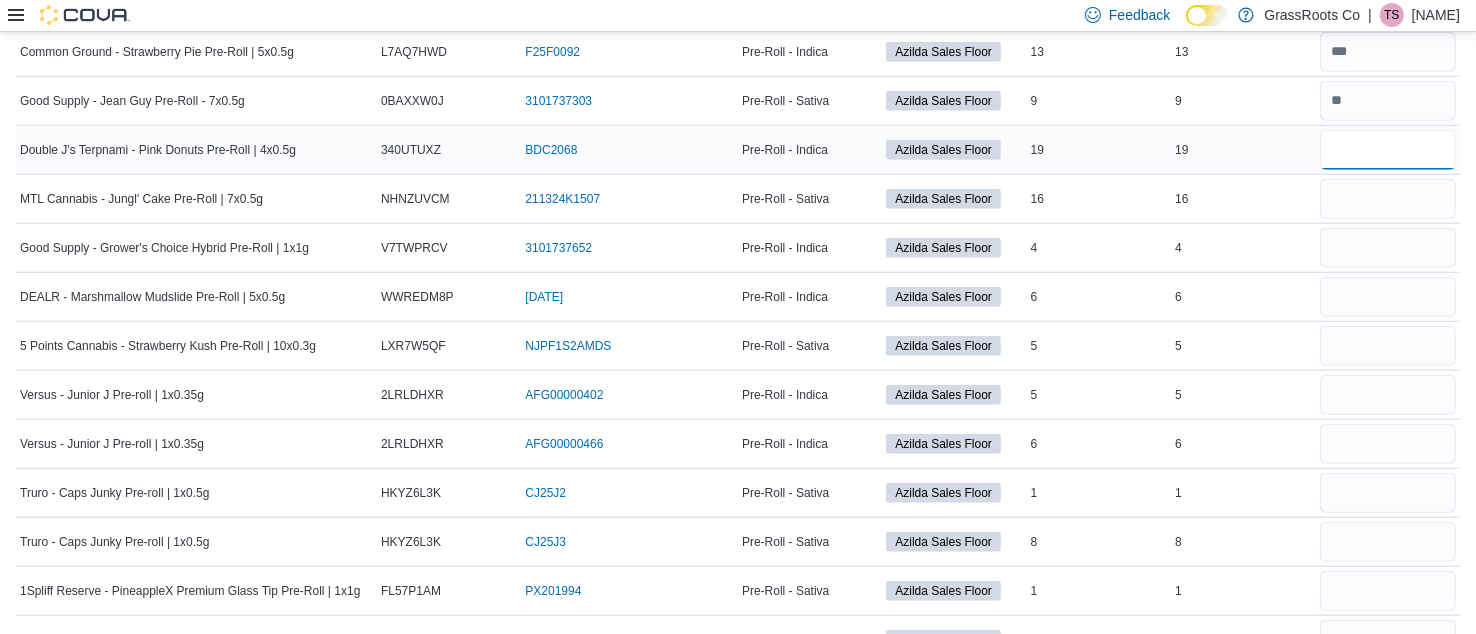 click at bounding box center (1388, 150) 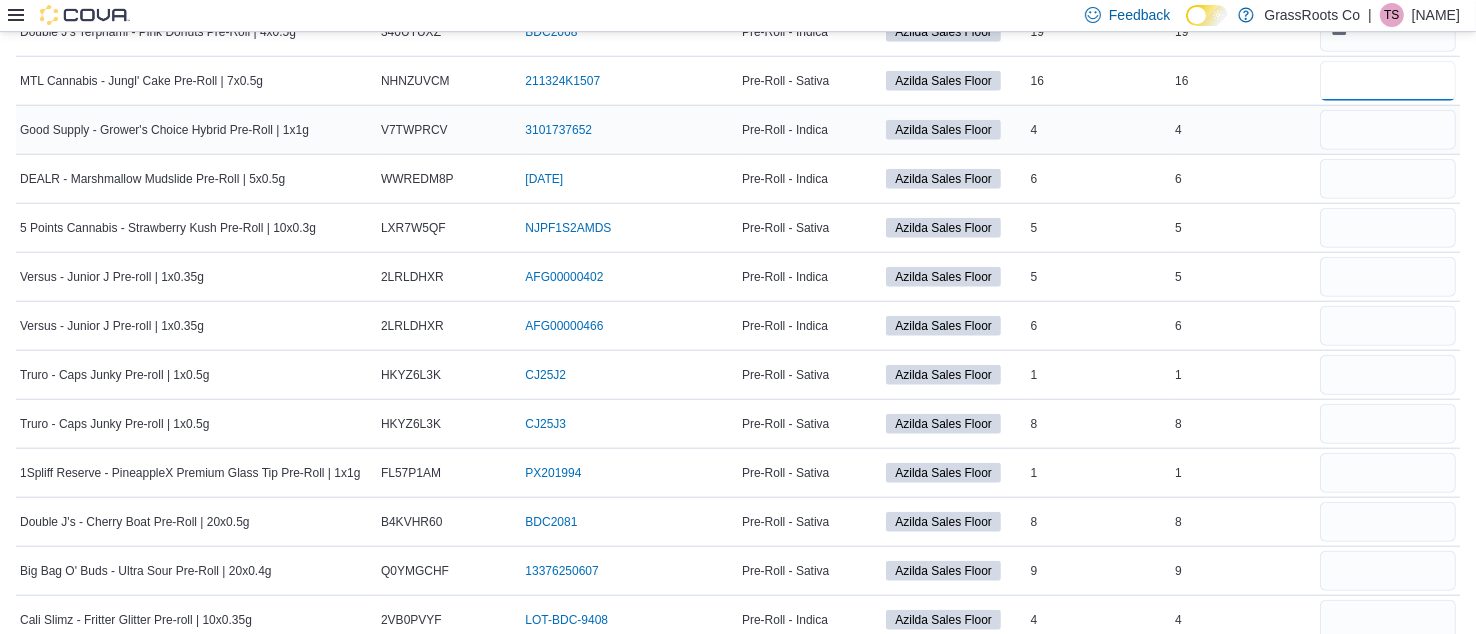 scroll, scrollTop: 1809, scrollLeft: 0, axis: vertical 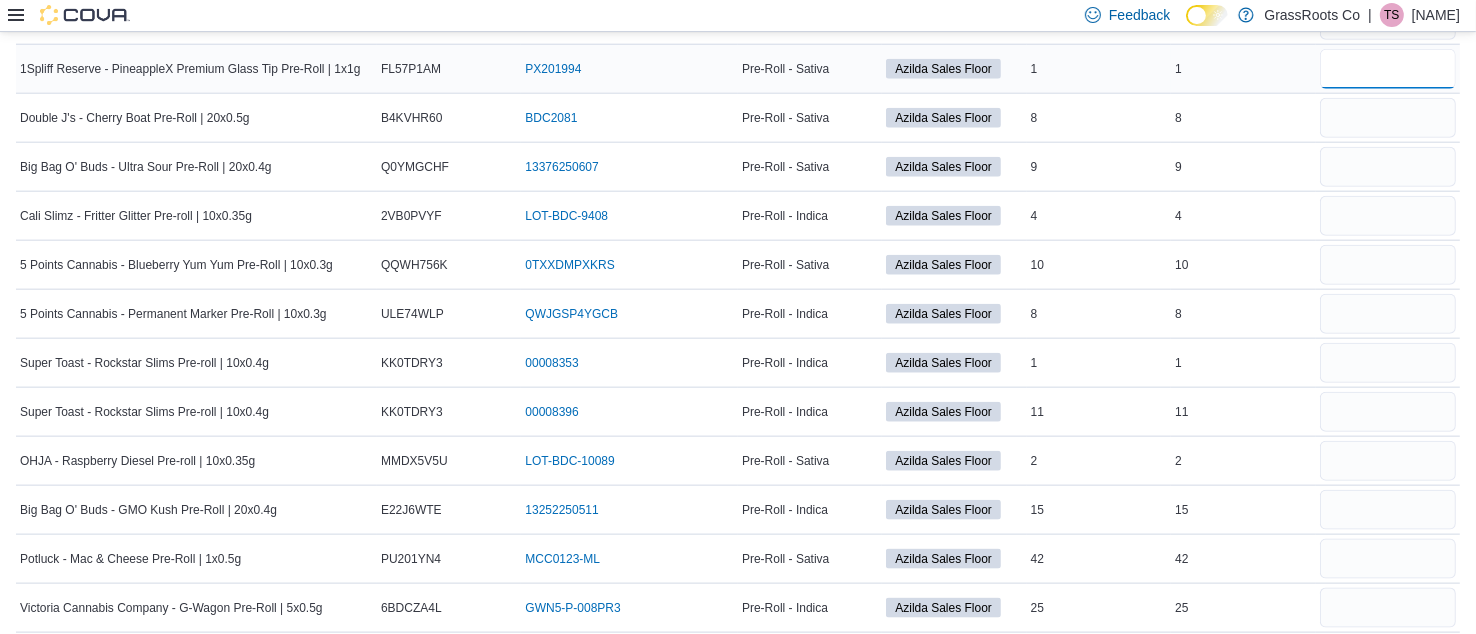 click at bounding box center (1388, 69) 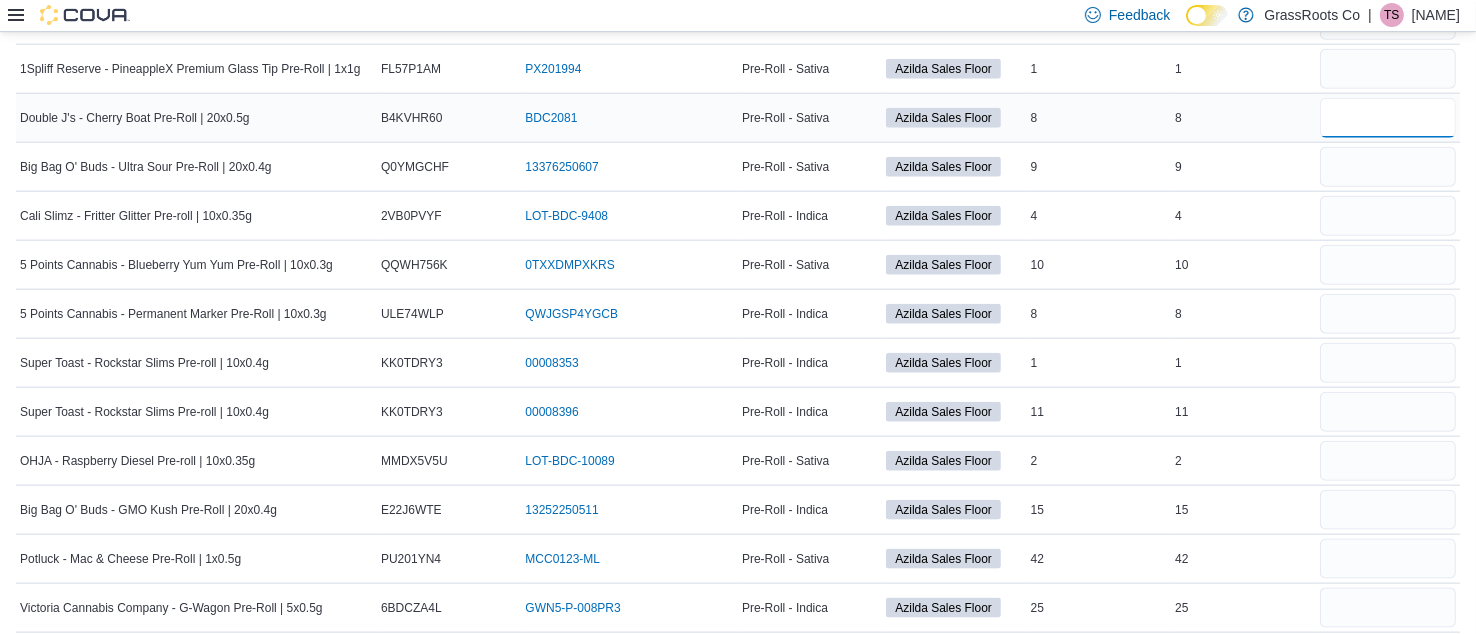 click at bounding box center [1388, 118] 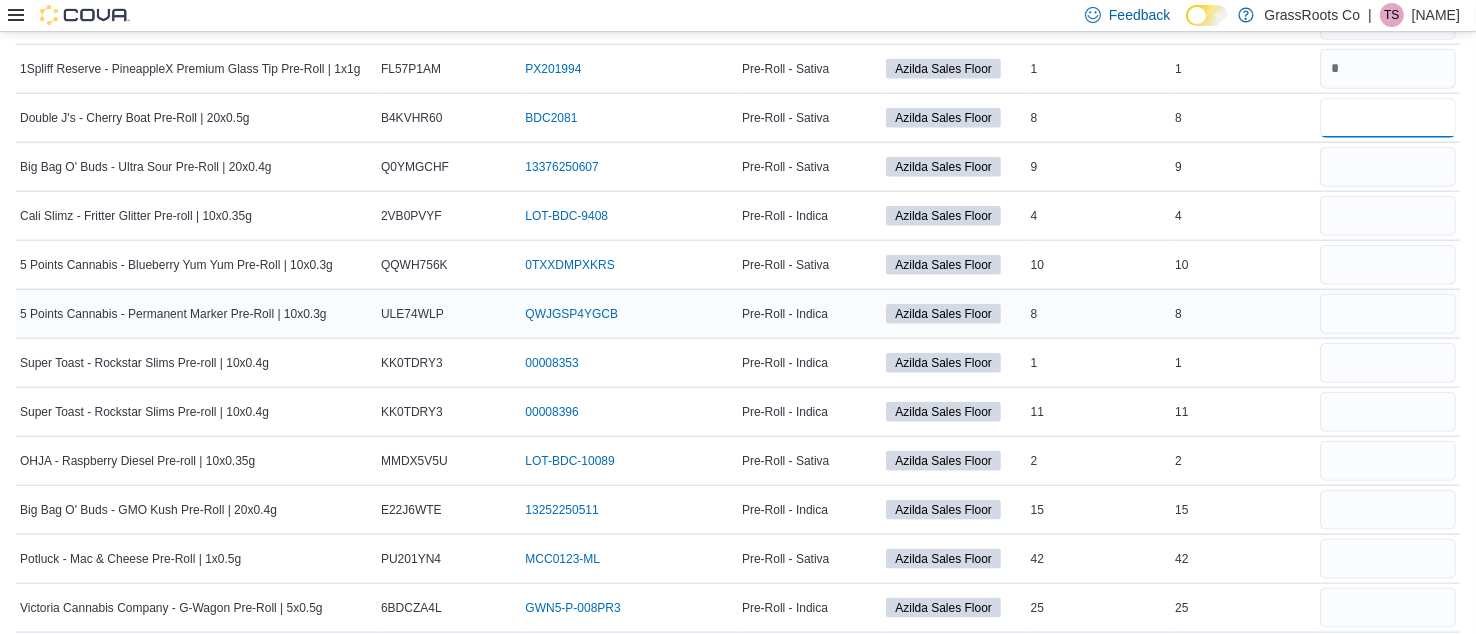 scroll, scrollTop: 2207, scrollLeft: 0, axis: vertical 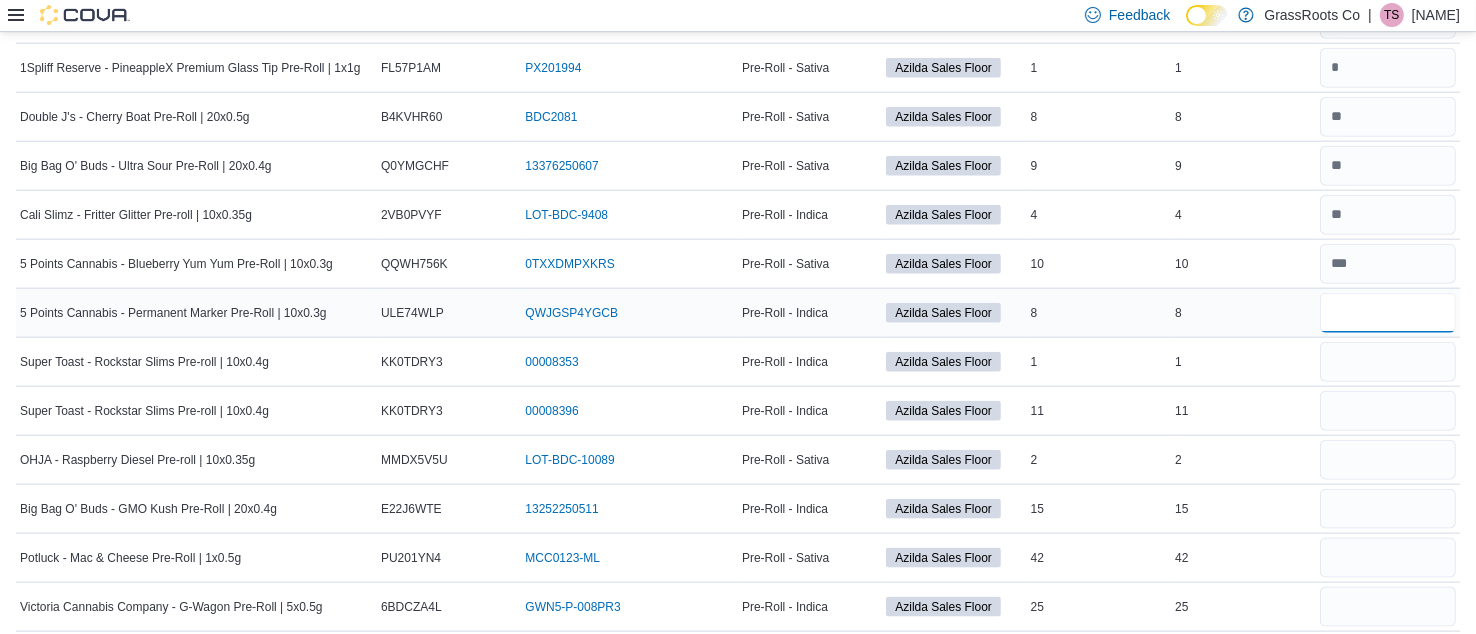click at bounding box center [1388, 313] 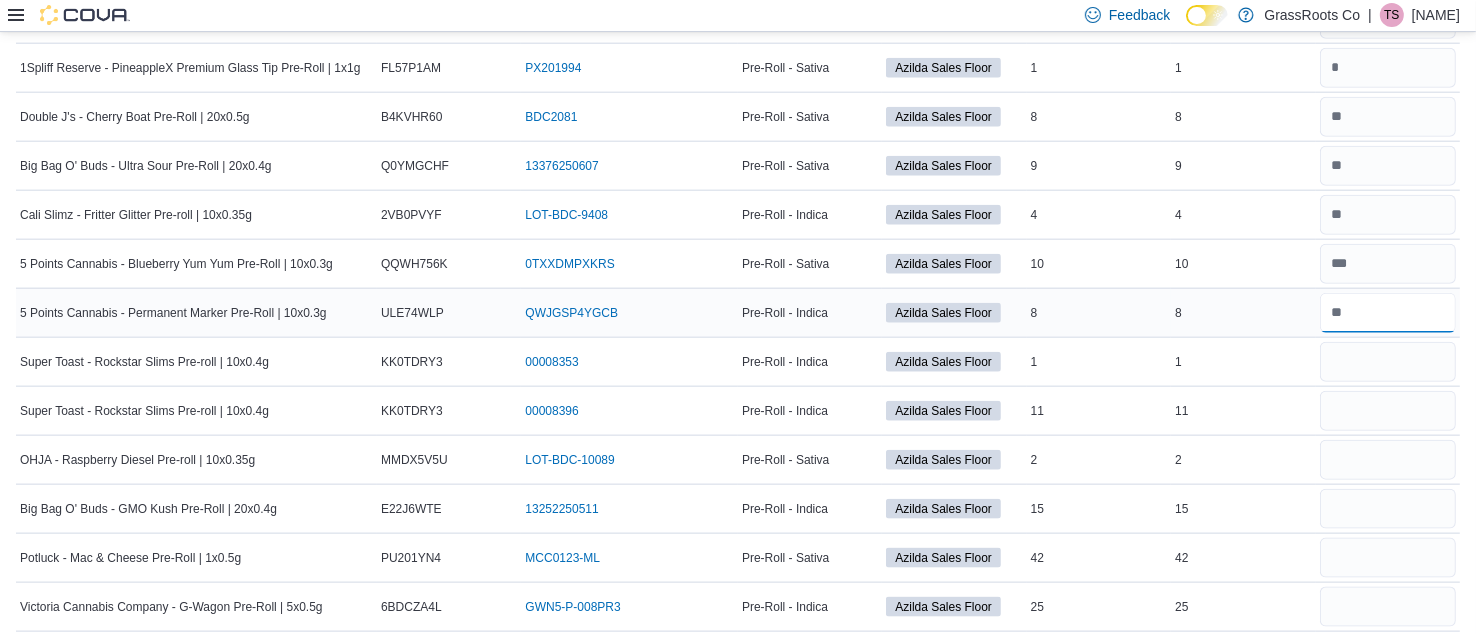 click at bounding box center (1388, 313) 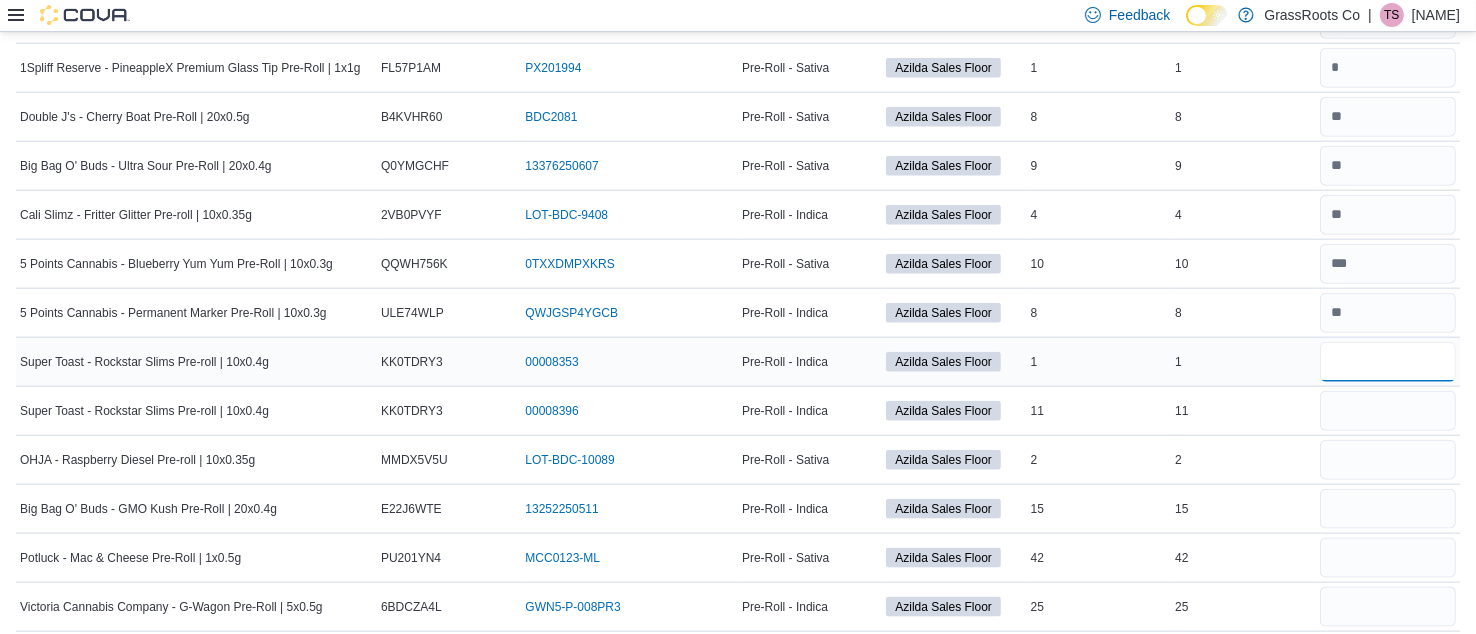 click at bounding box center (1388, 362) 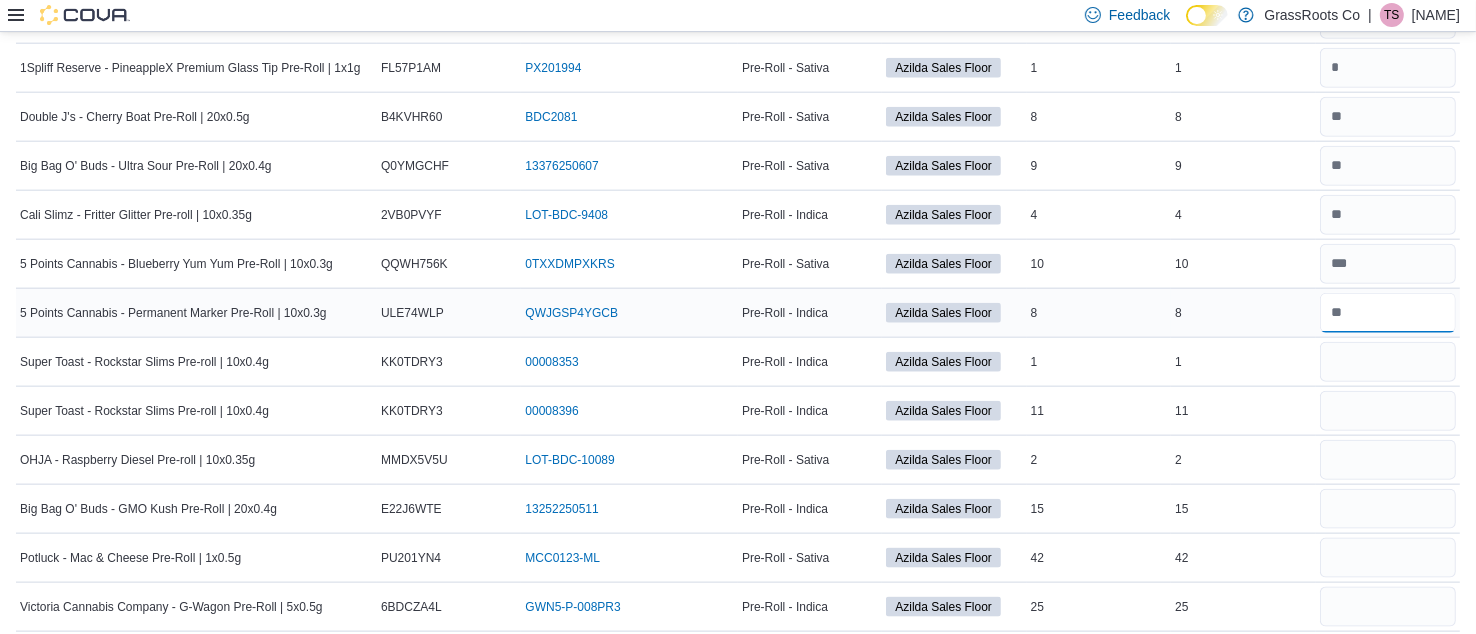 click at bounding box center [1388, 313] 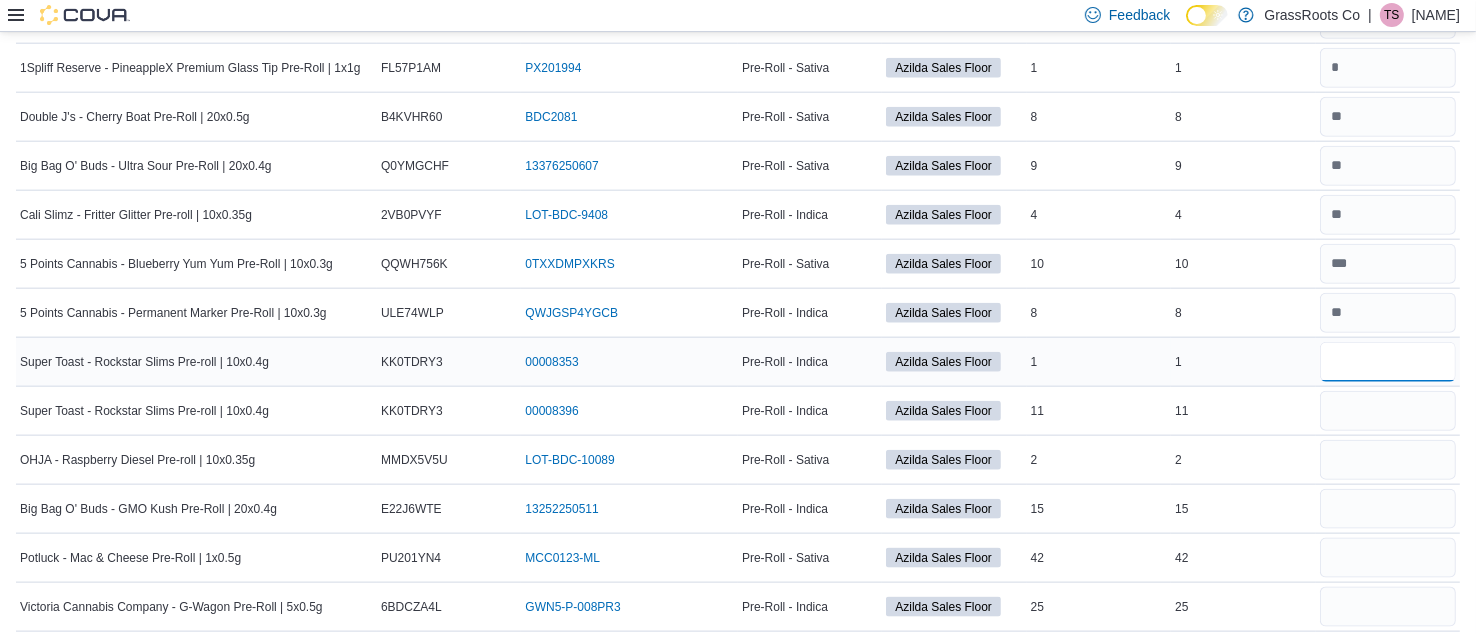 click at bounding box center [1388, 362] 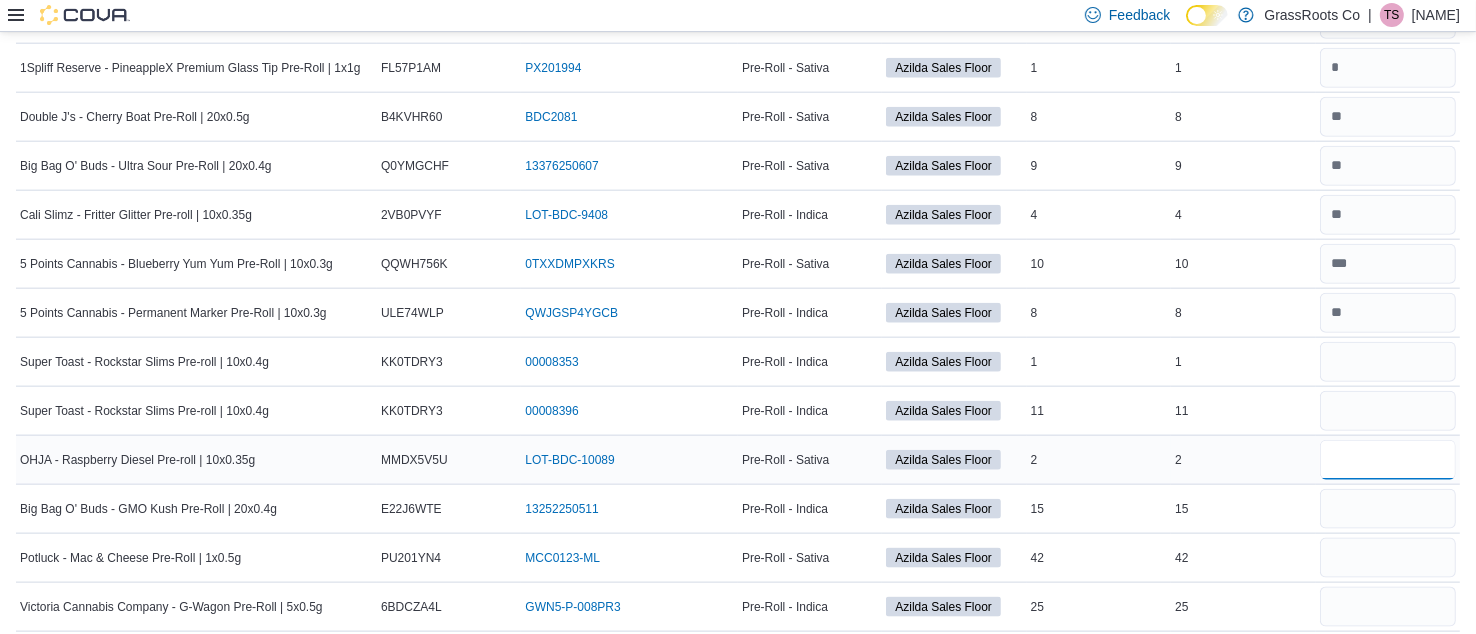 click at bounding box center [1388, 460] 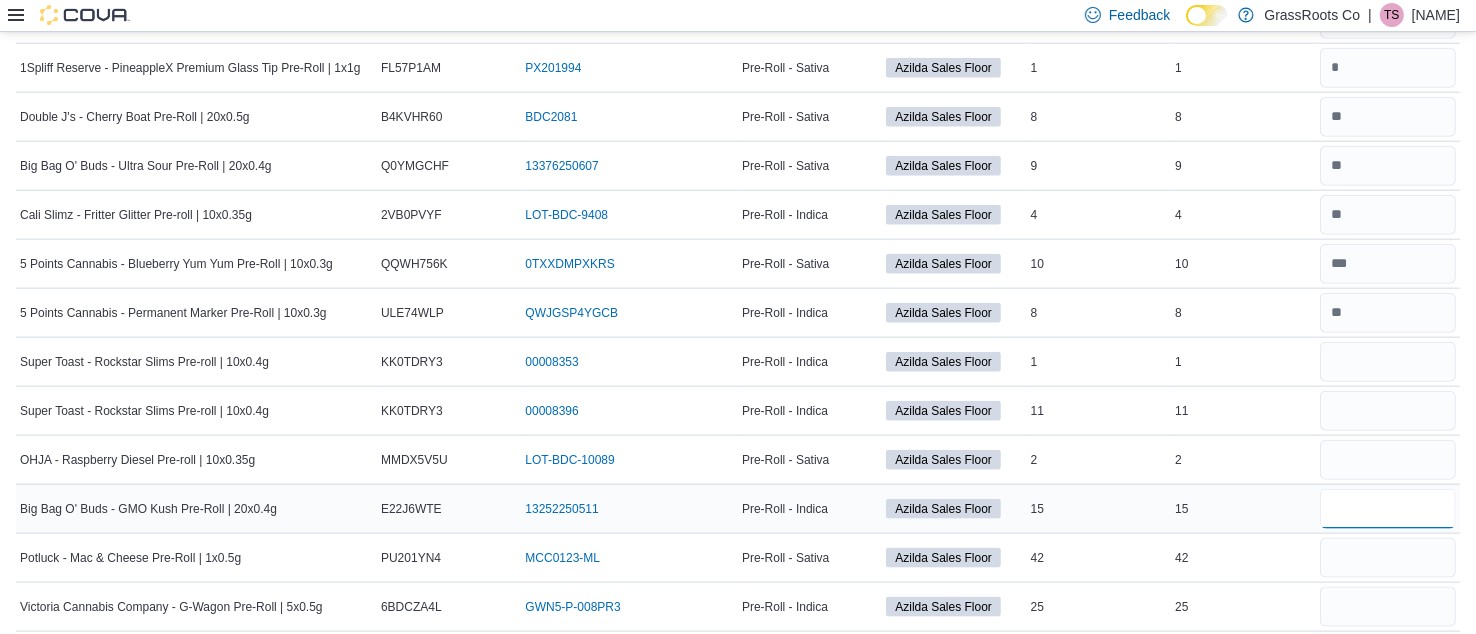 click at bounding box center (1388, 509) 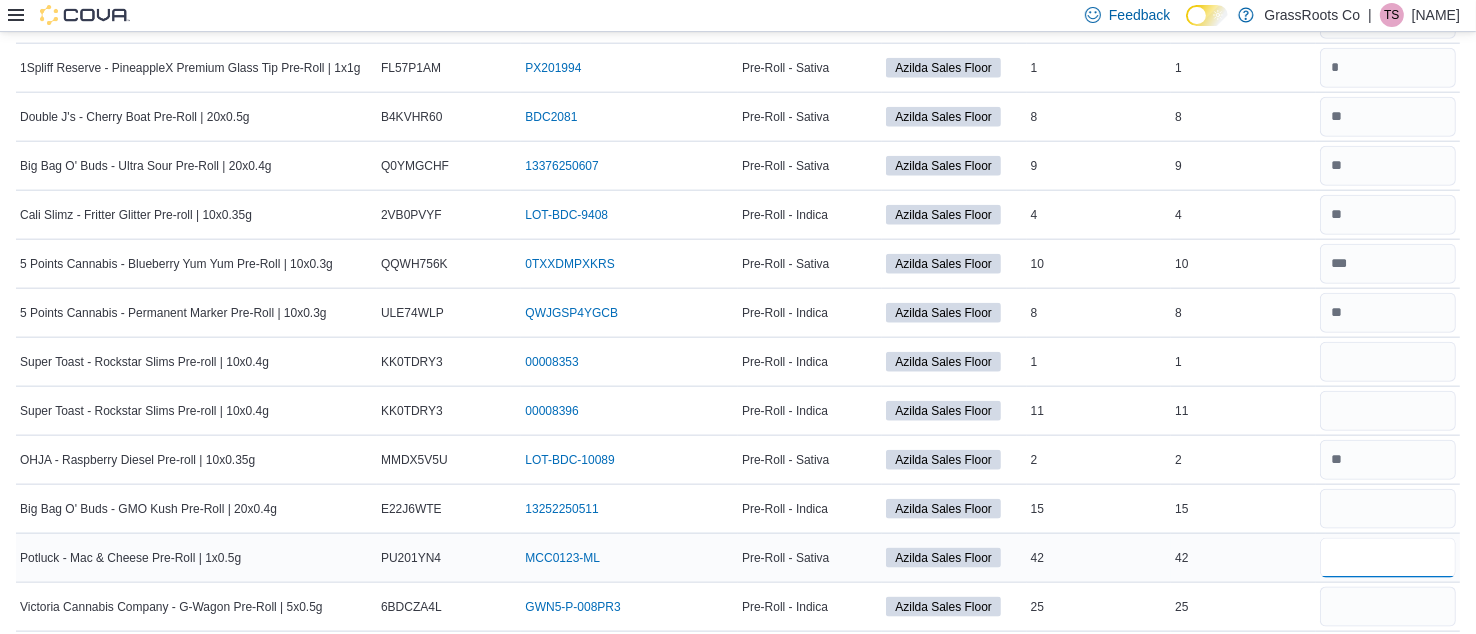 click at bounding box center [1388, 558] 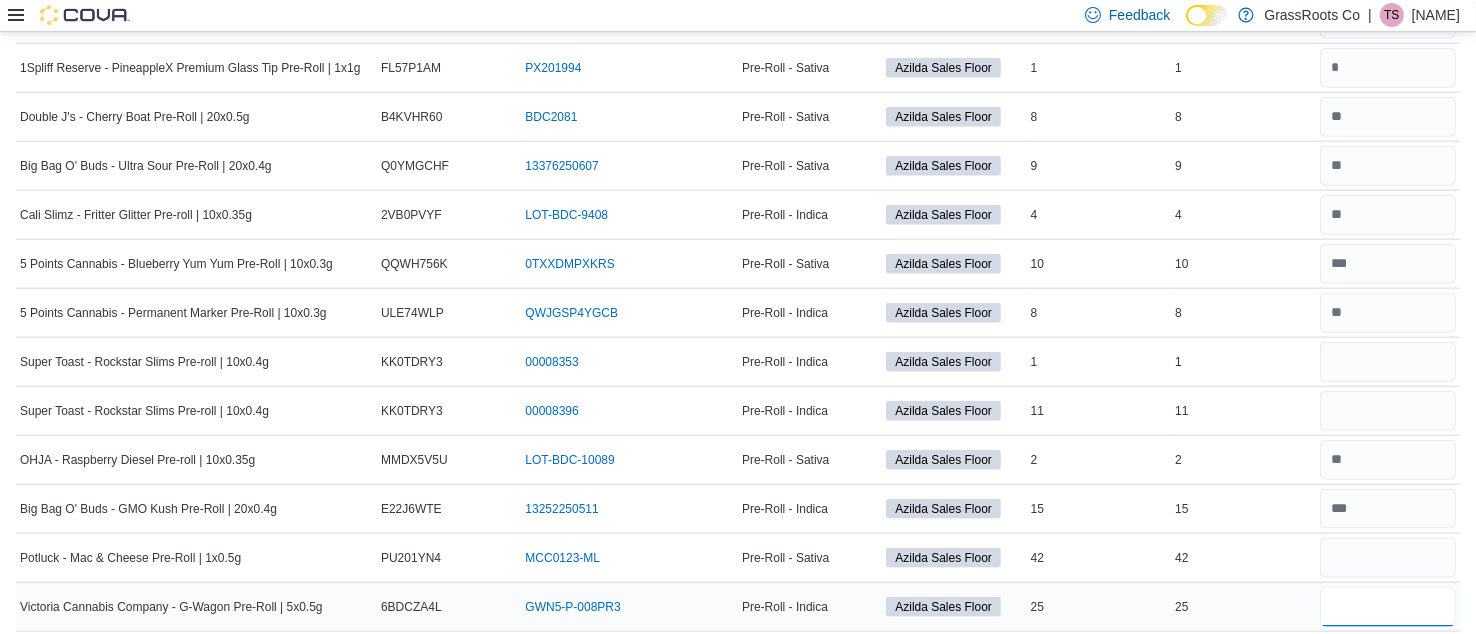 click at bounding box center [1388, 607] 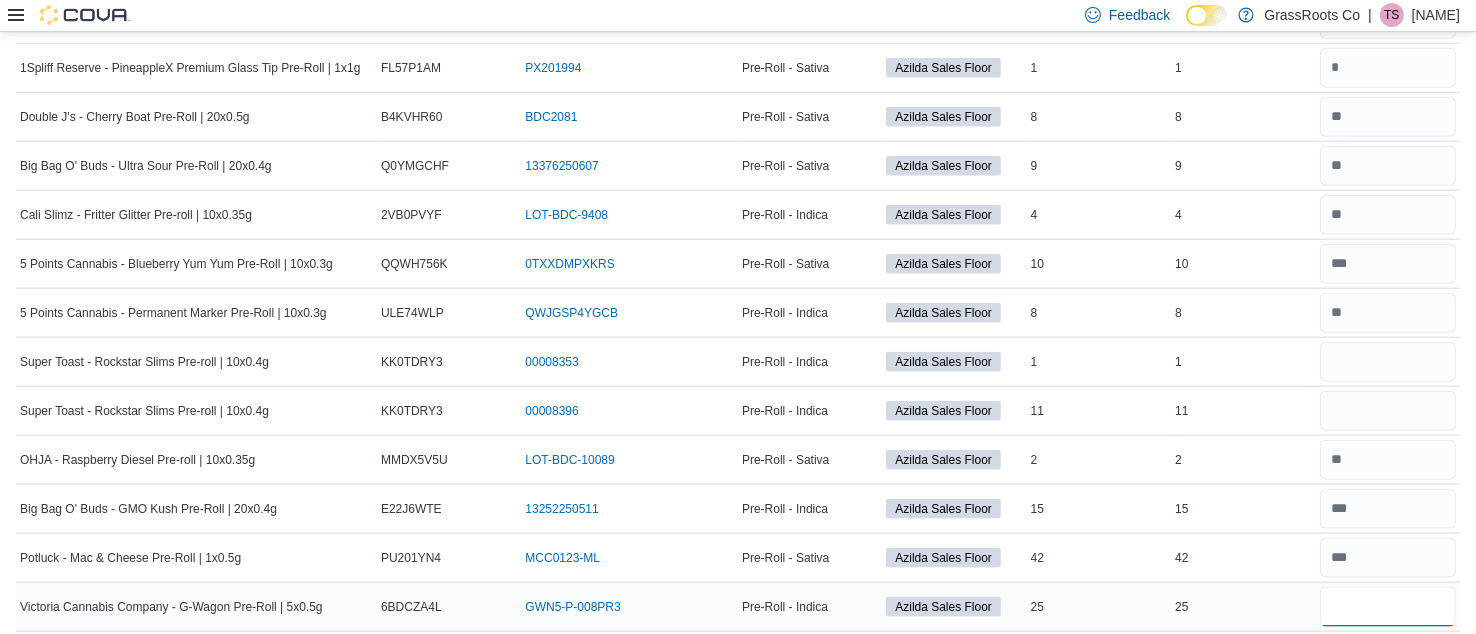 click at bounding box center [1388, 607] 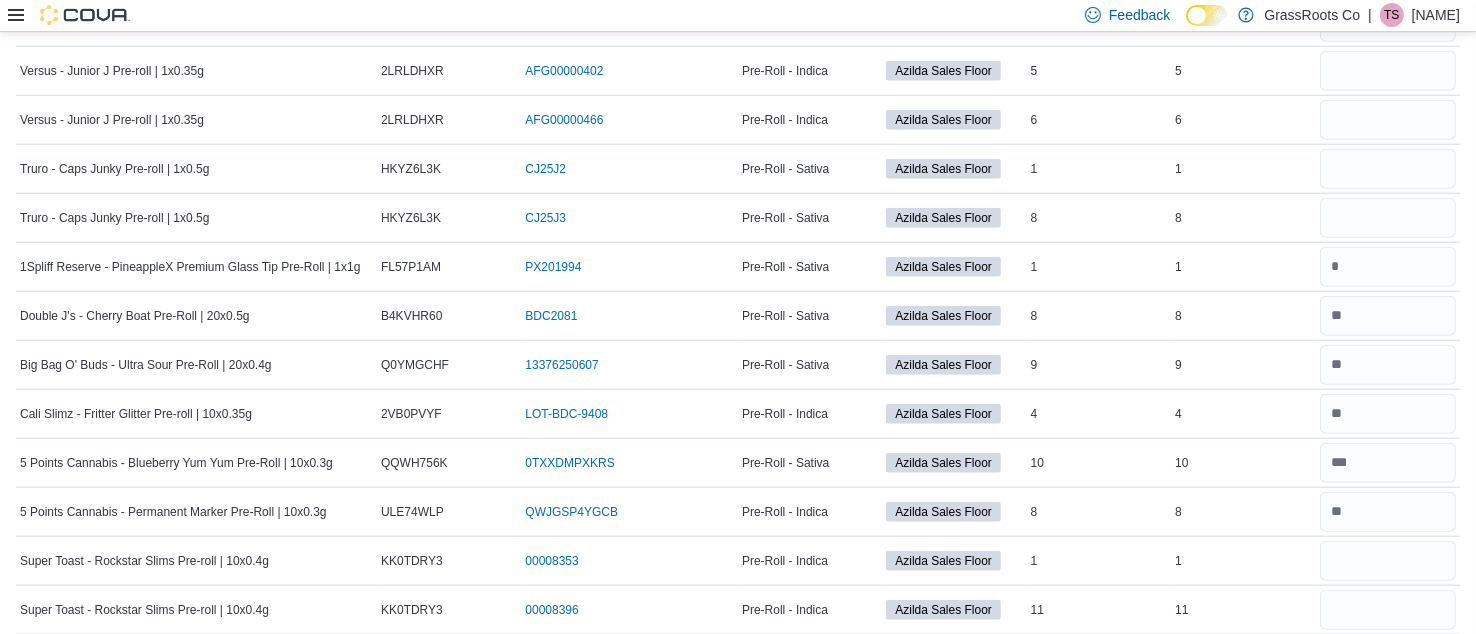 scroll, scrollTop: 2010, scrollLeft: 0, axis: vertical 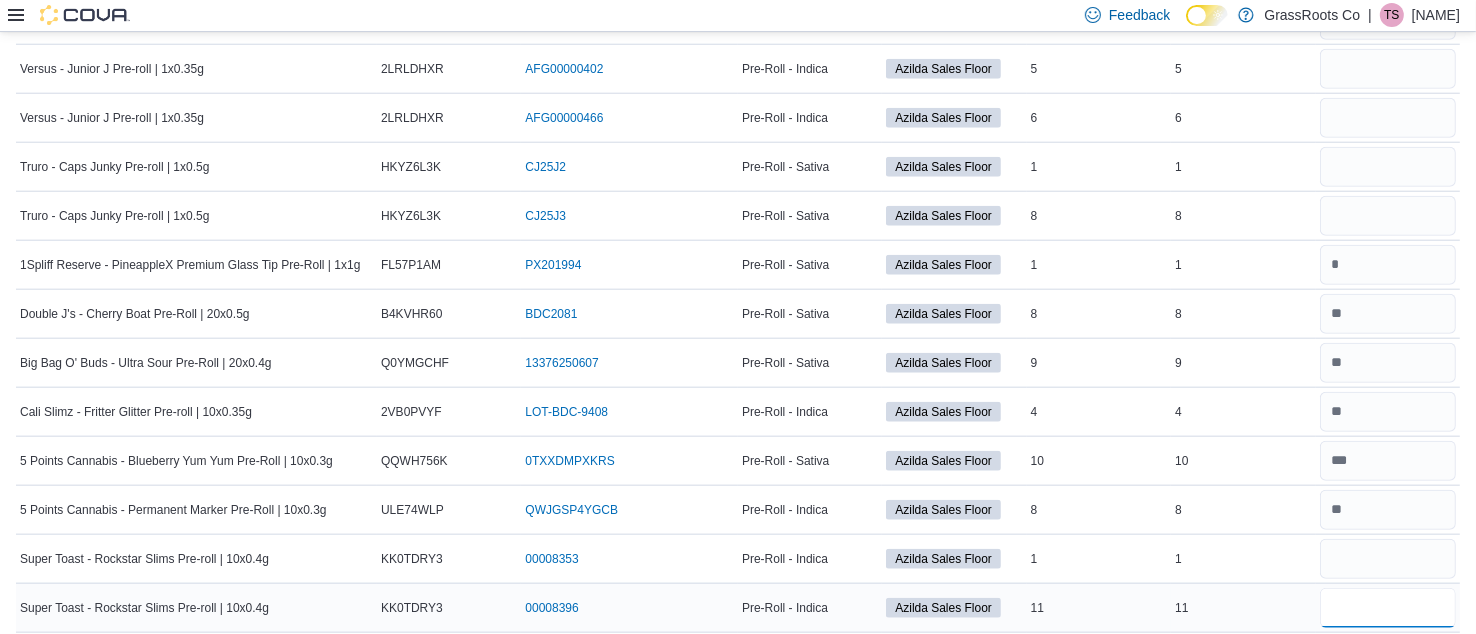 click at bounding box center (1388, 608) 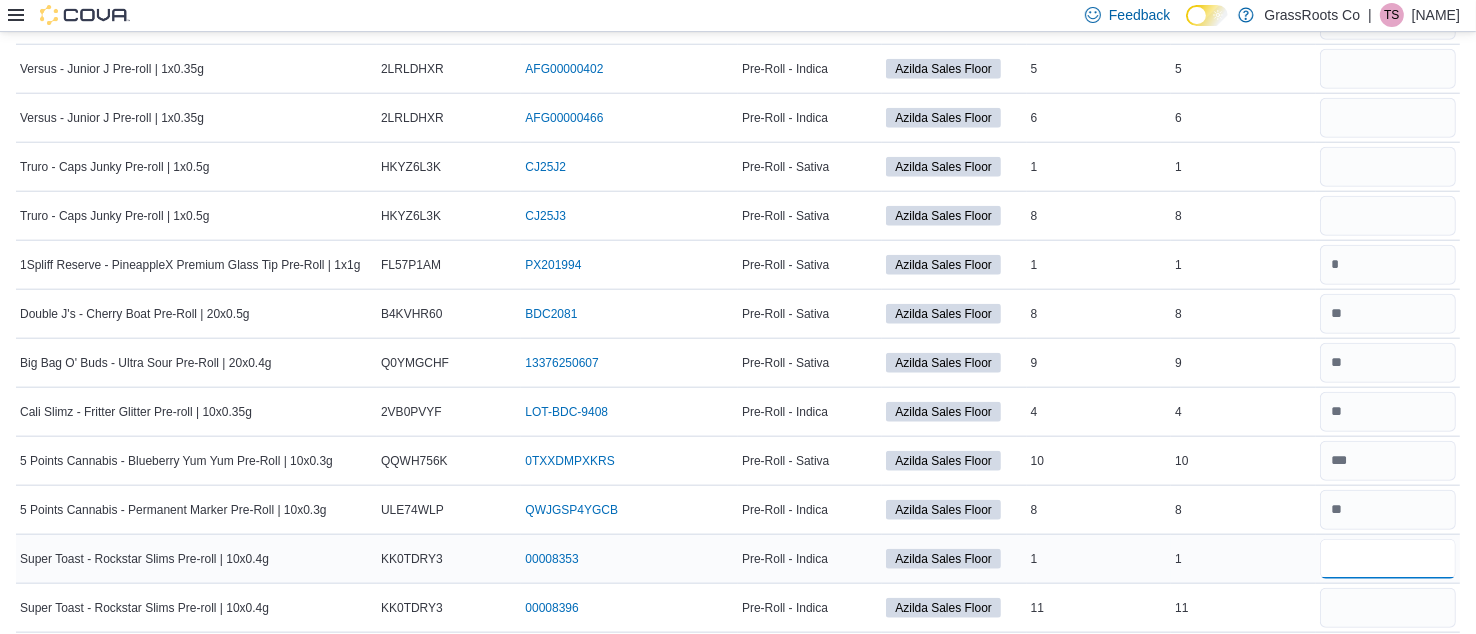 click at bounding box center (1388, 559) 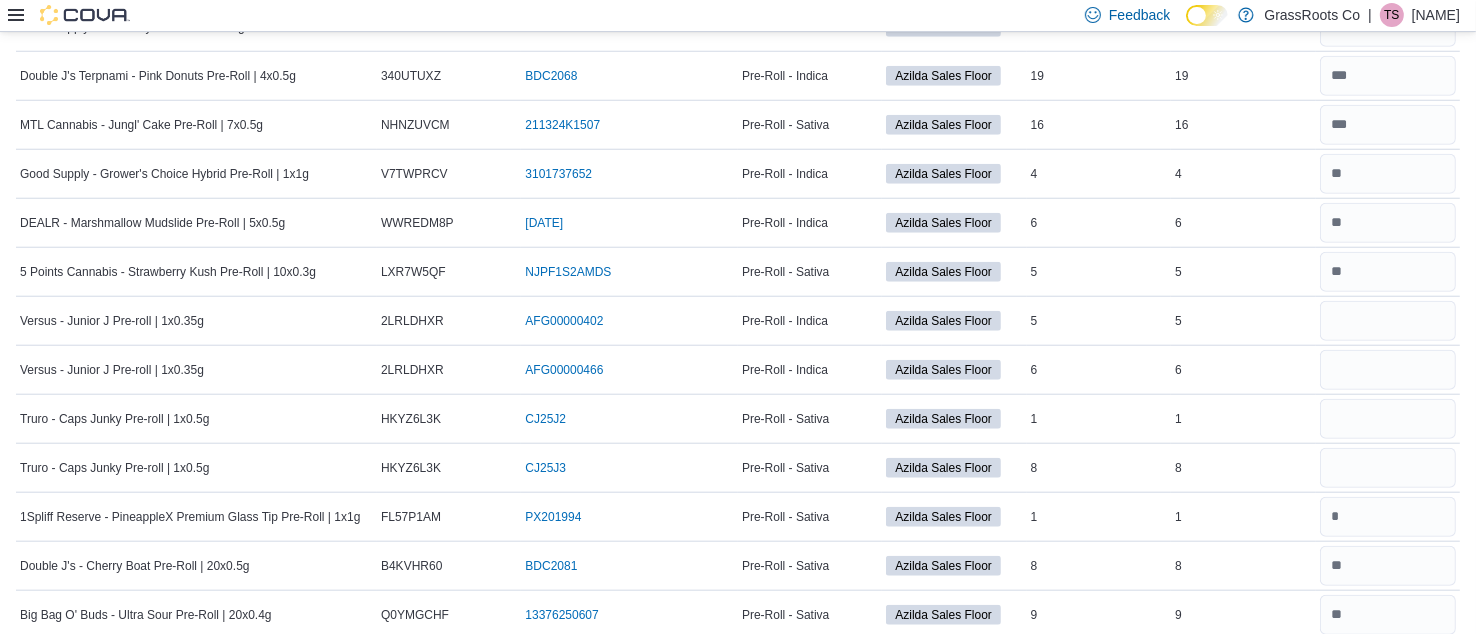 scroll, scrollTop: 1747, scrollLeft: 0, axis: vertical 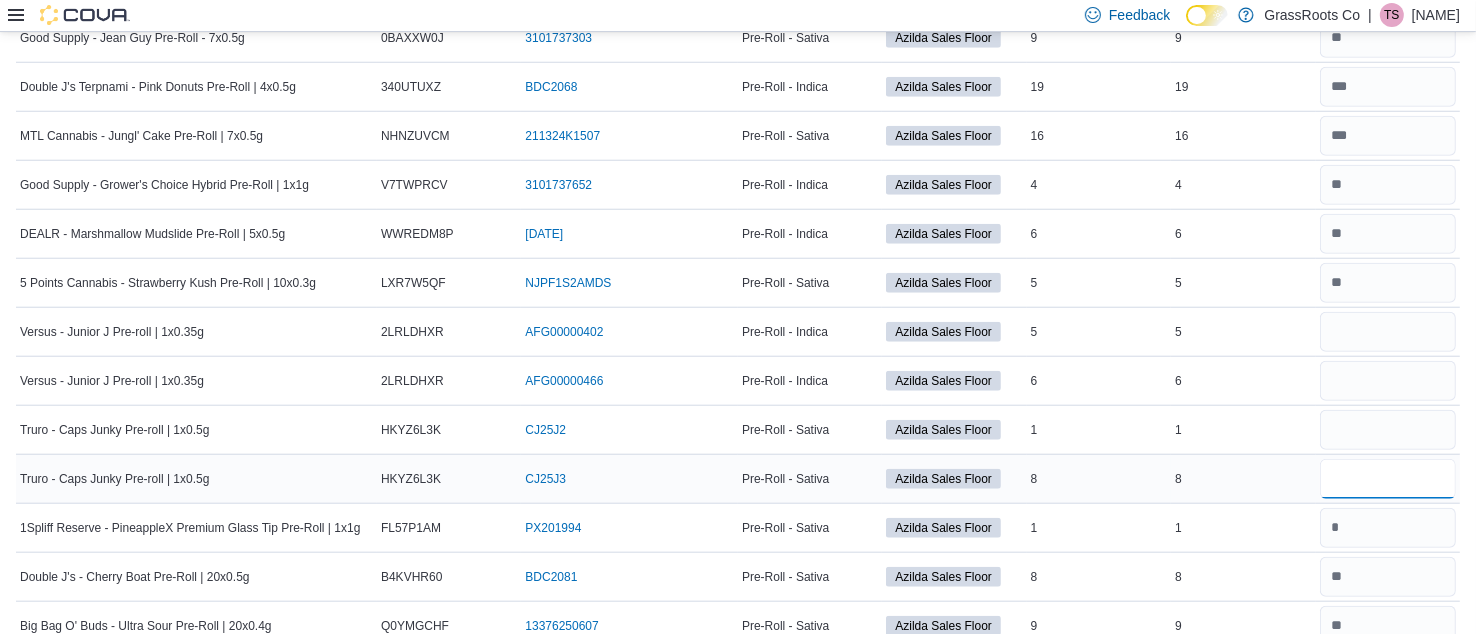 click at bounding box center (1388, 479) 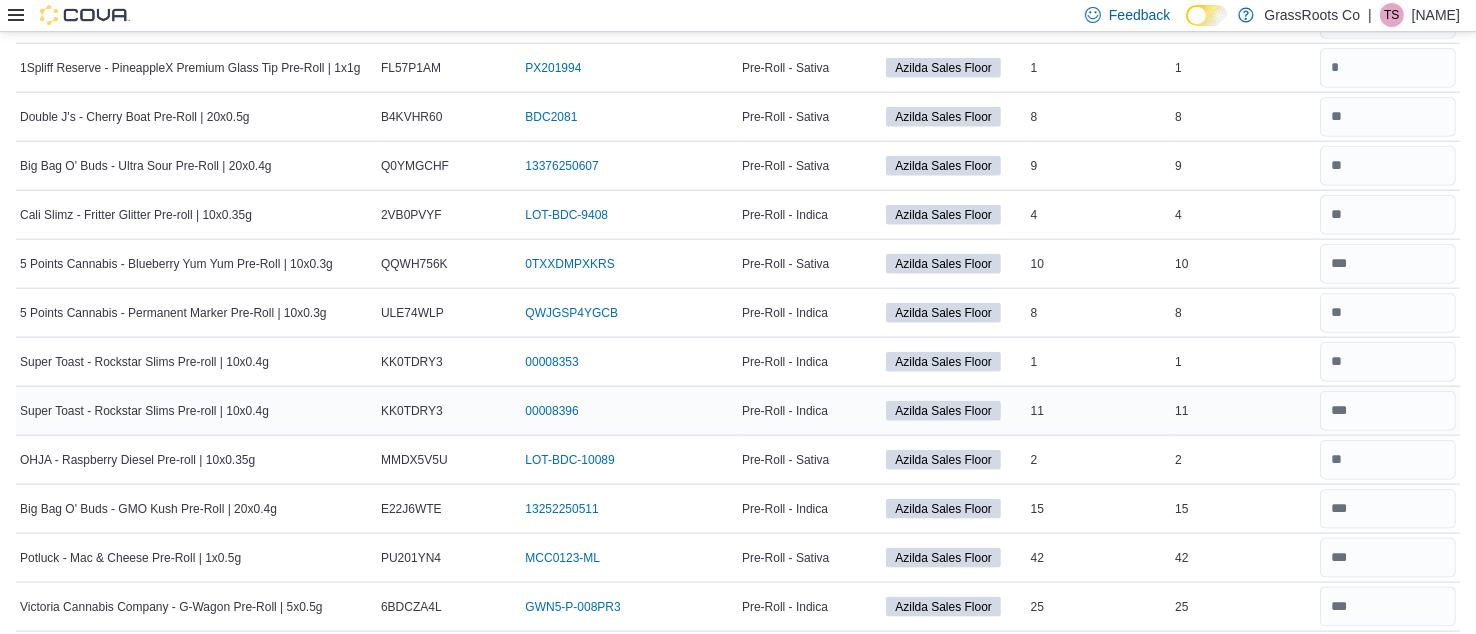 scroll, scrollTop: 2108, scrollLeft: 0, axis: vertical 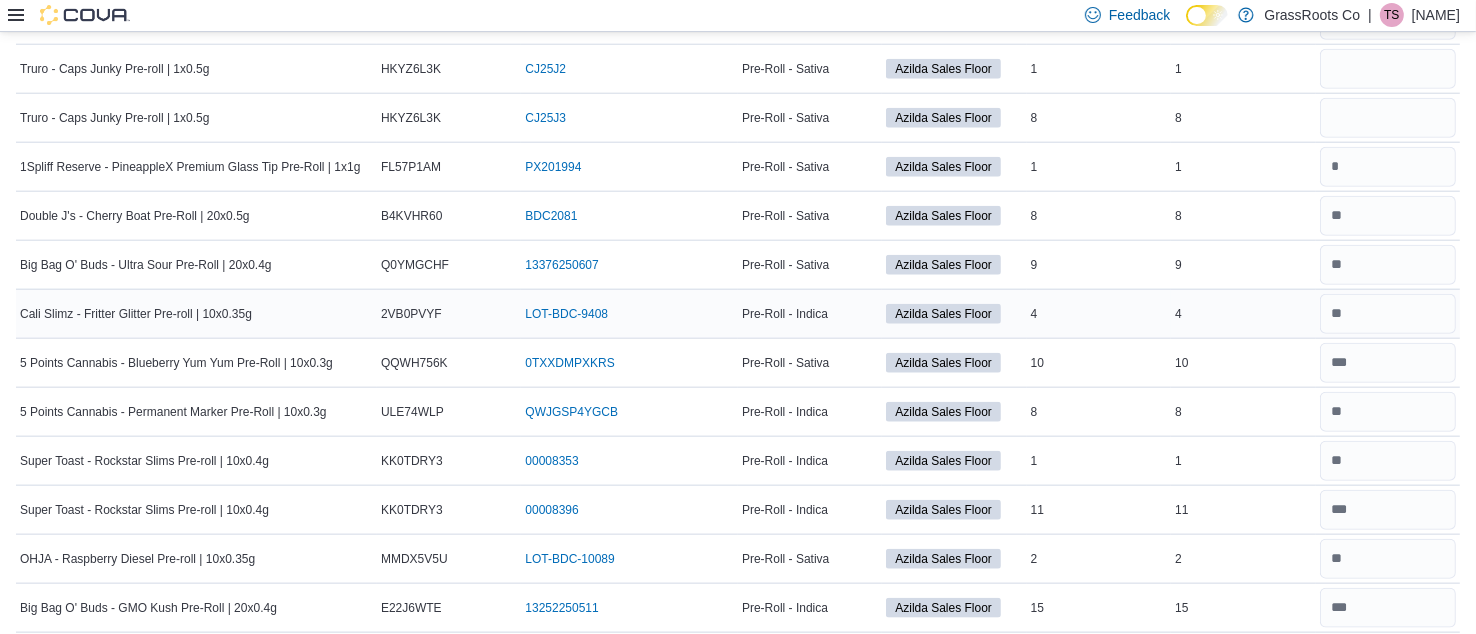 drag, startPoint x: 1208, startPoint y: 392, endPoint x: 1253, endPoint y: 319, distance: 85.75546 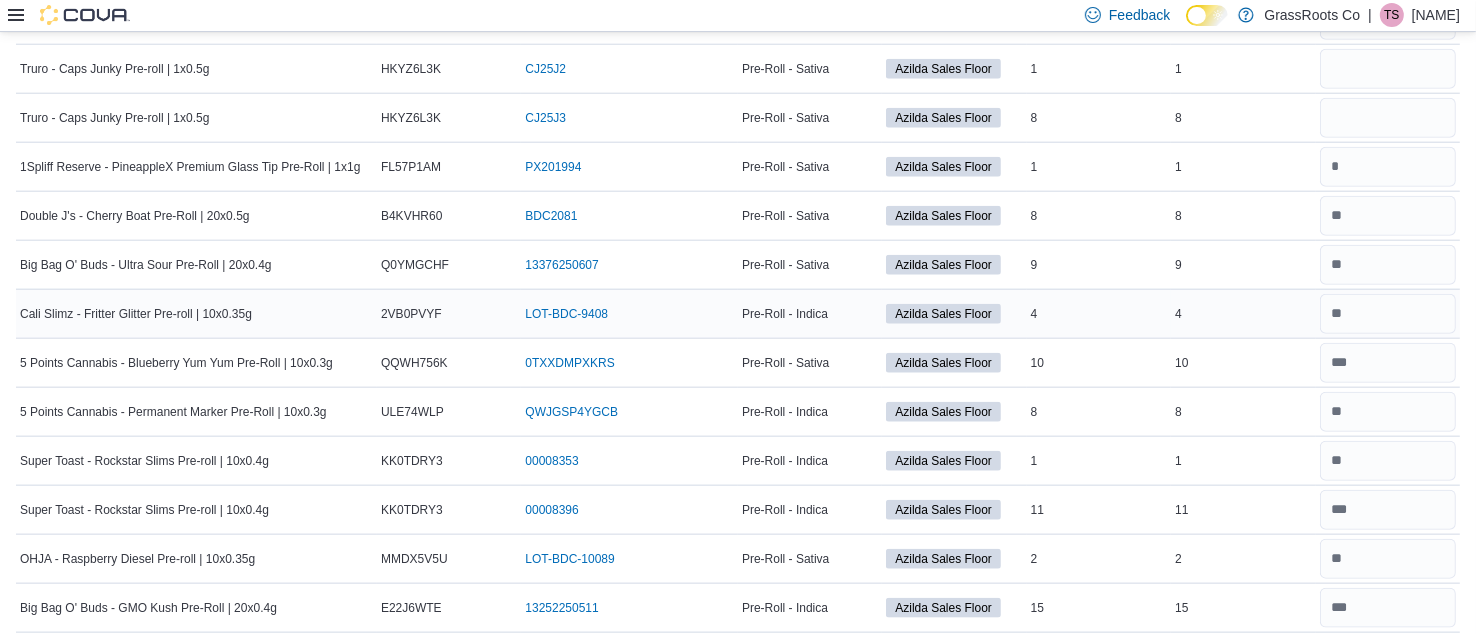 click on "Real Time Stock 4" at bounding box center [1243, 313] 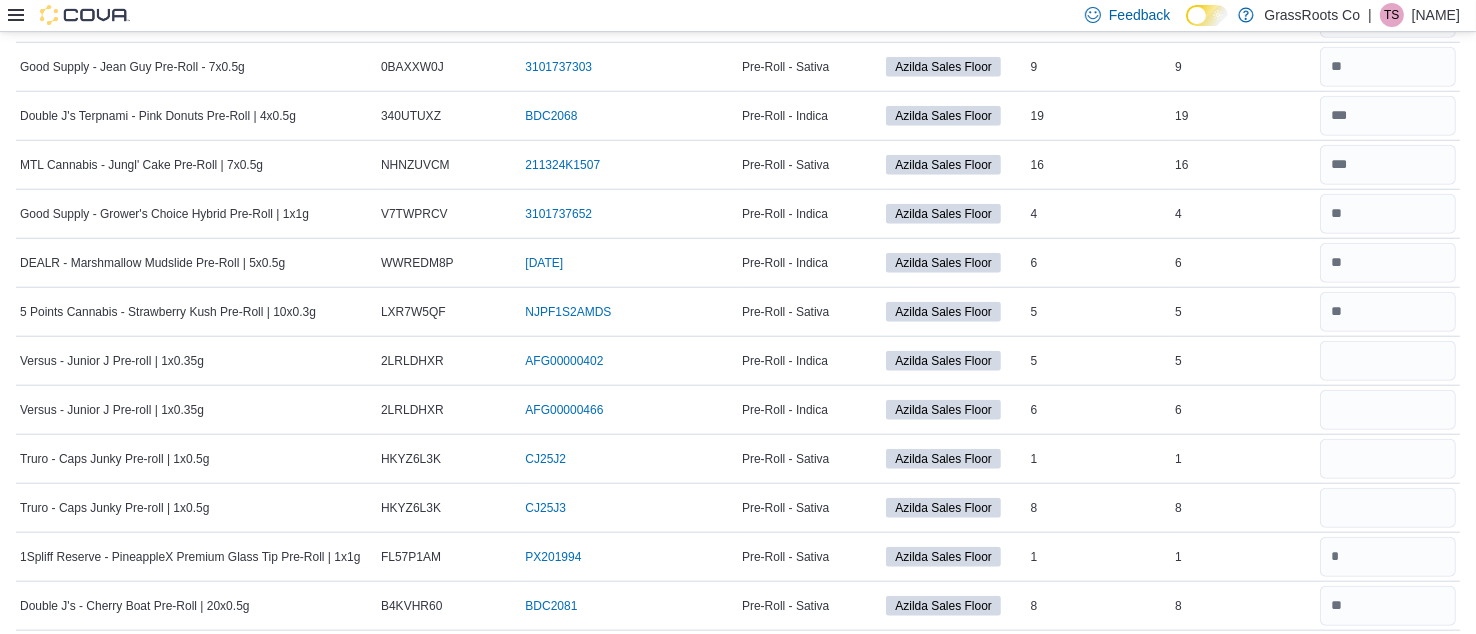 scroll, scrollTop: 1690, scrollLeft: 0, axis: vertical 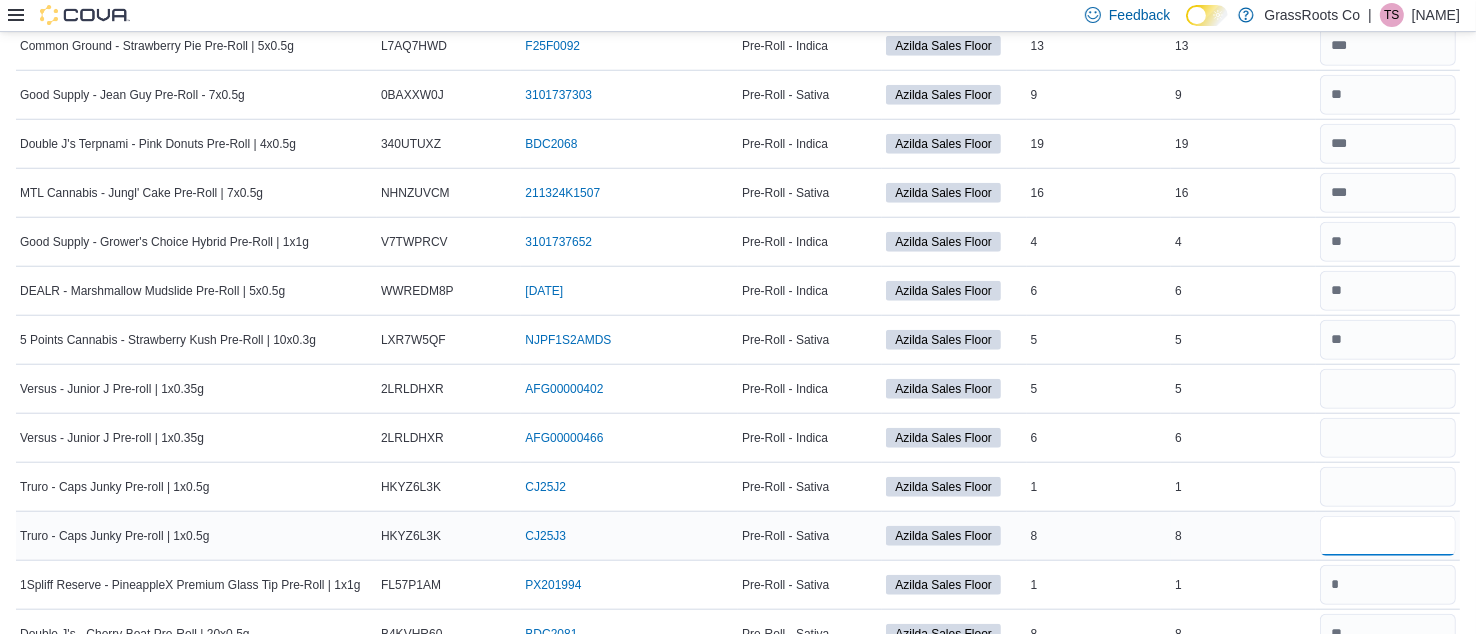 click at bounding box center (1388, 536) 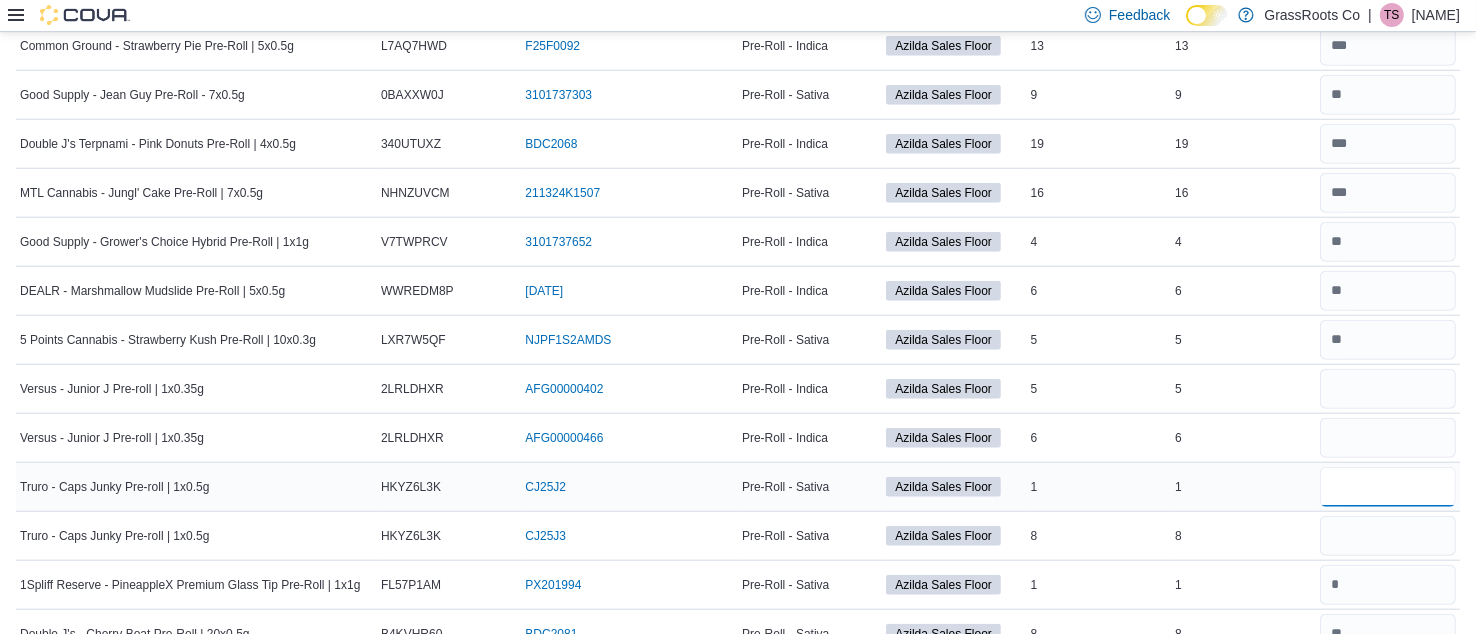click at bounding box center [1388, 487] 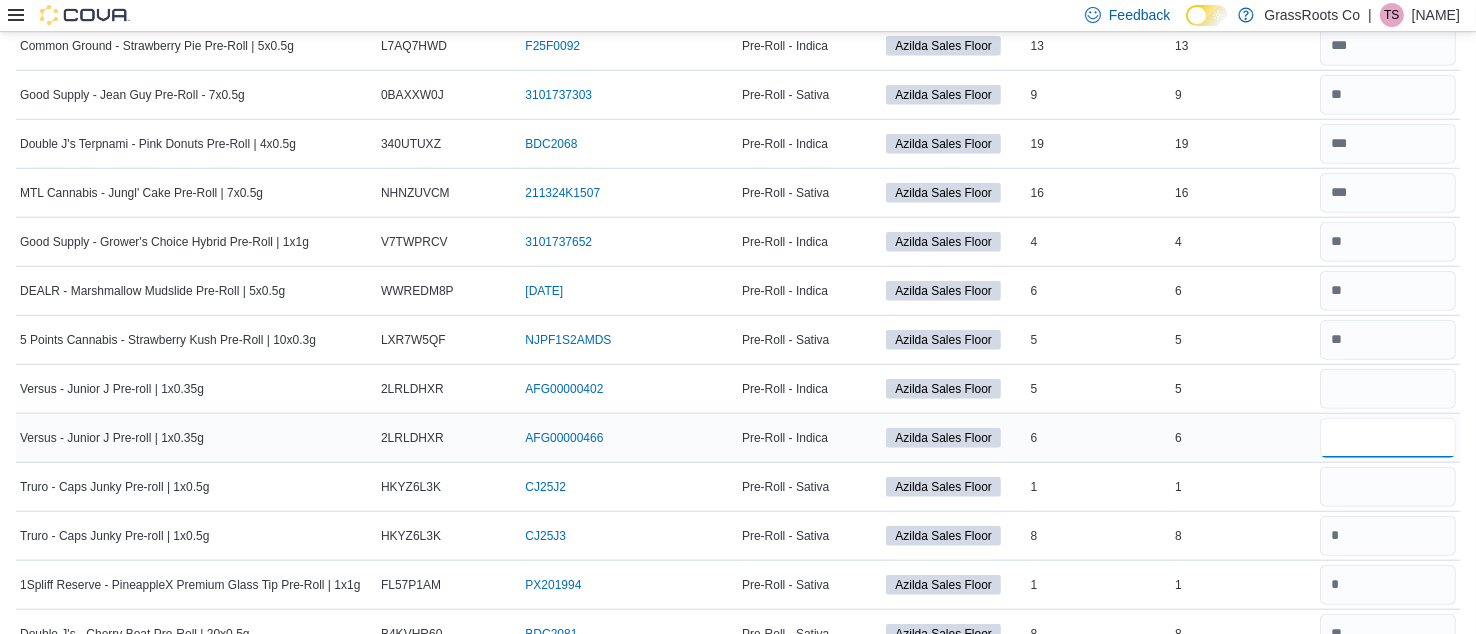 click at bounding box center [1388, 438] 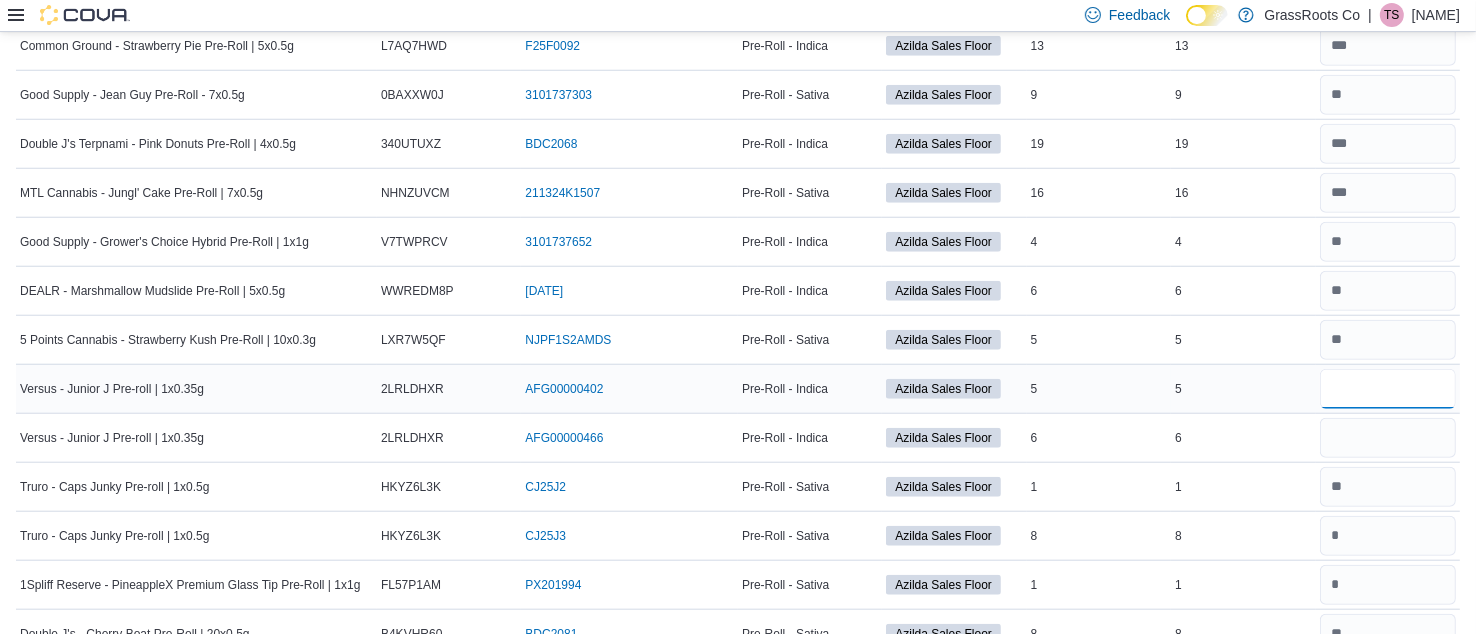 click at bounding box center (1388, 389) 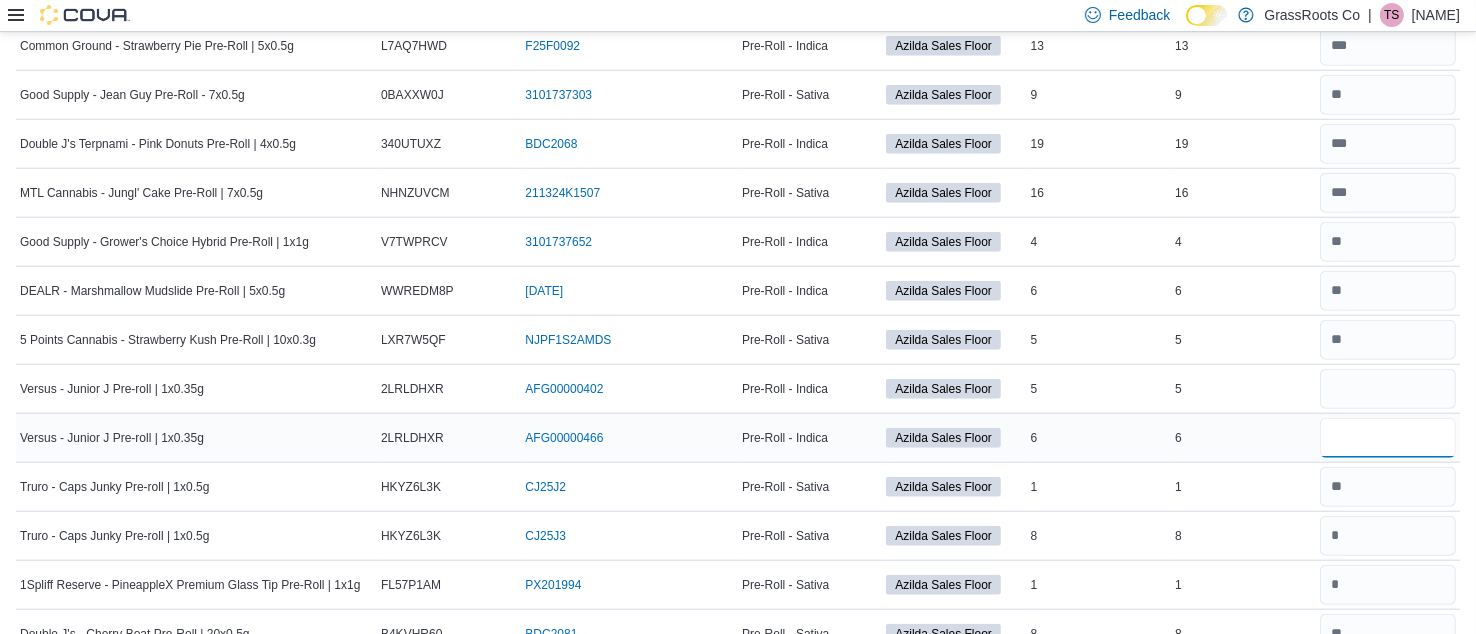 click at bounding box center [1388, 438] 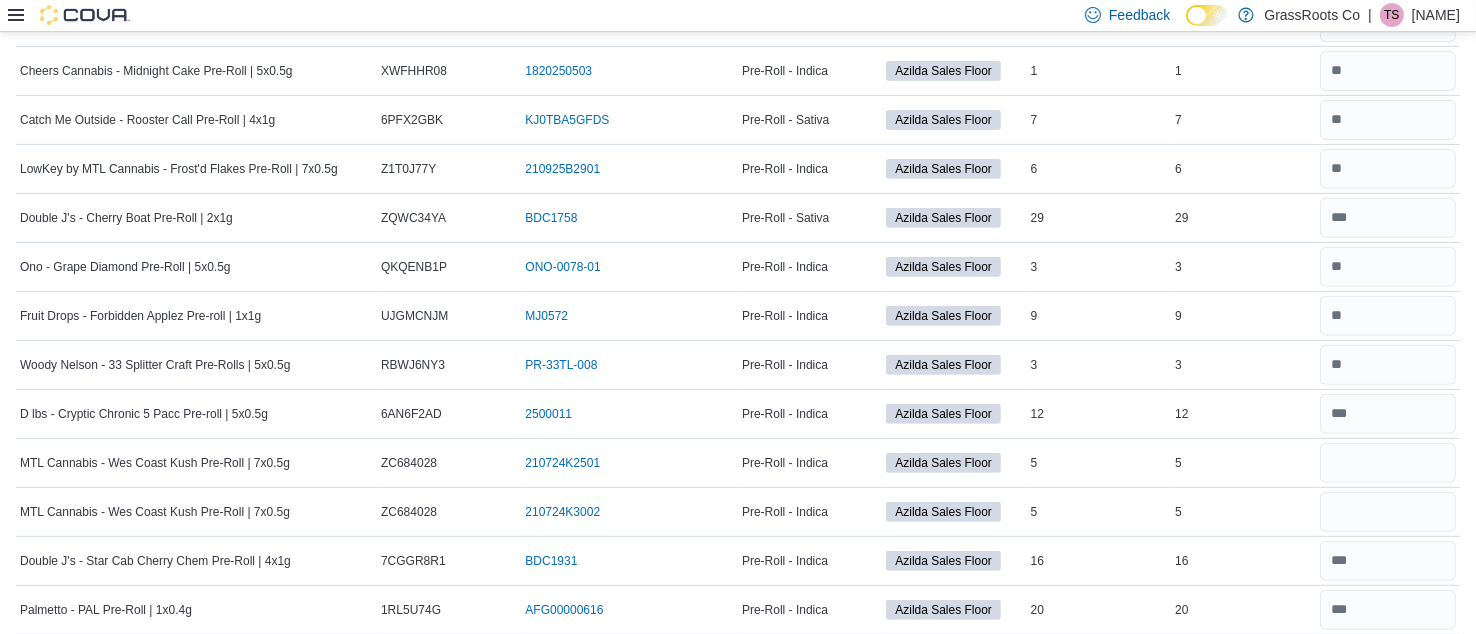 scroll, scrollTop: 734, scrollLeft: 0, axis: vertical 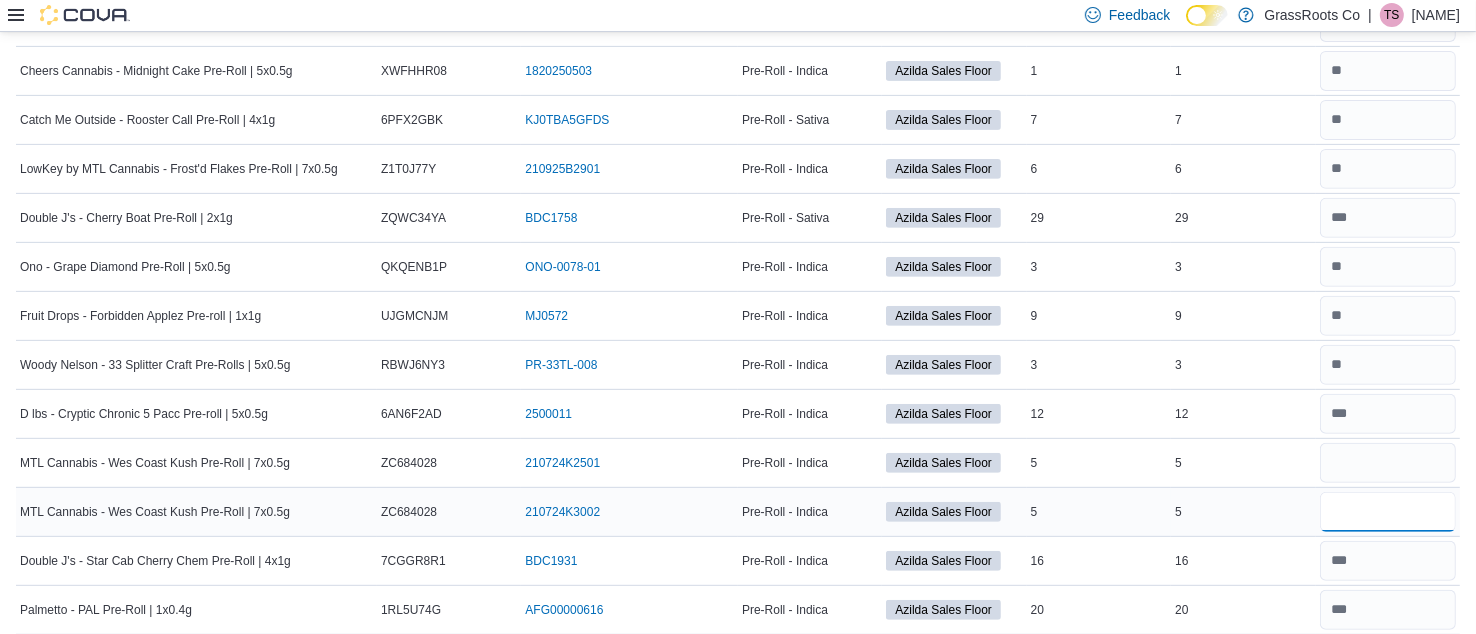 click at bounding box center [1388, 512] 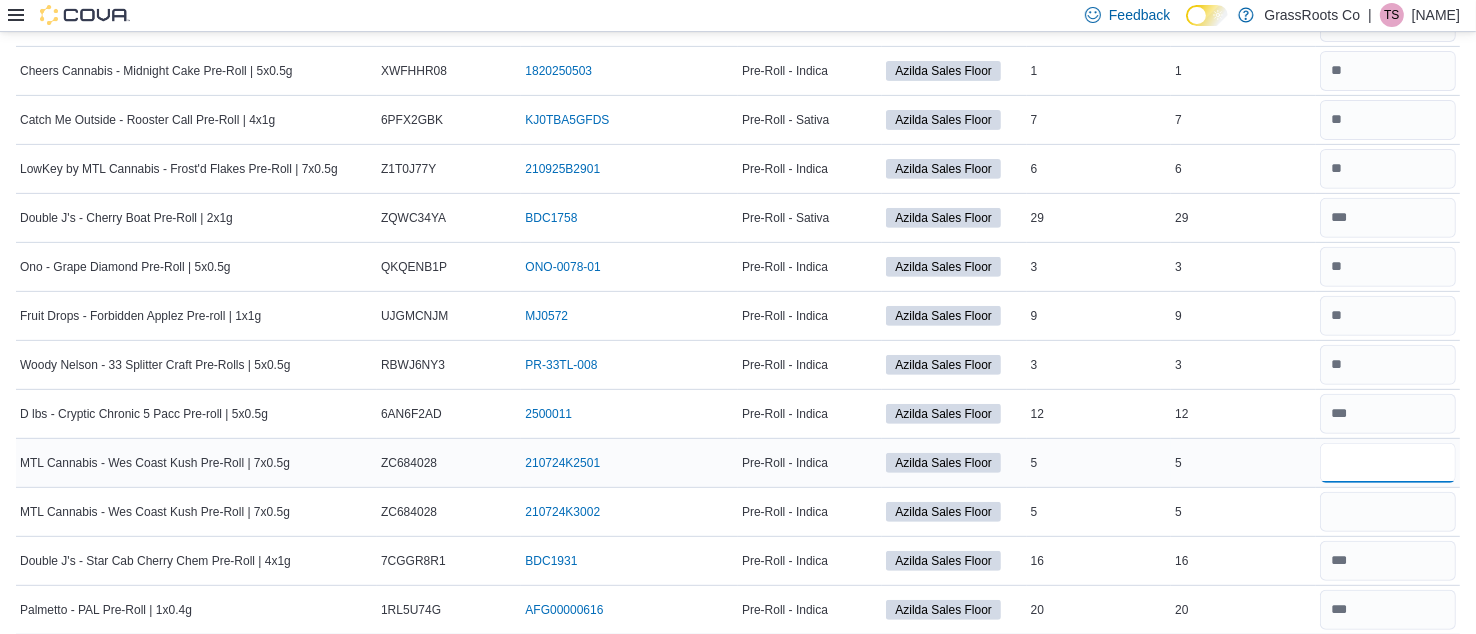 click at bounding box center (1388, 463) 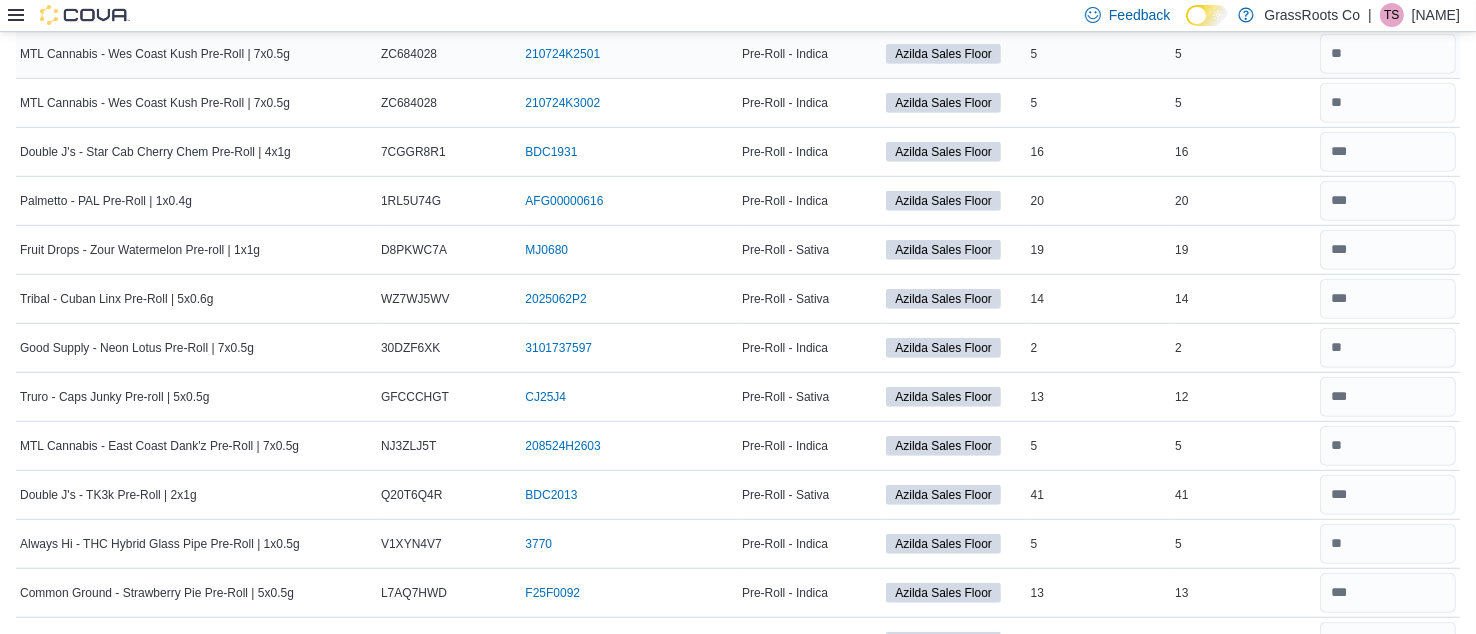 scroll, scrollTop: 1142, scrollLeft: 0, axis: vertical 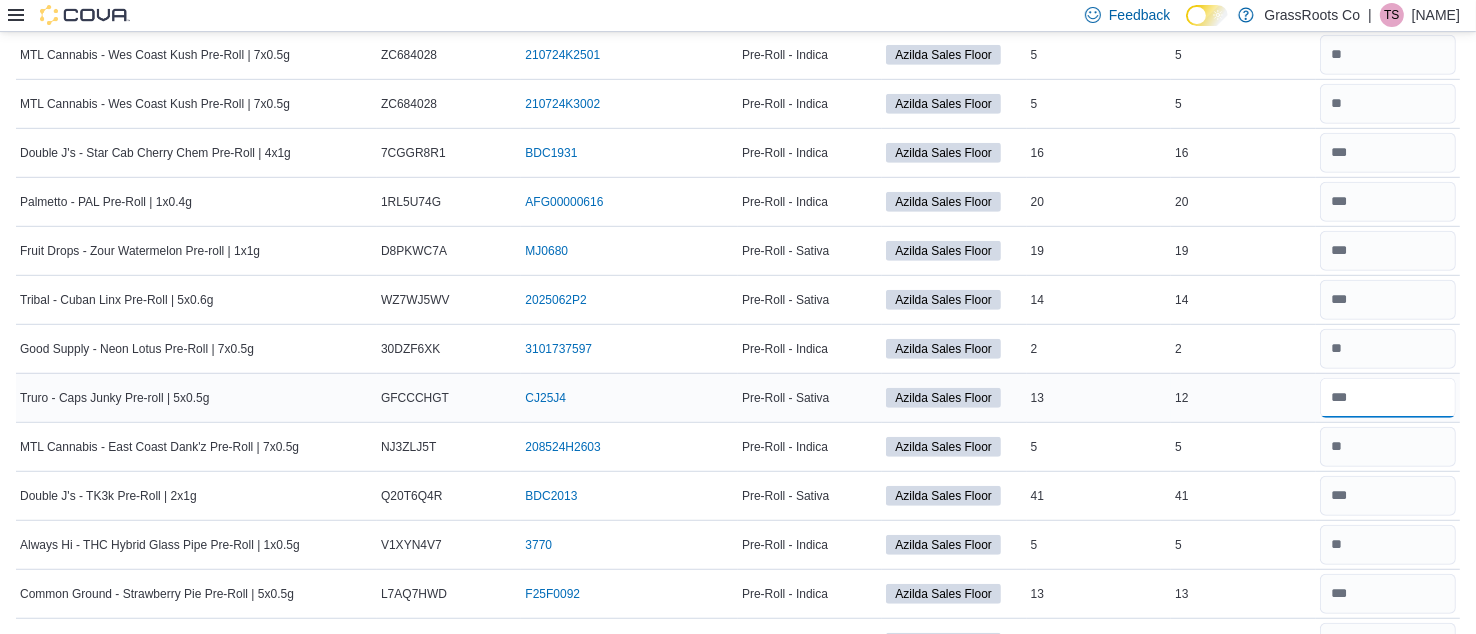 click at bounding box center [1388, 398] 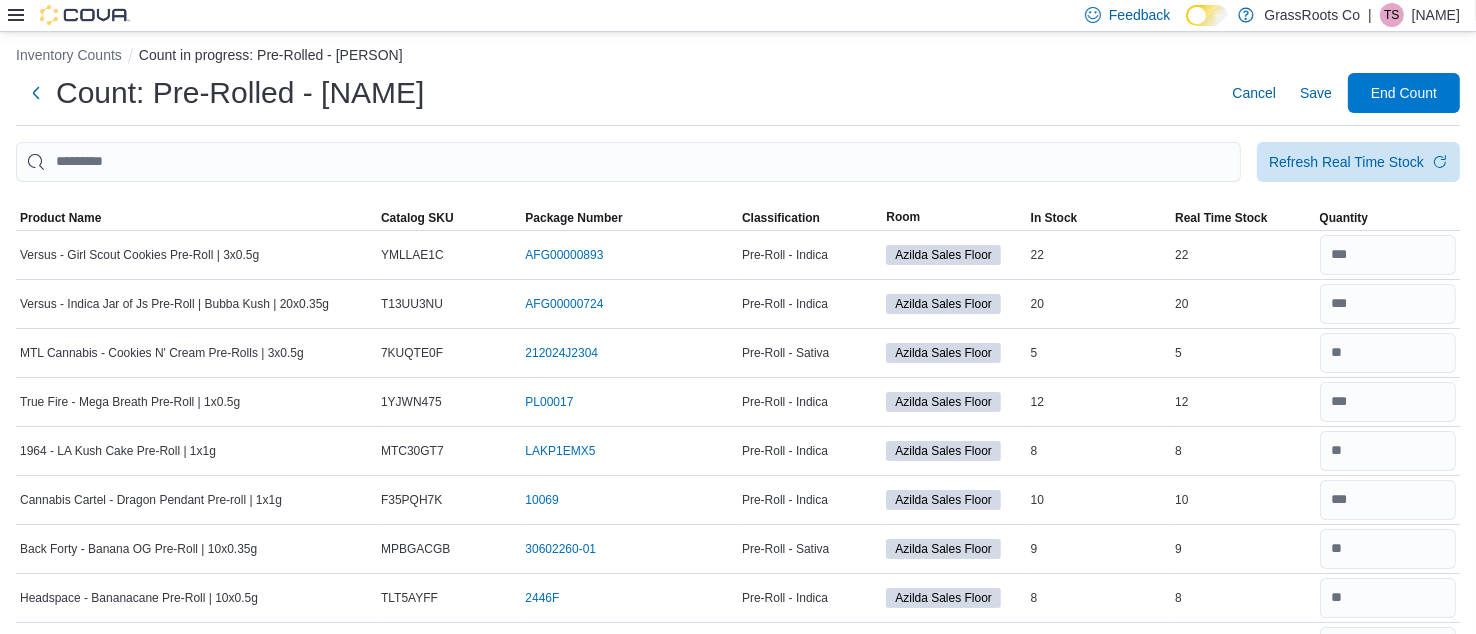 scroll, scrollTop: 0, scrollLeft: 0, axis: both 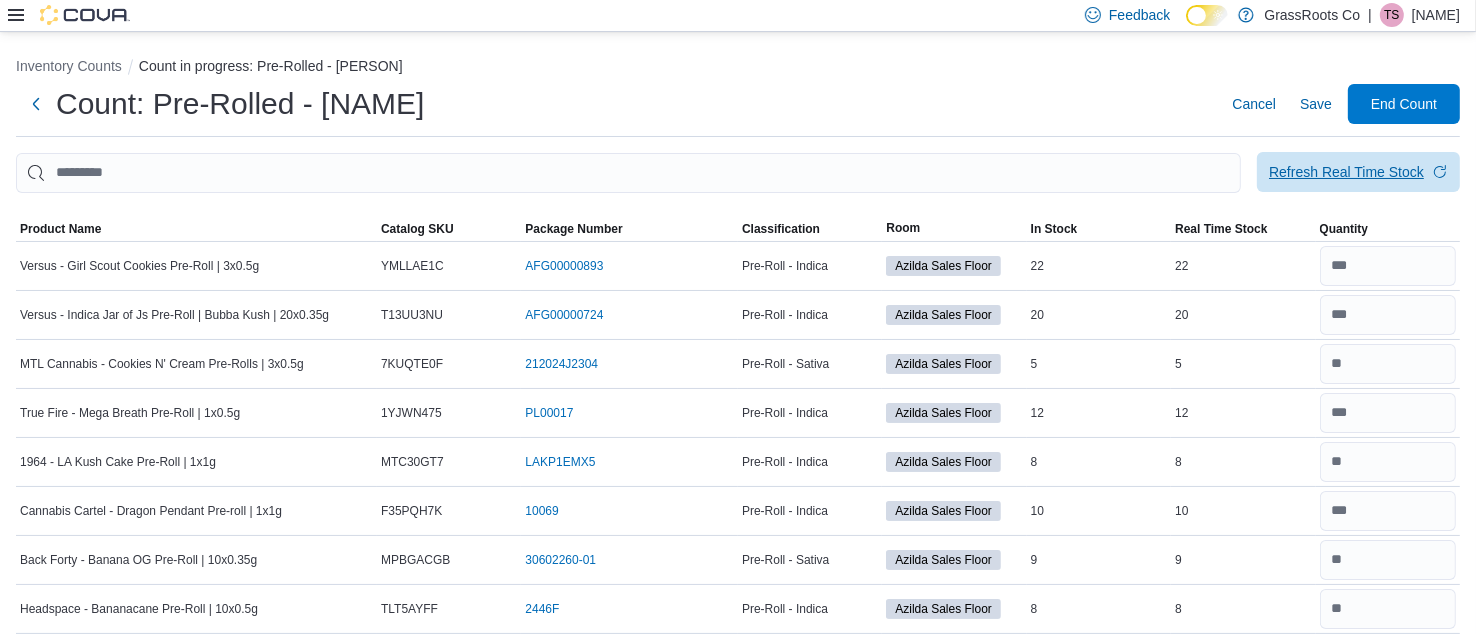 click on "Refresh Real Time Stock" at bounding box center (1346, 172) 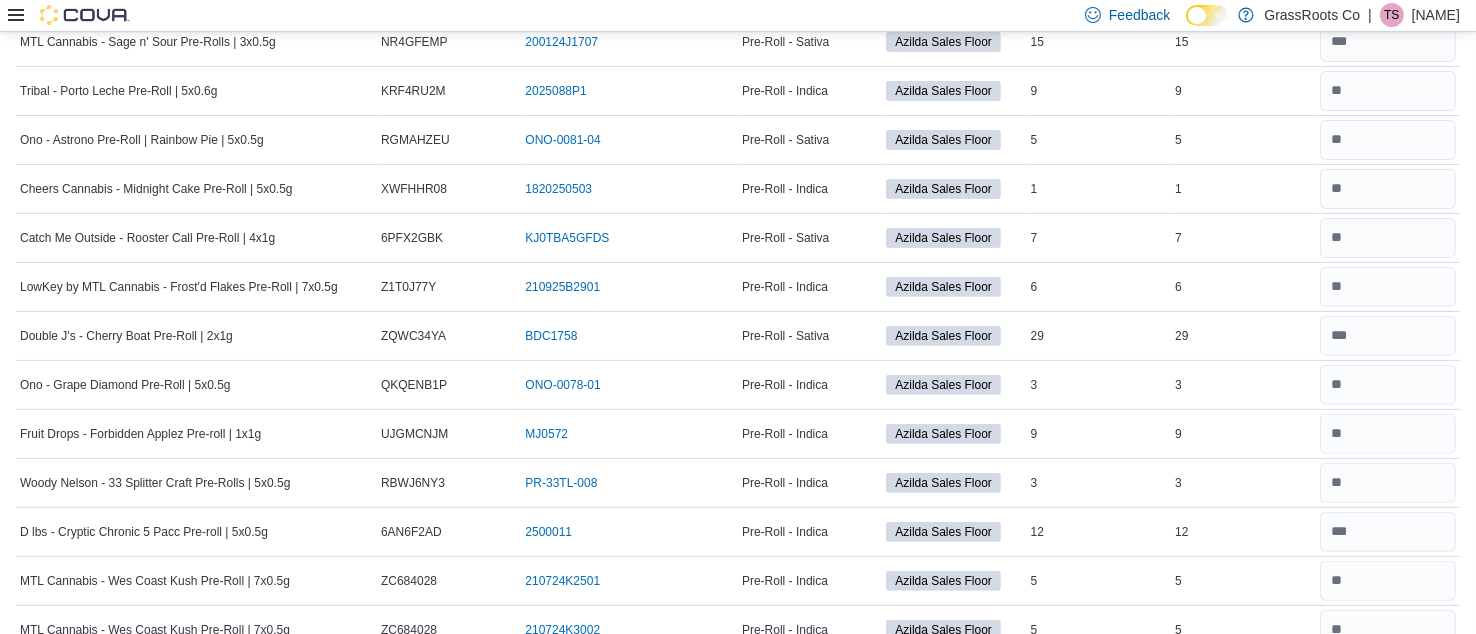 scroll, scrollTop: 0, scrollLeft: 0, axis: both 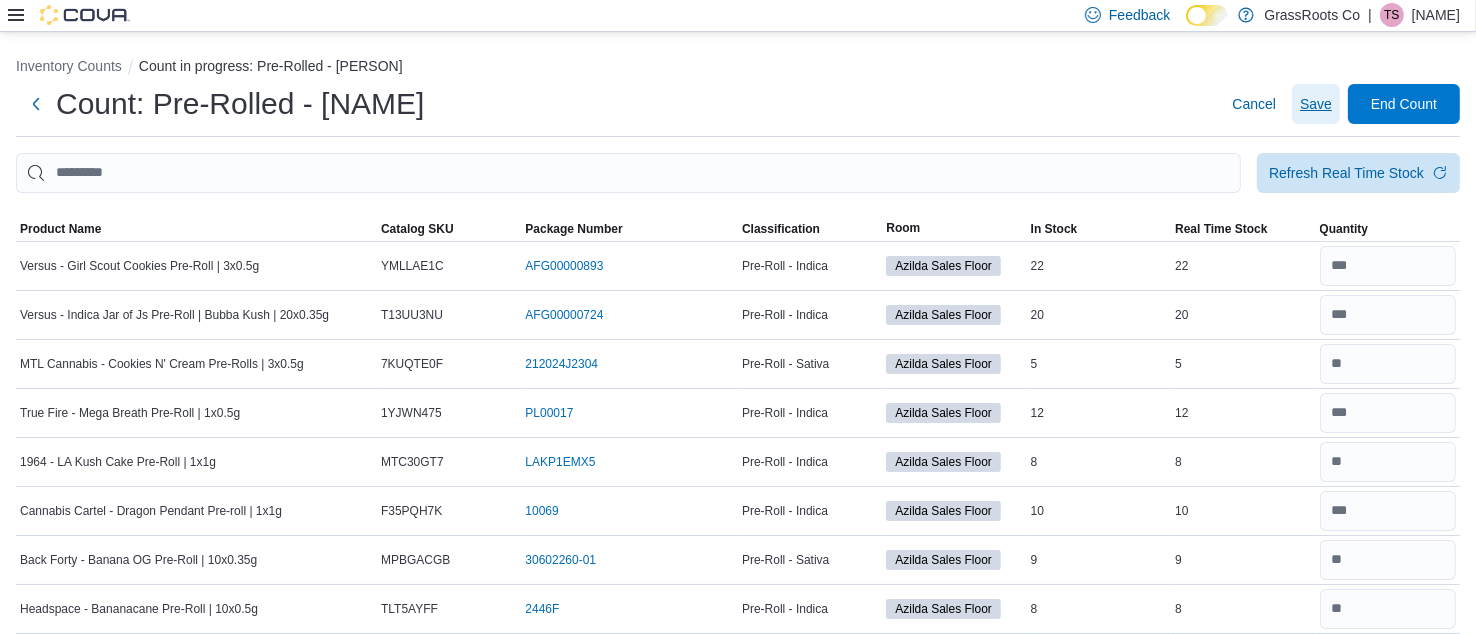 click on "Save" at bounding box center (1316, 104) 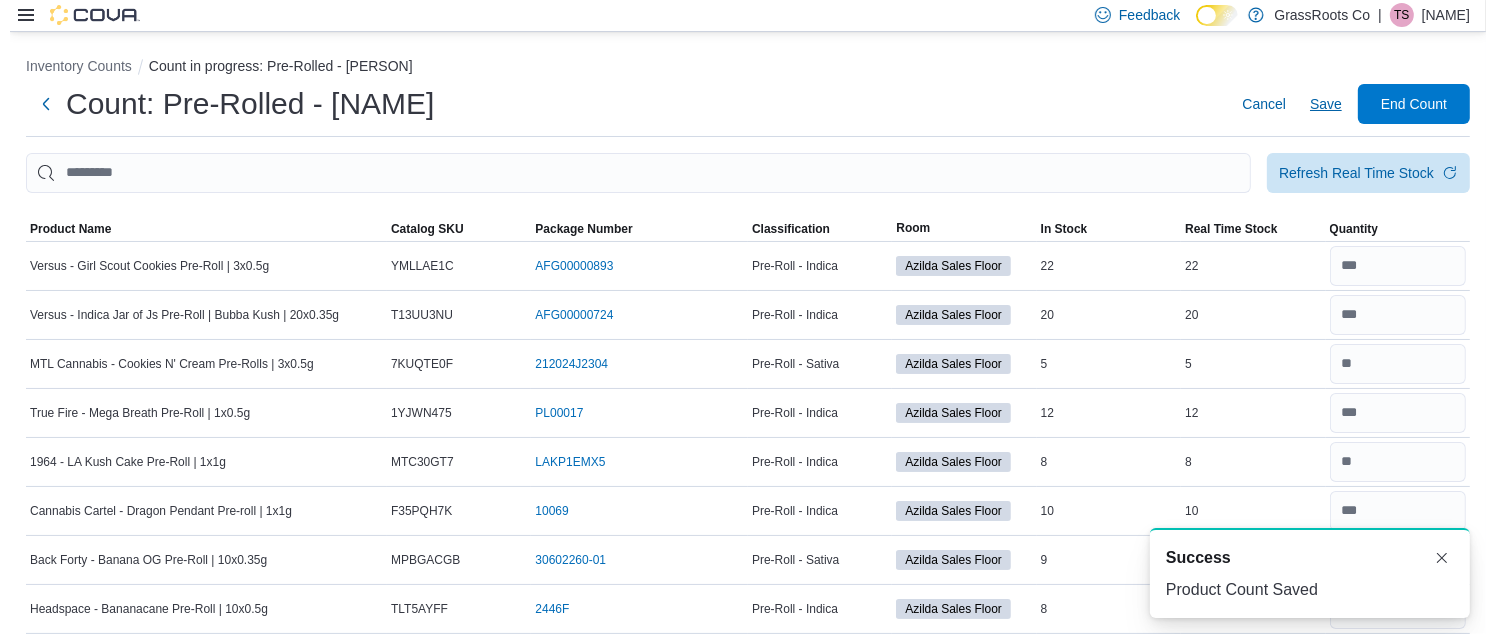 scroll, scrollTop: 0, scrollLeft: 0, axis: both 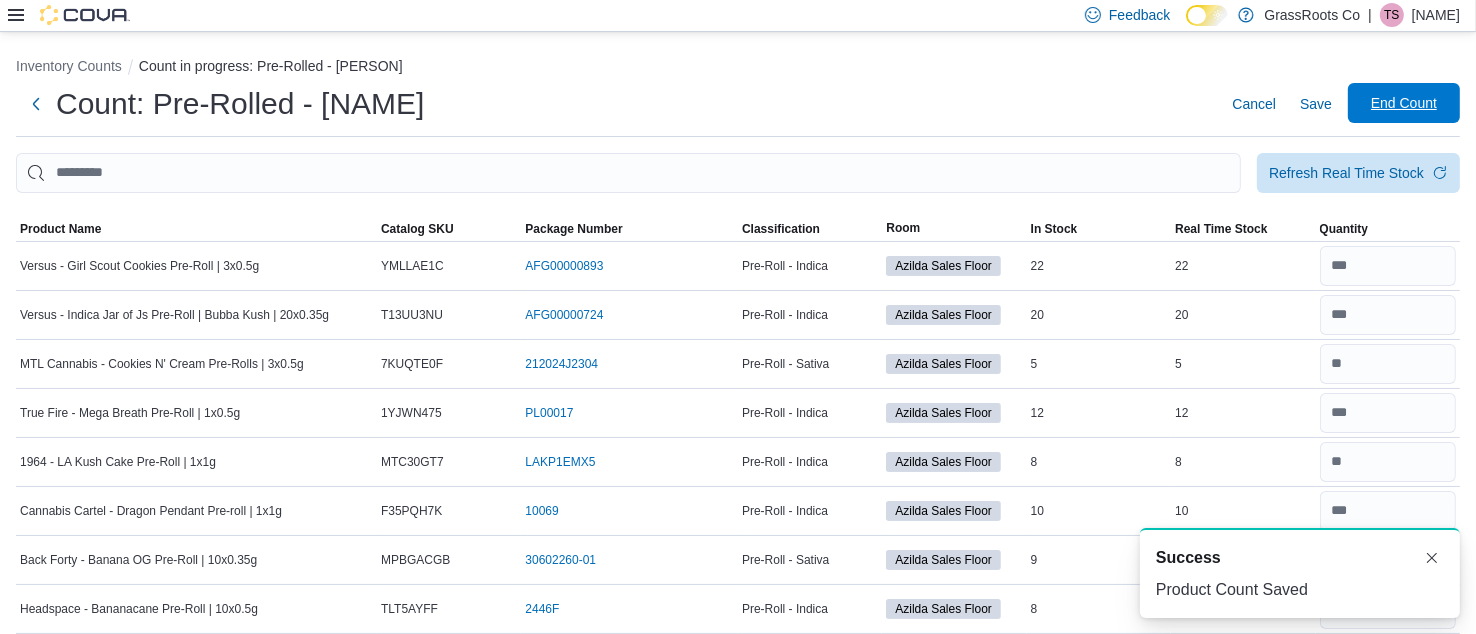 click on "End Count" at bounding box center [1404, 103] 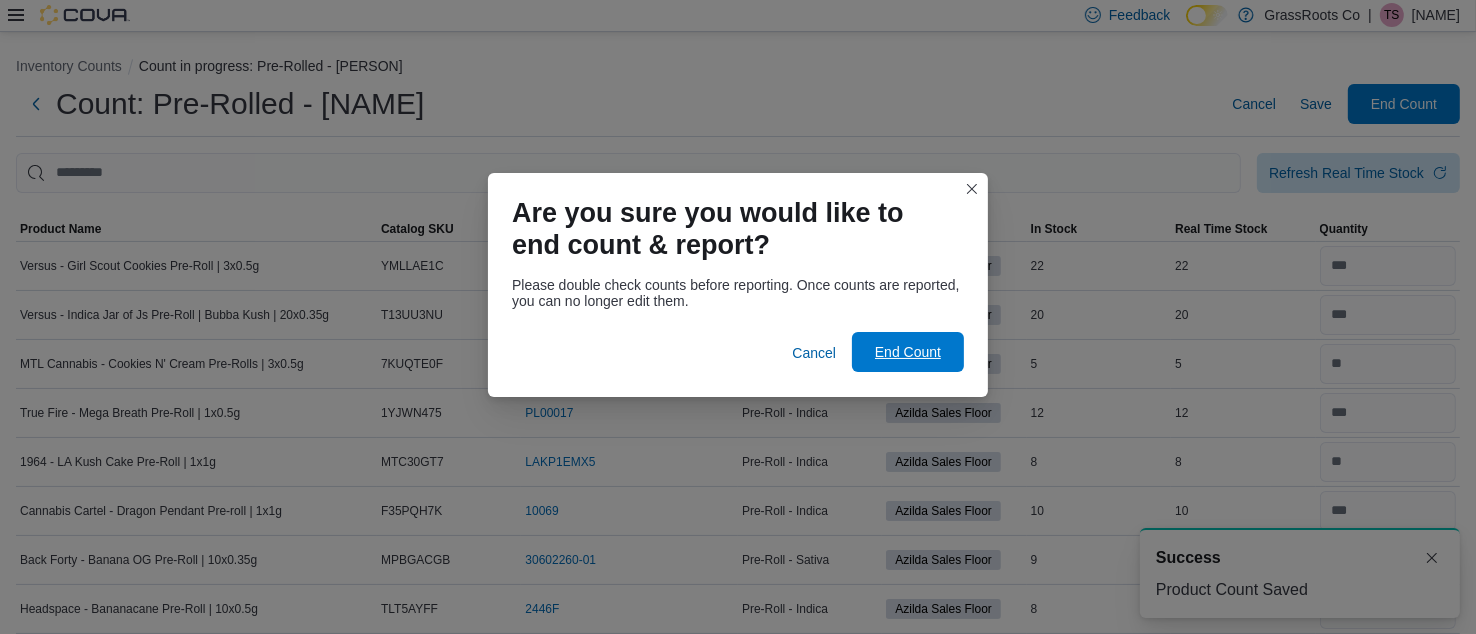 click on "End Count" at bounding box center [908, 352] 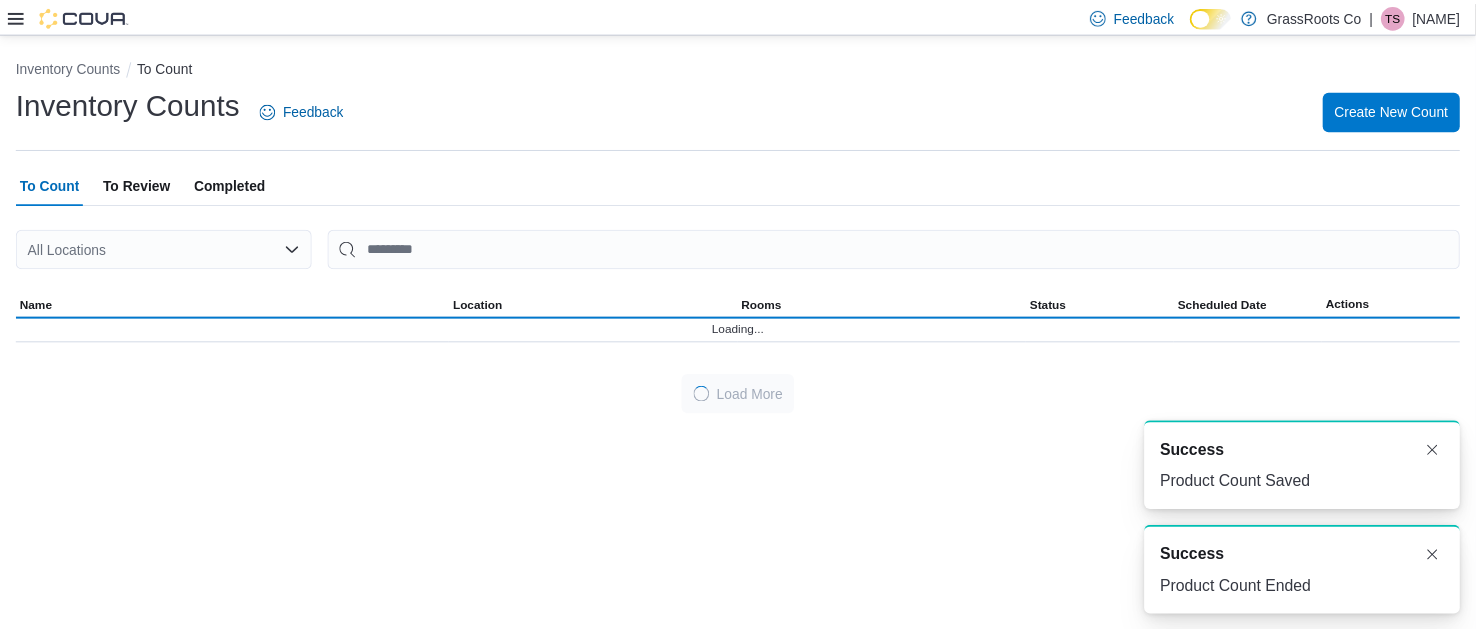 scroll, scrollTop: 0, scrollLeft: 0, axis: both 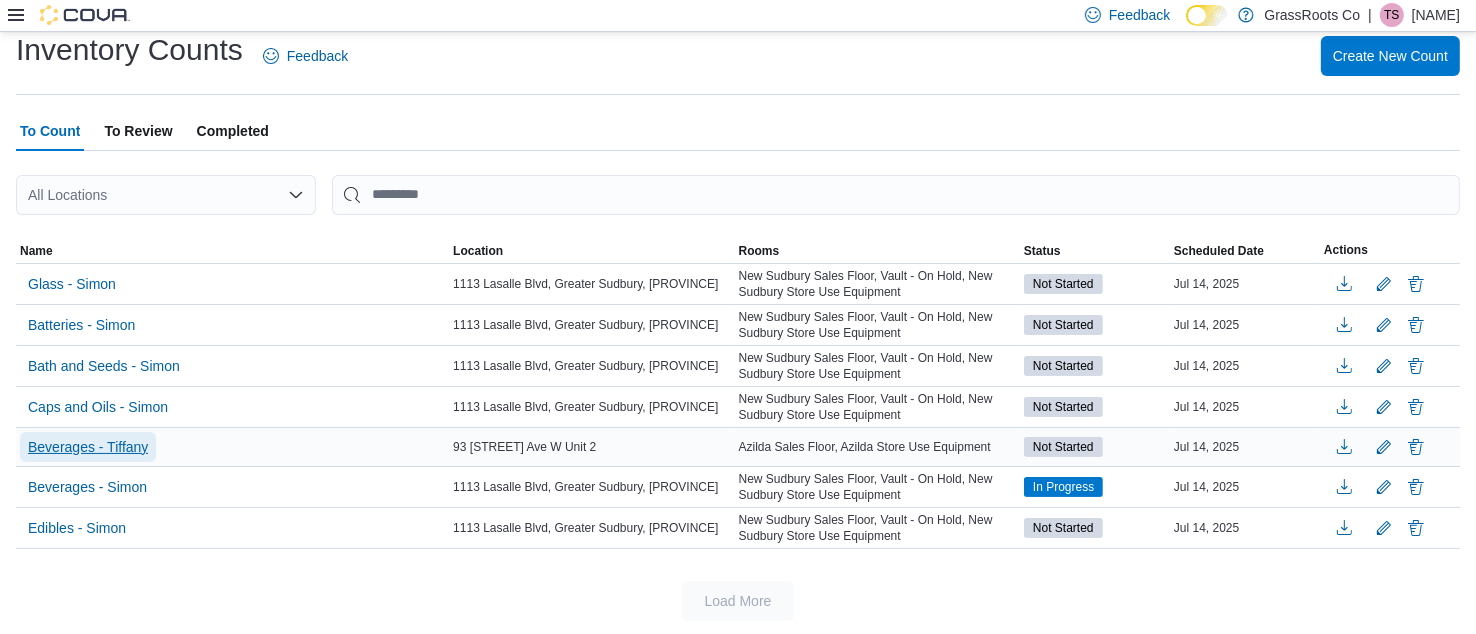 click on "Beverages - Tiffany" at bounding box center [88, 447] 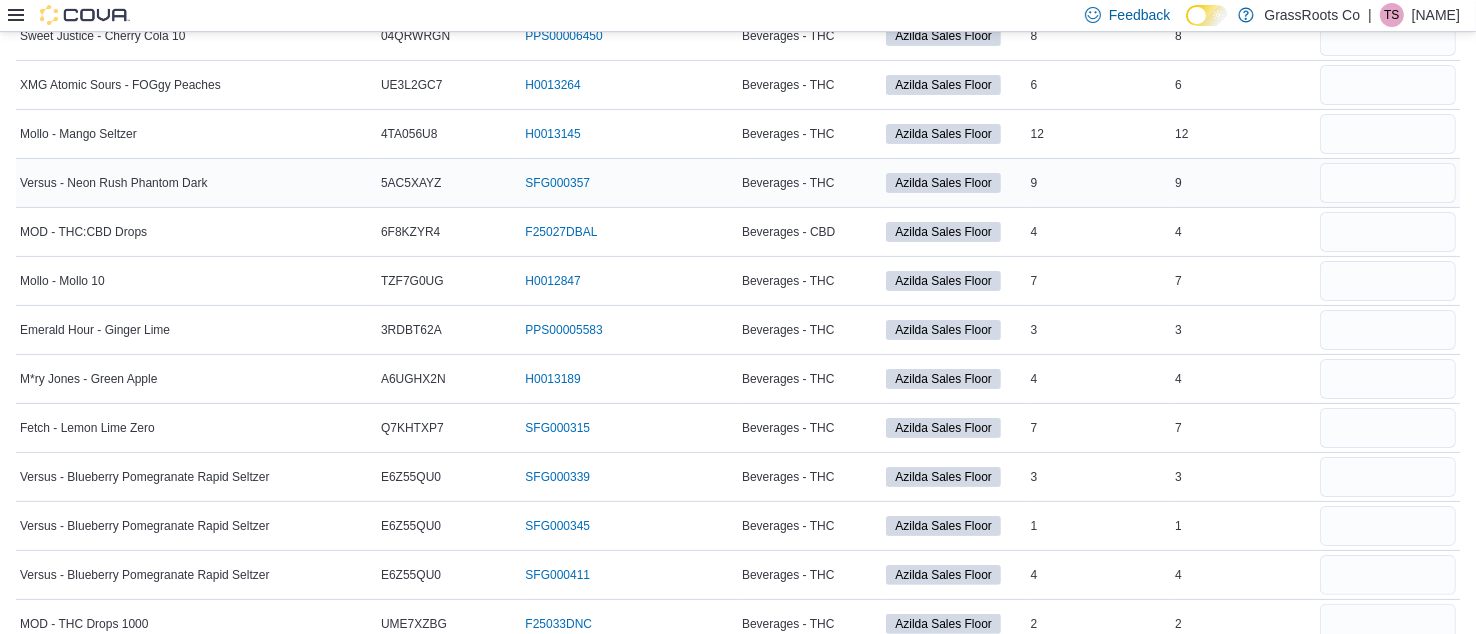 scroll, scrollTop: 0, scrollLeft: 0, axis: both 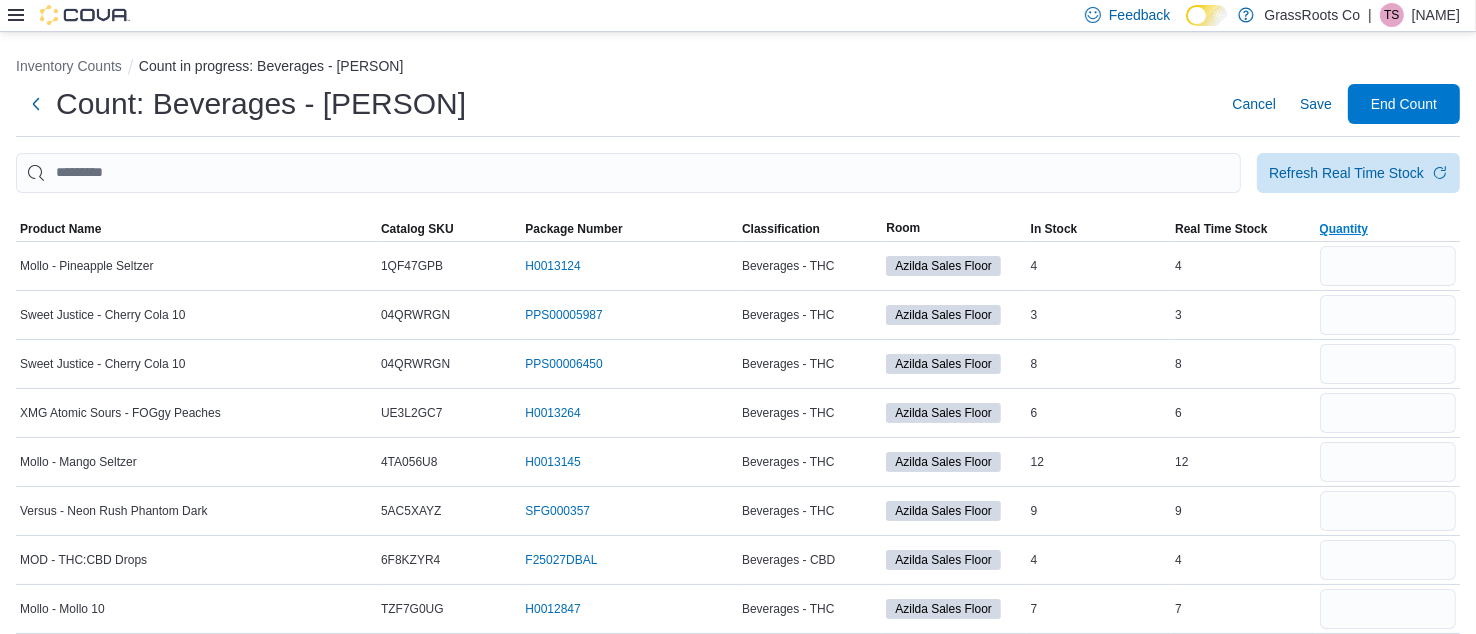 click on "Quantity" at bounding box center [1388, 229] 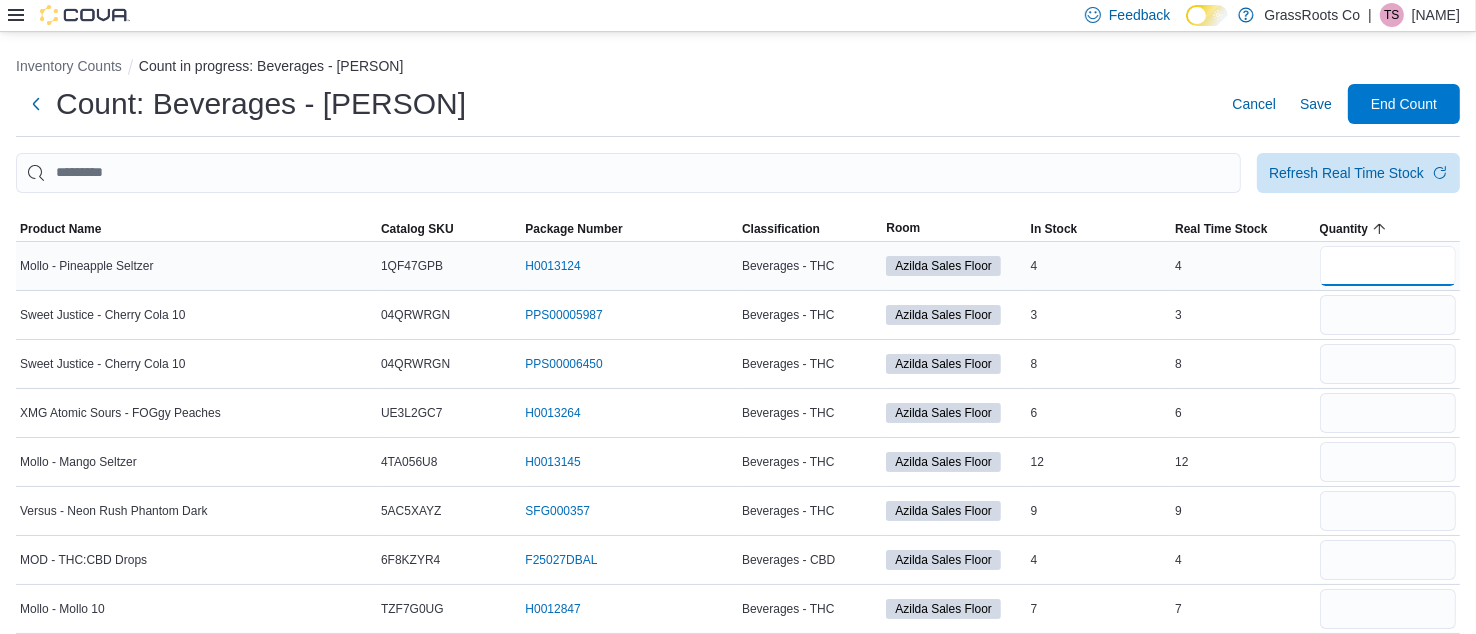 click at bounding box center (1388, 266) 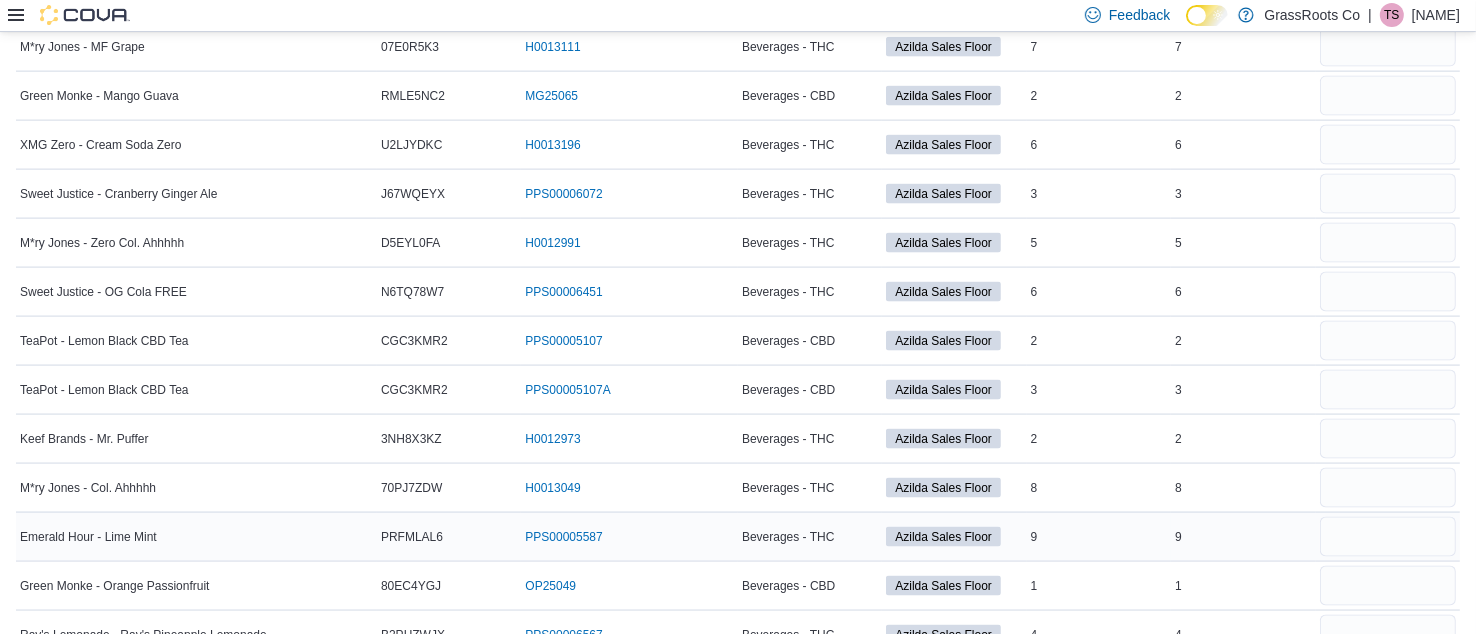 scroll, scrollTop: 2792, scrollLeft: 0, axis: vertical 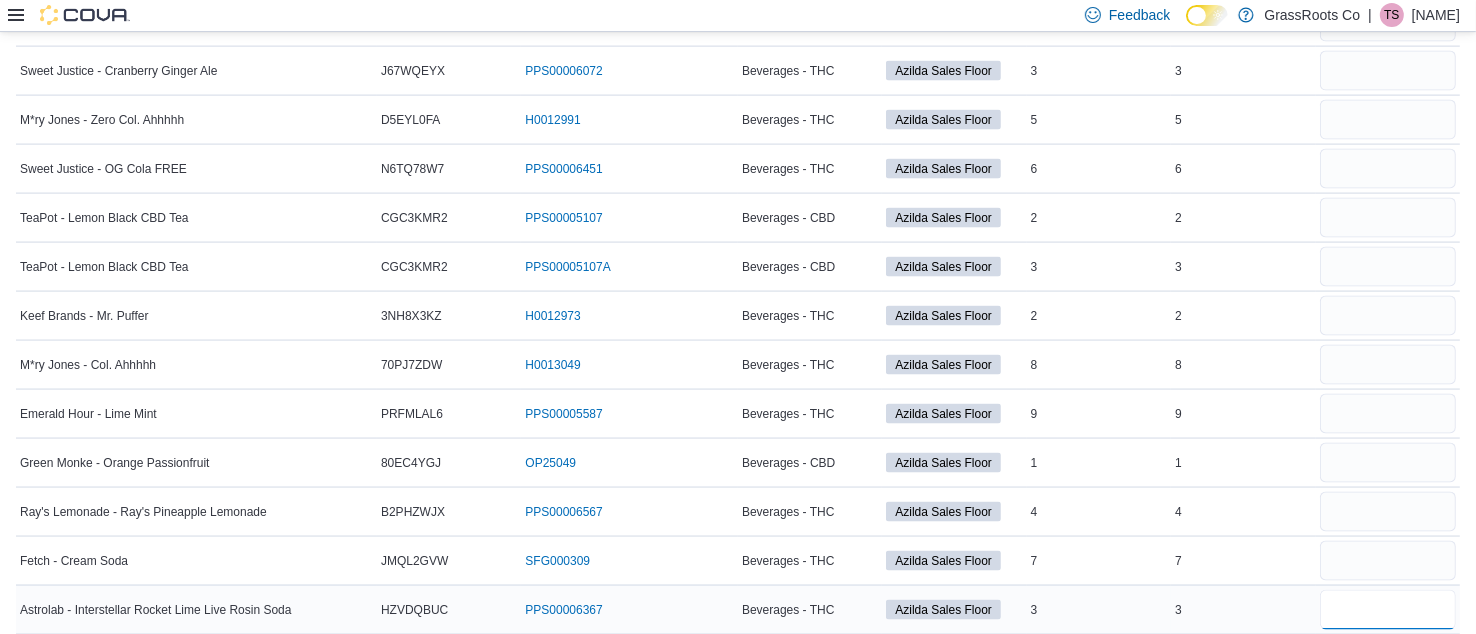 click at bounding box center [1388, 610] 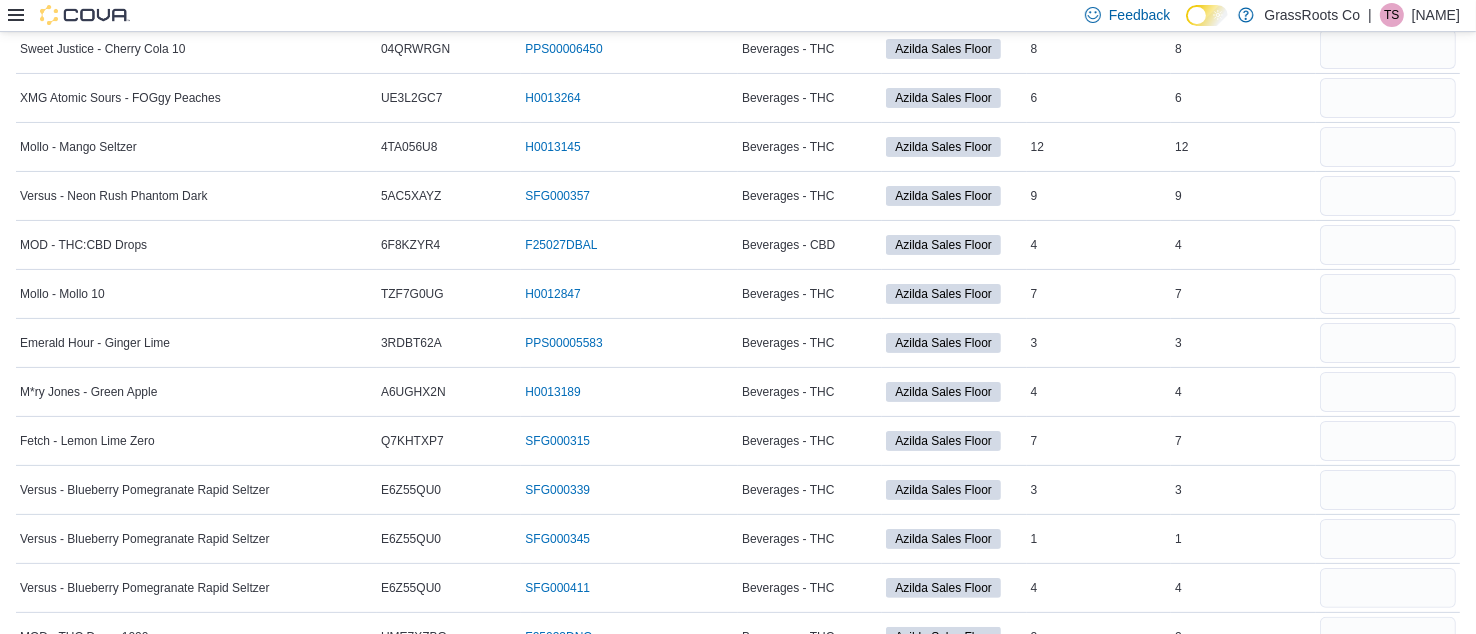 scroll, scrollTop: 0, scrollLeft: 0, axis: both 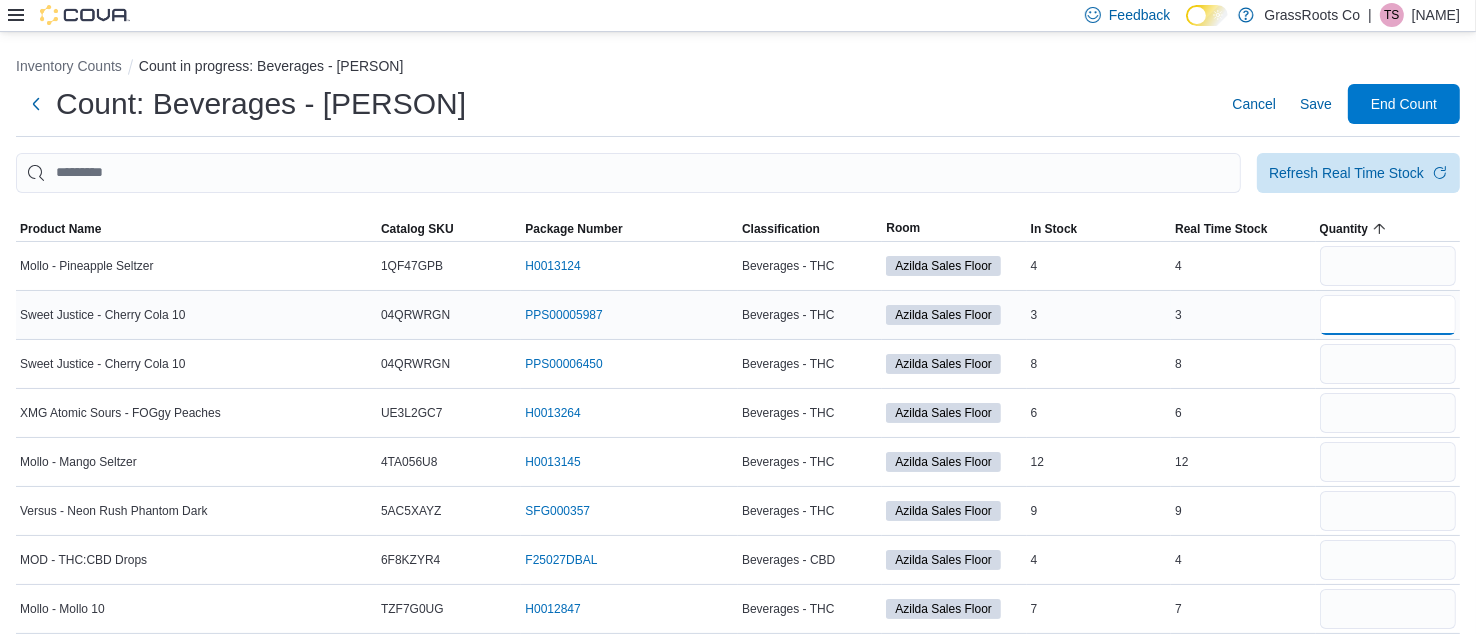 click at bounding box center [1388, 315] 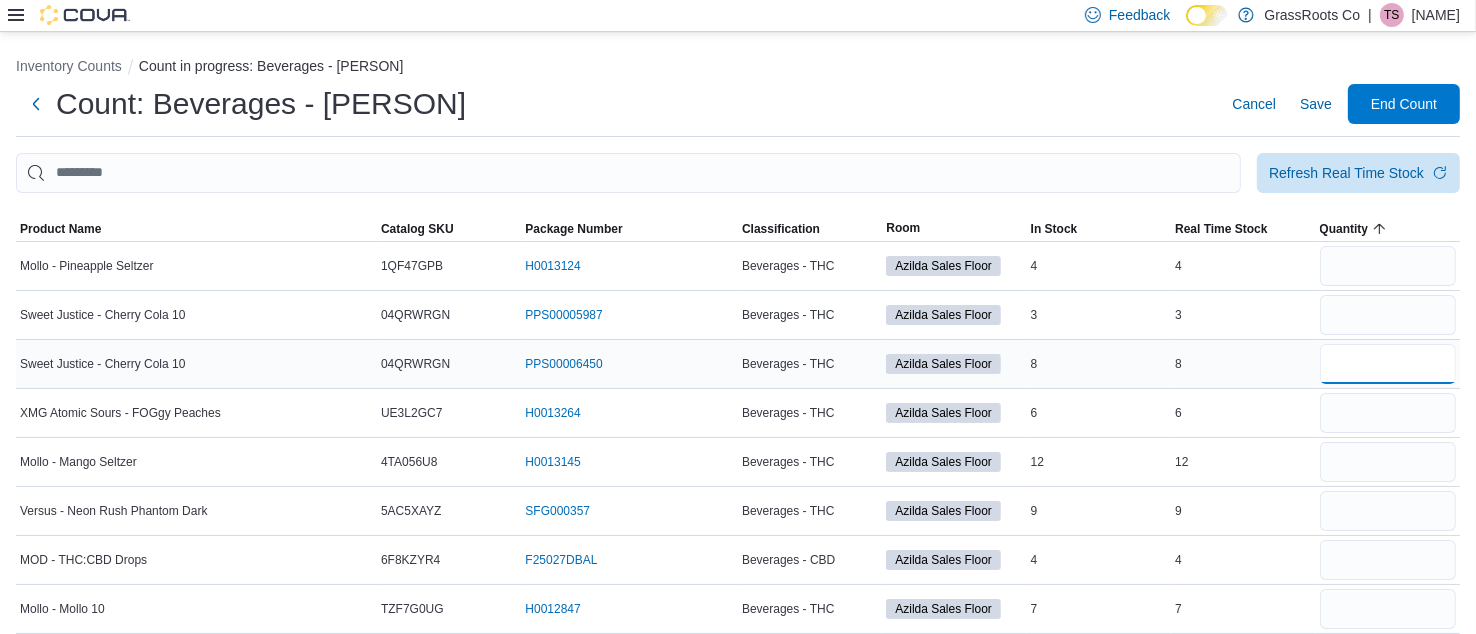 click at bounding box center [1388, 364] 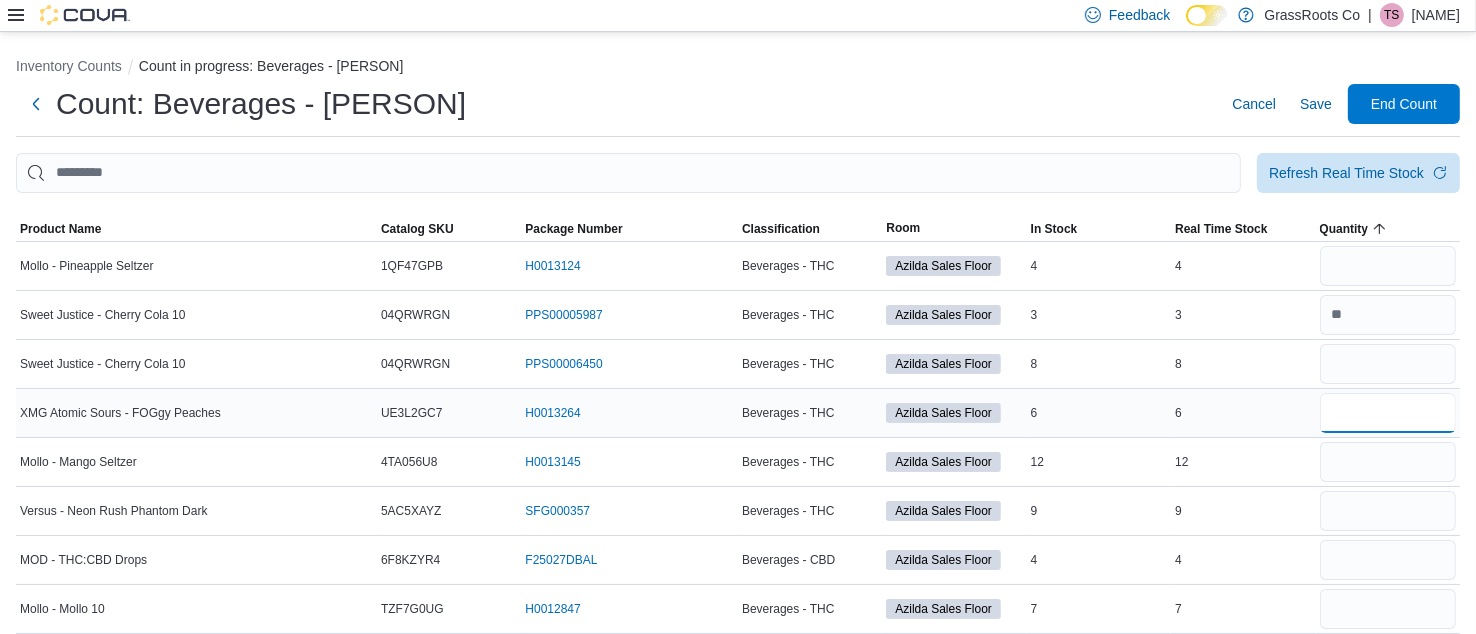 click at bounding box center [1388, 413] 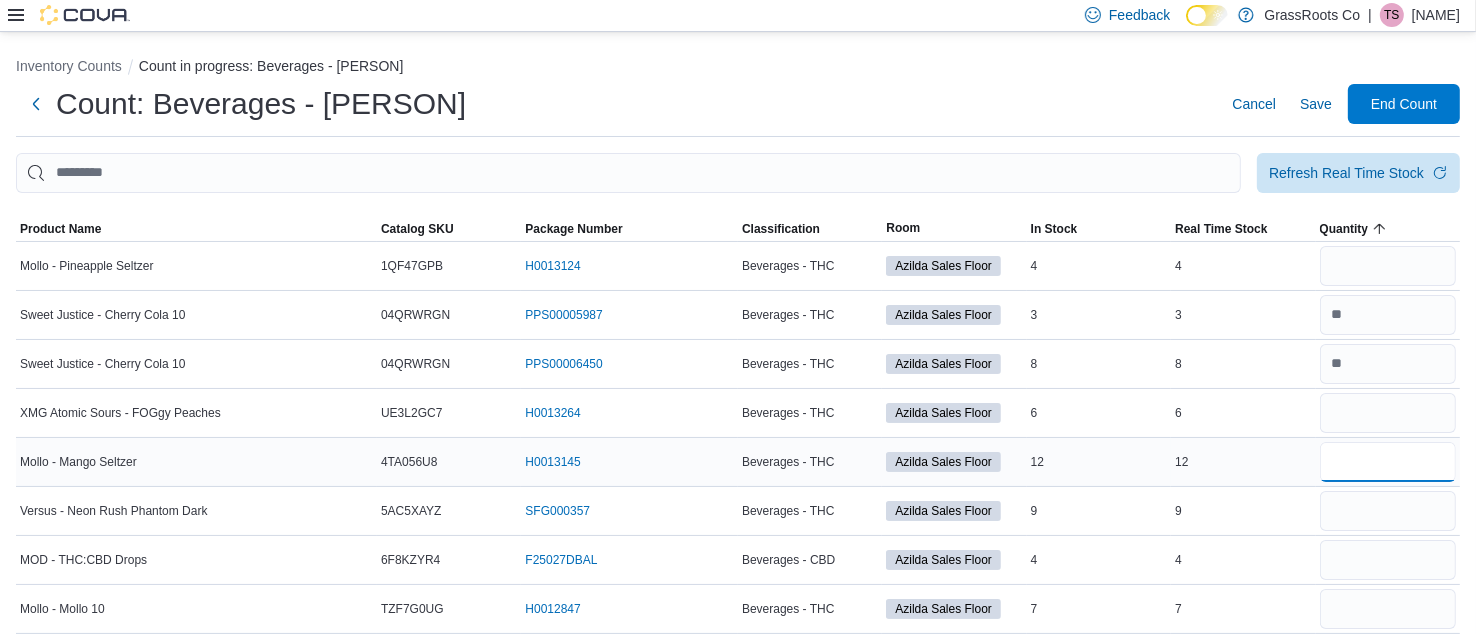 click at bounding box center [1388, 462] 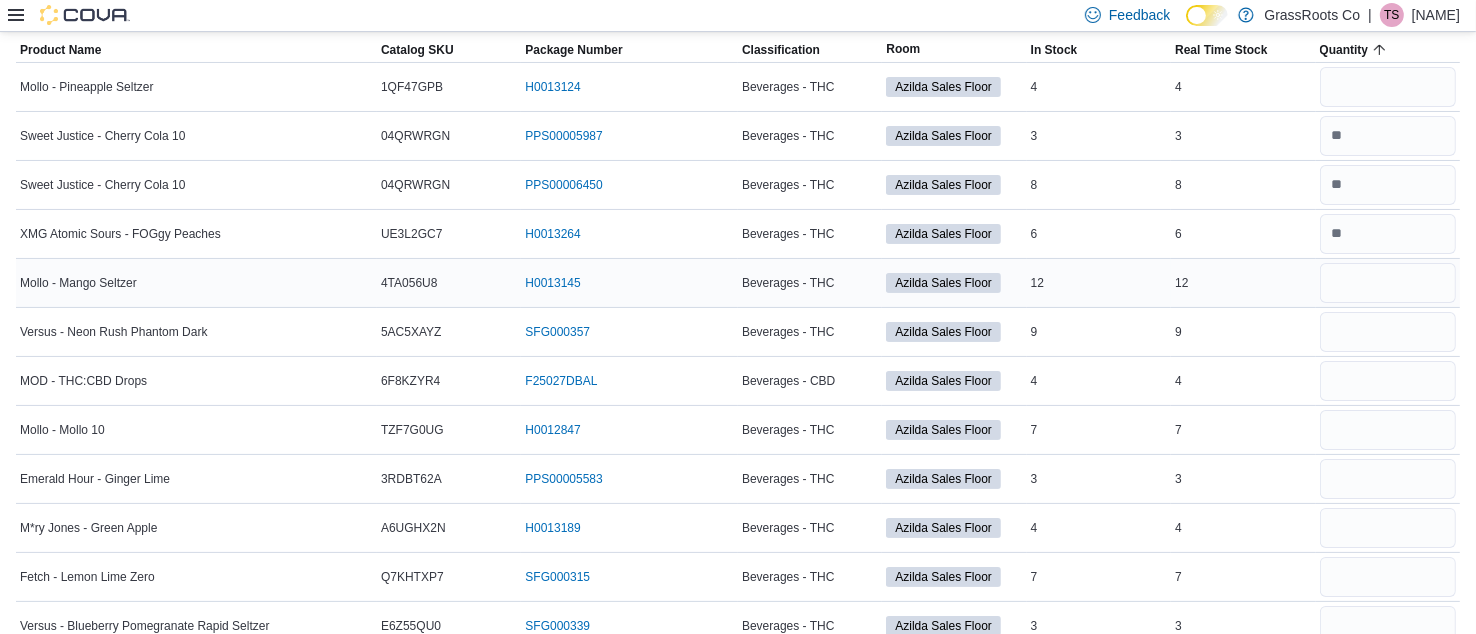 scroll, scrollTop: 181, scrollLeft: 0, axis: vertical 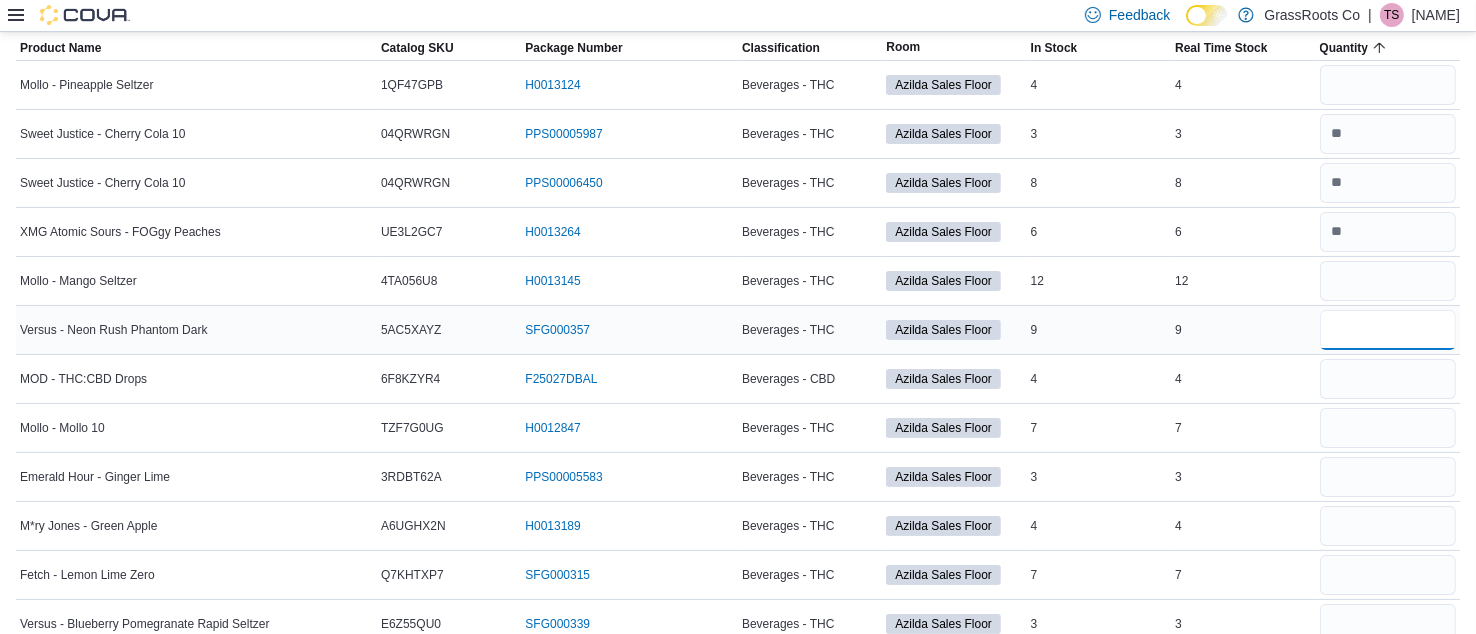 click at bounding box center (1388, 330) 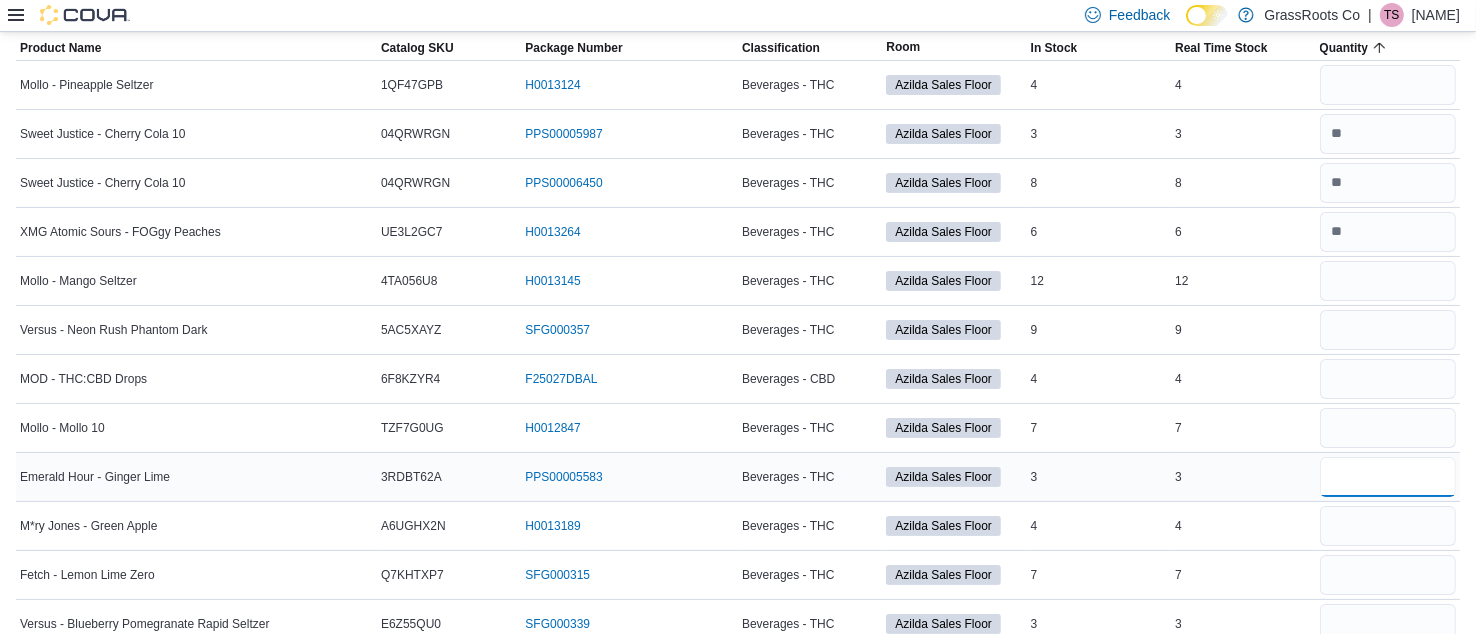 click at bounding box center (1388, 477) 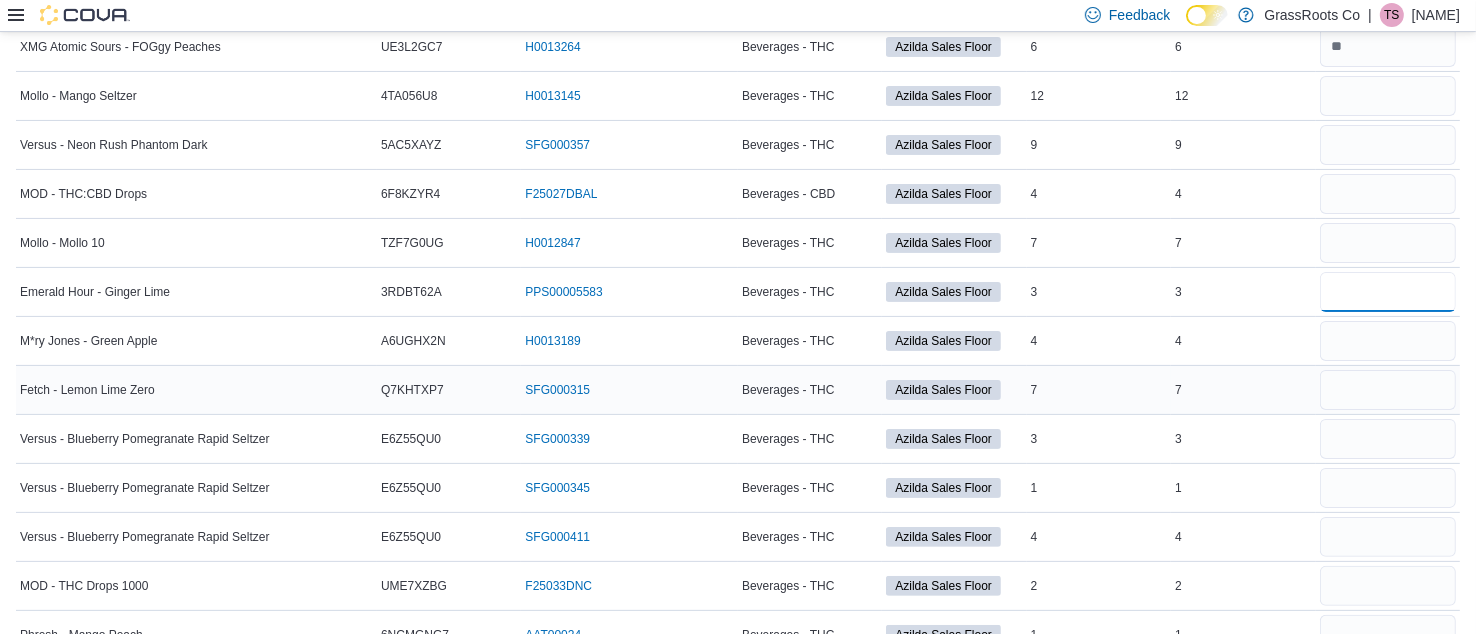 scroll, scrollTop: 374, scrollLeft: 0, axis: vertical 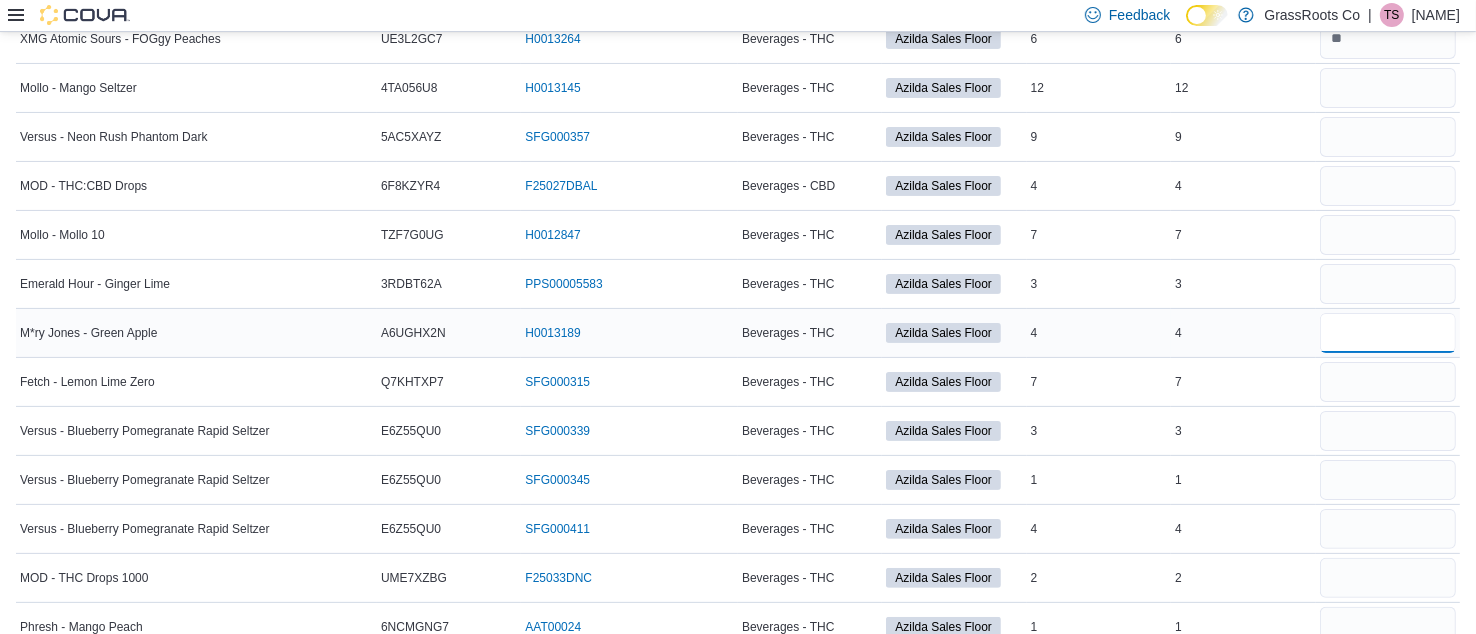 click at bounding box center (1388, 333) 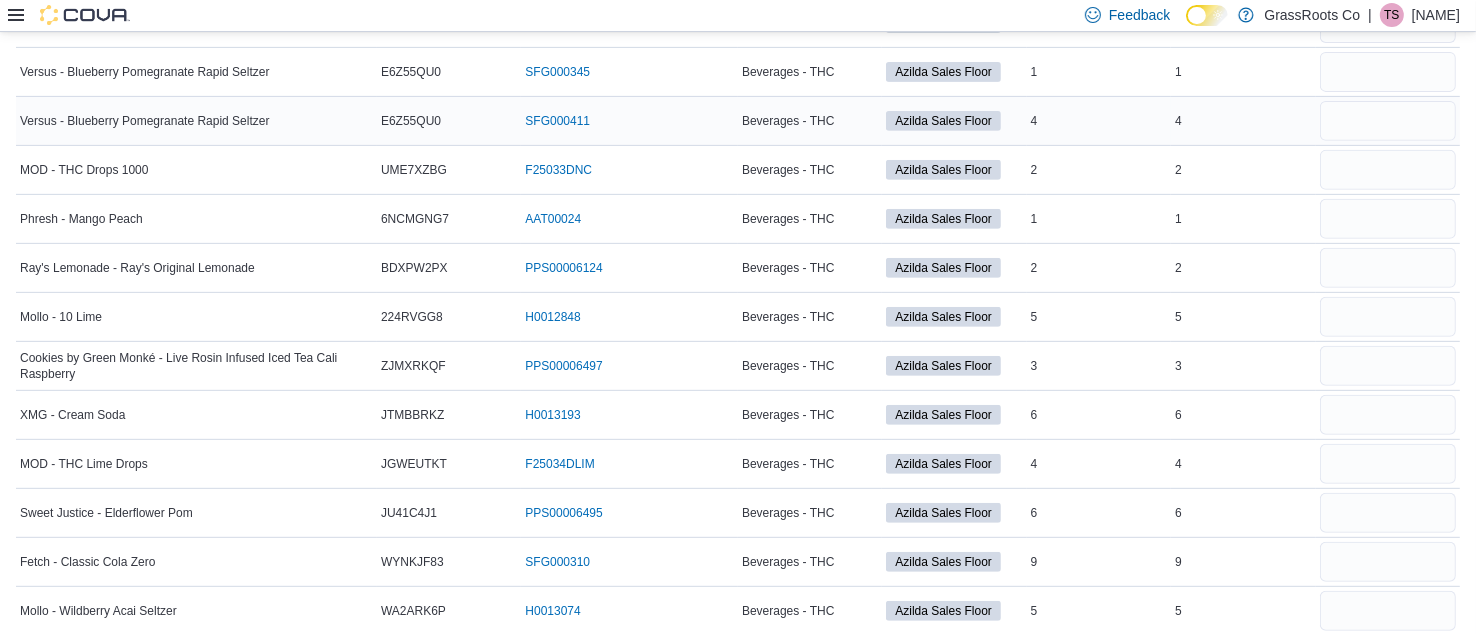 scroll, scrollTop: 781, scrollLeft: 0, axis: vertical 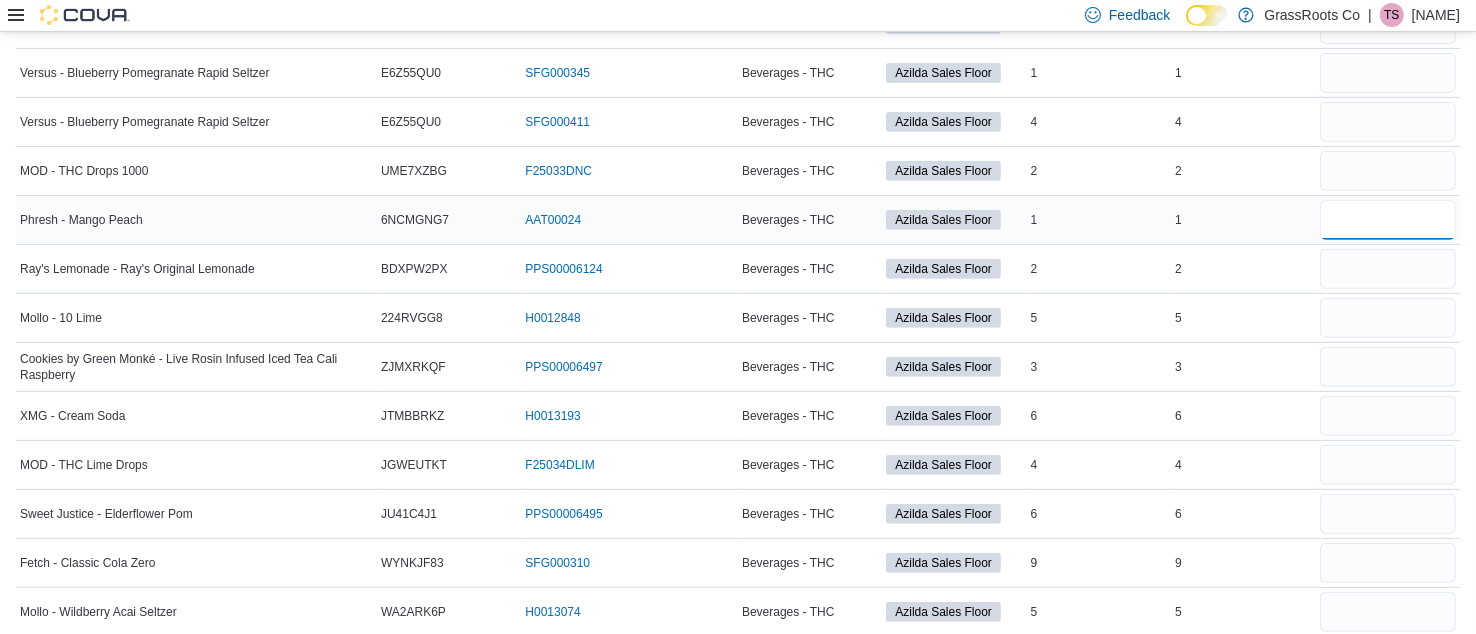 click at bounding box center (1388, 220) 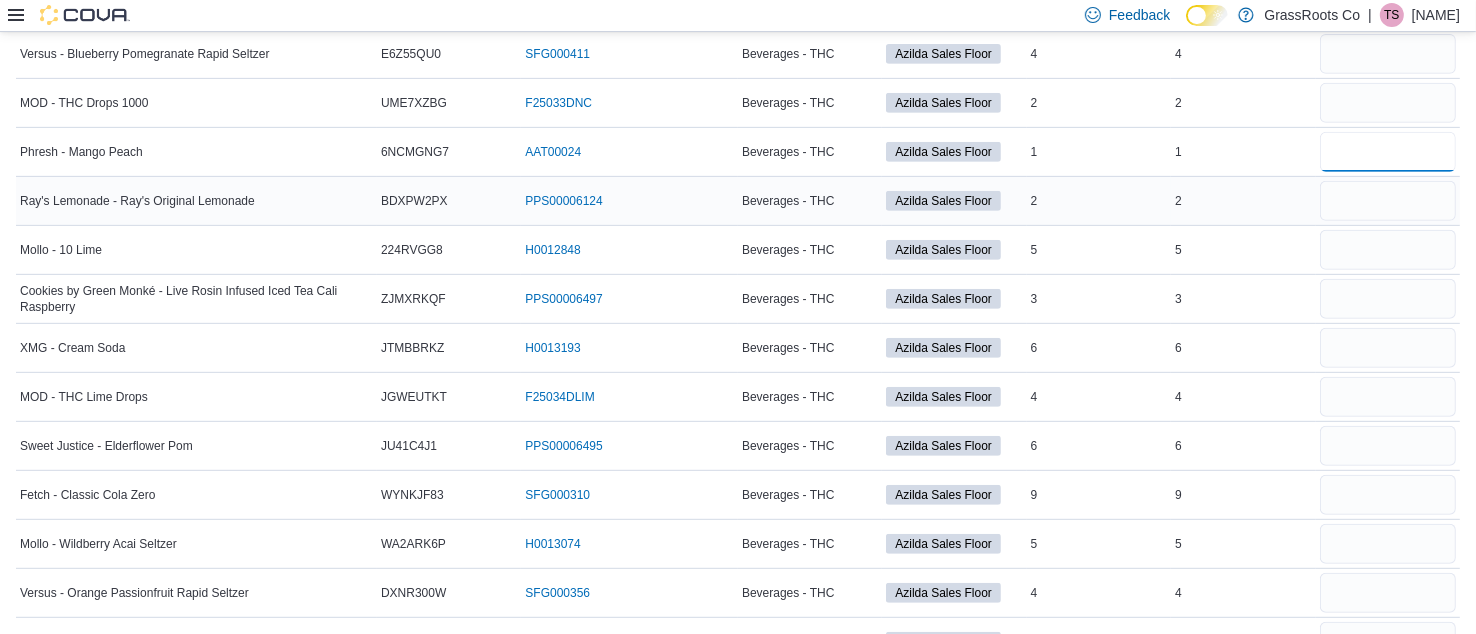 scroll, scrollTop: 850, scrollLeft: 0, axis: vertical 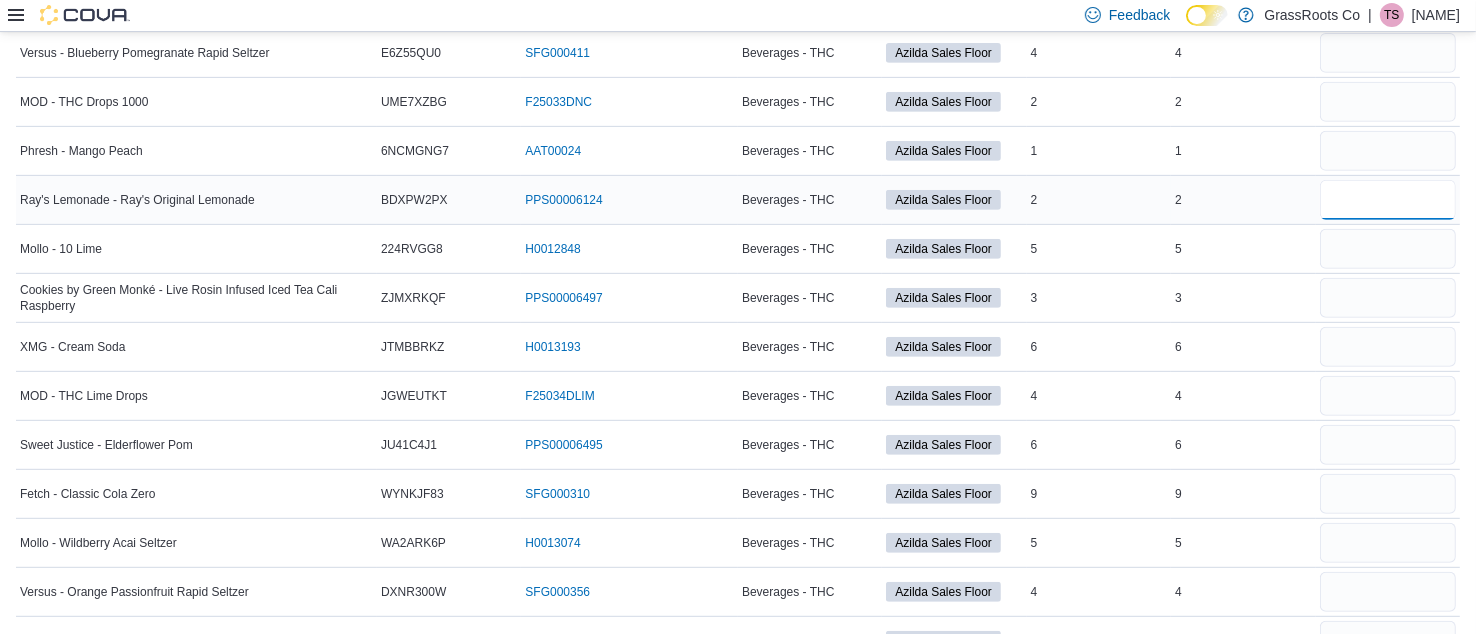 click at bounding box center (1388, 200) 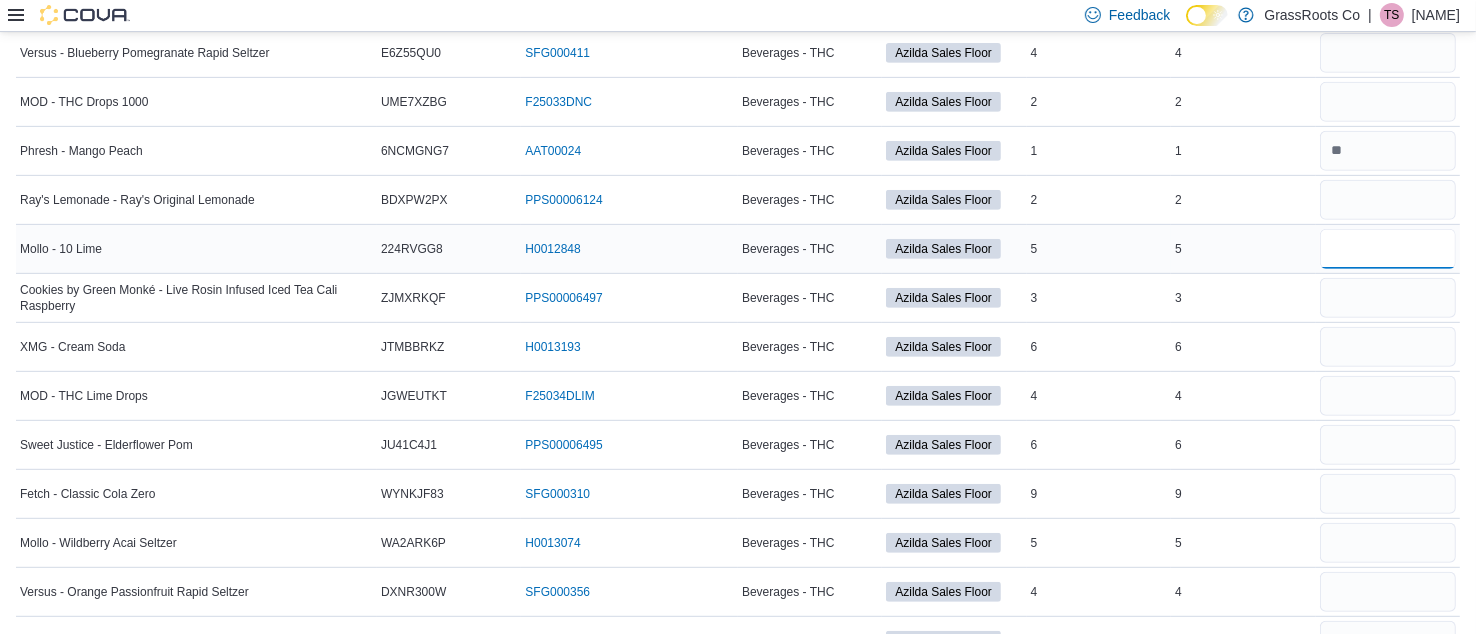 click at bounding box center [1388, 249] 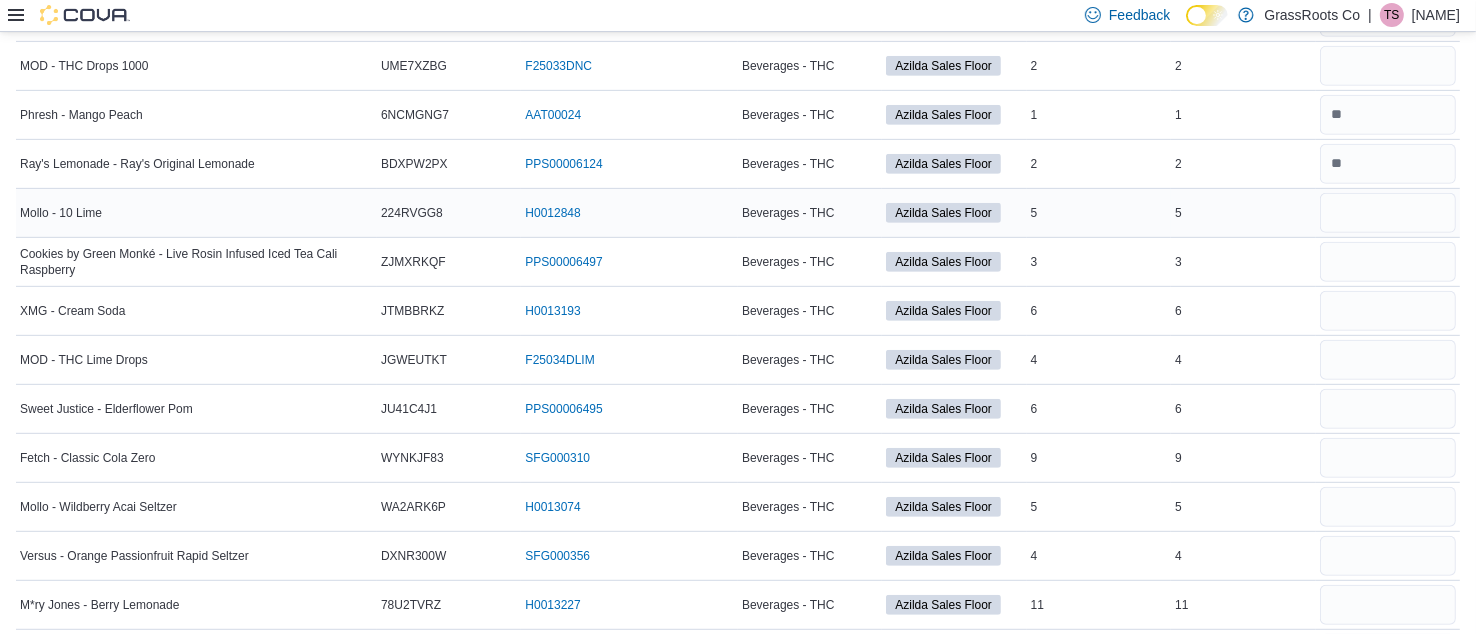 scroll, scrollTop: 888, scrollLeft: 0, axis: vertical 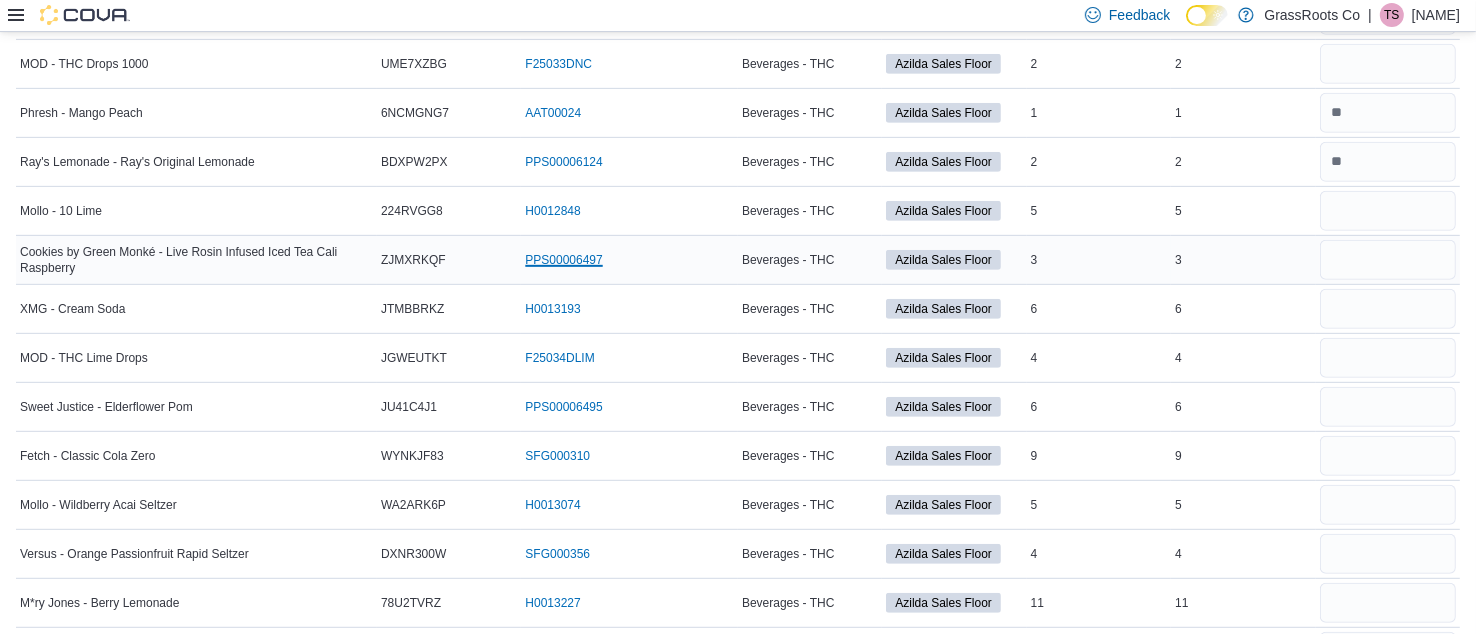 drag, startPoint x: 1380, startPoint y: 248, endPoint x: 576, endPoint y: 255, distance: 804.03046 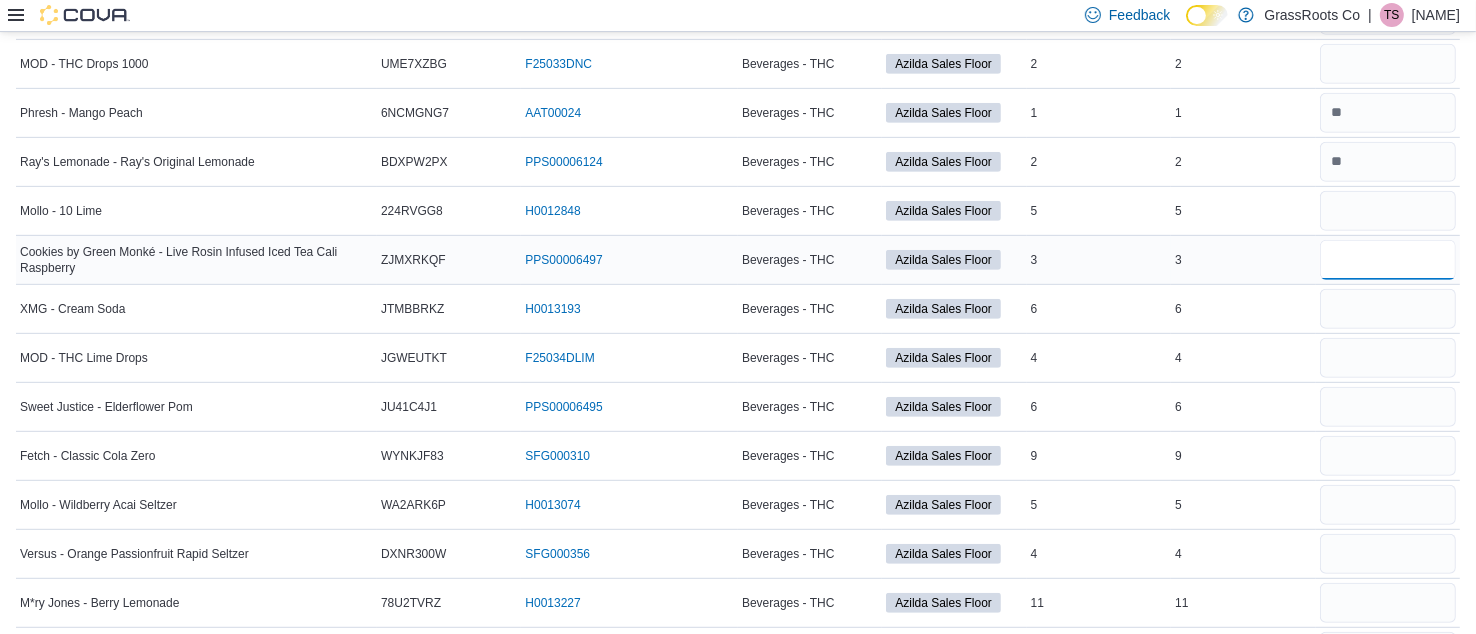 click at bounding box center [1388, 260] 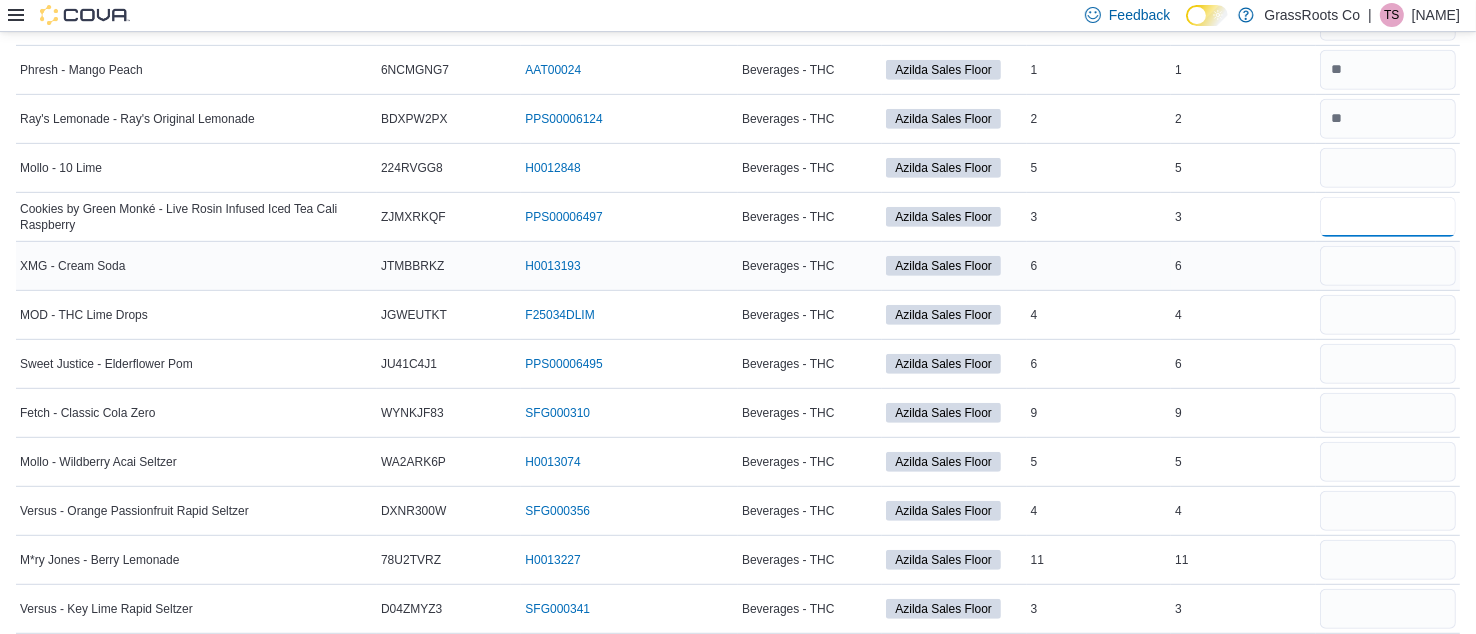 scroll, scrollTop: 929, scrollLeft: 0, axis: vertical 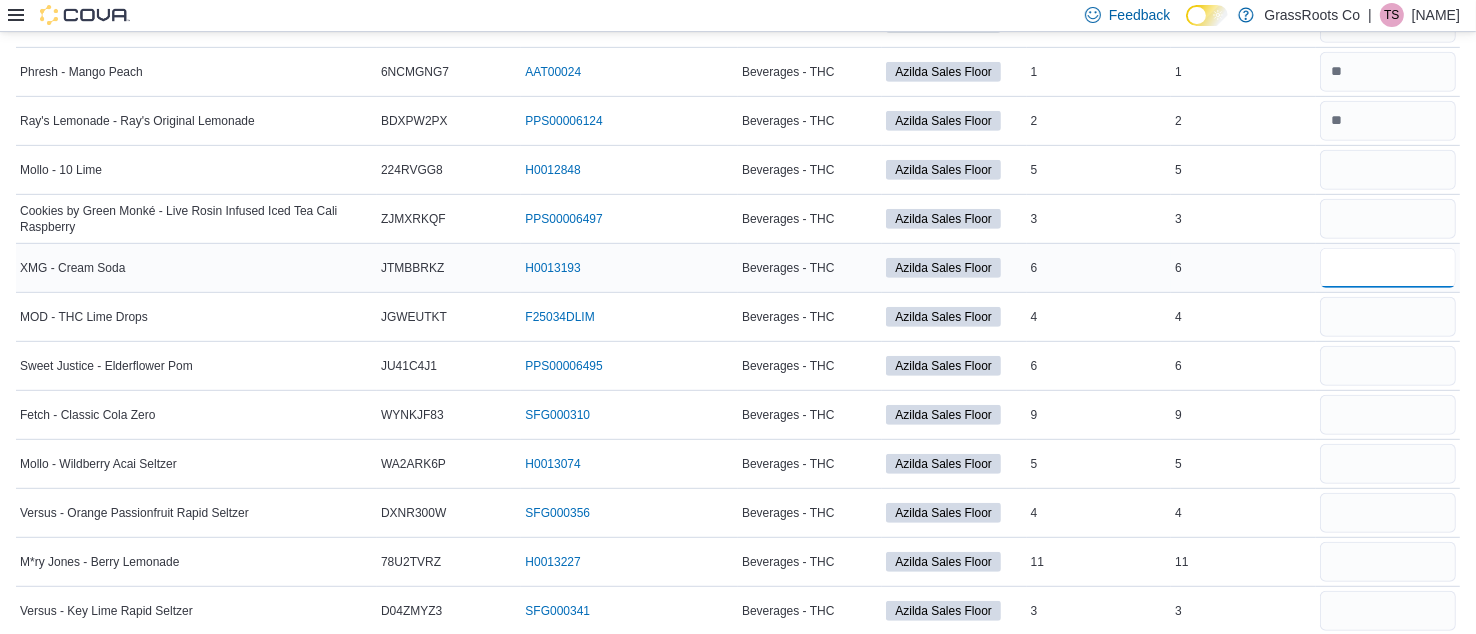 click at bounding box center [1388, 268] 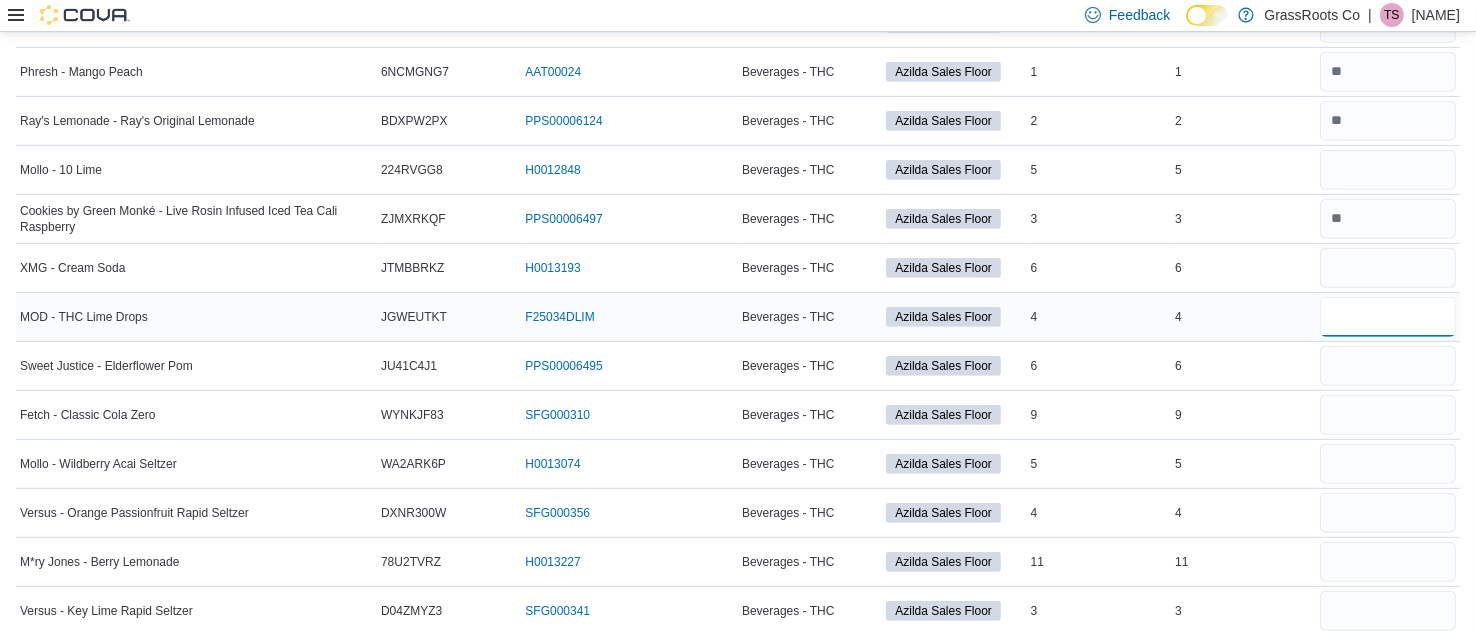 click at bounding box center [1388, 317] 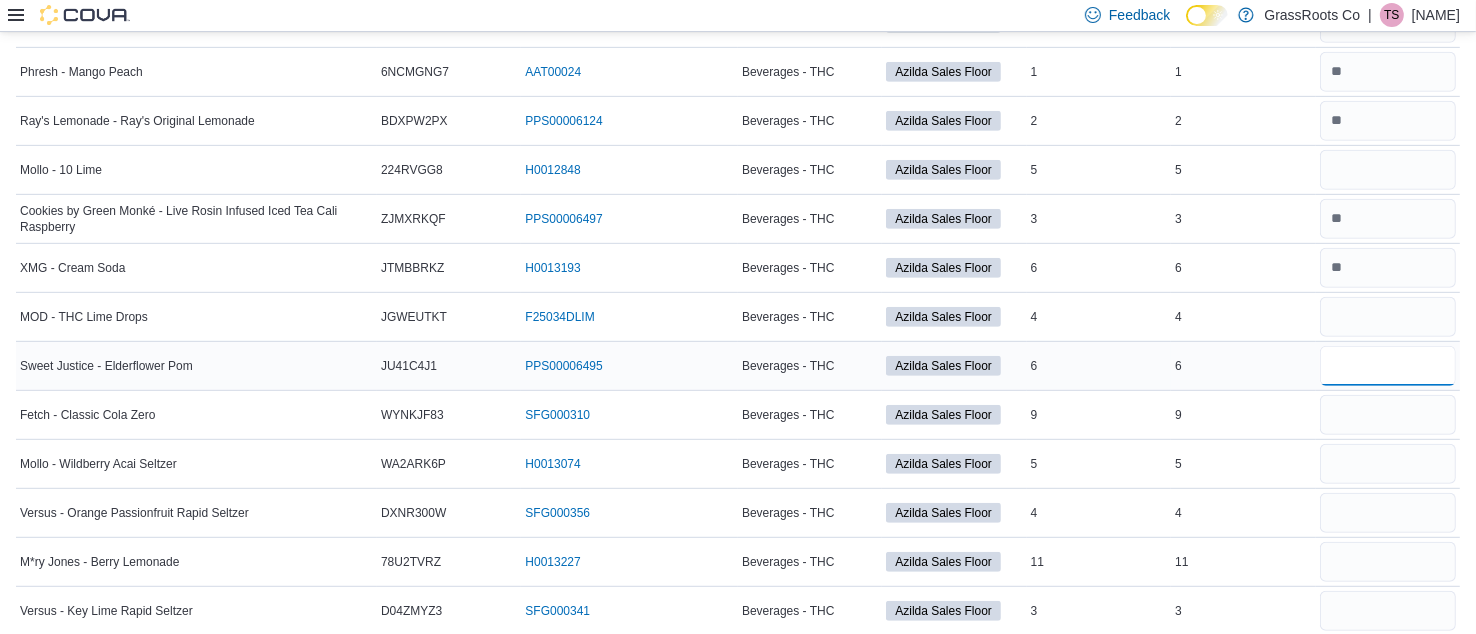 click at bounding box center [1388, 366] 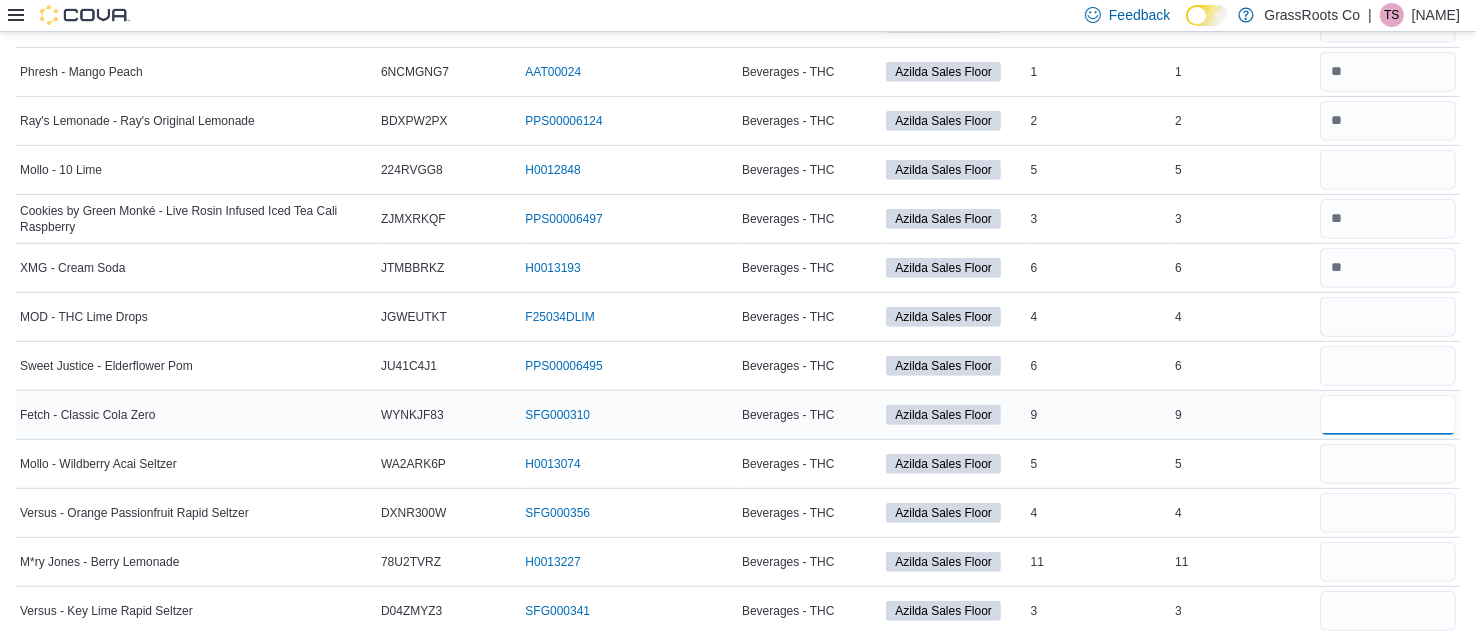 click at bounding box center [1388, 415] 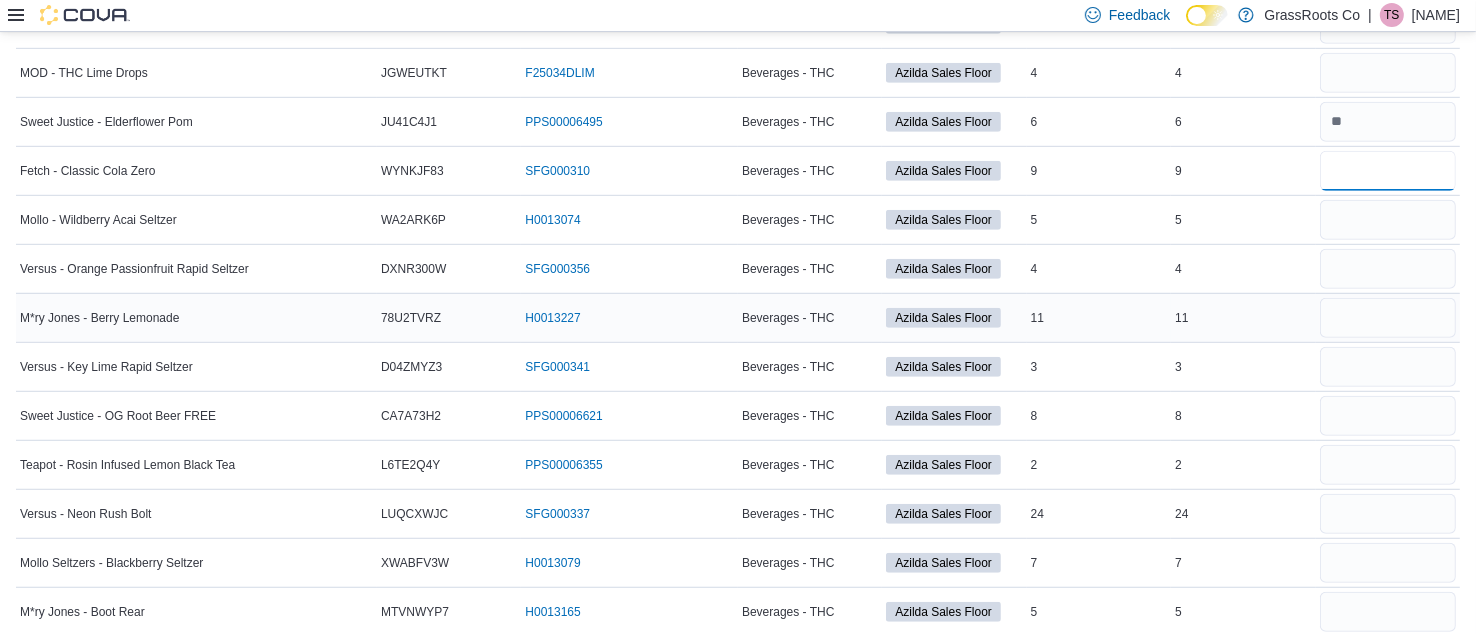 scroll, scrollTop: 1180, scrollLeft: 0, axis: vertical 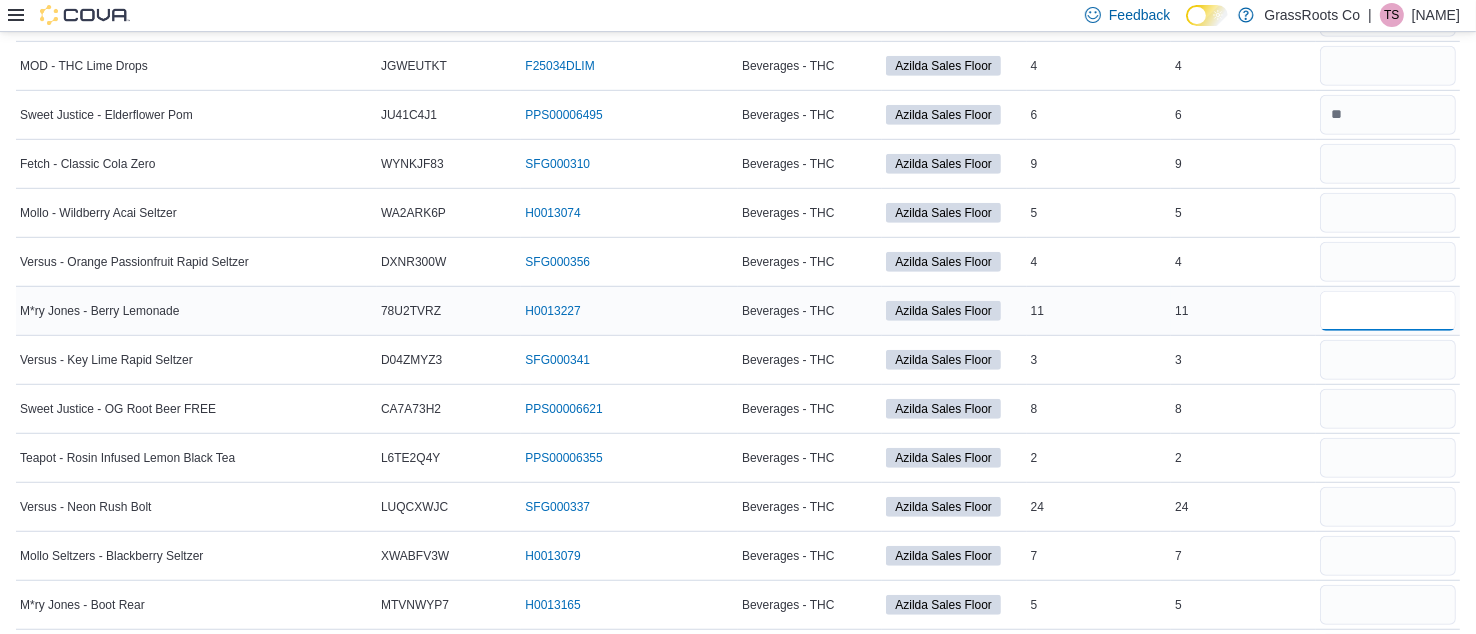 click at bounding box center (1388, 311) 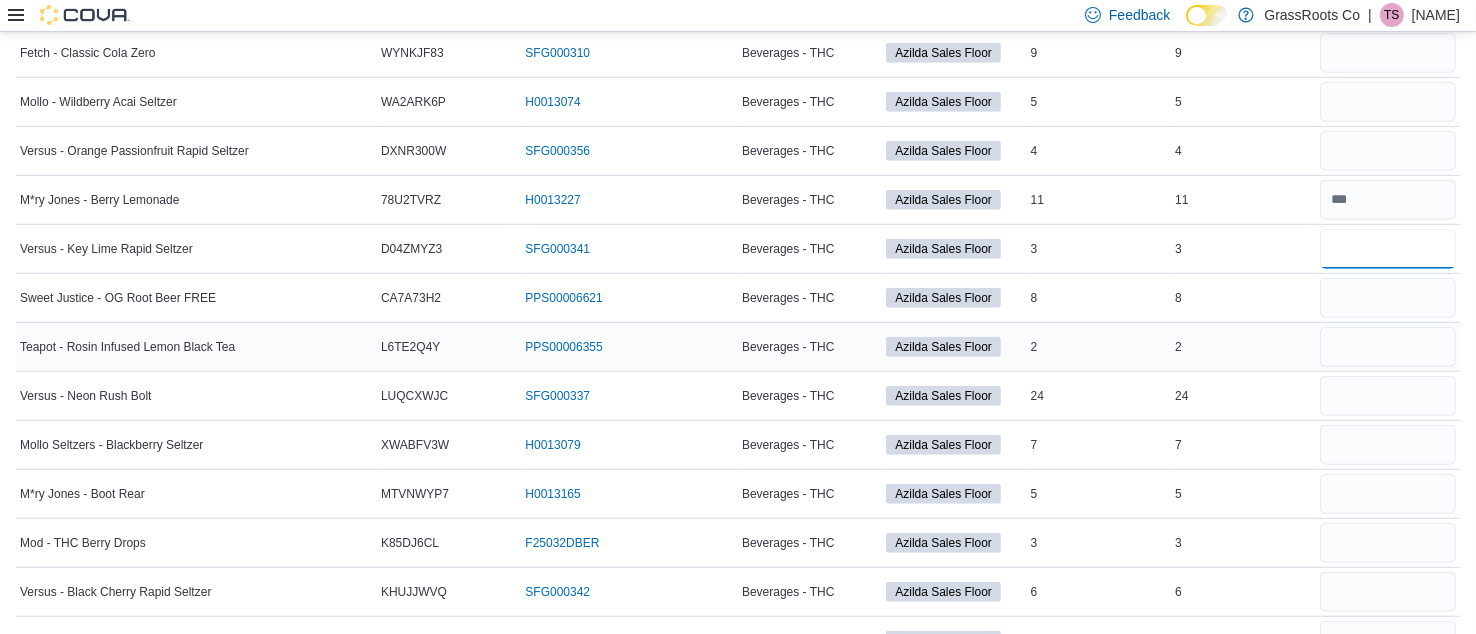scroll, scrollTop: 1301, scrollLeft: 0, axis: vertical 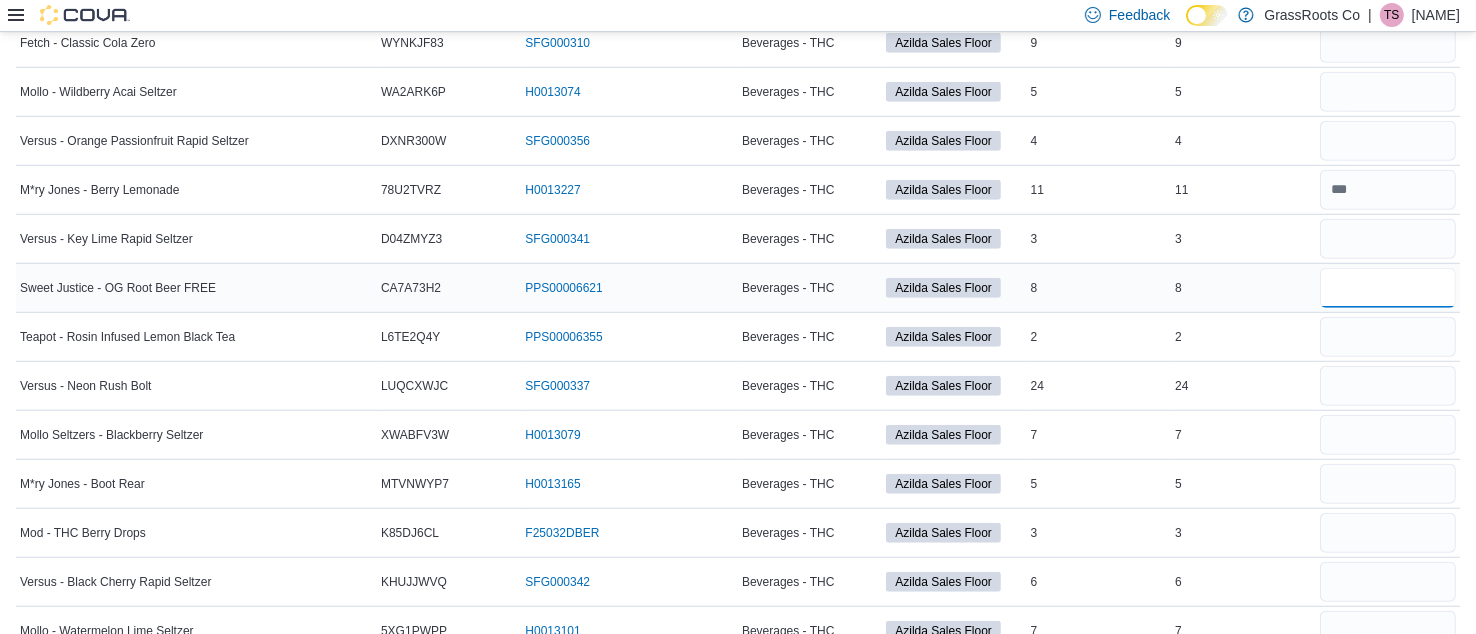 click at bounding box center (1388, 288) 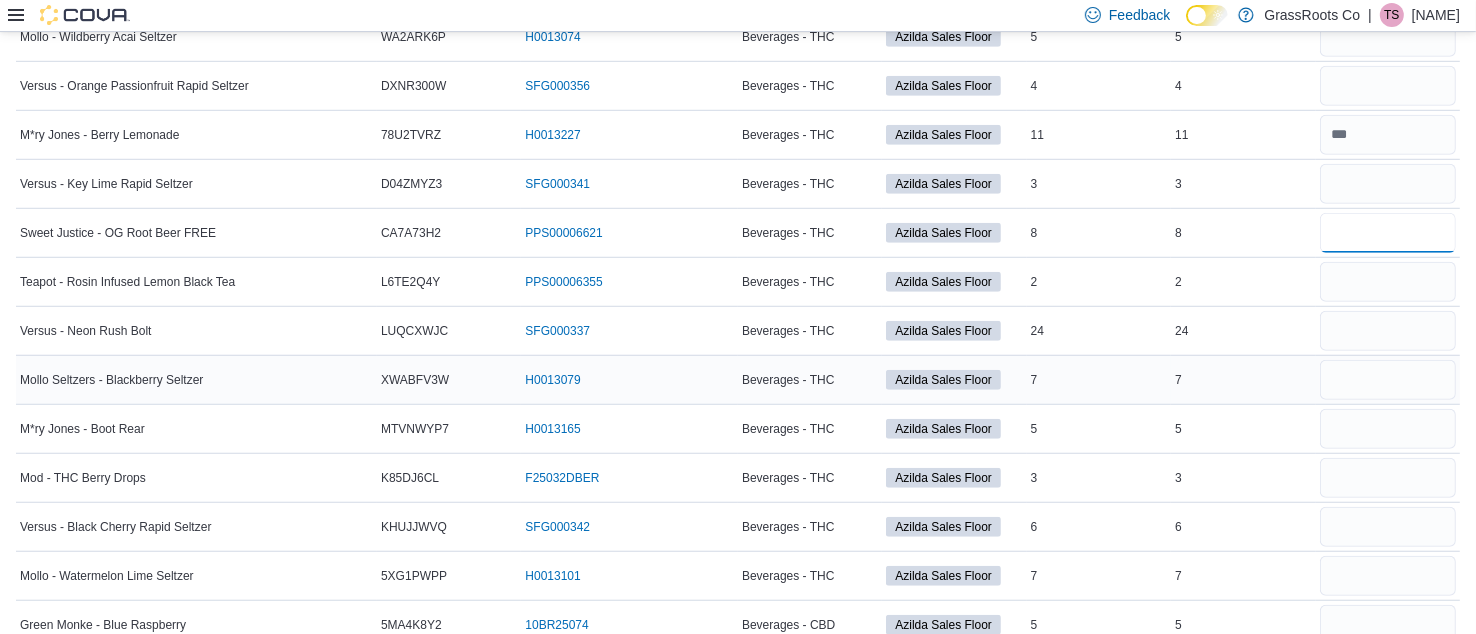 scroll, scrollTop: 1362, scrollLeft: 0, axis: vertical 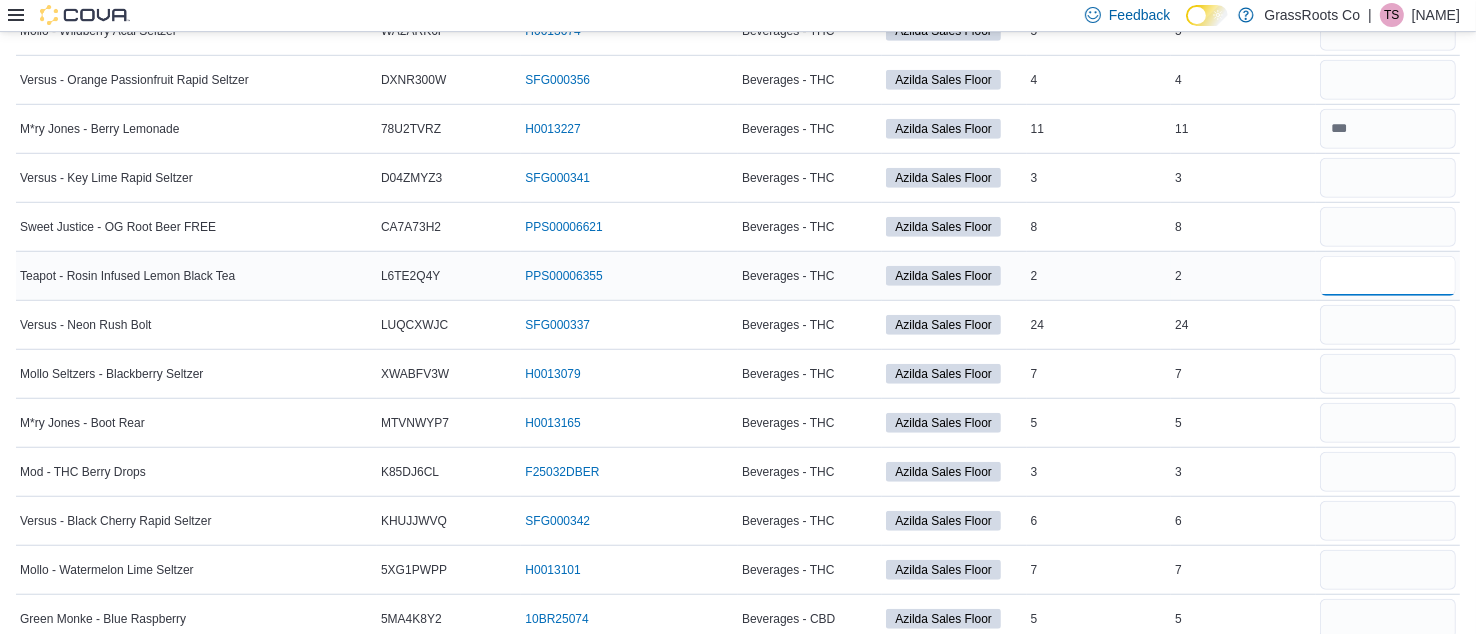click at bounding box center (1388, 276) 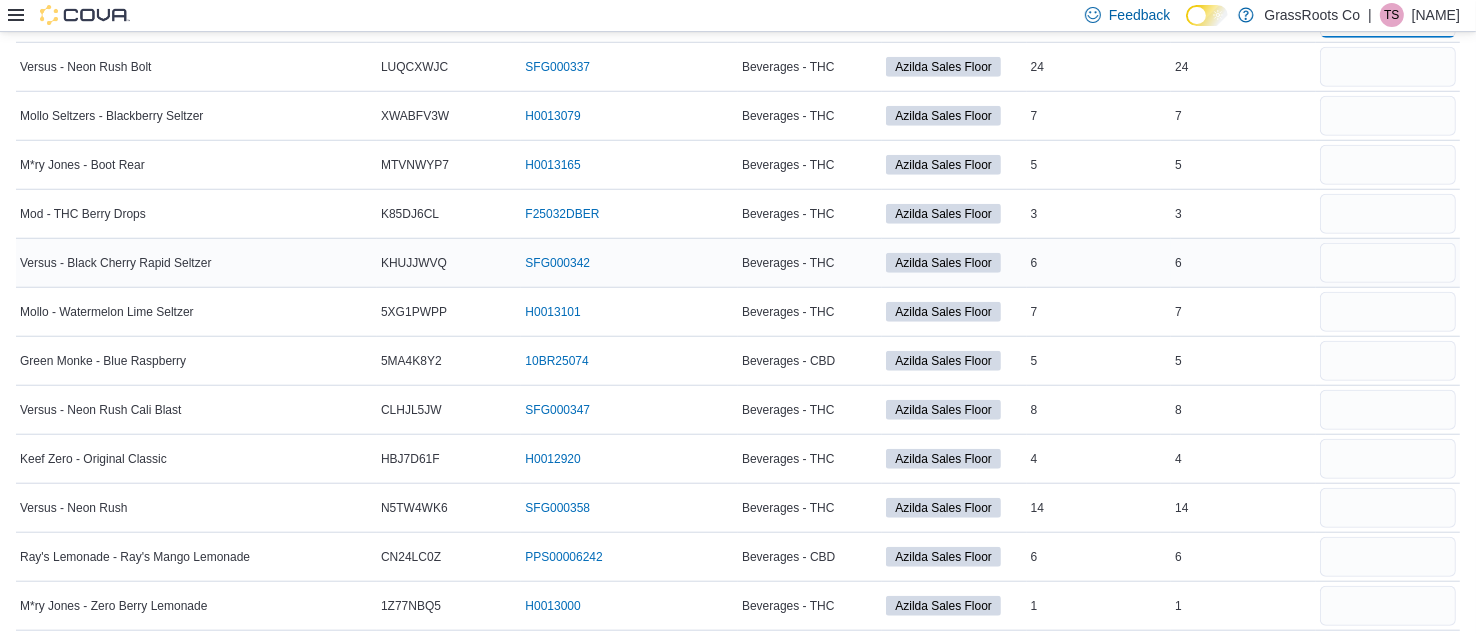 scroll, scrollTop: 1621, scrollLeft: 0, axis: vertical 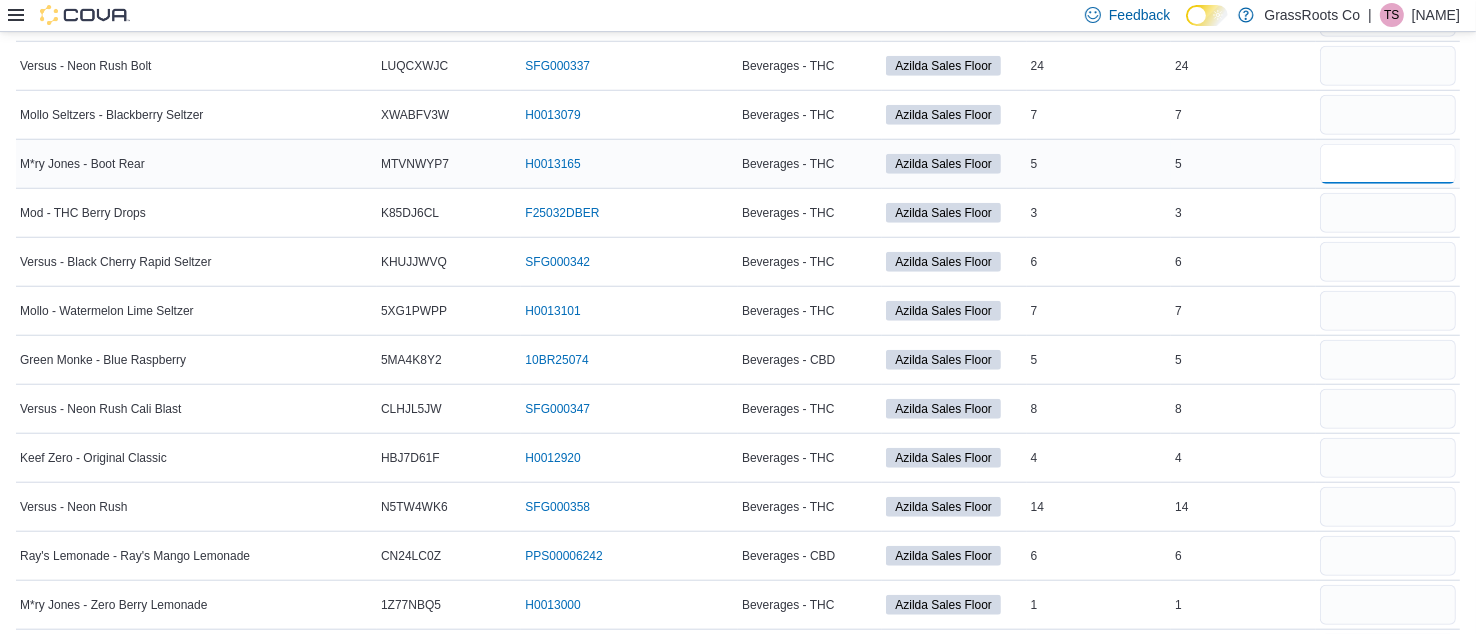 click at bounding box center [1388, 164] 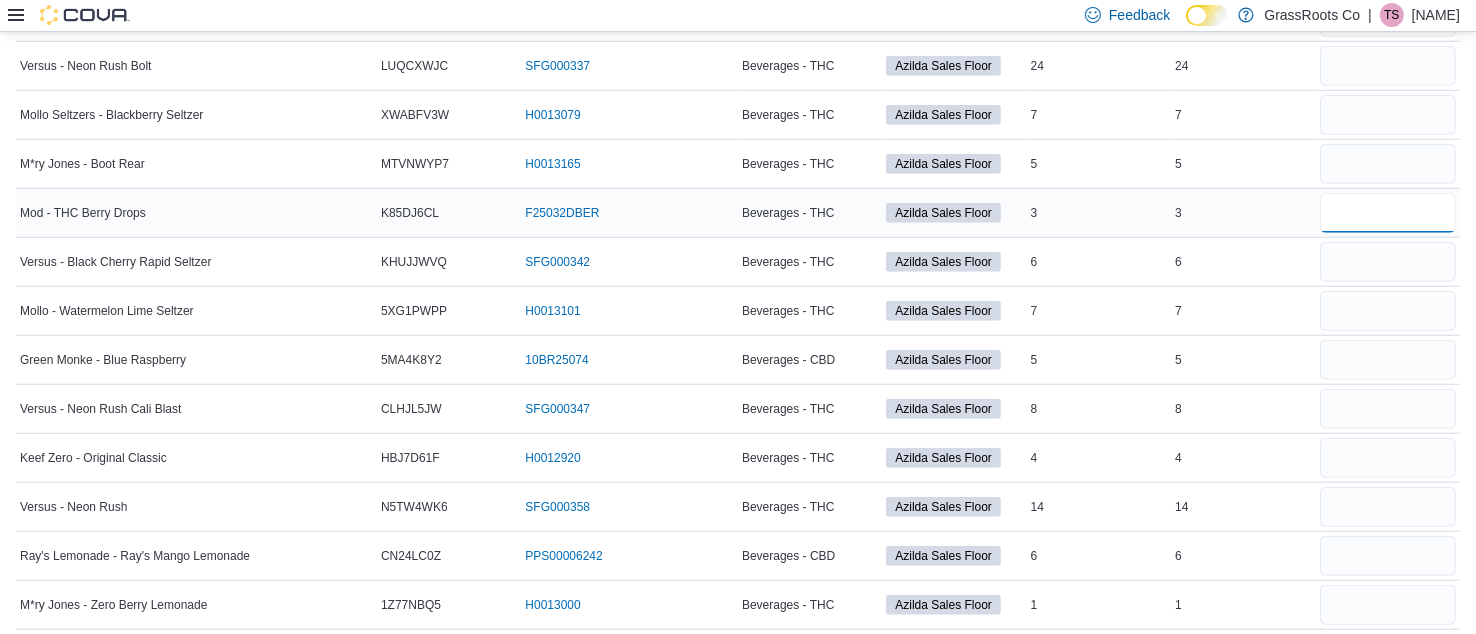 click at bounding box center [1388, 213] 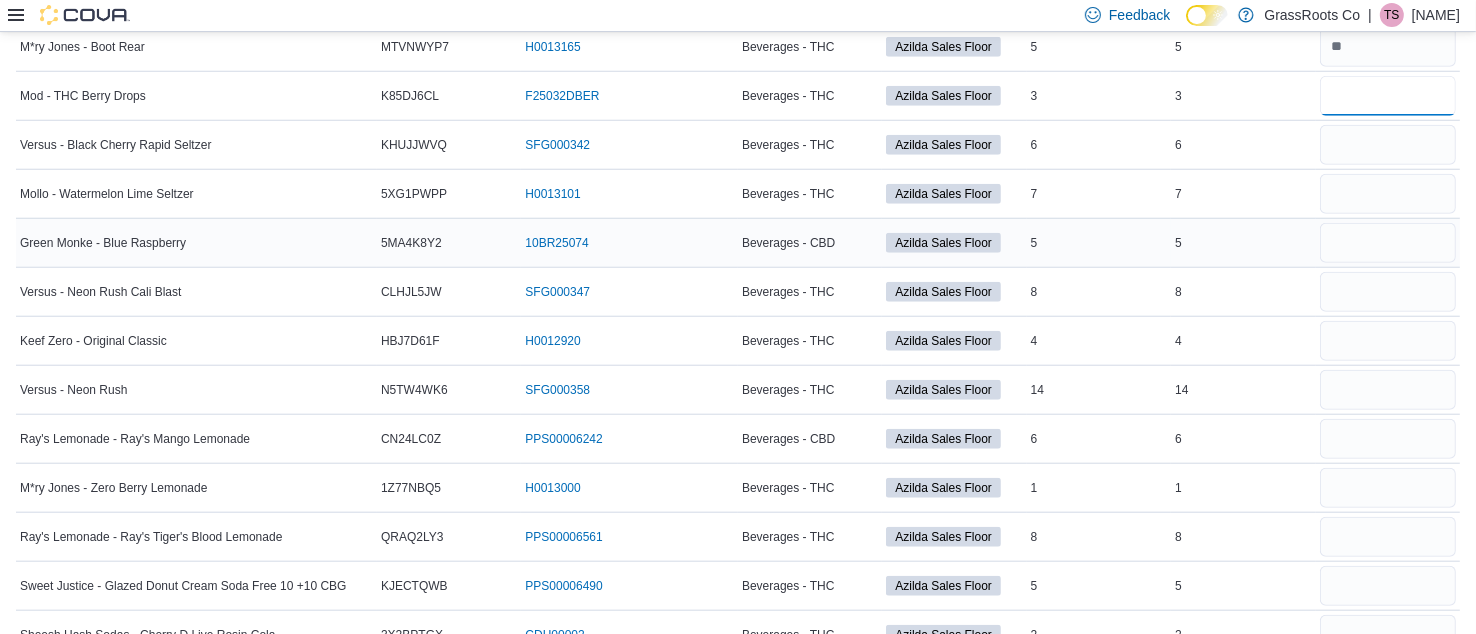 scroll, scrollTop: 1740, scrollLeft: 0, axis: vertical 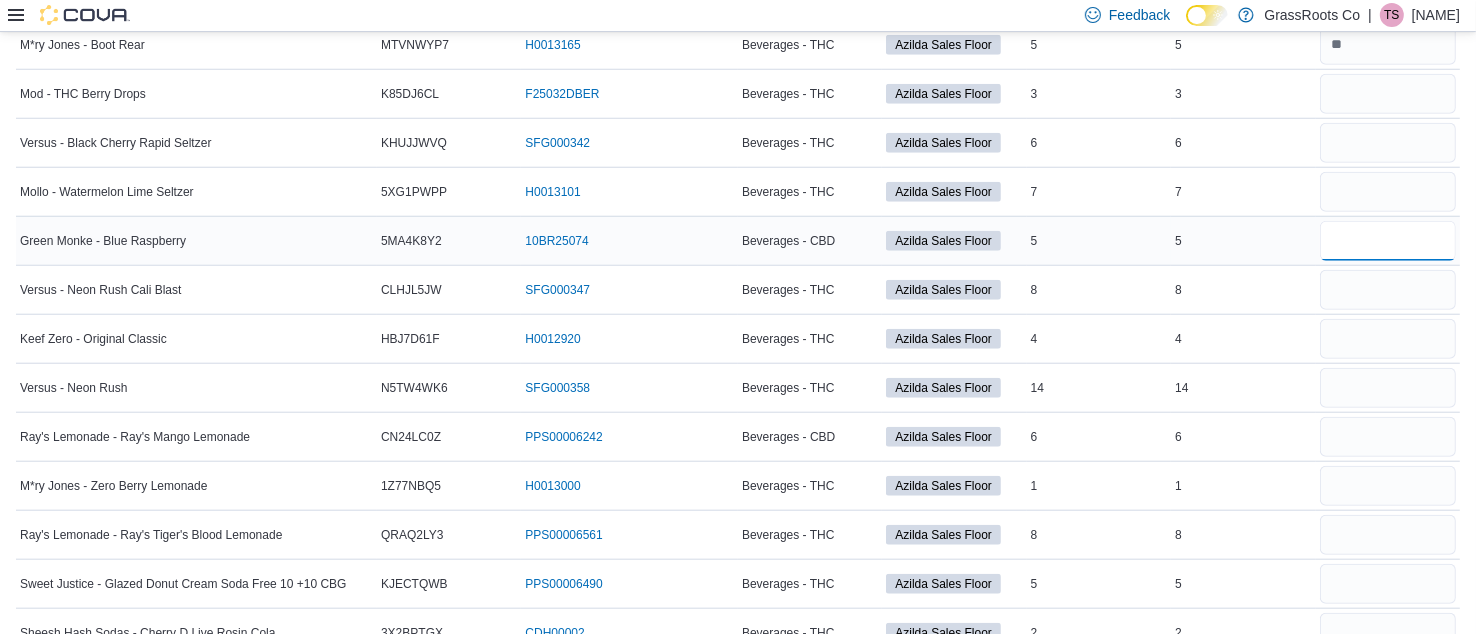 click at bounding box center (1388, 241) 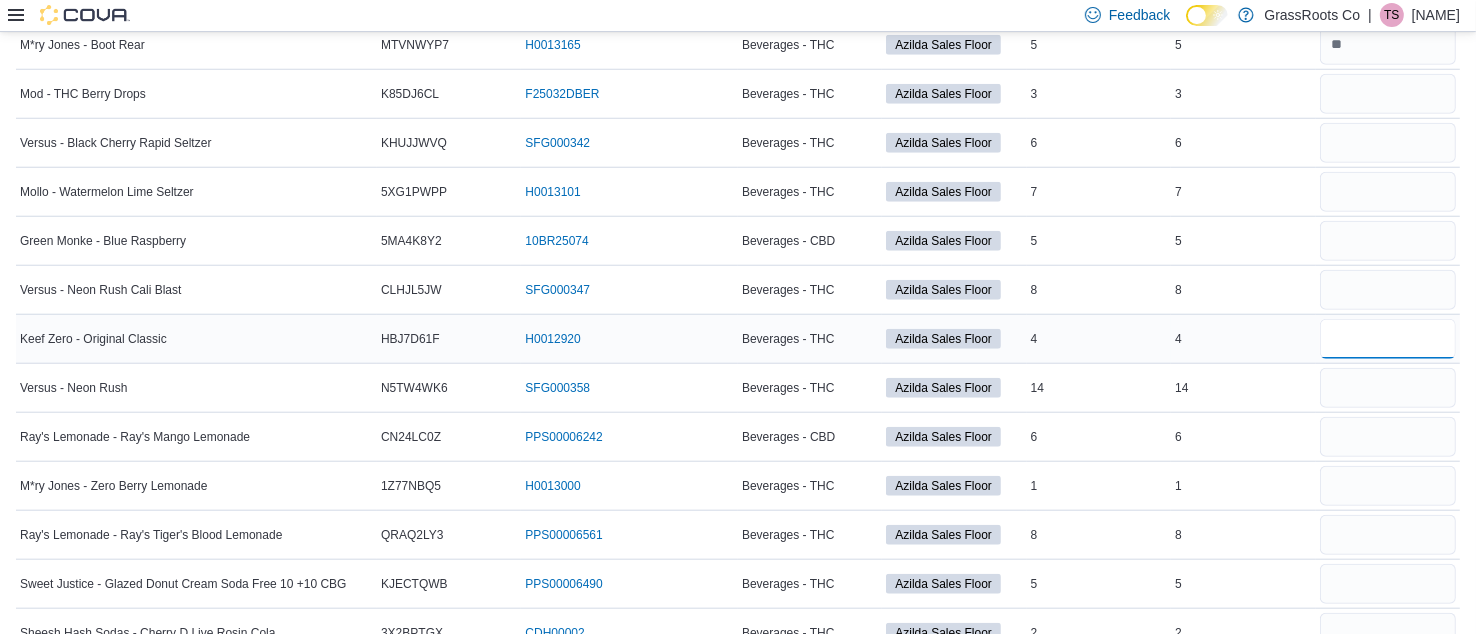 click at bounding box center [1388, 339] 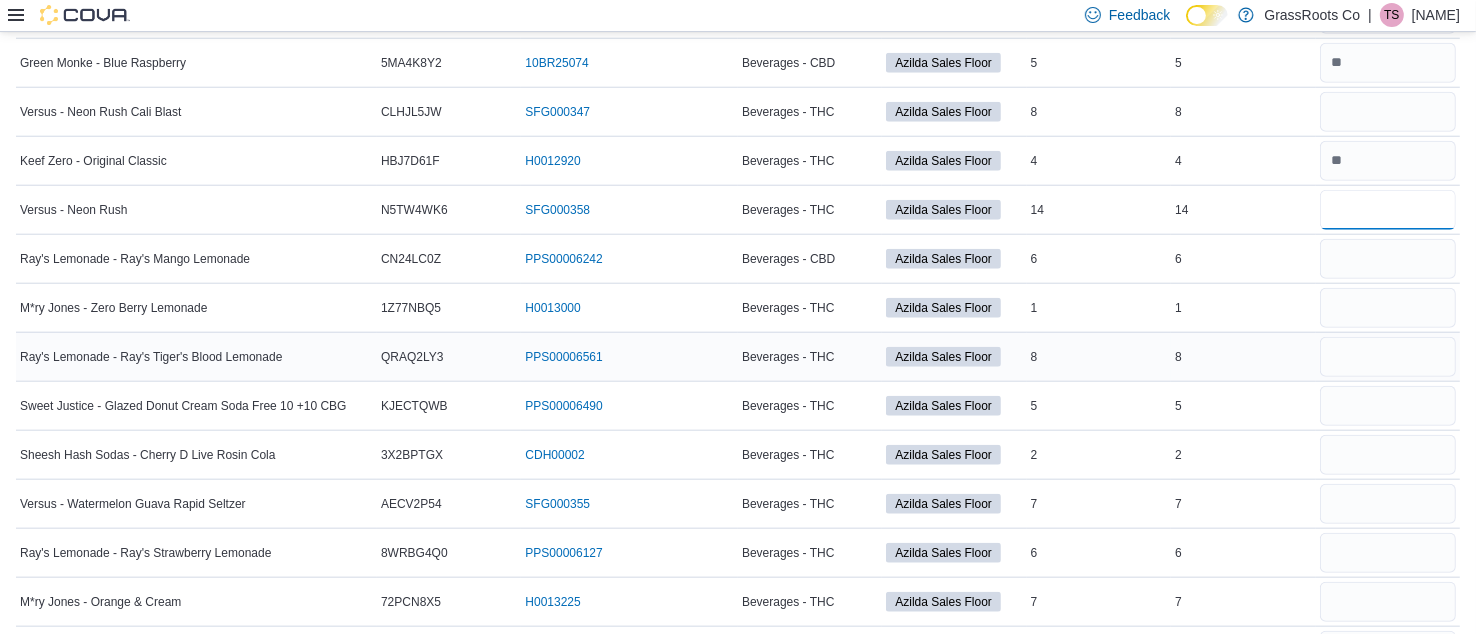 scroll, scrollTop: 1922, scrollLeft: 0, axis: vertical 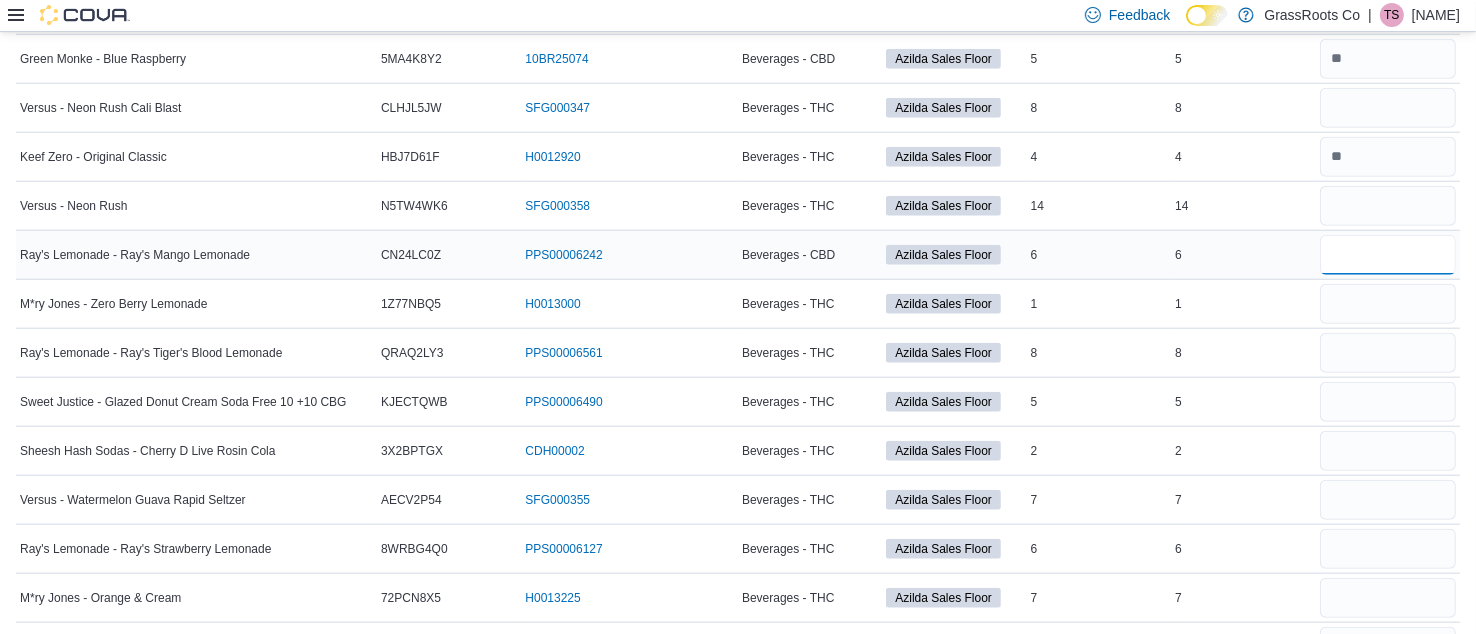 click at bounding box center (1388, 255) 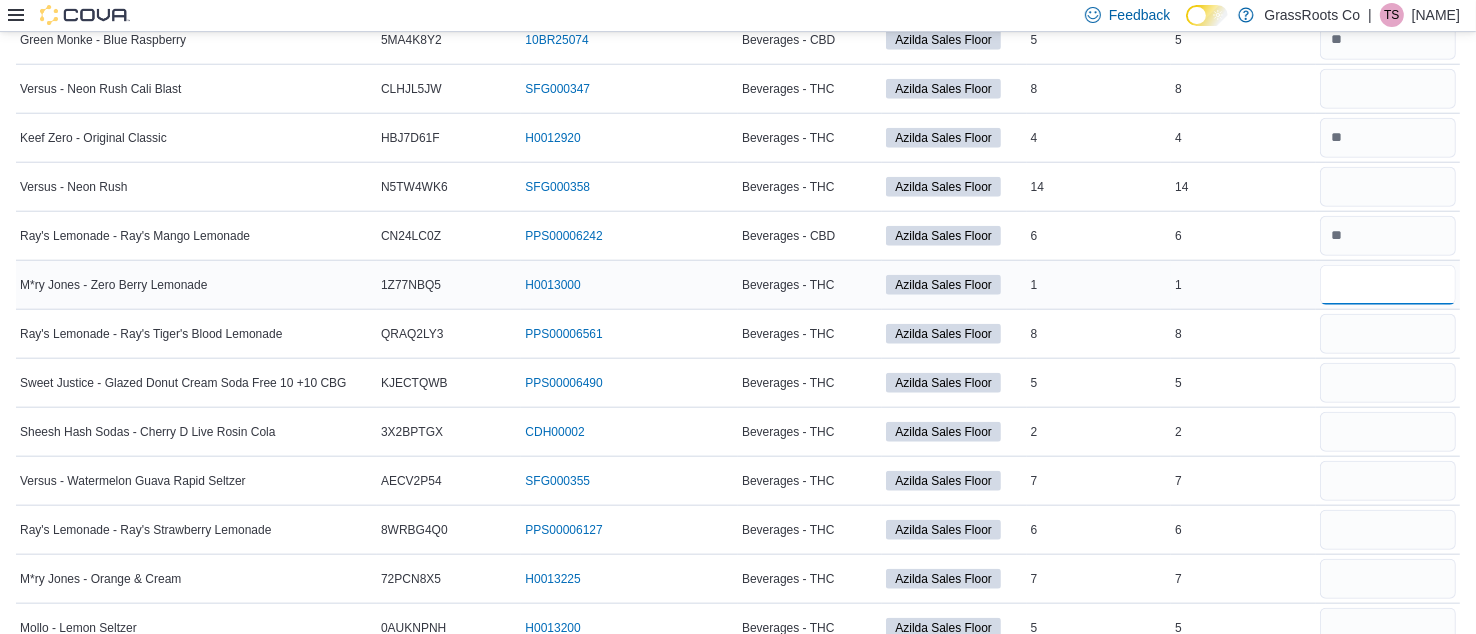 scroll, scrollTop: 1953, scrollLeft: 0, axis: vertical 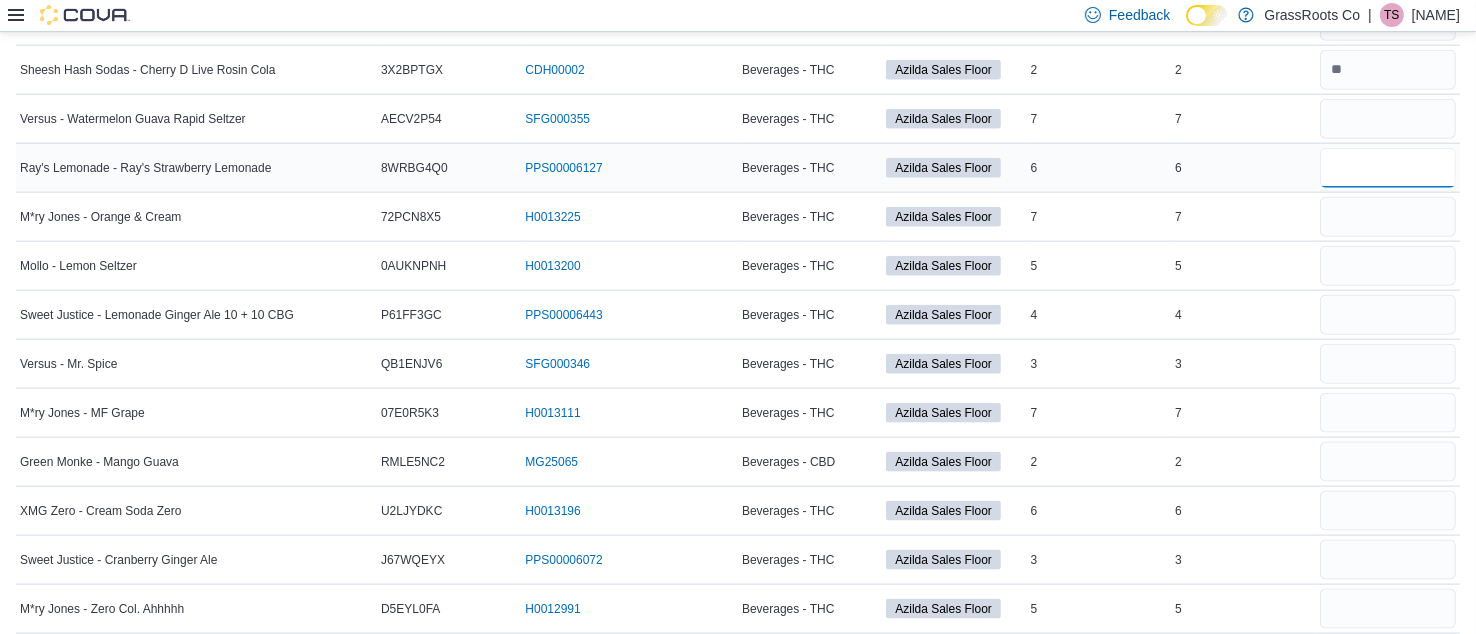 click at bounding box center [1388, 168] 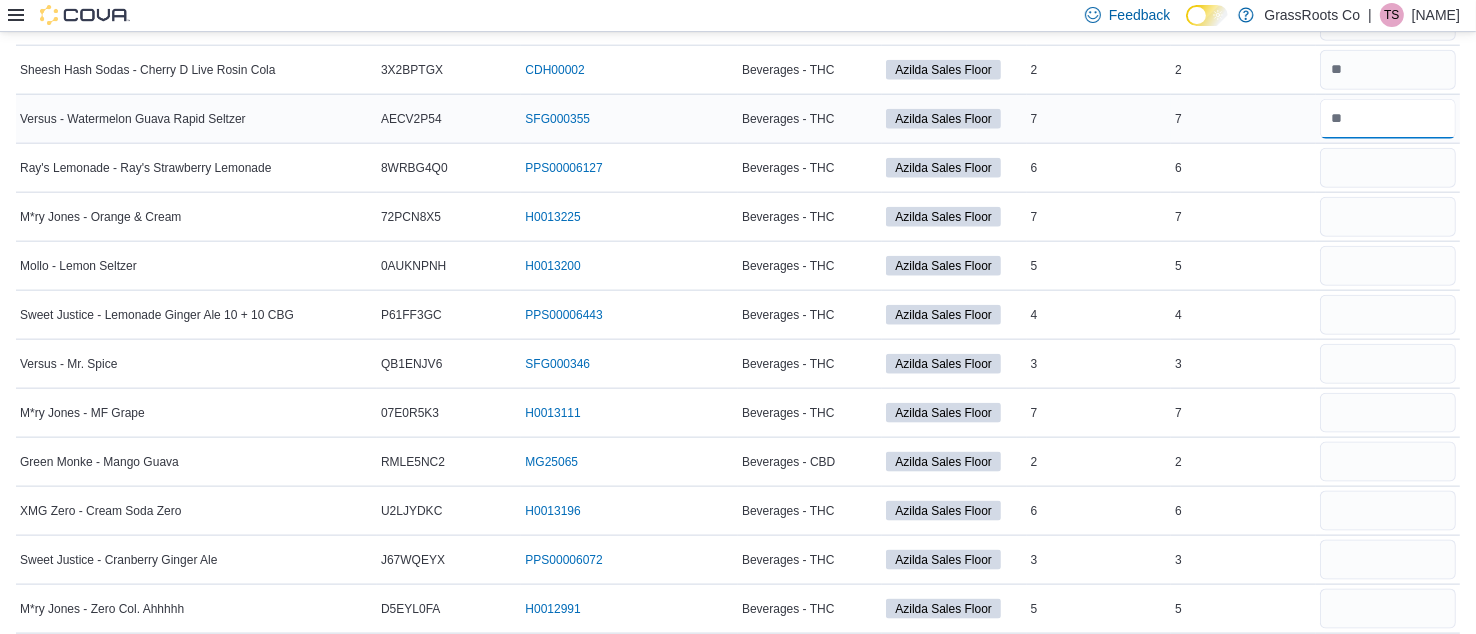 drag, startPoint x: 1382, startPoint y: 101, endPoint x: 1336, endPoint y: 100, distance: 46.010868 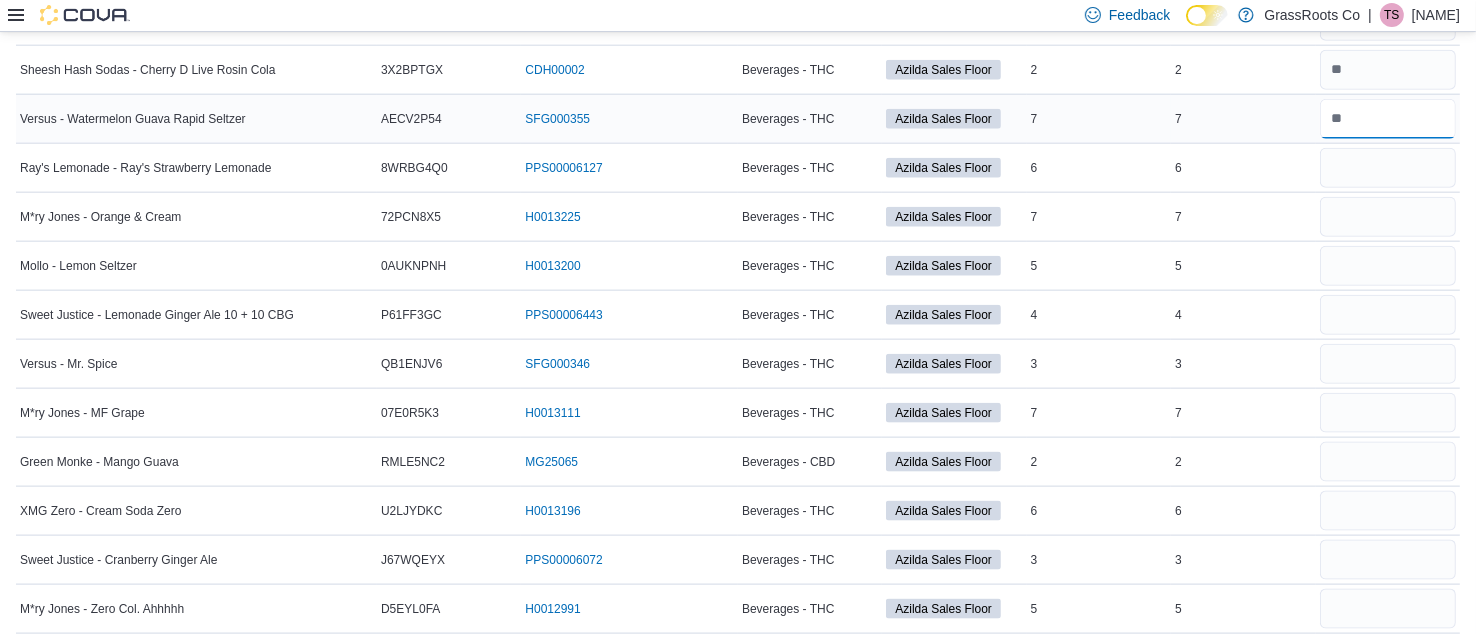 click at bounding box center [1388, 119] 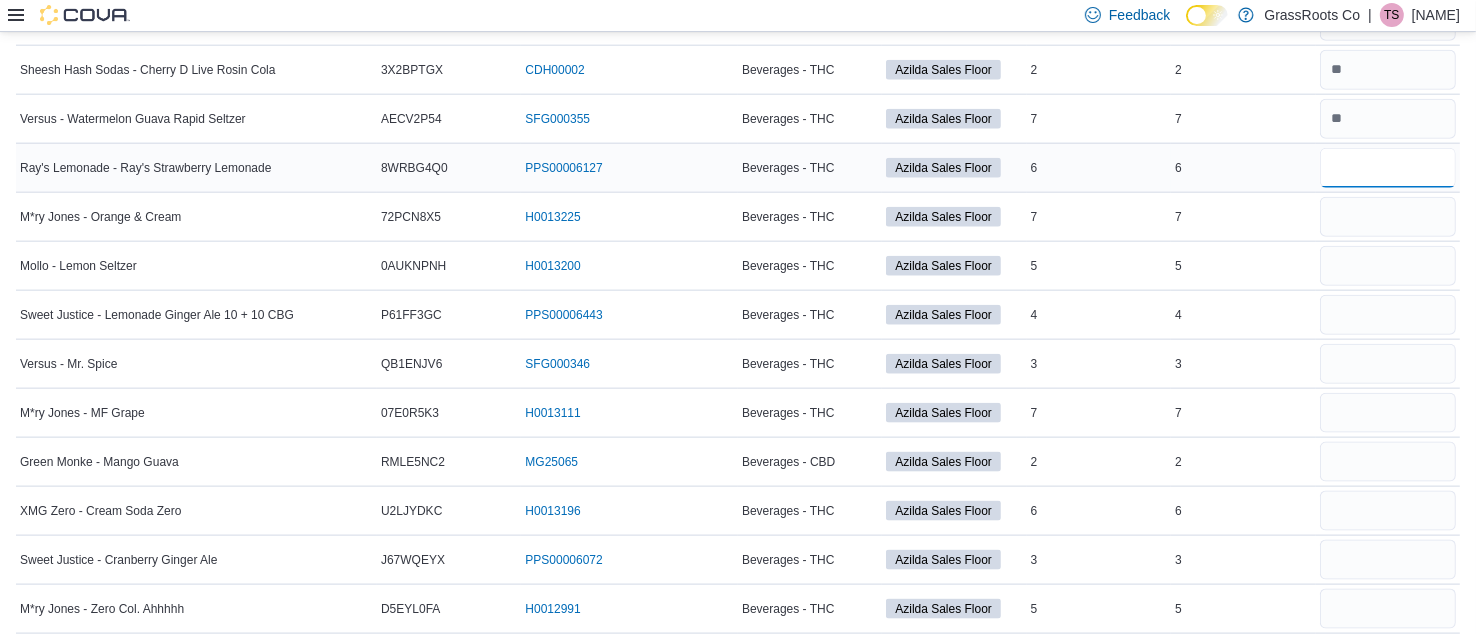 click at bounding box center [1388, 168] 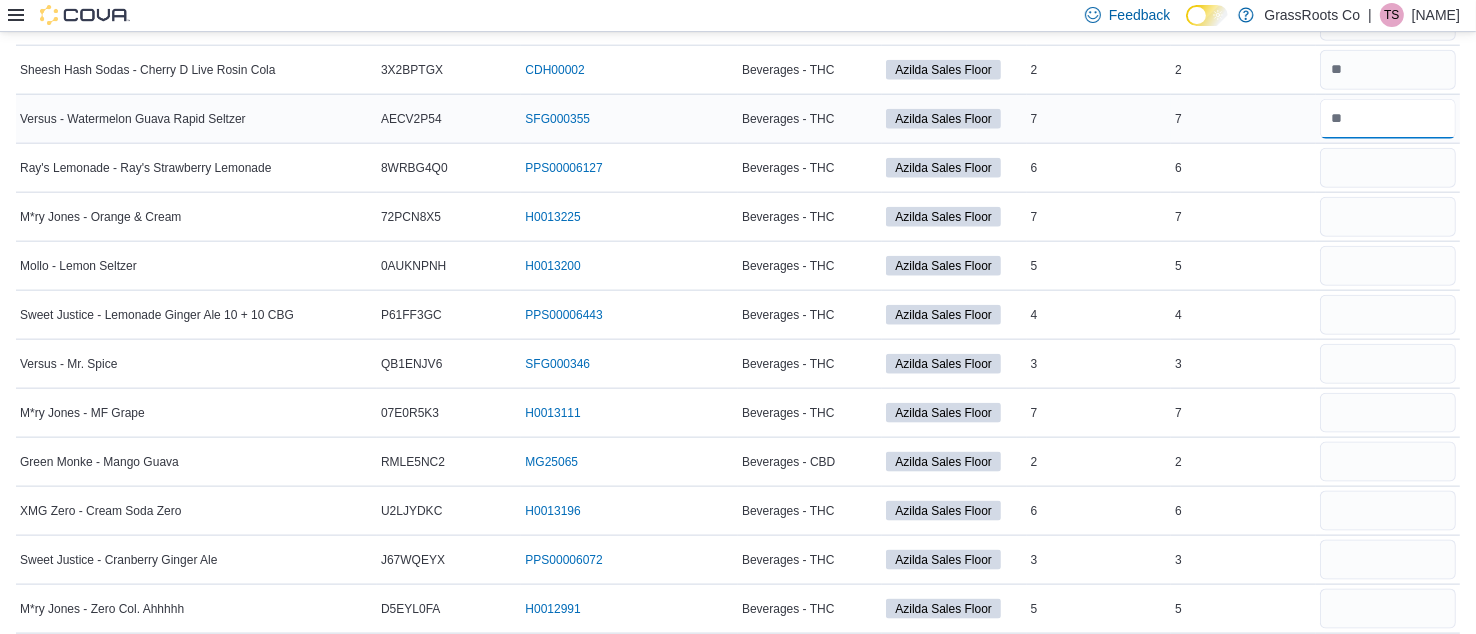 click at bounding box center (1388, 119) 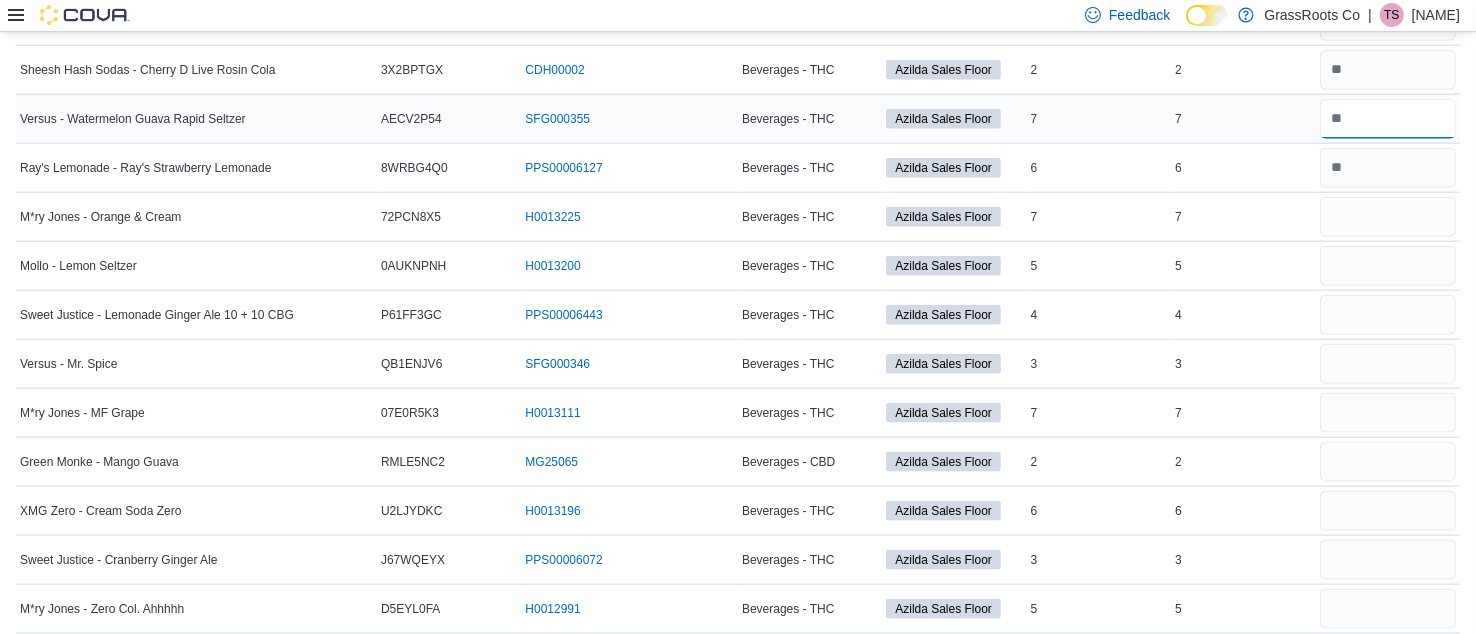 click at bounding box center (1388, 119) 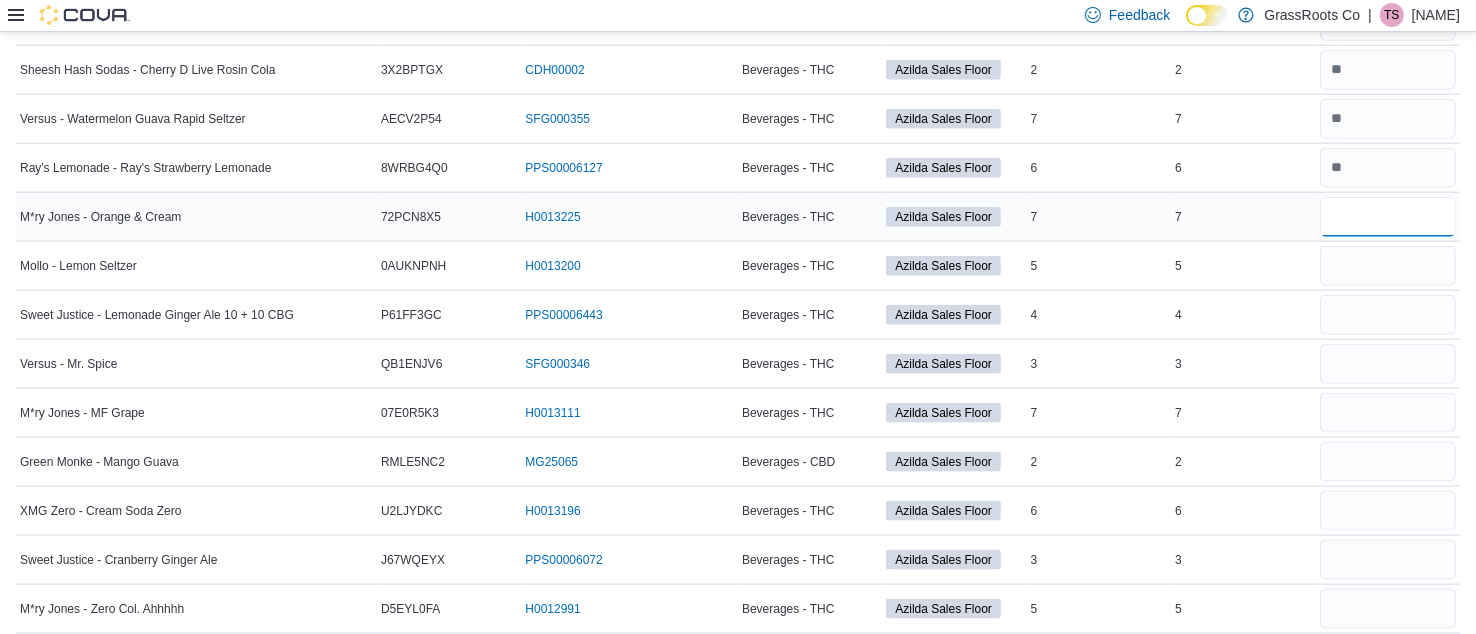 click at bounding box center (1388, 217) 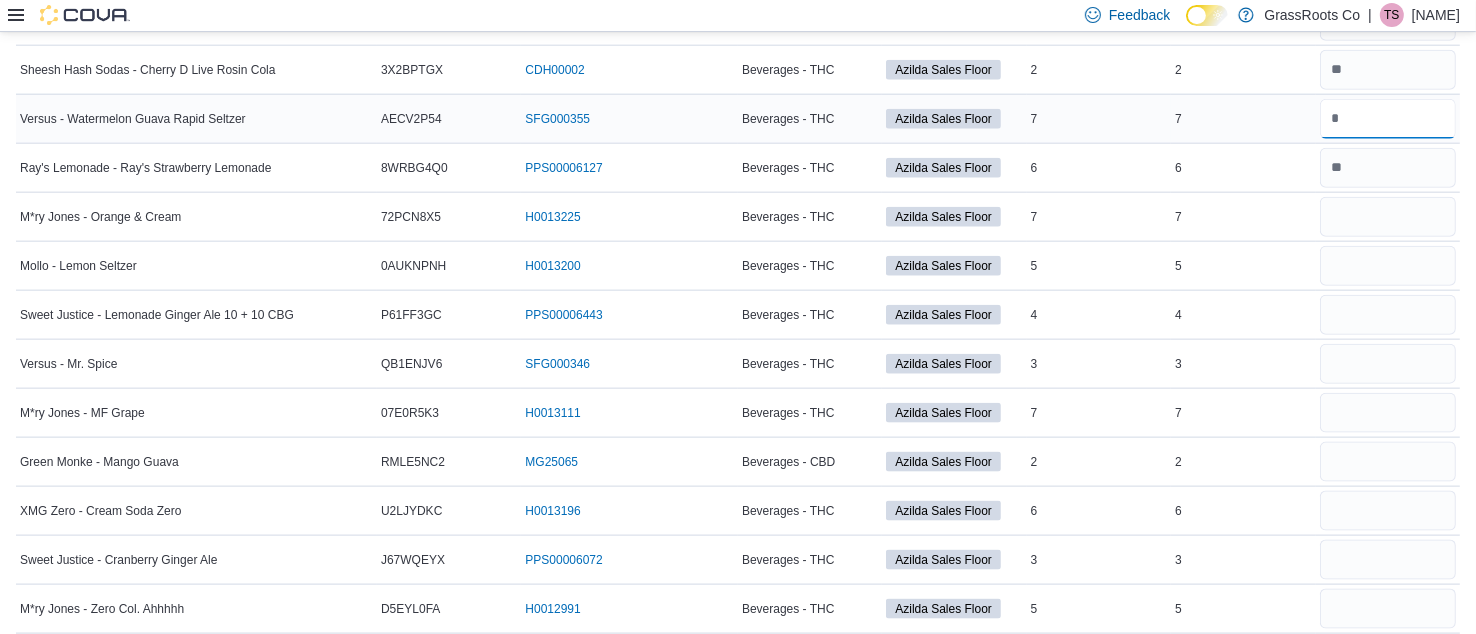 click at bounding box center [1388, 119] 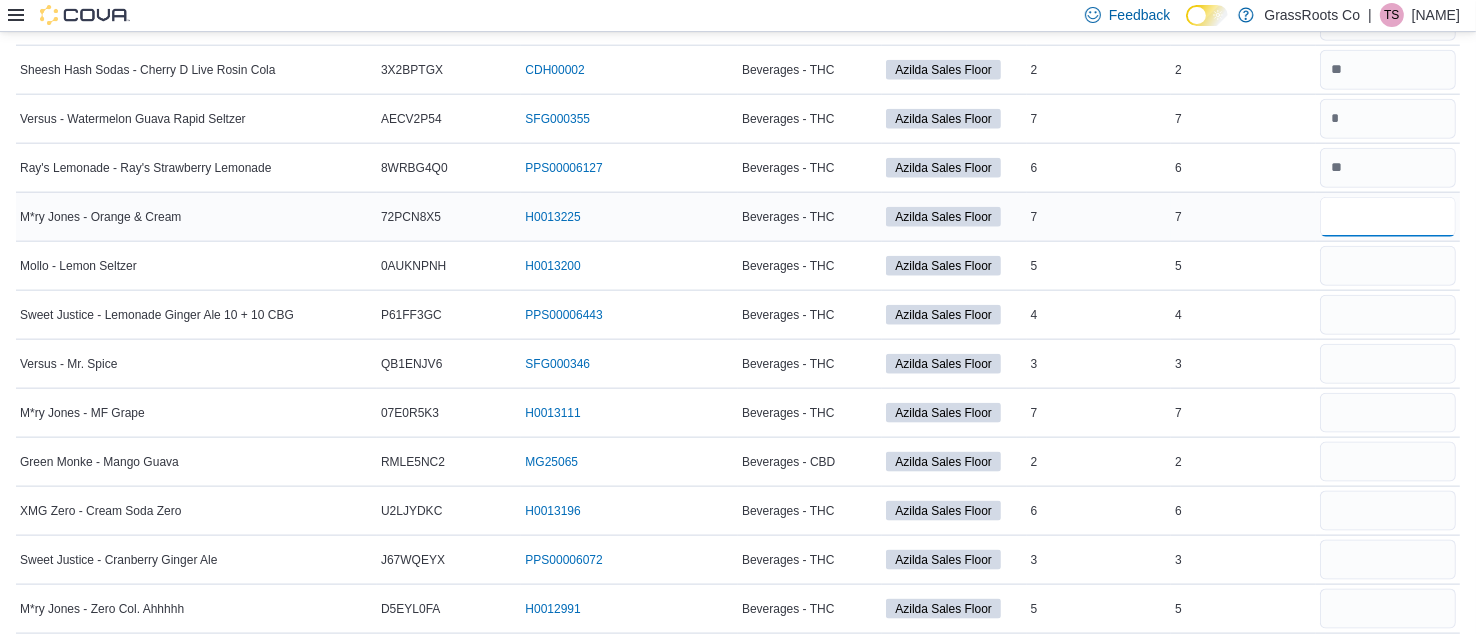 click at bounding box center (1388, 217) 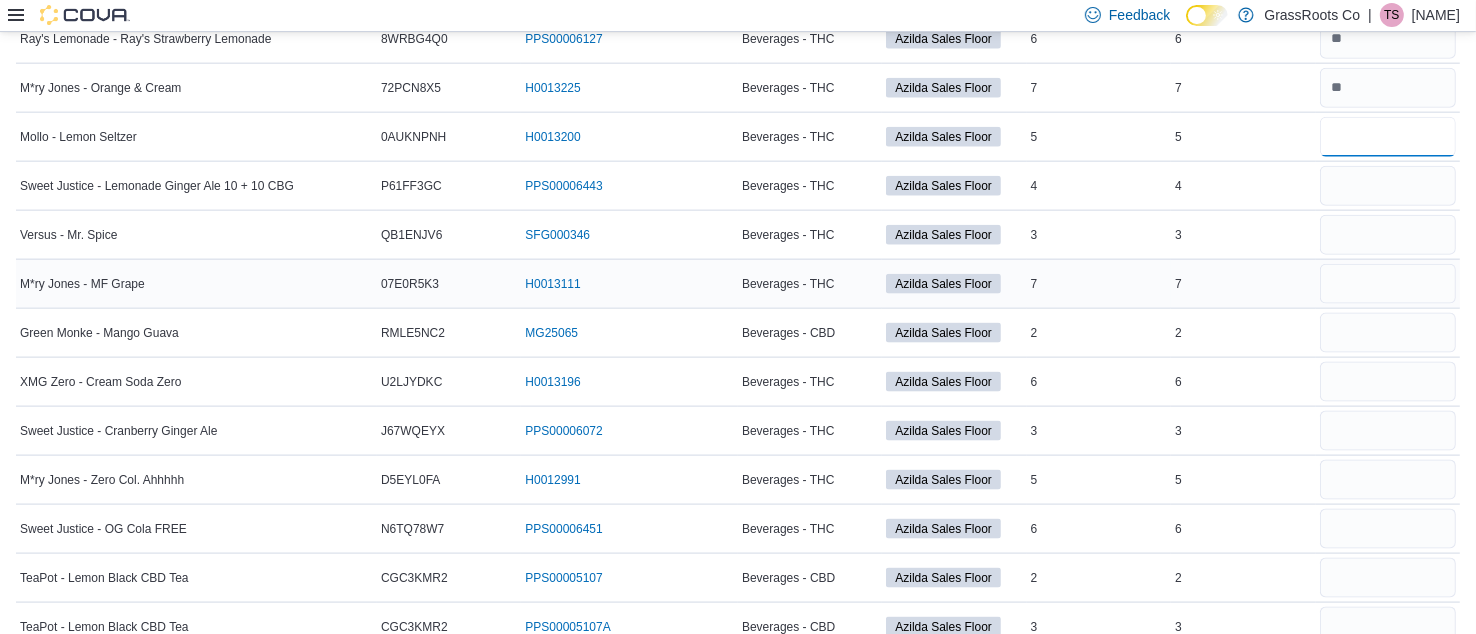 scroll, scrollTop: 2449, scrollLeft: 0, axis: vertical 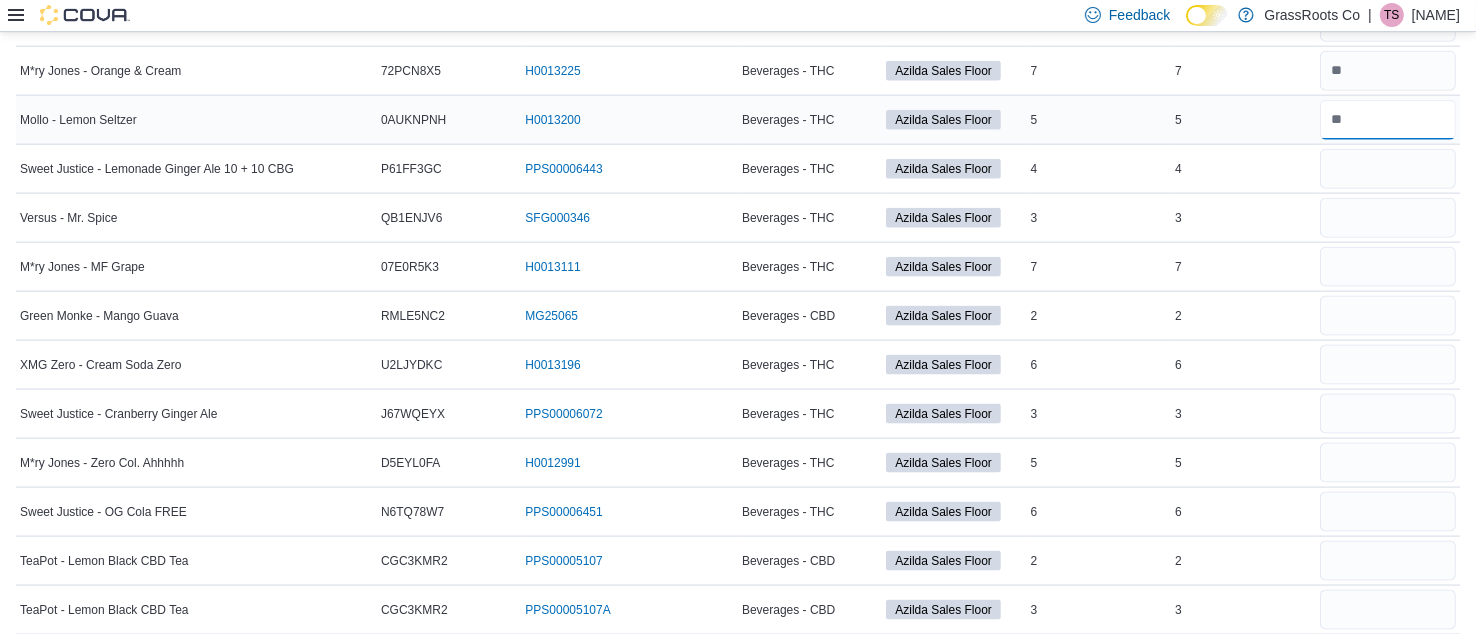 click at bounding box center [1388, 120] 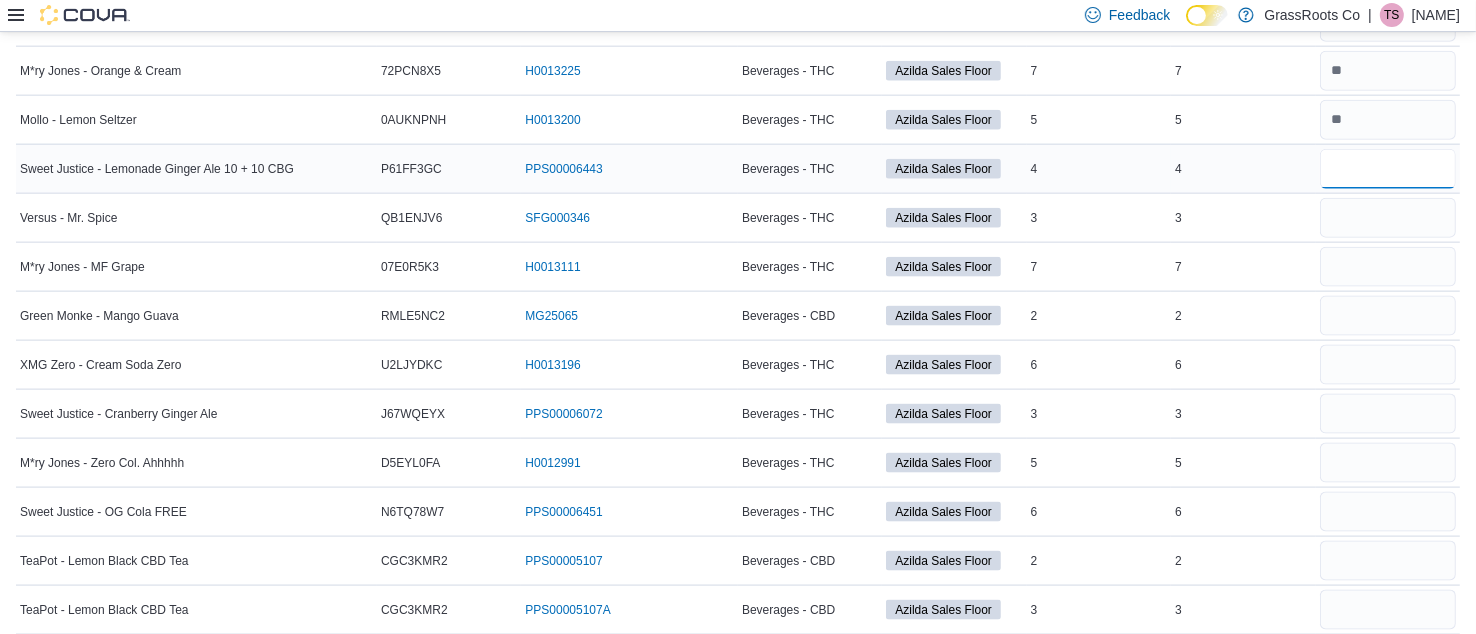 click at bounding box center [1388, 169] 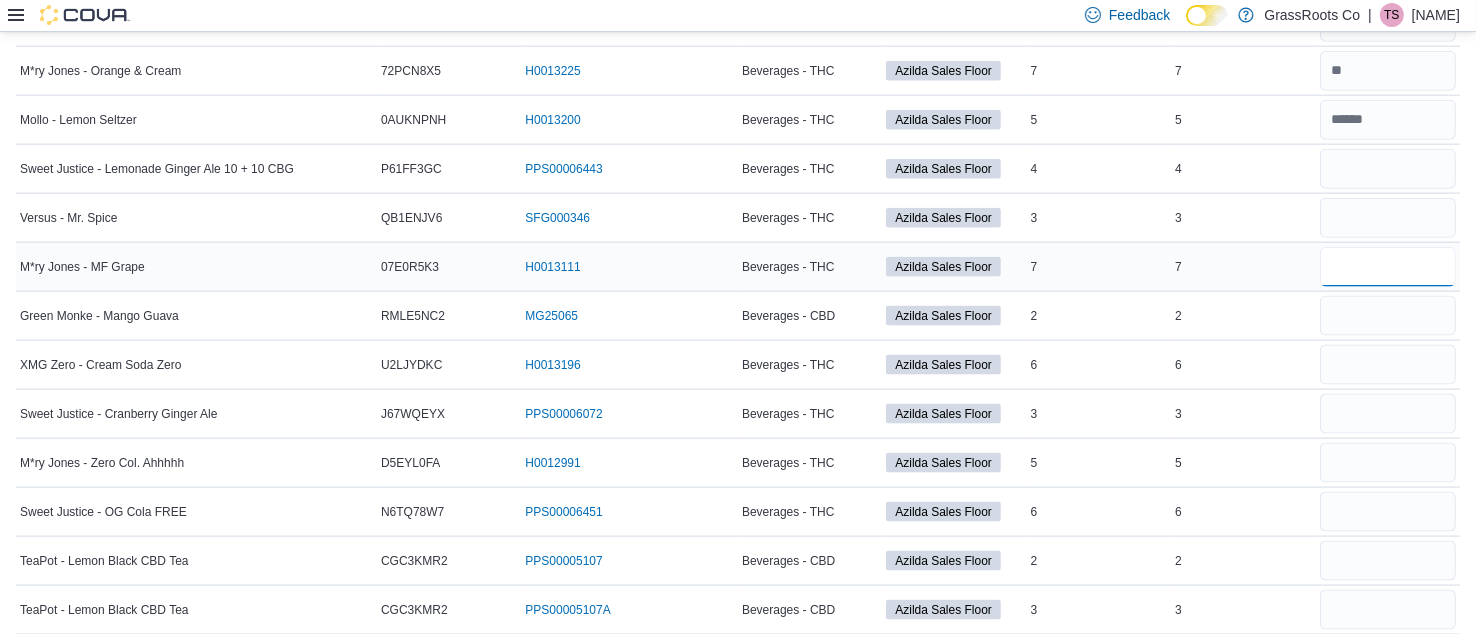 click at bounding box center [1388, 267] 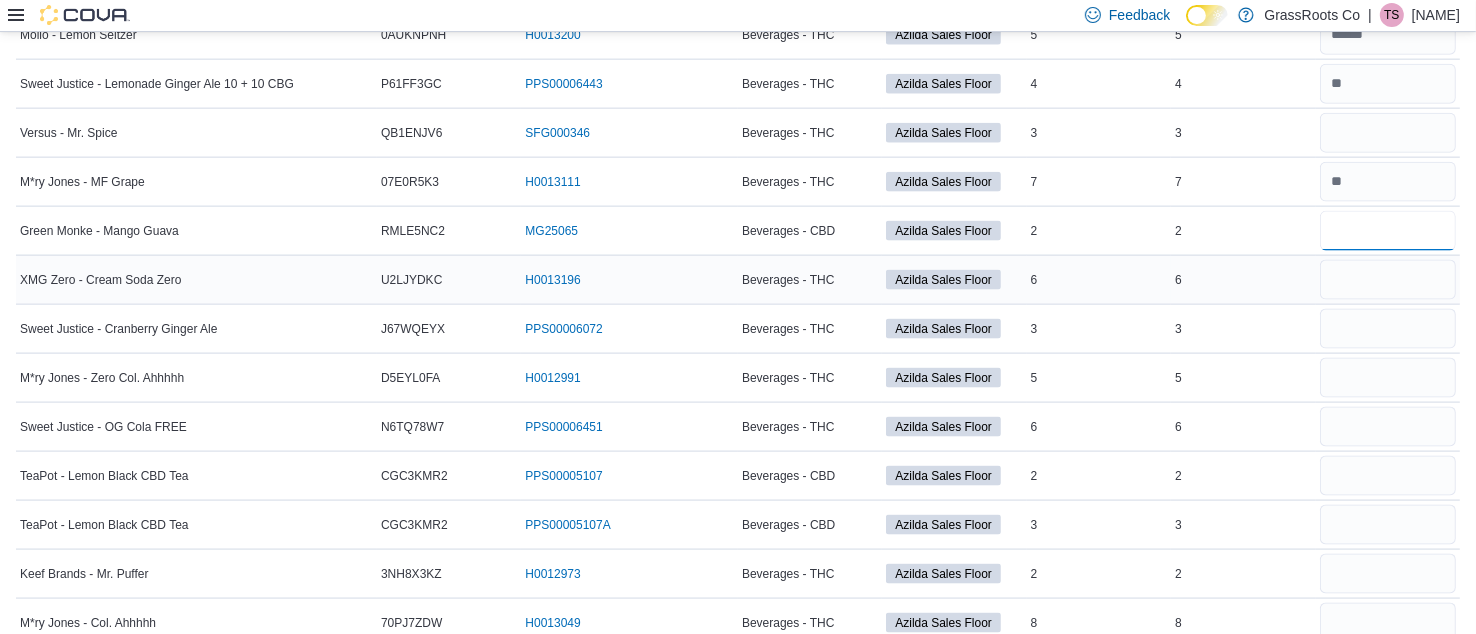scroll, scrollTop: 2528, scrollLeft: 0, axis: vertical 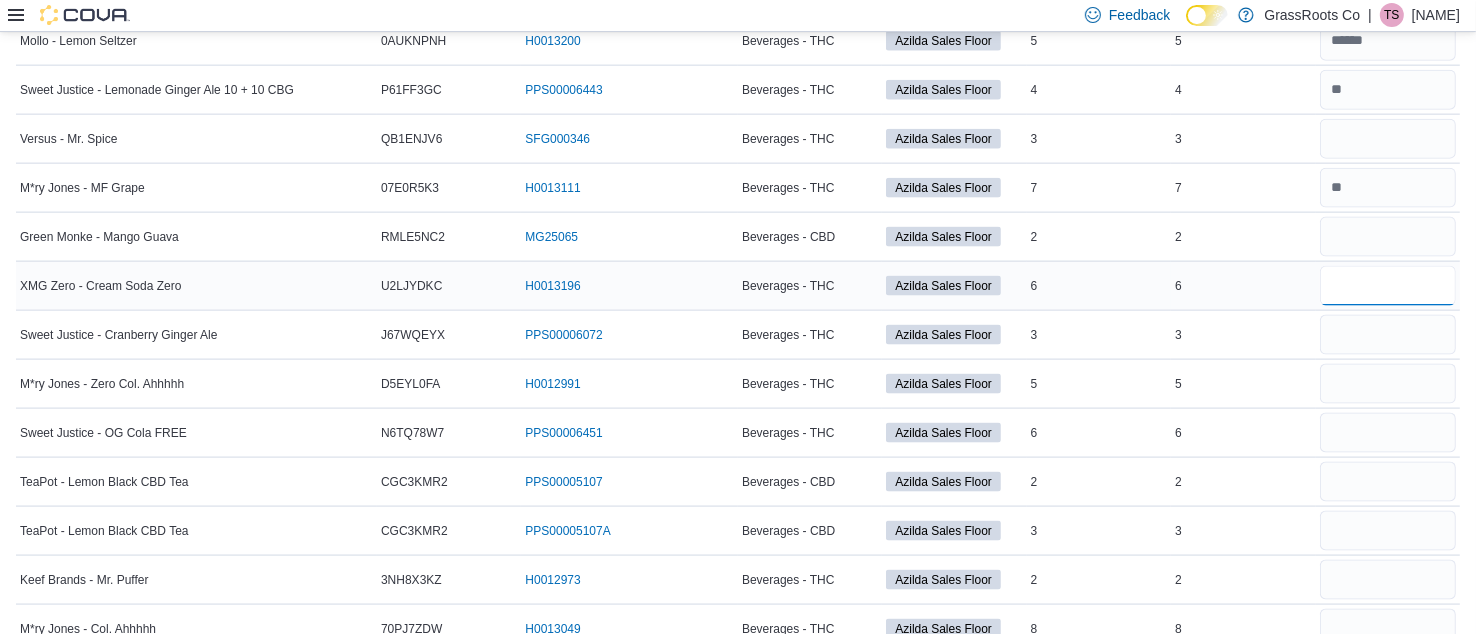 click at bounding box center (1388, 286) 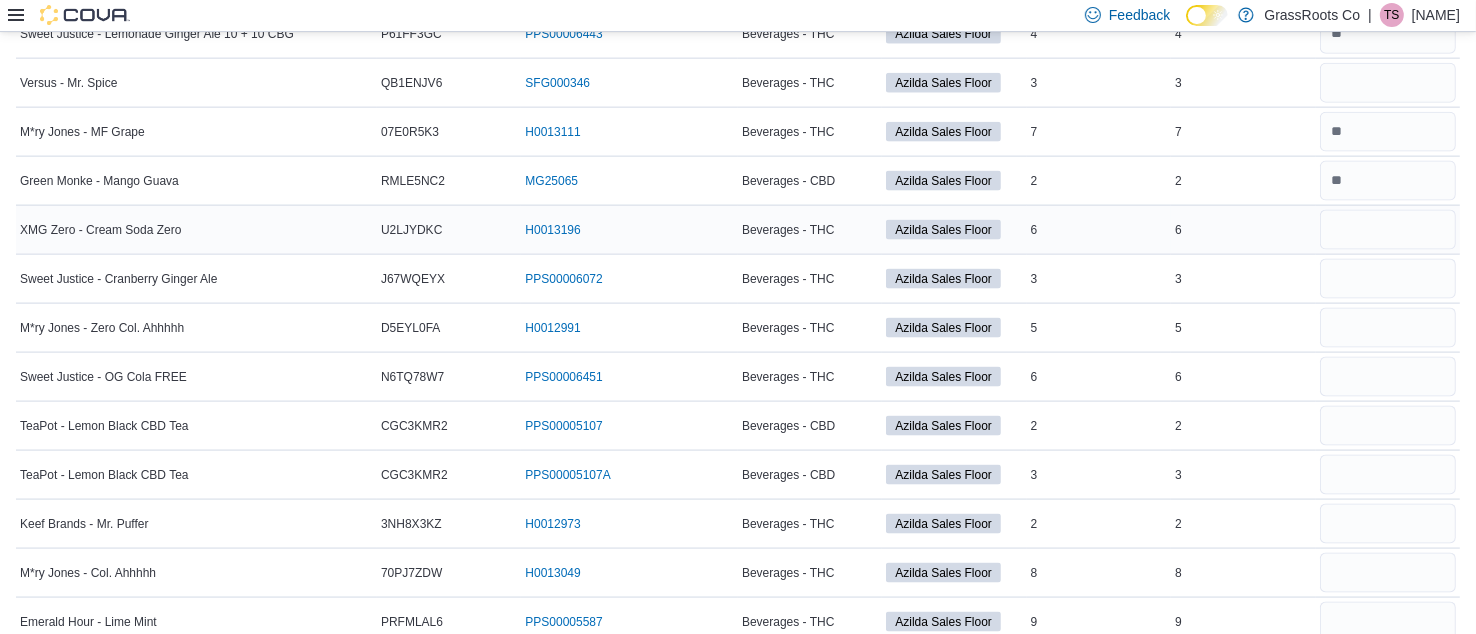 scroll, scrollTop: 2585, scrollLeft: 0, axis: vertical 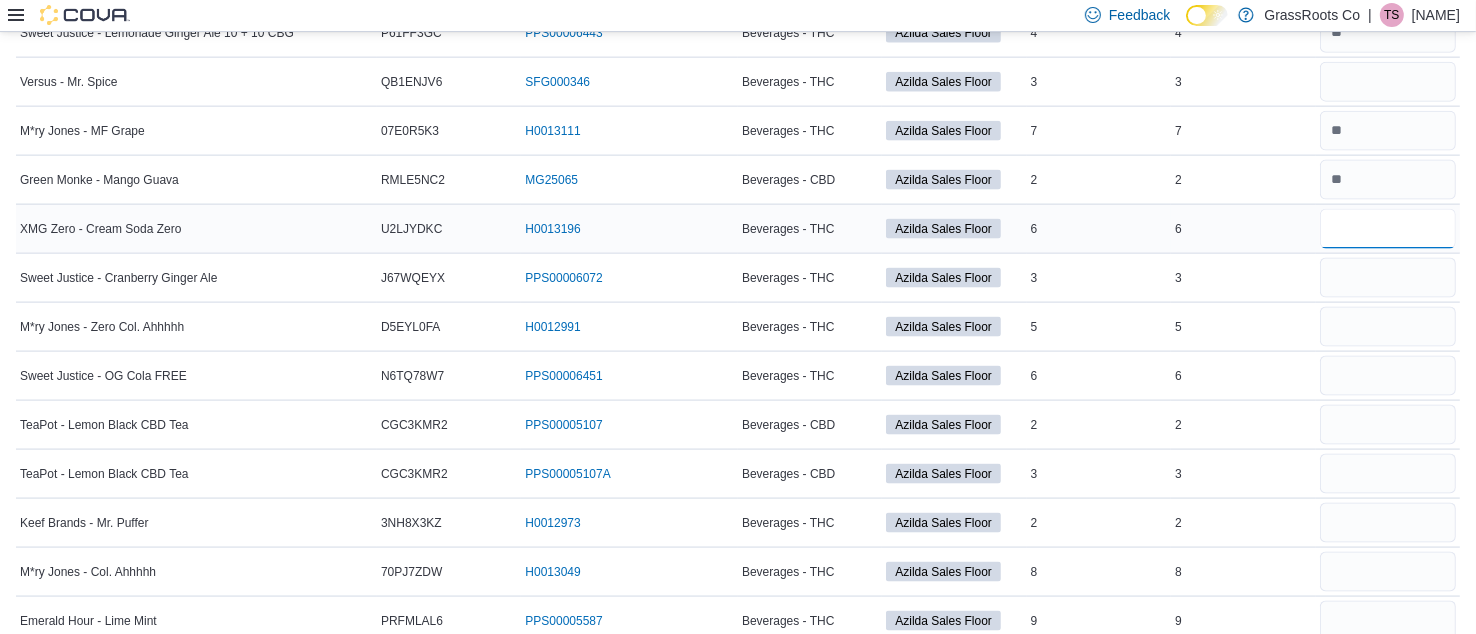 click at bounding box center [1388, 229] 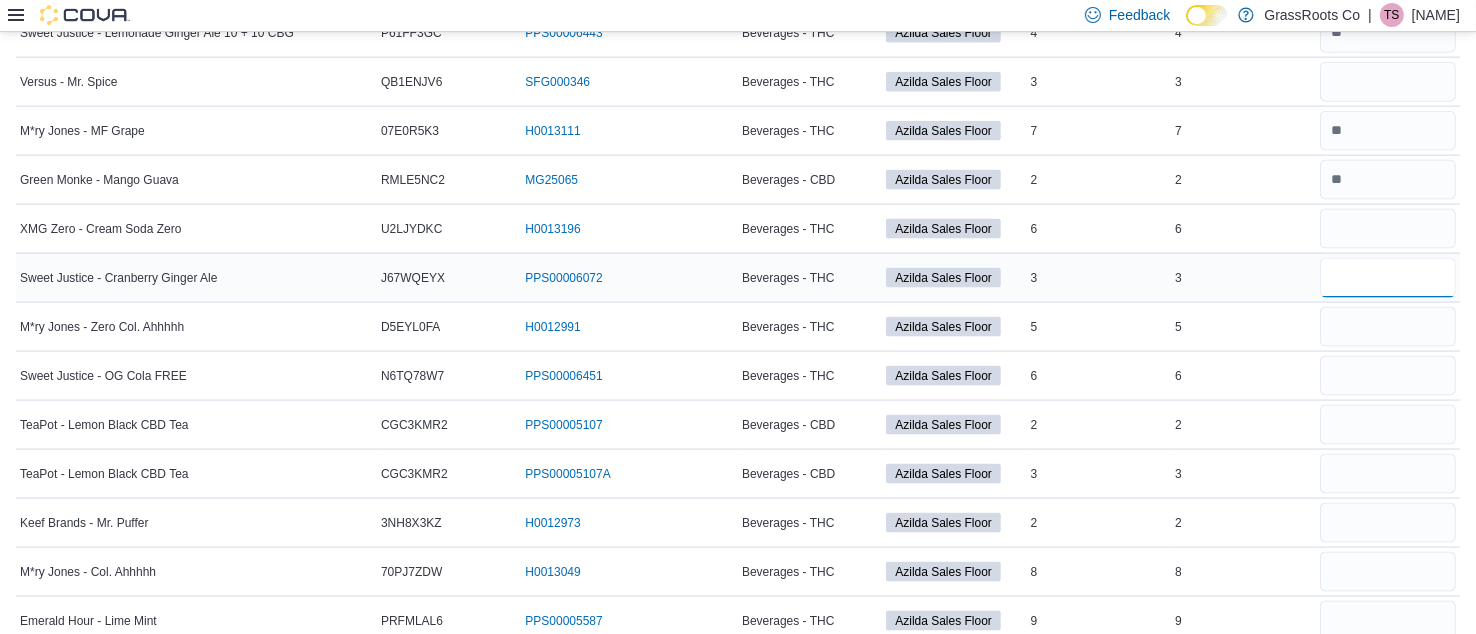 click at bounding box center [1388, 278] 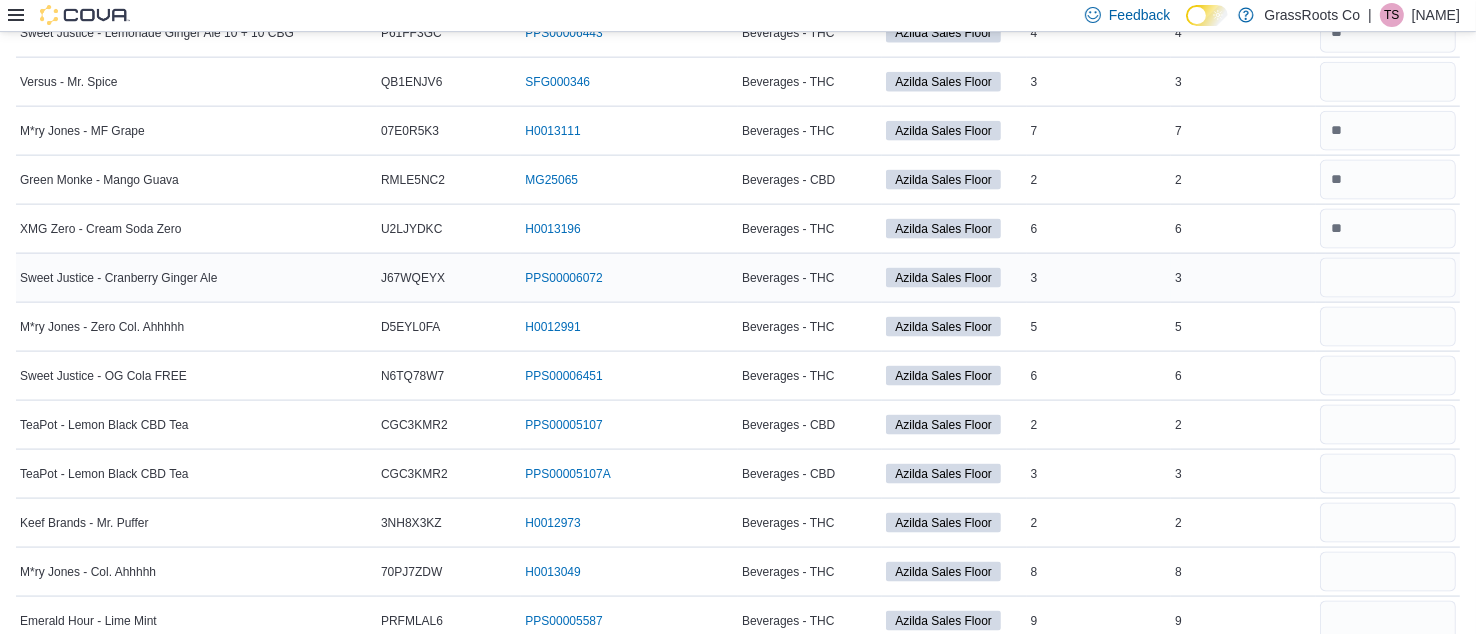 scroll, scrollTop: 2637, scrollLeft: 0, axis: vertical 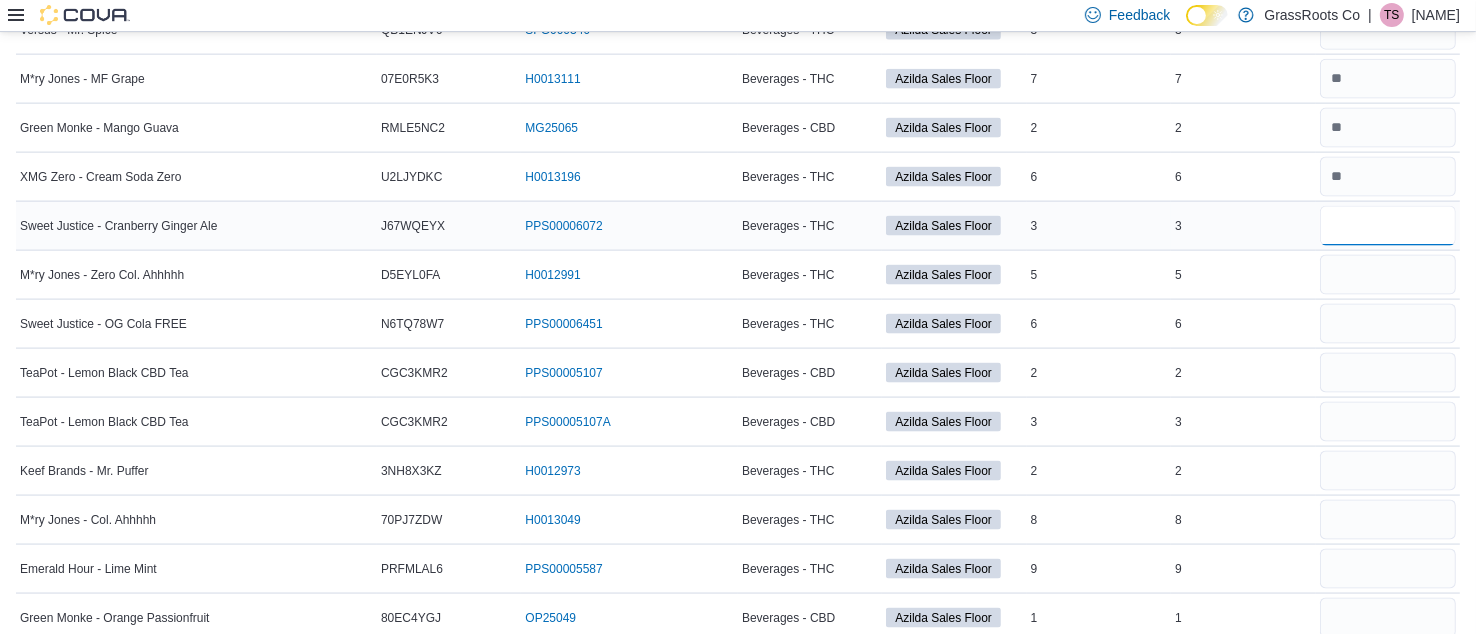 click at bounding box center (1388, 226) 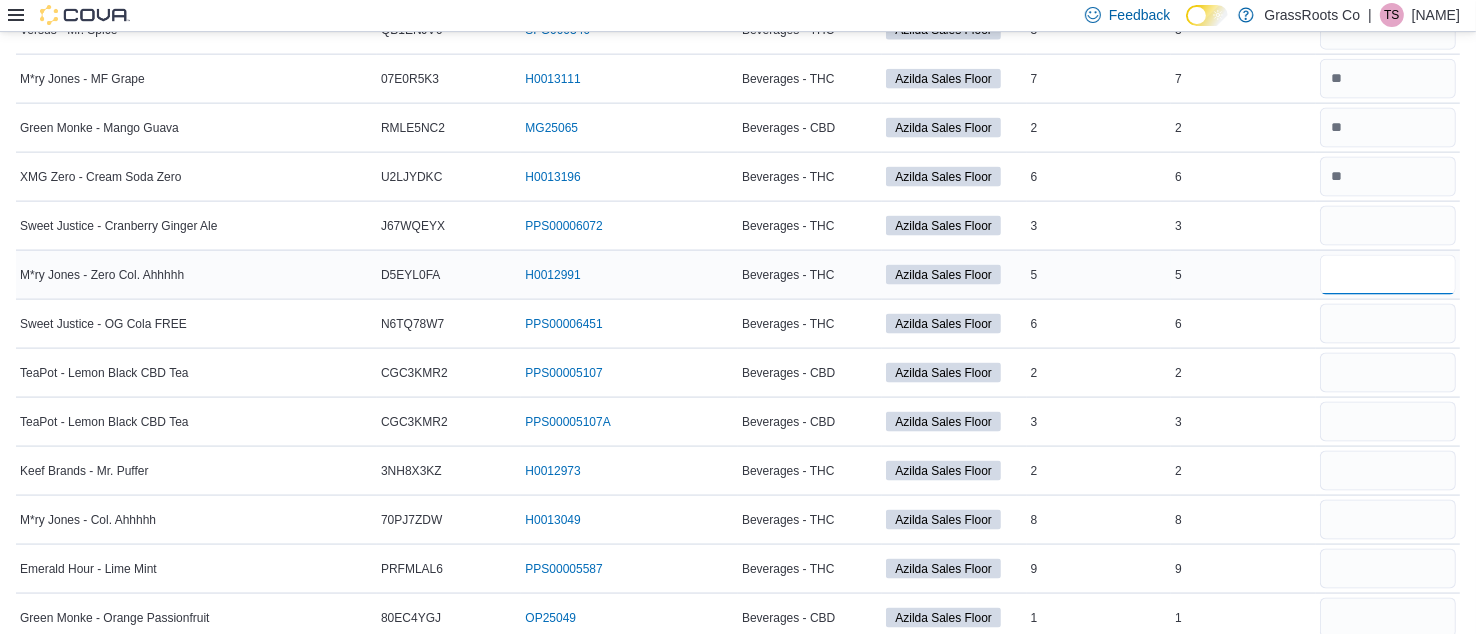 click at bounding box center [1388, 275] 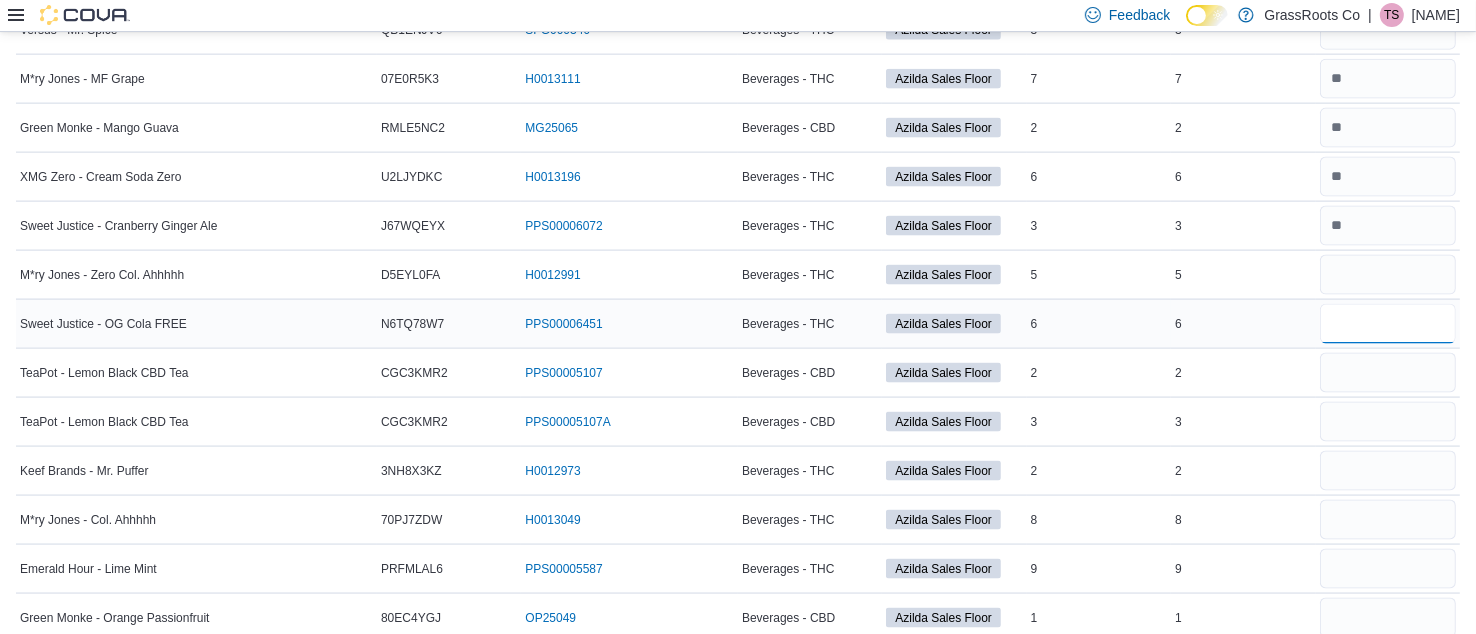 click at bounding box center [1388, 324] 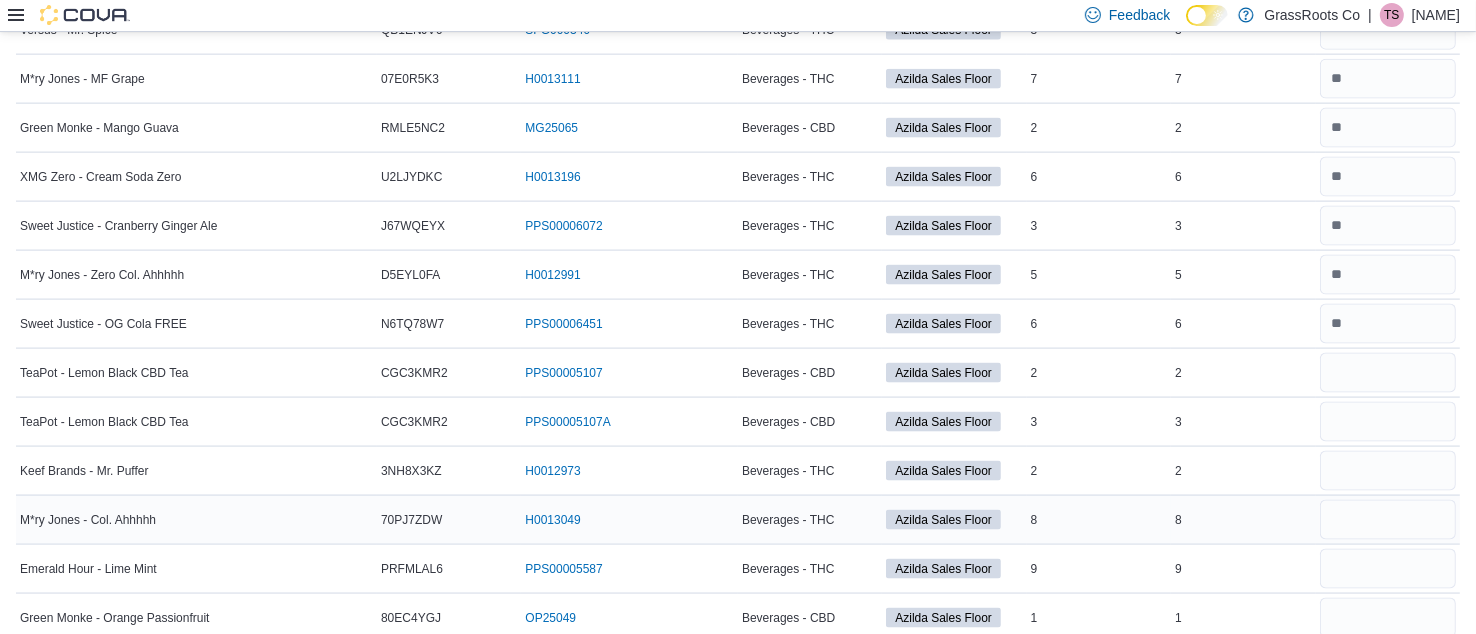 click on "Beverages - THC" at bounding box center (810, 519) 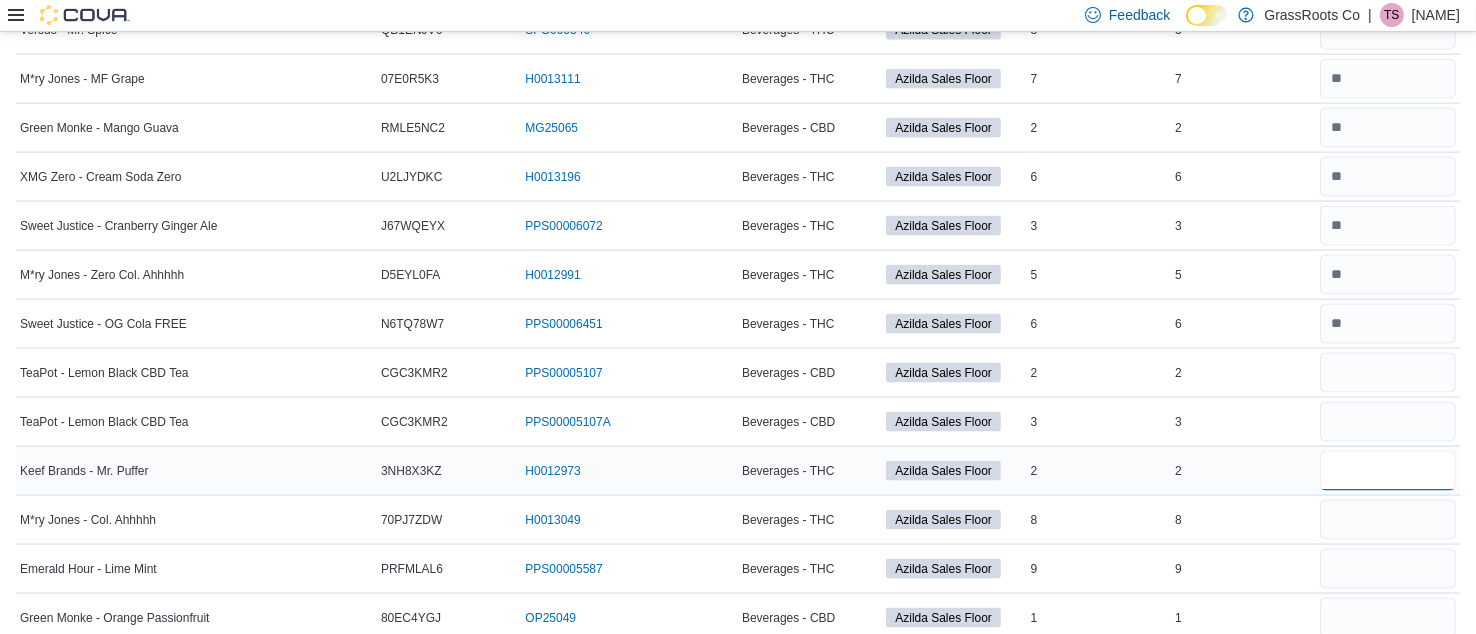 click at bounding box center [1388, 471] 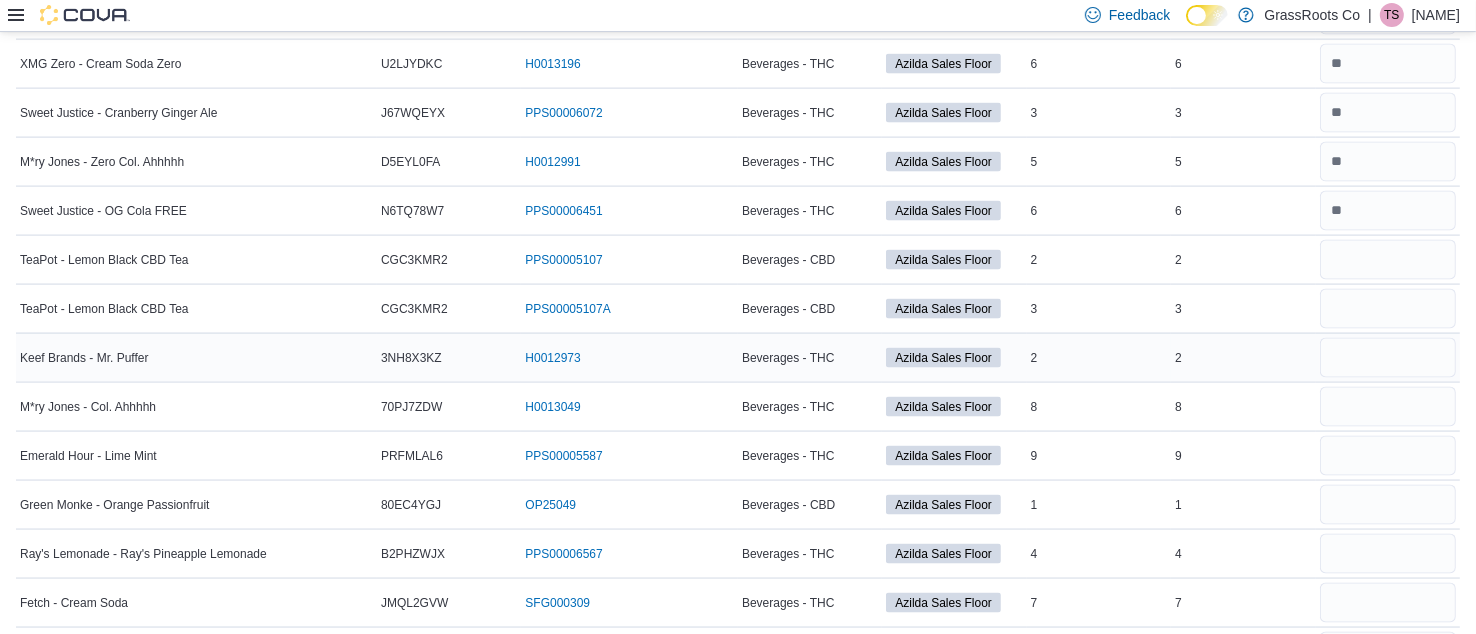 scroll, scrollTop: 2792, scrollLeft: 0, axis: vertical 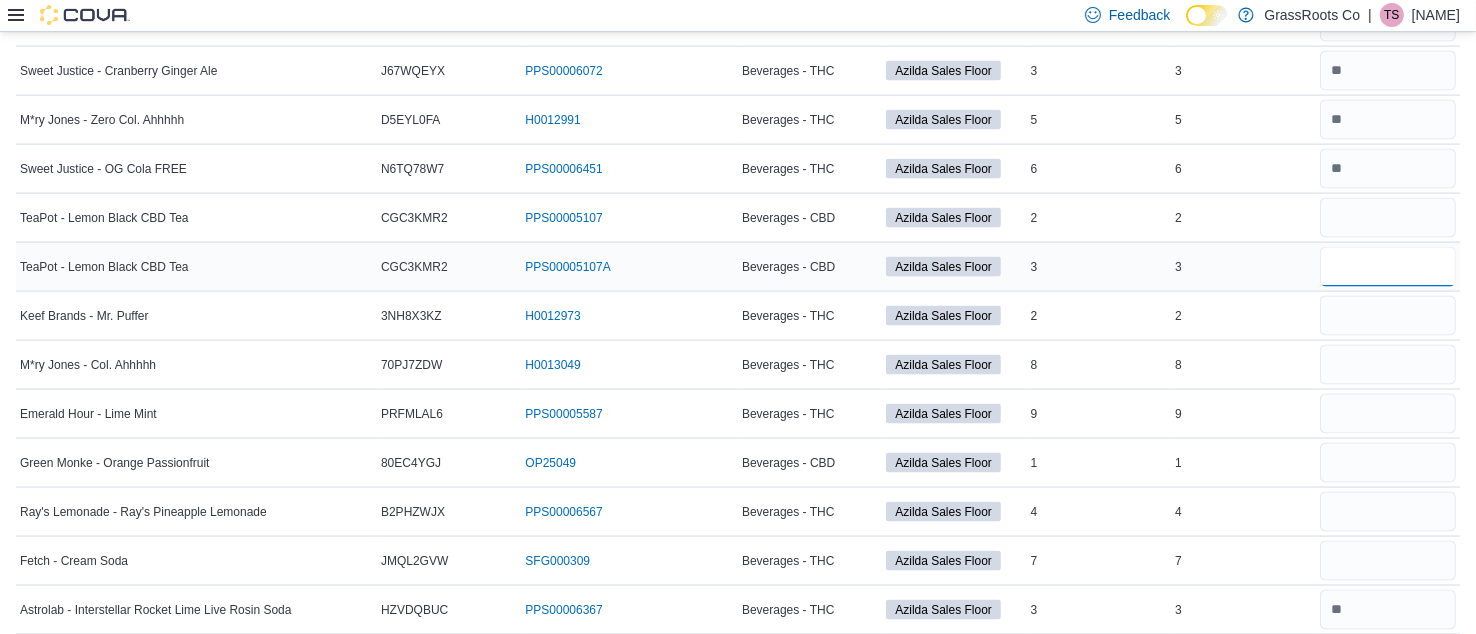 click at bounding box center (1388, 267) 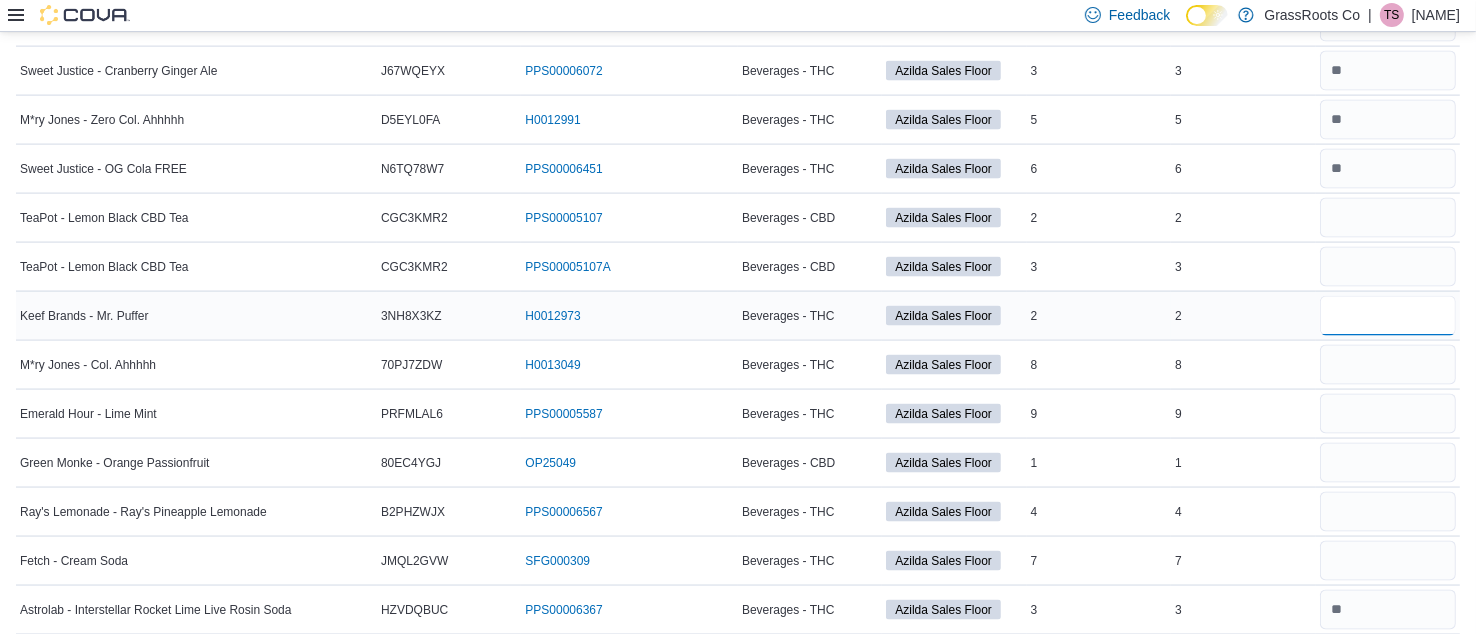click at bounding box center (1388, 316) 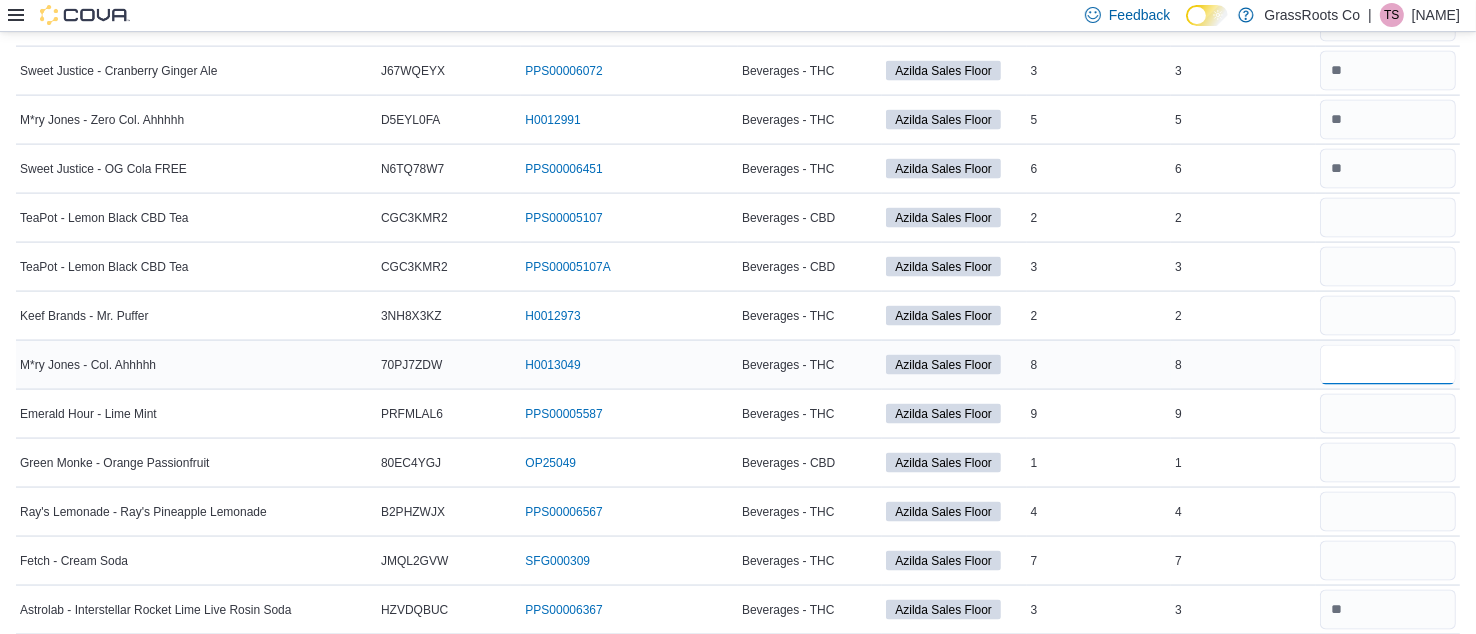 click at bounding box center [1388, 365] 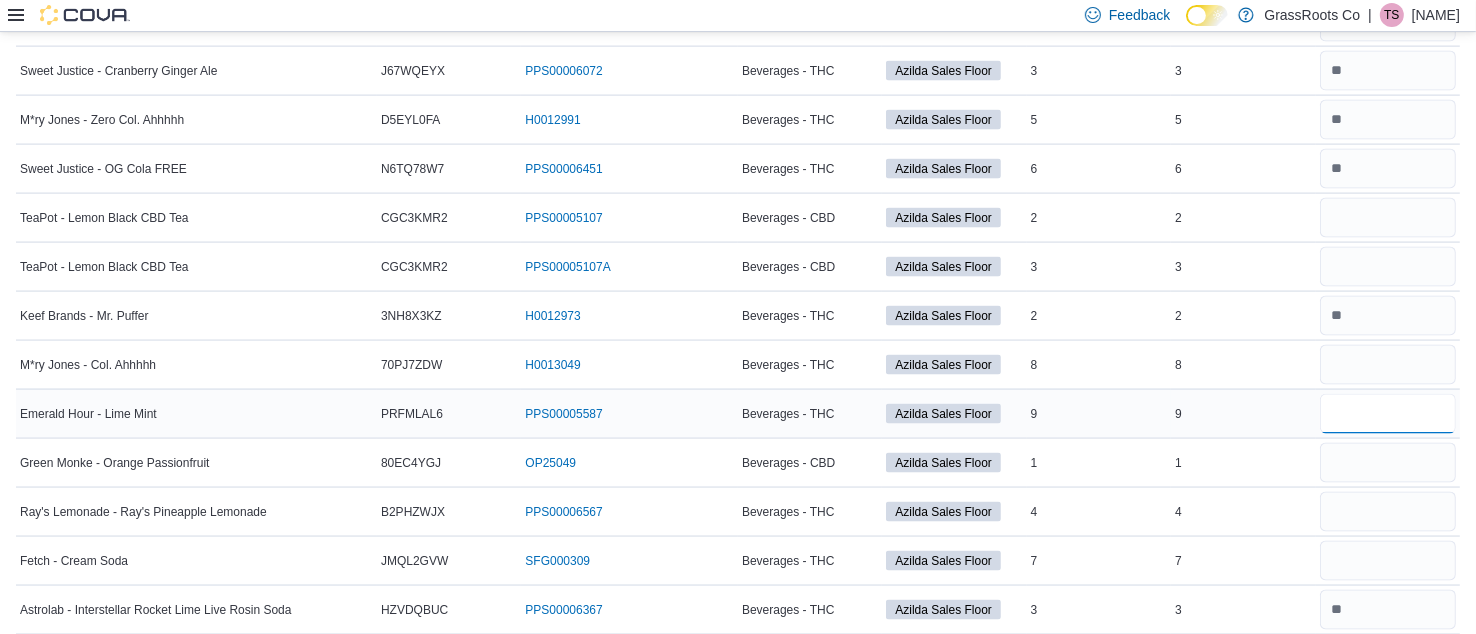 click at bounding box center [1388, 414] 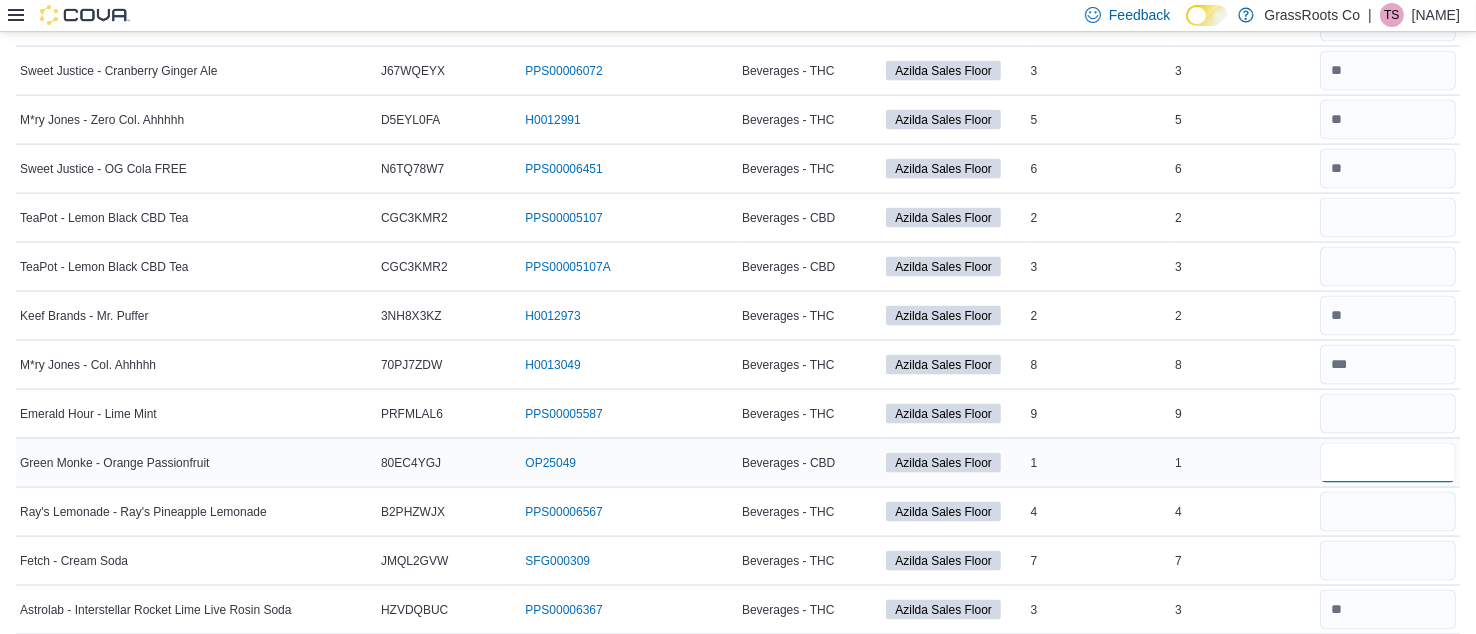 click at bounding box center (1388, 463) 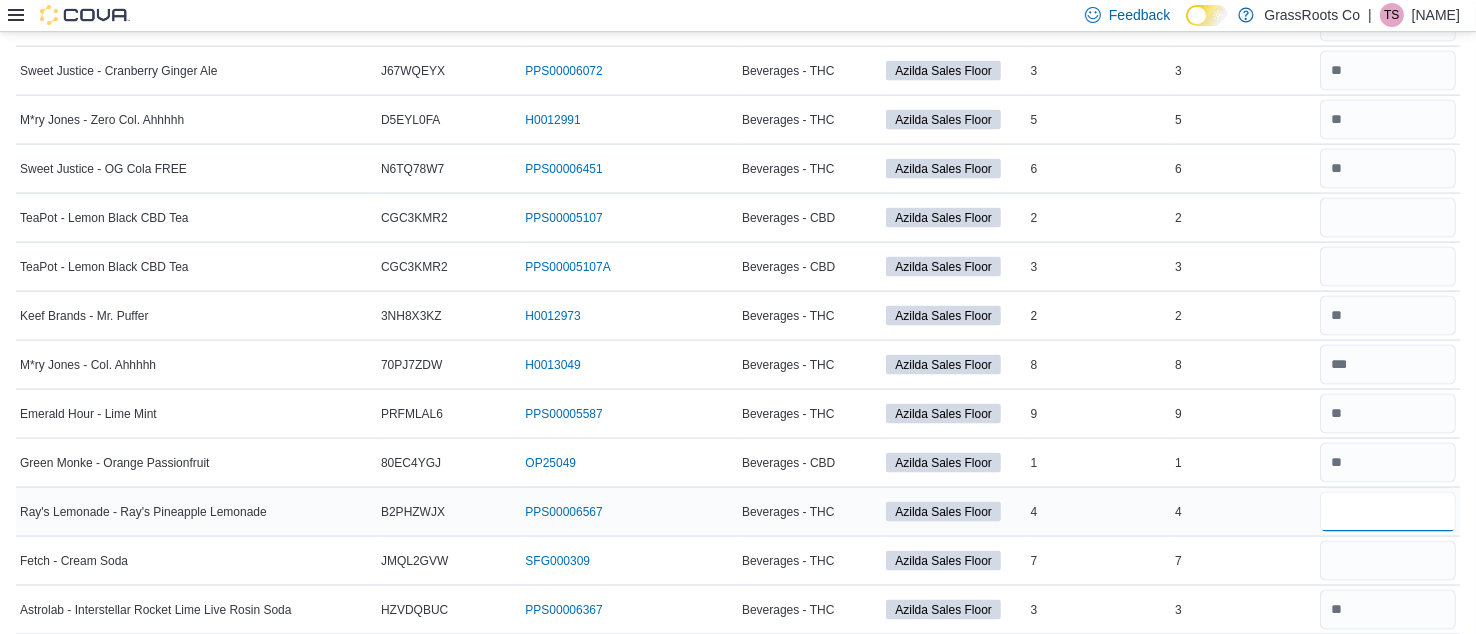 click at bounding box center [1388, 512] 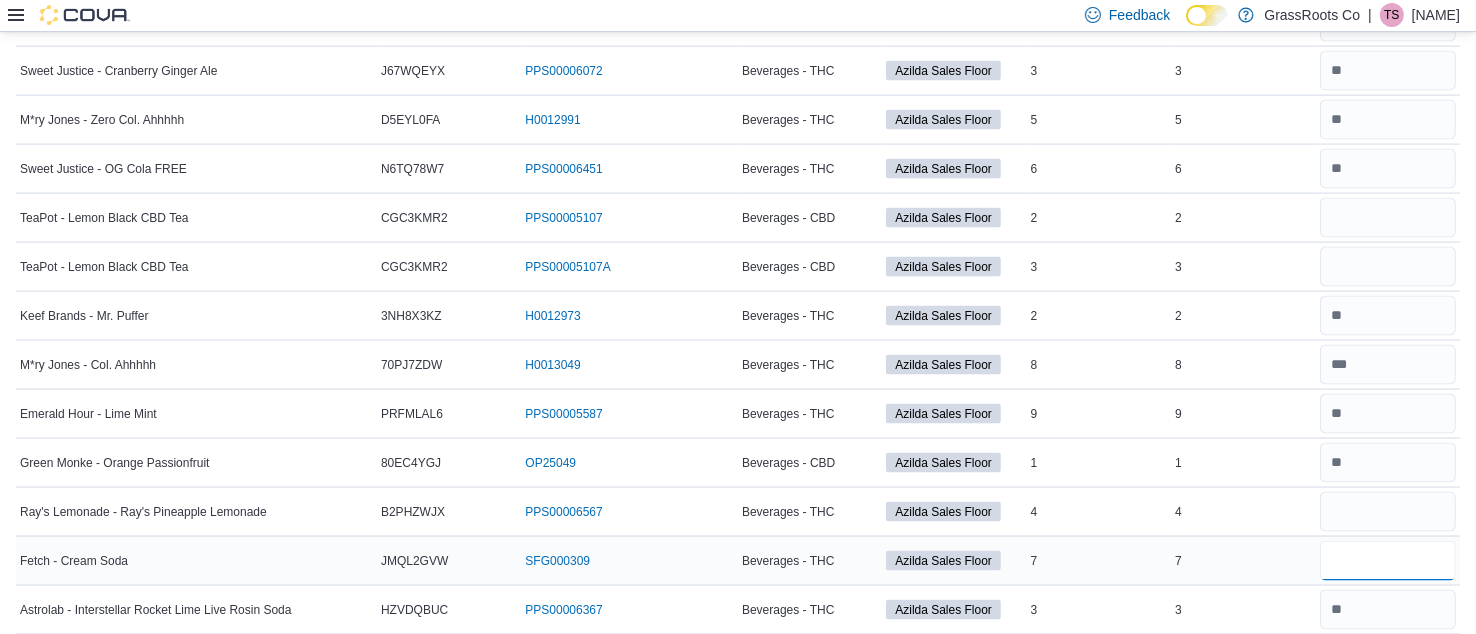 click at bounding box center (1388, 561) 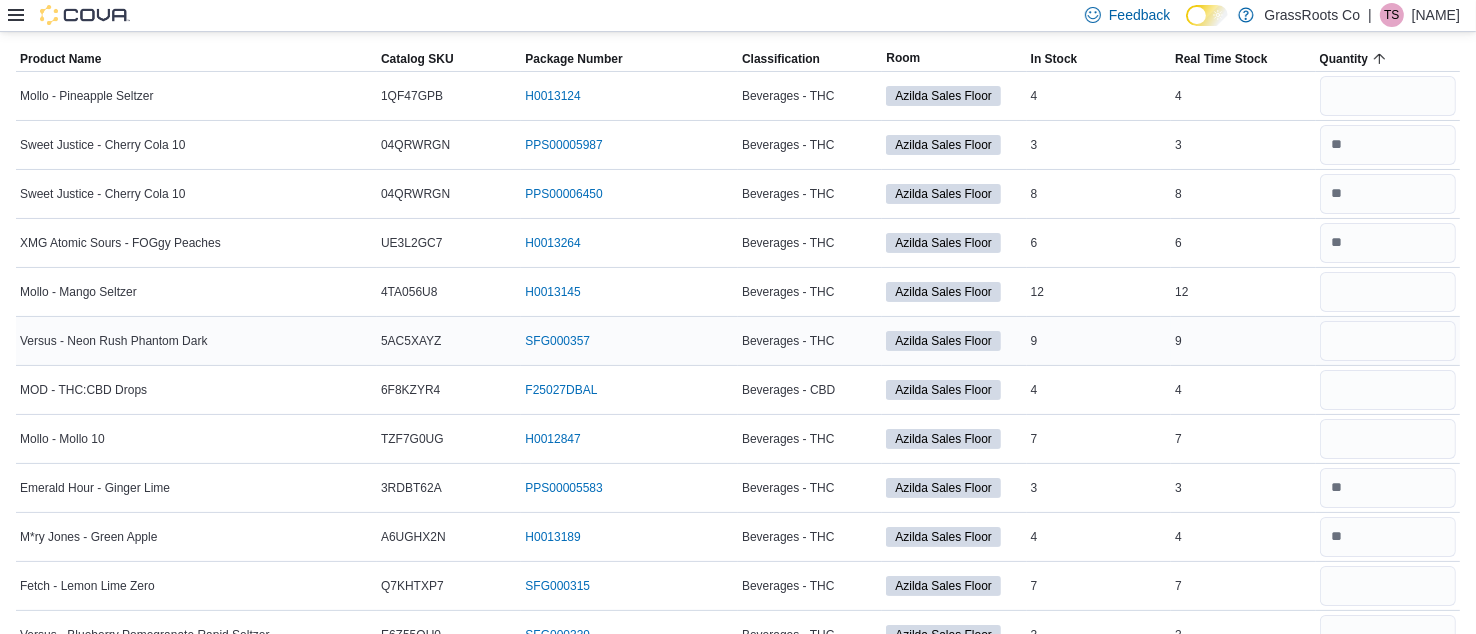 scroll, scrollTop: 172, scrollLeft: 0, axis: vertical 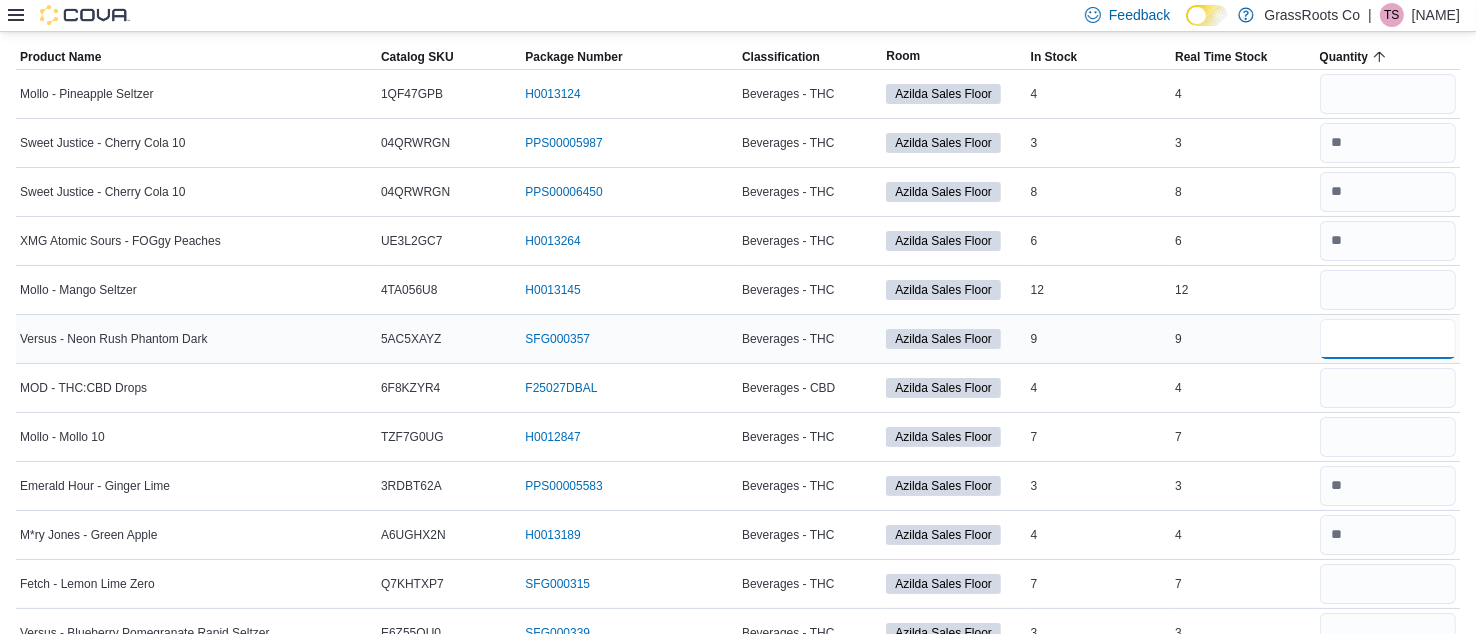 click at bounding box center (1388, 339) 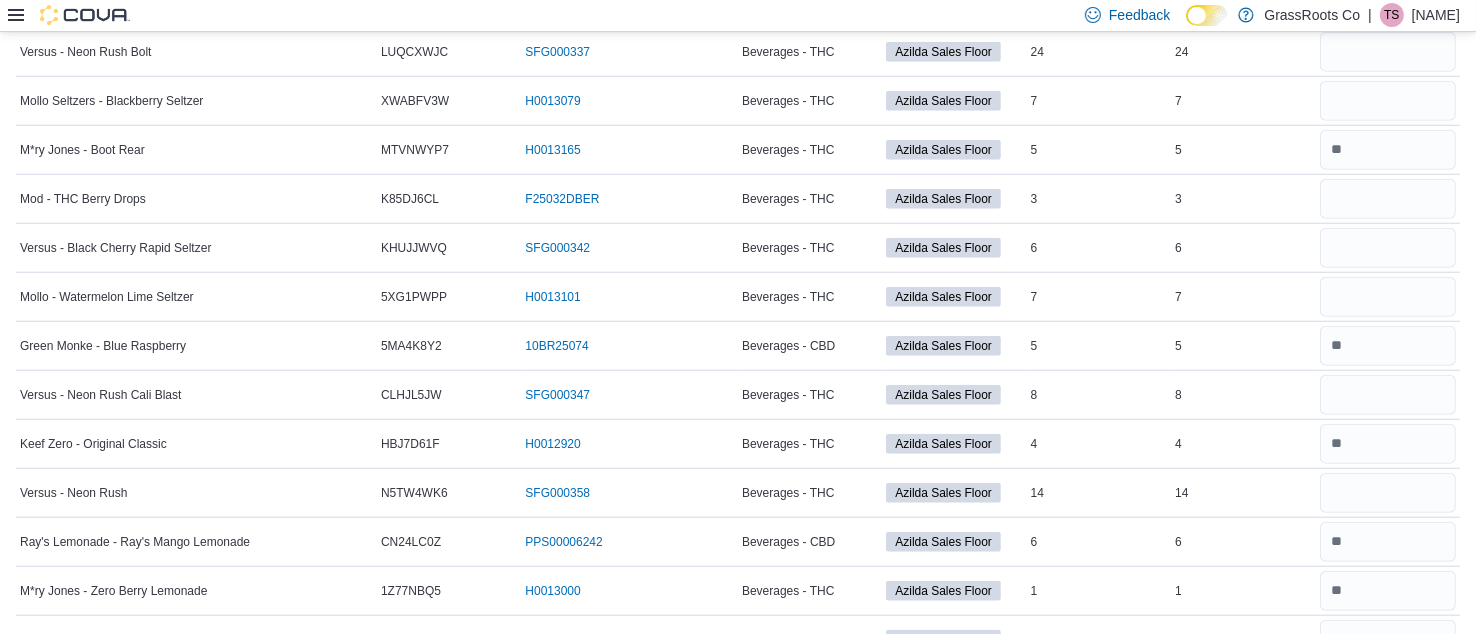 scroll, scrollTop: 1628, scrollLeft: 0, axis: vertical 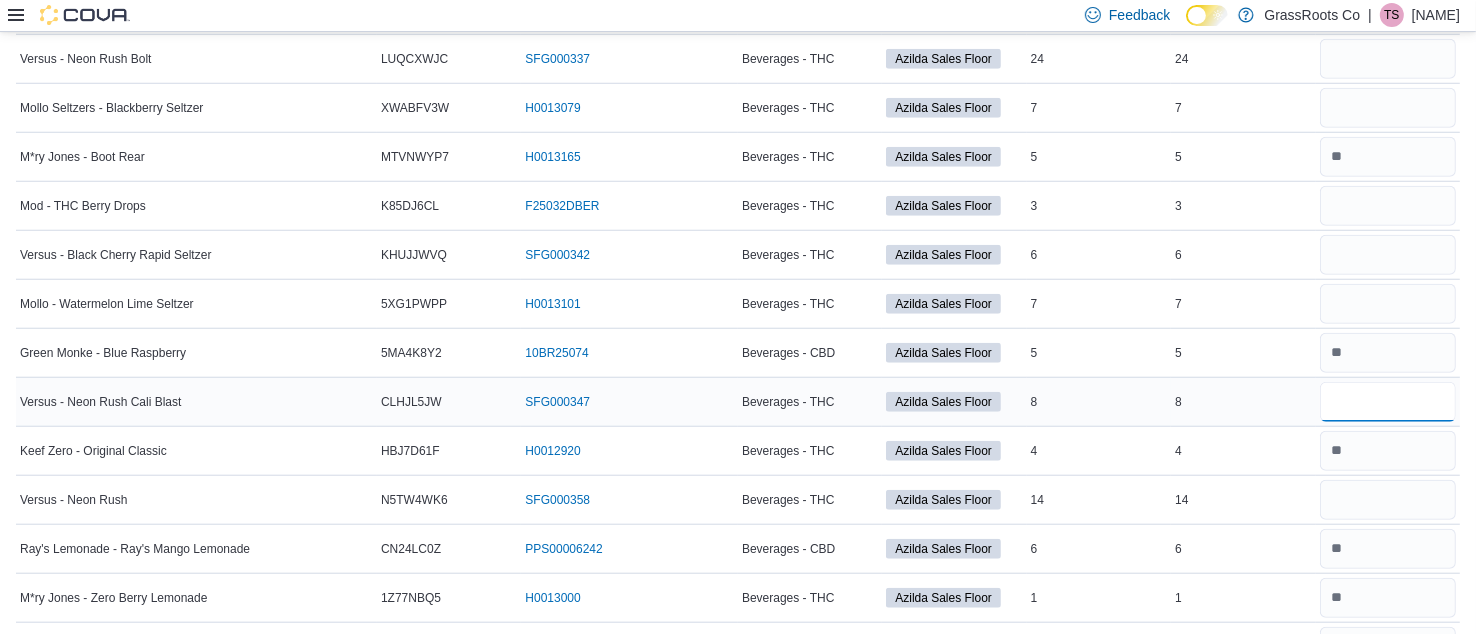 click at bounding box center [1388, 402] 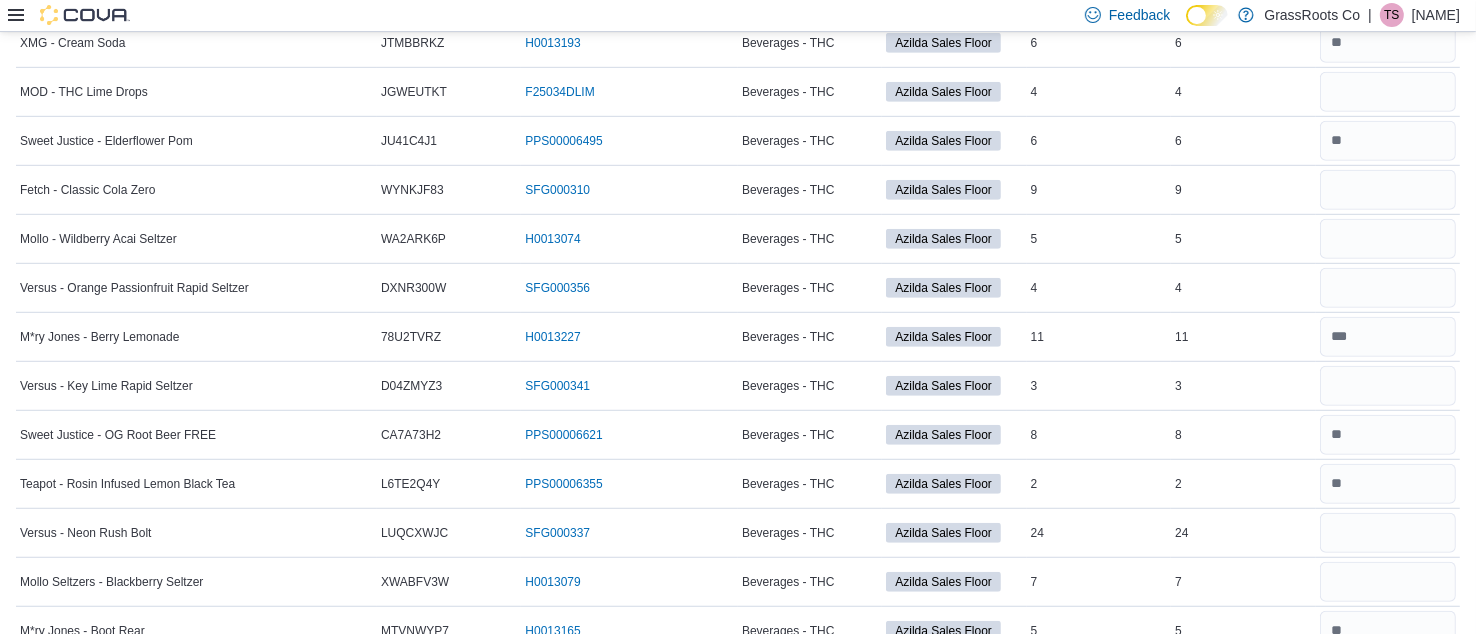 scroll, scrollTop: 1177, scrollLeft: 0, axis: vertical 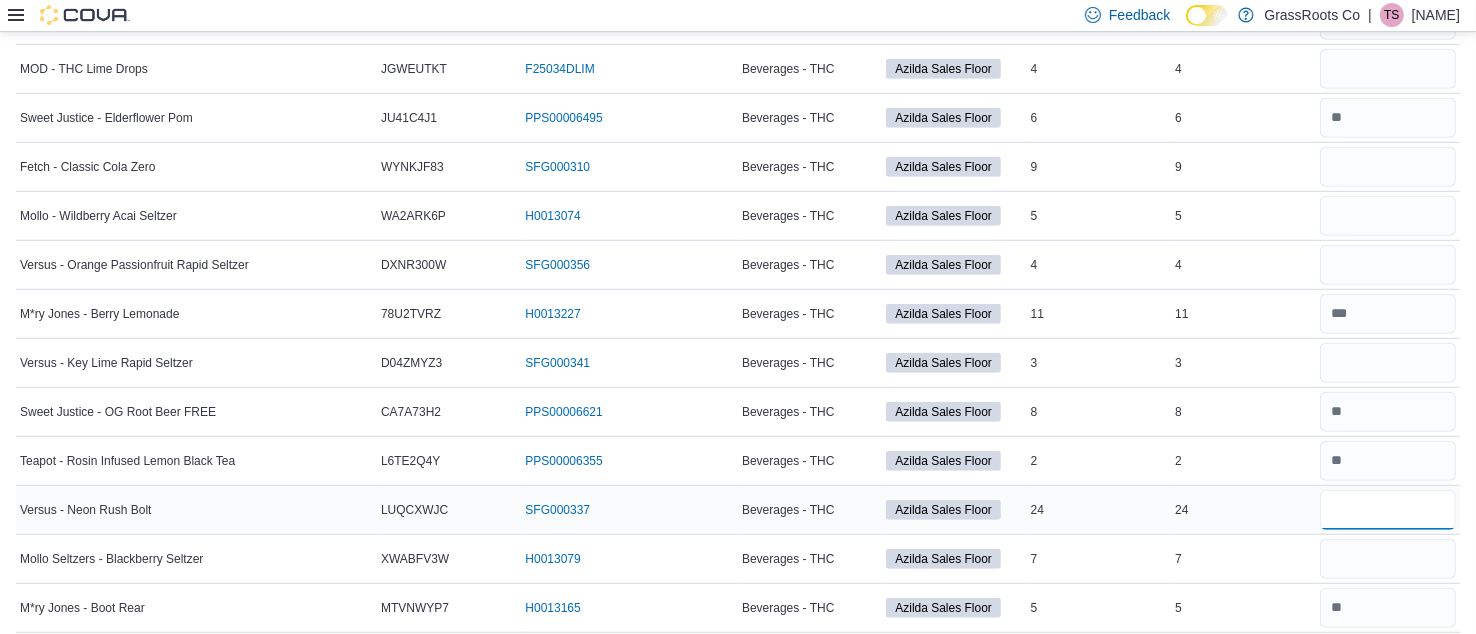 click at bounding box center [1388, 510] 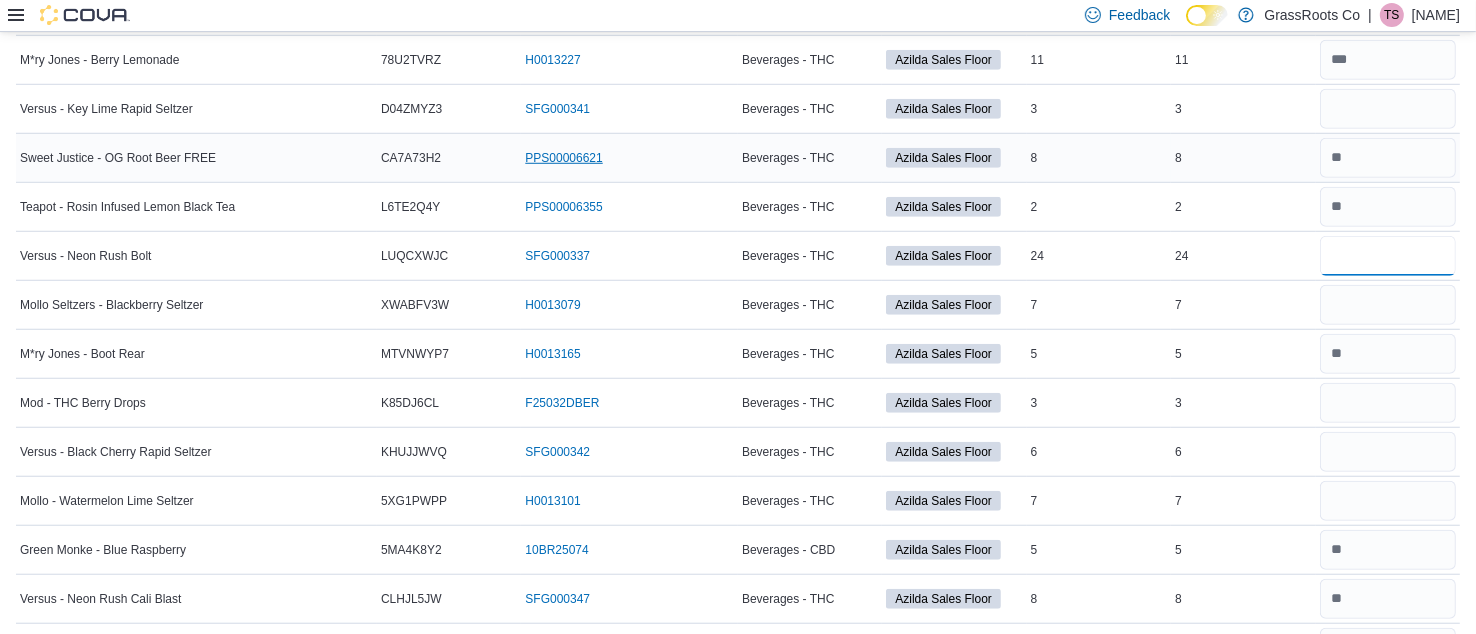 scroll, scrollTop: 1434, scrollLeft: 0, axis: vertical 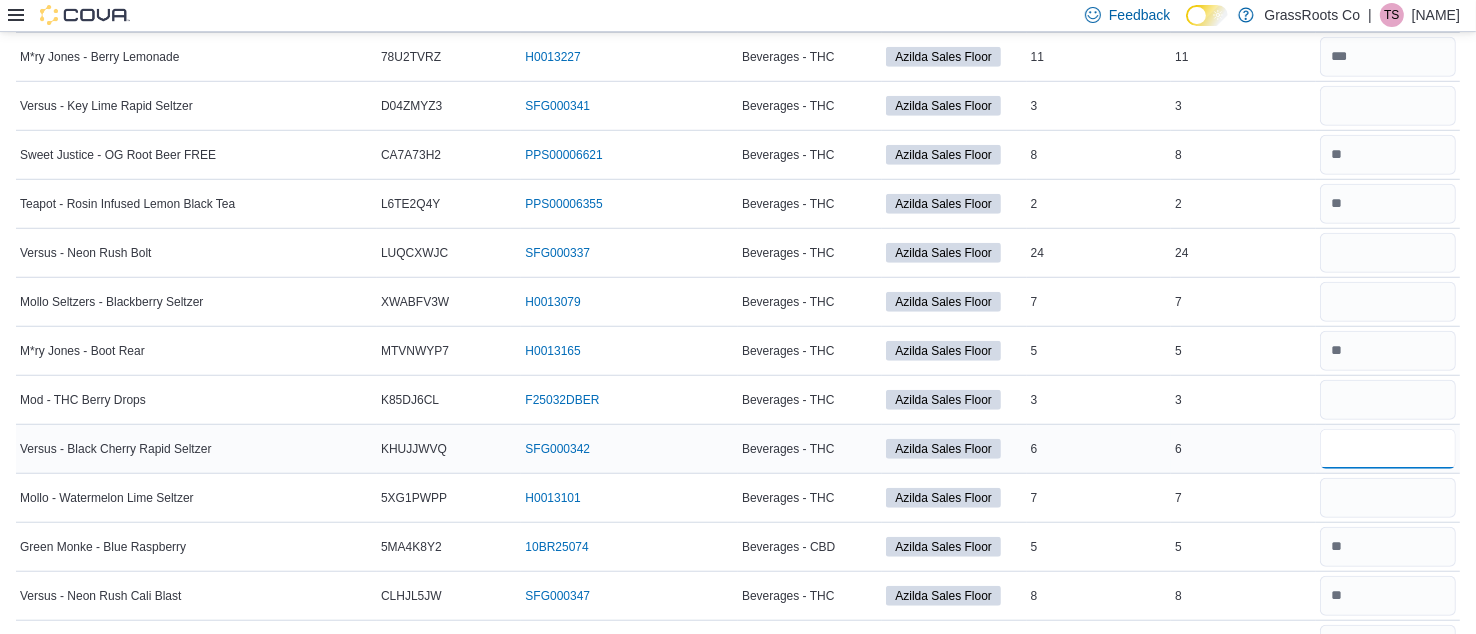 click at bounding box center (1388, 449) 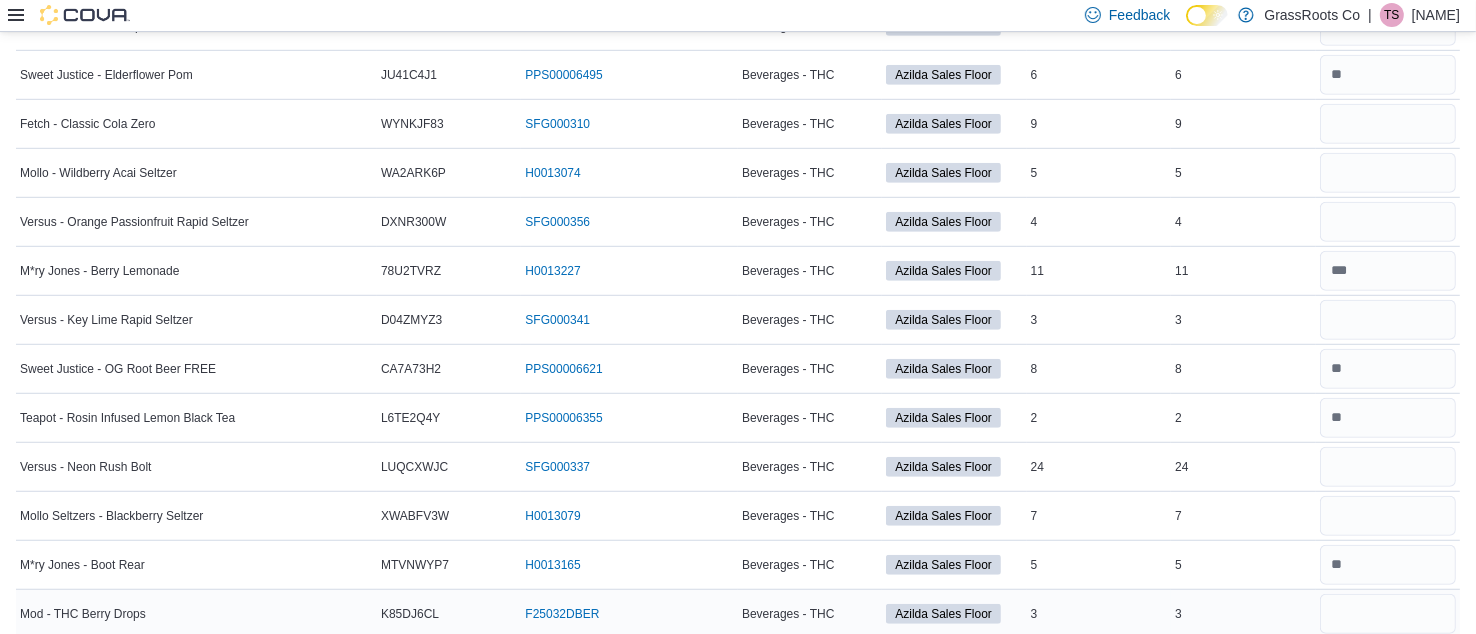 scroll, scrollTop: 1210, scrollLeft: 0, axis: vertical 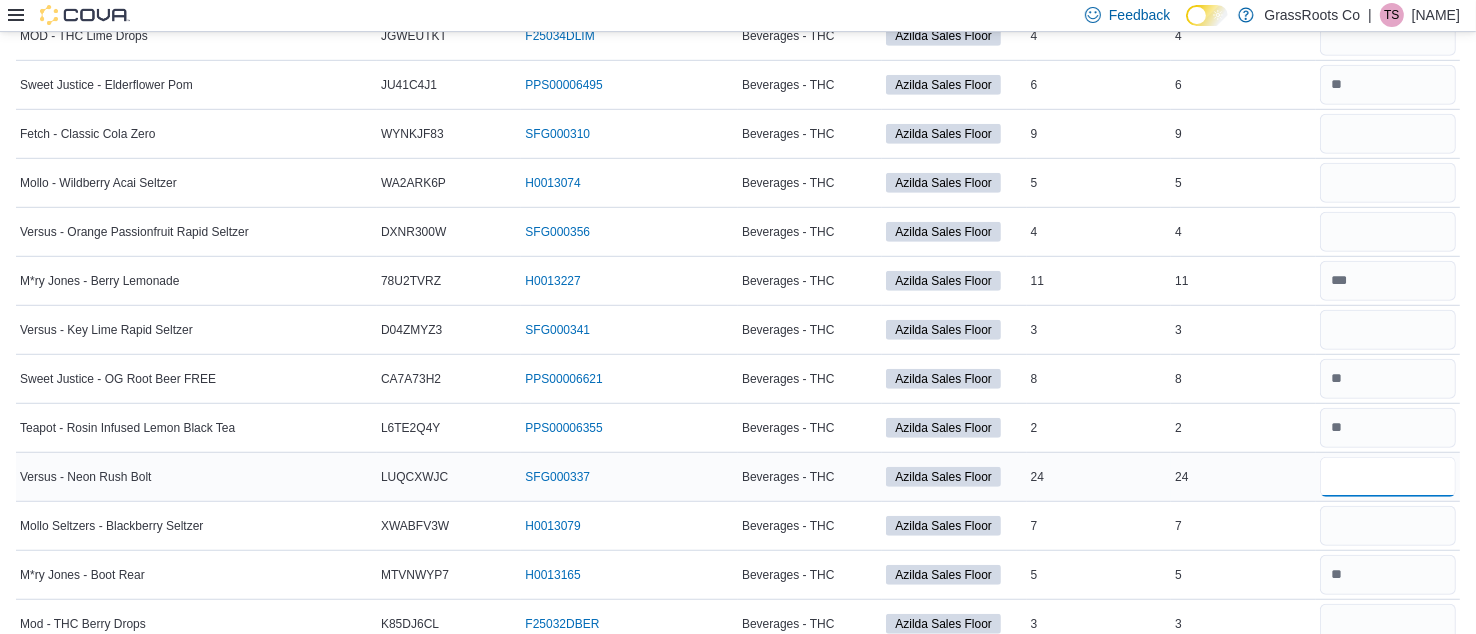 click at bounding box center (1388, 477) 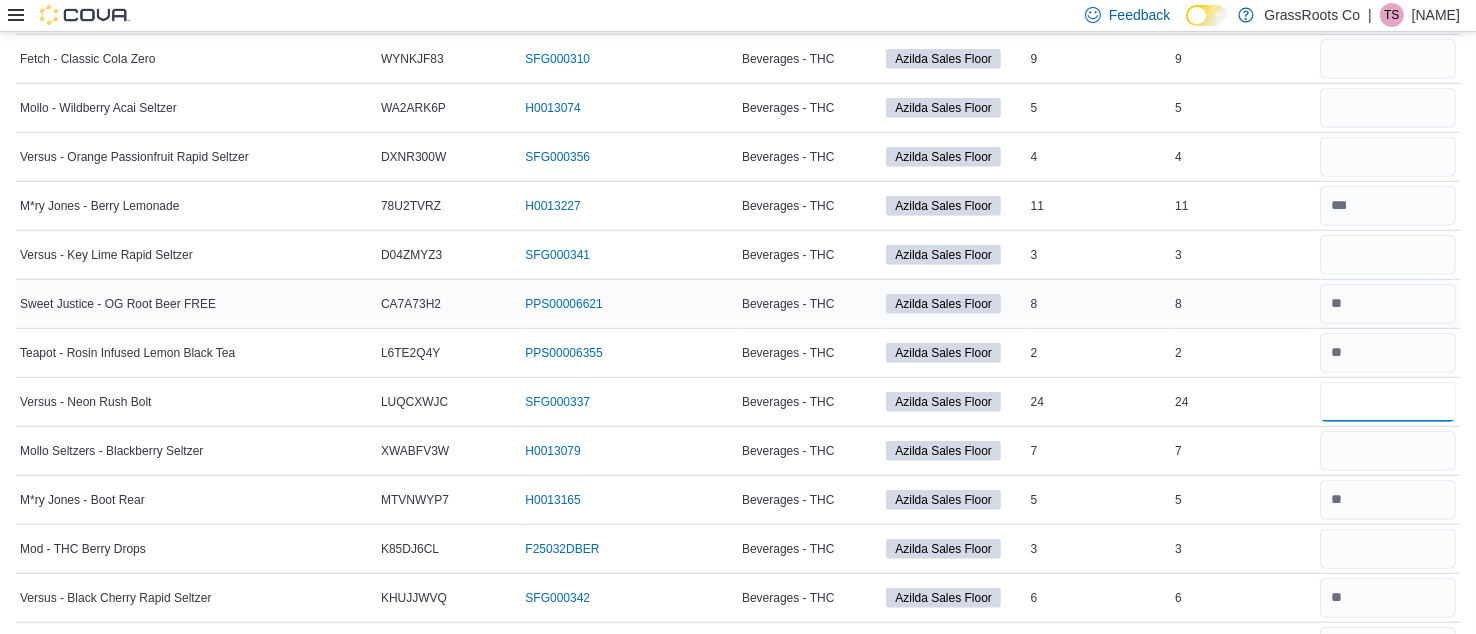 scroll, scrollTop: 1287, scrollLeft: 0, axis: vertical 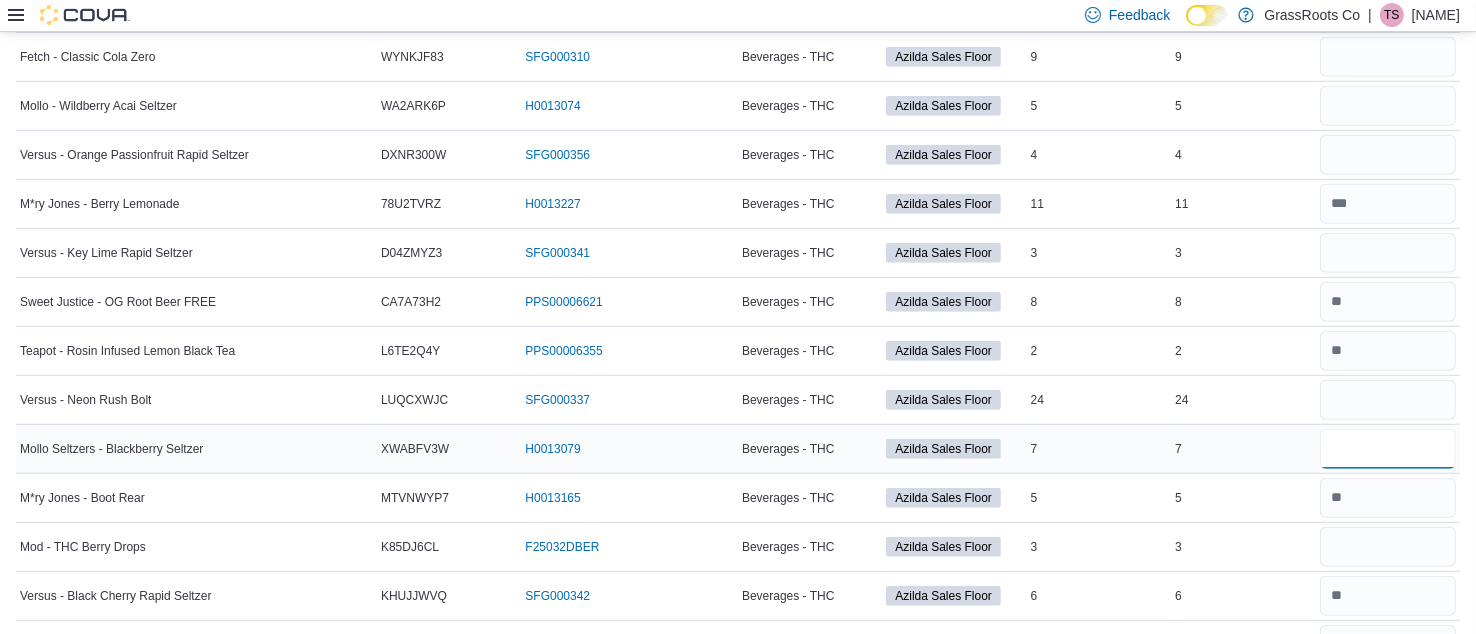 click at bounding box center (1388, 449) 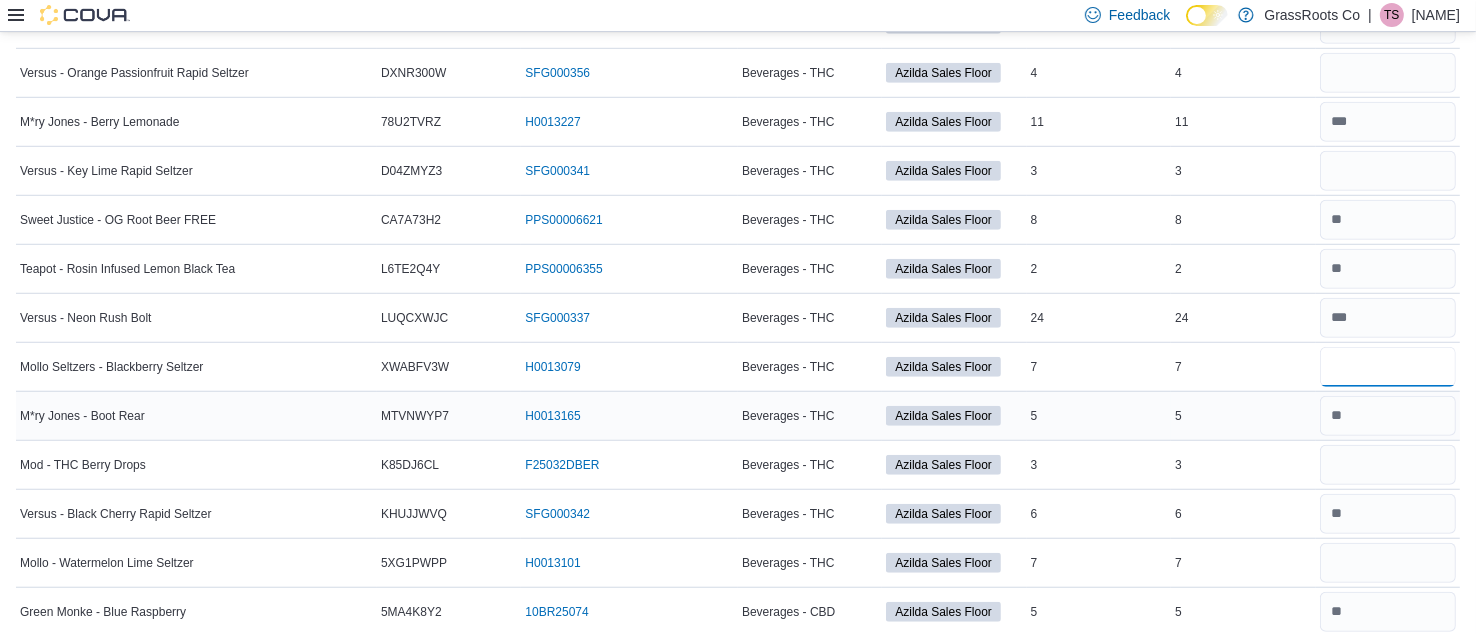 scroll, scrollTop: 1371, scrollLeft: 0, axis: vertical 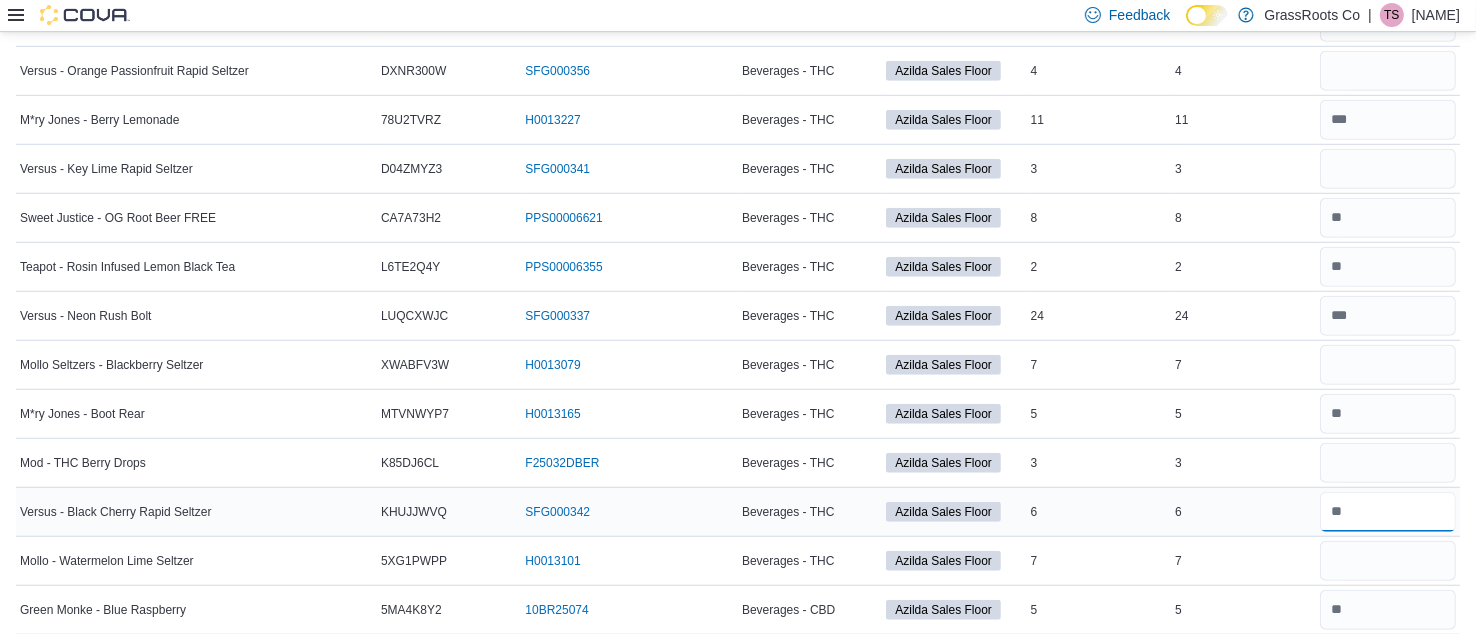 click at bounding box center [1388, 512] 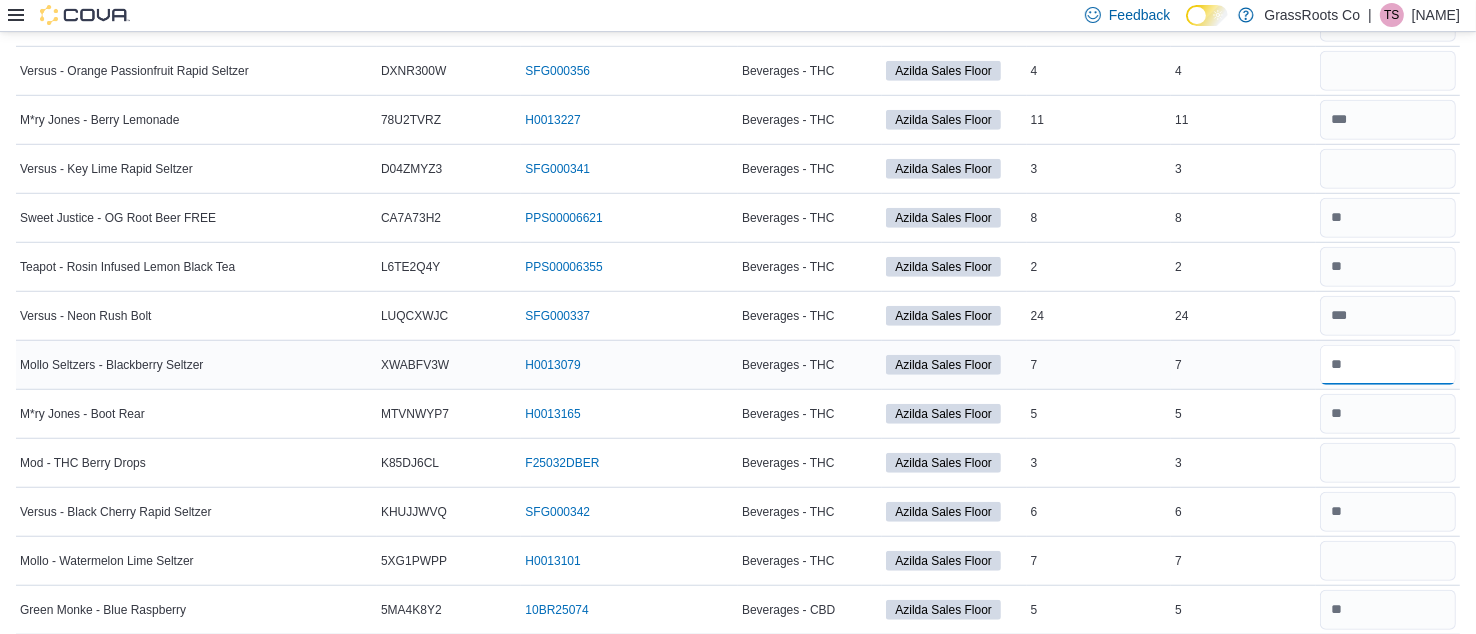 click at bounding box center (1388, 365) 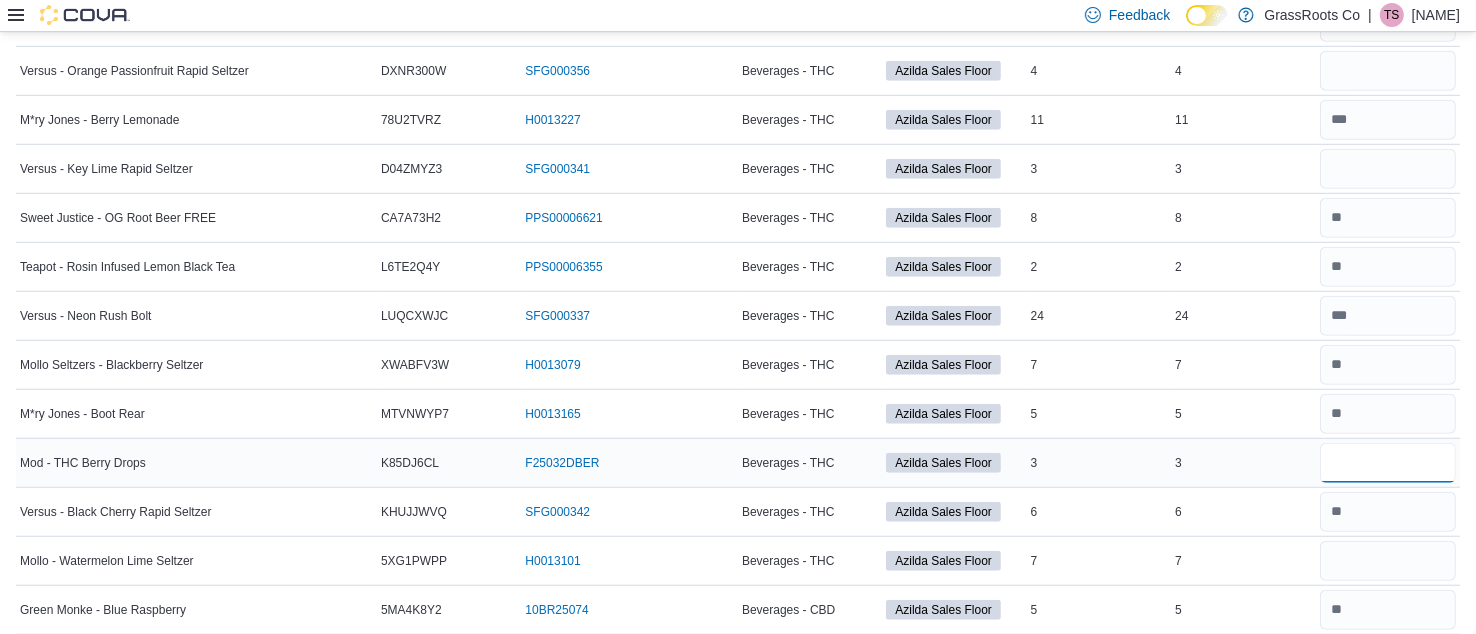click at bounding box center [1388, 463] 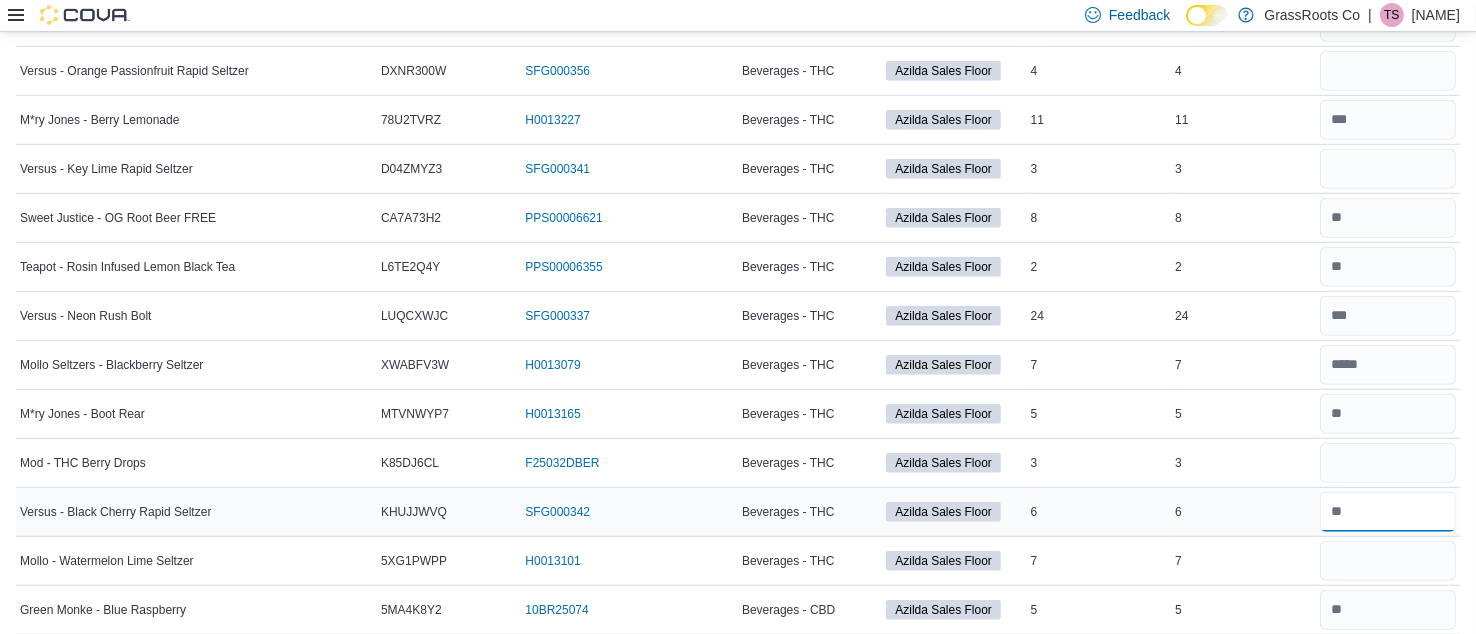 click at bounding box center (1388, 512) 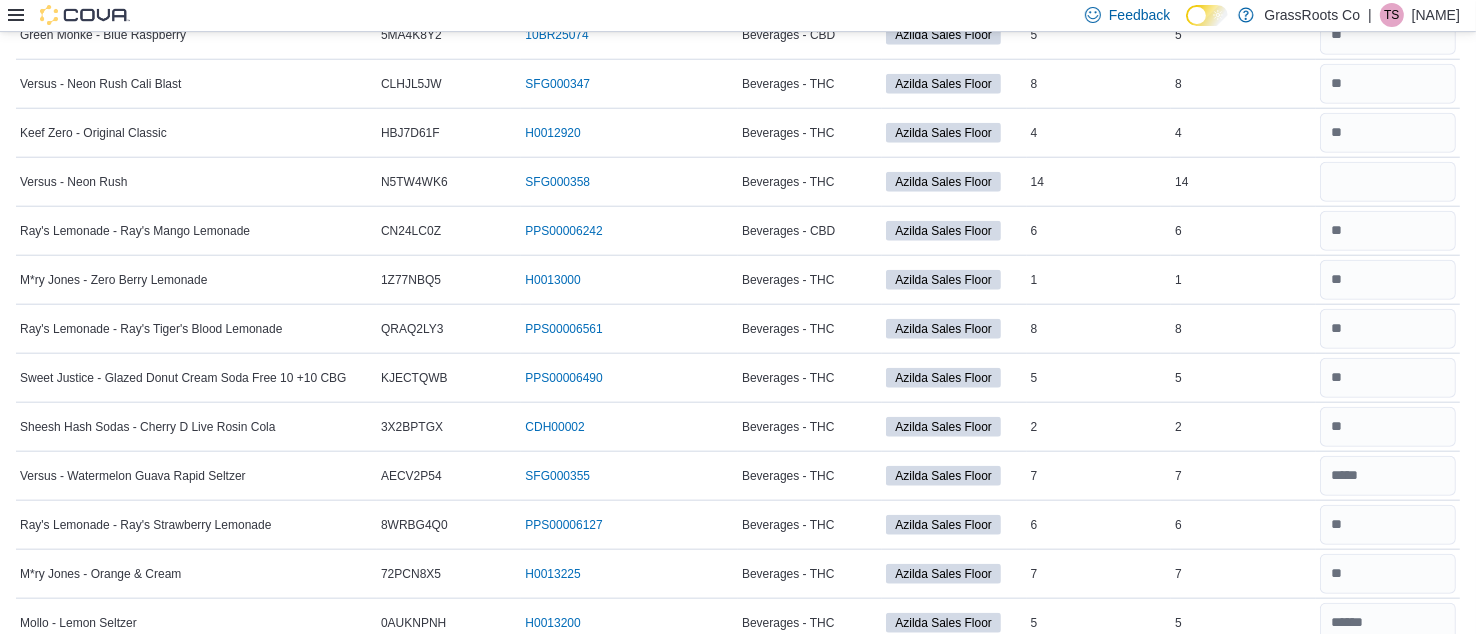 scroll, scrollTop: 1938, scrollLeft: 0, axis: vertical 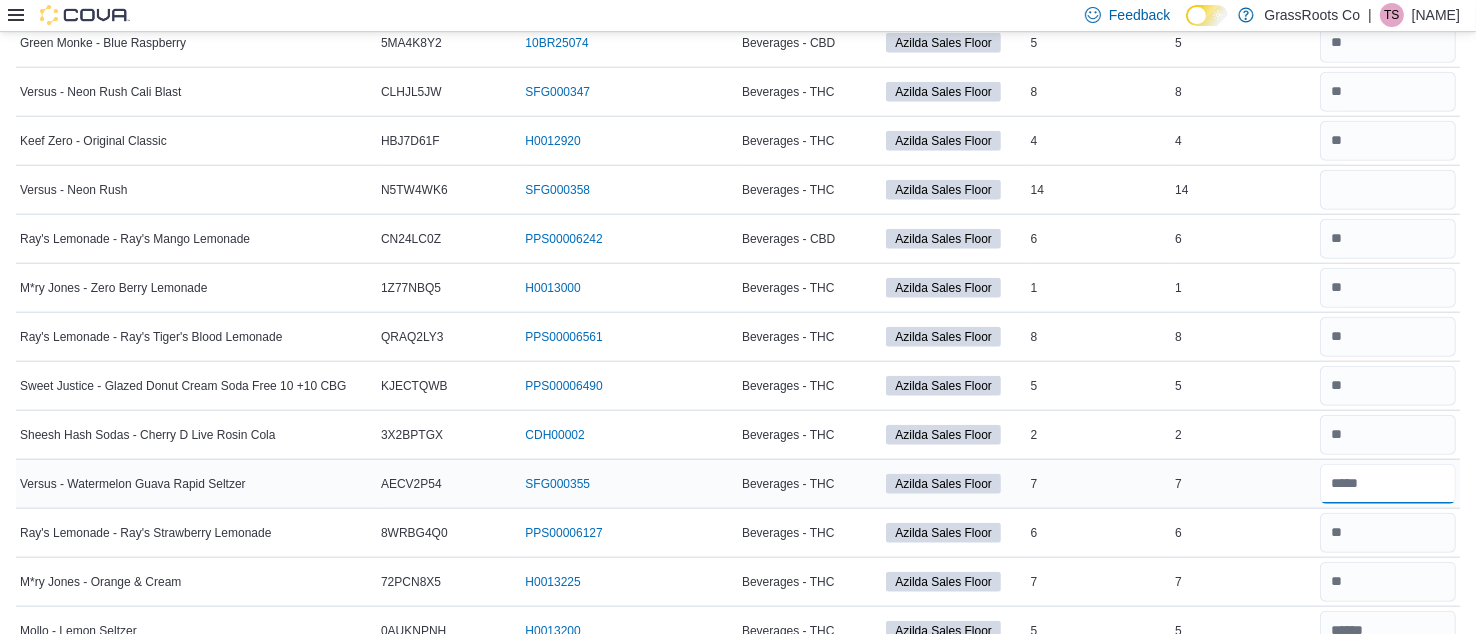 drag, startPoint x: 1400, startPoint y: 467, endPoint x: 1339, endPoint y: 466, distance: 61.008198 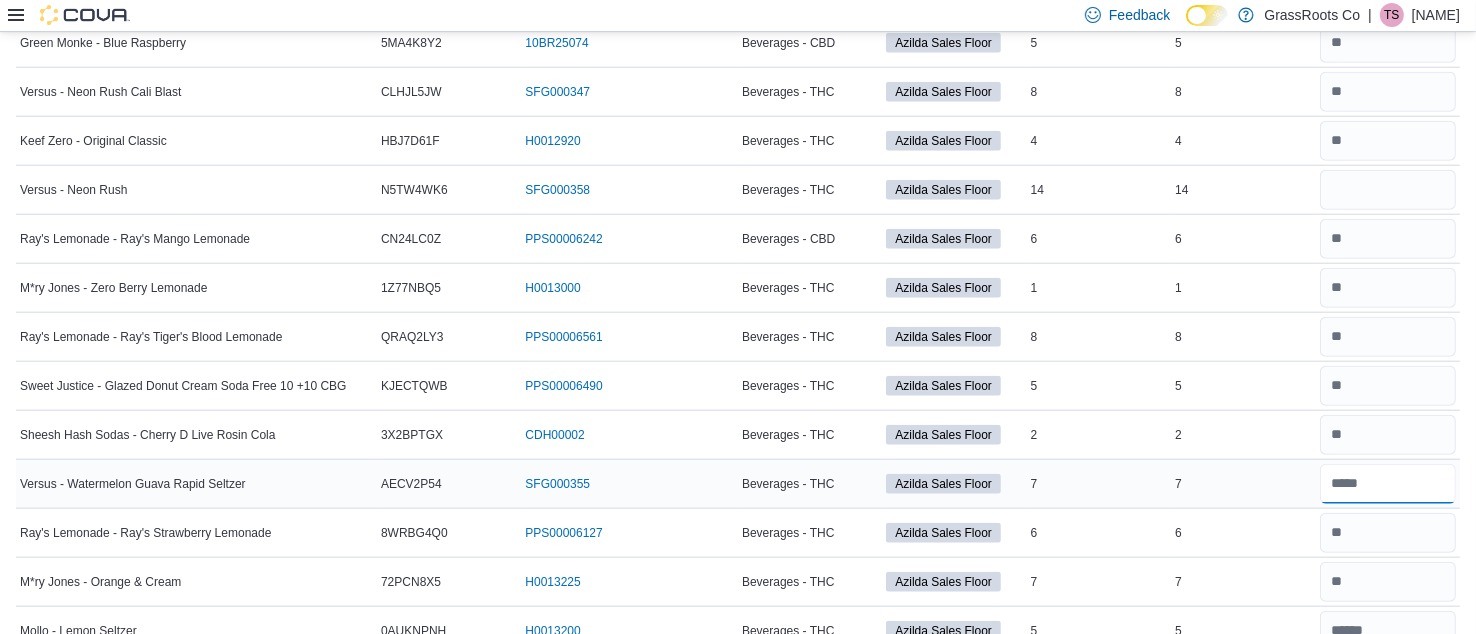 click at bounding box center [1388, 484] 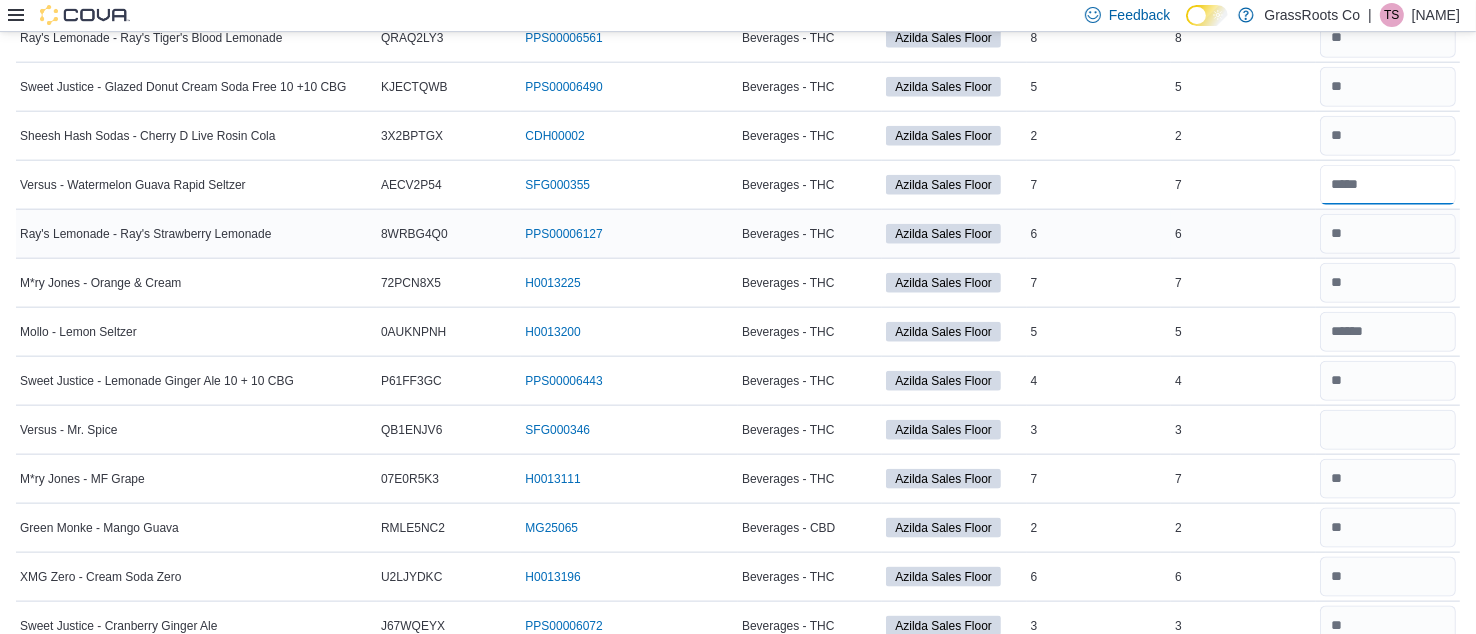 scroll, scrollTop: 2241, scrollLeft: 0, axis: vertical 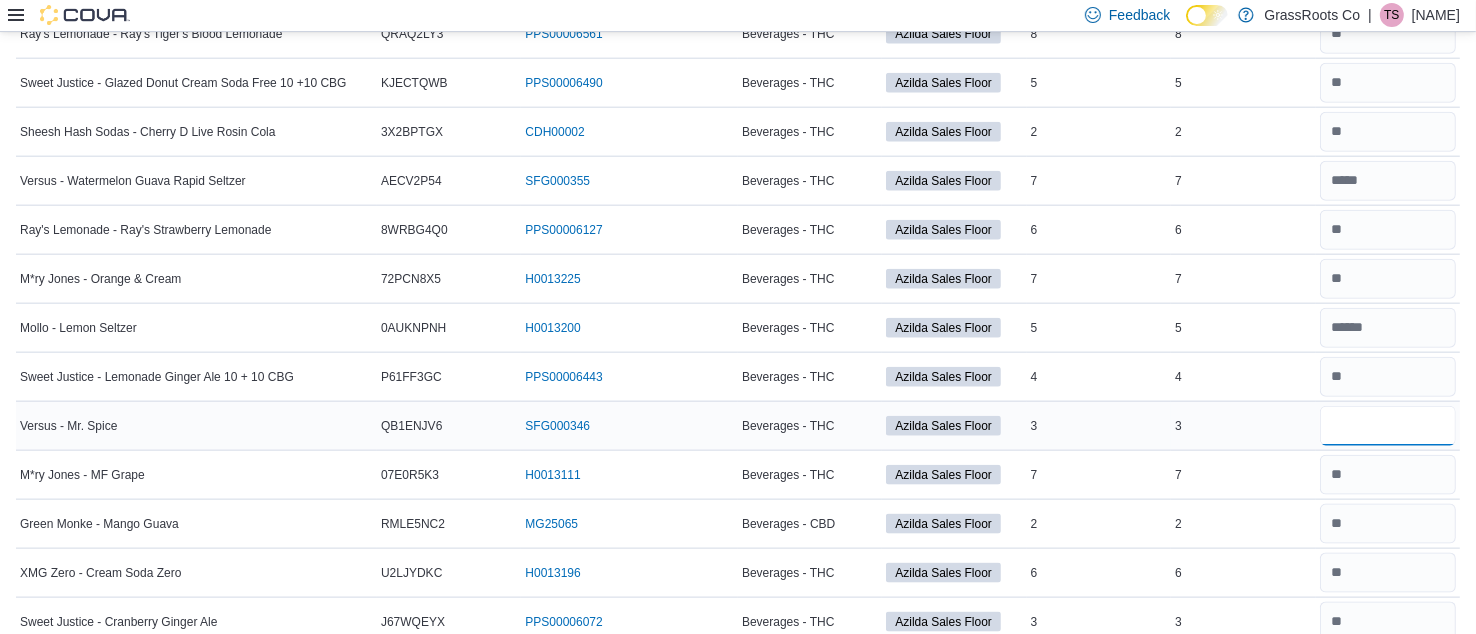 click at bounding box center (1388, 426) 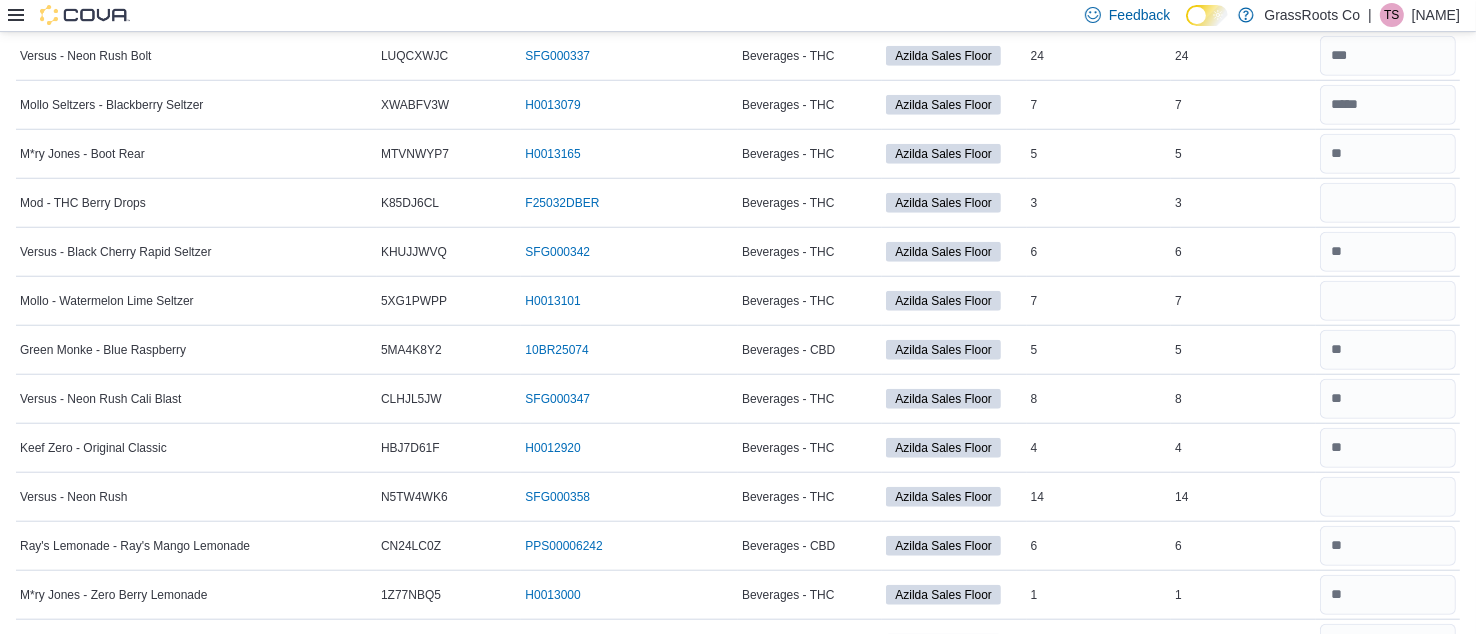 scroll, scrollTop: 1634, scrollLeft: 0, axis: vertical 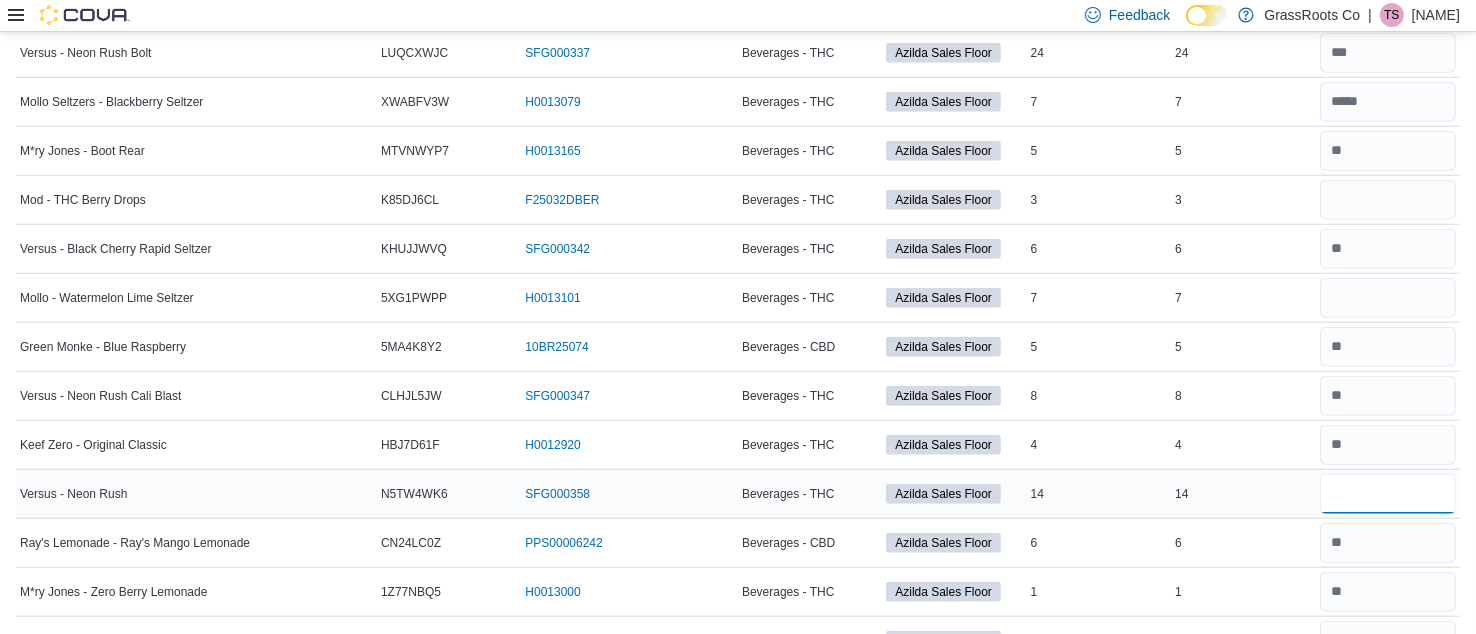 click at bounding box center (1388, 494) 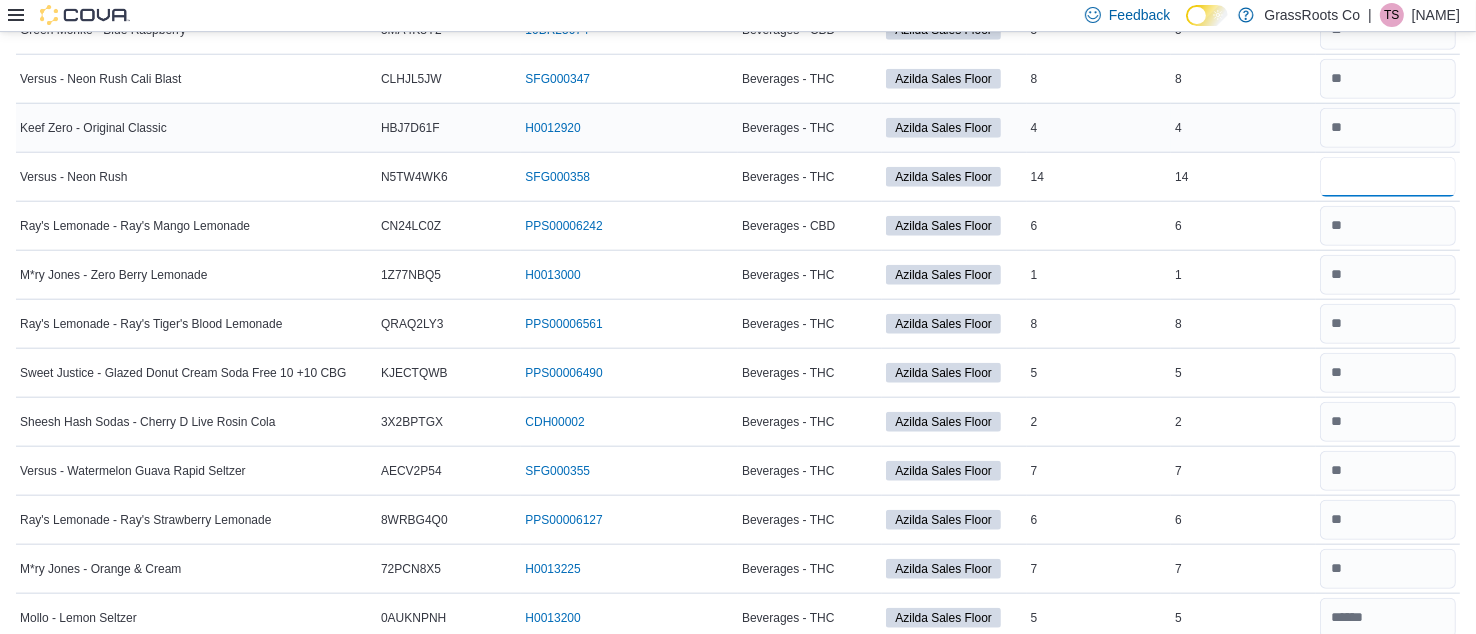 scroll, scrollTop: 1950, scrollLeft: 0, axis: vertical 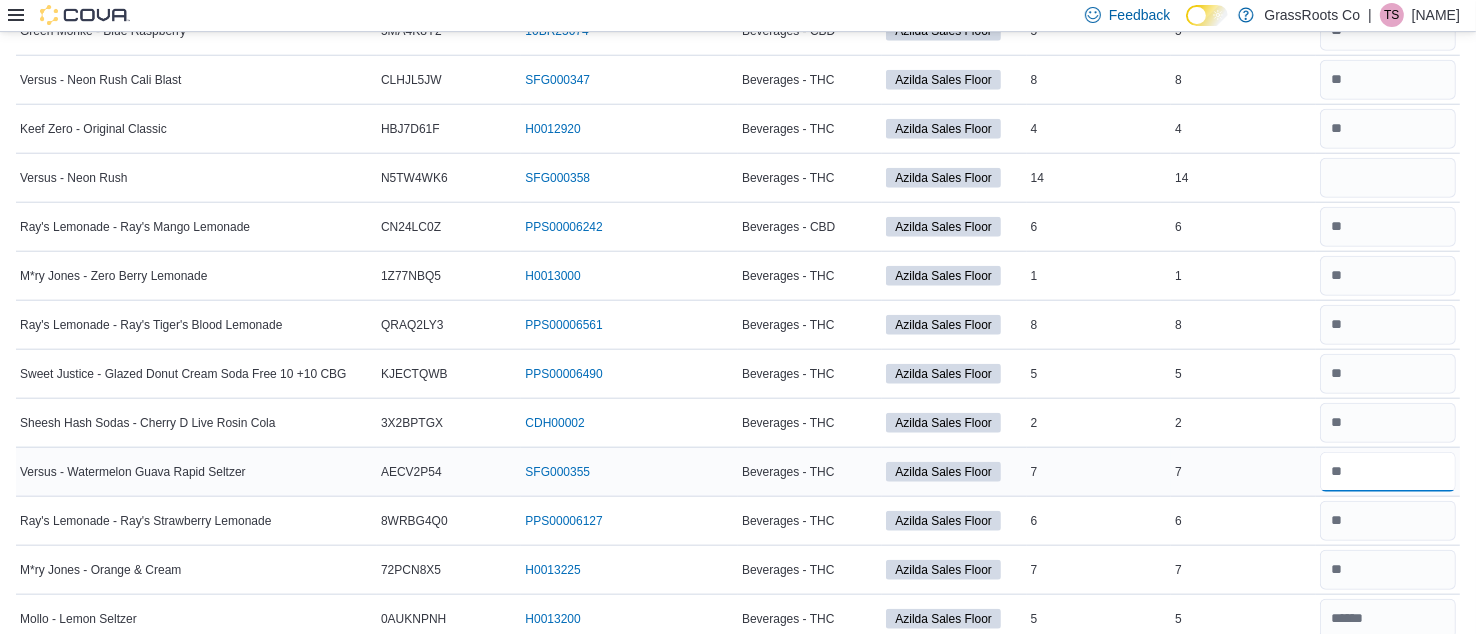 click at bounding box center [1388, 472] 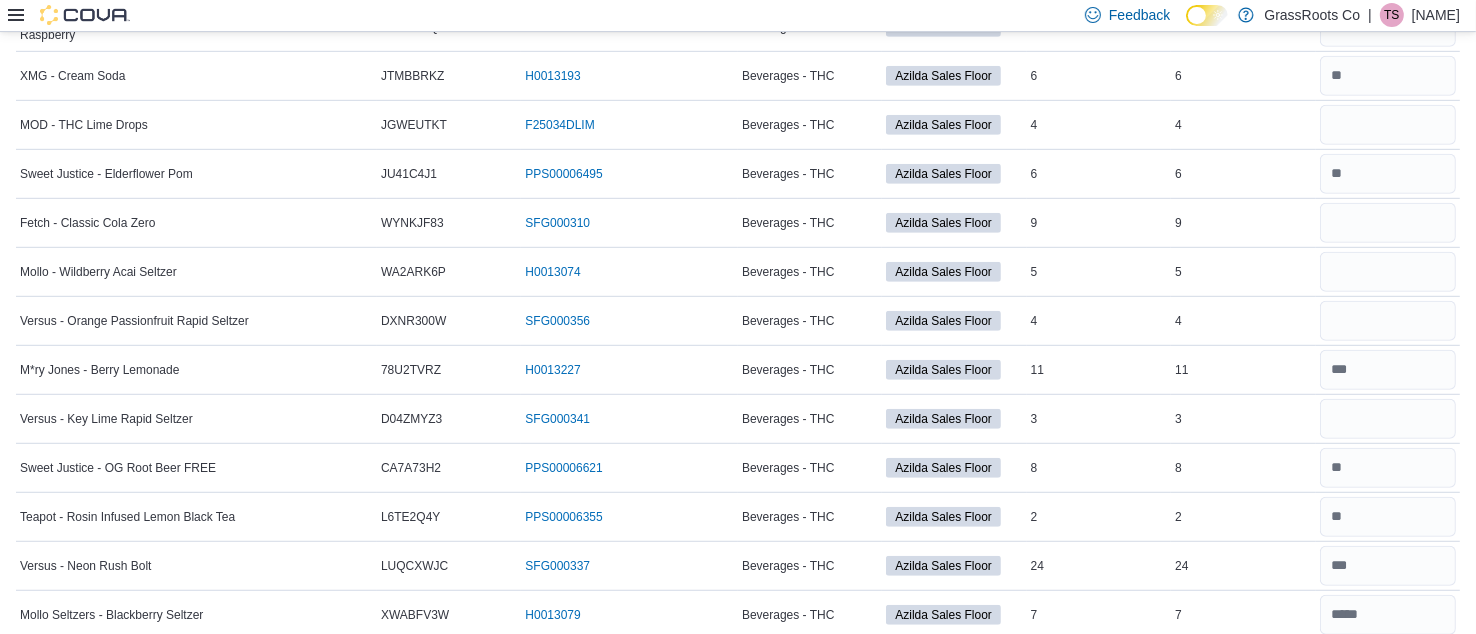 scroll, scrollTop: 1121, scrollLeft: 0, axis: vertical 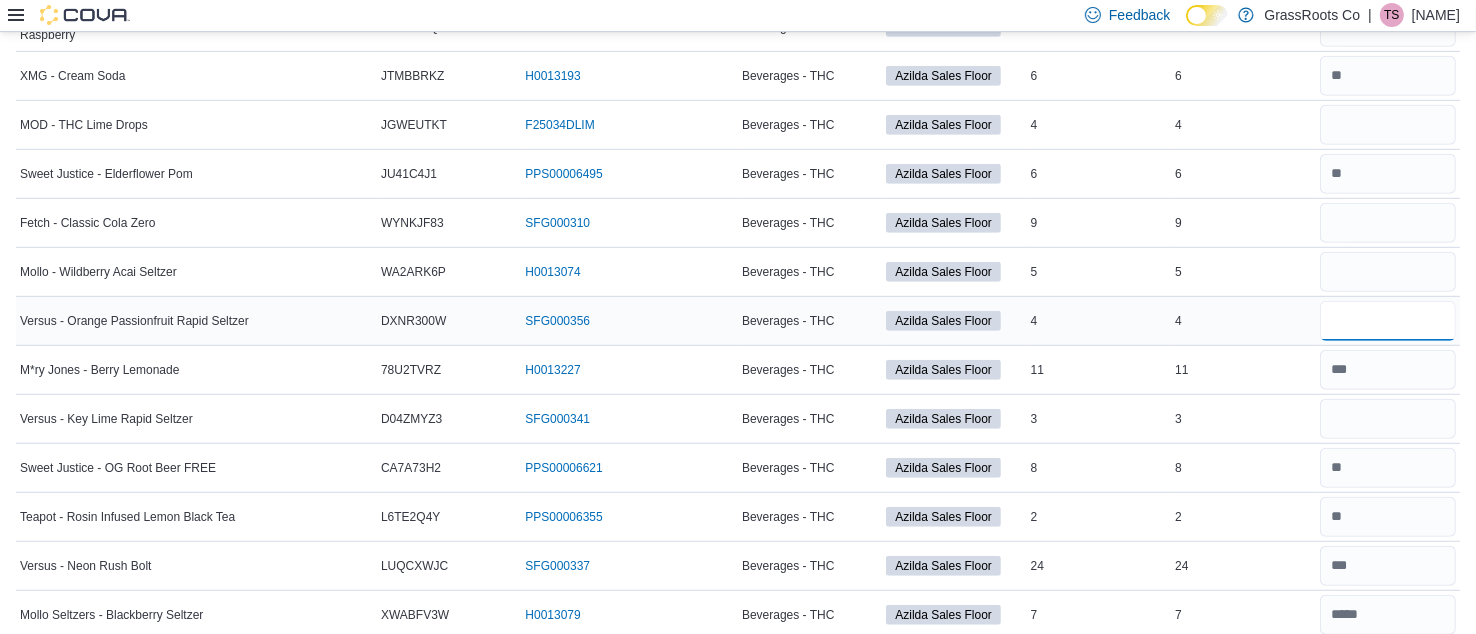 click at bounding box center (1388, 321) 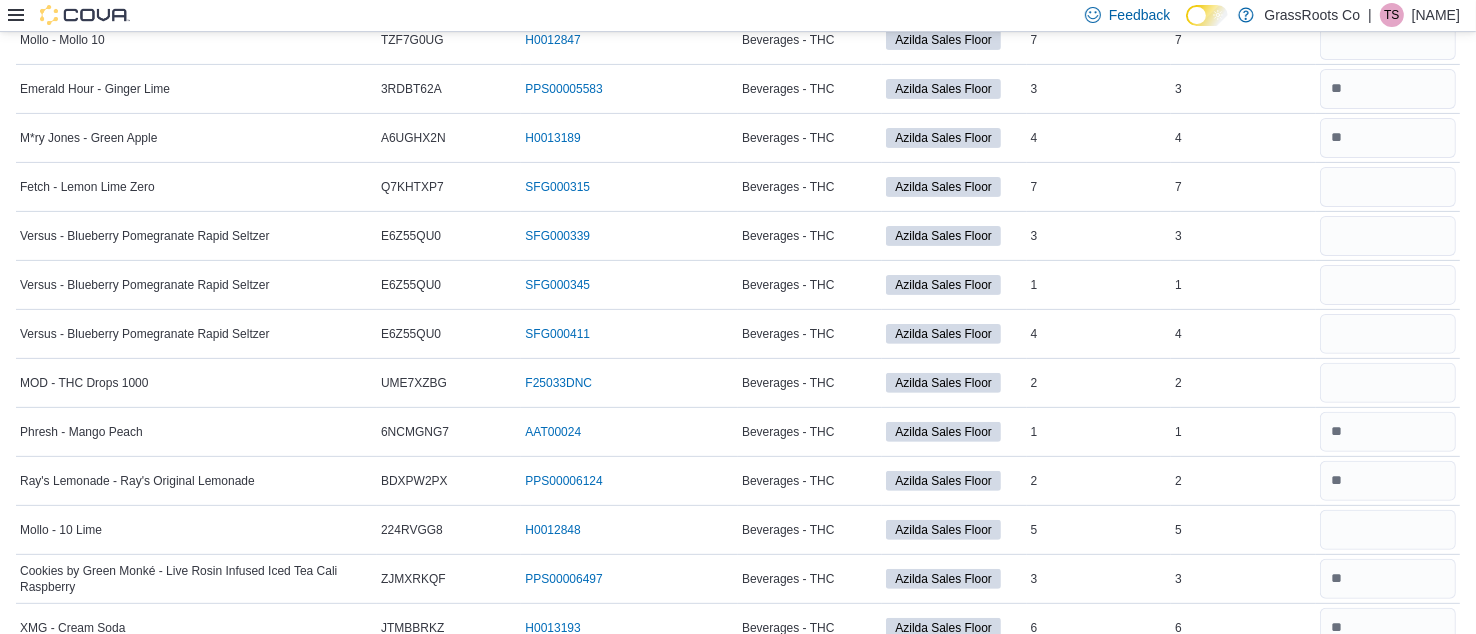 scroll, scrollTop: 554, scrollLeft: 0, axis: vertical 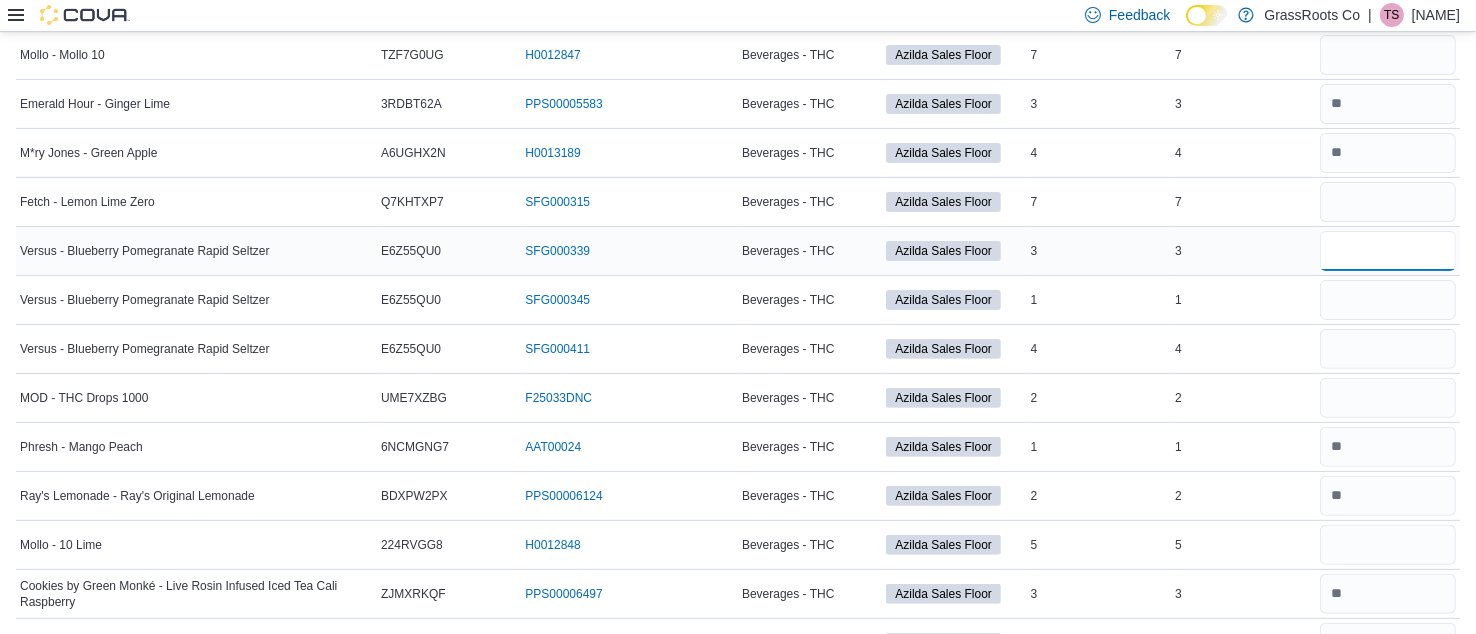 click at bounding box center [1388, 251] 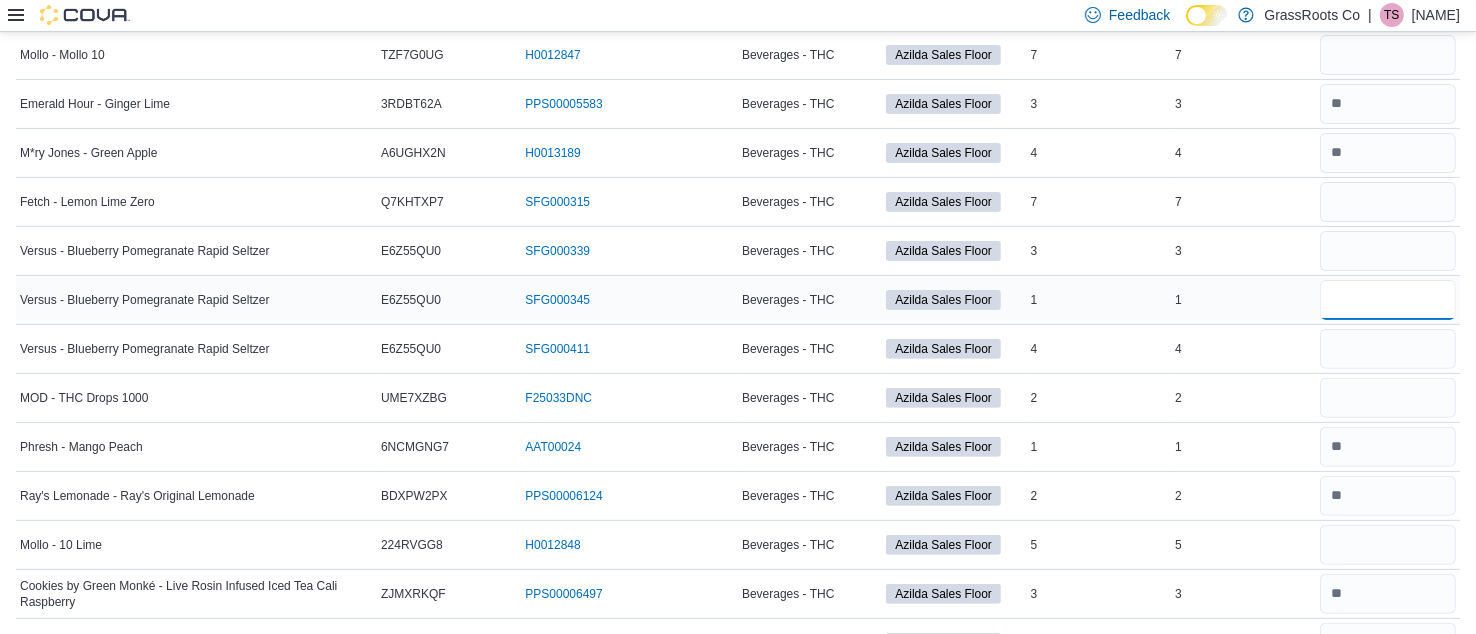 click at bounding box center (1388, 300) 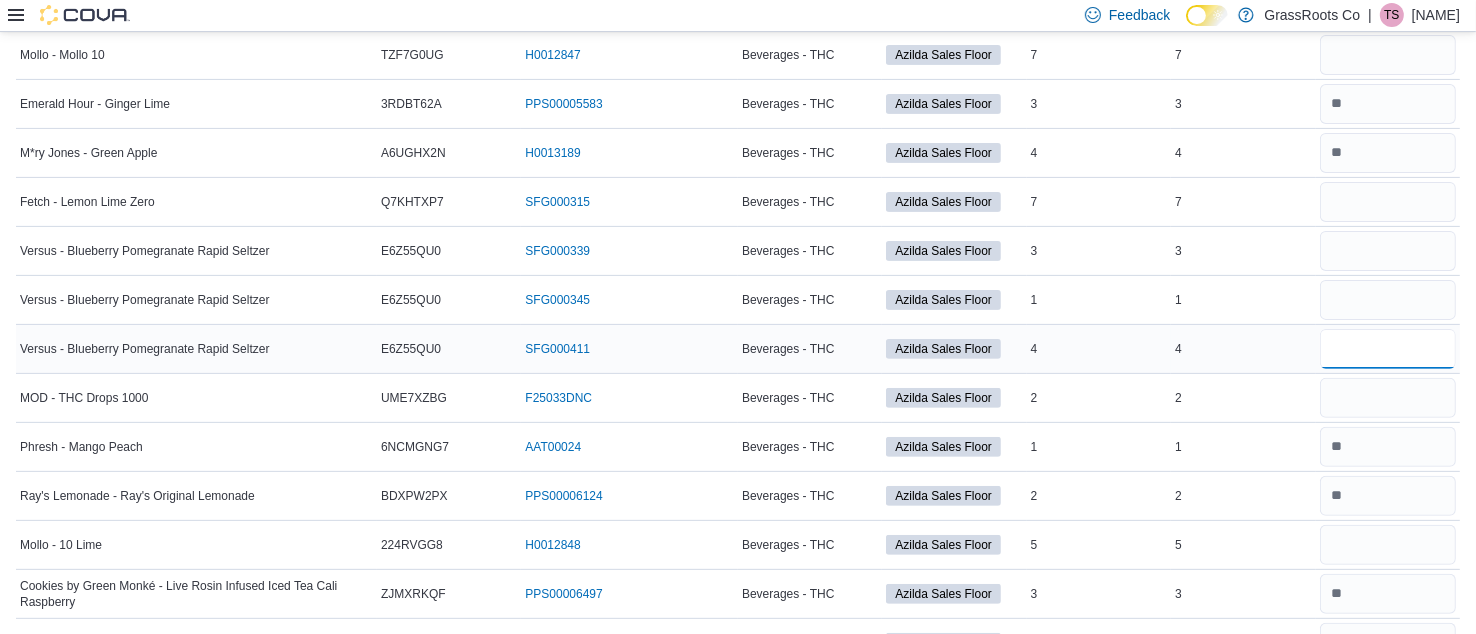 click at bounding box center [1388, 349] 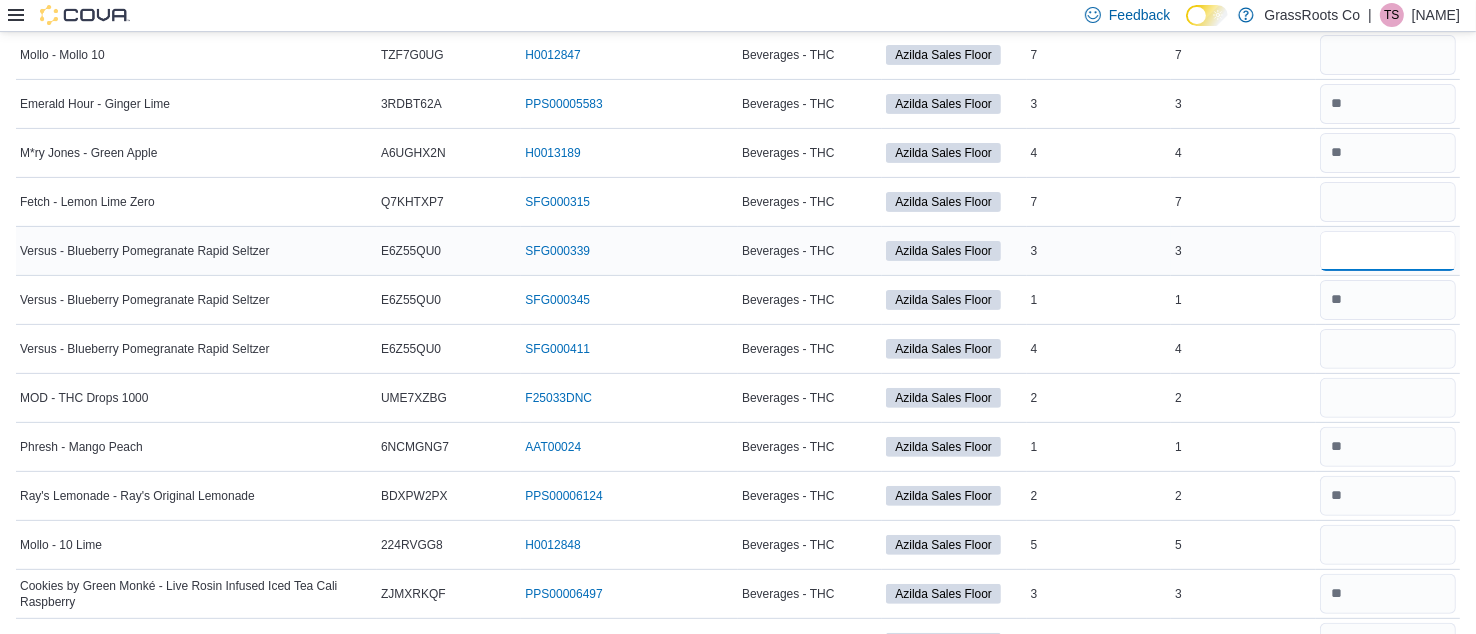 click at bounding box center (1388, 251) 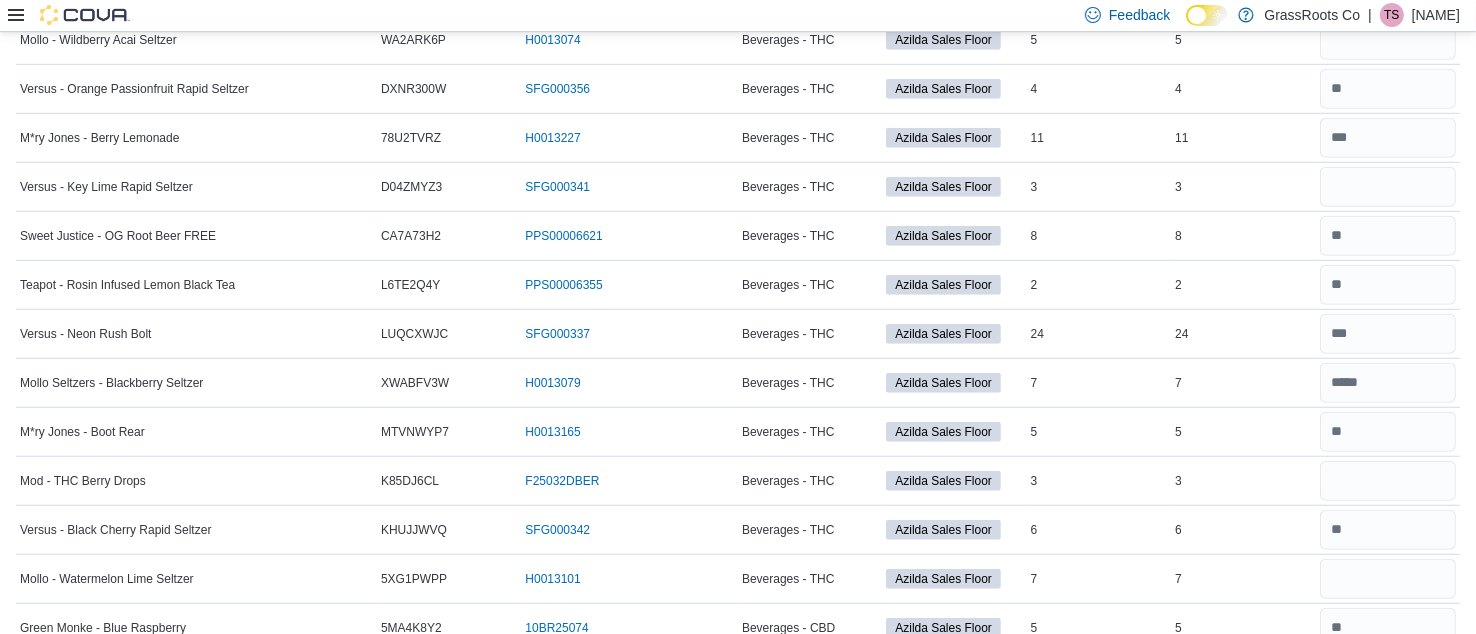 scroll, scrollTop: 1280, scrollLeft: 0, axis: vertical 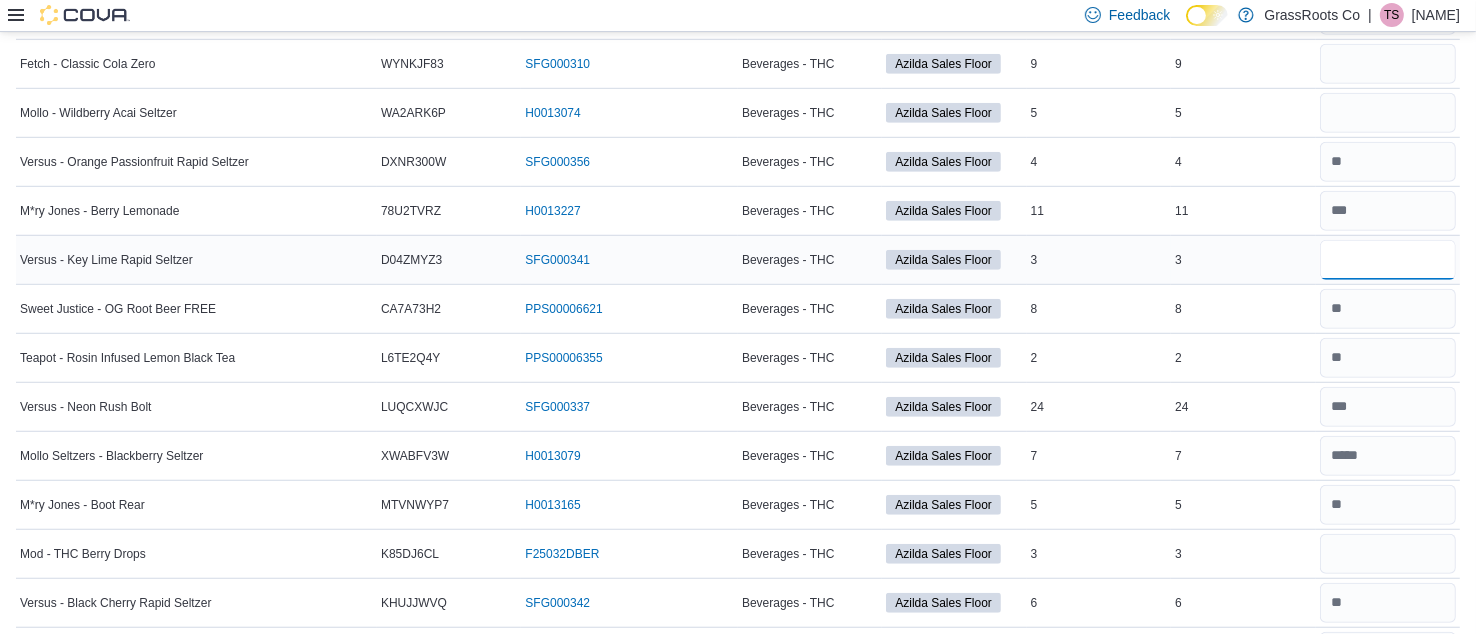click at bounding box center (1388, 260) 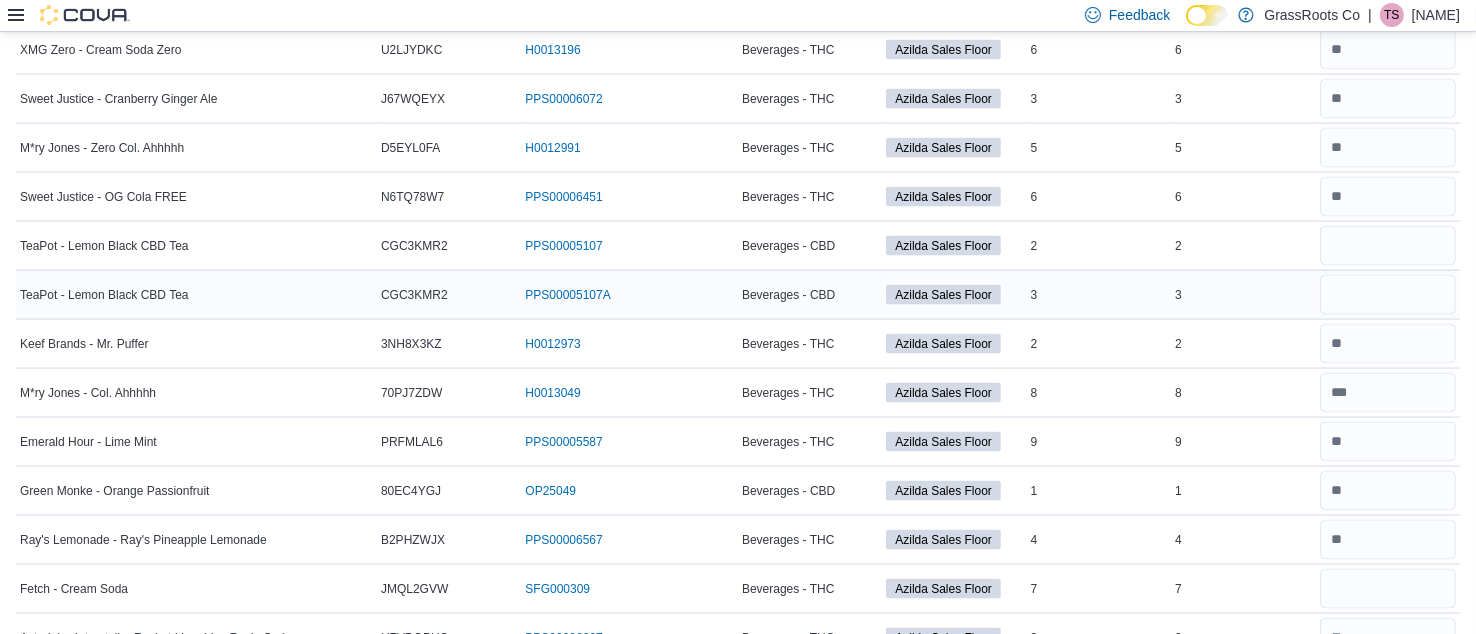 scroll, scrollTop: 2767, scrollLeft: 0, axis: vertical 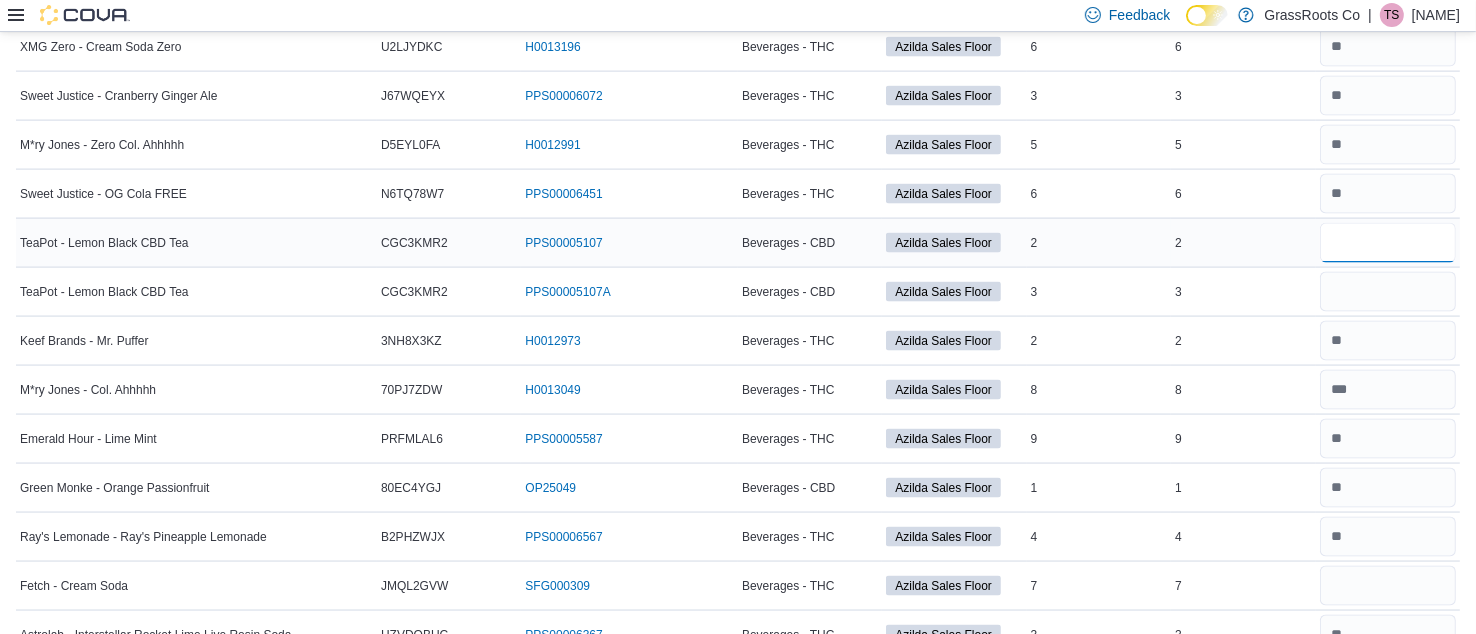 click at bounding box center (1388, 243) 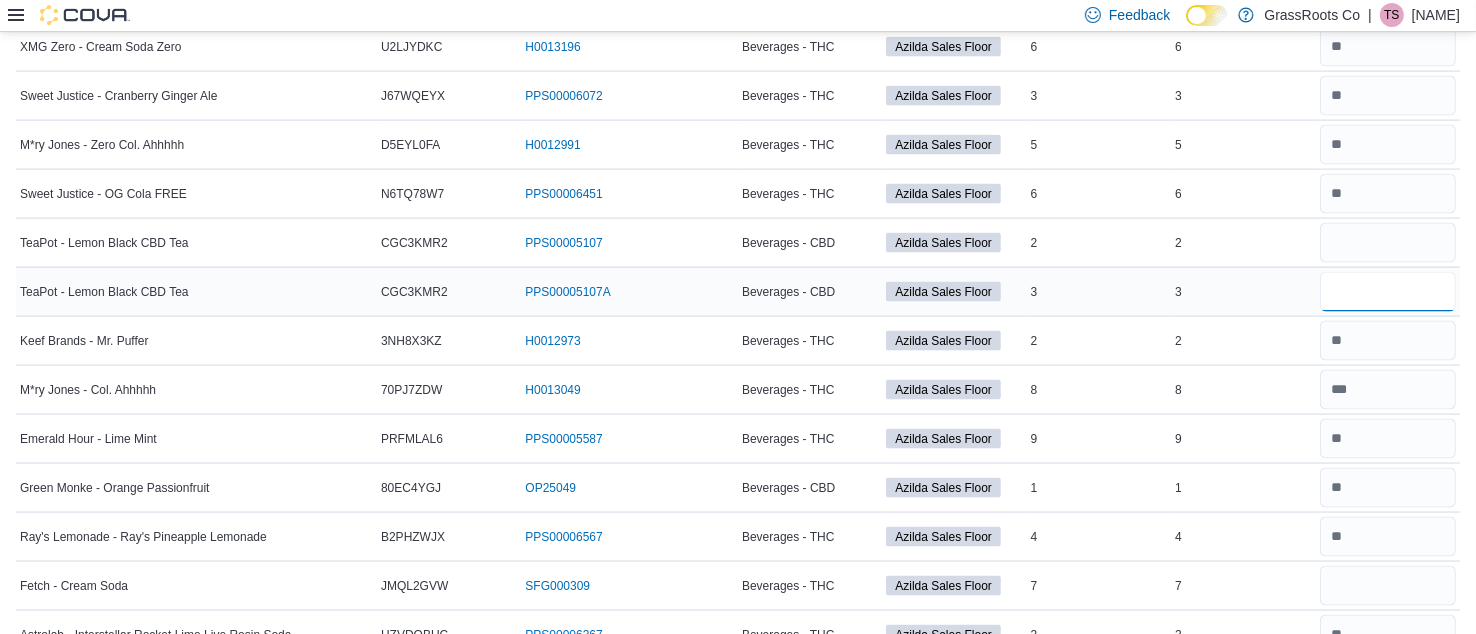 click at bounding box center (1388, 292) 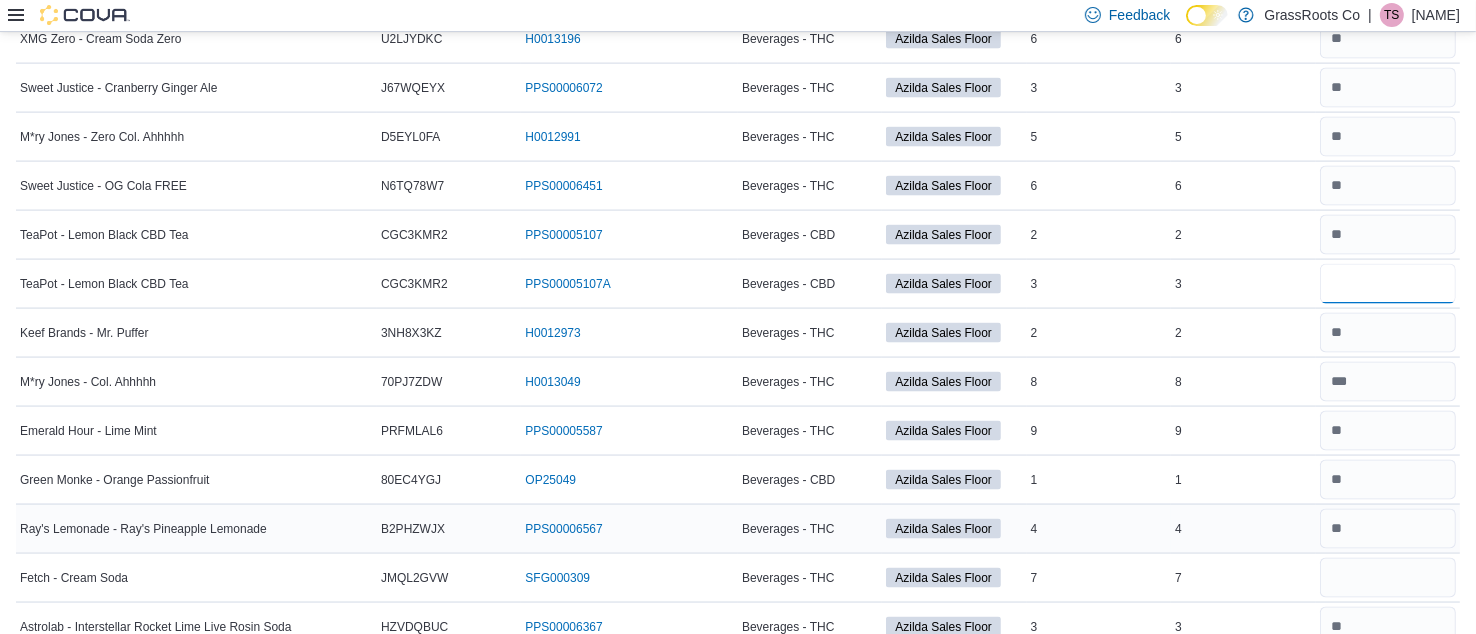 scroll, scrollTop: 2792, scrollLeft: 0, axis: vertical 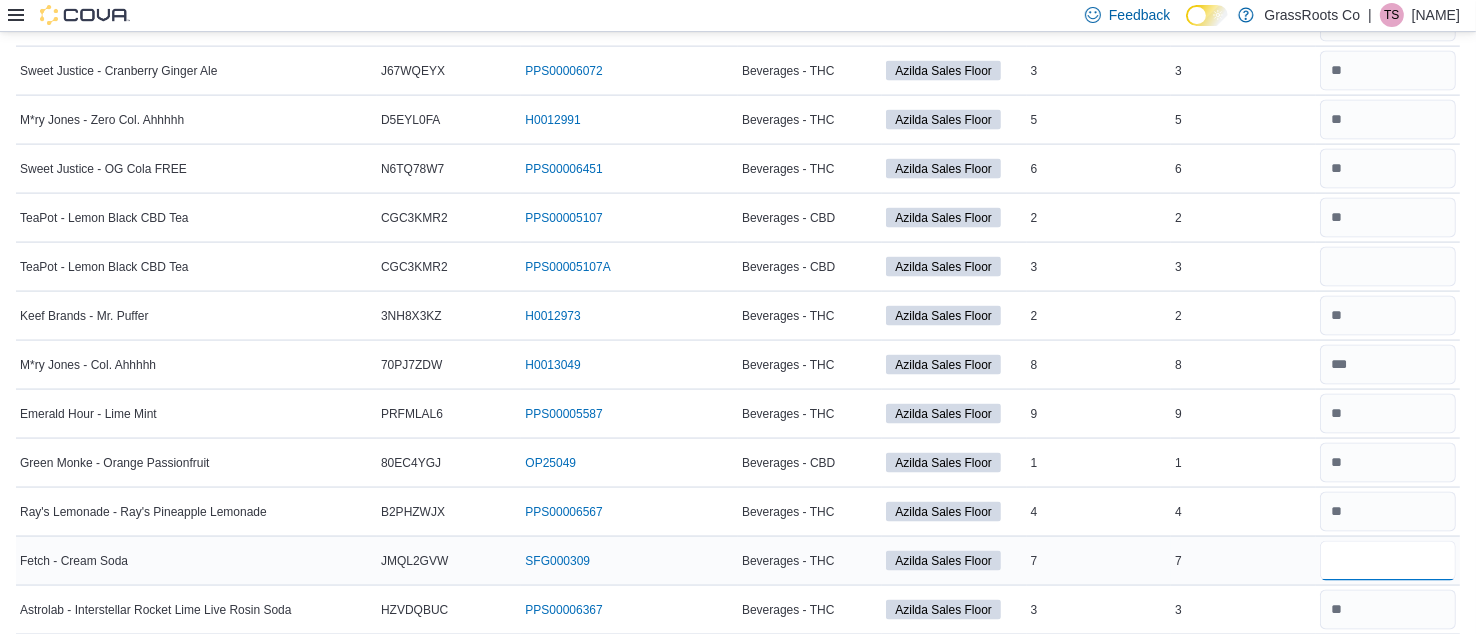 click at bounding box center [1388, 561] 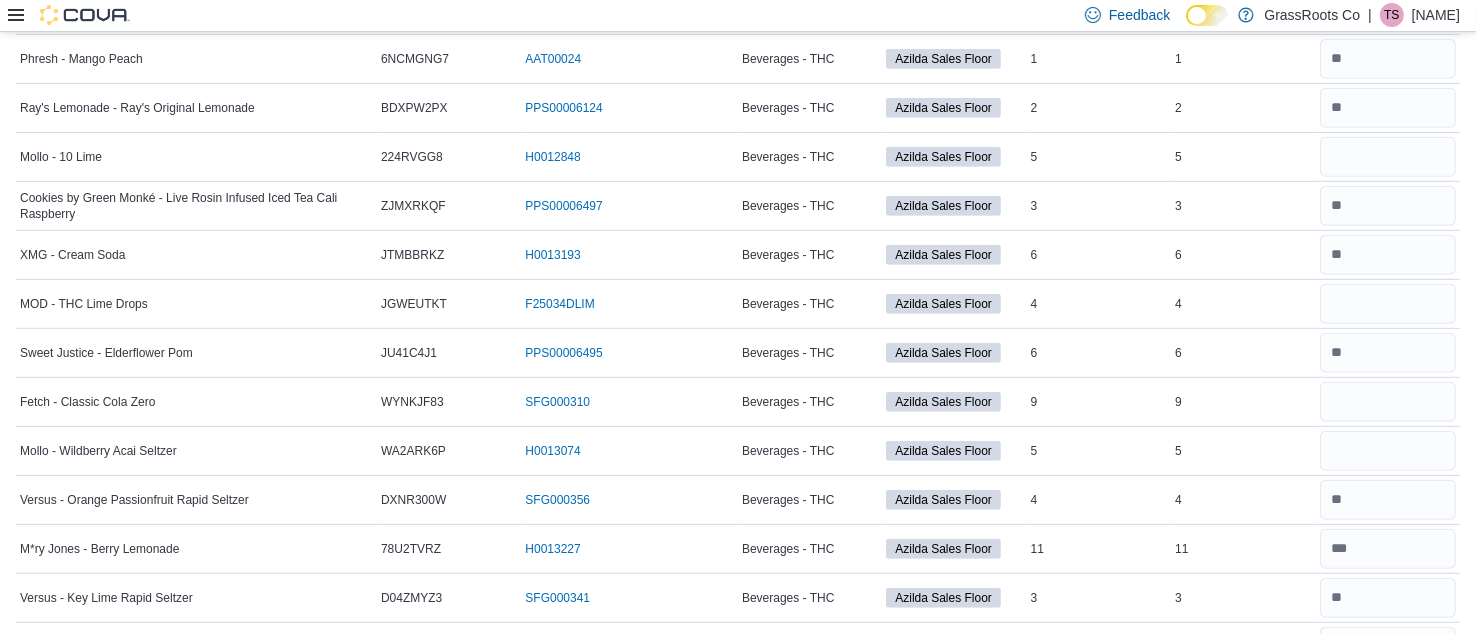 scroll, scrollTop: 940, scrollLeft: 0, axis: vertical 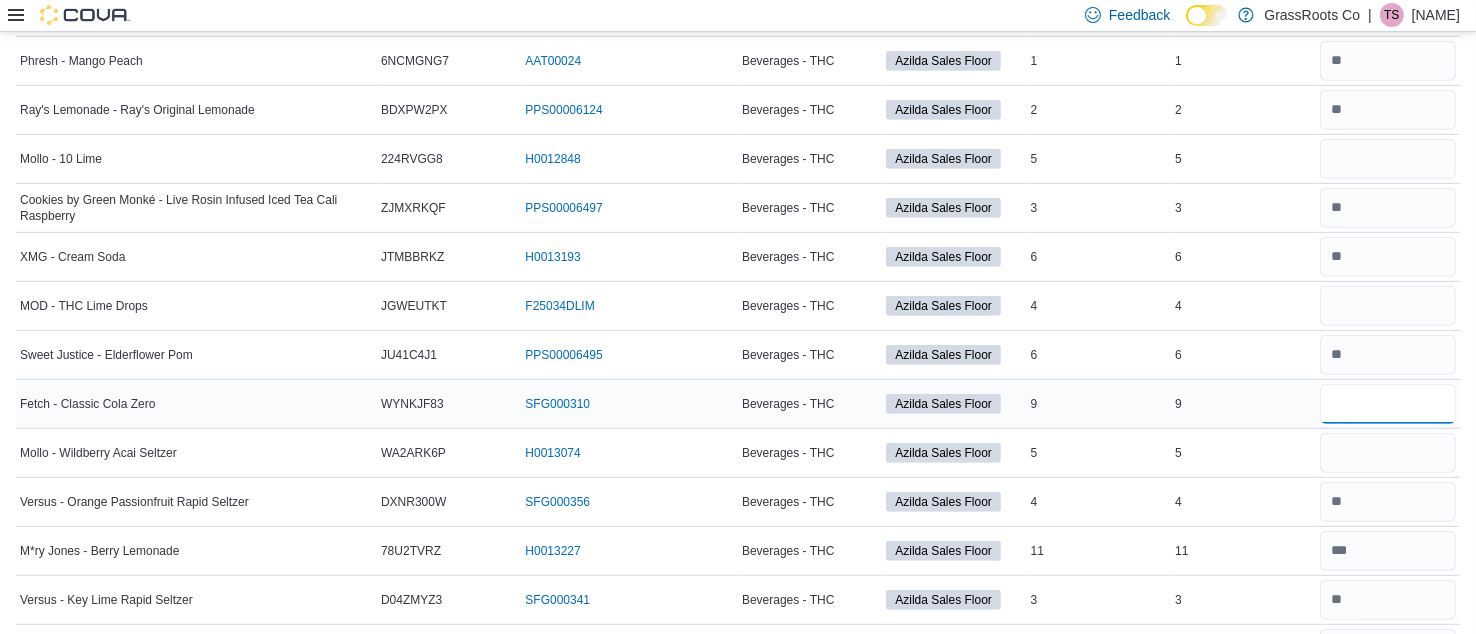 click at bounding box center [1388, 404] 